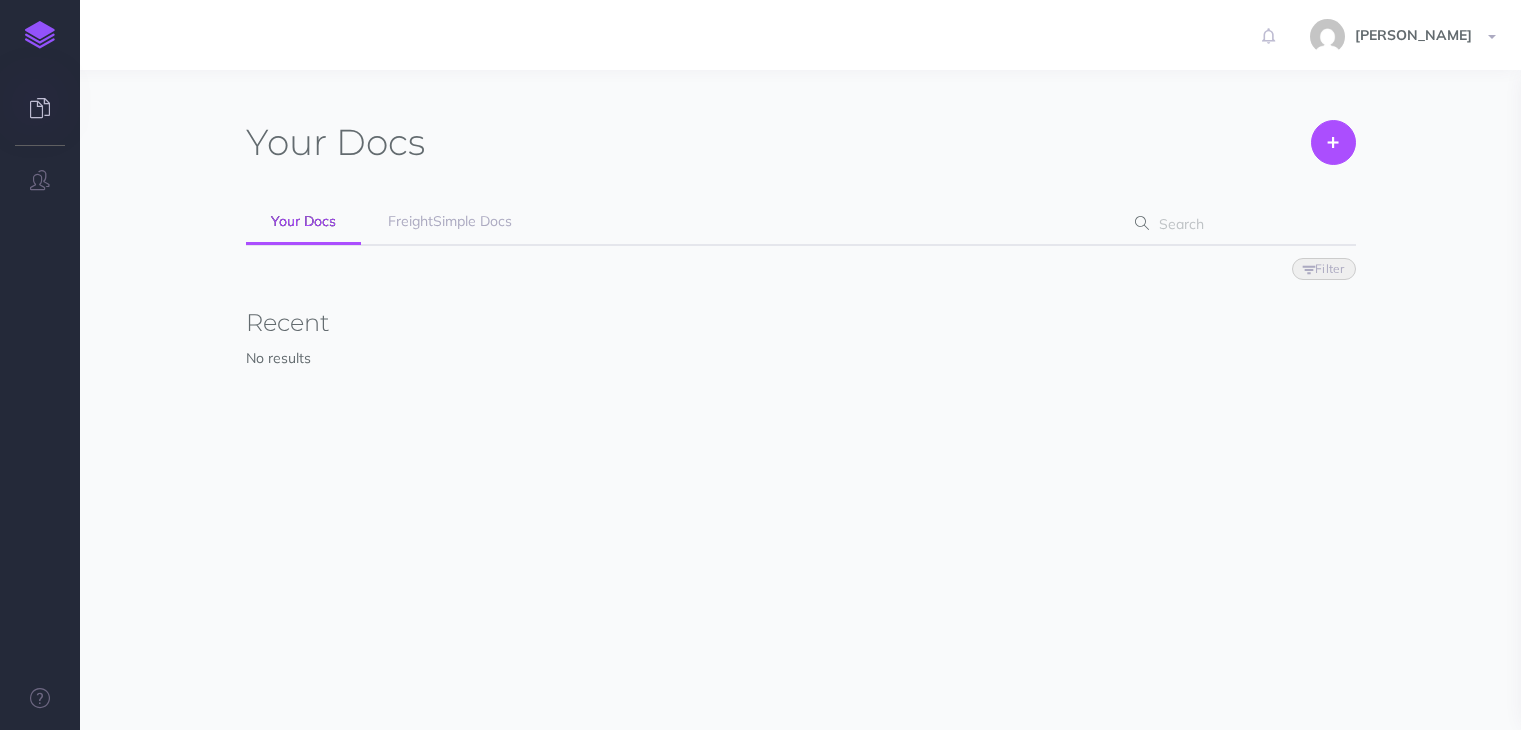 scroll, scrollTop: 0, scrollLeft: 0, axis: both 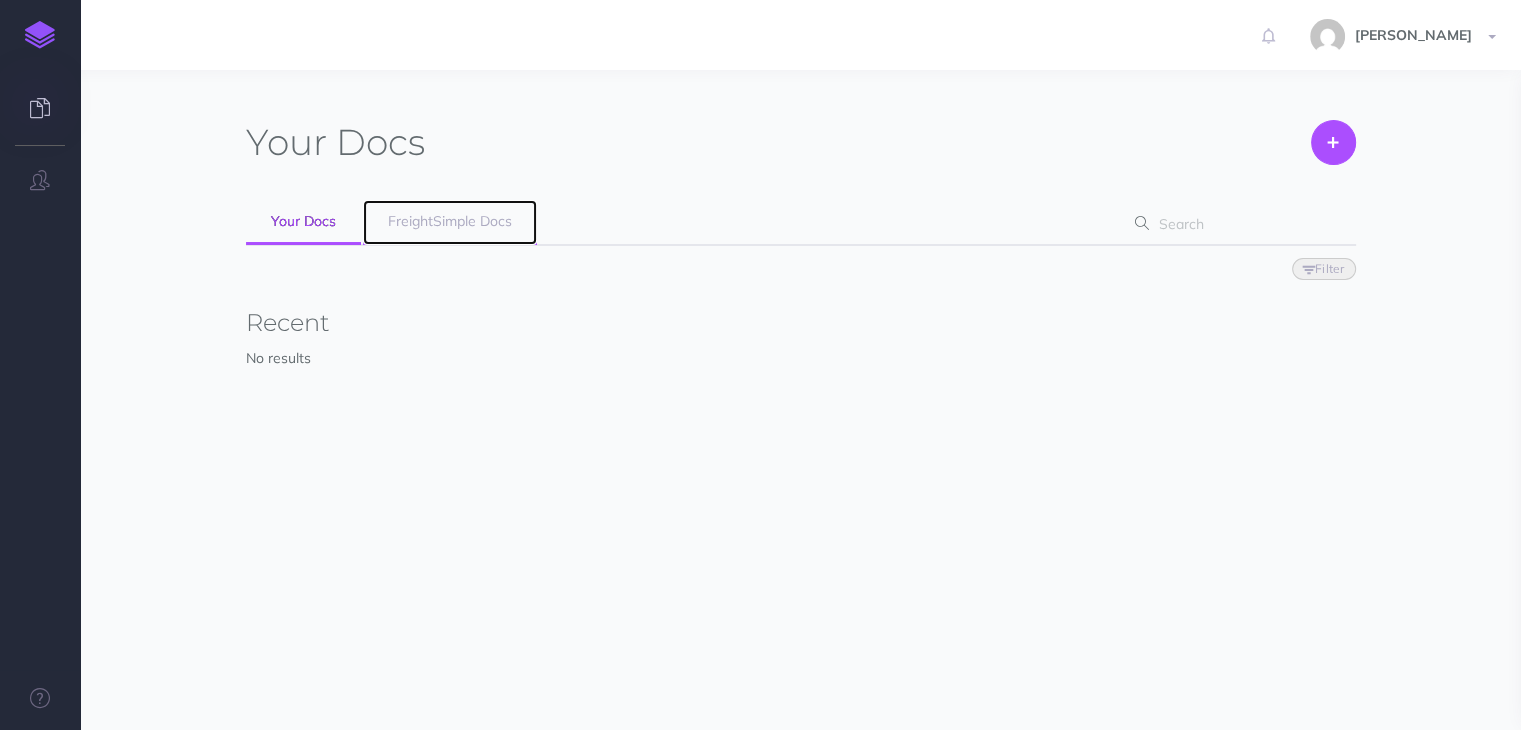 click on "FreightSimple Docs" at bounding box center [450, 221] 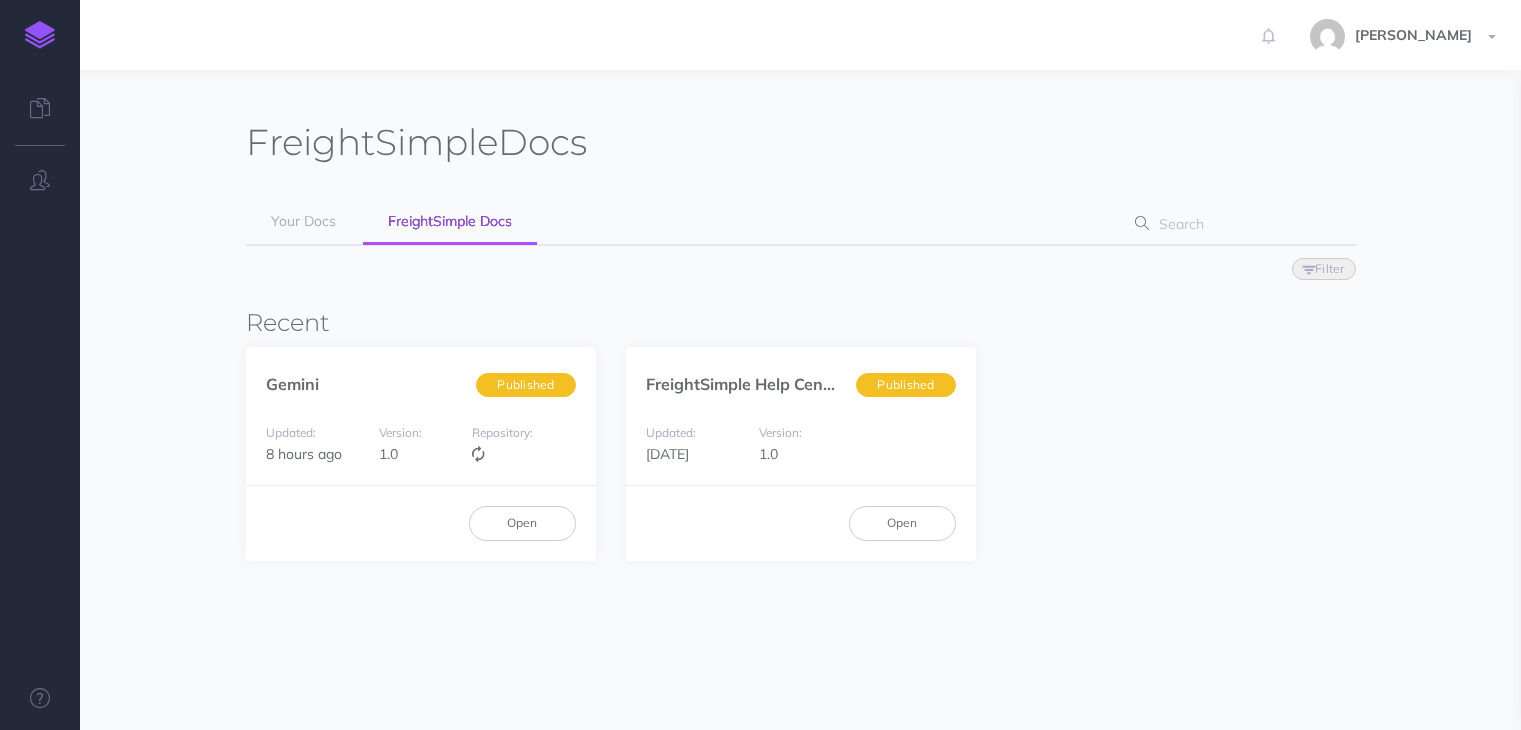 scroll, scrollTop: 0, scrollLeft: 0, axis: both 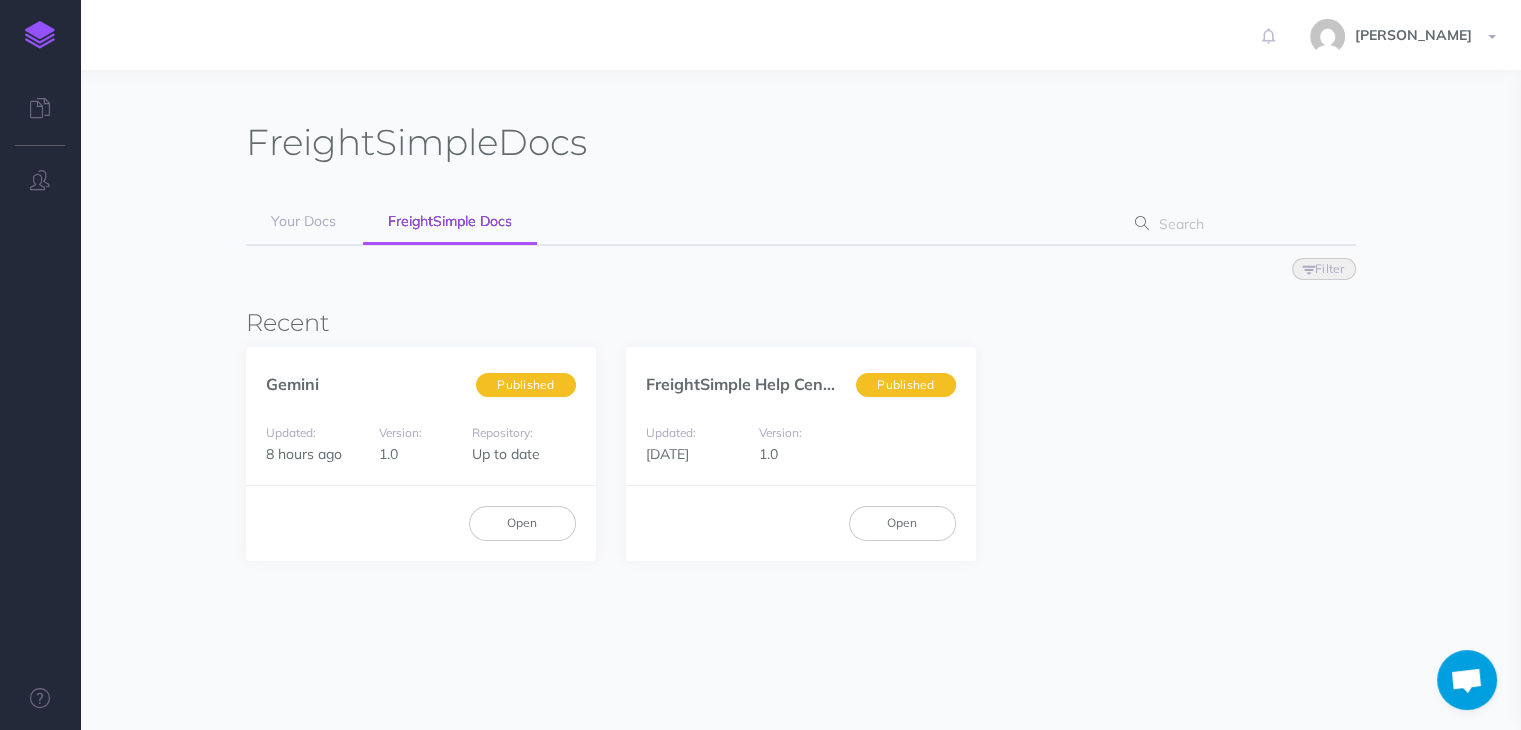 click on "Gemini
Published
Updated:   8 hours ago   Version:   1.0   Repository:
Up to date
Open   FreightSimple Help Cen...
Published
Updated:   [DATE]   Version:   1.0       Open" at bounding box center [801, 454] 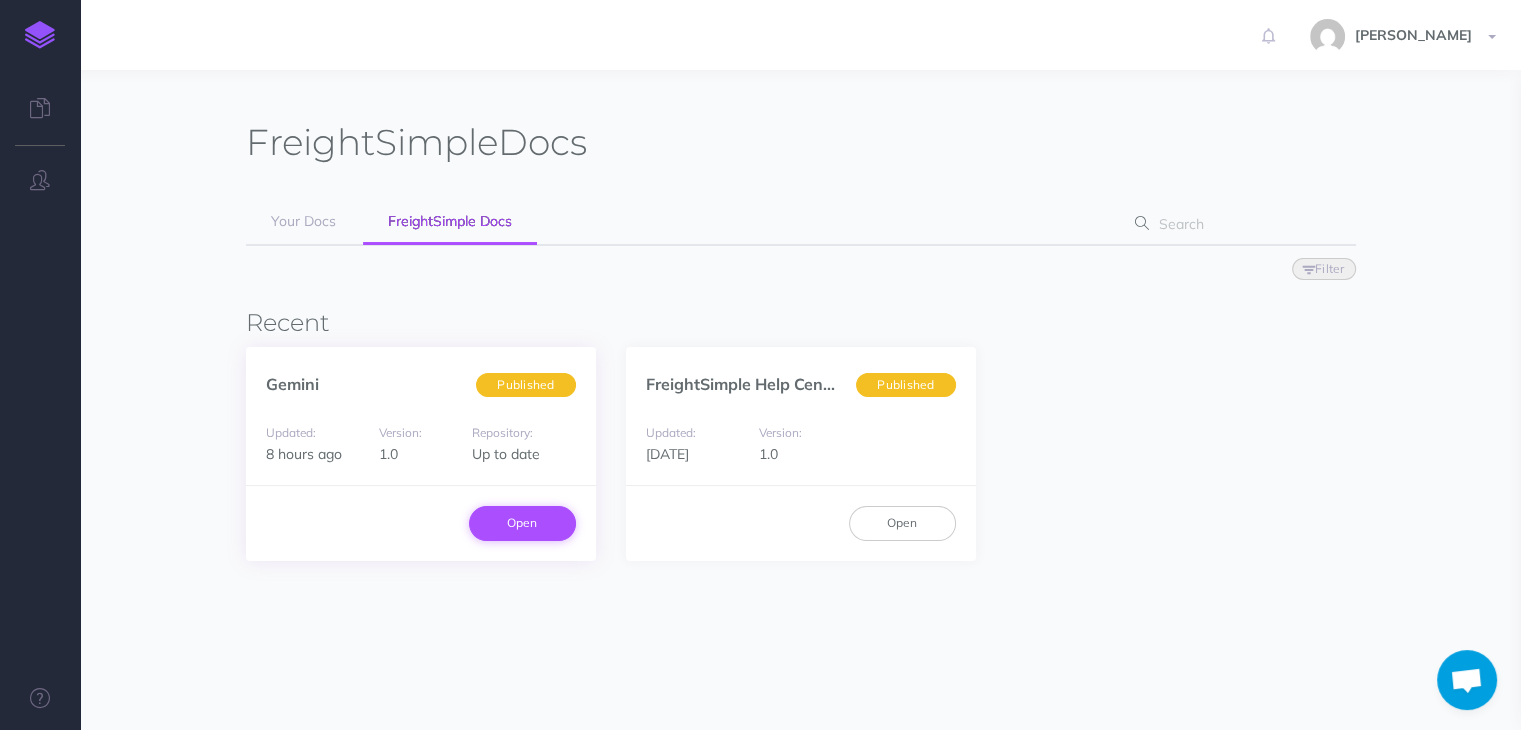 click on "Open" at bounding box center (522, 523) 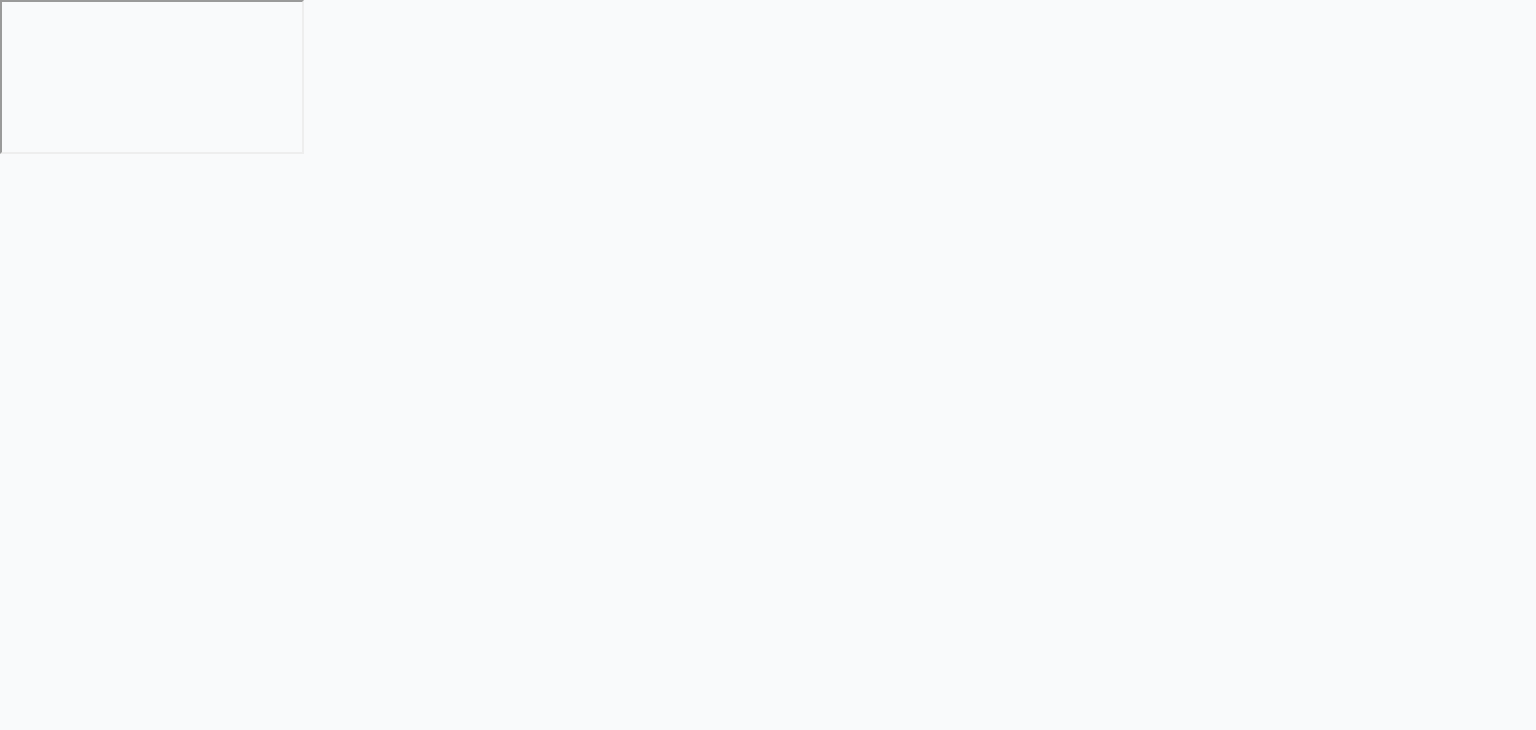 scroll, scrollTop: 0, scrollLeft: 0, axis: both 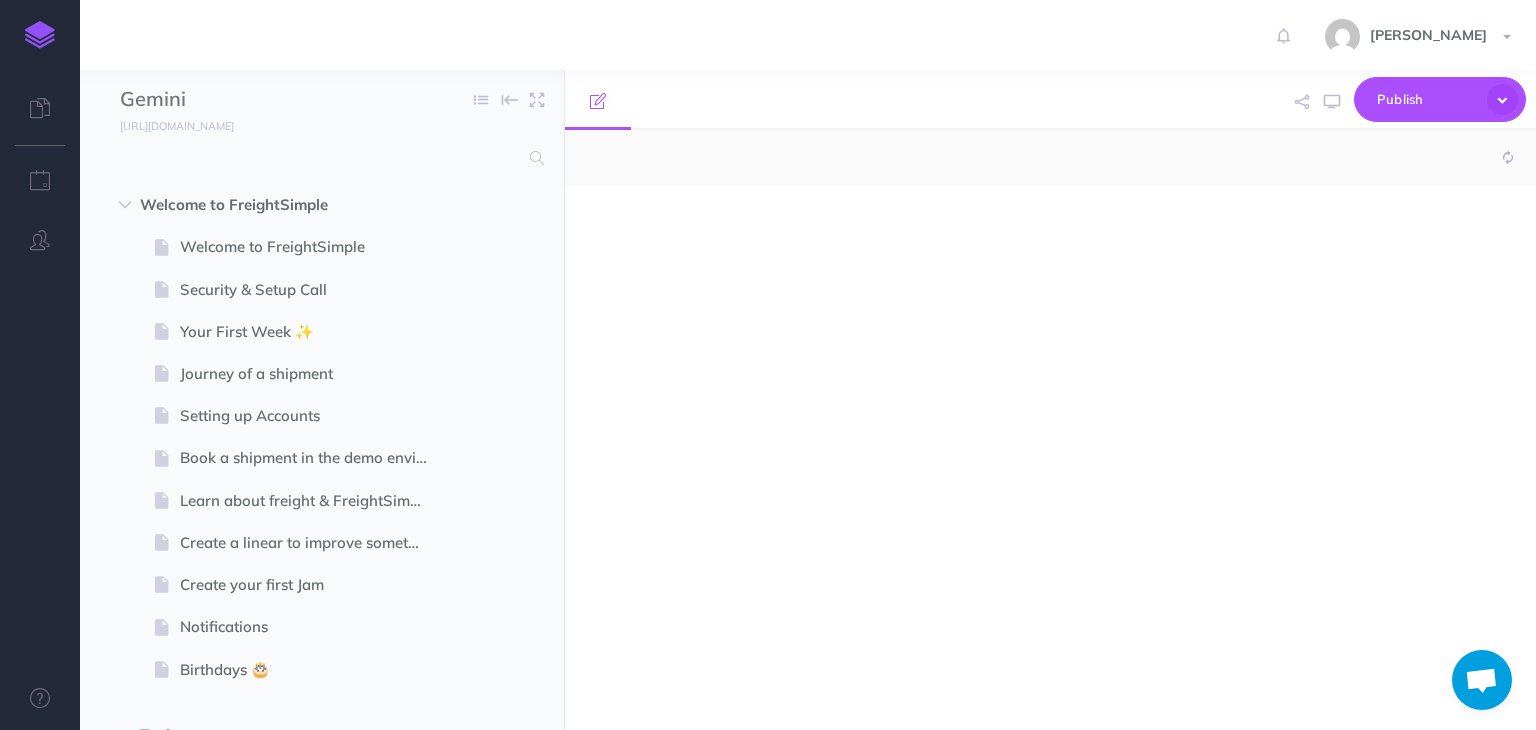 select on "null" 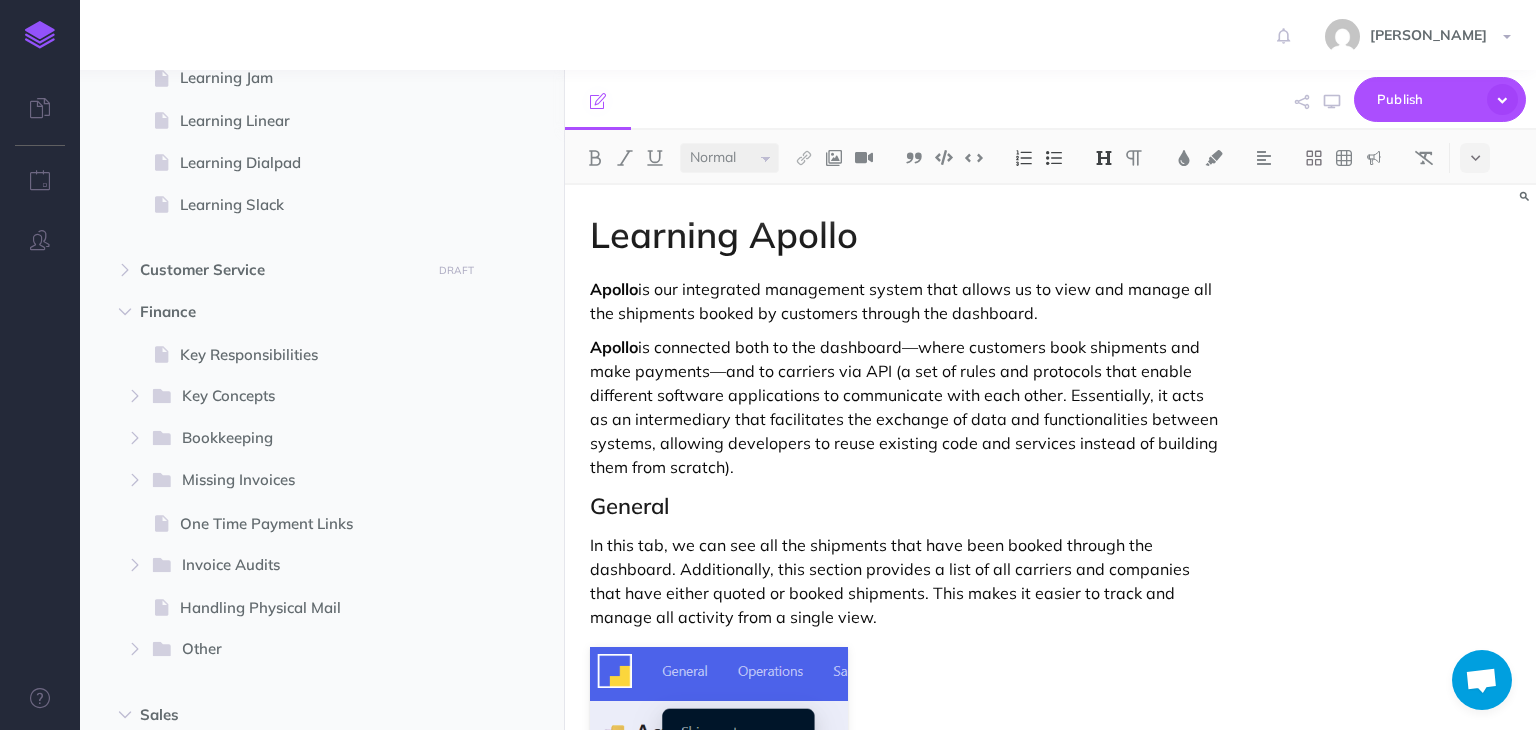 scroll, scrollTop: 1000, scrollLeft: 0, axis: vertical 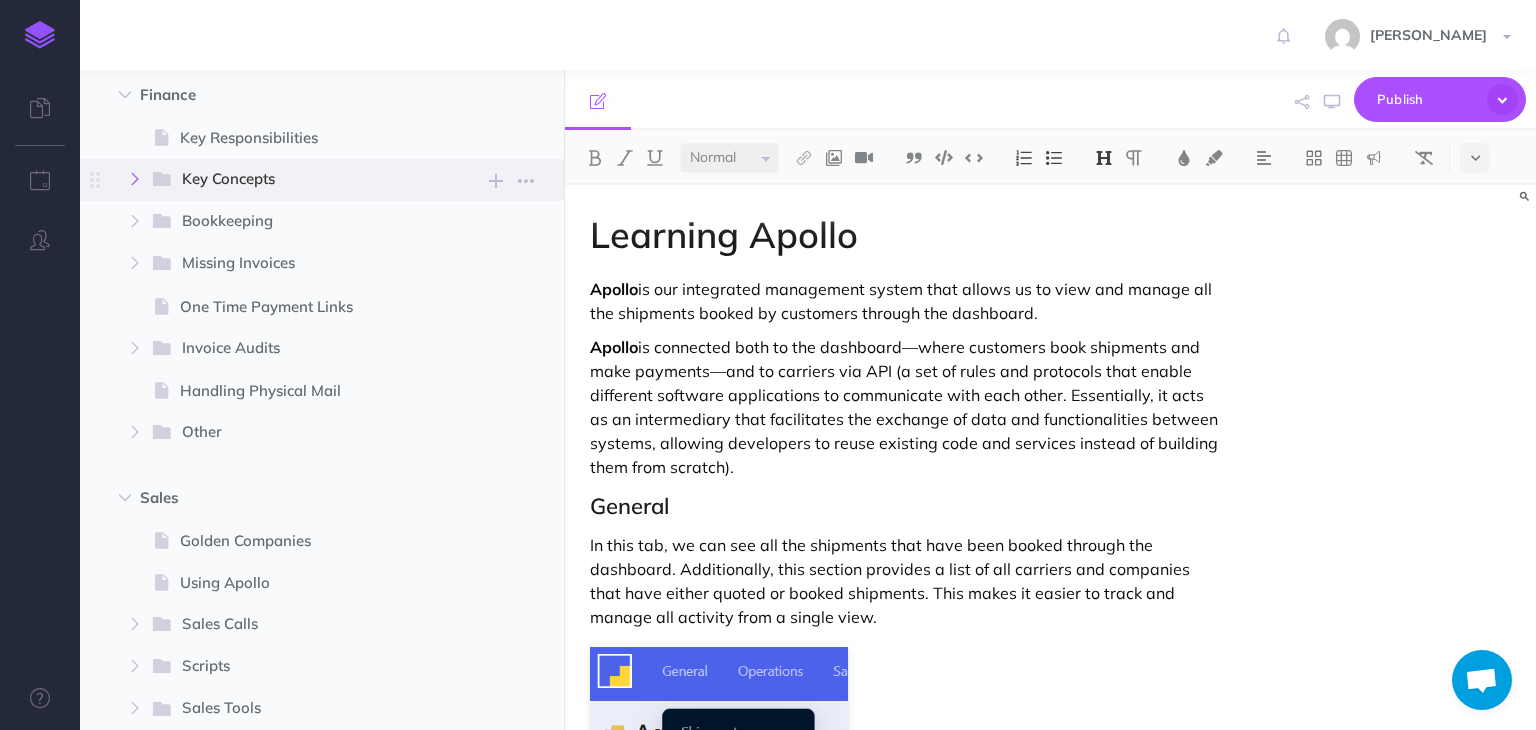 click at bounding box center [135, 179] 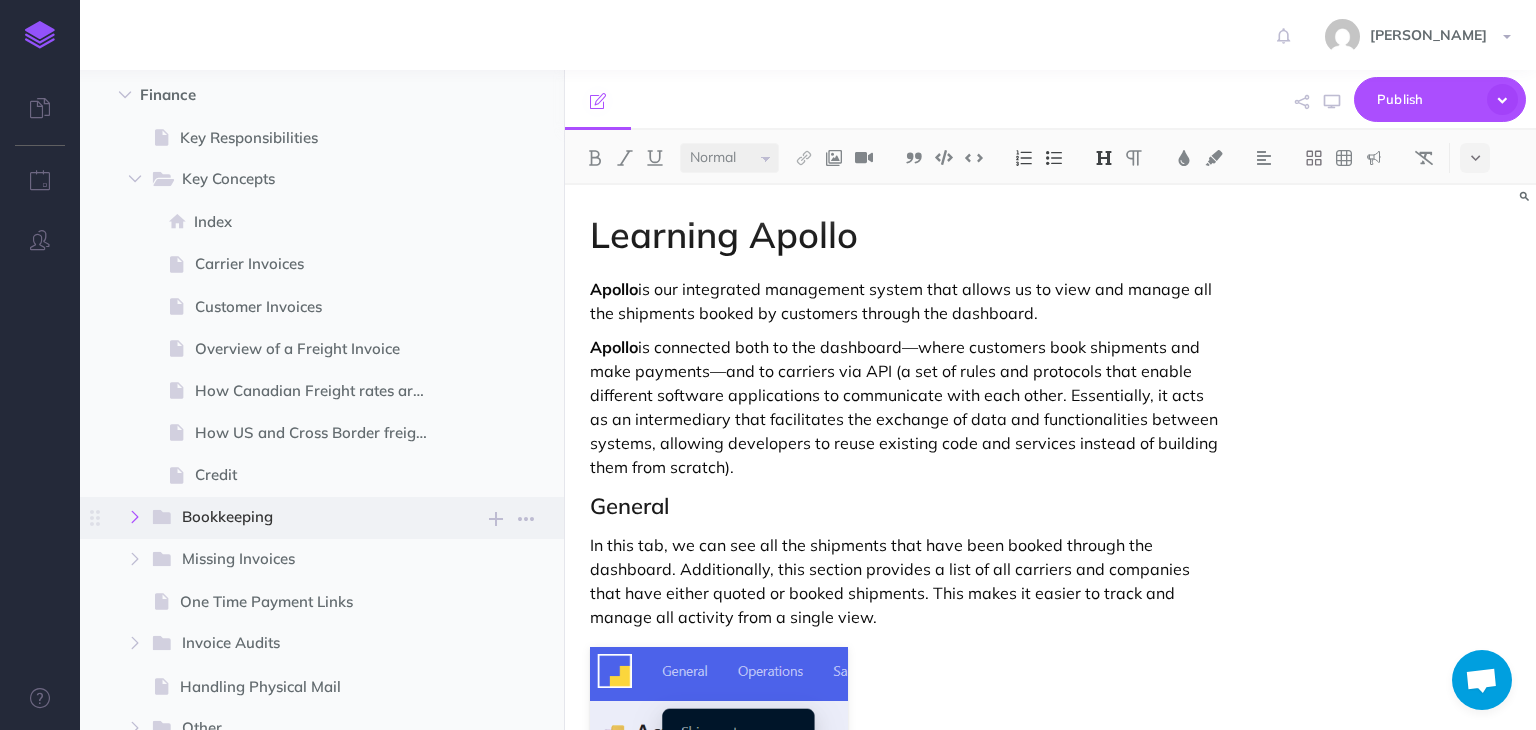click at bounding box center [135, 517] 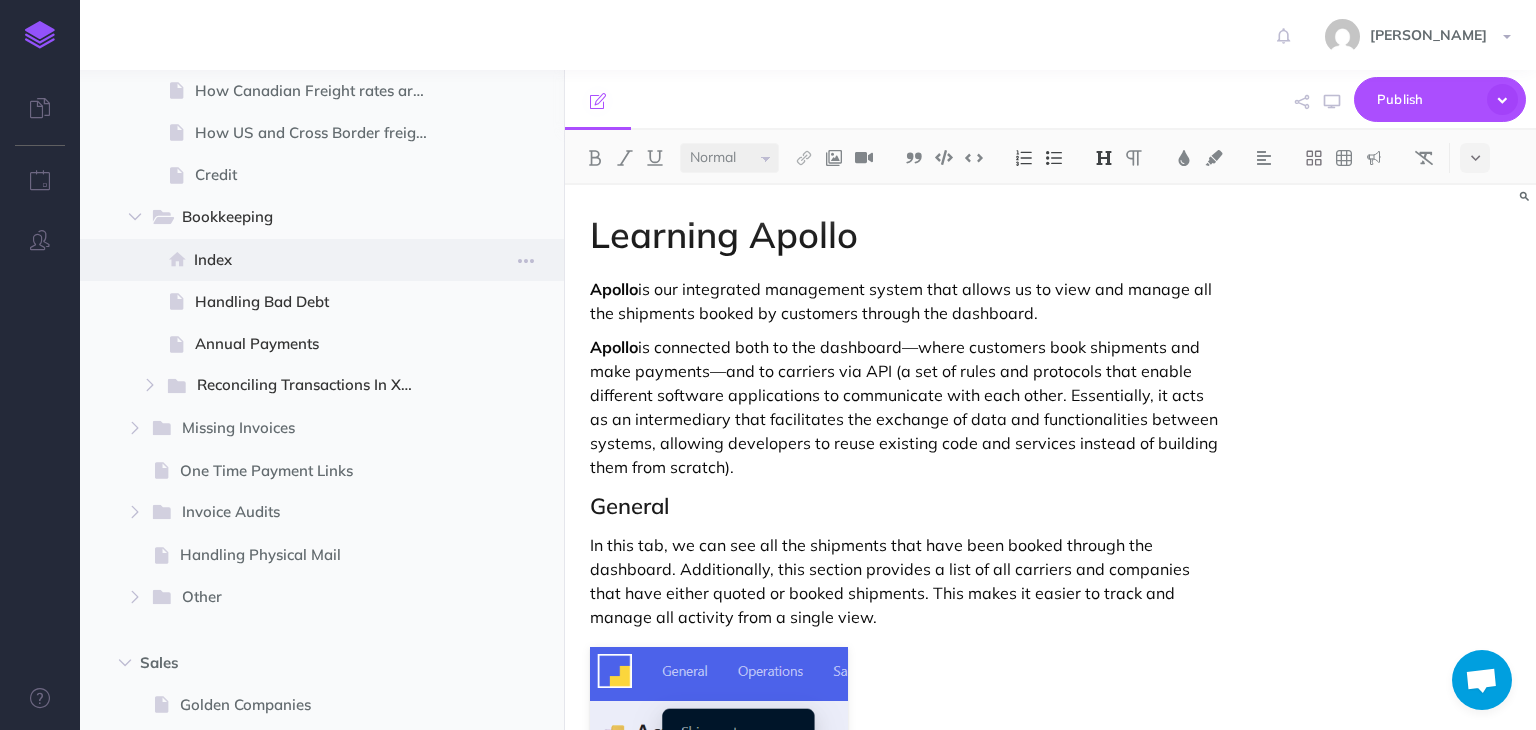 scroll, scrollTop: 1100, scrollLeft: 0, axis: vertical 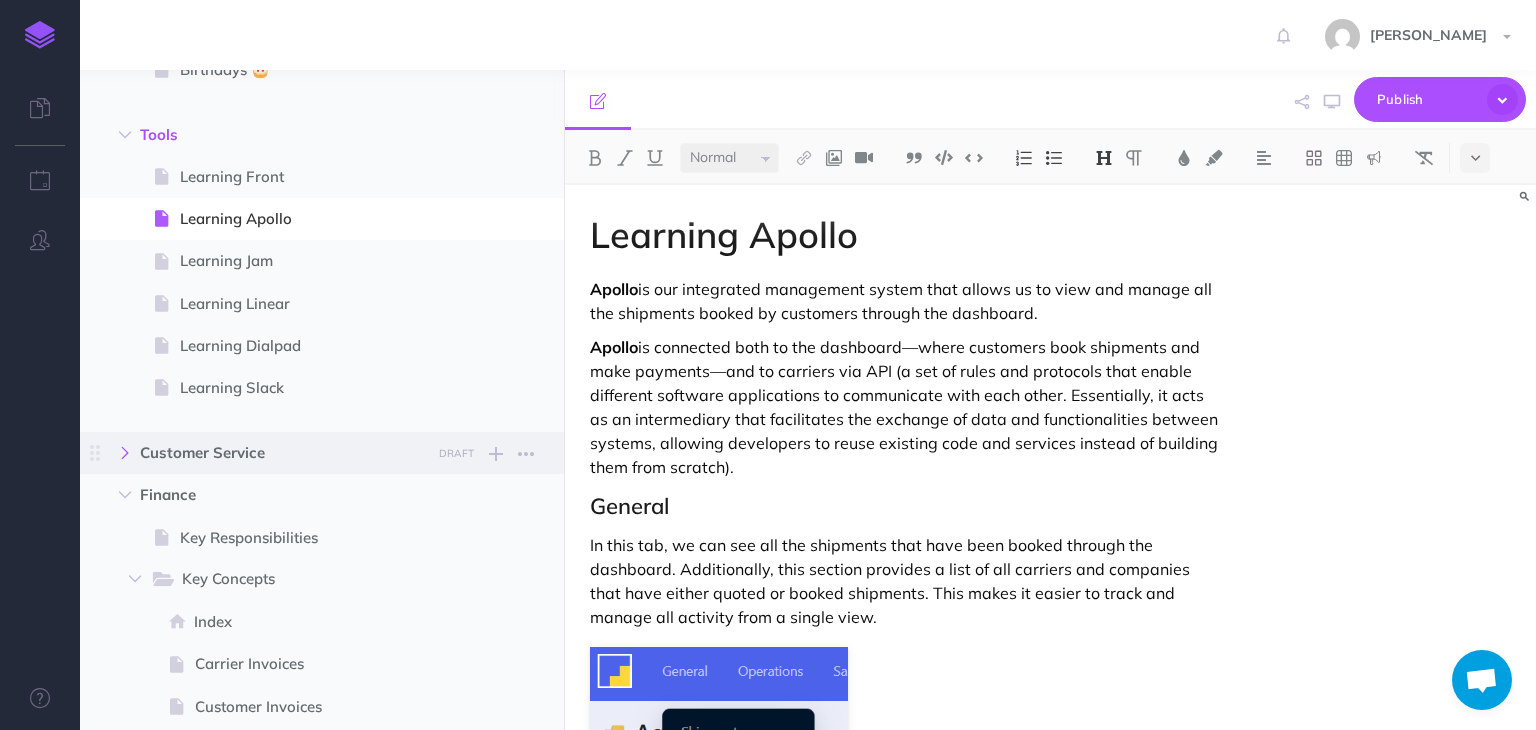 click at bounding box center (125, 453) 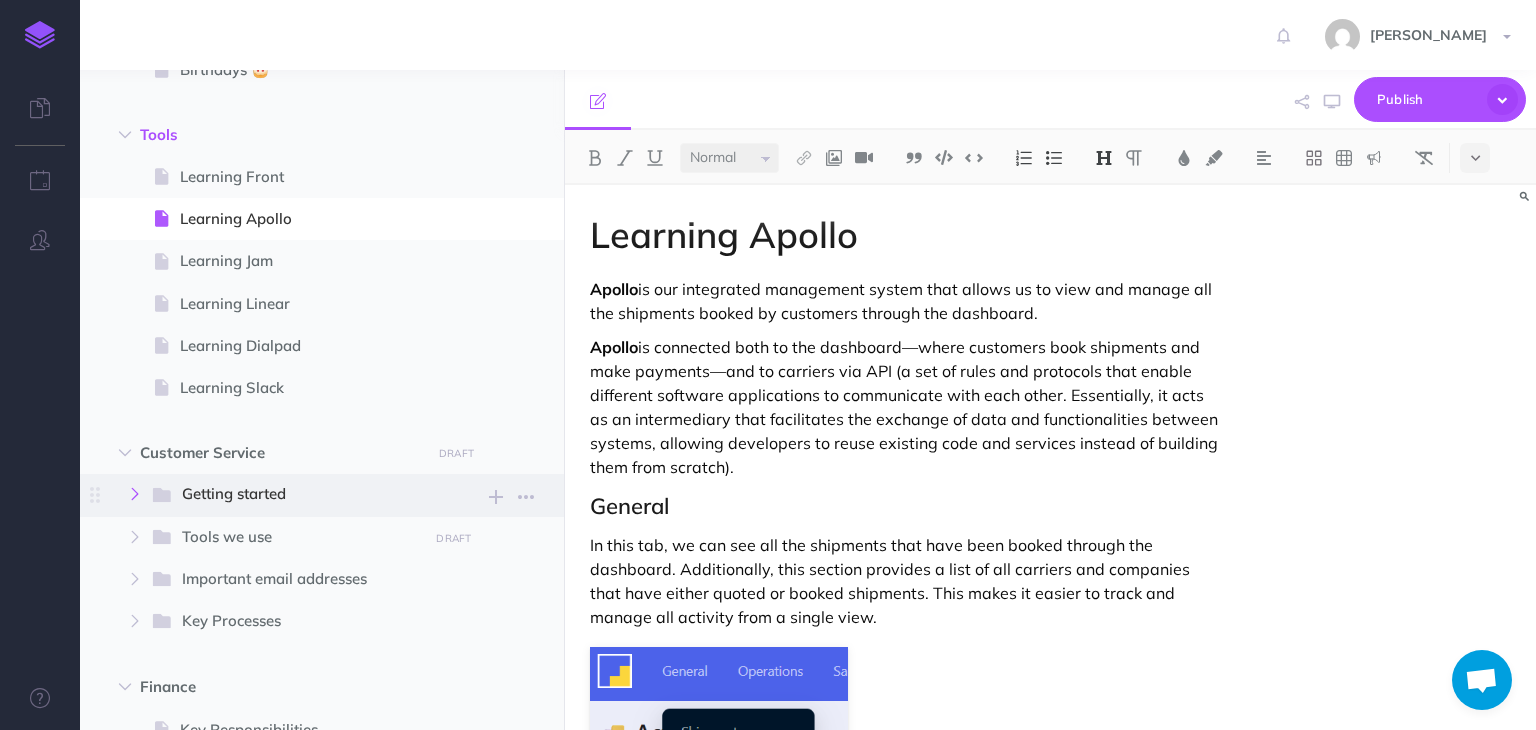click at bounding box center [135, 494] 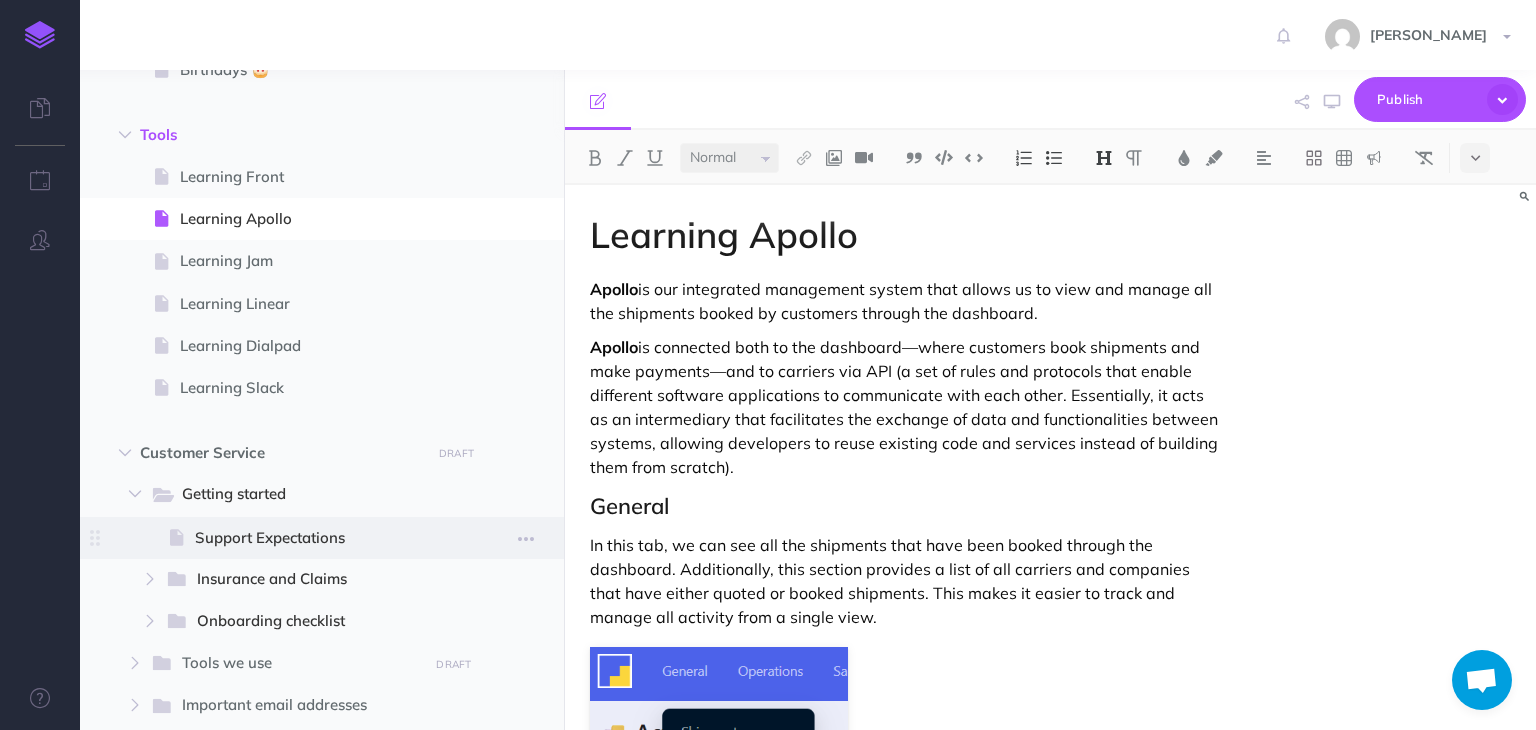 click on "Support Expectations" at bounding box center [319, 538] 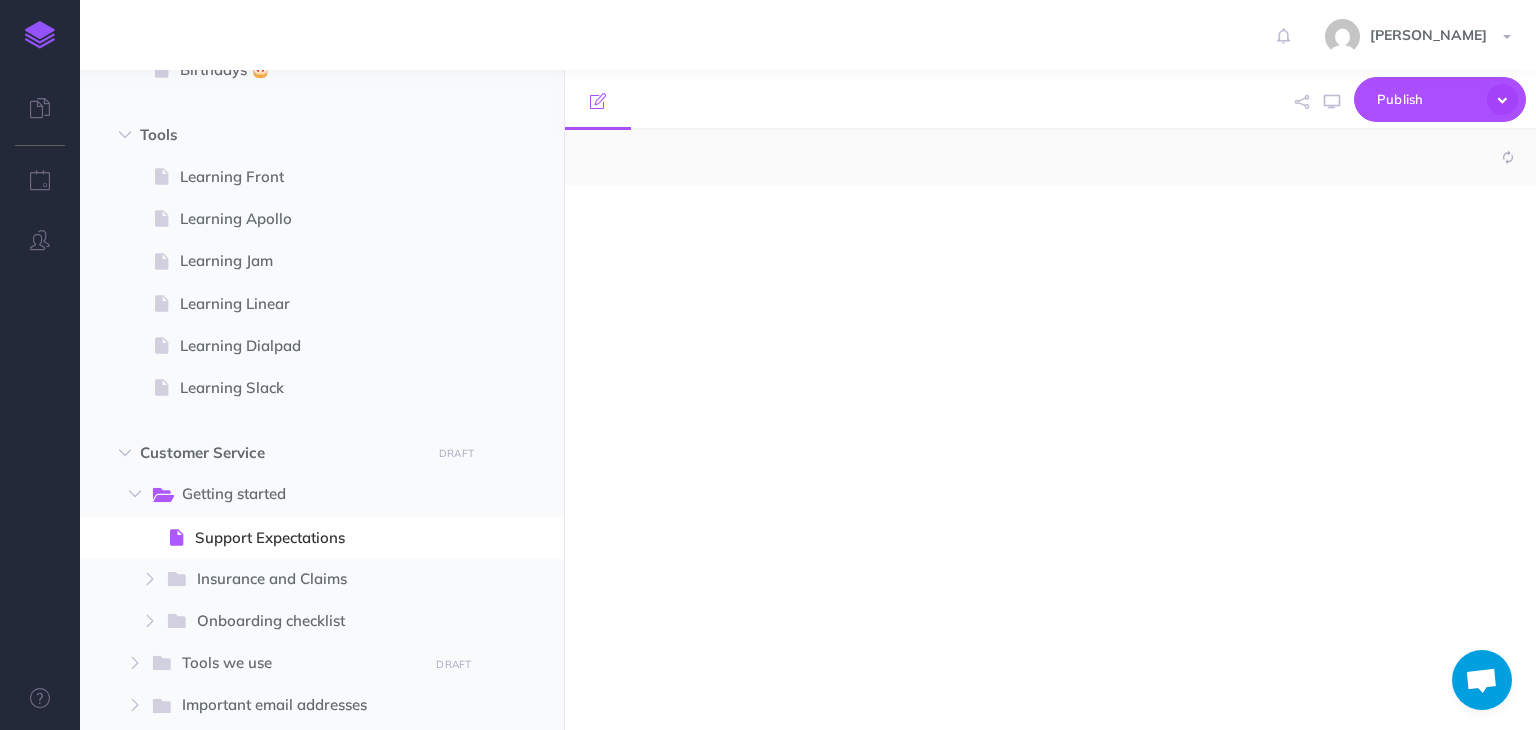 select on "null" 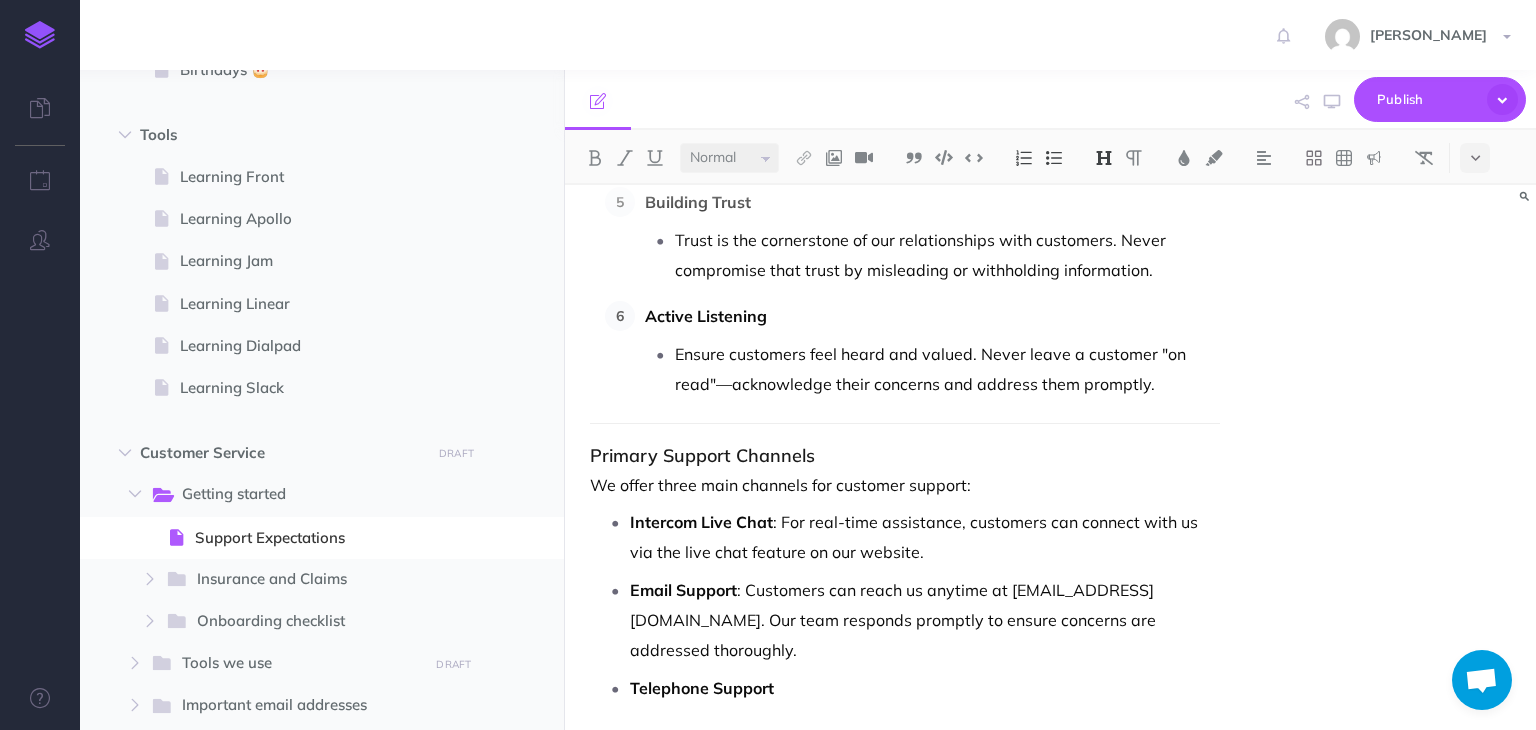 scroll, scrollTop: 1452, scrollLeft: 0, axis: vertical 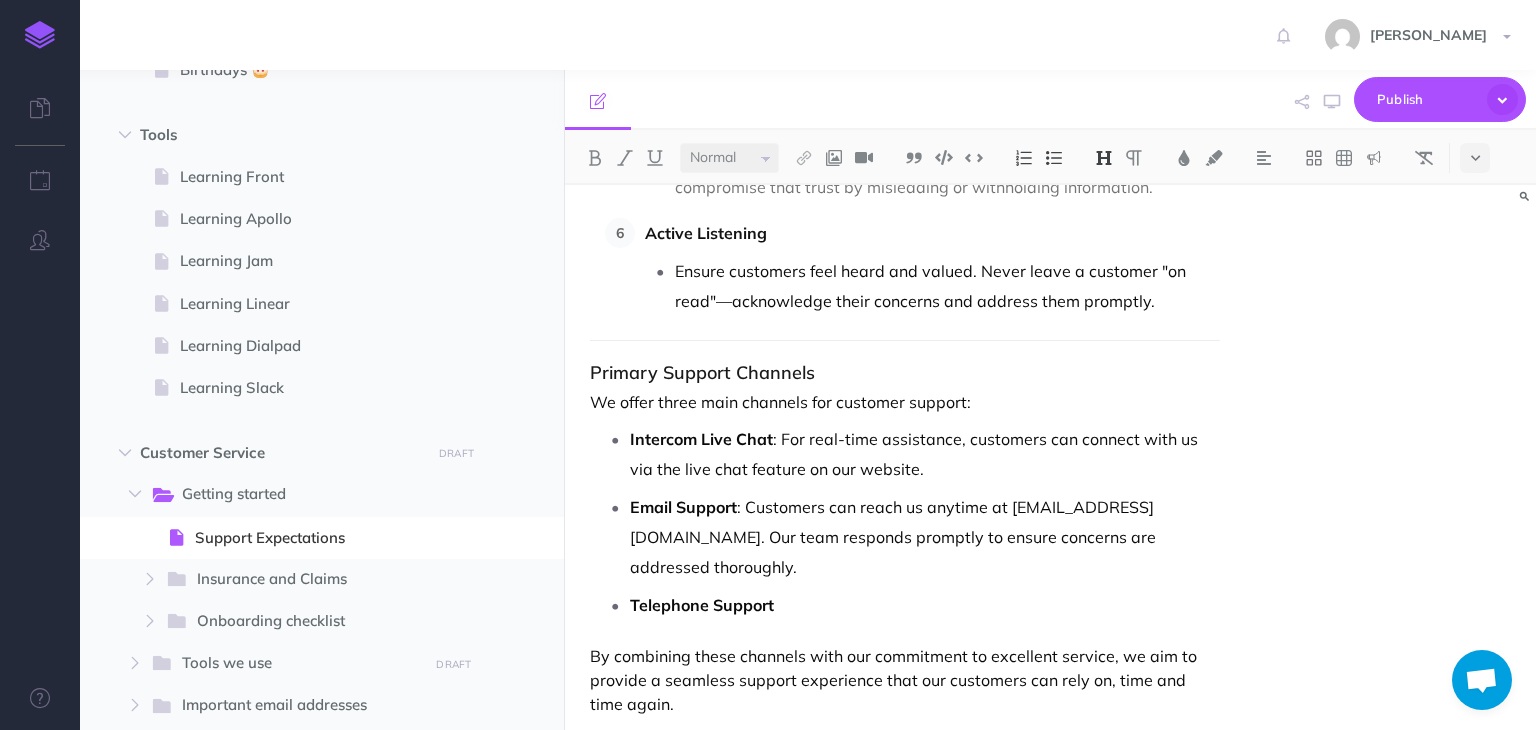 click at bounding box center (904, 340) 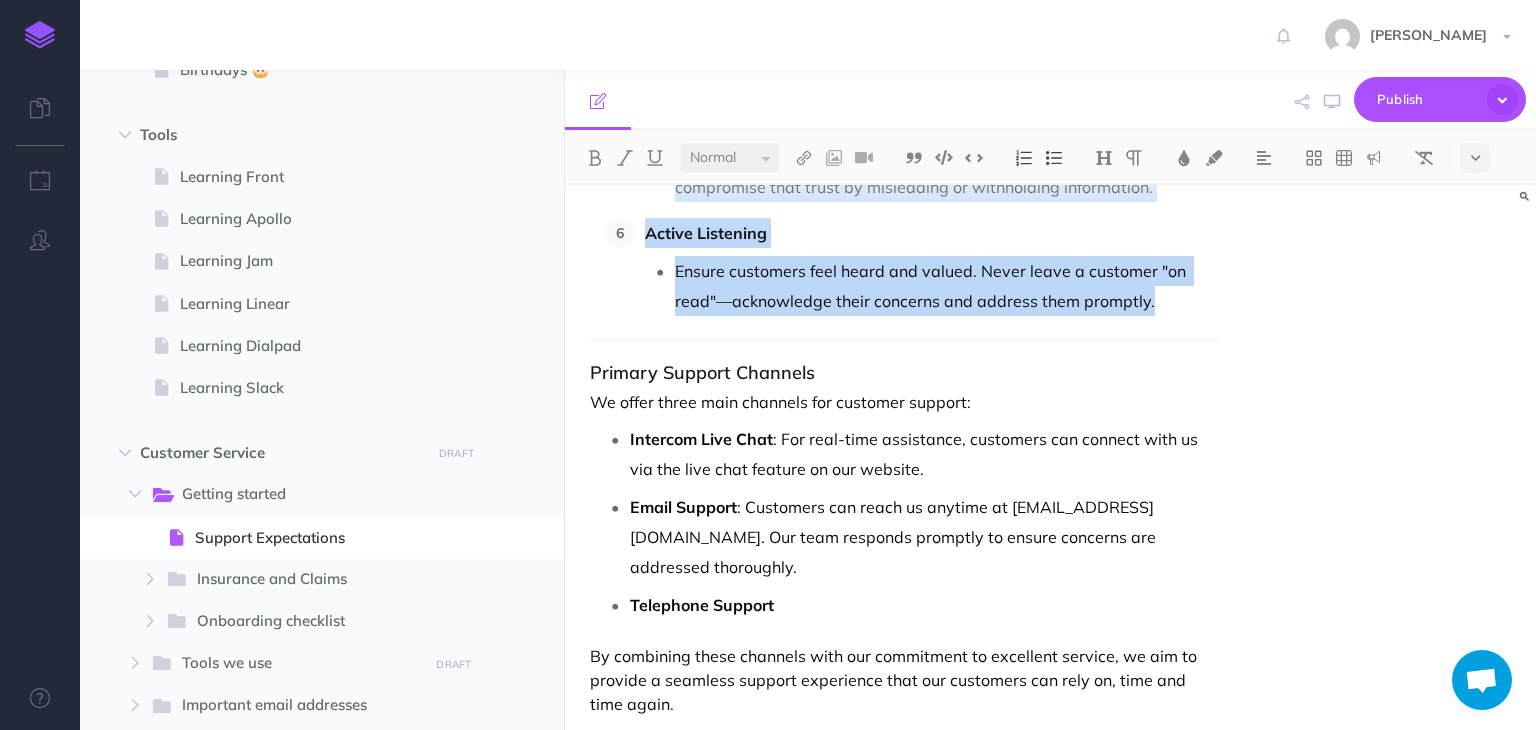 click on "Customer Support Expectations Overview At FreightSimple, providing exceptional customer support is more than a goal—it's our top priority. We strive to create a support experience that is fast, friendly, and focused on solving problems effectively. Our dashboard is designed to empower customers to manage most tasks independently. However, we understand that shipping freight can come with complexities, and there are times when customers will need additional assistance. When that happens, we must provide answers quickly, honestly, and with empathy. Key Things We are dealing with real people who are doing stressful jobs. Always be nice to them. Always treat people as you would expect to be treated Mistakes can cost money. We must be very careful. Carriers will send real trucks. We have to be very careful about that. If you don't know, ask! If you need help, ask! Feedback is everything Core Tenets of Our Support Experience Quick Responses Customers should receive an initial response within  two minutes" at bounding box center [904, -239] 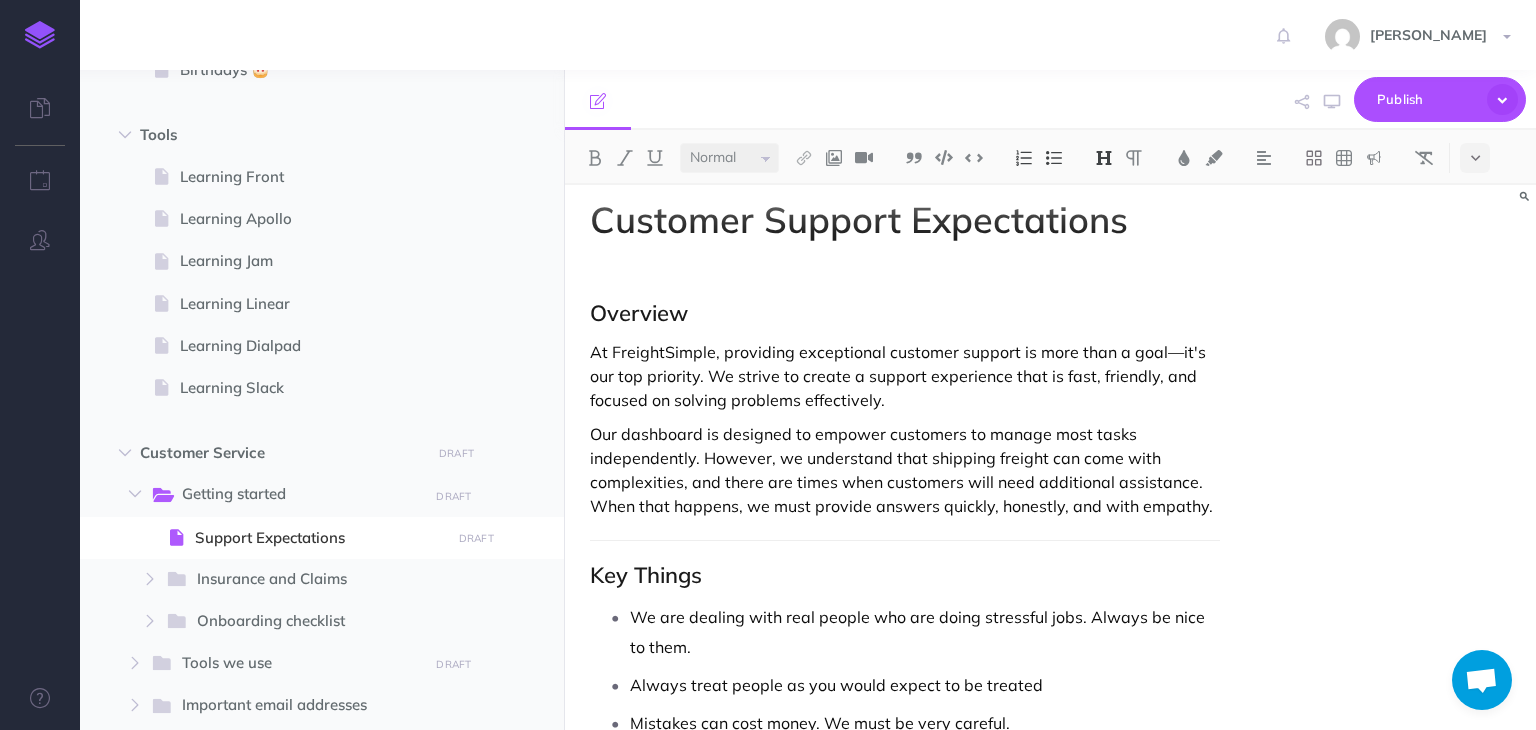 scroll, scrollTop: 0, scrollLeft: 0, axis: both 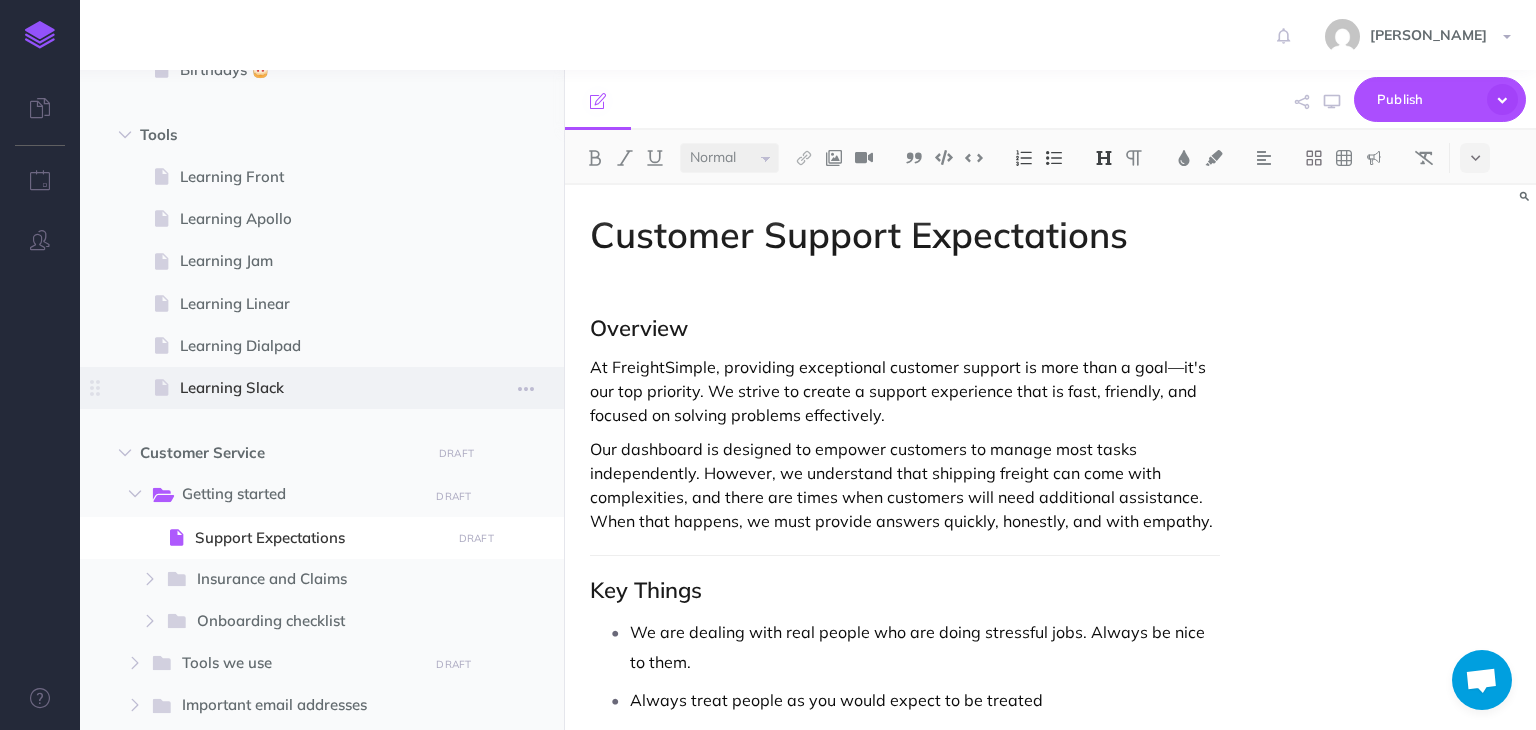 click on "Learning Slack" at bounding box center [312, 388] 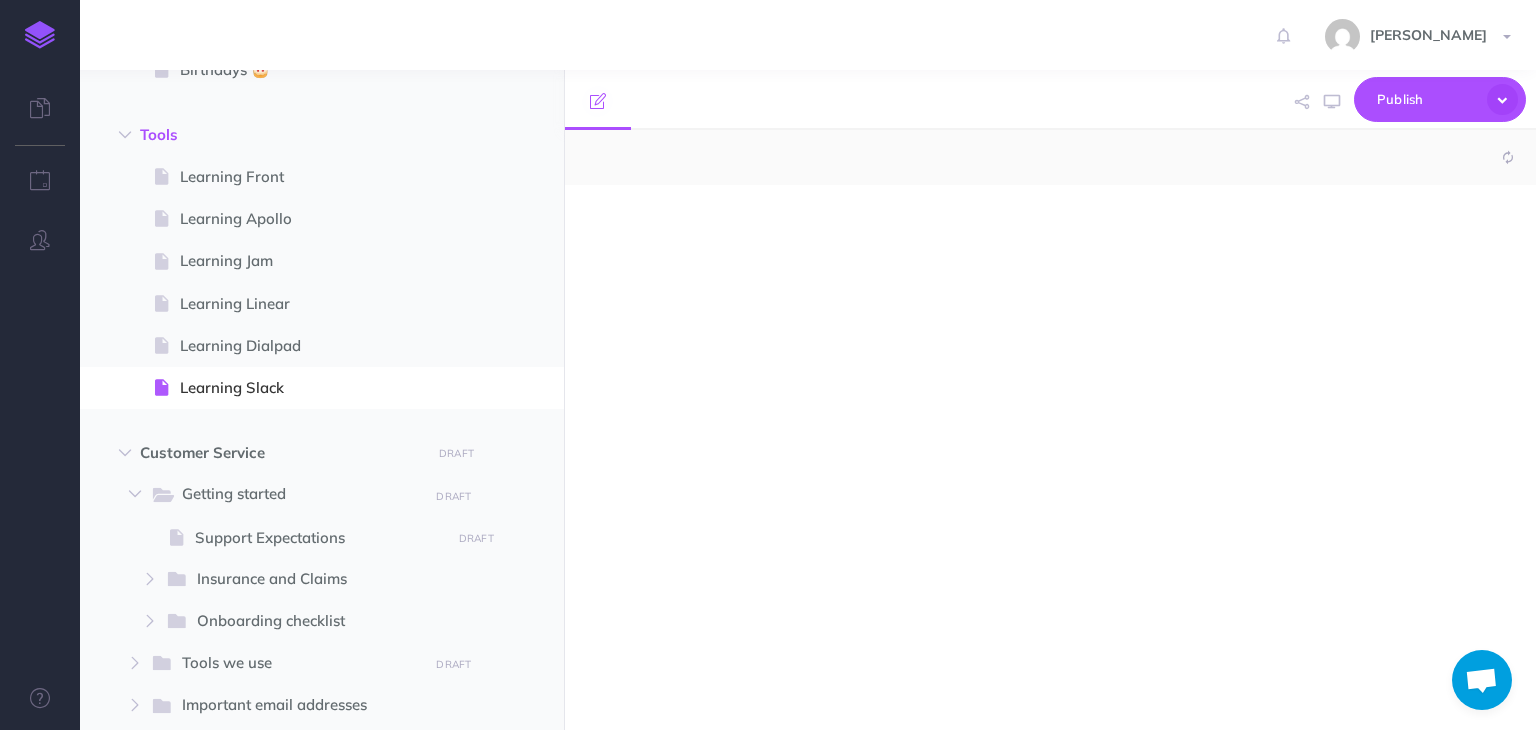 select on "null" 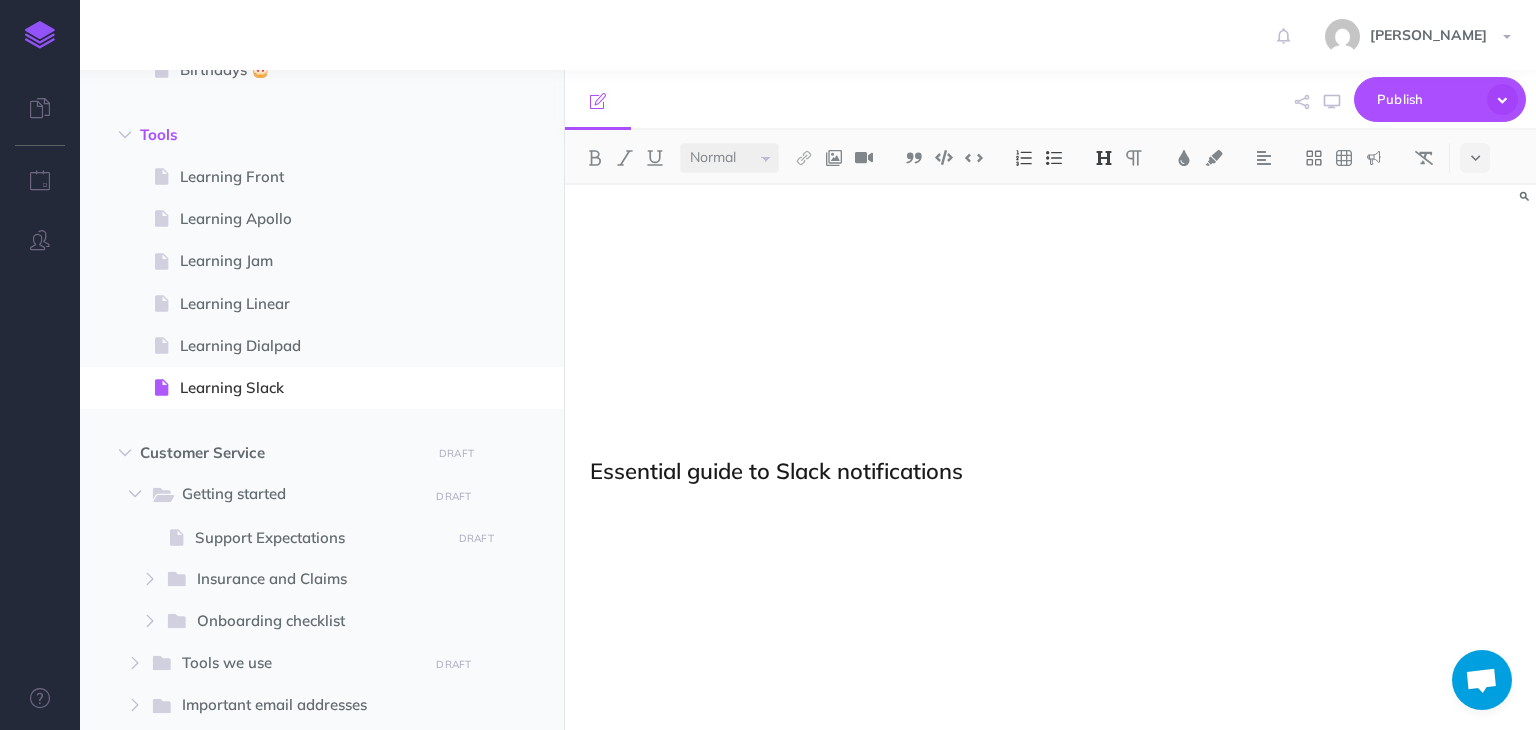 scroll, scrollTop: 800, scrollLeft: 0, axis: vertical 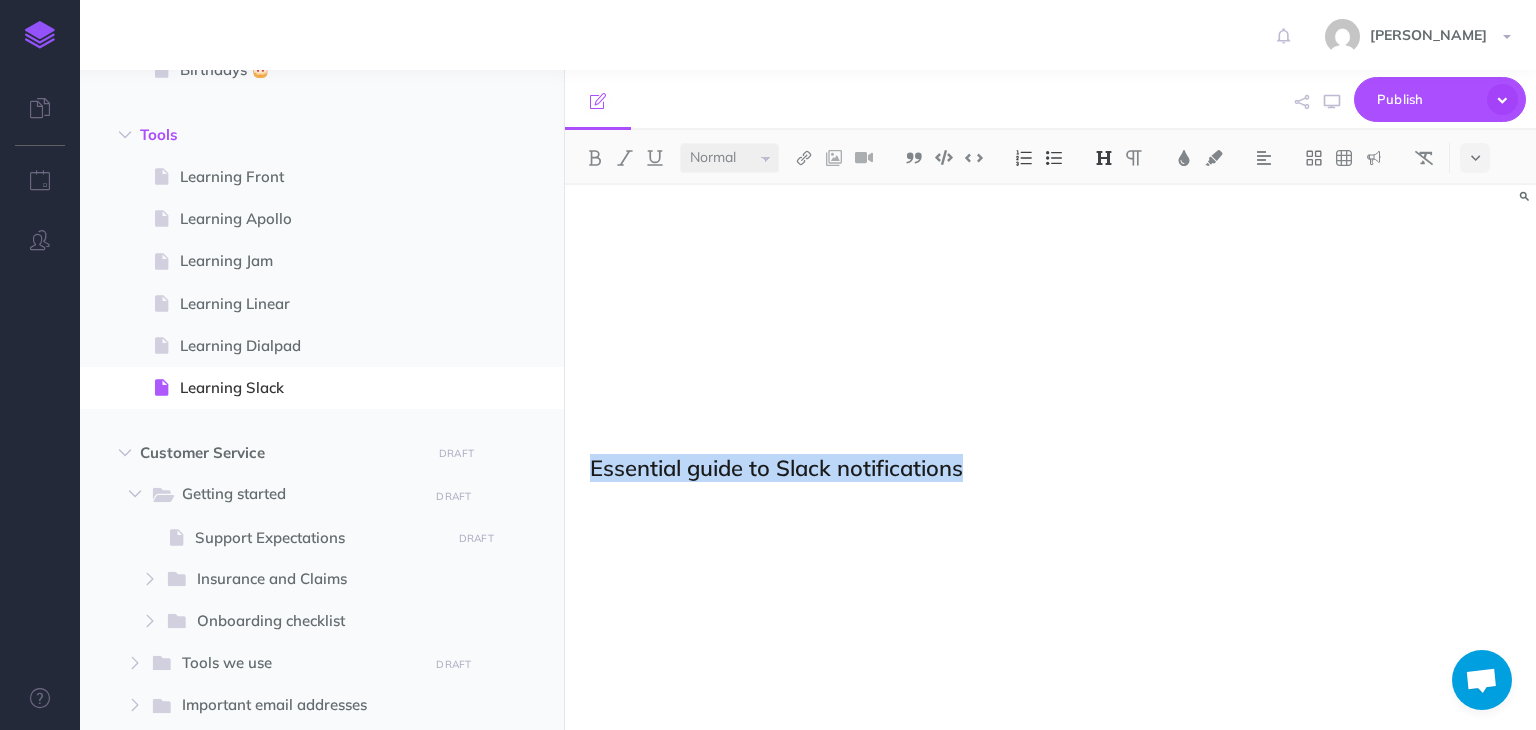 drag, startPoint x: 999, startPoint y: 457, endPoint x: 574, endPoint y: 461, distance: 425.01883 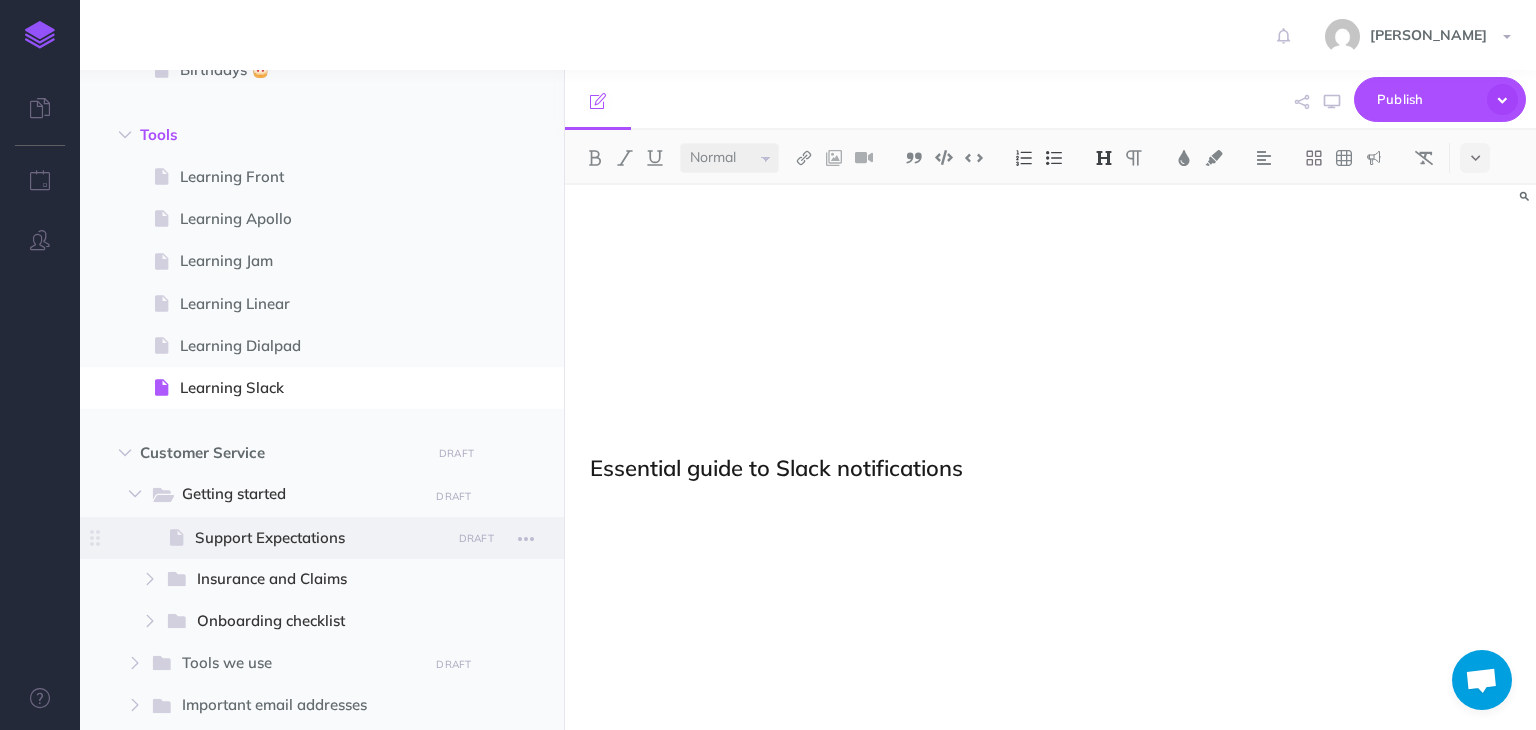 click on "Support Expectations" at bounding box center (319, 538) 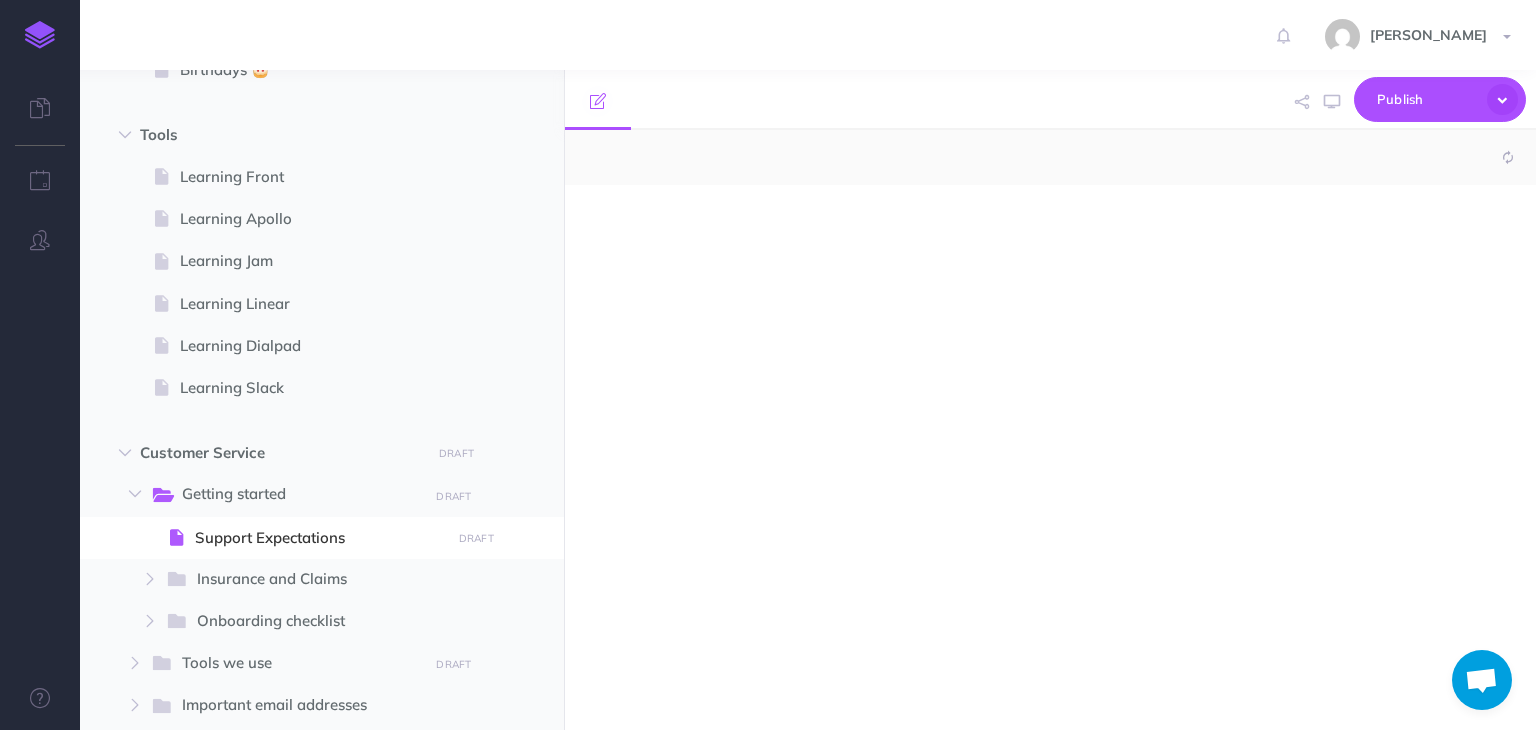 select on "null" 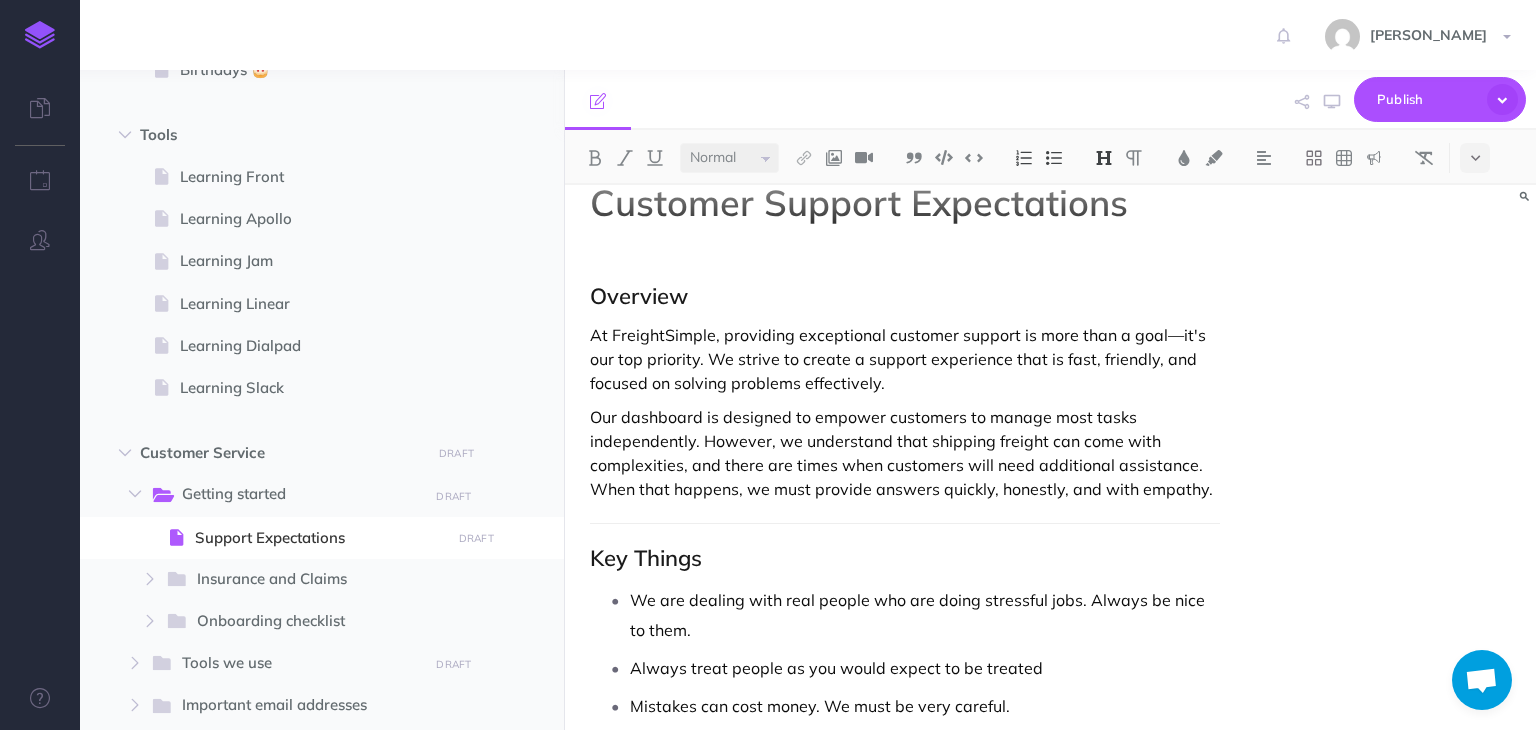 scroll, scrollTop: 0, scrollLeft: 0, axis: both 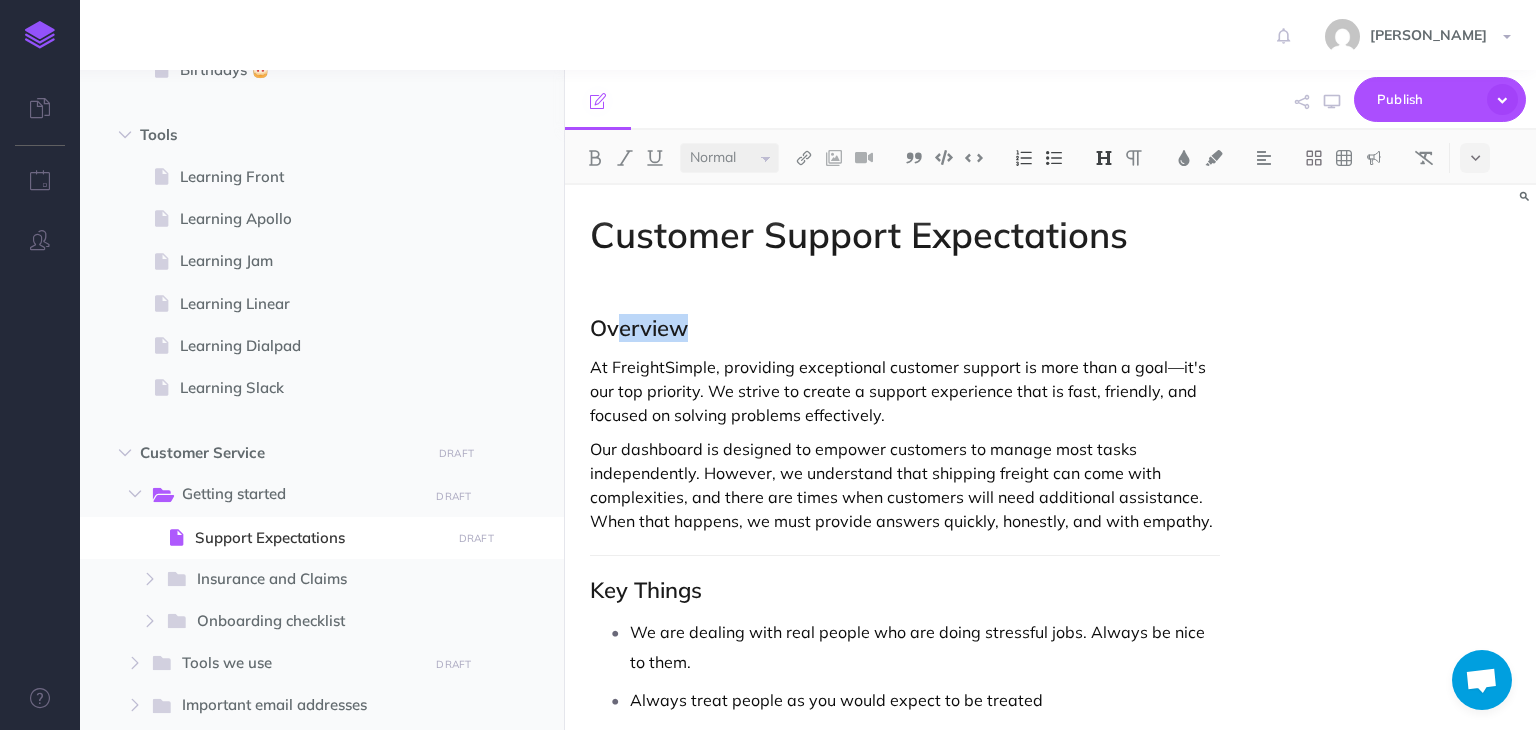 drag, startPoint x: 687, startPoint y: 327, endPoint x: 615, endPoint y: 334, distance: 72.33948 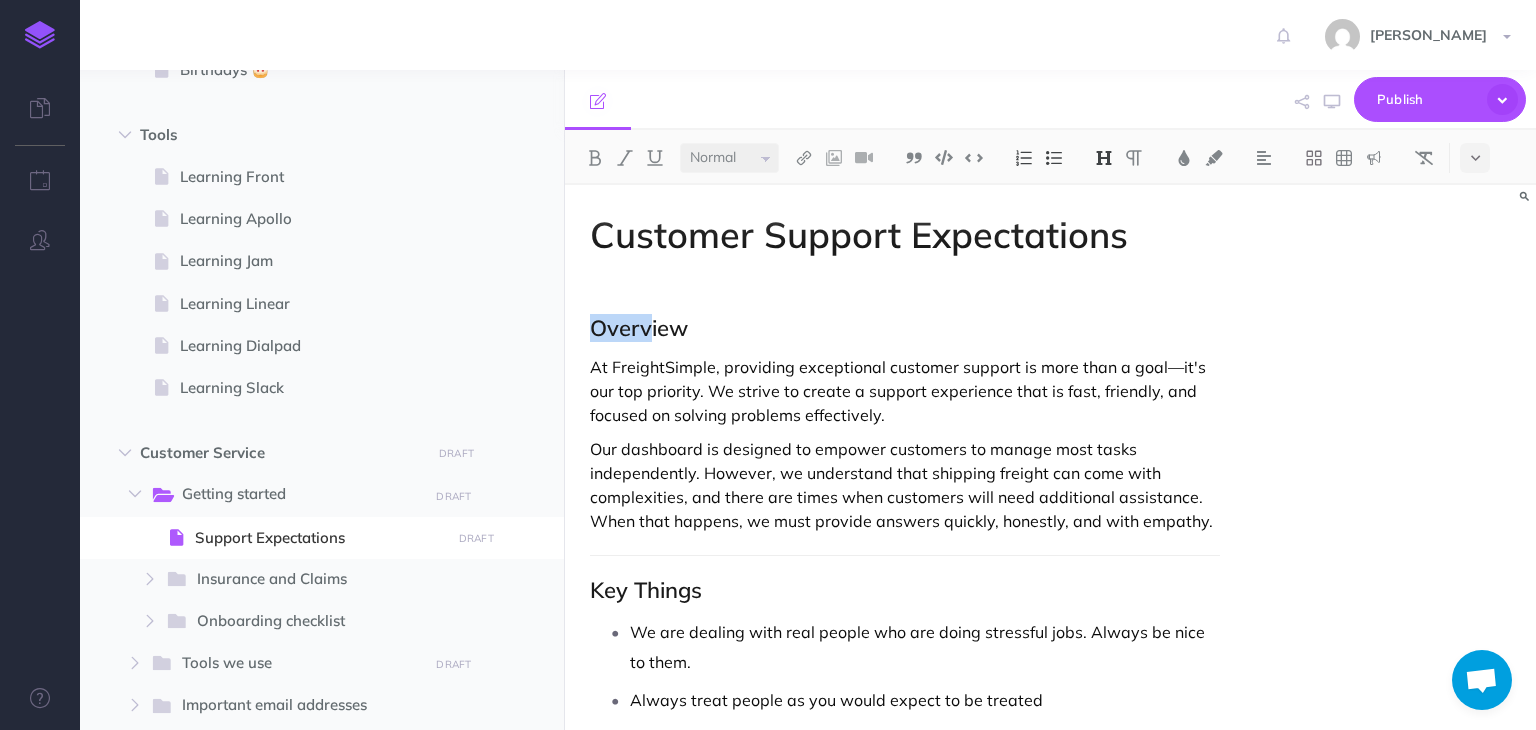 drag, startPoint x: 593, startPoint y: 330, endPoint x: 651, endPoint y: 329, distance: 58.00862 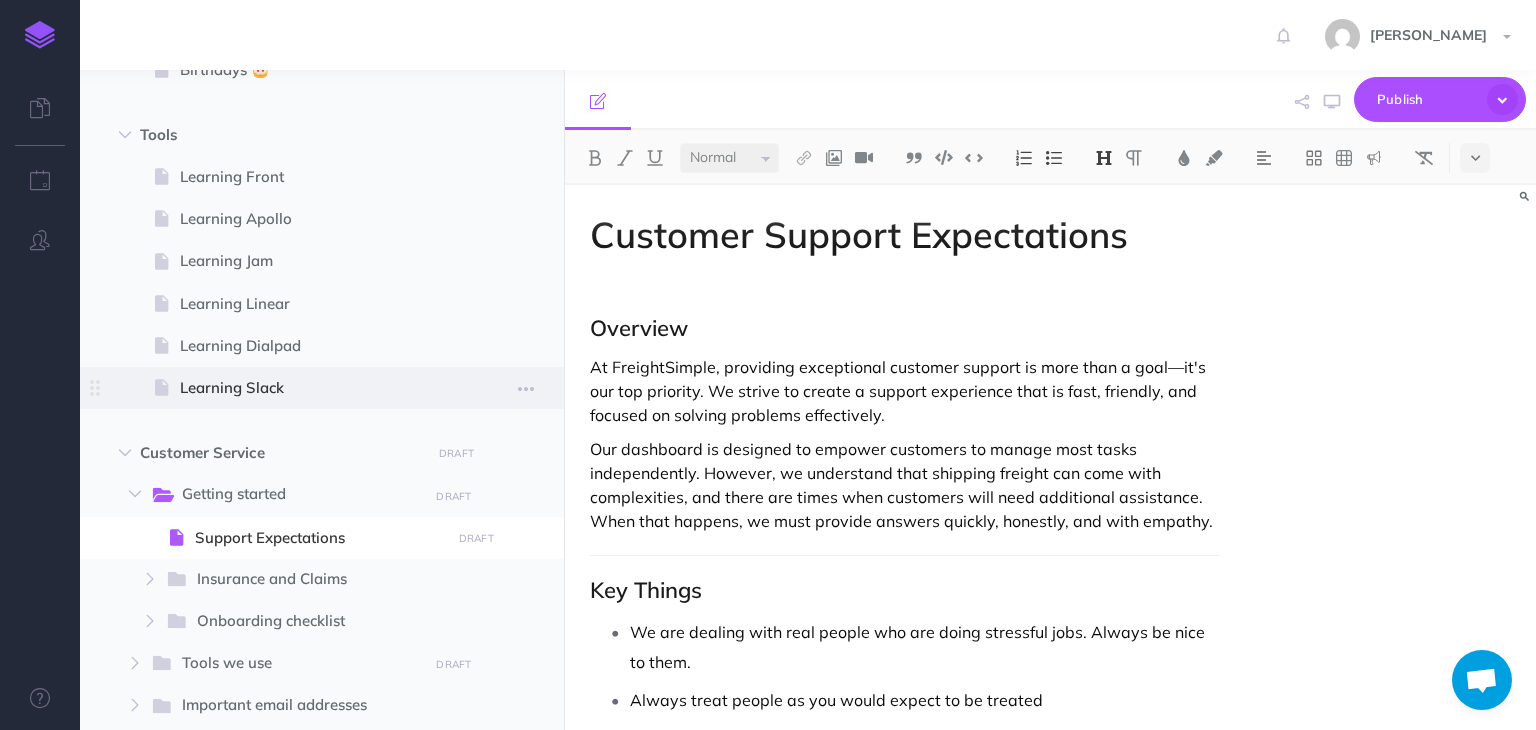 click on "Learning Slack" at bounding box center (312, 388) 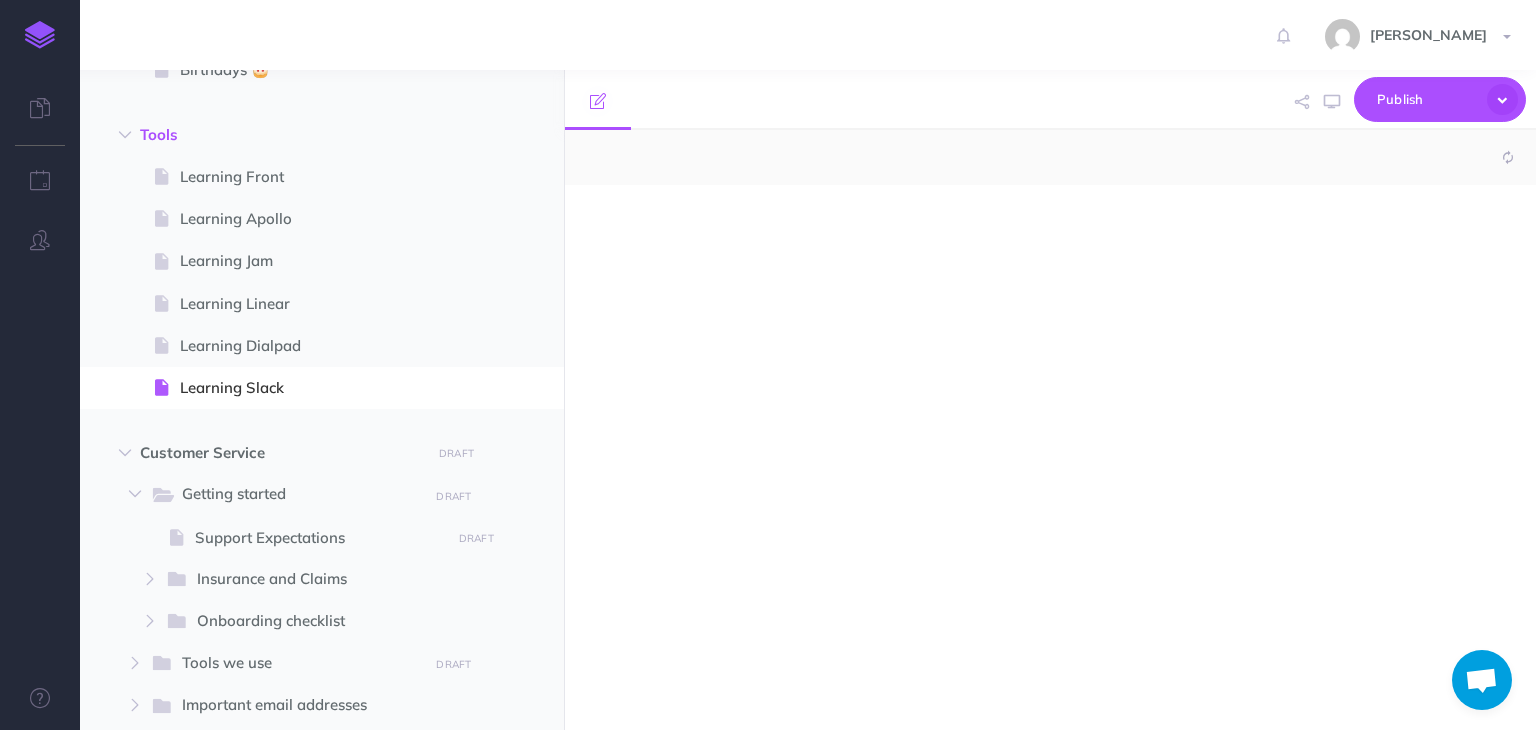 select on "null" 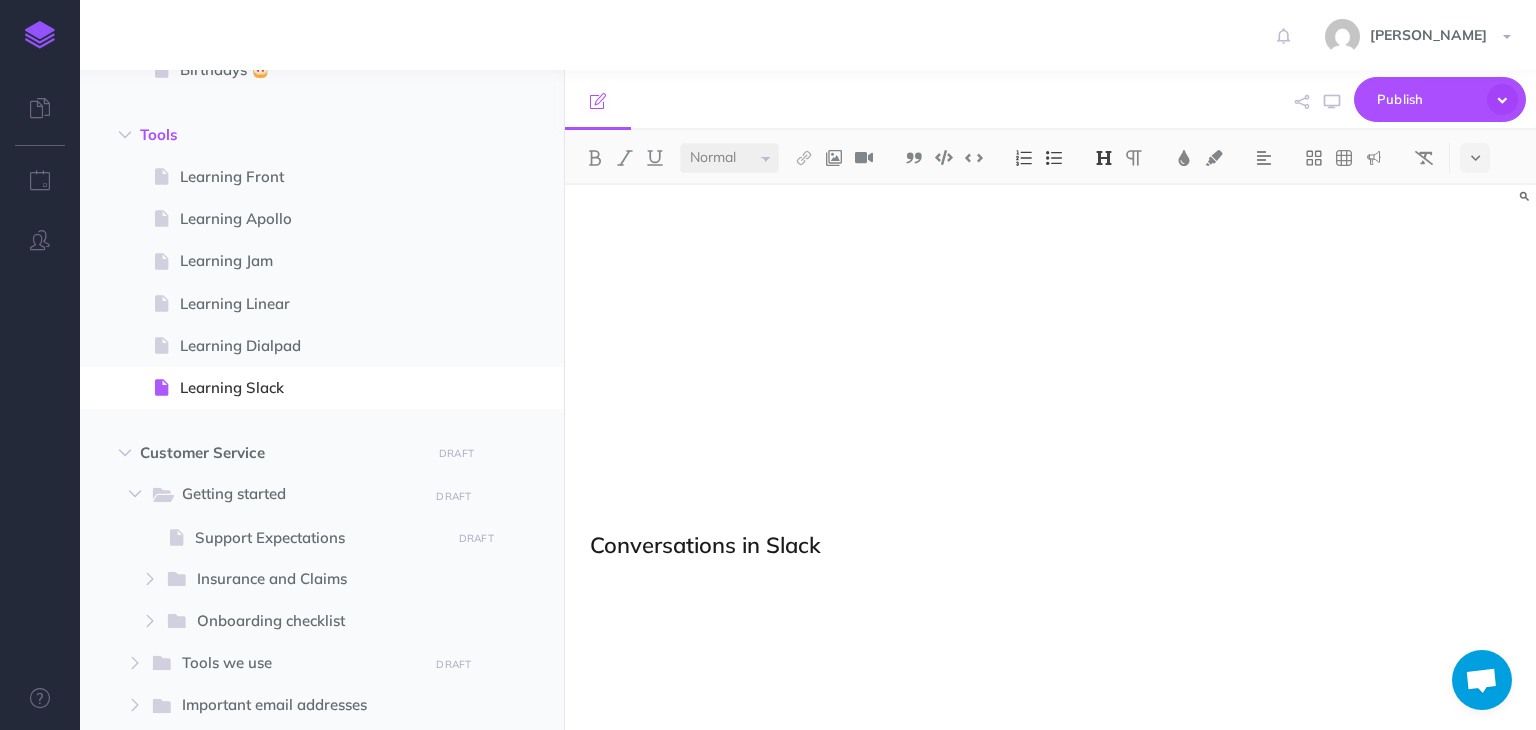 scroll, scrollTop: 400, scrollLeft: 0, axis: vertical 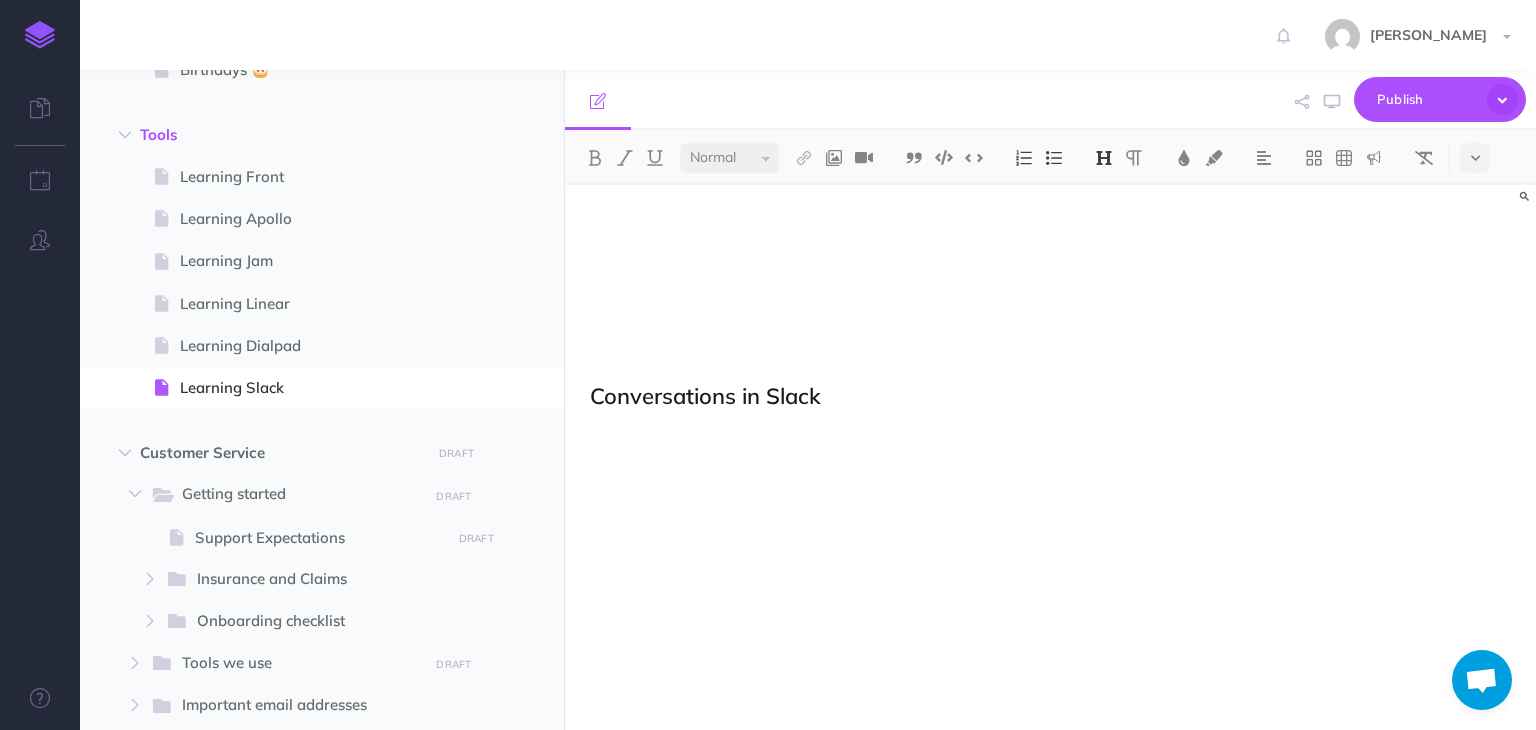 drag, startPoint x: 828, startPoint y: 413, endPoint x: 641, endPoint y: 414, distance: 187.00267 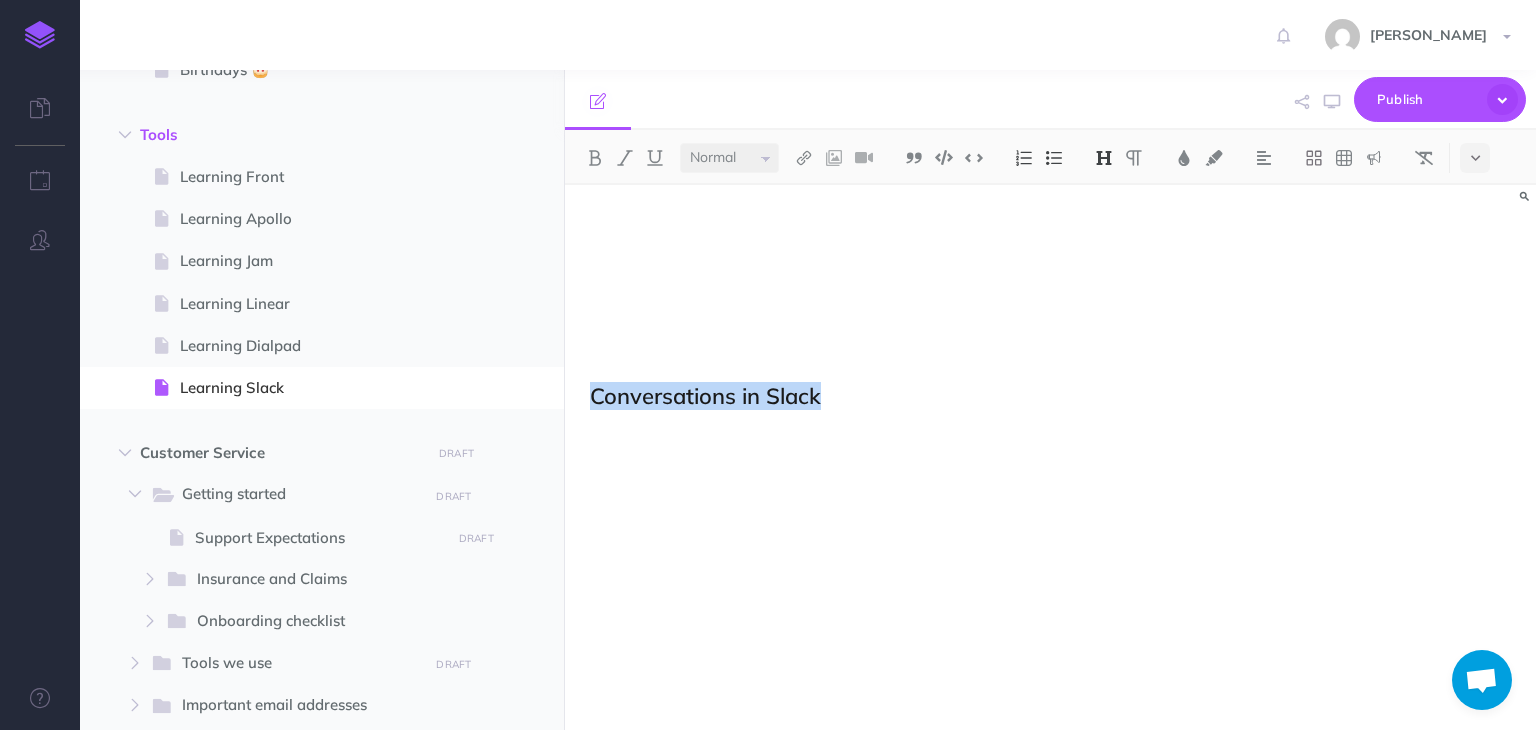 drag, startPoint x: 592, startPoint y: 391, endPoint x: 846, endPoint y: 391, distance: 254 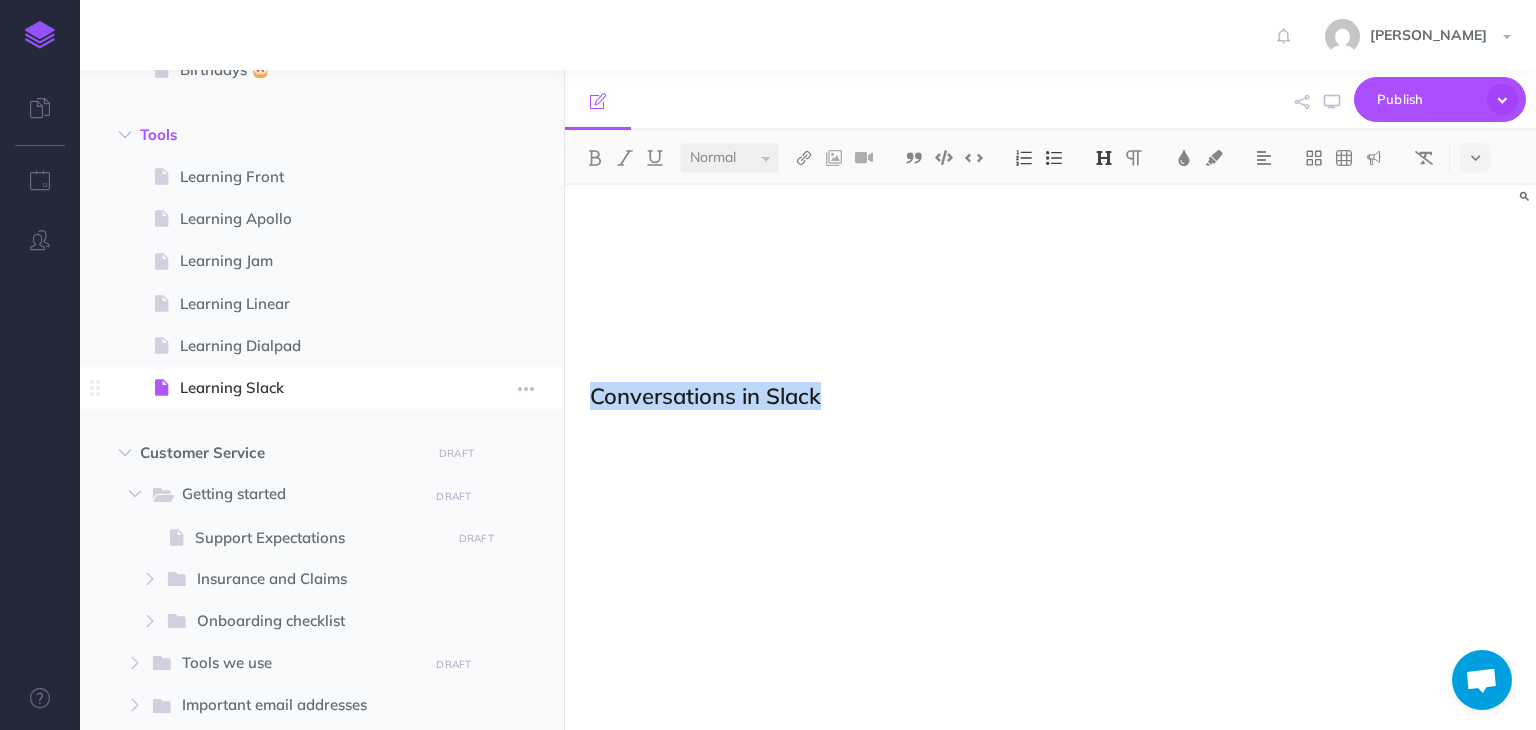 copy on "Conversations in Slack" 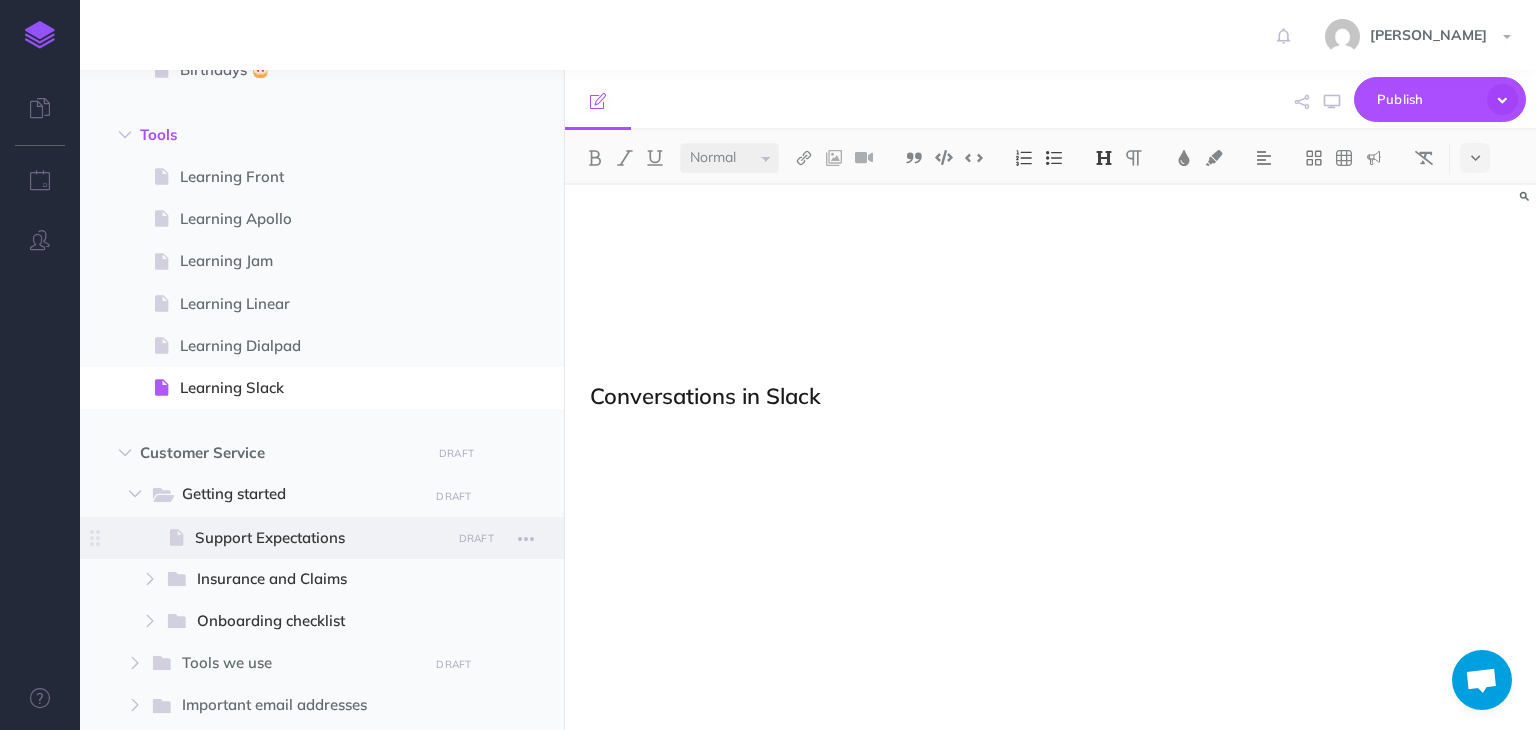 click on "Support Expectations" at bounding box center (319, 538) 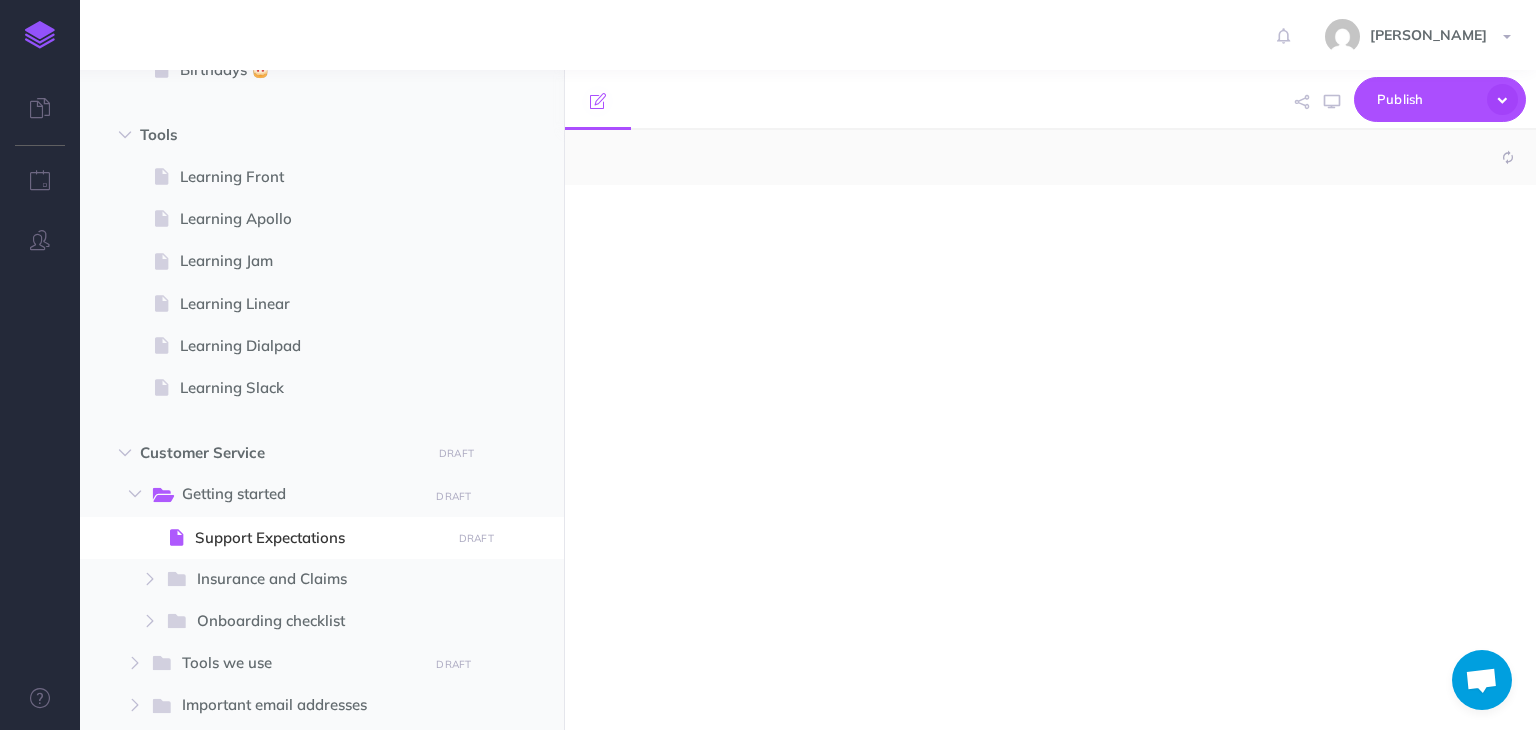 select on "null" 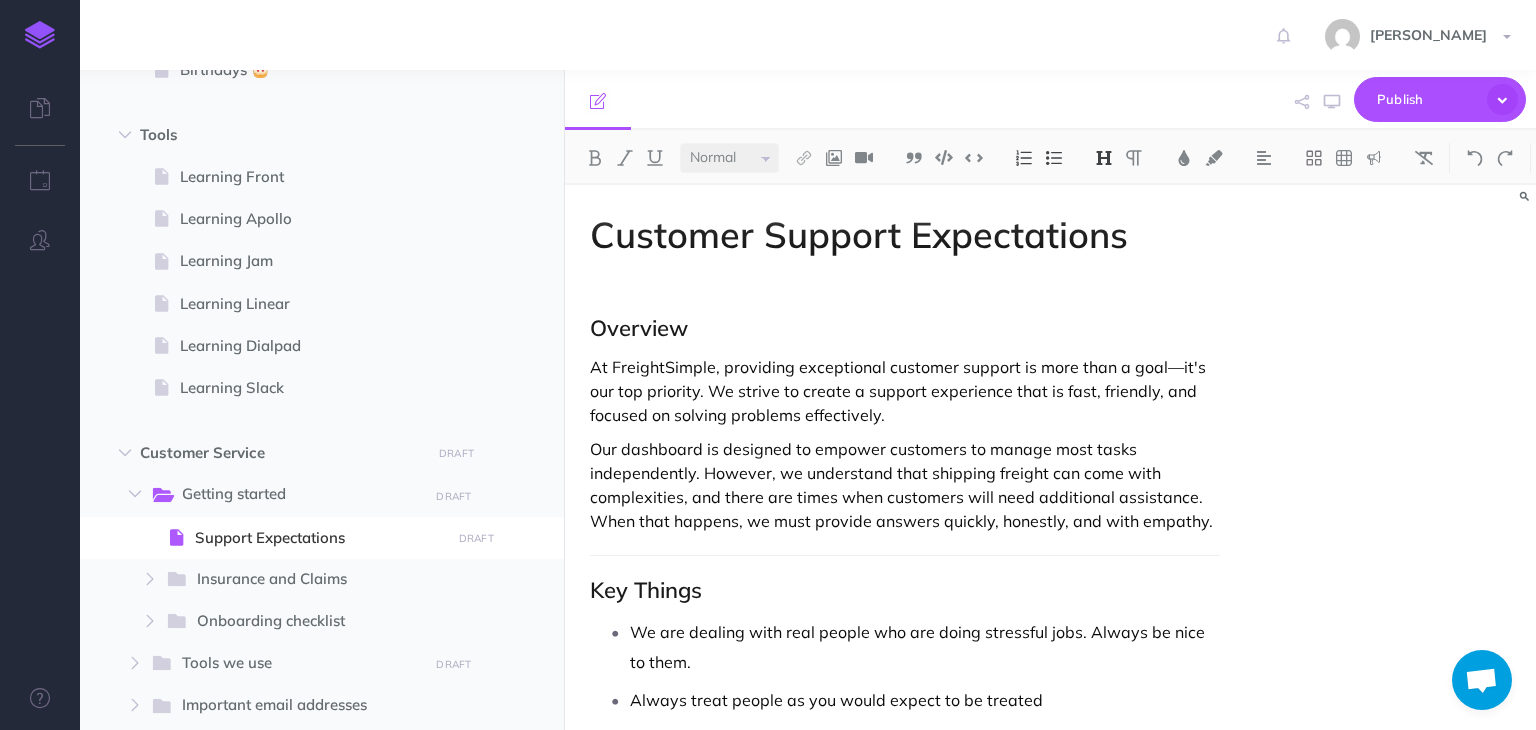 click on "Overview" at bounding box center [904, 328] 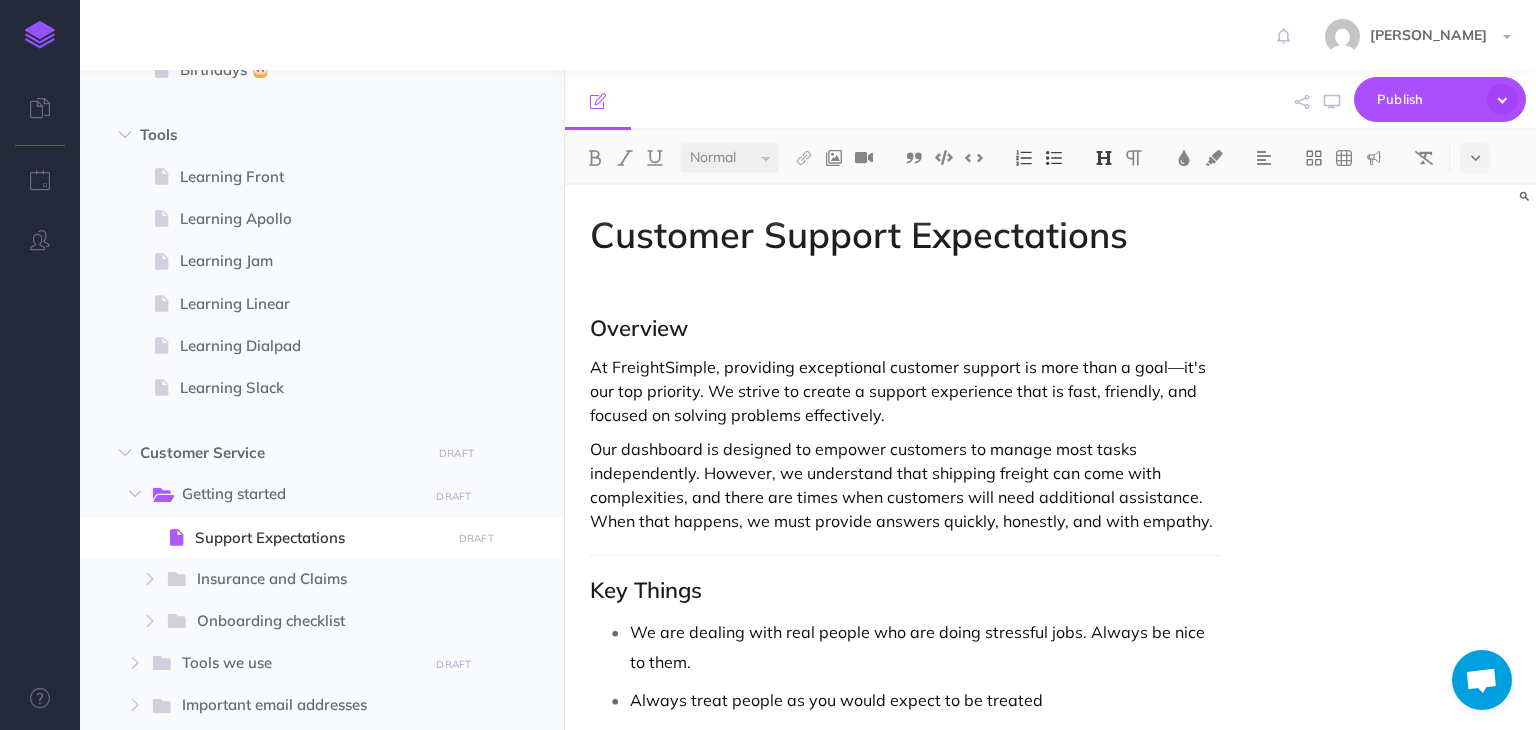paste 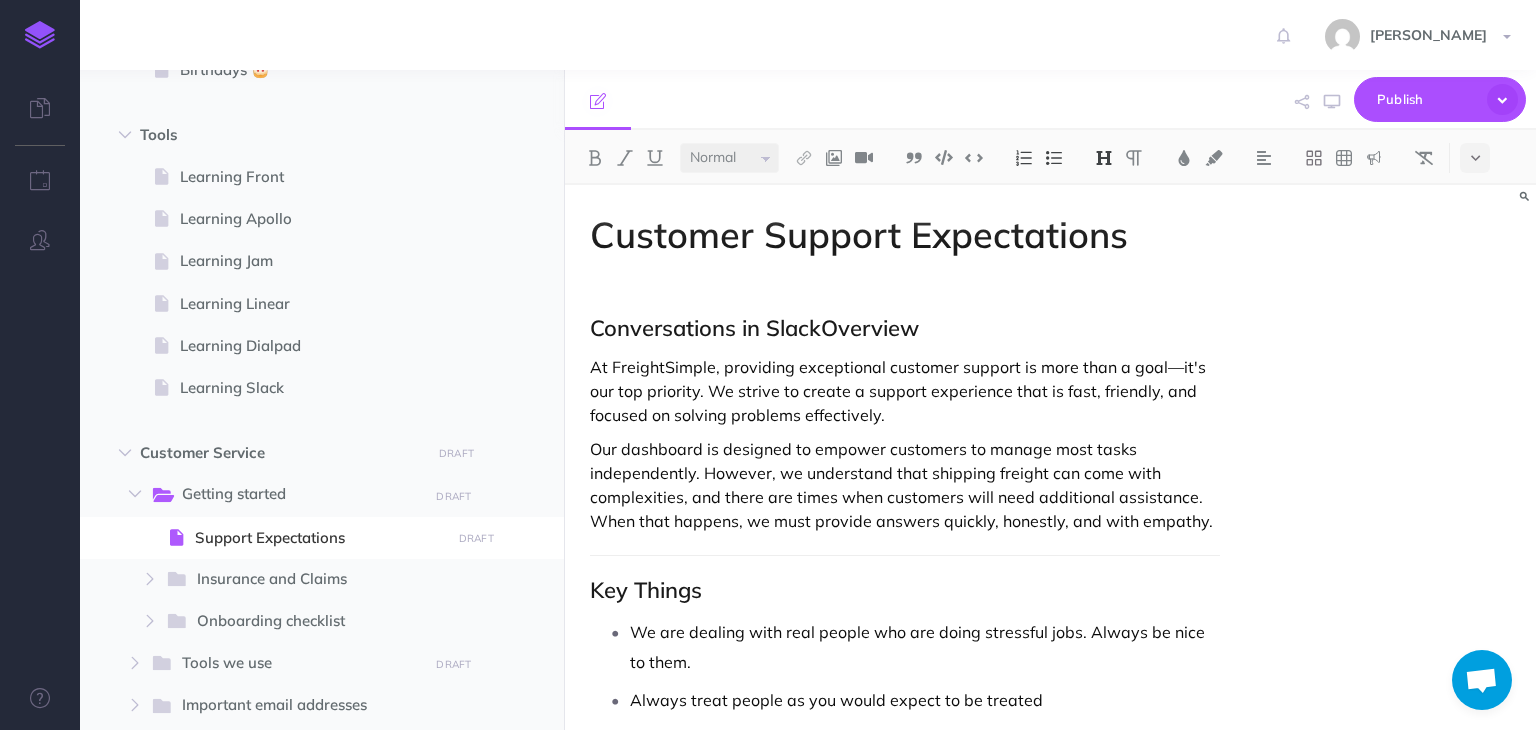 type 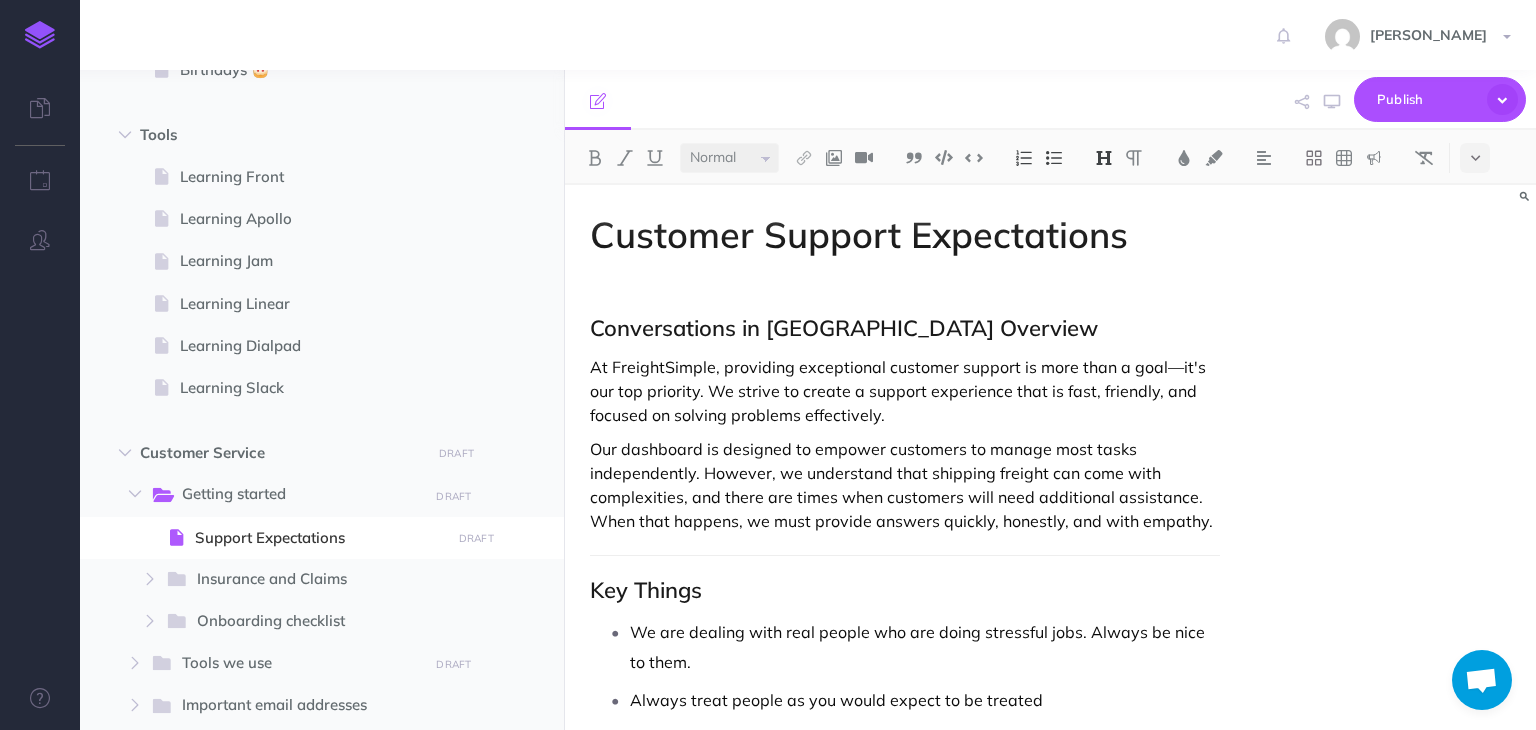click on "Conversations in Slack Overview" at bounding box center (904, 328) 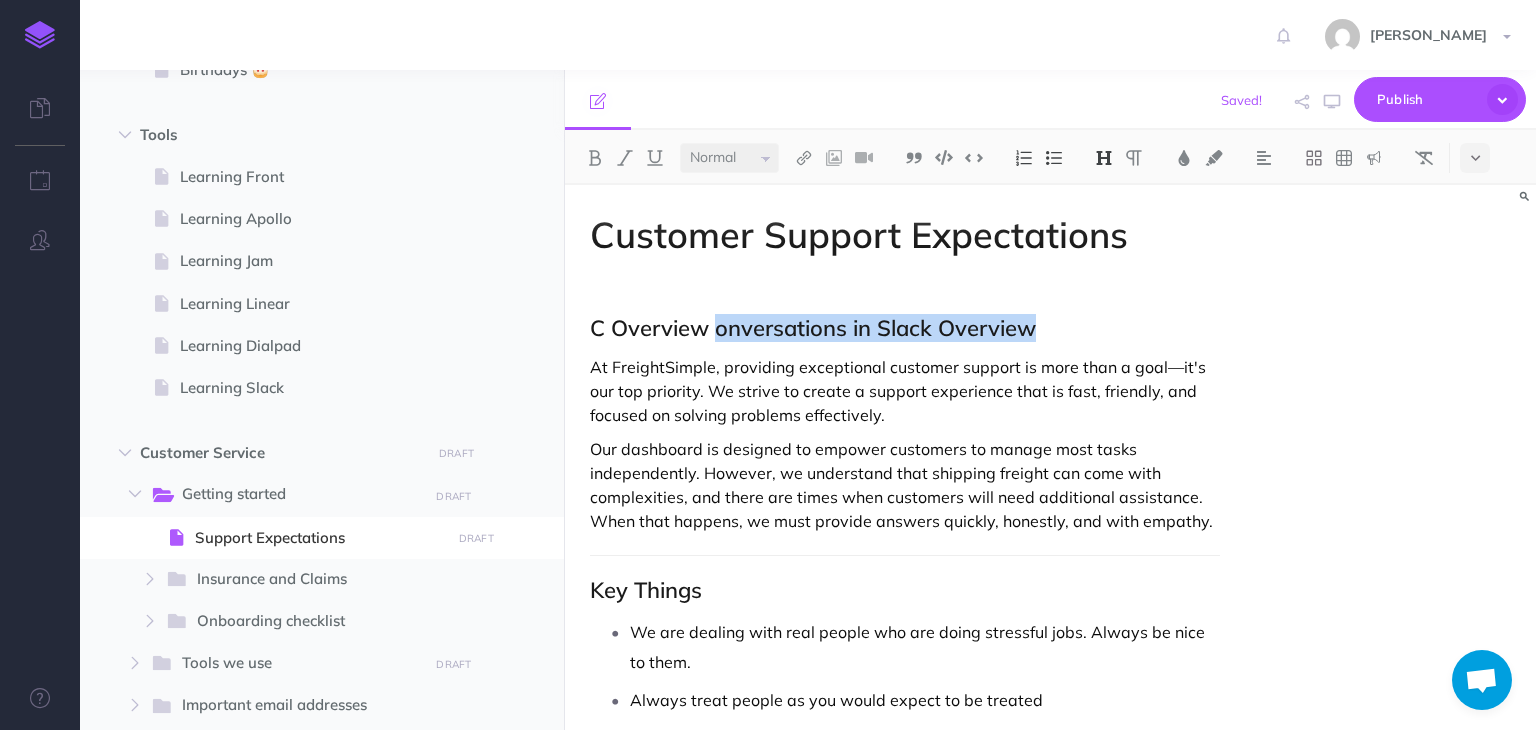 drag, startPoint x: 713, startPoint y: 329, endPoint x: 1046, endPoint y: 330, distance: 333.0015 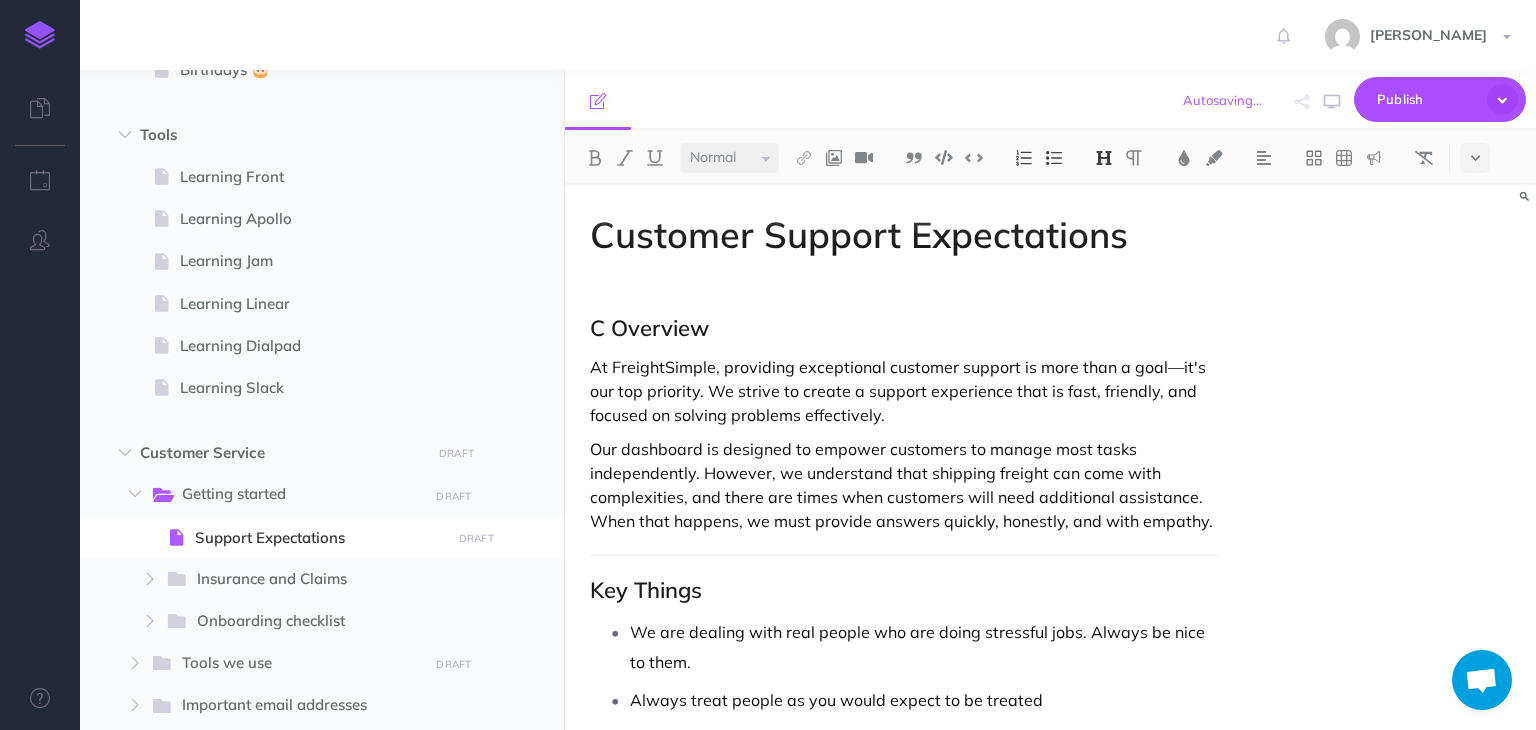 click on "C Overview" at bounding box center [904, 328] 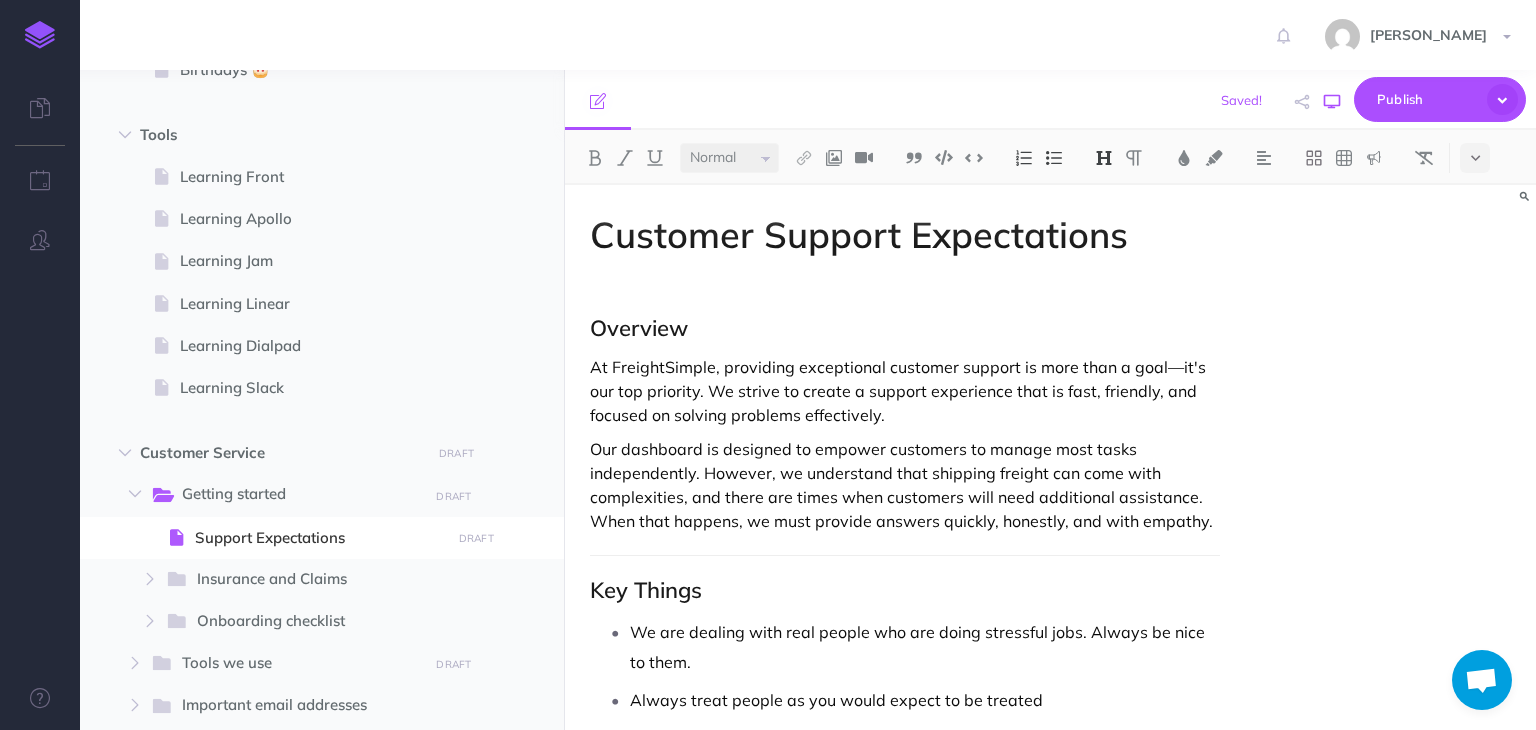 click at bounding box center [1332, 102] 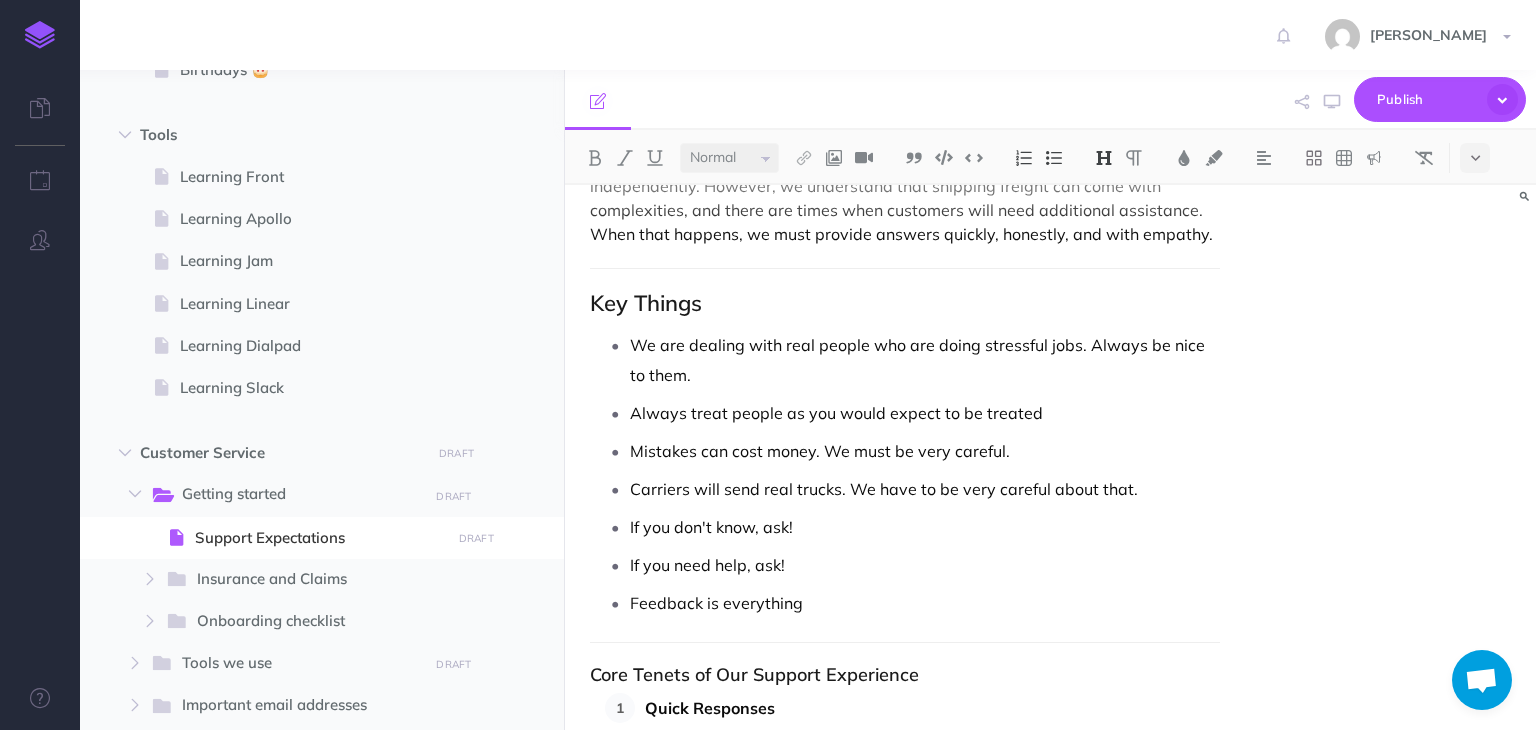 scroll, scrollTop: 300, scrollLeft: 0, axis: vertical 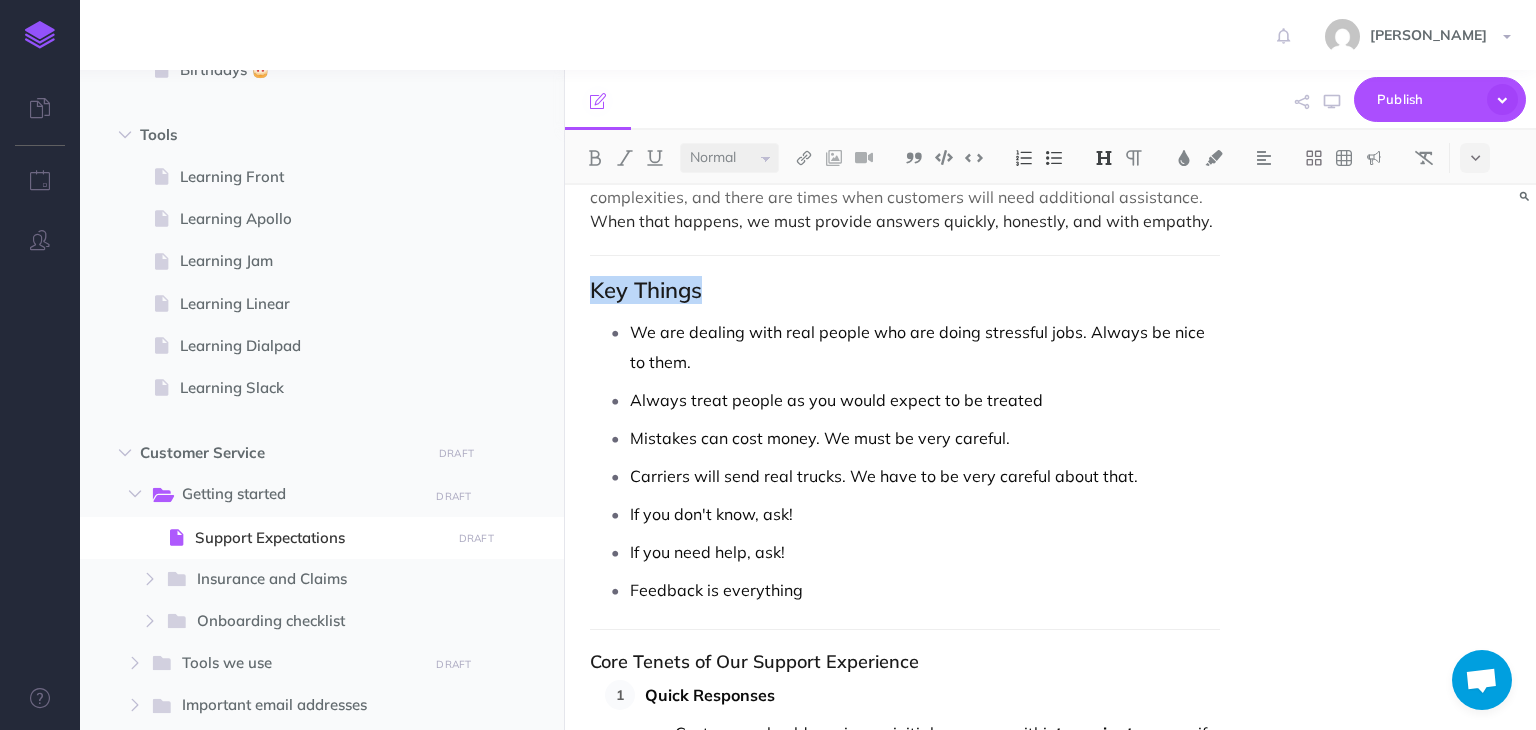 drag, startPoint x: 708, startPoint y: 289, endPoint x: 592, endPoint y: 298, distance: 116.34862 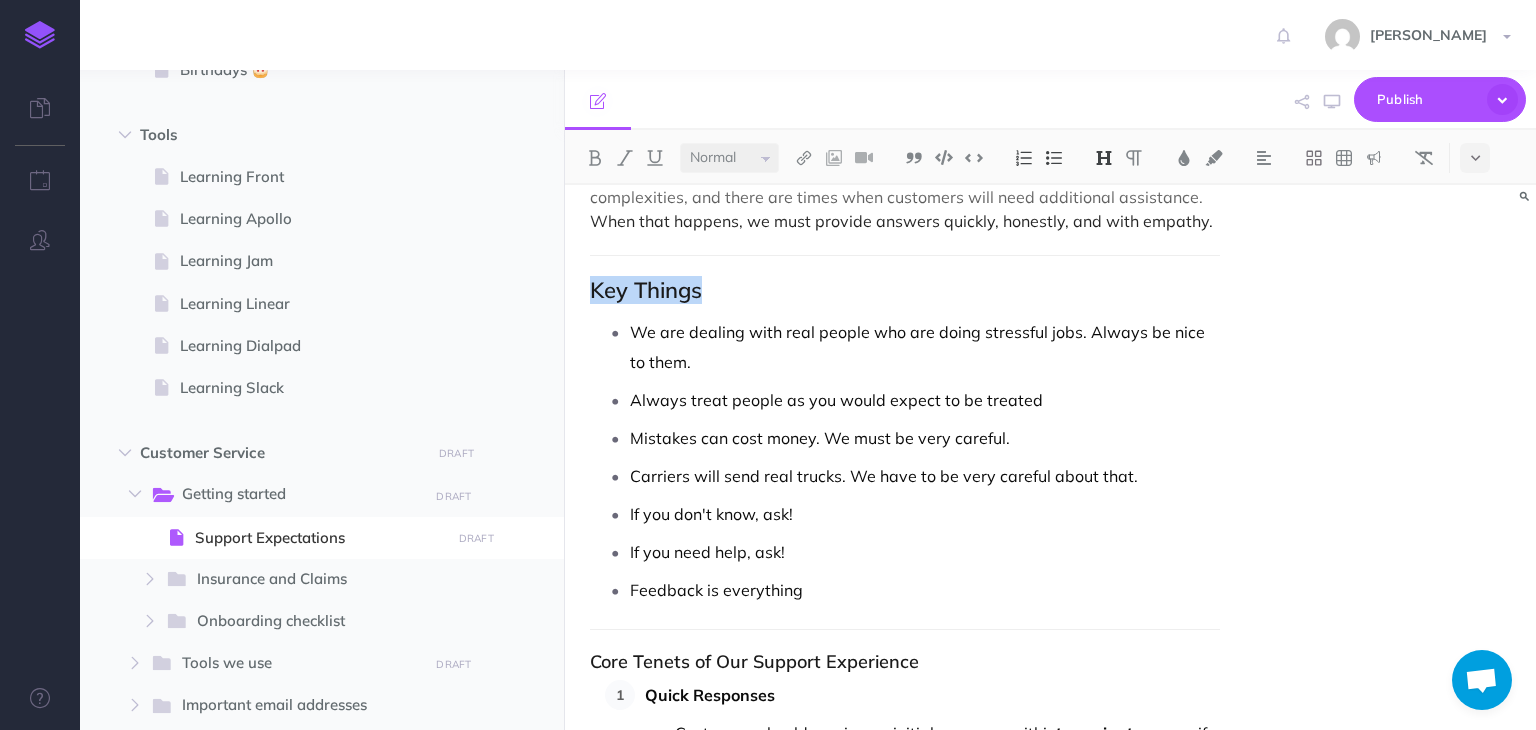 click on "Key Things" at bounding box center (904, 290) 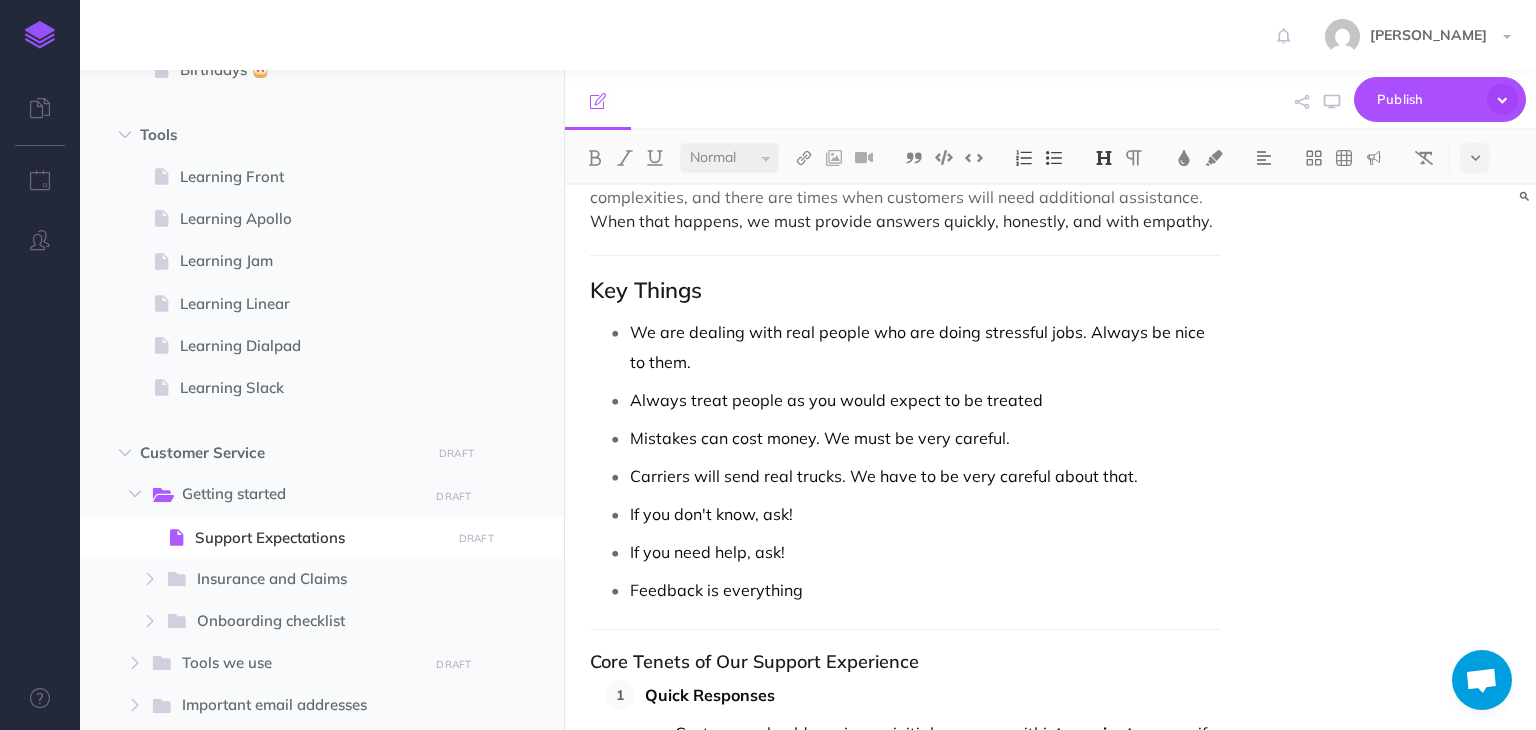 click on "Core Tenets of Our Support Experience" at bounding box center [904, 662] 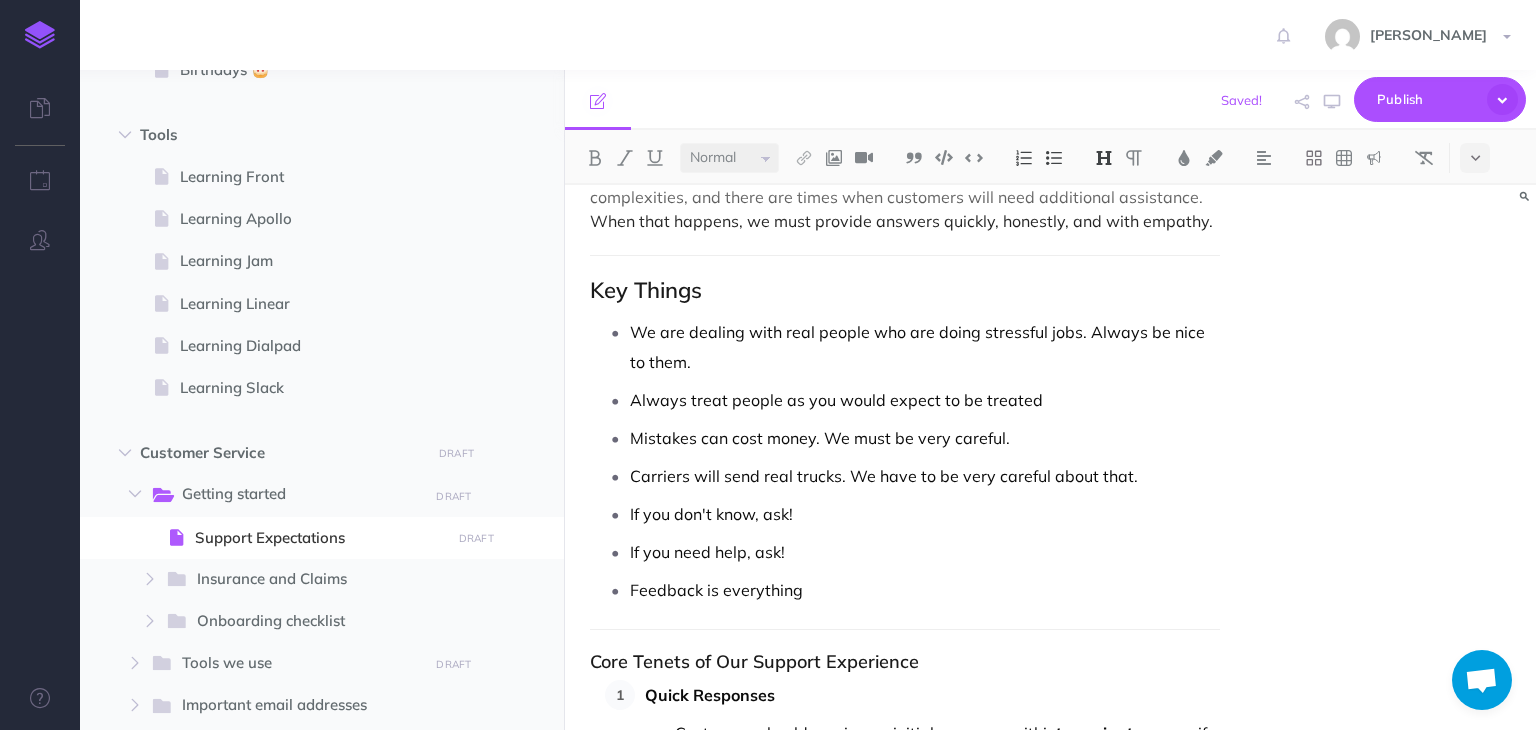 click on "Key Things" at bounding box center [904, 290] 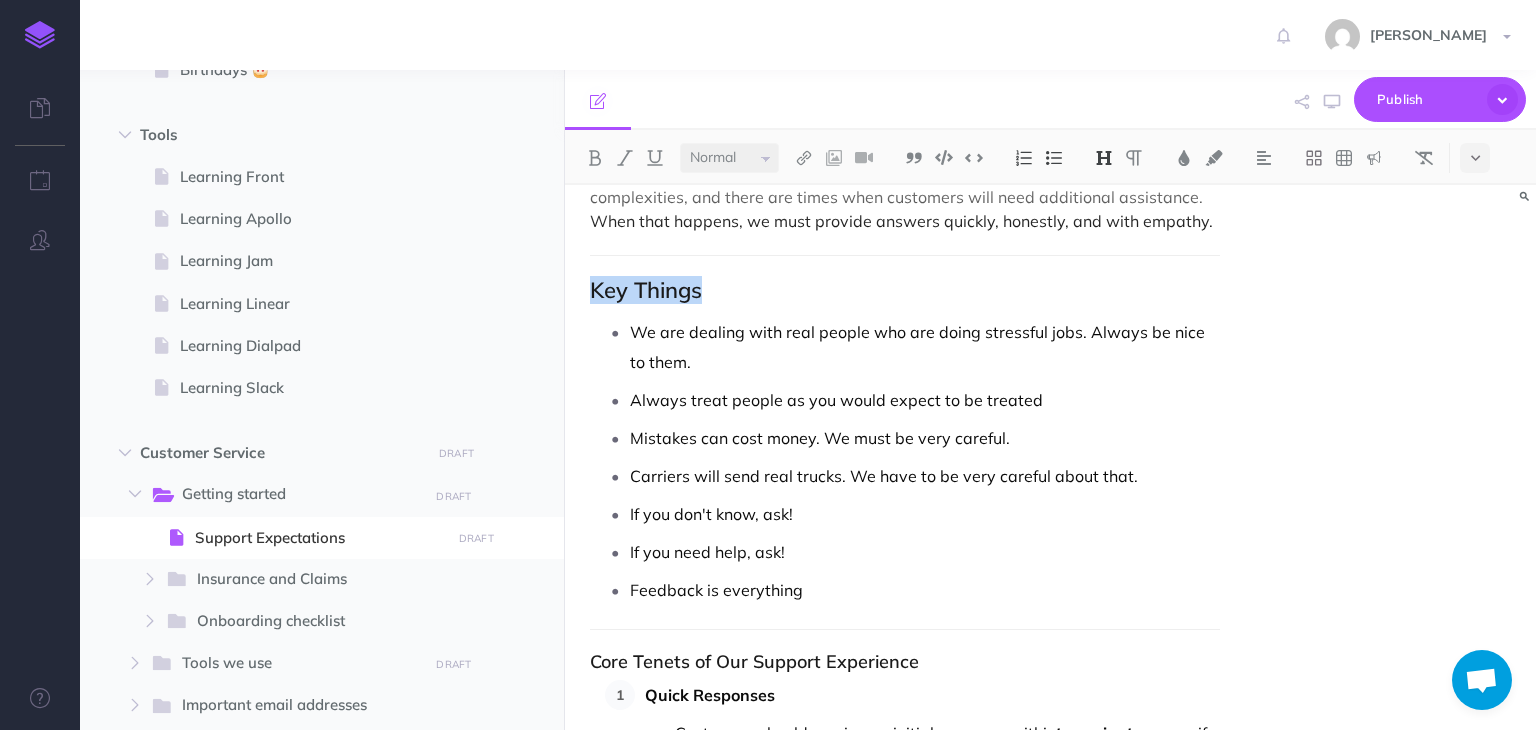 drag, startPoint x: 588, startPoint y: 297, endPoint x: 712, endPoint y: 293, distance: 124.0645 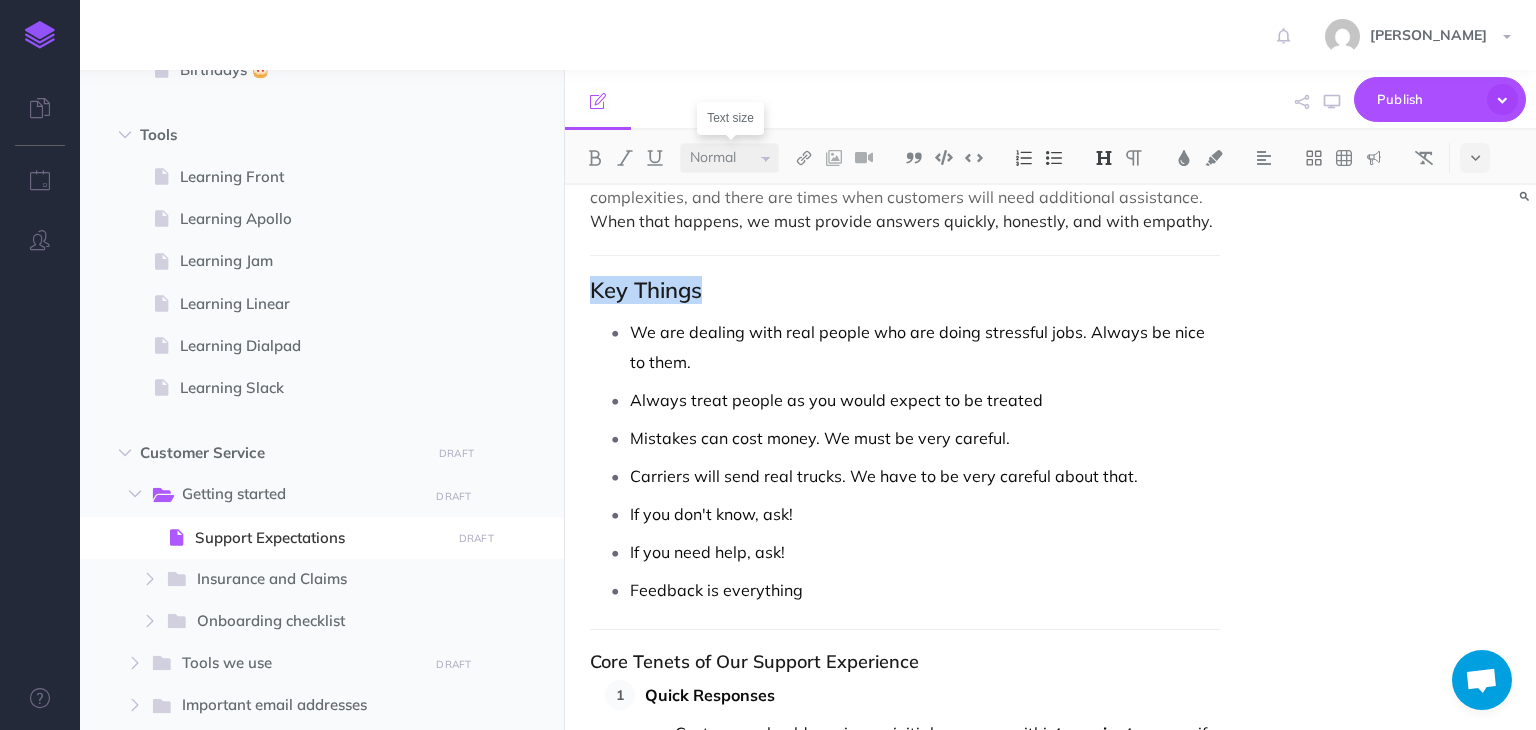 click on "Small   Normal   Large" at bounding box center (729, 158) 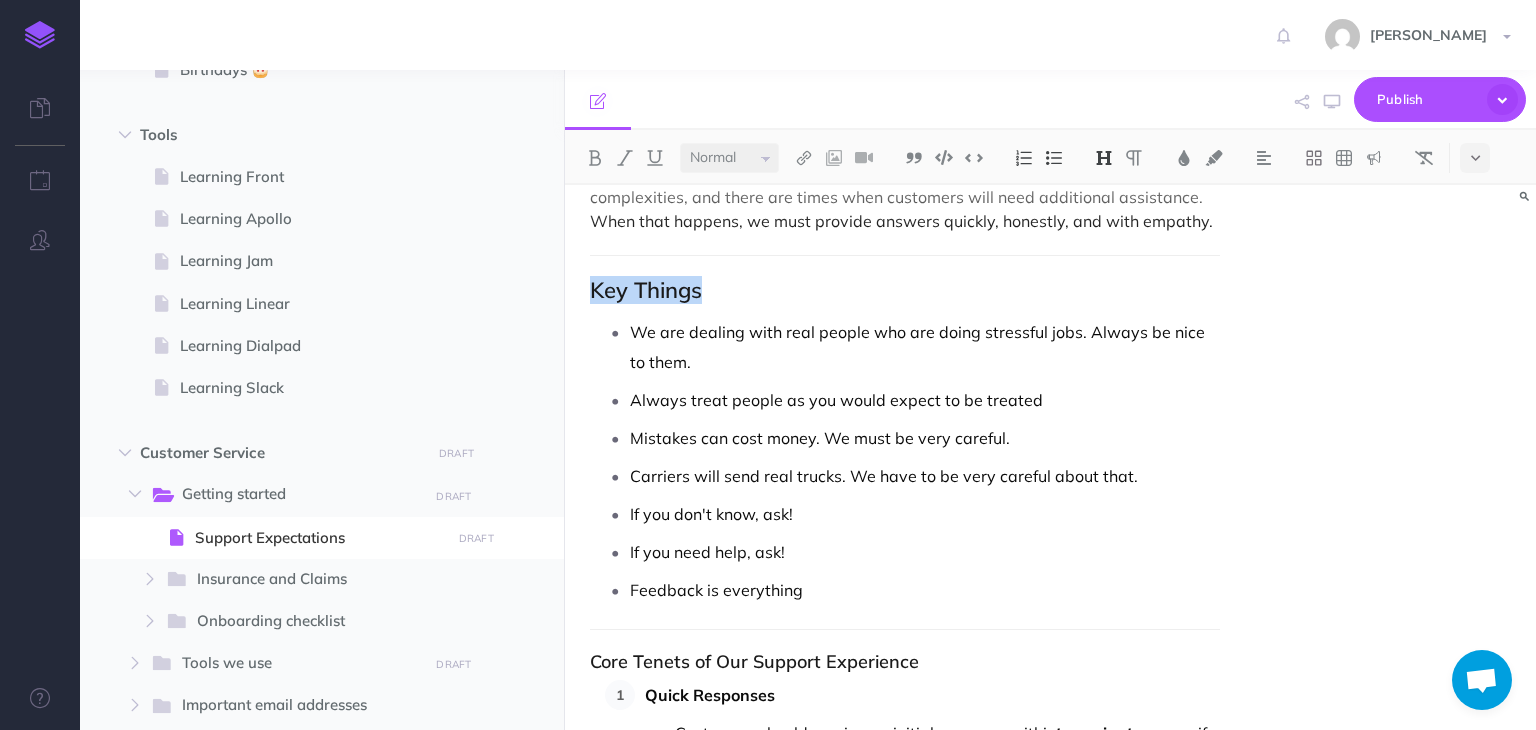 click on "Small   Normal   Large" at bounding box center [729, 158] 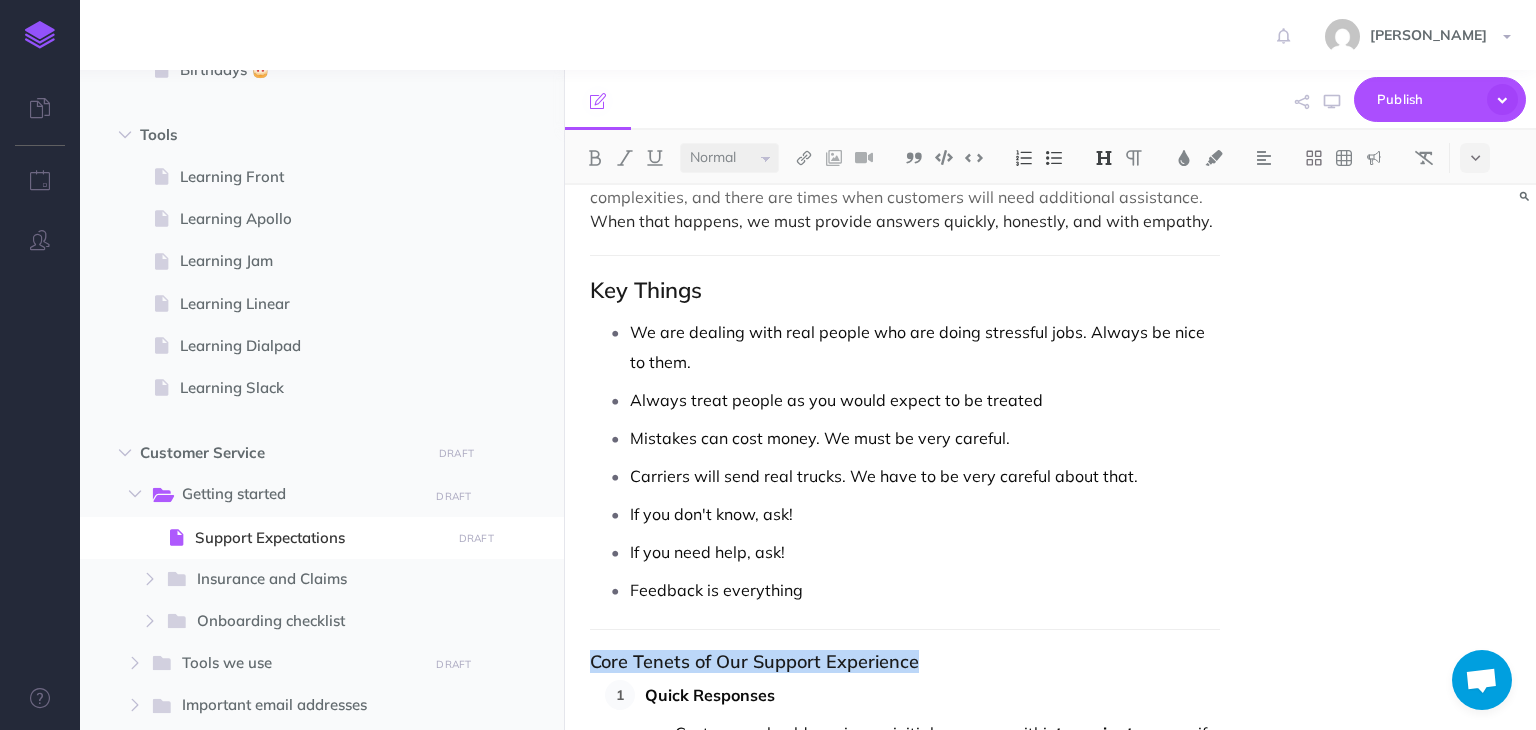 drag, startPoint x: 588, startPoint y: 663, endPoint x: 922, endPoint y: 653, distance: 334.14966 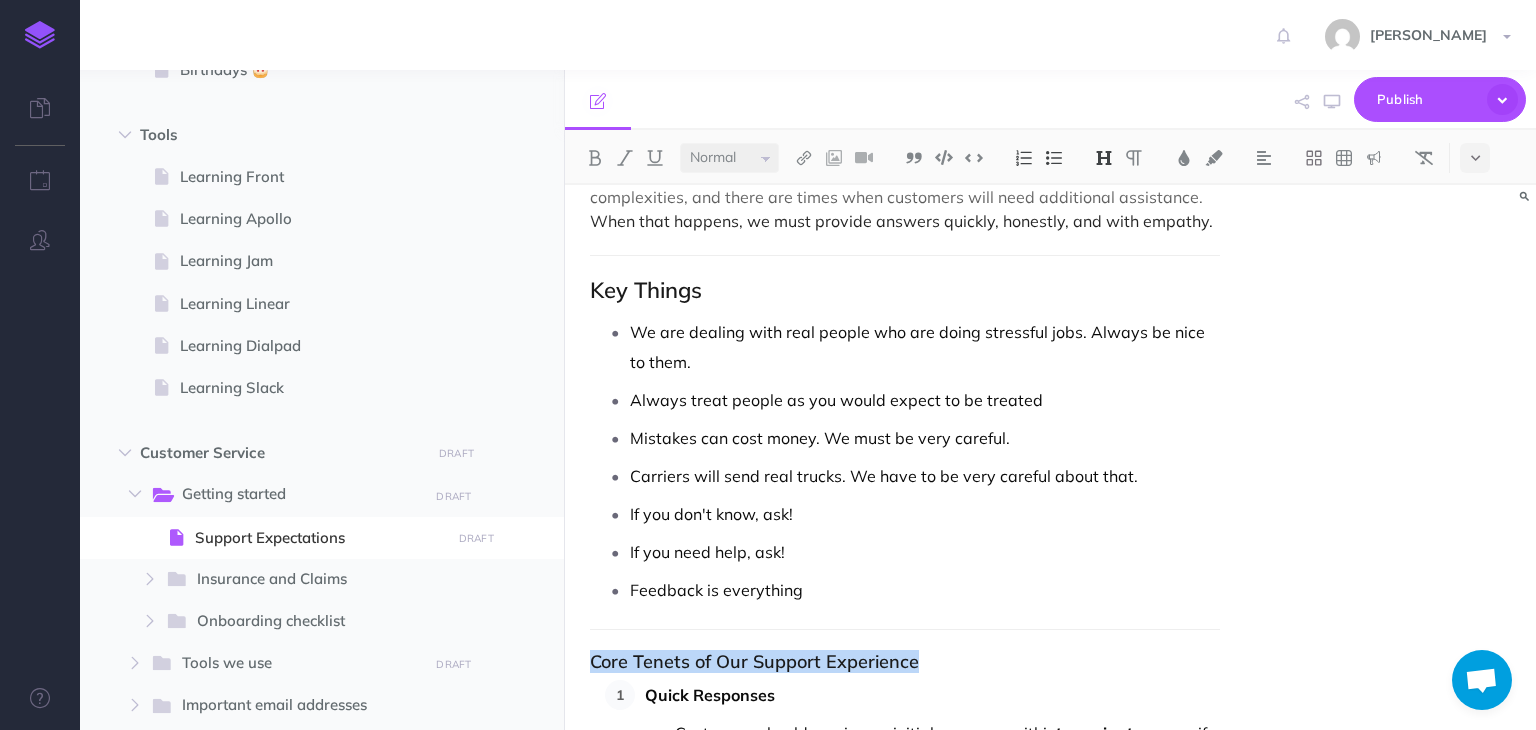 click on "Small   Normal   Large" at bounding box center (729, 158) 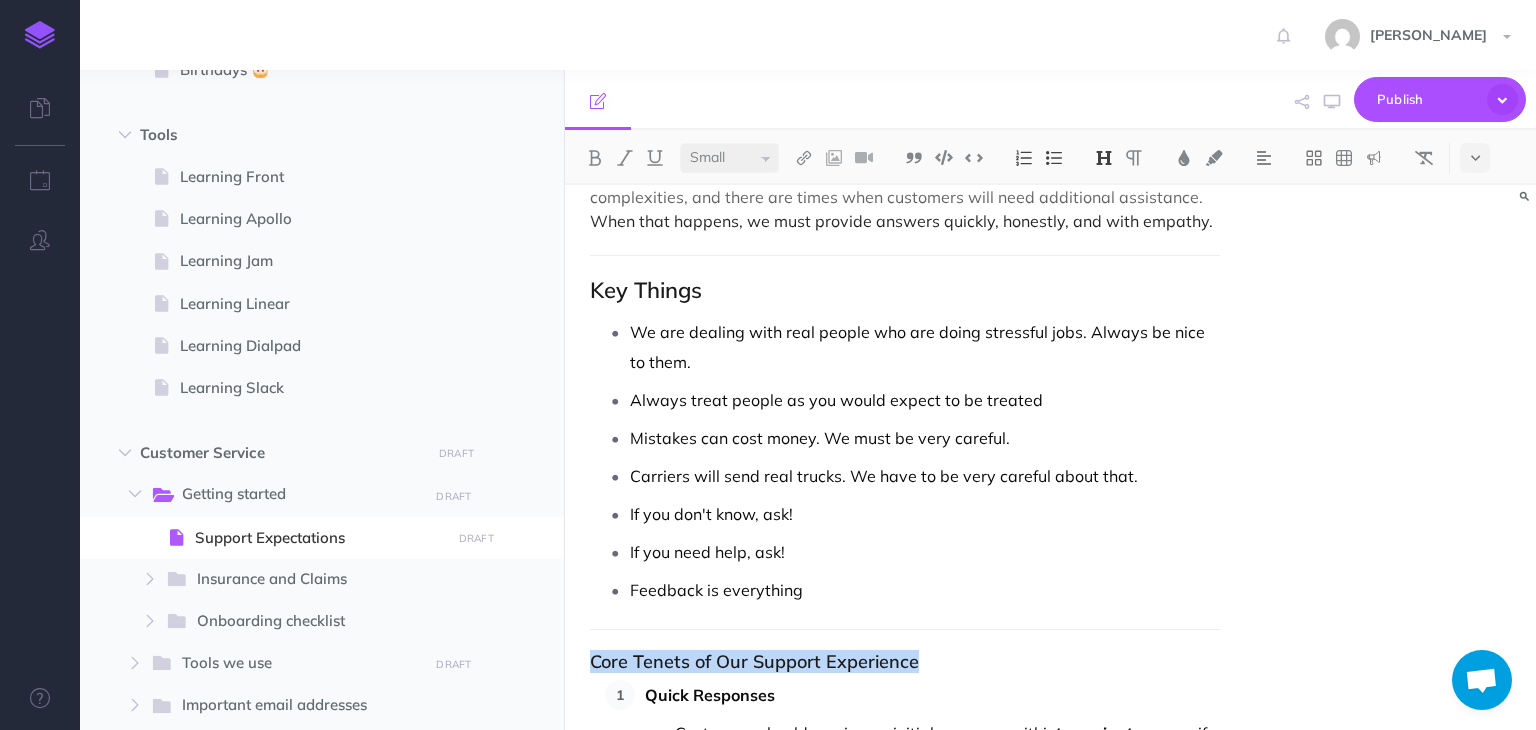 click on "Small   Normal   Large" at bounding box center [729, 158] 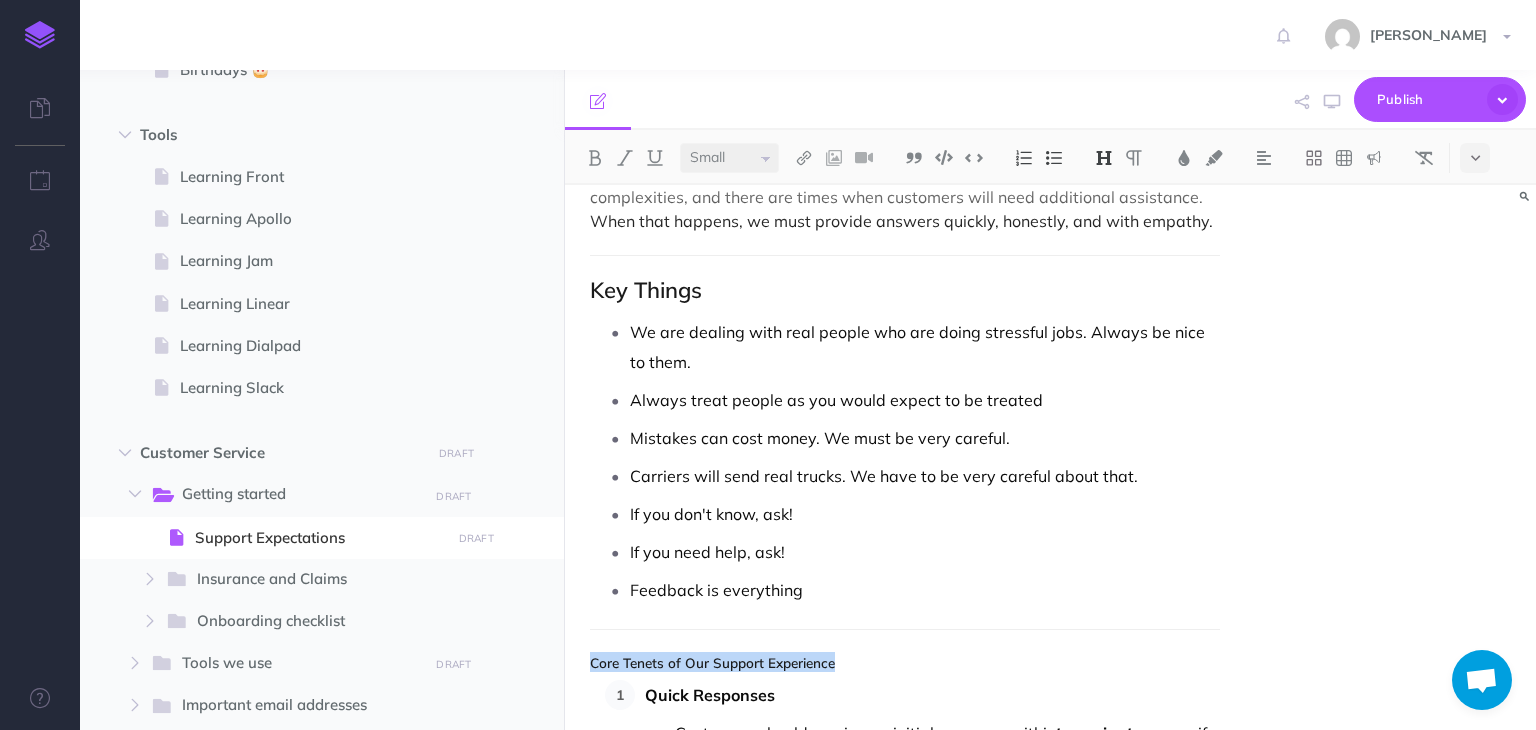 click on "Small   Normal   Large" at bounding box center (729, 158) 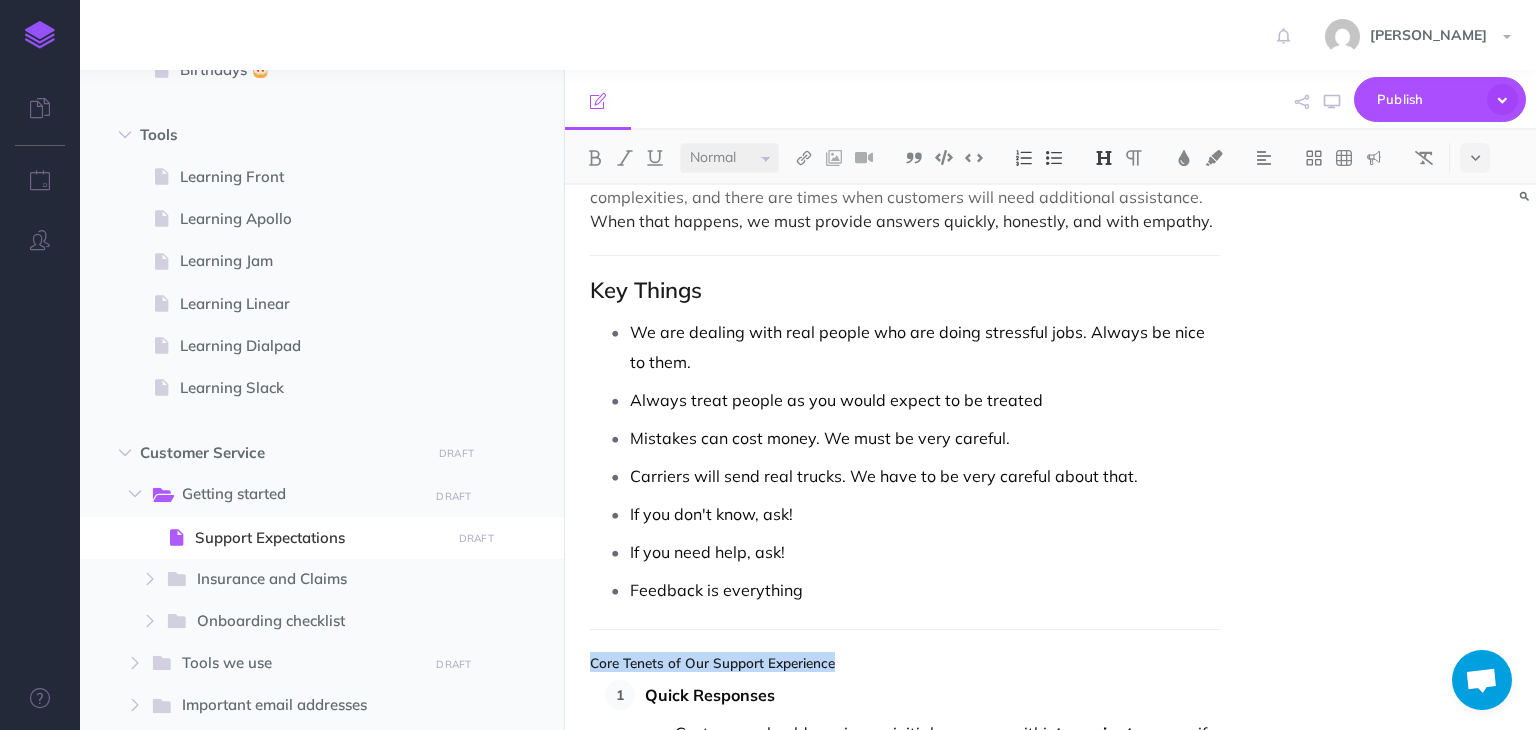 click on "Small   Normal   Large" at bounding box center (729, 158) 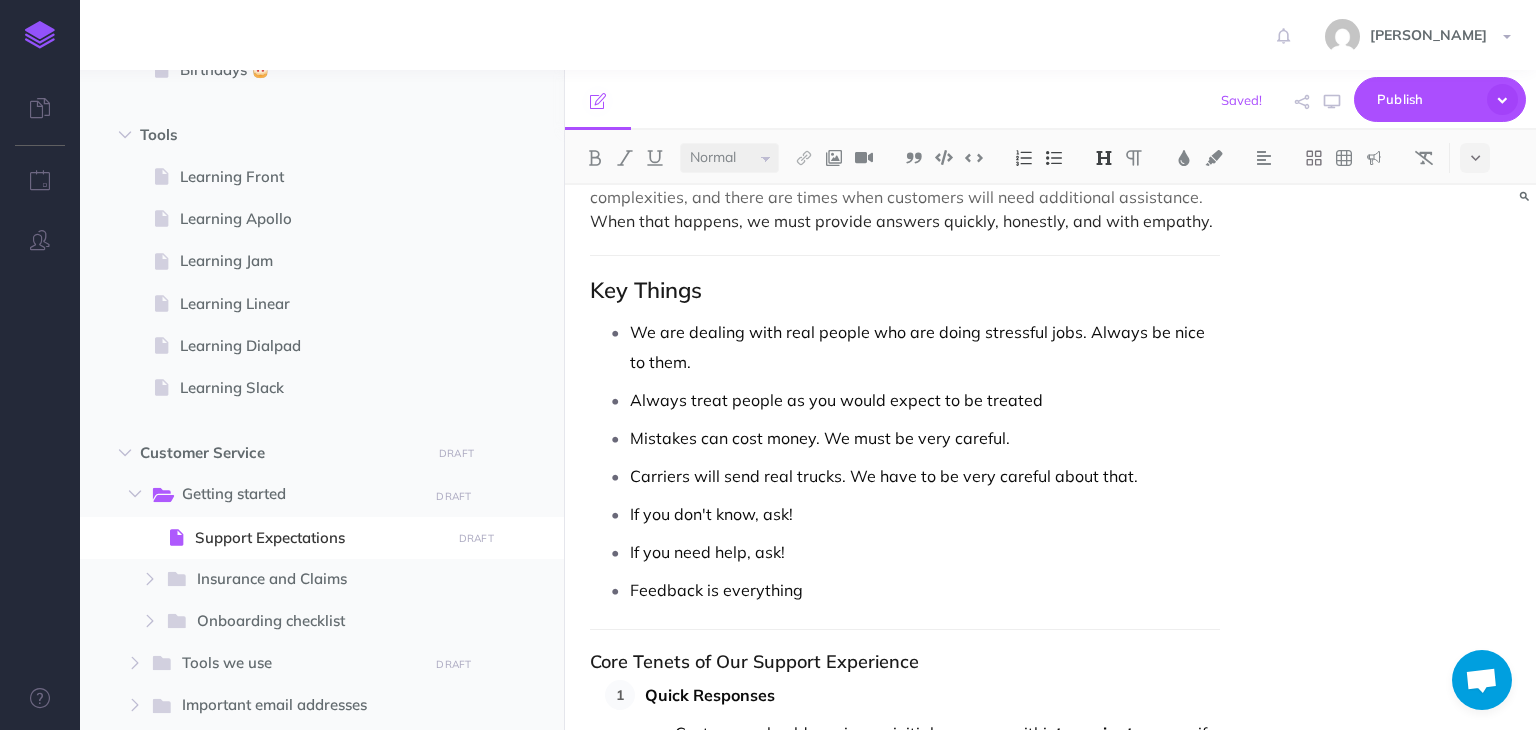 click on "Key Things" at bounding box center (904, 290) 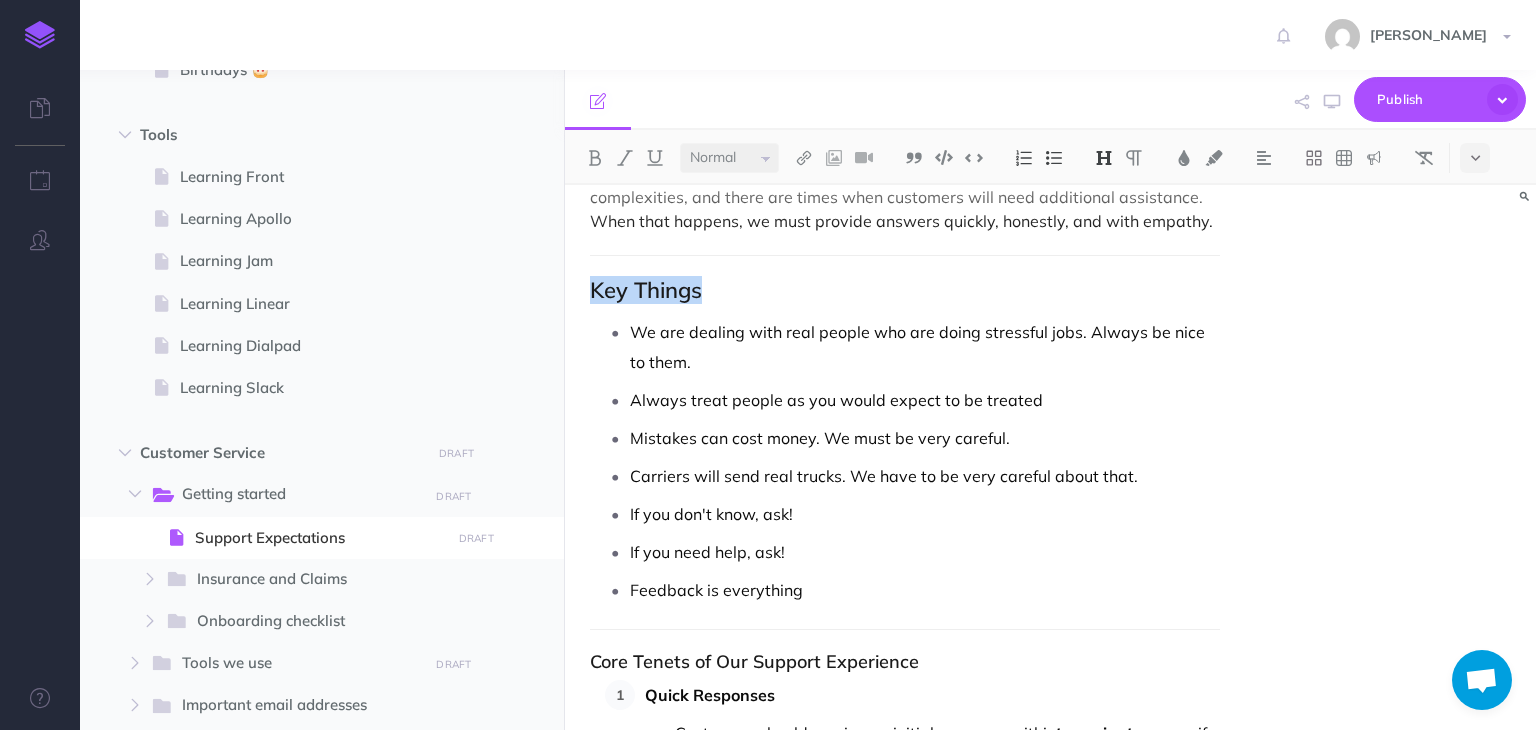 drag, startPoint x: 718, startPoint y: 293, endPoint x: 575, endPoint y: 301, distance: 143.2236 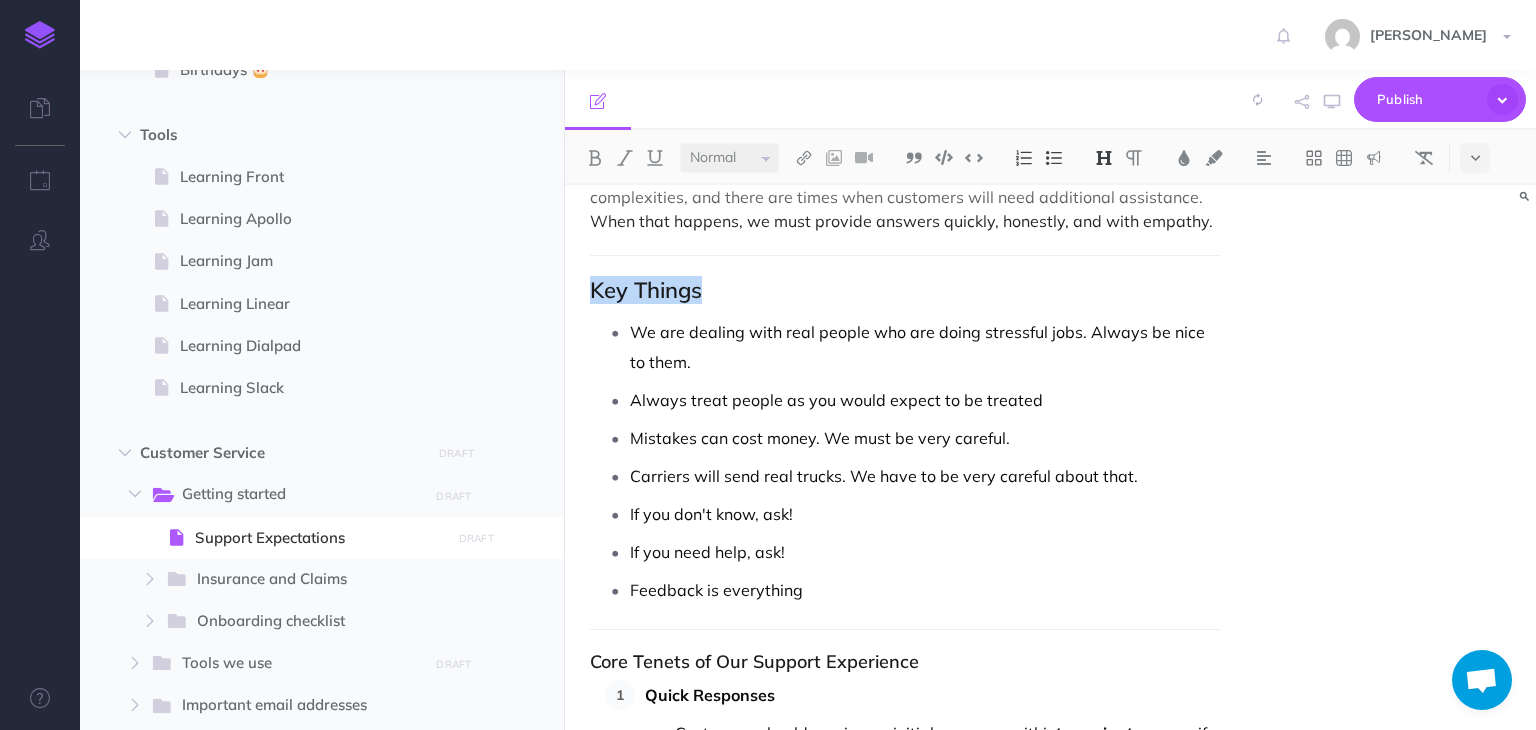 copy on "Key Things" 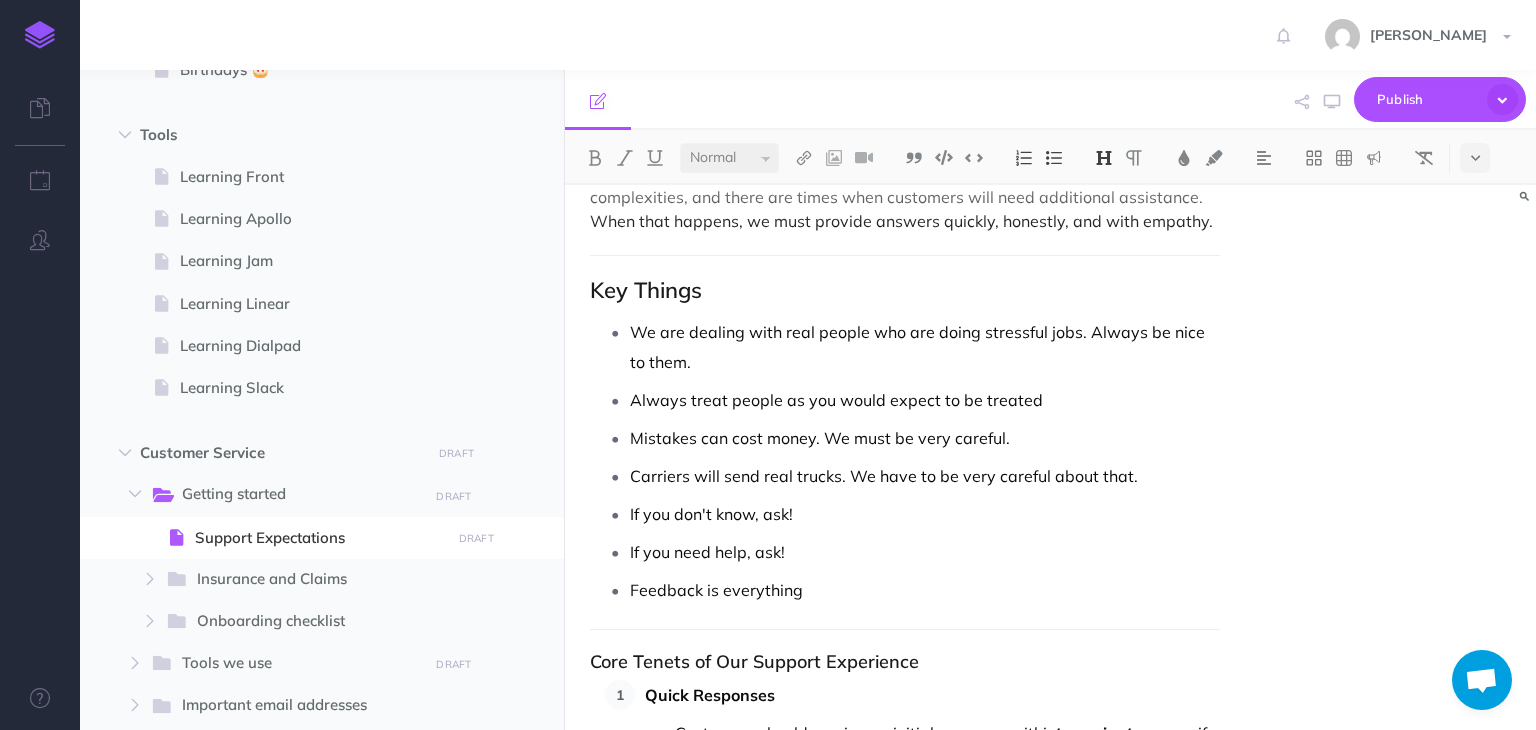 click on "Core Tenets of Our Support Experience" at bounding box center (904, 662) 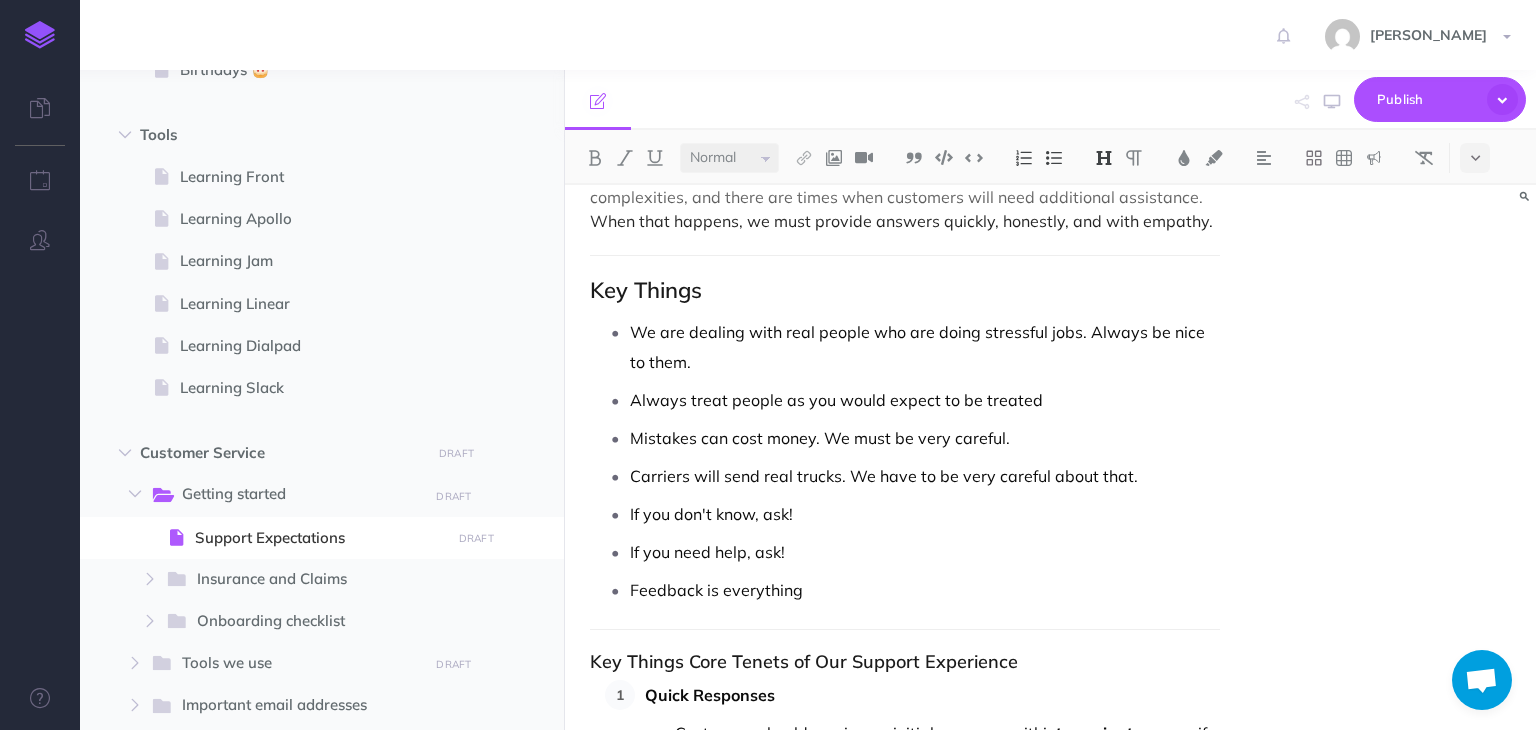 click on "Key Things Core Tenets of Our Support Experience" at bounding box center [904, 662] 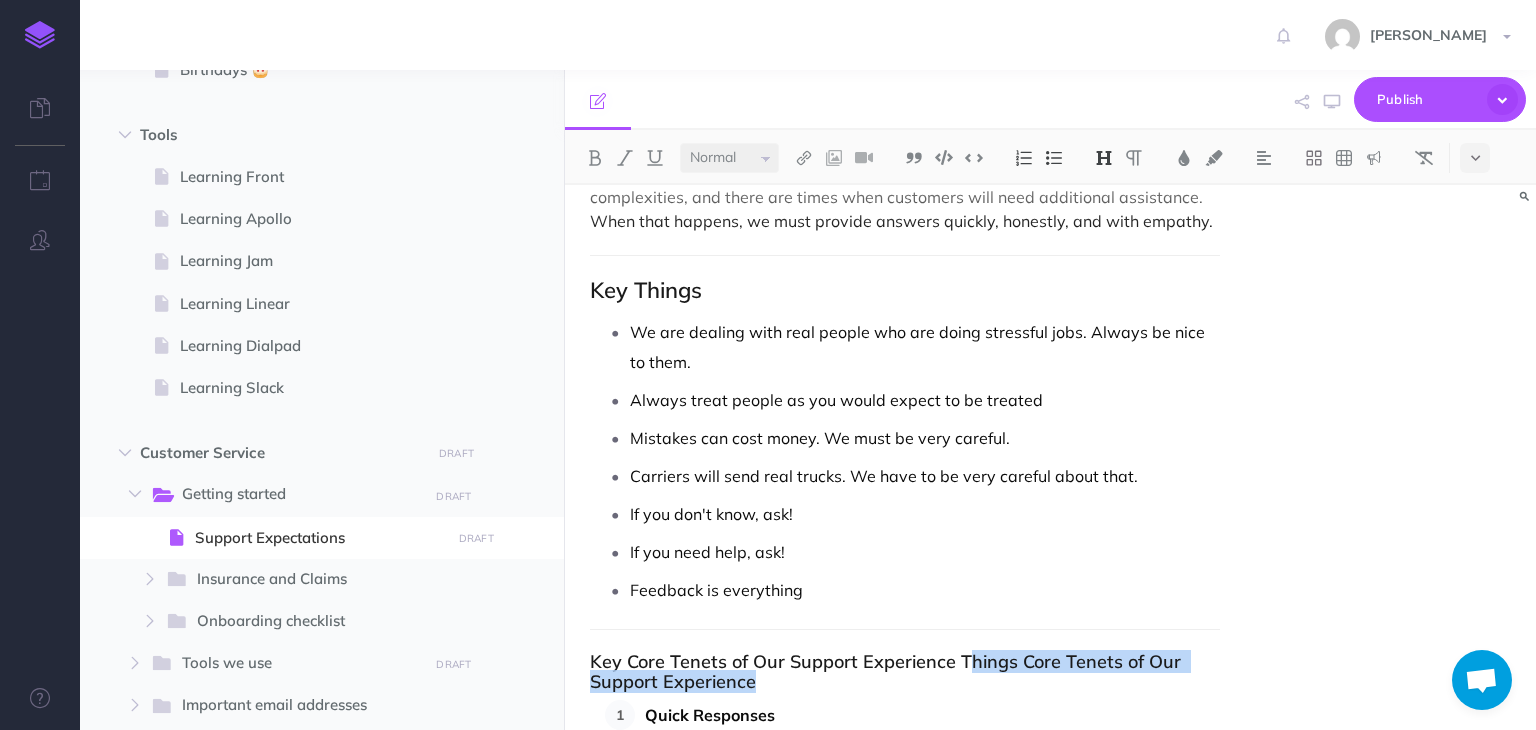 drag, startPoint x: 964, startPoint y: 660, endPoint x: 979, endPoint y: 677, distance: 22.671568 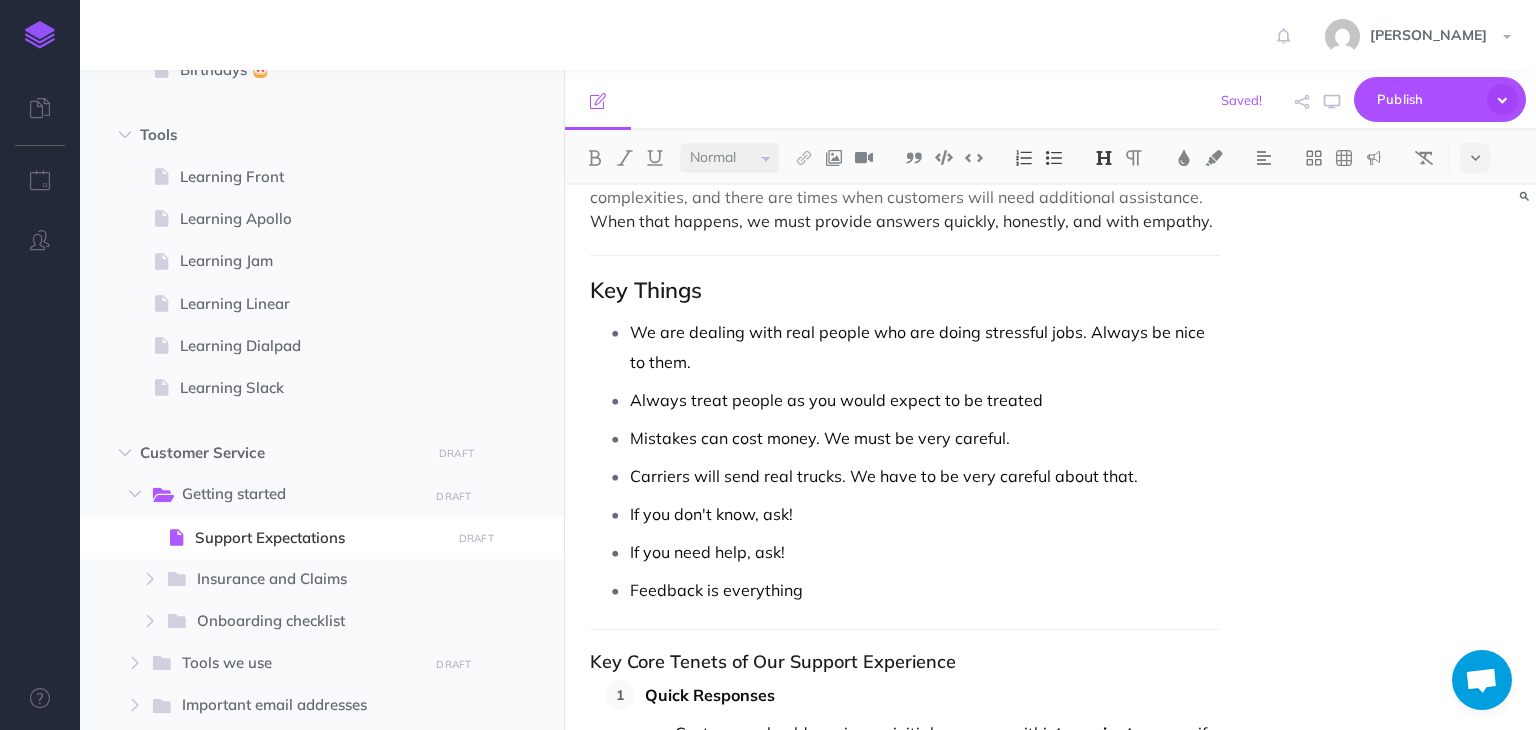 click on "Key Core Tenets of Our Support Experience" at bounding box center (904, 662) 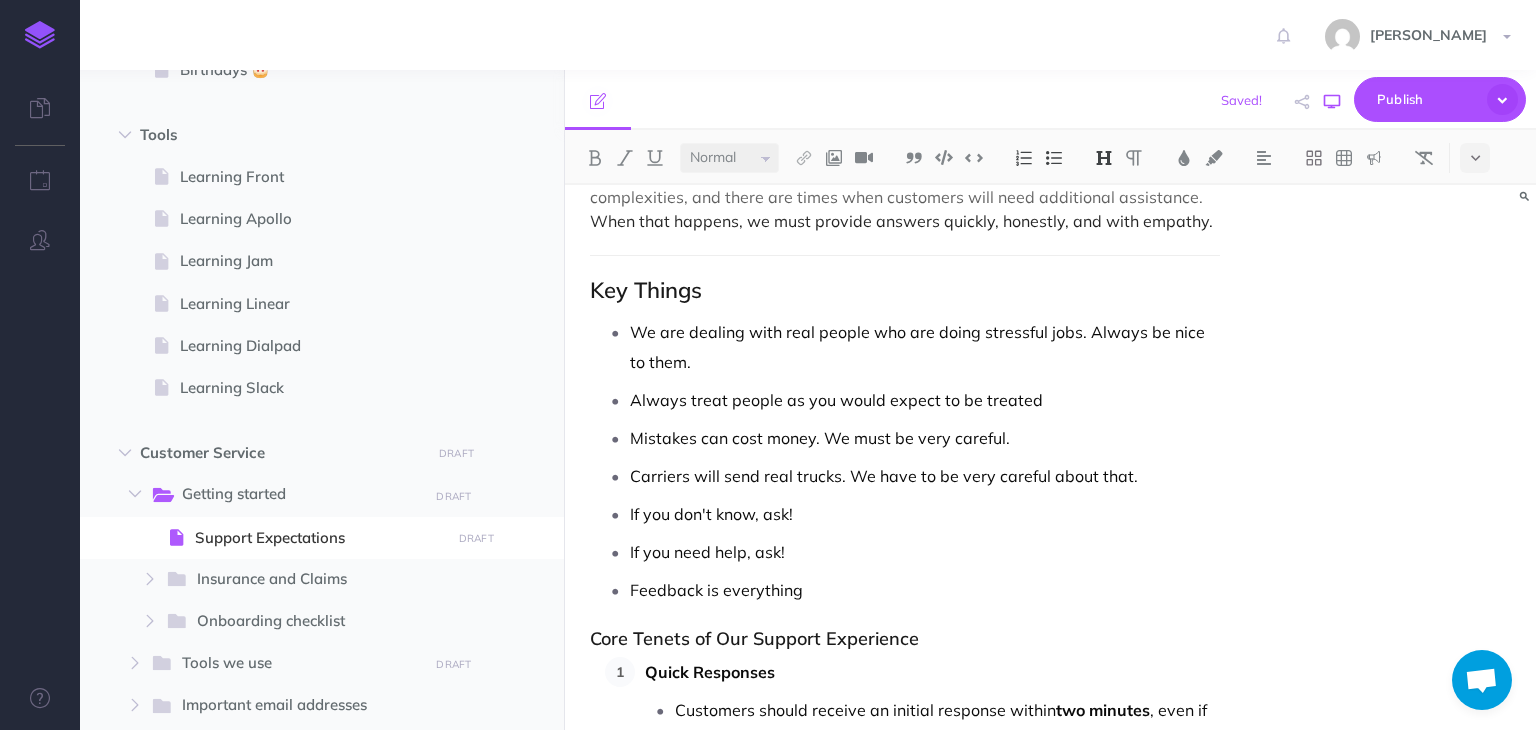 click at bounding box center (1332, 102) 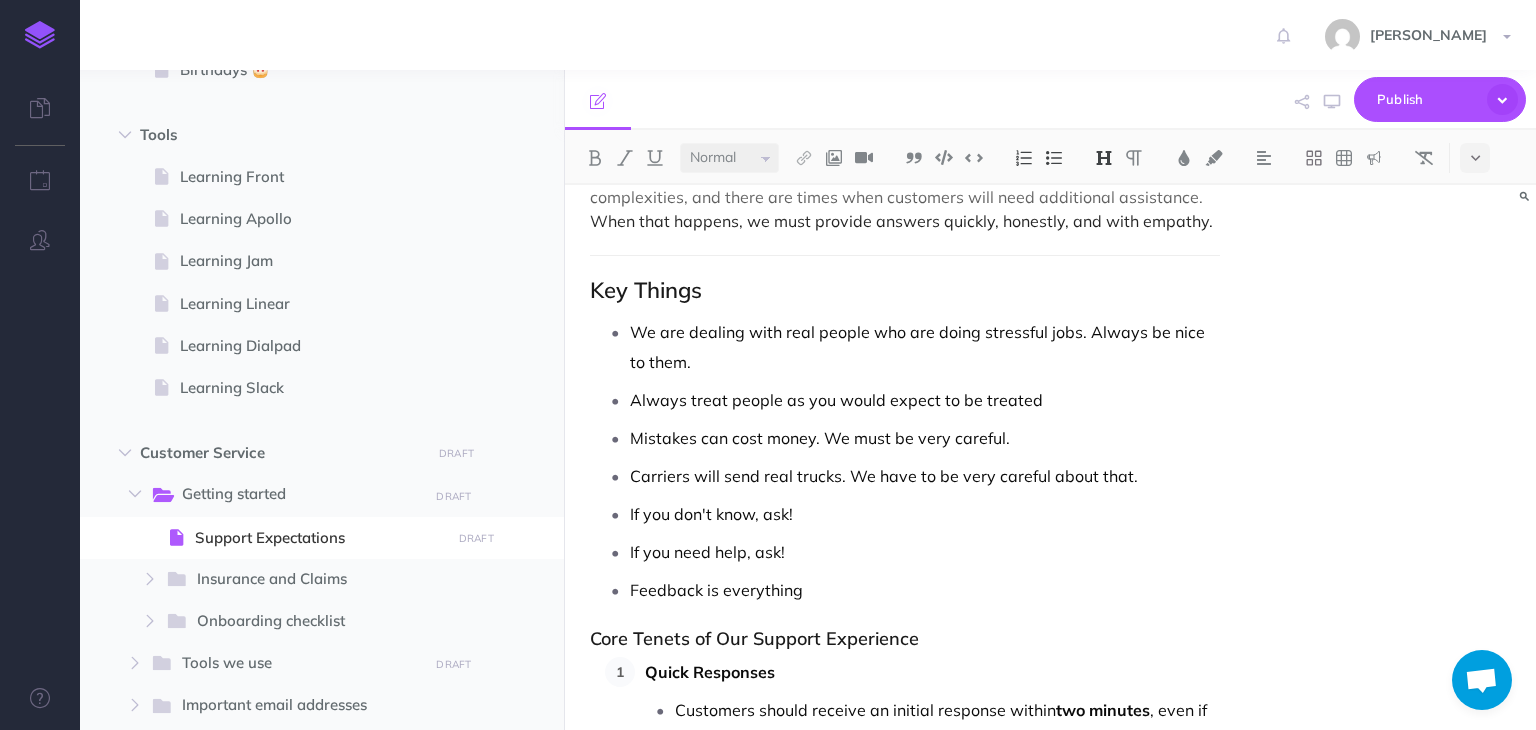 click on "Customer Support Expectations Overview At FreightSimple, providing exceptional customer support is more than a goal—it's our top priority. We strive to create a support experience that is fast, friendly, and focused on solving problems effectively. Our dashboard is designed to empower customers to manage most tasks independently. However, we understand that shipping freight can come with complexities, and there are times when customers will need additional assistance. When that happens, we must provide answers quickly, honestly, and with empathy. Key Things We are dealing with real people who are doing stressful jobs. Always be nice to them. Always treat people as you would expect to be treated Mistakes can cost money. We must be very careful. Carriers will send real trucks. We have to be very careful about that. If you don't know, ask! If you need help, ask! Feedback is everything Core Tenets of Our Support Experience  Quick Responses Customers should receive an initial response within  two minutes" at bounding box center (904, 890) 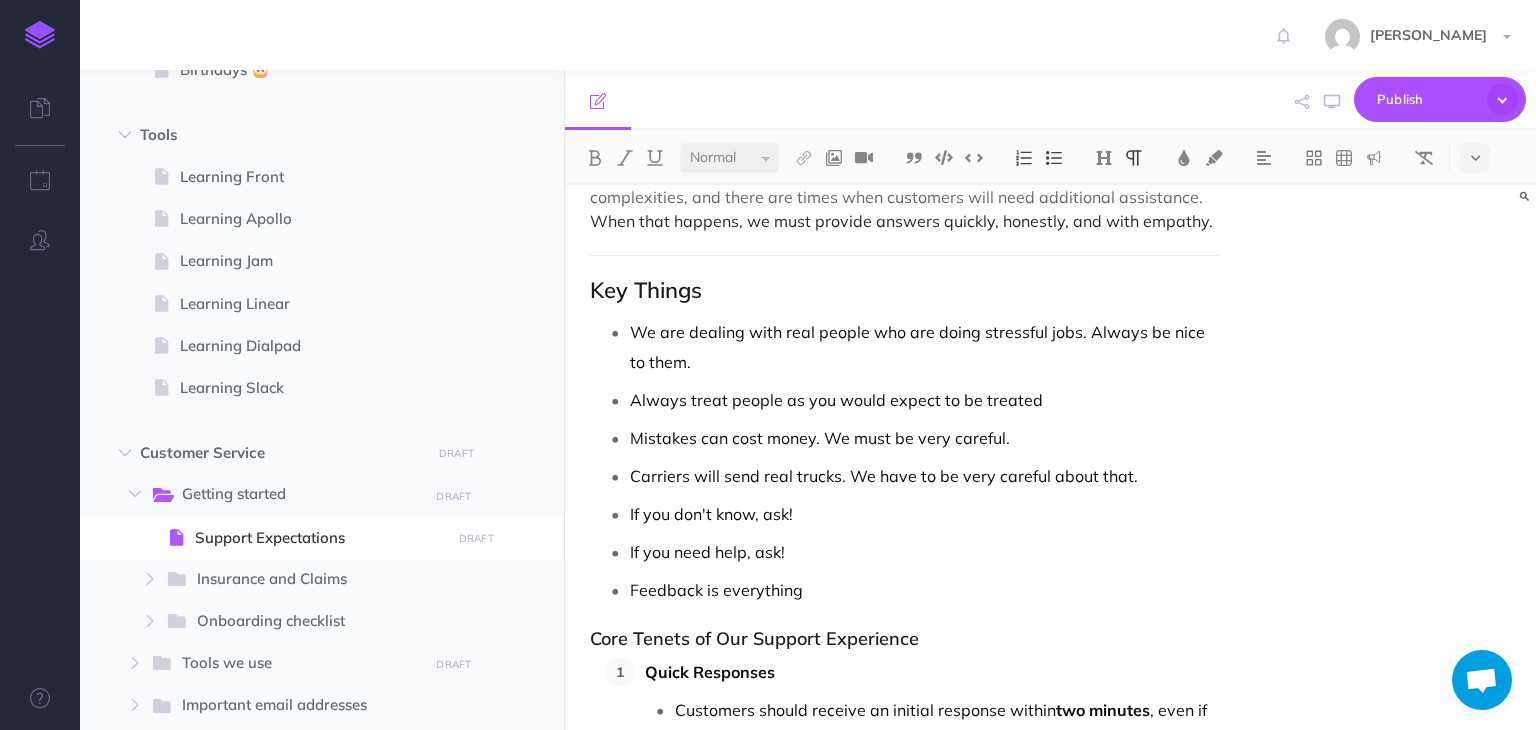 click on "Customer Support Expectations Overview At FreightSimple, providing exceptional customer support is more than a goal—it's our top priority. We strive to create a support experience that is fast, friendly, and focused on solving problems effectively. Our dashboard is designed to empower customers to manage most tasks independently. However, we understand that shipping freight can come with complexities, and there are times when customers will need additional assistance. When that happens, we must provide answers quickly, honestly, and with empathy. Key Things We are dealing with real people who are doing stressful jobs. Always be nice to them. Always treat people as you would expect to be treated Mistakes can cost money. We must be very careful. Carriers will send real trucks. We have to be very careful about that. If you don't know, ask! If you need help, ask! Feedback is everything Core Tenets of Our Support Experience  Quick Responses Customers should receive an initial response within  two minutes" at bounding box center (904, 890) 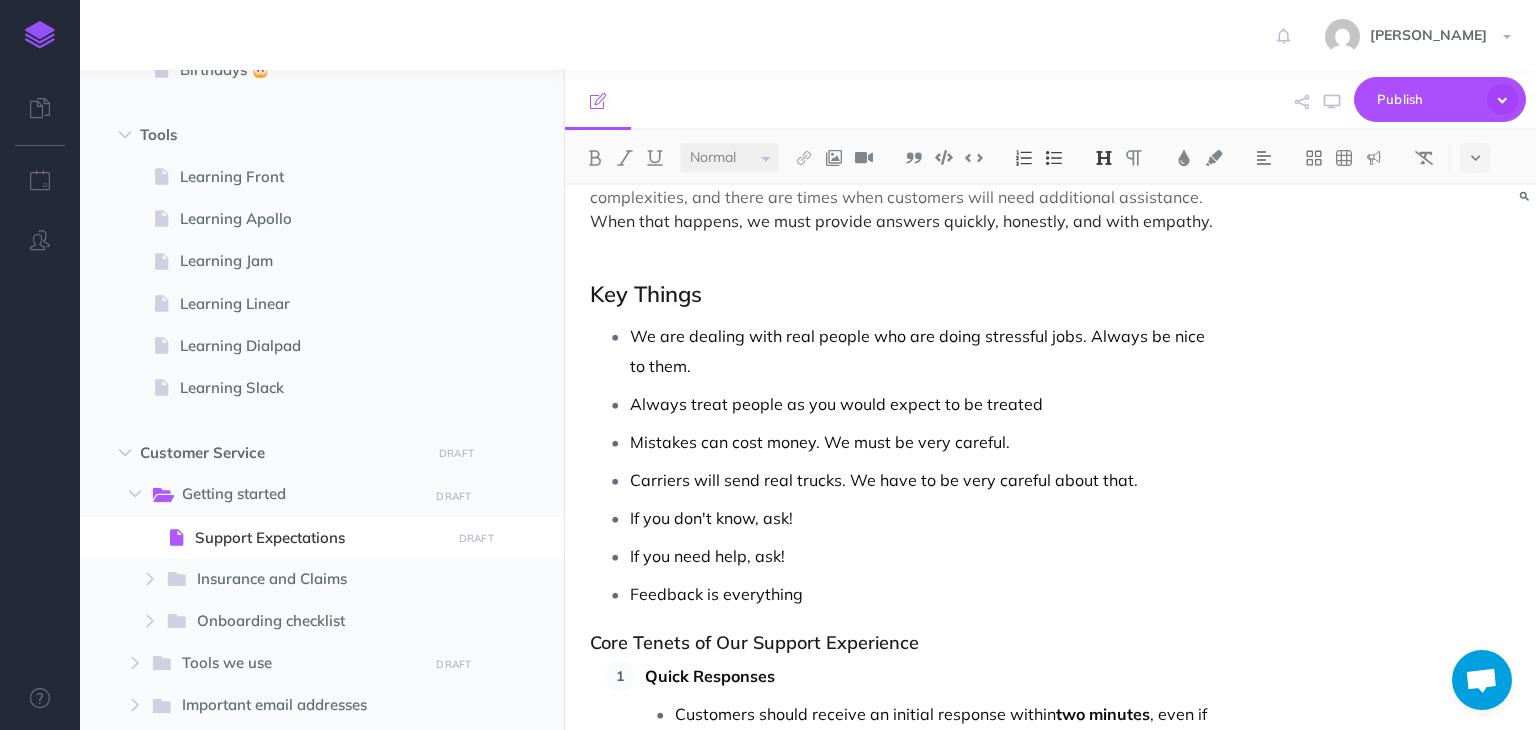 click on "Key Things" at bounding box center [904, 294] 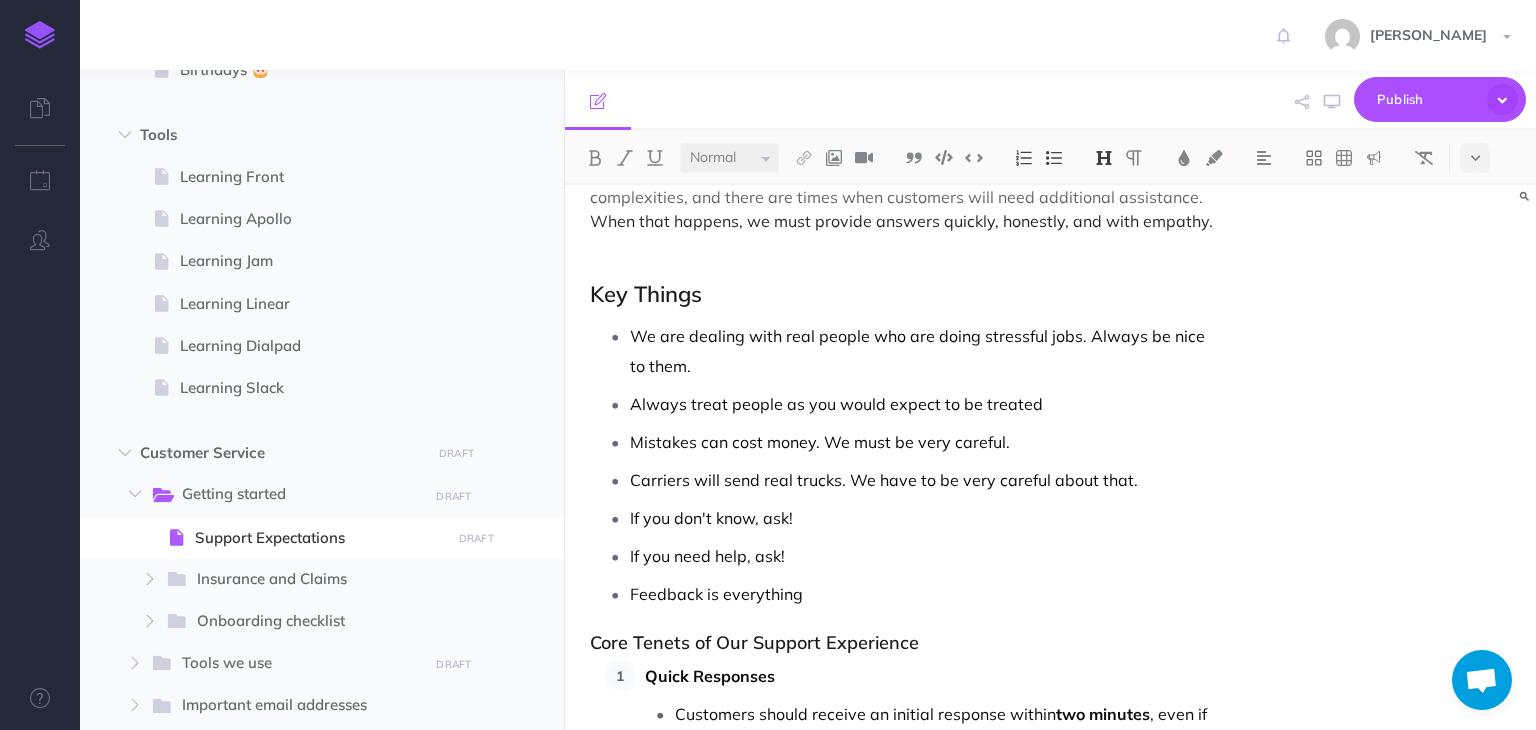click on "Core Tenets of Our Support Experience" at bounding box center (904, 643) 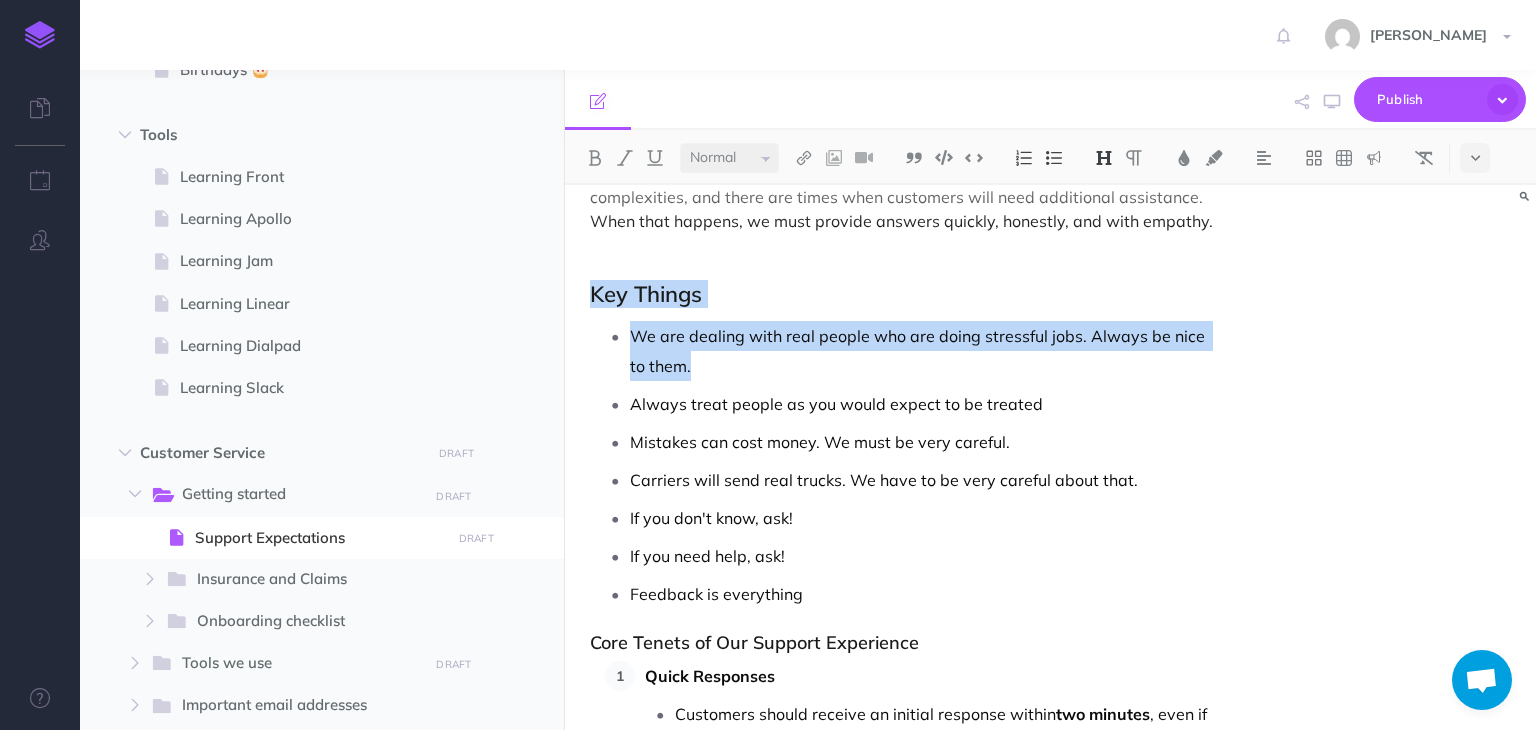 drag, startPoint x: 588, startPoint y: 293, endPoint x: 700, endPoint y: 378, distance: 140.60228 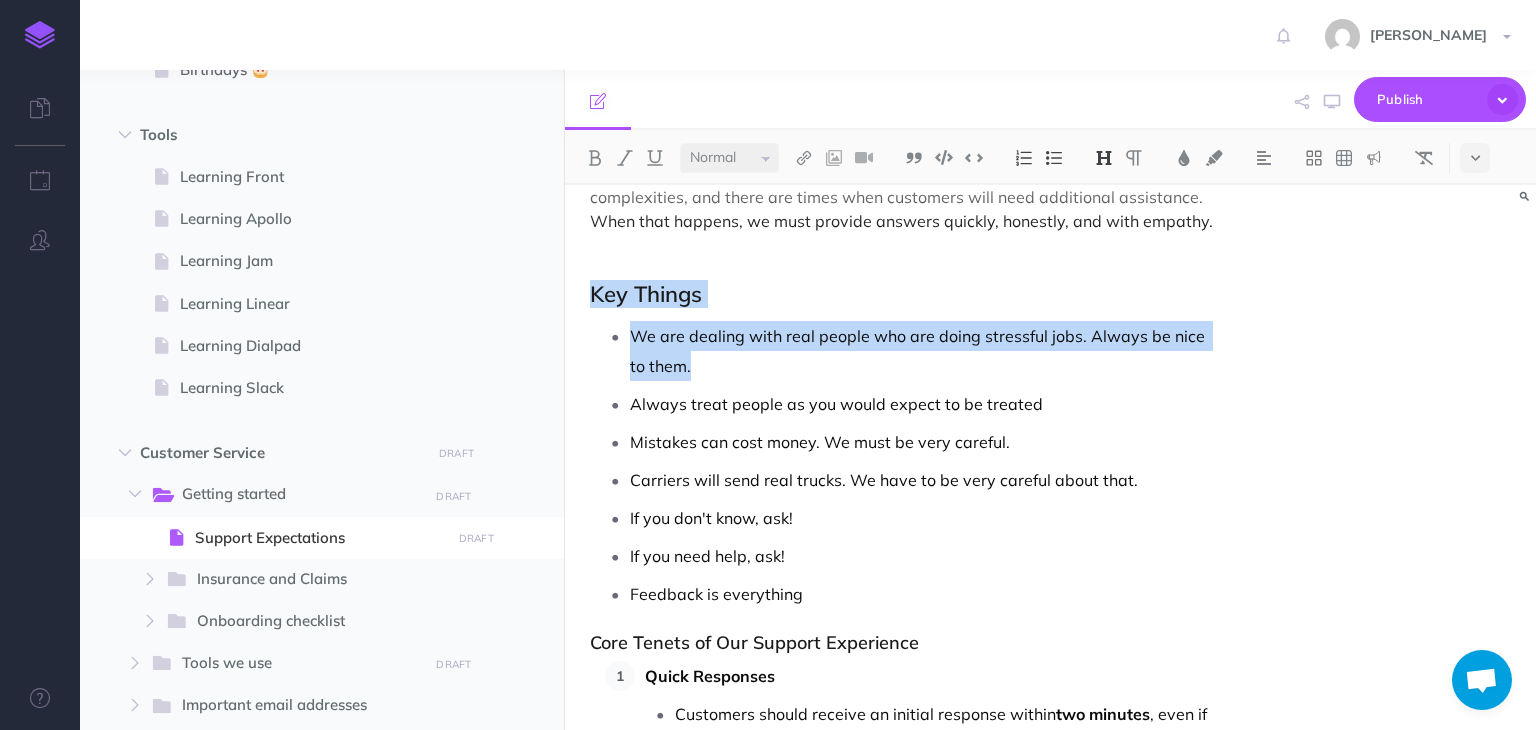 click on "Customer Support Expectations Overview At FreightSimple, providing exceptional customer support is more than a goal—it's our top priority. We strive to create a support experience that is fast, friendly, and focused on solving problems effectively. Our dashboard is designed to empower customers to manage most tasks independently. However, we understand that shipping freight can come with complexities, and there are times when customers will need additional assistance. When that happens, we must provide answers quickly, honestly, and with empathy. Key Things We are dealing with real people who are doing stressful jobs. Always be nice to them. Always treat people as you would expect to be treated Mistakes can cost money. We must be very careful. Carriers will send real trucks. We have to be very careful about that. If you don't know, ask! If you need help, ask! Feedback is everything Core Tenets of Our Support Experience  Quick Responses Customers should receive an initial response within  two minutes" at bounding box center (904, 892) 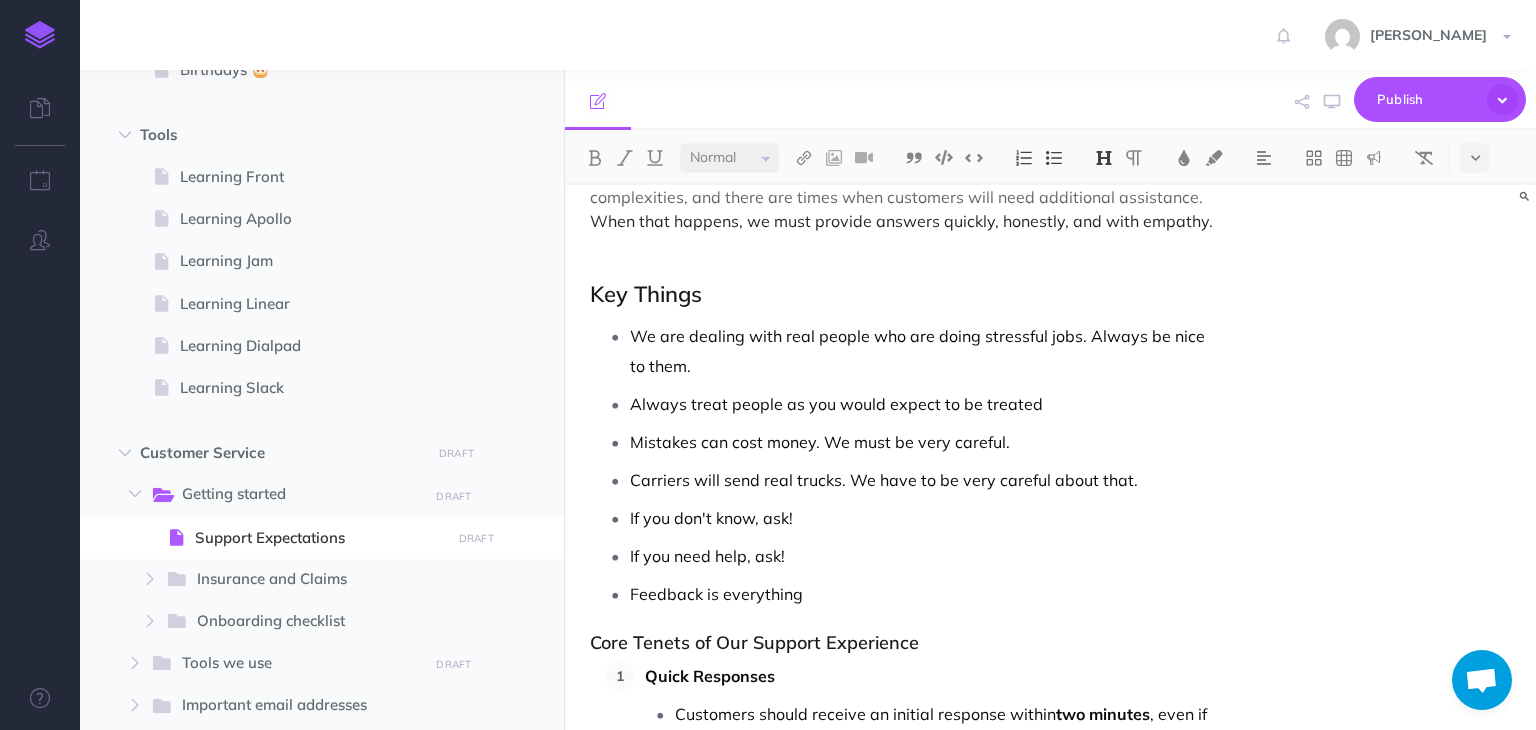 click on "Core Tenets of Our Support Experience" at bounding box center (904, 643) 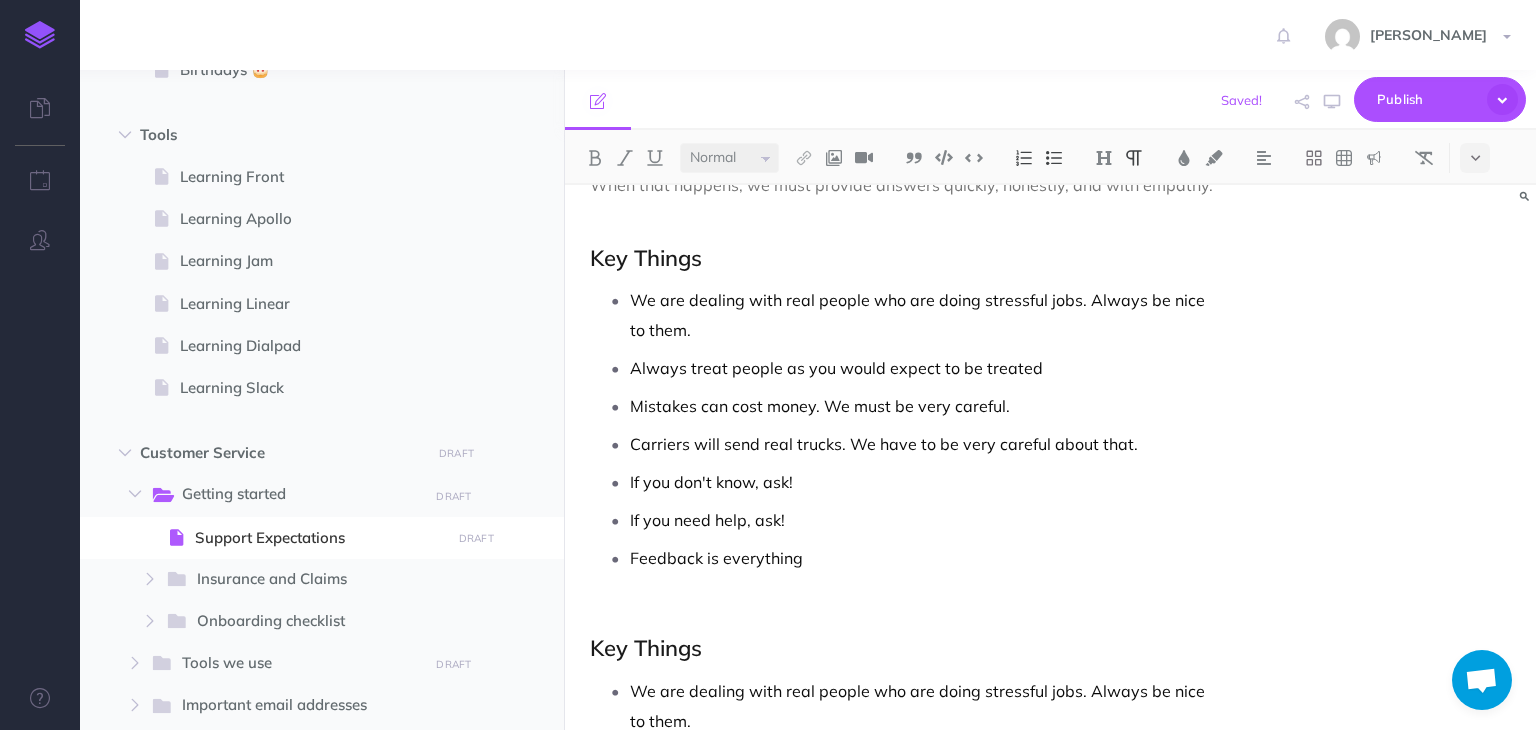 scroll, scrollTop: 341, scrollLeft: 0, axis: vertical 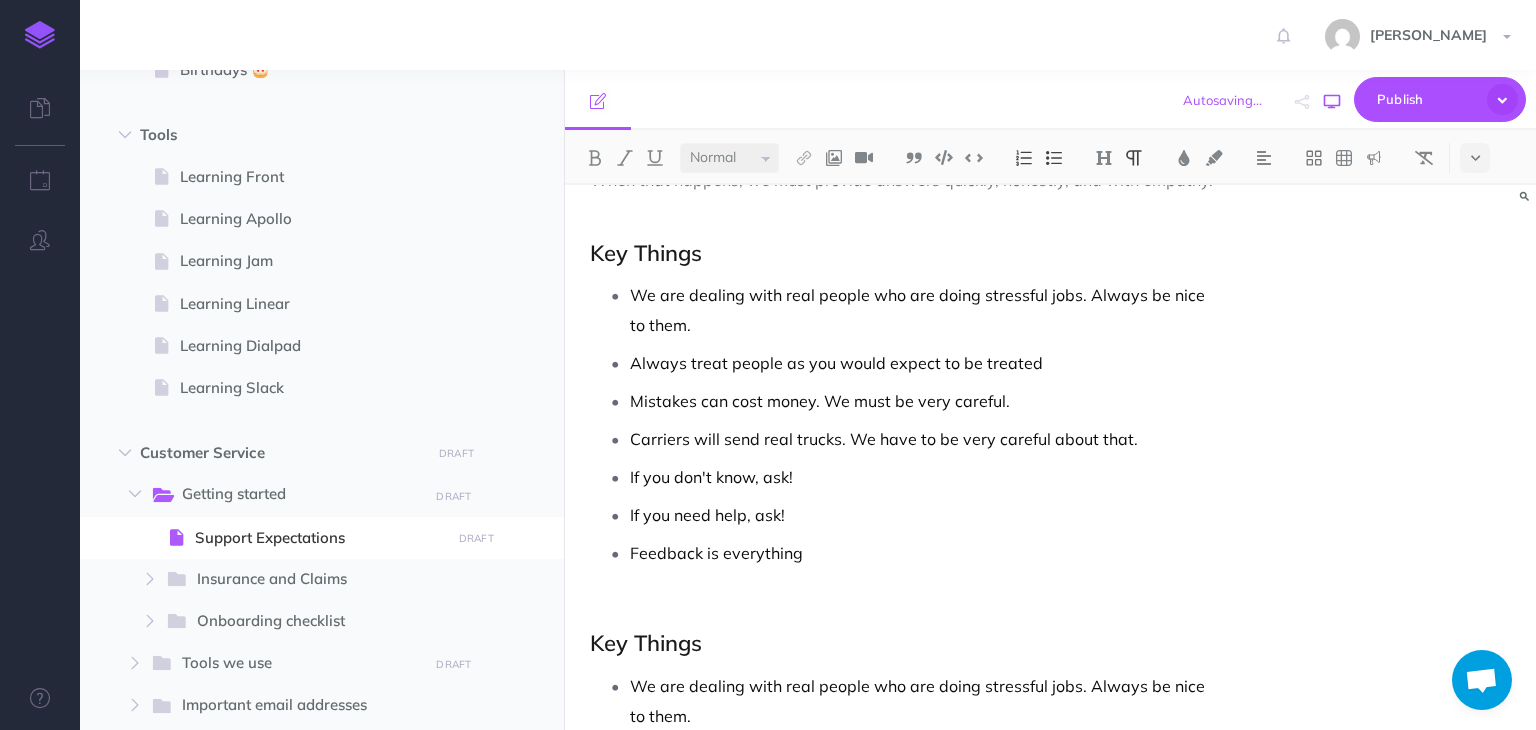 click at bounding box center [1332, 102] 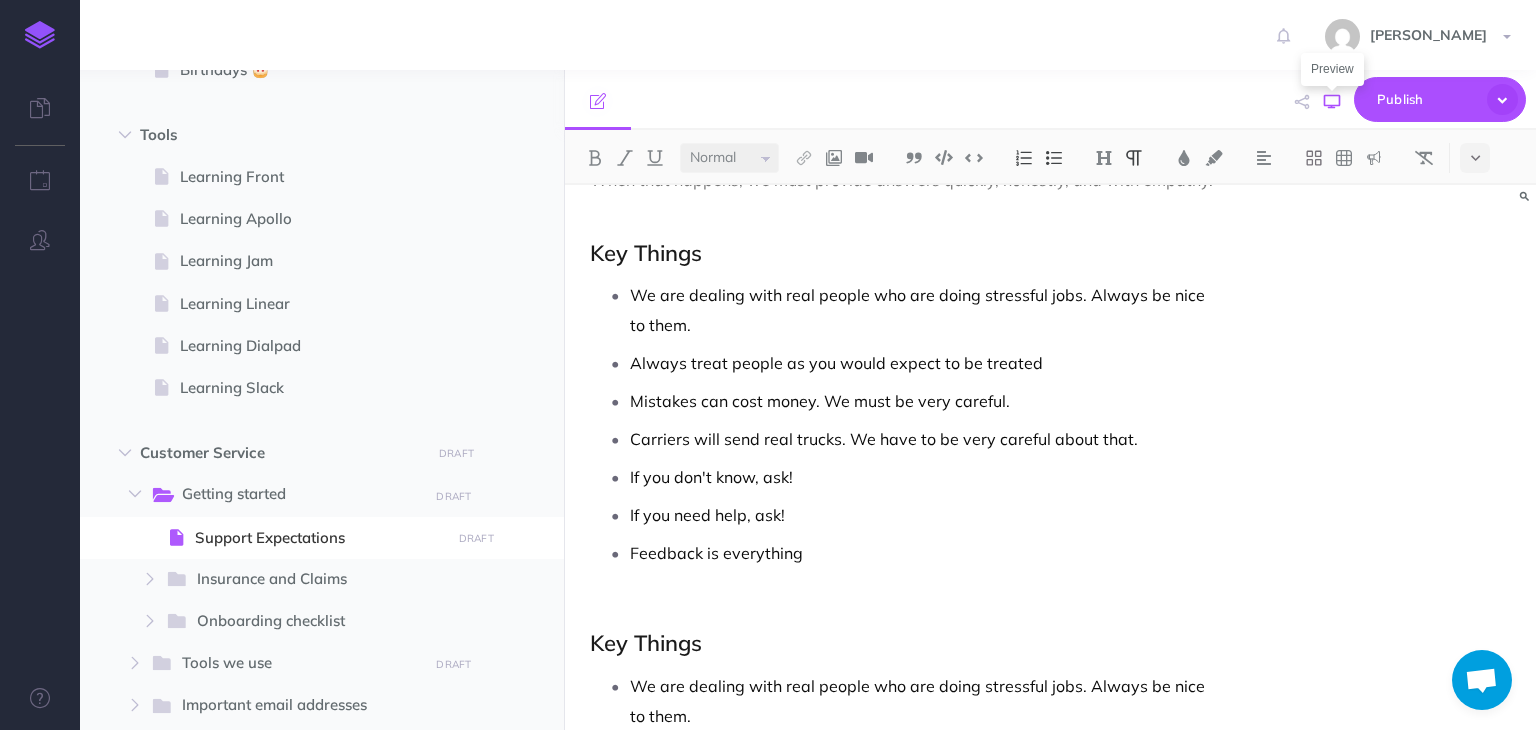 click at bounding box center [1332, 102] 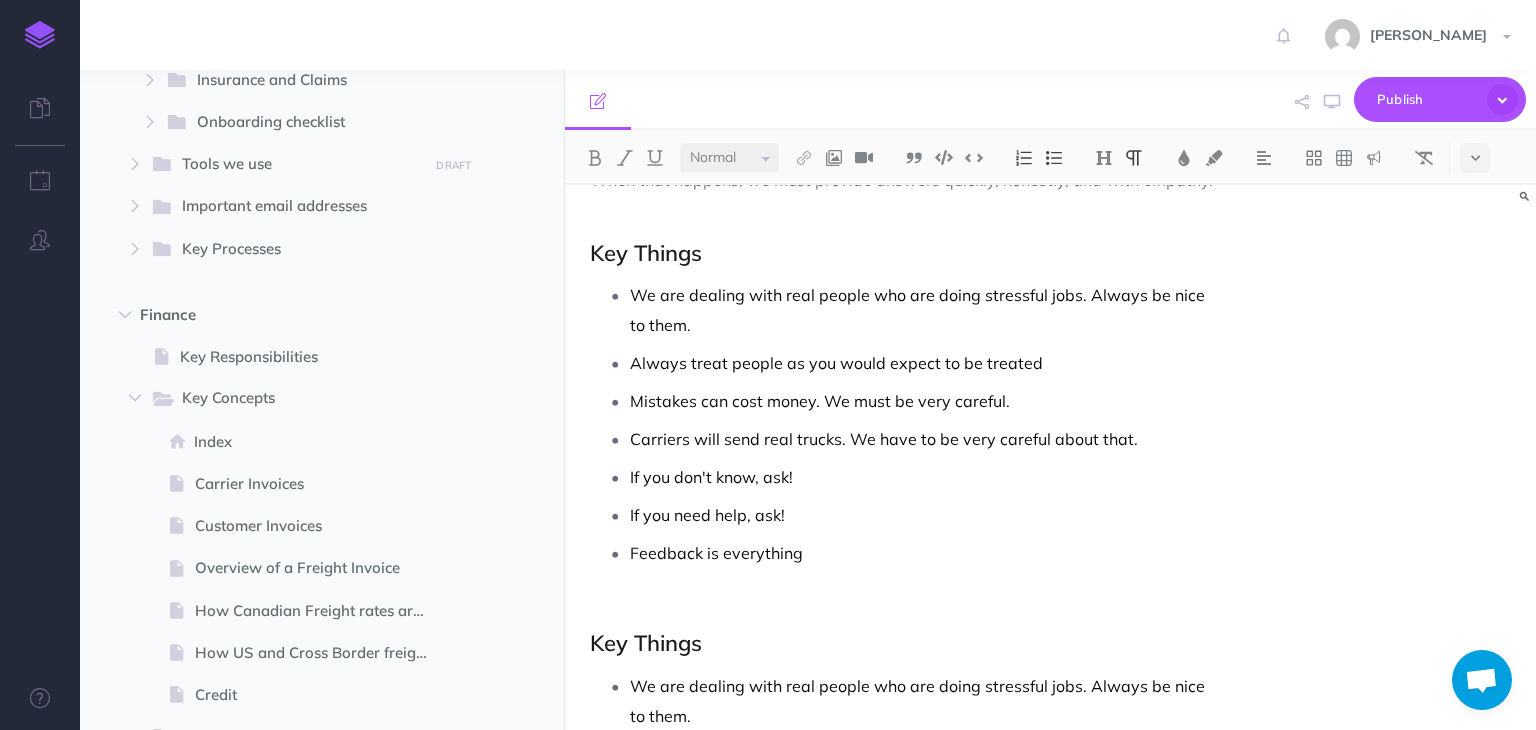 scroll, scrollTop: 1100, scrollLeft: 0, axis: vertical 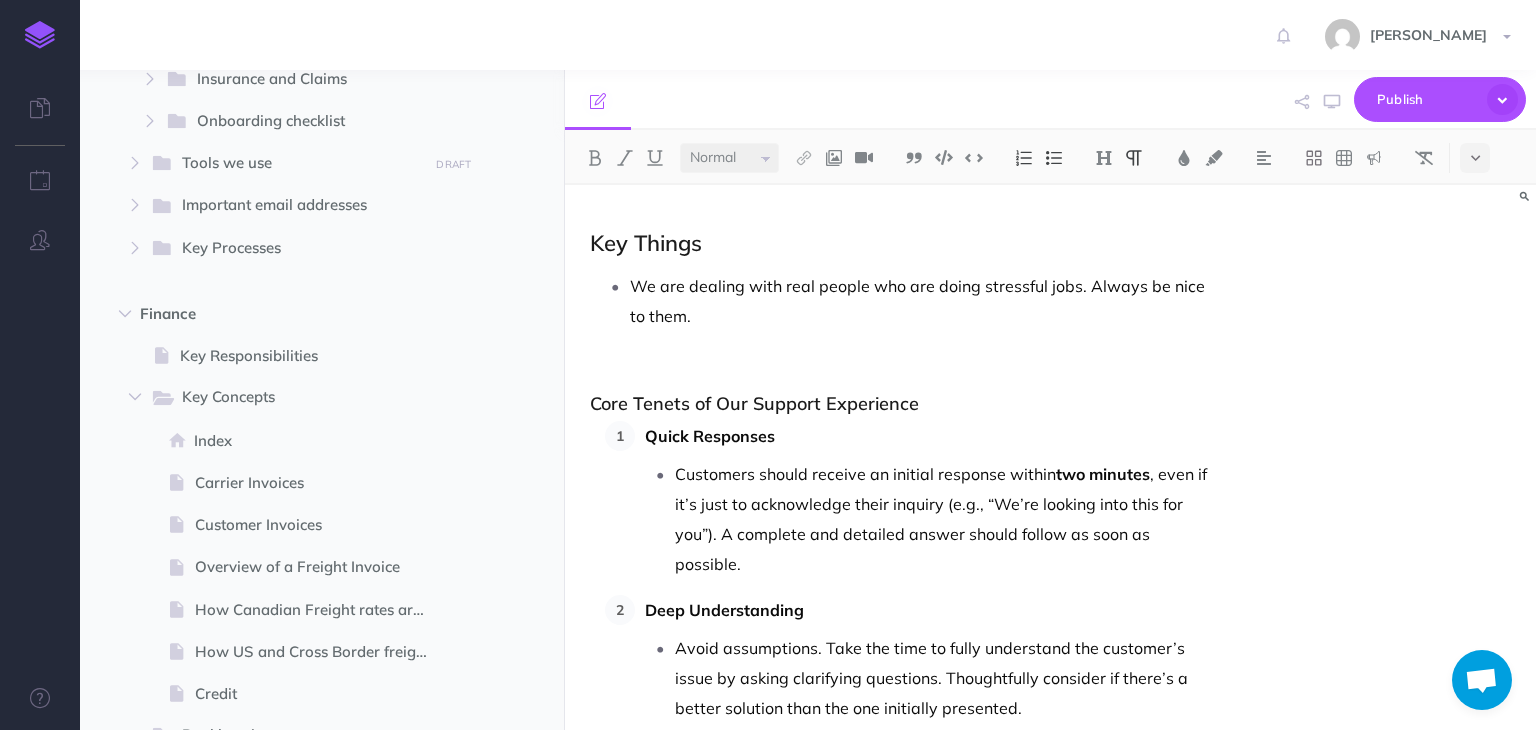 click on "Key Things" at bounding box center [904, 243] 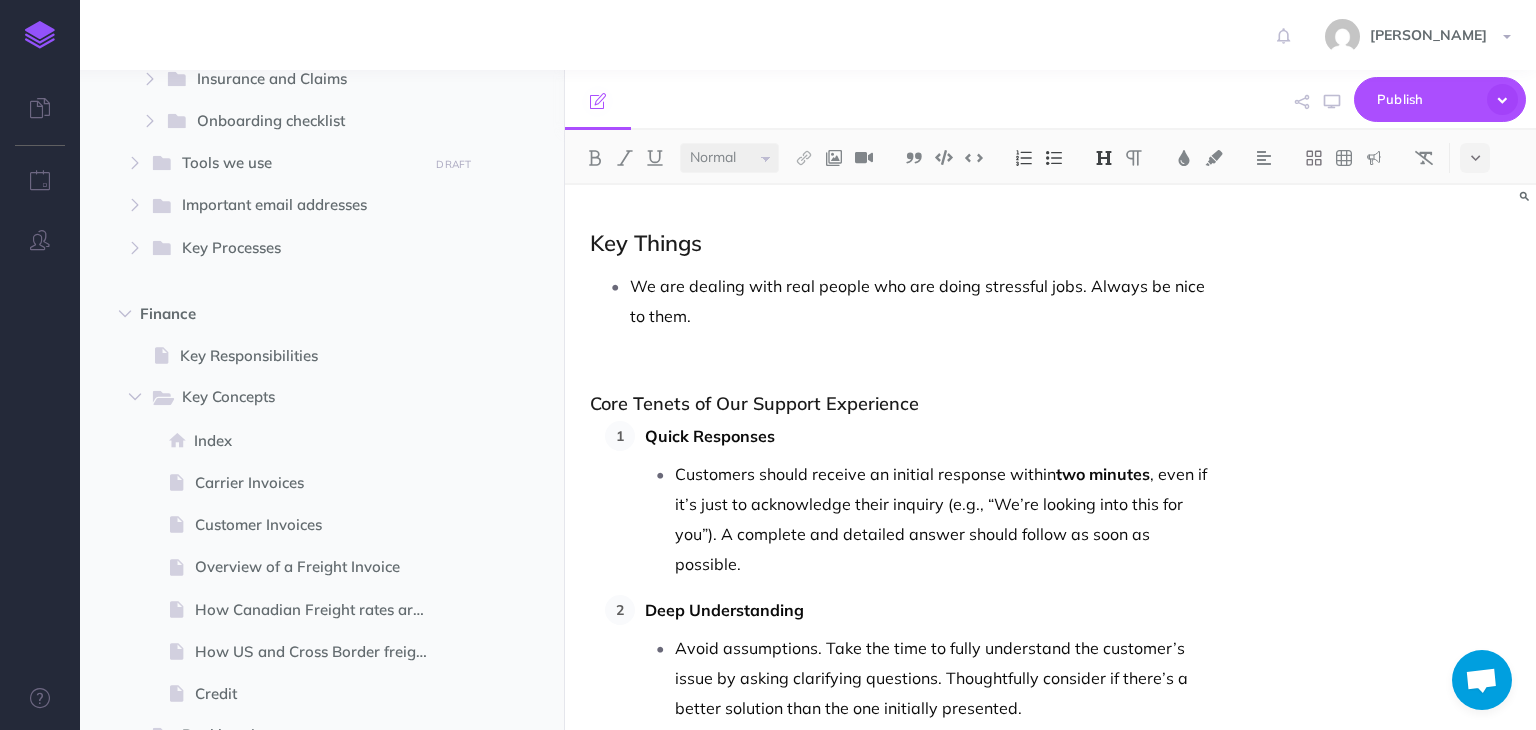click on "Key Things" at bounding box center [904, 243] 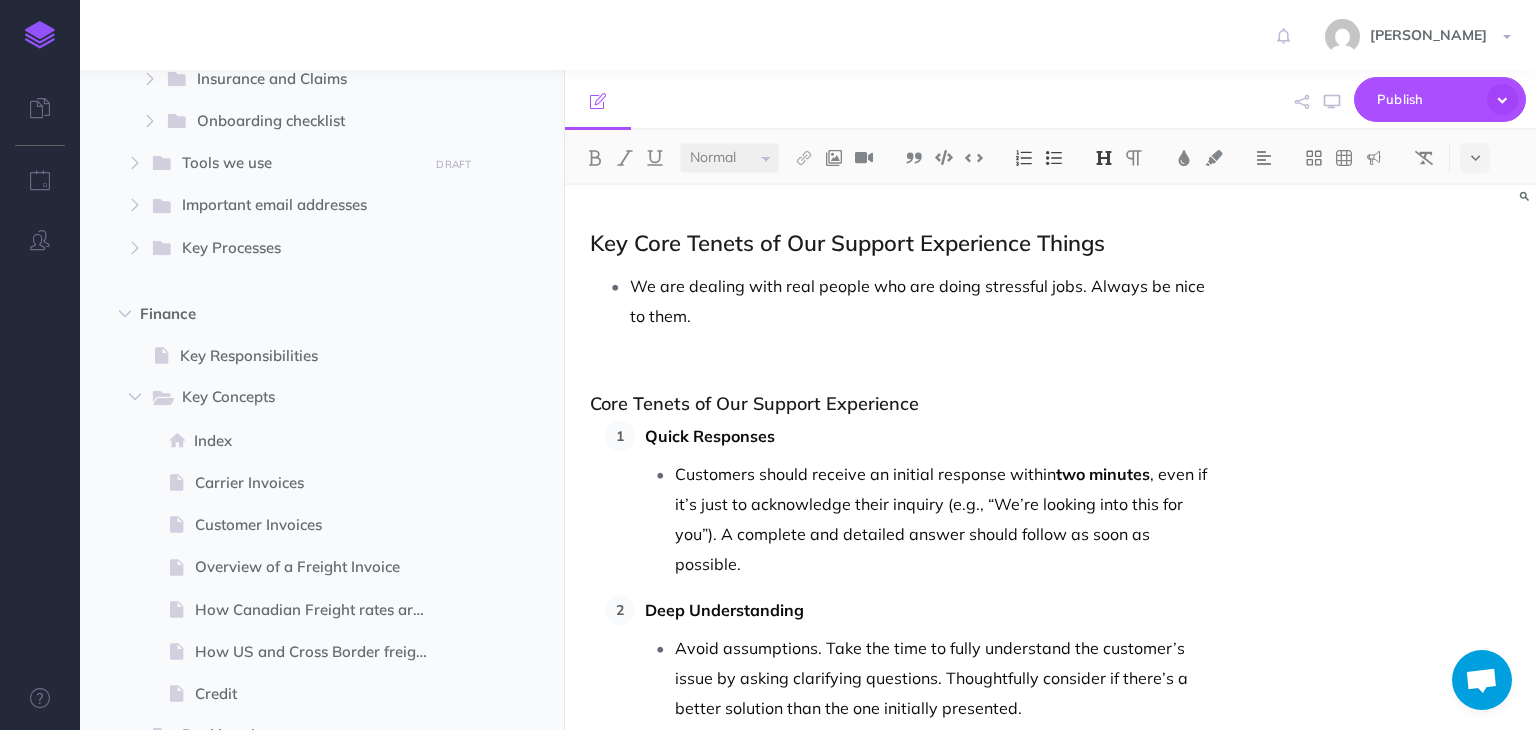 click on "Key Core Tenets of Our Support Experience Things" at bounding box center [904, 243] 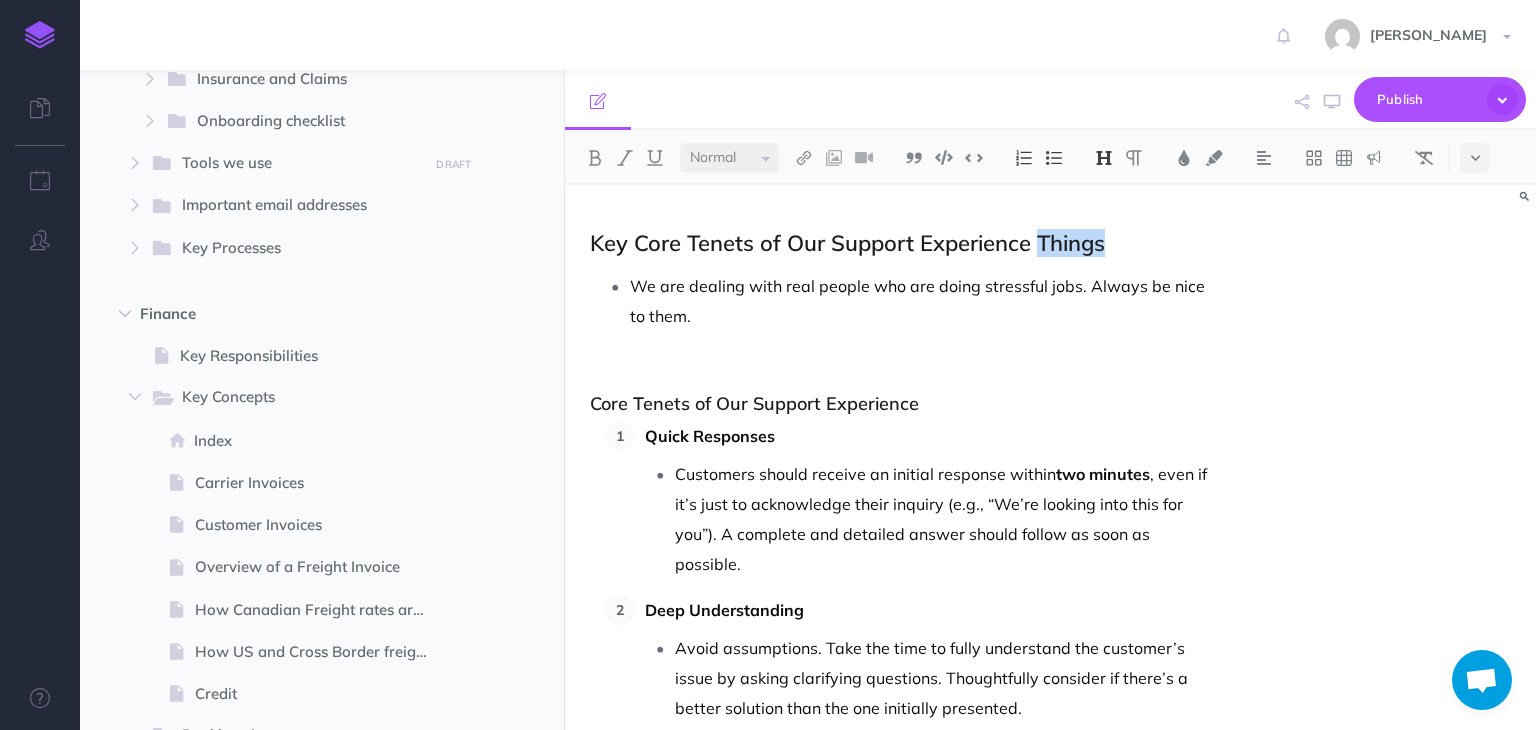 click on "Key Core Tenets of Our Support Experience Things" at bounding box center [904, 243] 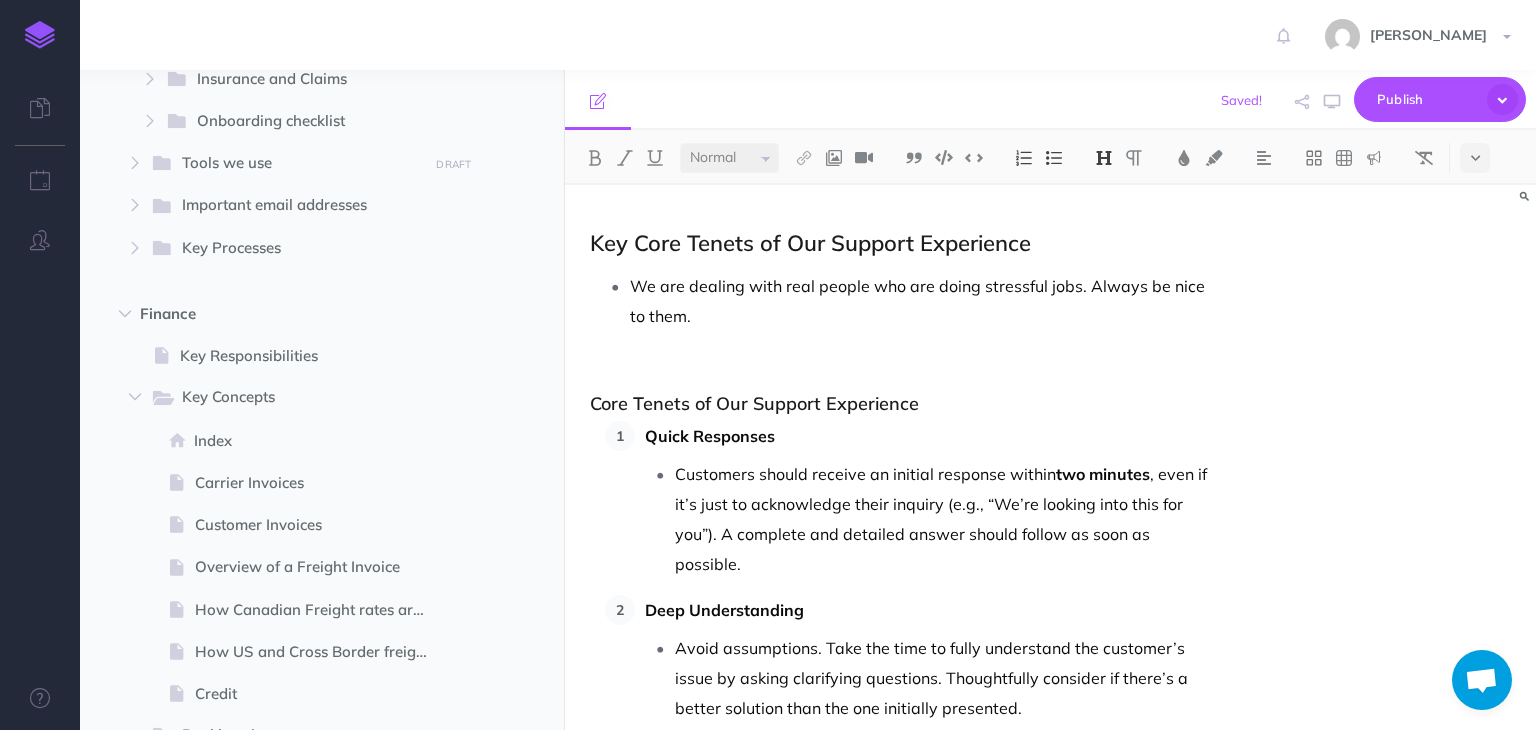 click on "Key Core Tenets of Our Support Experience" at bounding box center [904, 243] 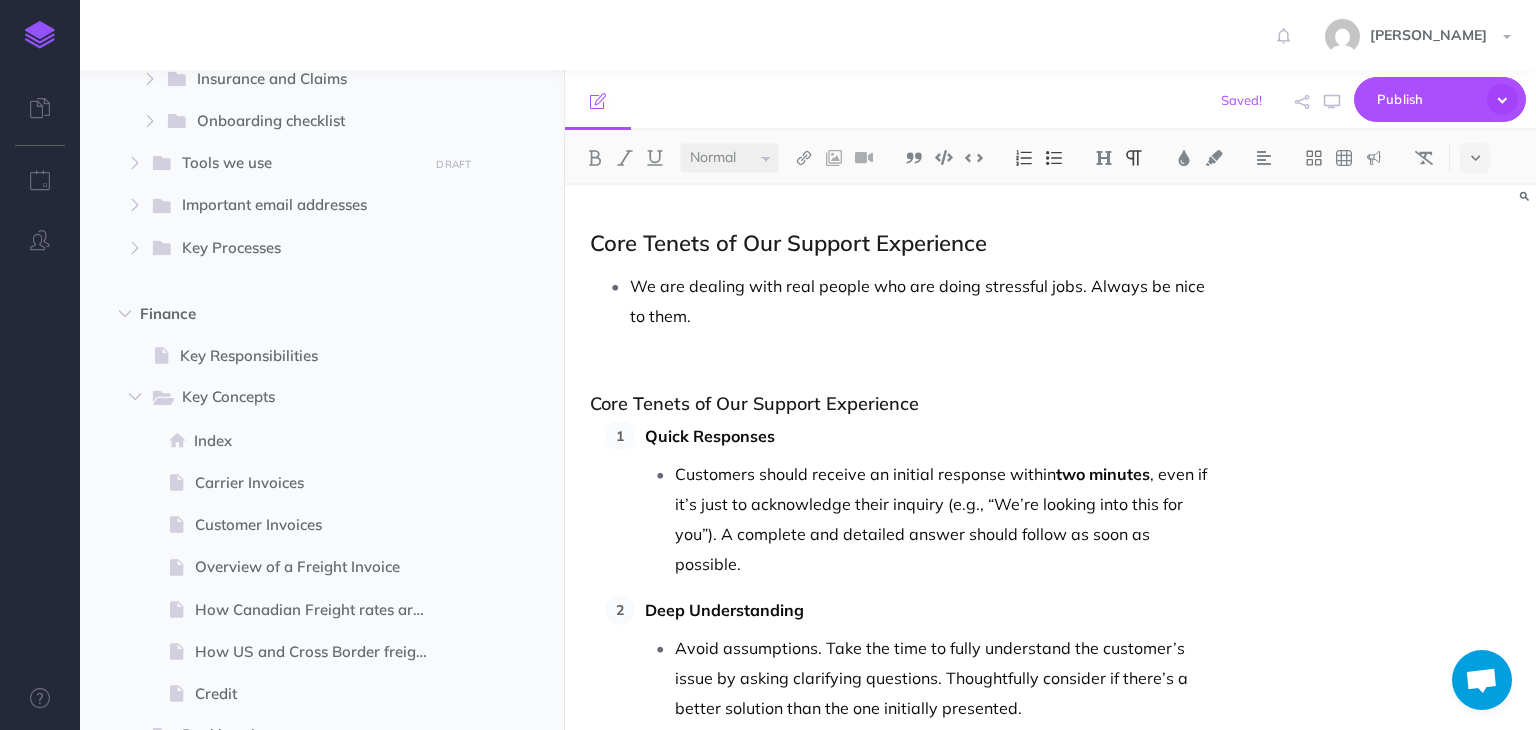 drag, startPoint x: 612, startPoint y: 282, endPoint x: 954, endPoint y: 398, distance: 361.1371 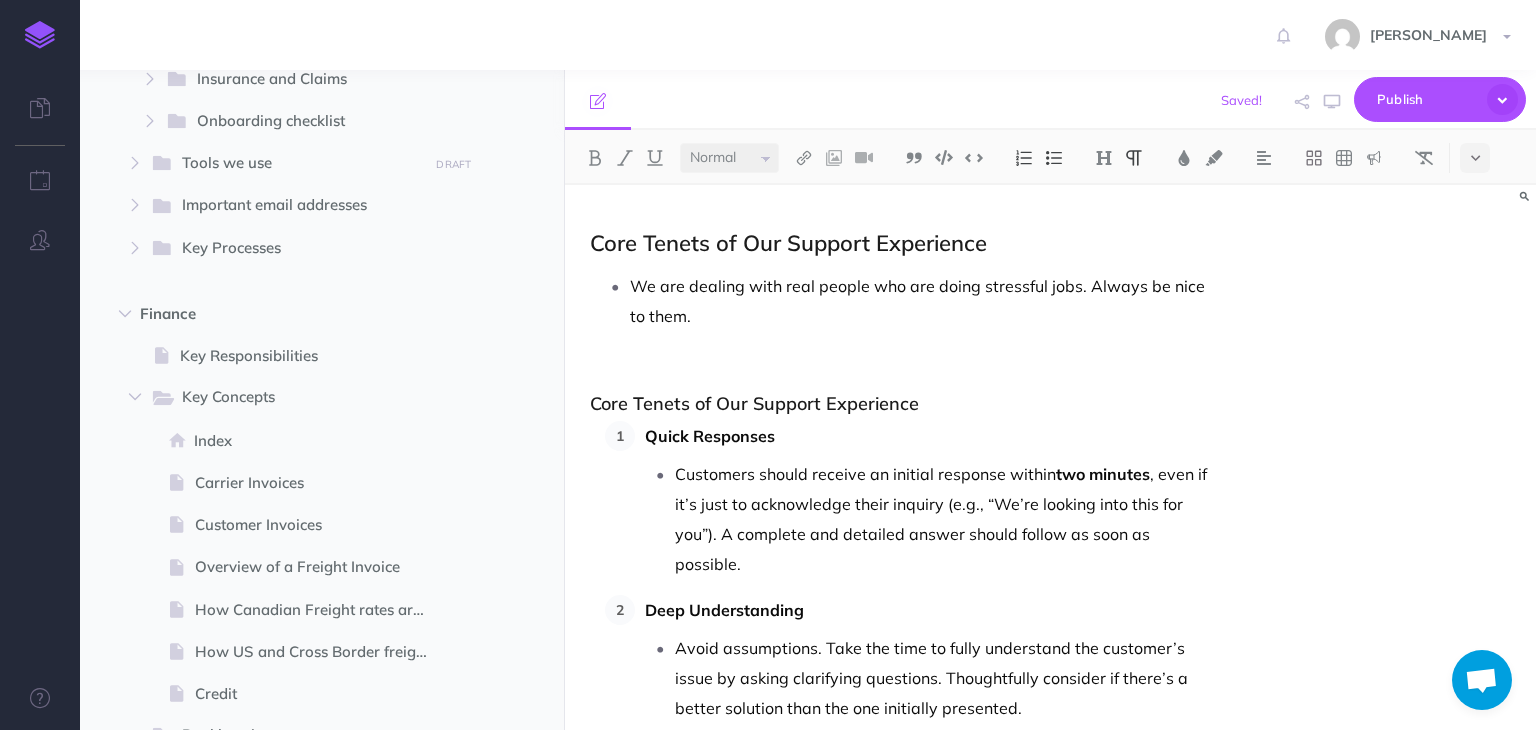 click on "Customer Support Expectations Overview At FreightSimple, providing exceptional customer support is more than a goal—it's our top priority. We strive to create a support experience that is fast, friendly, and focused on solving problems effectively. Our dashboard is designed to empower customers to manage most tasks independently. However, we understand that shipping freight can come with complexities, and there are times when customers will need additional assistance. When that happens, we must provide answers quickly, honestly, and with empathy. Key Things We are dealing with real people who are doing stressful jobs. Always be nice to them. Always treat people as you would expect to be treated Mistakes can cost money. We must be very careful. Carriers will send real trucks. We have to be very careful about that. If you don't know, ask! If you need help, ask! Feedback is everything Core Tenets of Our Support Experience  We are dealing with real people who are doing stressful jobs. Always be nice to them." at bounding box center [904, 552] 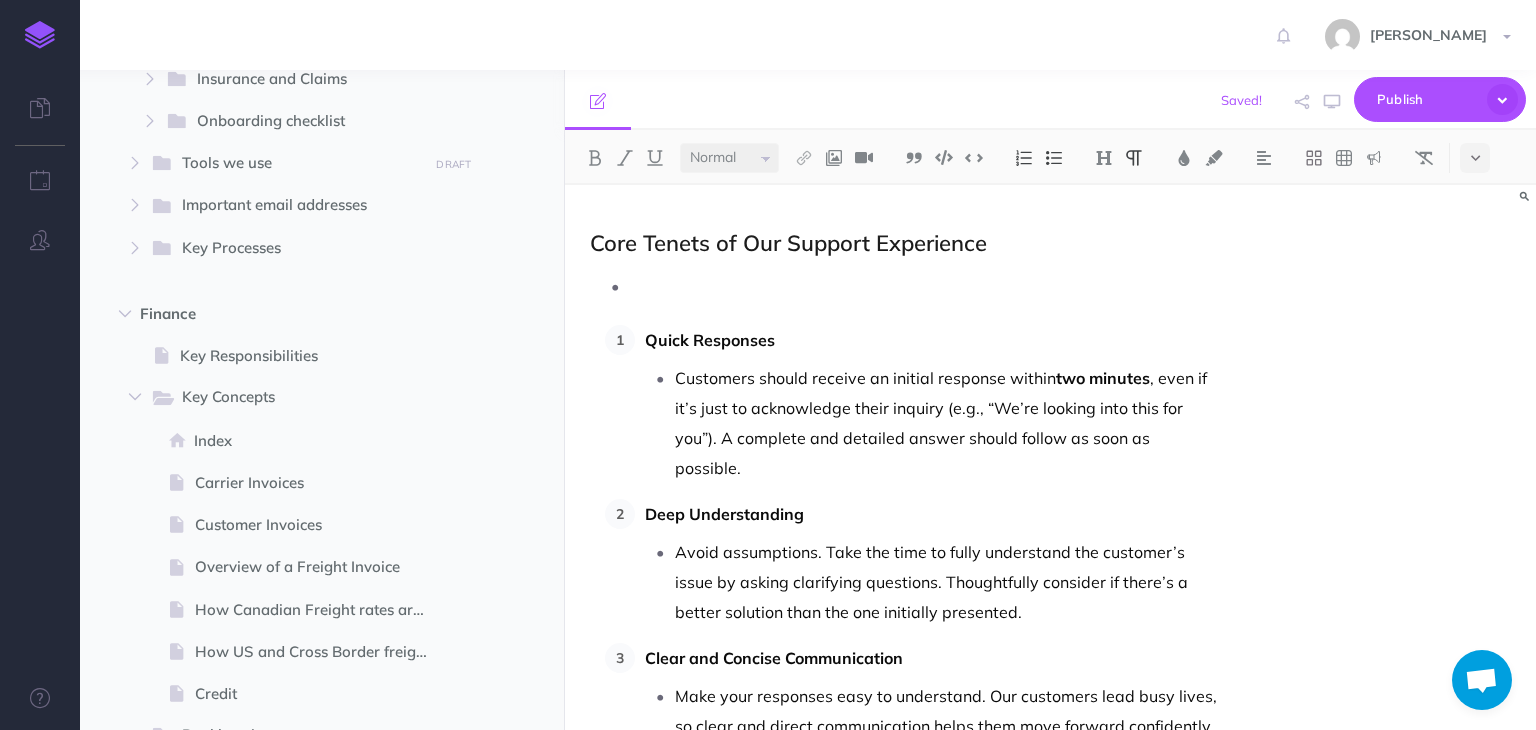 click at bounding box center (924, 286) 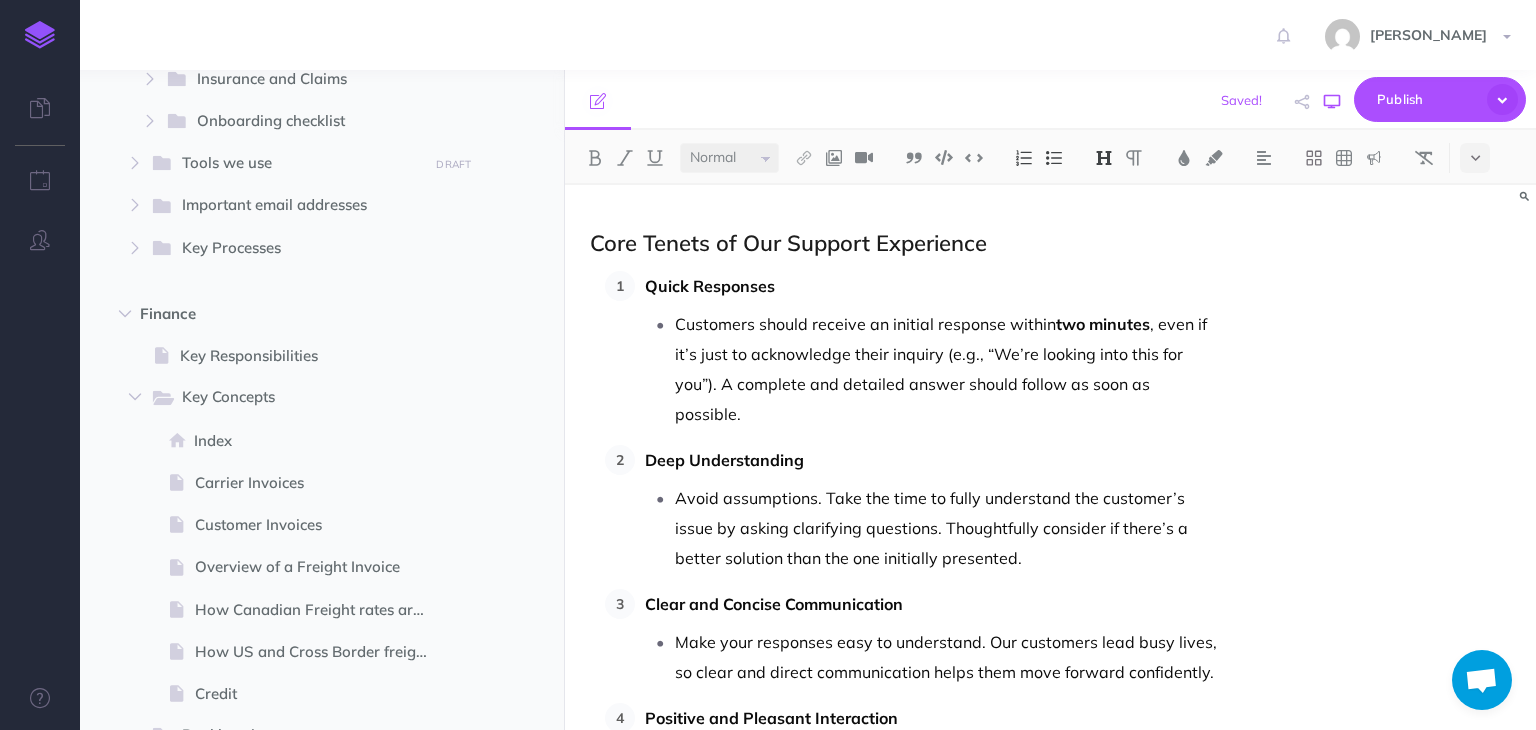 click at bounding box center (1332, 102) 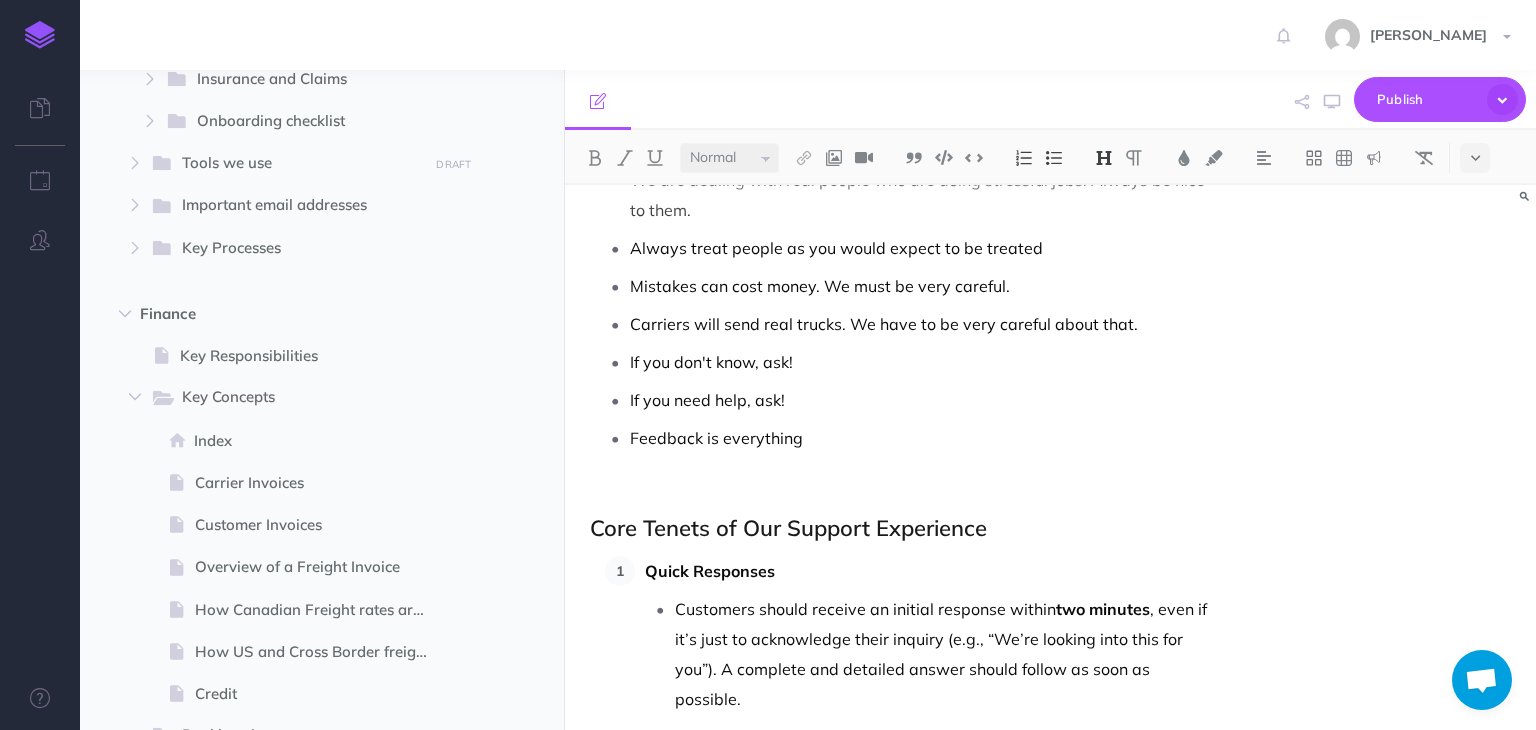 scroll, scrollTop: 441, scrollLeft: 0, axis: vertical 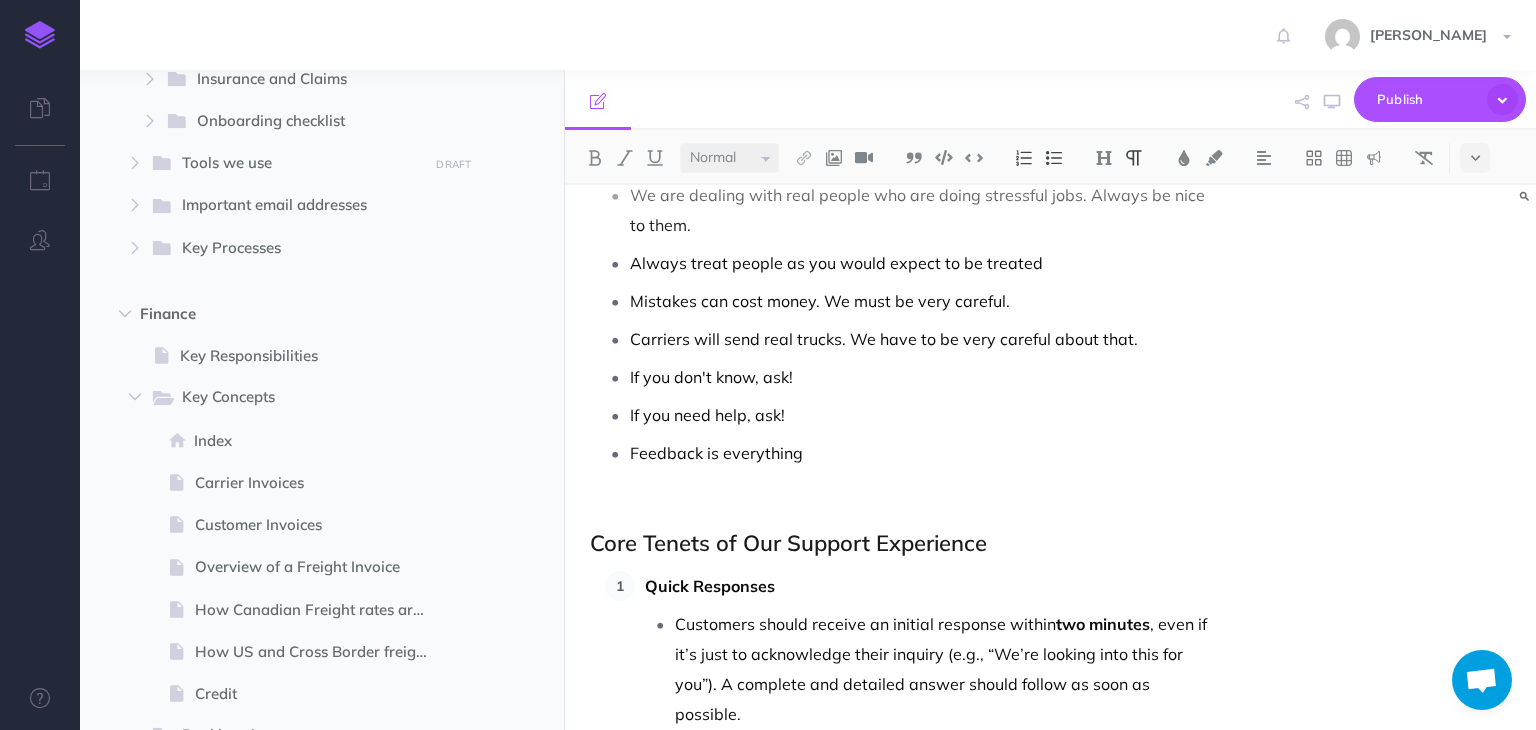 click at bounding box center (904, 504) 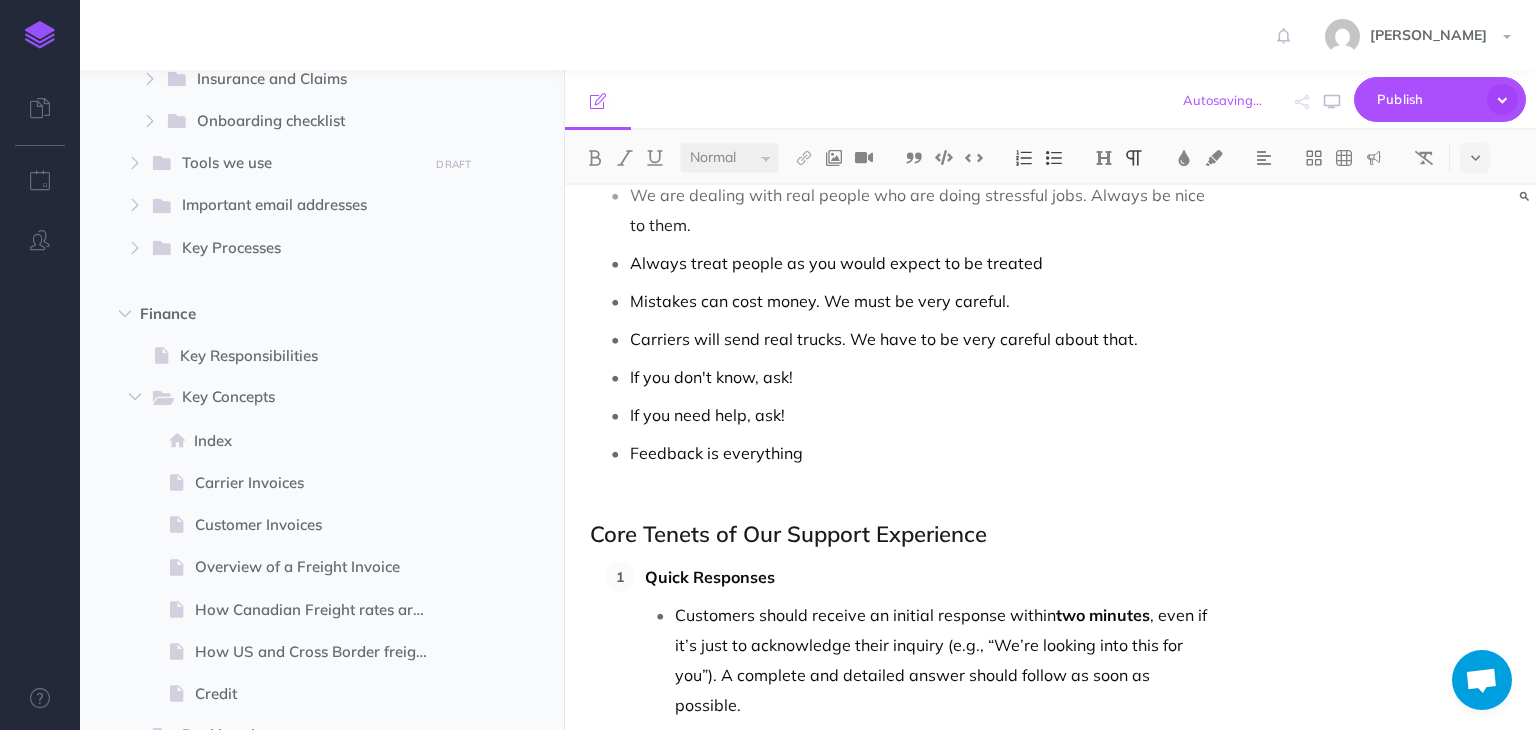 click on "Customers should receive an initial response within  two minutes , even if it’s just to acknowledge their inquiry (e.g., “We’re looking into this for you”). A complete and detailed answer should follow as soon as possible." at bounding box center (947, 660) 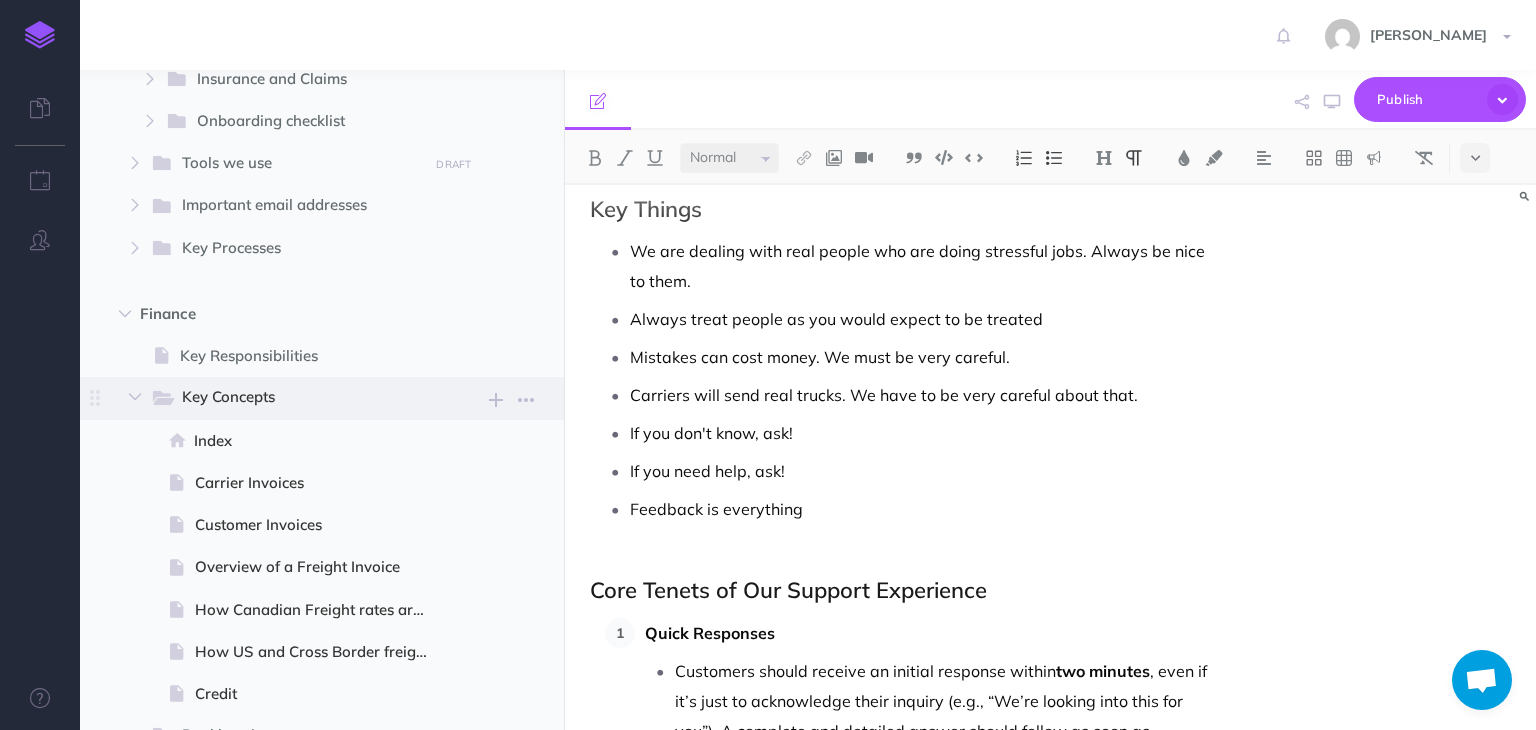 scroll, scrollTop: 341, scrollLeft: 0, axis: vertical 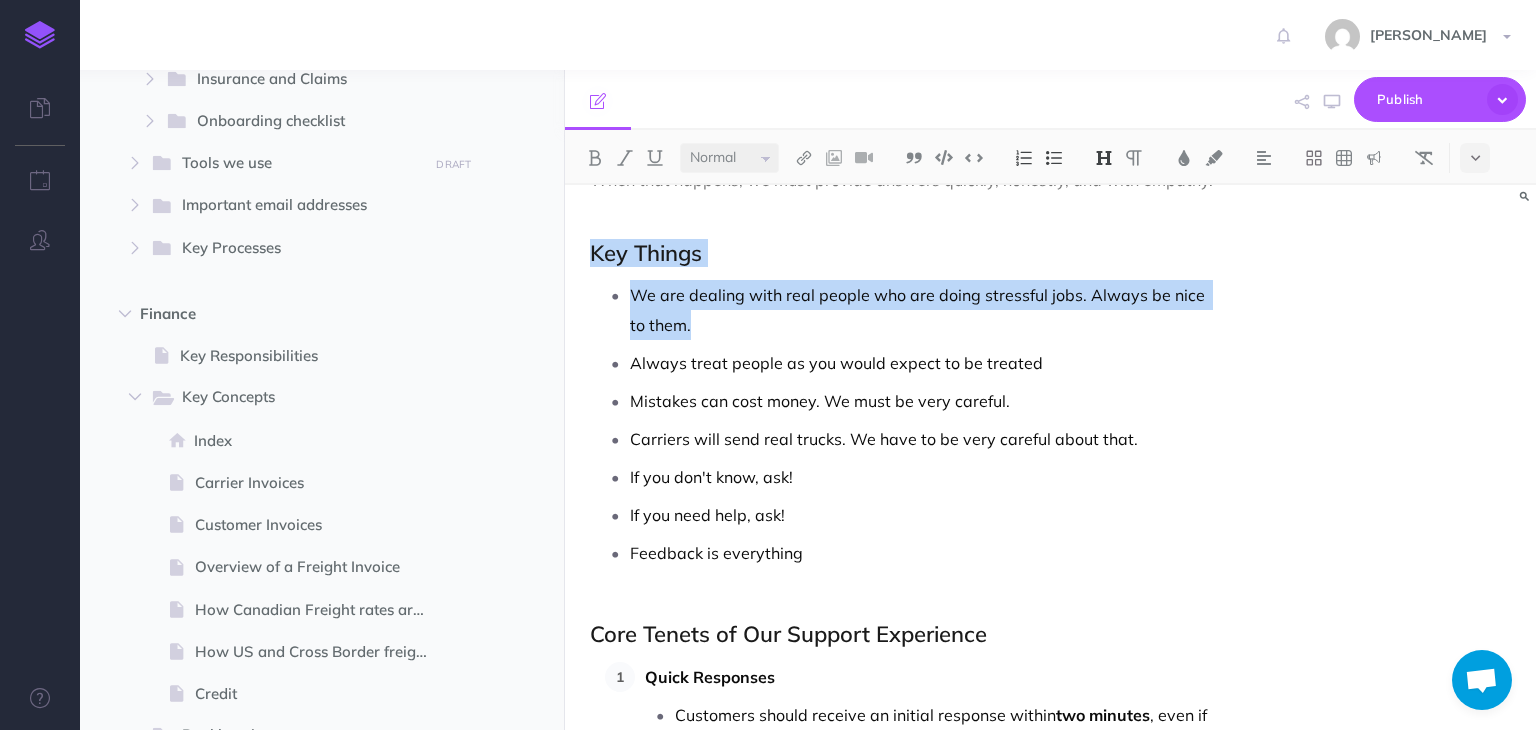drag, startPoint x: 589, startPoint y: 249, endPoint x: 687, endPoint y: 313, distance: 117.047 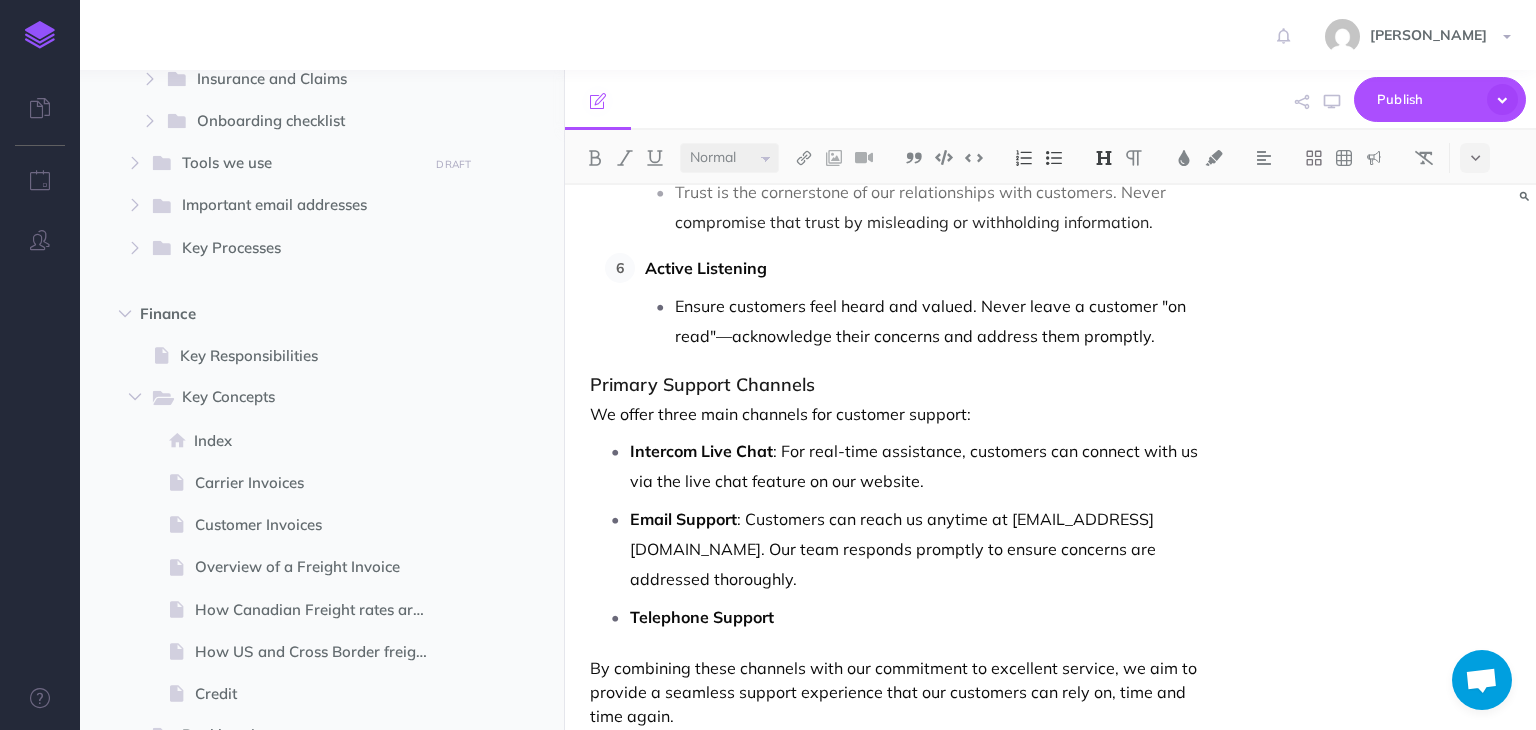 scroll, scrollTop: 1441, scrollLeft: 0, axis: vertical 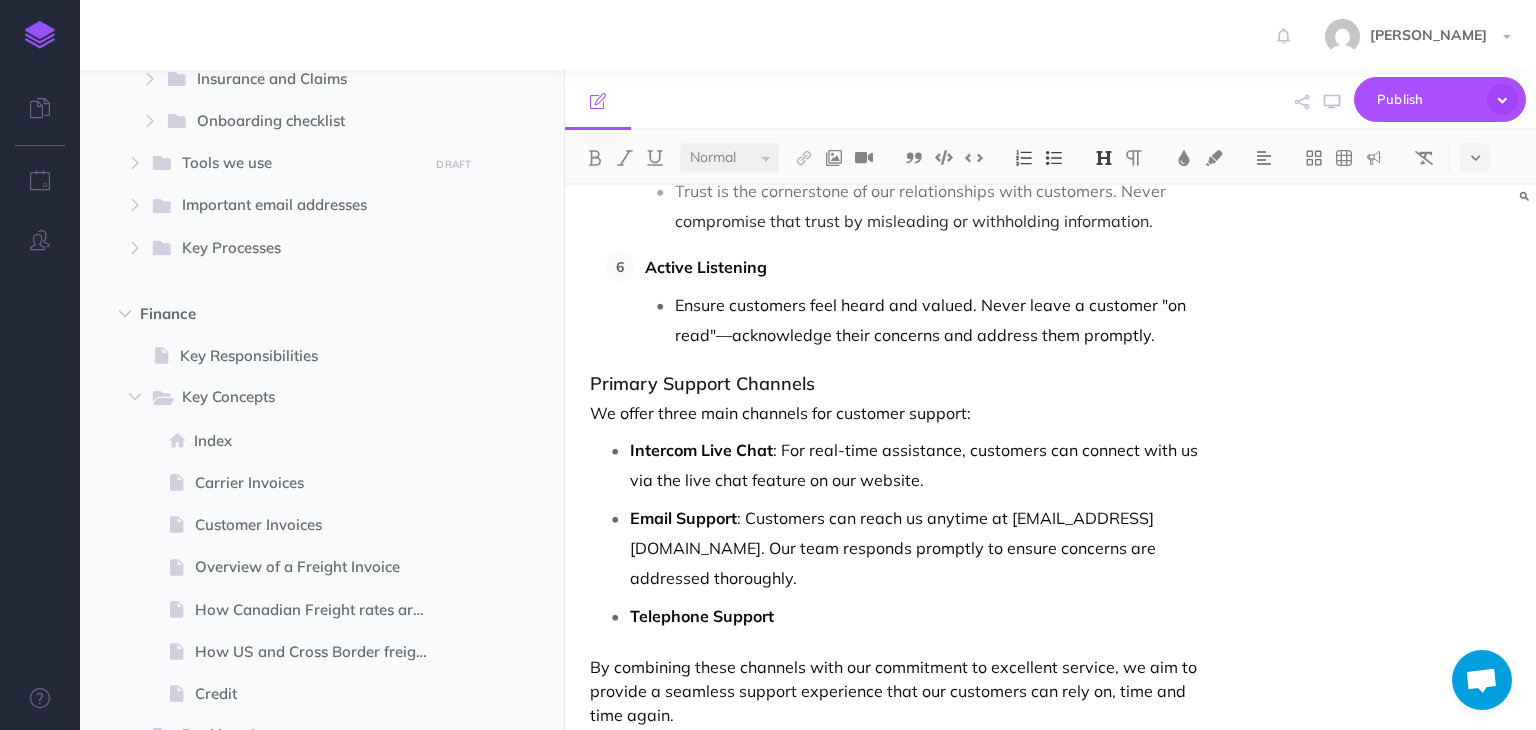click on "Customer Support Expectations Overview At FreightSimple, providing exceptional customer support is more than a goal—it's our top priority. We strive to create a support experience that is fast, friendly, and focused on solving problems effectively. Our dashboard is designed to empower customers to manage most tasks independently. However, we understand that shipping freight can come with complexities, and there are times when customers will need additional assistance. When that happens, we must provide answers quickly, honestly, and with empathy. Key Things We are dealing with real people who are doing stressful jobs. Always be nice to them. Always treat people as you would expect to be treated Mistakes can cost money. We must be very careful. Carriers will send real trucks. We have to be very careful about that. If you don't know, ask! If you need help, ask! Feedback is everything Core Tenets of Our Support Experience  Quick Responses Customers should receive an initial response within  two minutes" at bounding box center [904, -228] 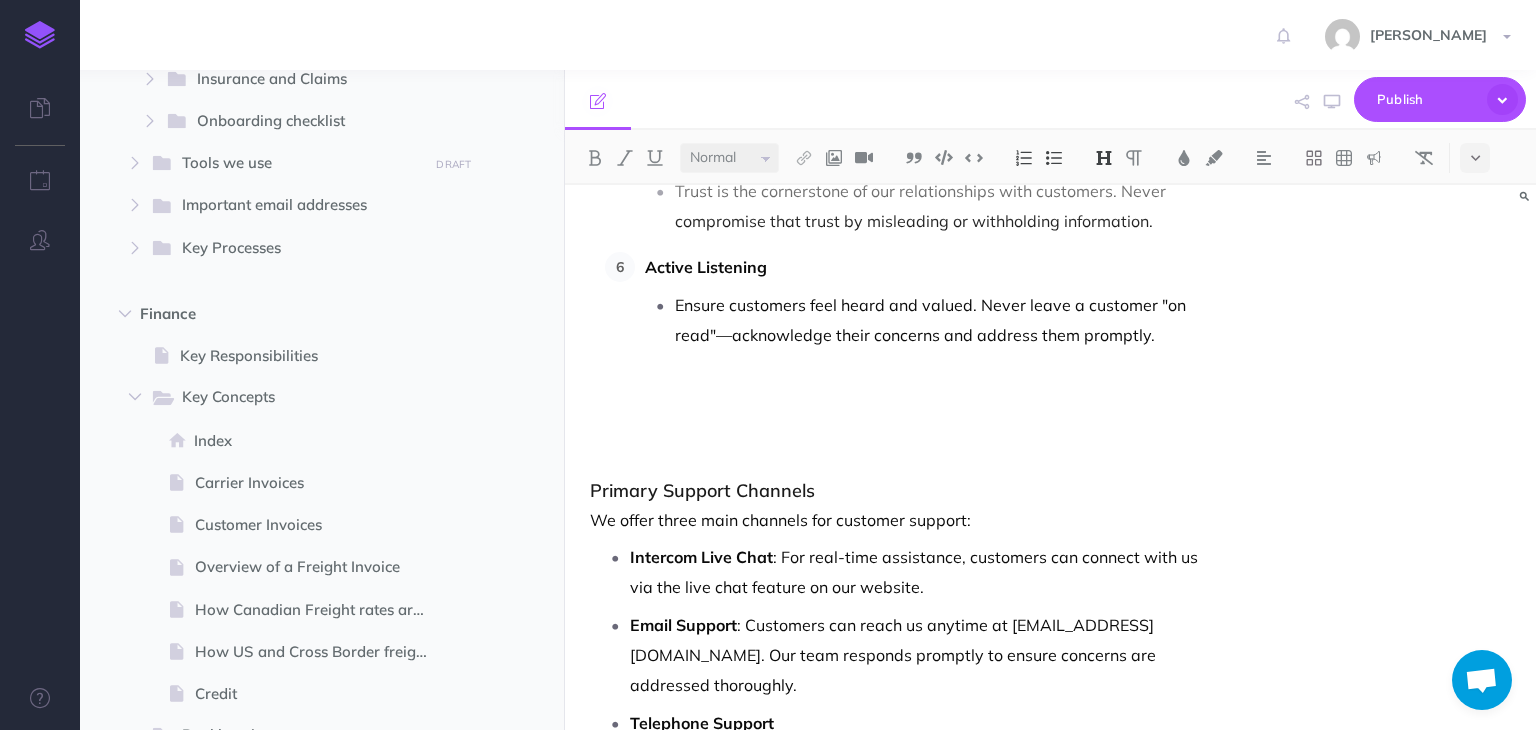 click on "Customer Support Expectations Overview At FreightSimple, providing exceptional customer support is more than a goal—it's our top priority. We strive to create a support experience that is fast, friendly, and focused on solving problems effectively. Our dashboard is designed to empower customers to manage most tasks independently. However, we understand that shipping freight can come with complexities, and there are times when customers will need additional assistance. When that happens, we must provide answers quickly, honestly, and with empathy. Key Things We are dealing with real people who are doing stressful jobs. Always be nice to them. Always treat people as you would expect to be treated Mistakes can cost money. We must be very careful. Carriers will send real trucks. We have to be very careful about that. If you don't know, ask! If you need help, ask! Feedback is everything Core Tenets of Our Support Experience  Quick Responses Customers should receive an initial response within  two minutes" at bounding box center [904, -174] 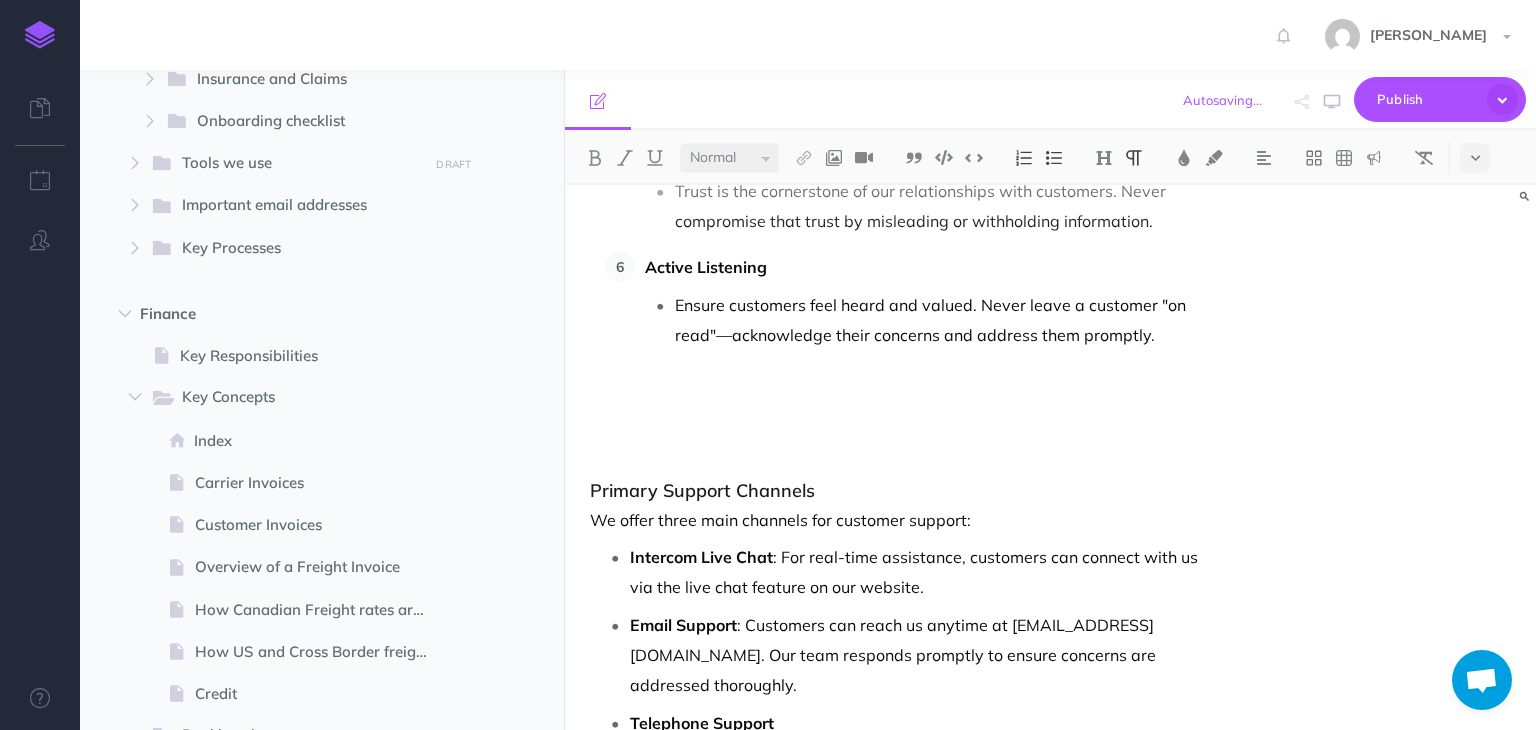 click on "Customer Support Expectations Overview At FreightSimple, providing exceptional customer support is more than a goal—it's our top priority. We strive to create a support experience that is fast, friendly, and focused on solving problems effectively. Our dashboard is designed to empower customers to manage most tasks independently. However, we understand that shipping freight can come with complexities, and there are times when customers will need additional assistance. When that happens, we must provide answers quickly, honestly, and with empathy. Key Things We are dealing with real people who are doing stressful jobs. Always be nice to them. Always treat people as you would expect to be treated Mistakes can cost money. We must be very careful. Carriers will send real trucks. We have to be very careful about that. If you don't know, ask! If you need help, ask! Feedback is everything Core Tenets of Our Support Experience  Quick Responses Customers should receive an initial response within  two minutes" at bounding box center (904, -174) 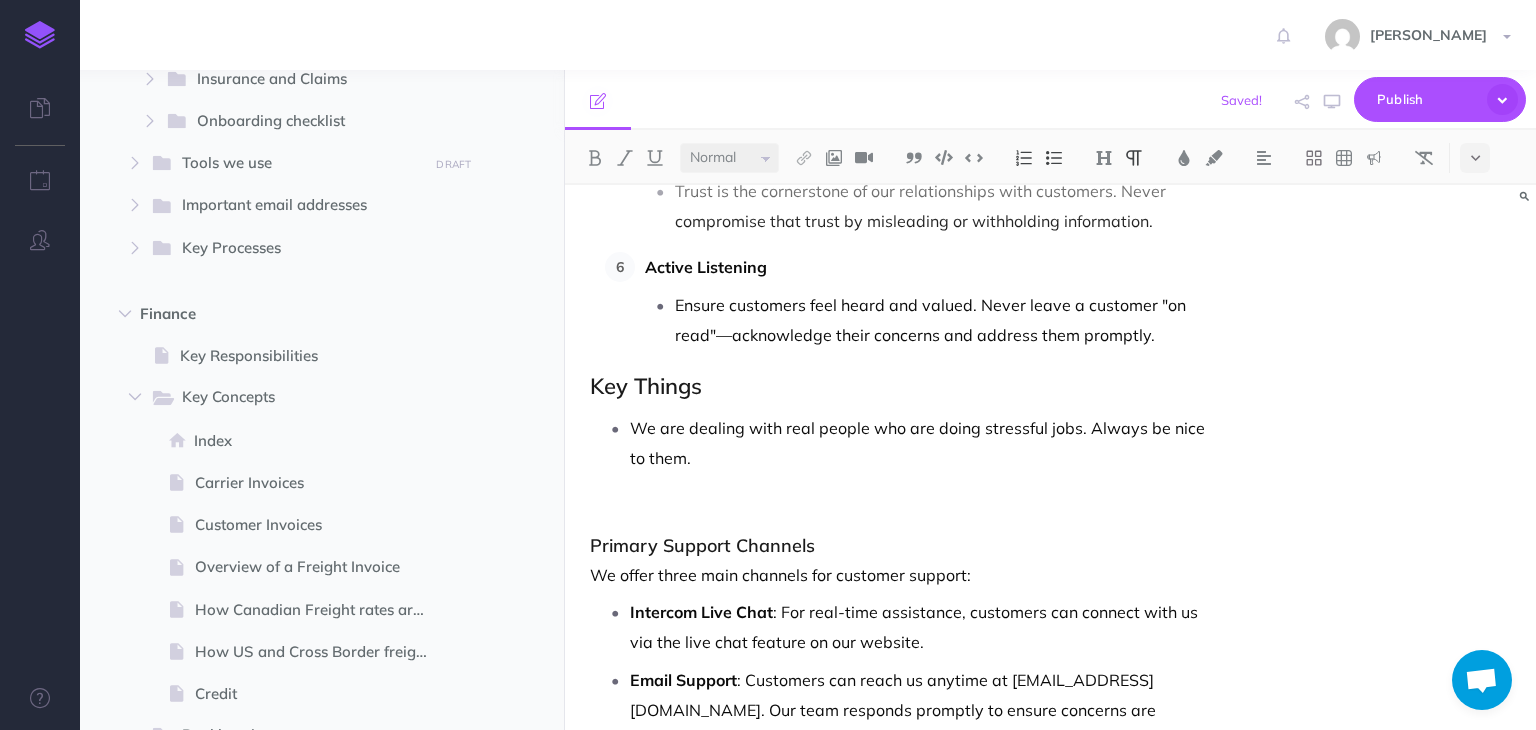 click on "Key Things" at bounding box center (904, 386) 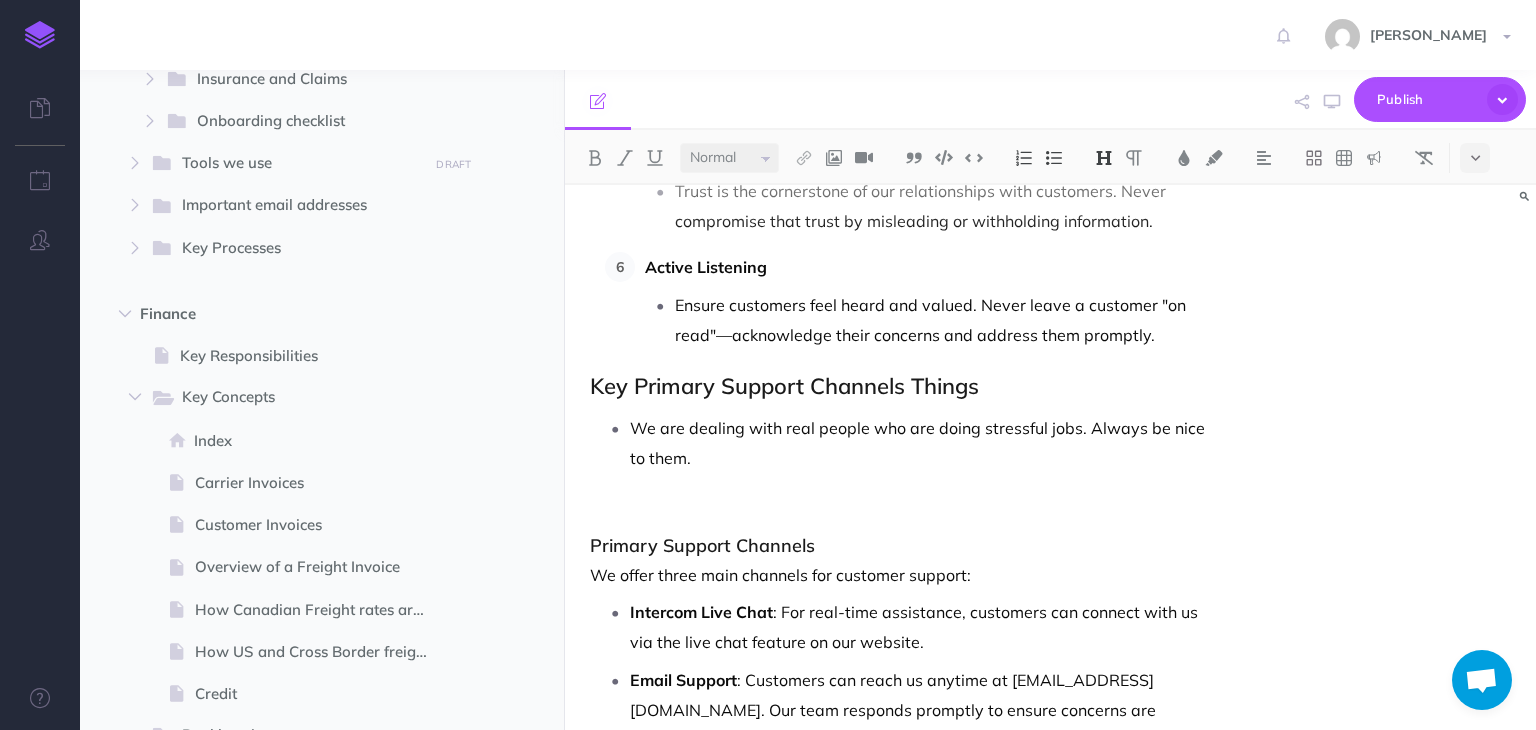 click on "Key Primary Support Channels Things" at bounding box center (904, 386) 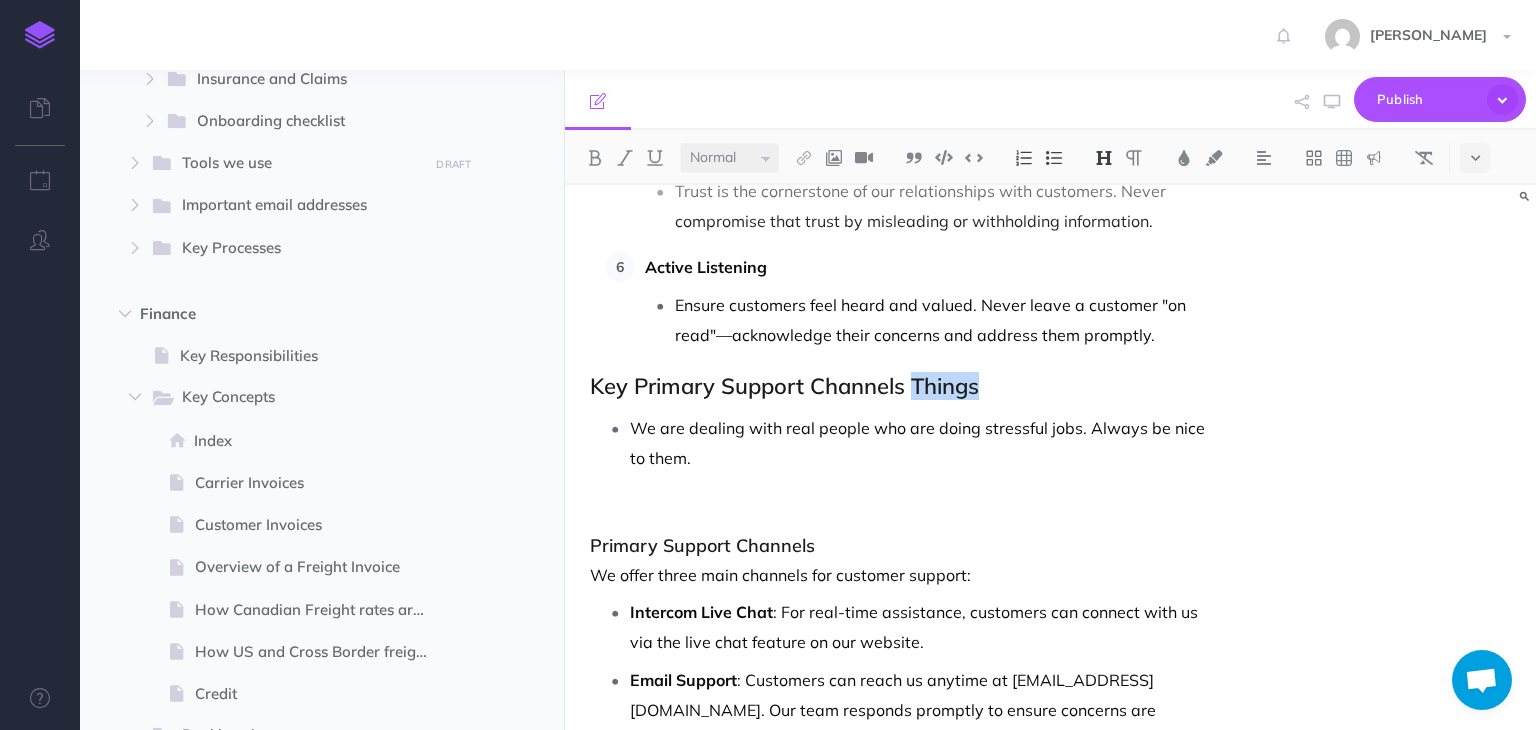 click on "Key Primary Support Channels Things" at bounding box center [904, 386] 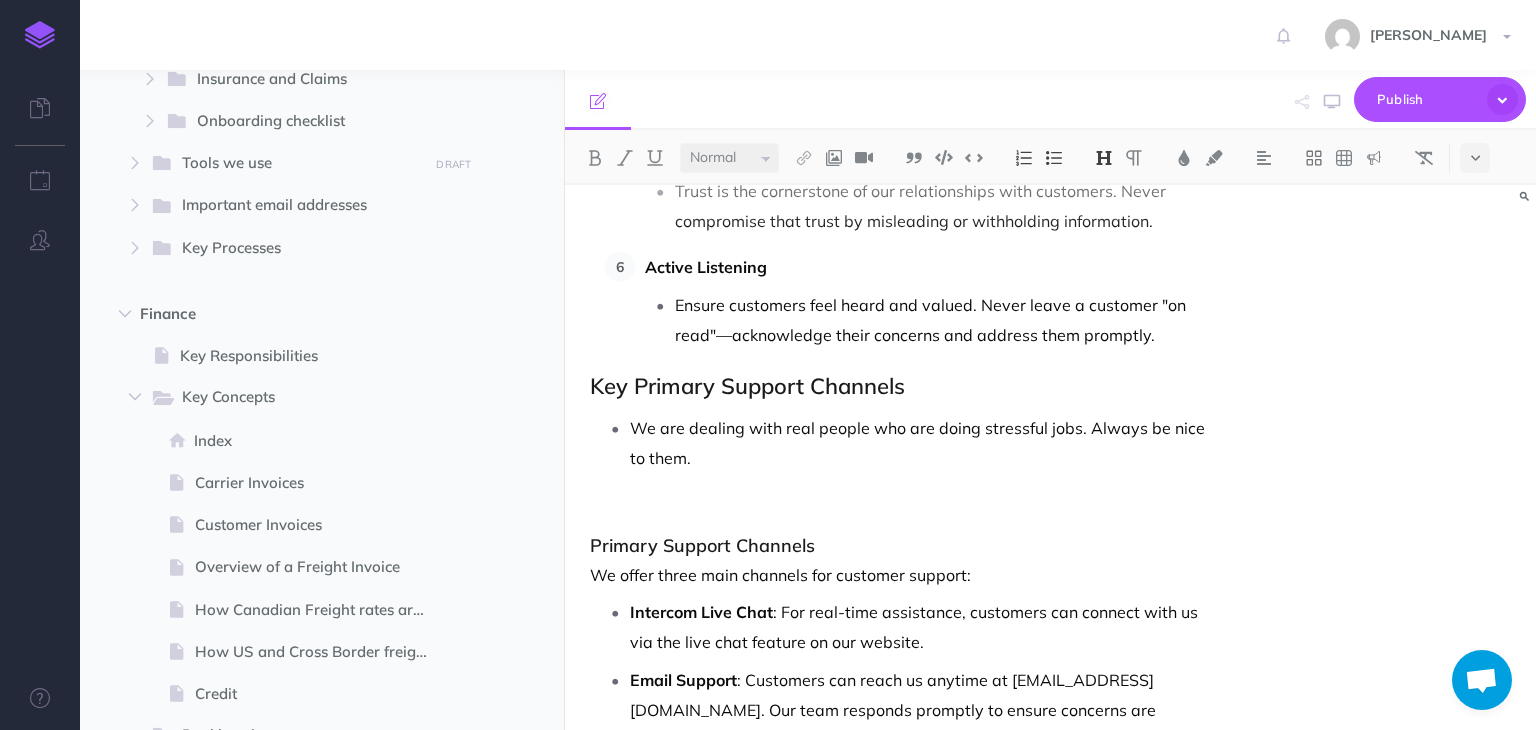 click on "Key Primary Support Channels" at bounding box center [904, 386] 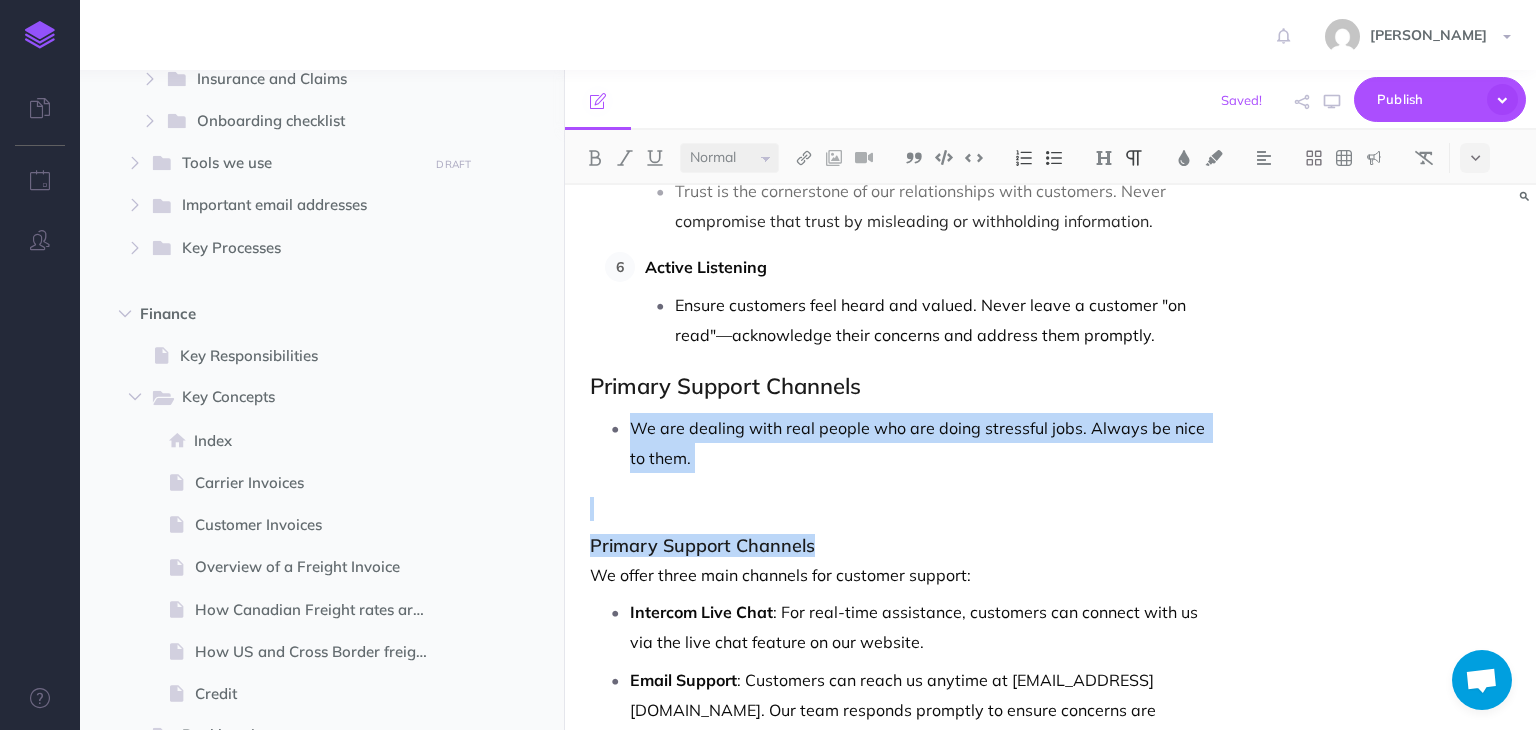 drag, startPoint x: 605, startPoint y: 392, endPoint x: 844, endPoint y: 519, distance: 270.64737 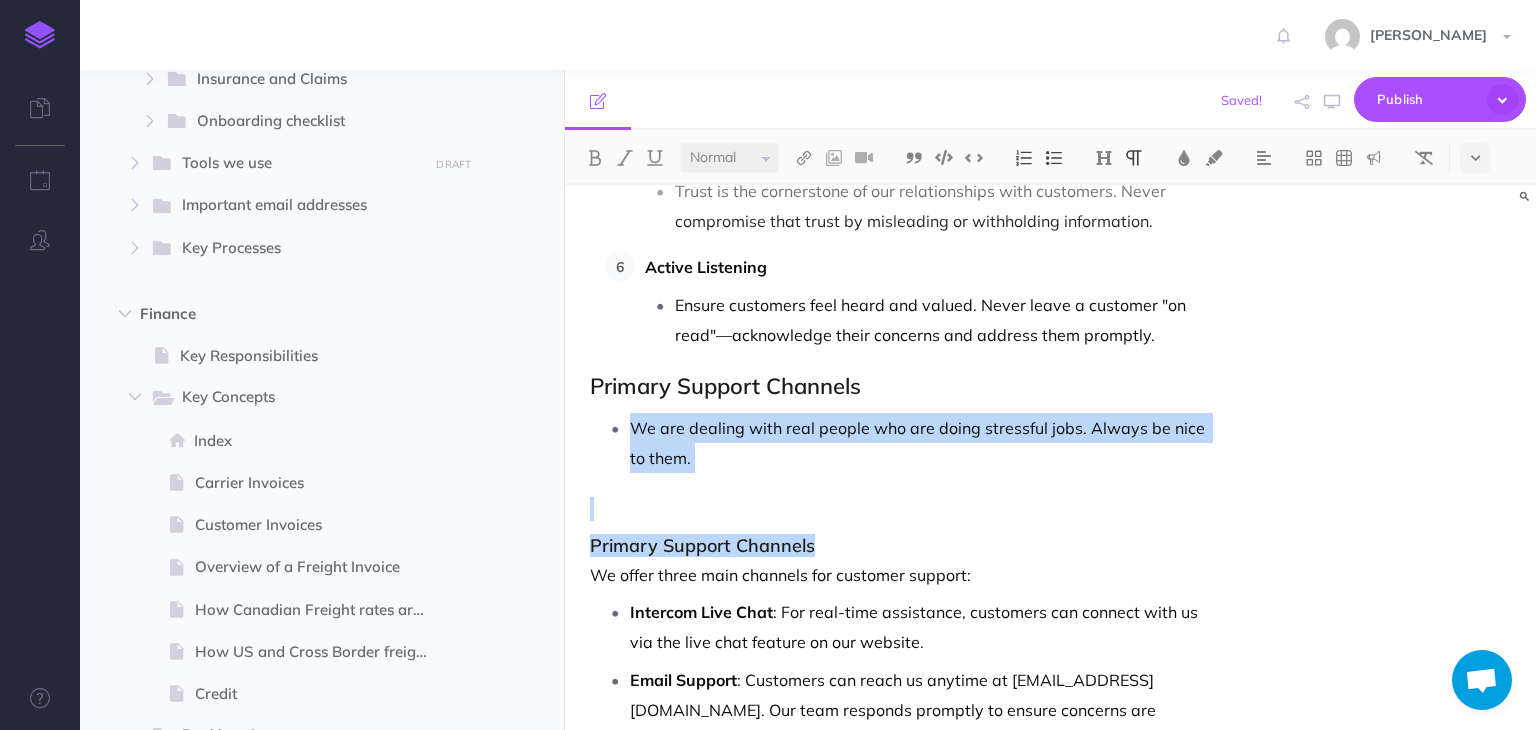 click on "Customer Support Expectations Overview At FreightSimple, providing exceptional customer support is more than a goal—it's our top priority. We strive to create a support experience that is fast, friendly, and focused on solving problems effectively. Our dashboard is designed to empower customers to manage most tasks independently. However, we understand that shipping freight can come with complexities, and there are times when customers will need additional assistance. When that happens, we must provide answers quickly, honestly, and with empathy. Key Things We are dealing with real people who are doing stressful jobs. Always be nice to them. Always treat people as you would expect to be treated Mistakes can cost money. We must be very careful. Carriers will send real trucks. We have to be very careful about that. If you don't know, ask! If you need help, ask! Feedback is everything Core Tenets of Our Support Experience  Quick Responses Customers should receive an initial response within  two minutes" at bounding box center [904, -147] 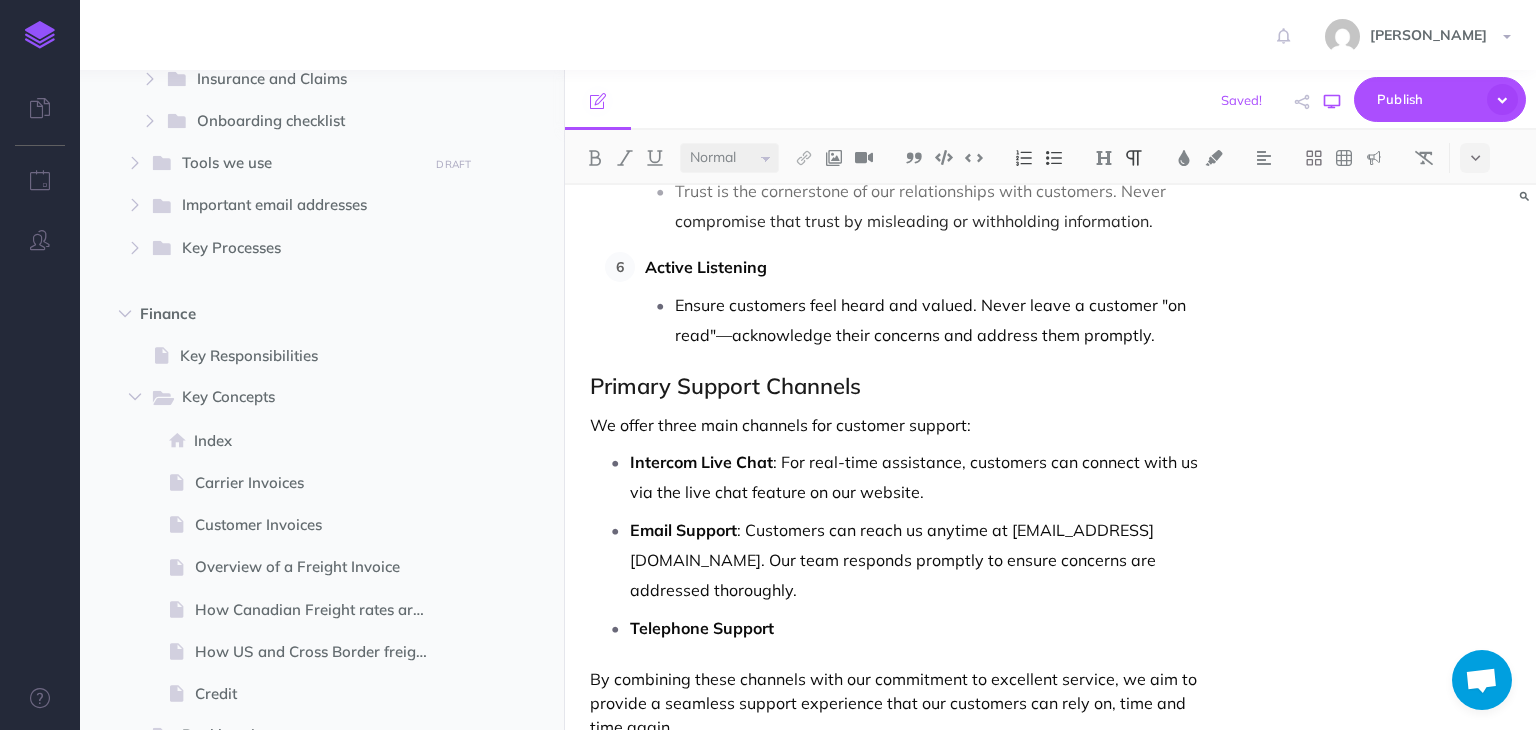 click at bounding box center (1332, 102) 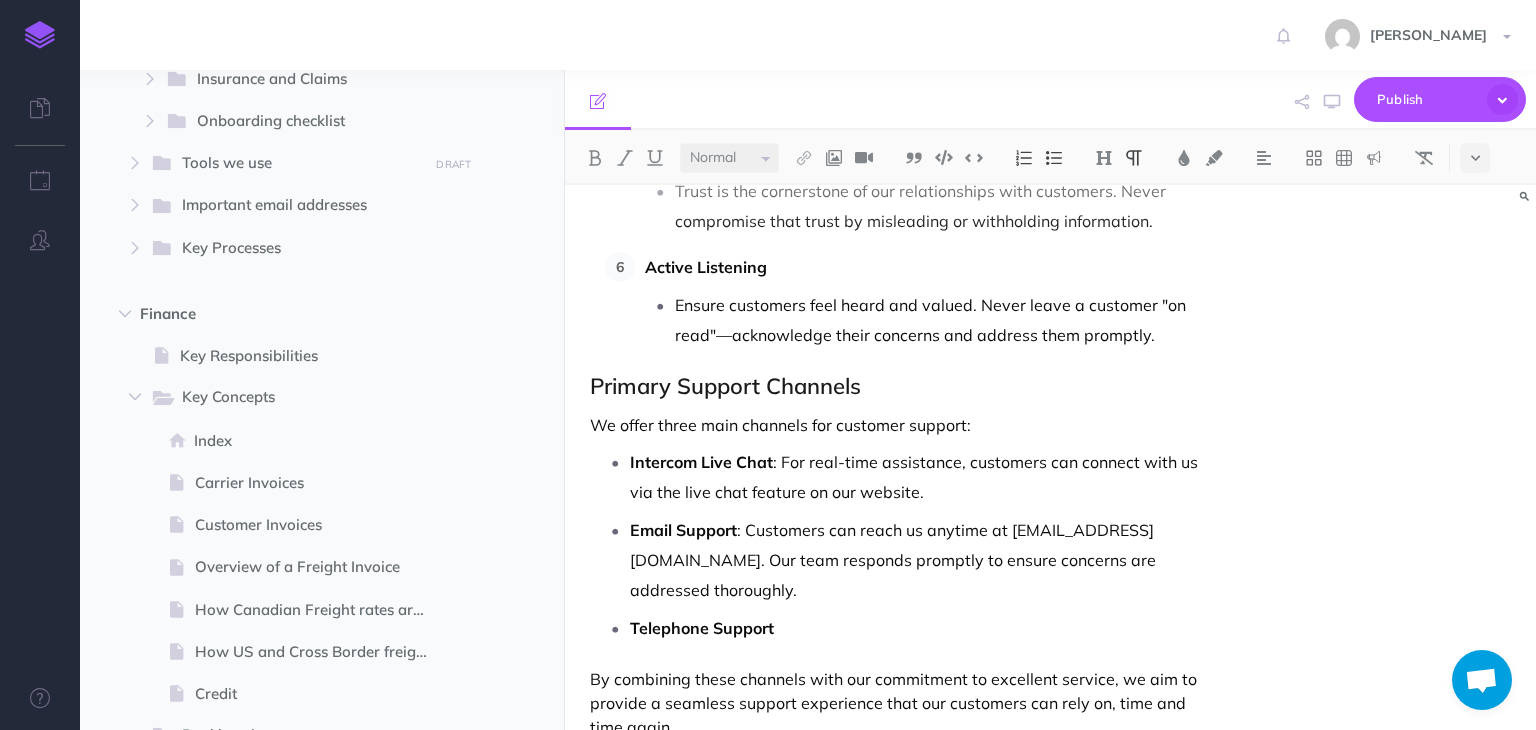 click on "Customer Support Expectations Overview At FreightSimple, providing exceptional customer support is more than a goal—it's our top priority. We strive to create a support experience that is fast, friendly, and focused on solving problems effectively. Our dashboard is designed to empower customers to manage most tasks independently. However, we understand that shipping freight can come with complexities, and there are times when customers will need additional assistance. When that happens, we must provide answers quickly, honestly, and with empathy. Key Things We are dealing with real people who are doing stressful jobs. Always be nice to them. Always treat people as you would expect to be treated Mistakes can cost money. We must be very careful. Carriers will send real trucks. We have to be very careful about that. If you don't know, ask! If you need help, ask! Feedback is everything Core Tenets of Our Support Experience  Quick Responses Customers should receive an initial response within  two minutes" at bounding box center (904, -222) 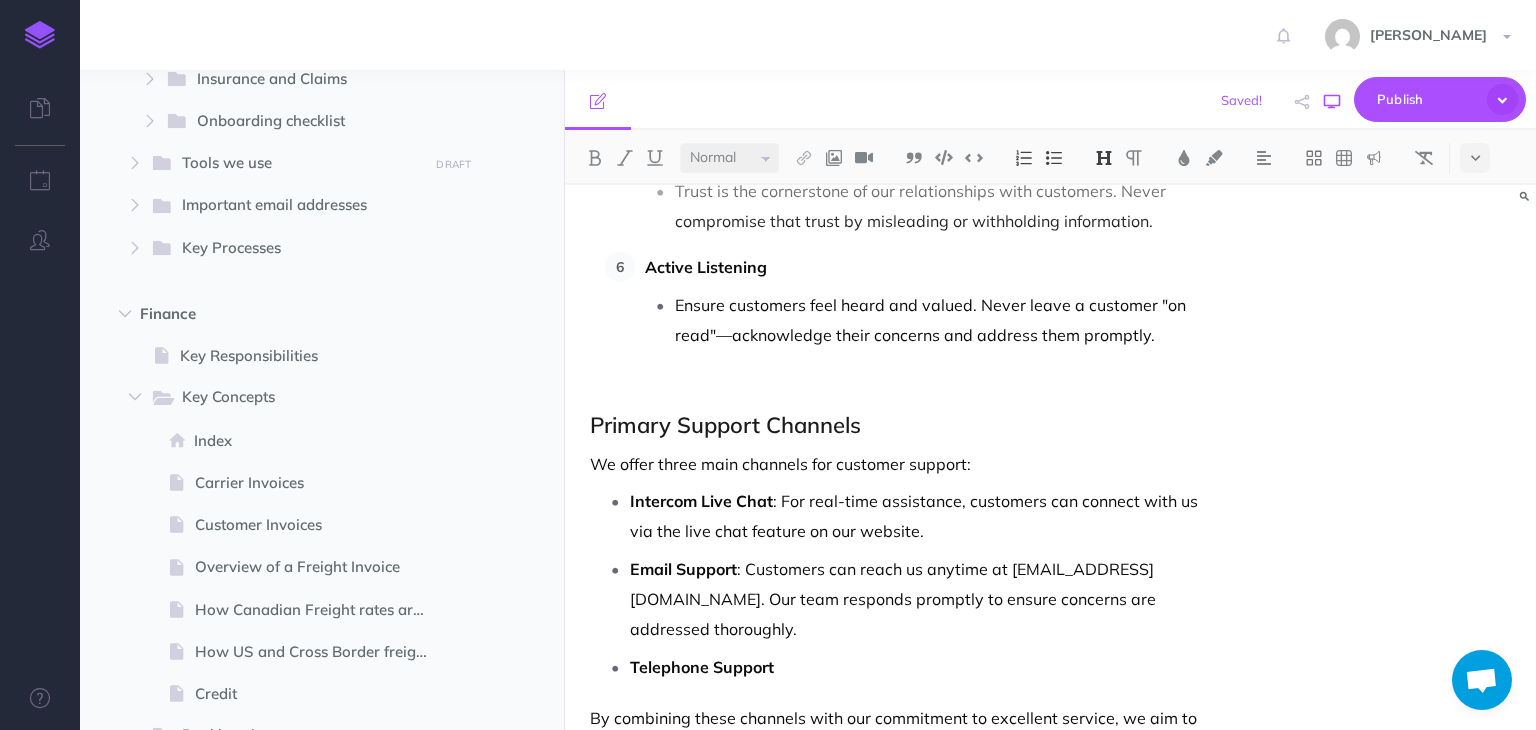 click at bounding box center [1332, 102] 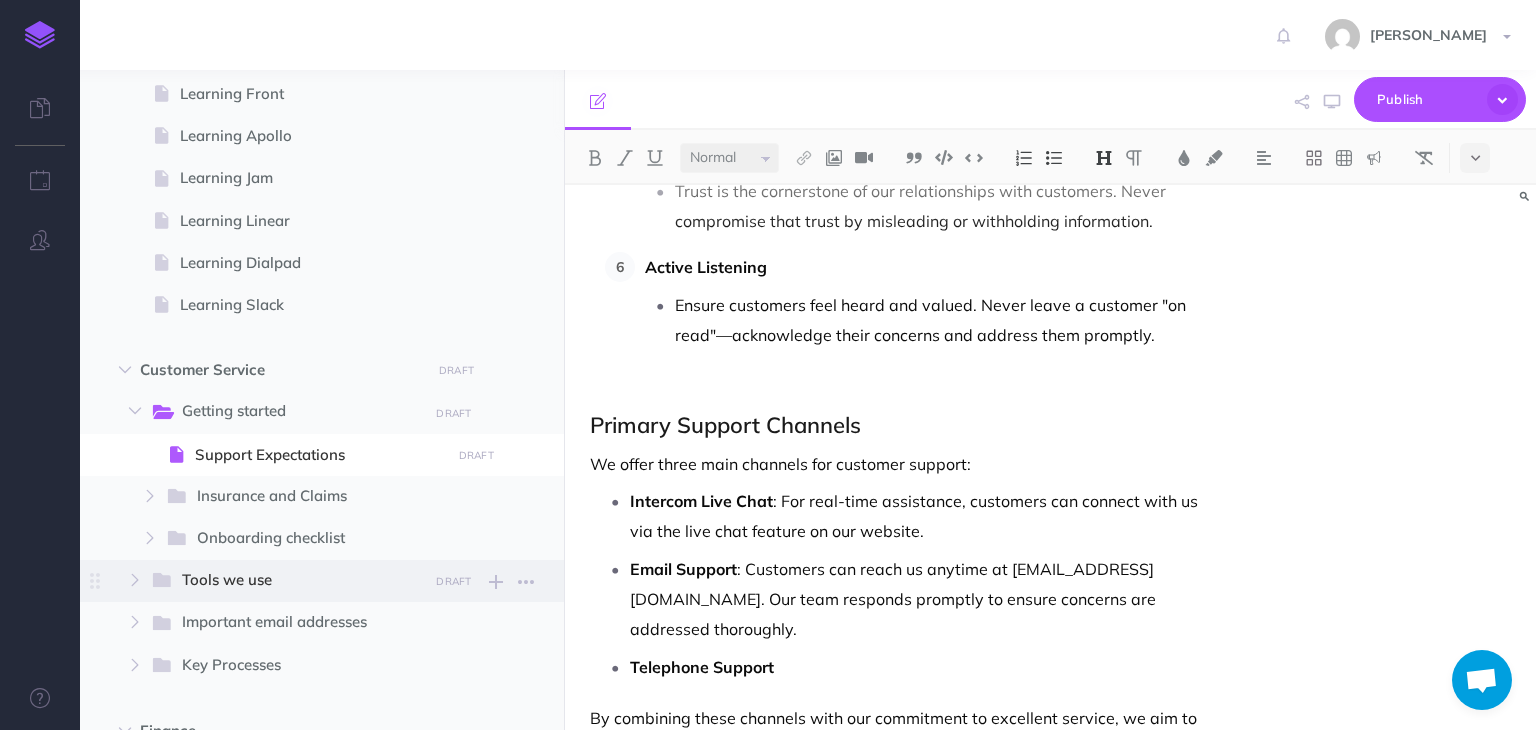 scroll, scrollTop: 800, scrollLeft: 0, axis: vertical 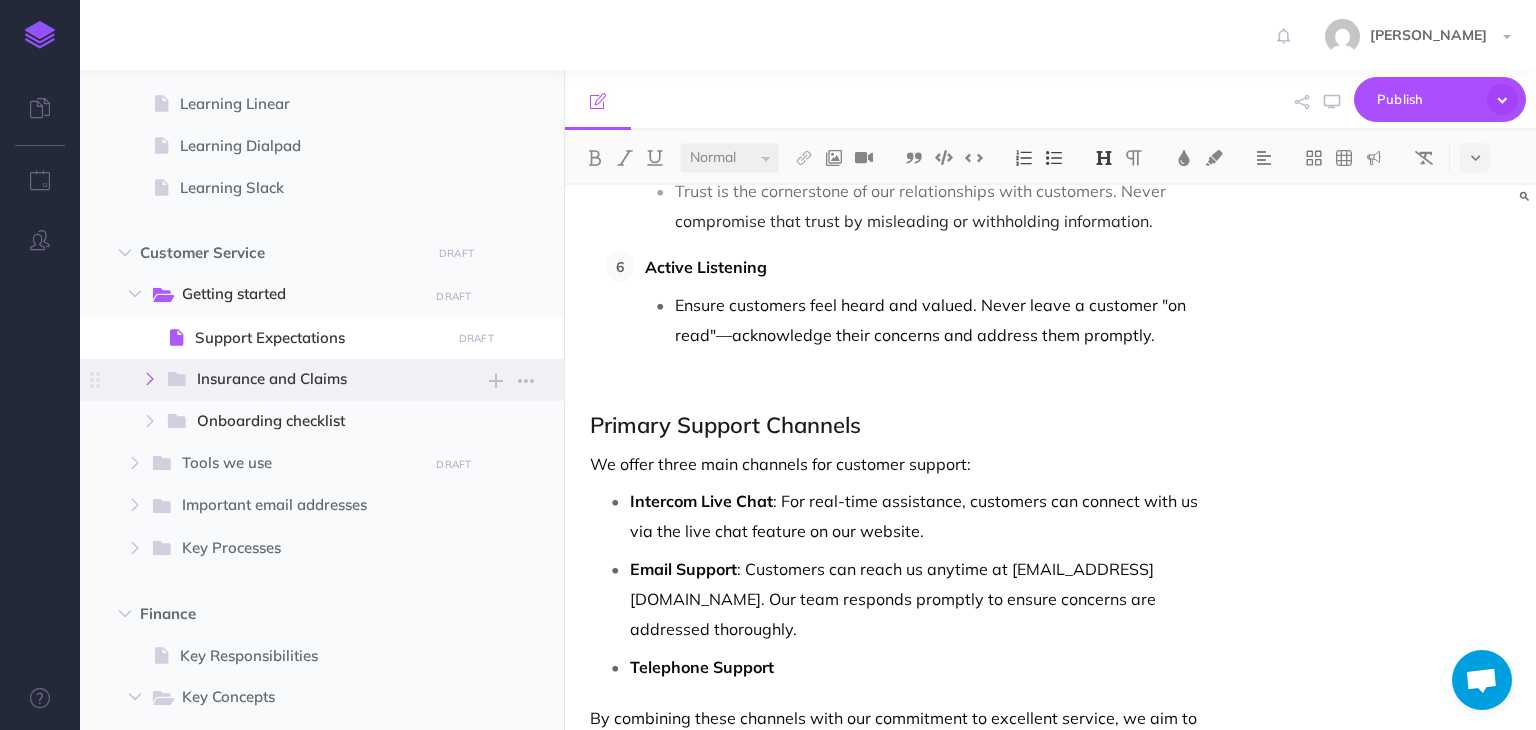 click at bounding box center [150, 379] 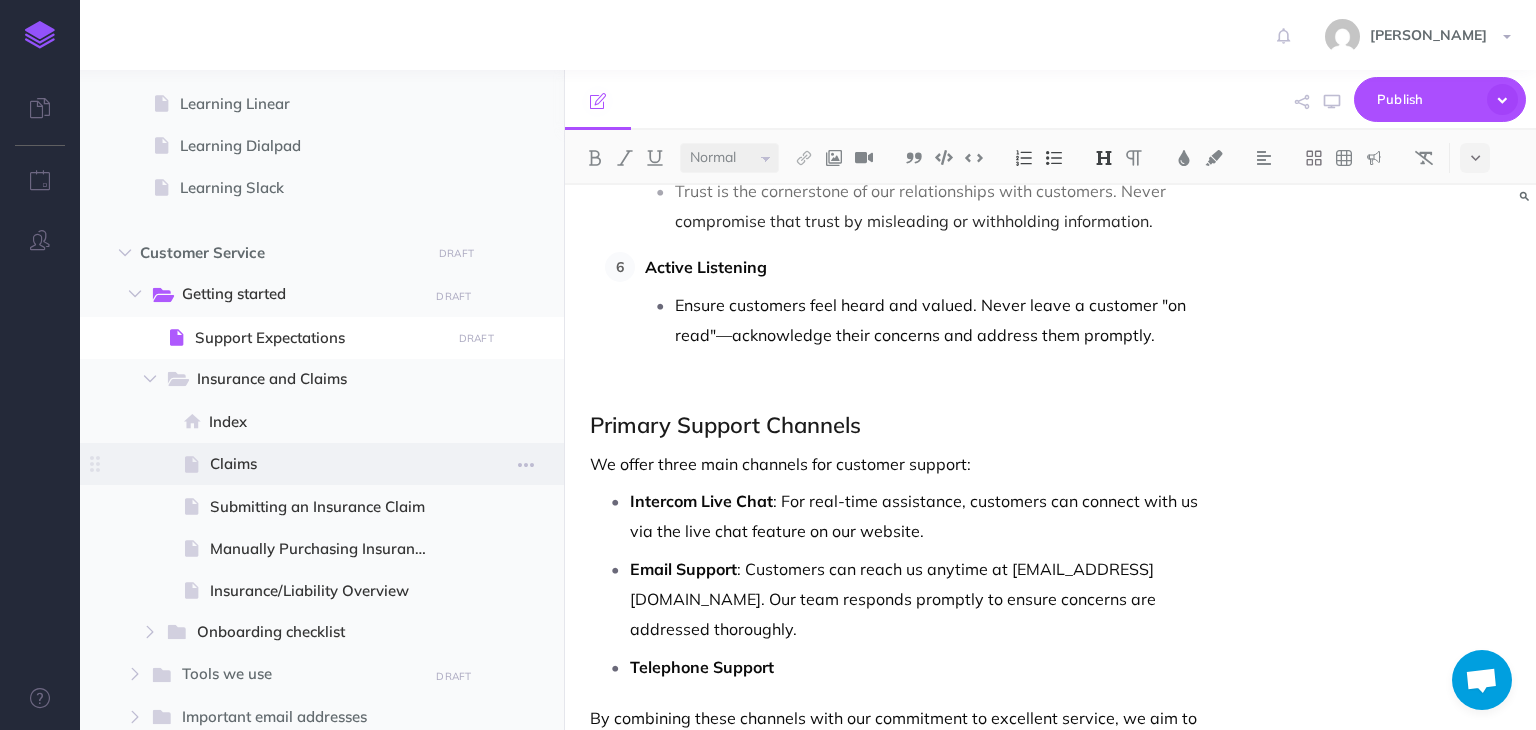 click on "Claims" at bounding box center [327, 464] 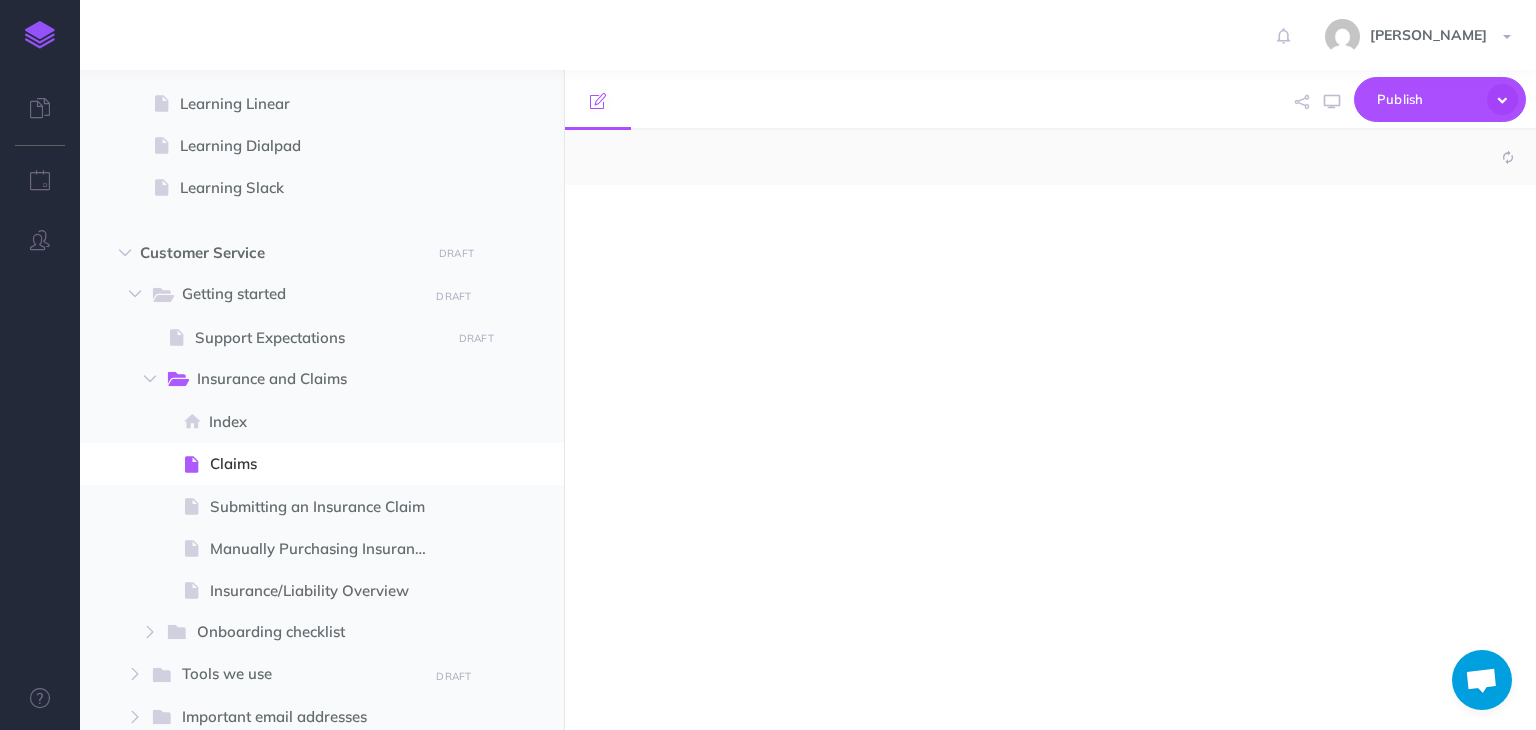 select on "null" 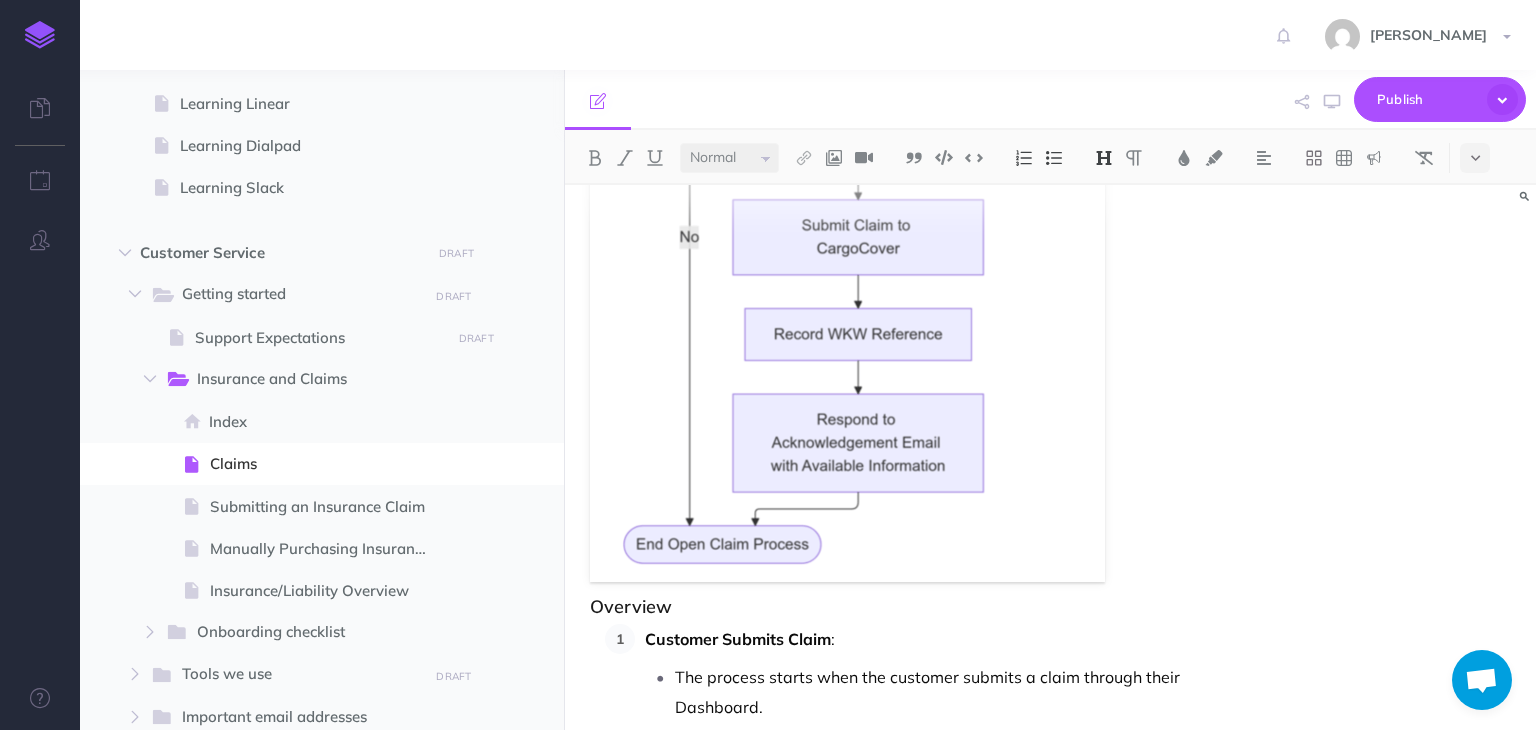 scroll, scrollTop: 1800, scrollLeft: 0, axis: vertical 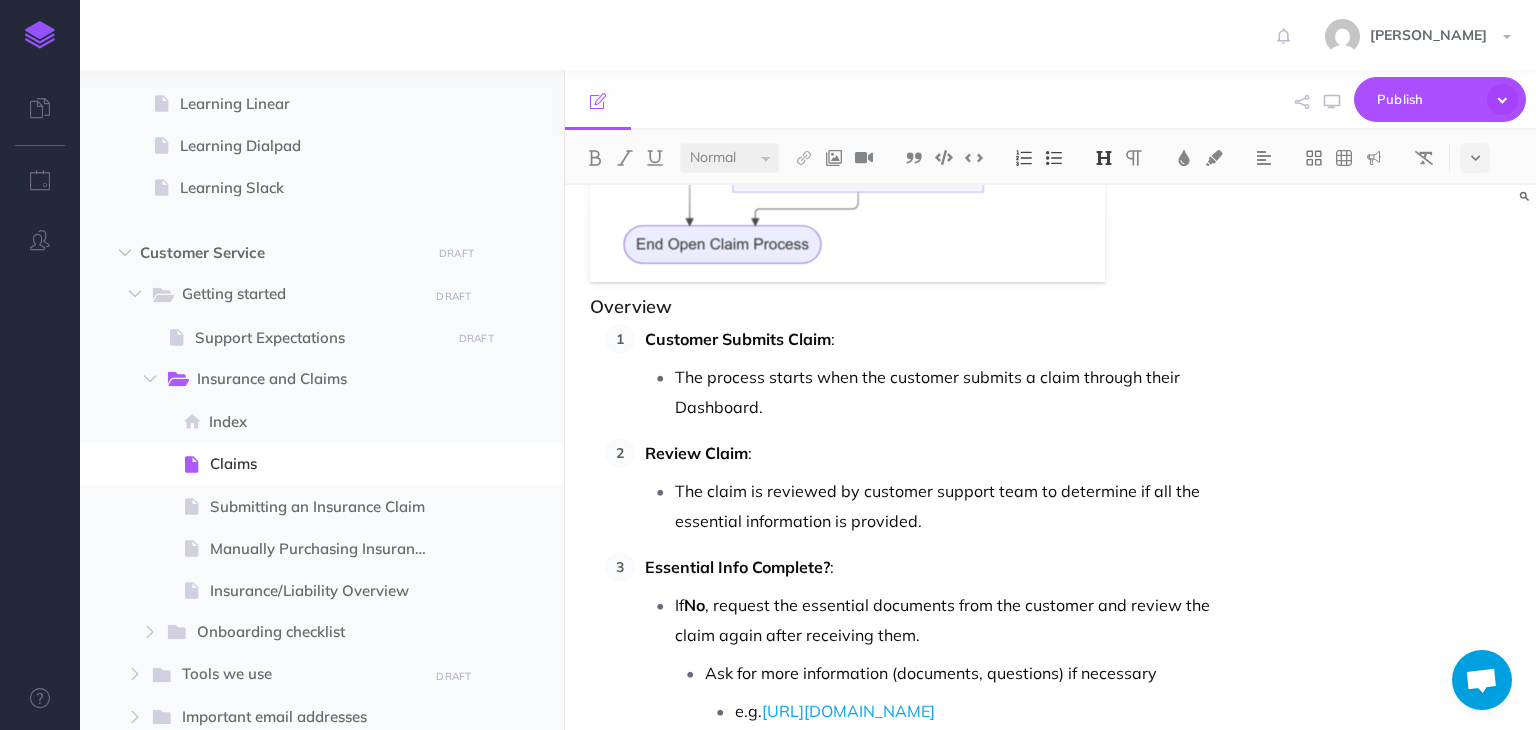 click on "Overview" at bounding box center [904, 307] 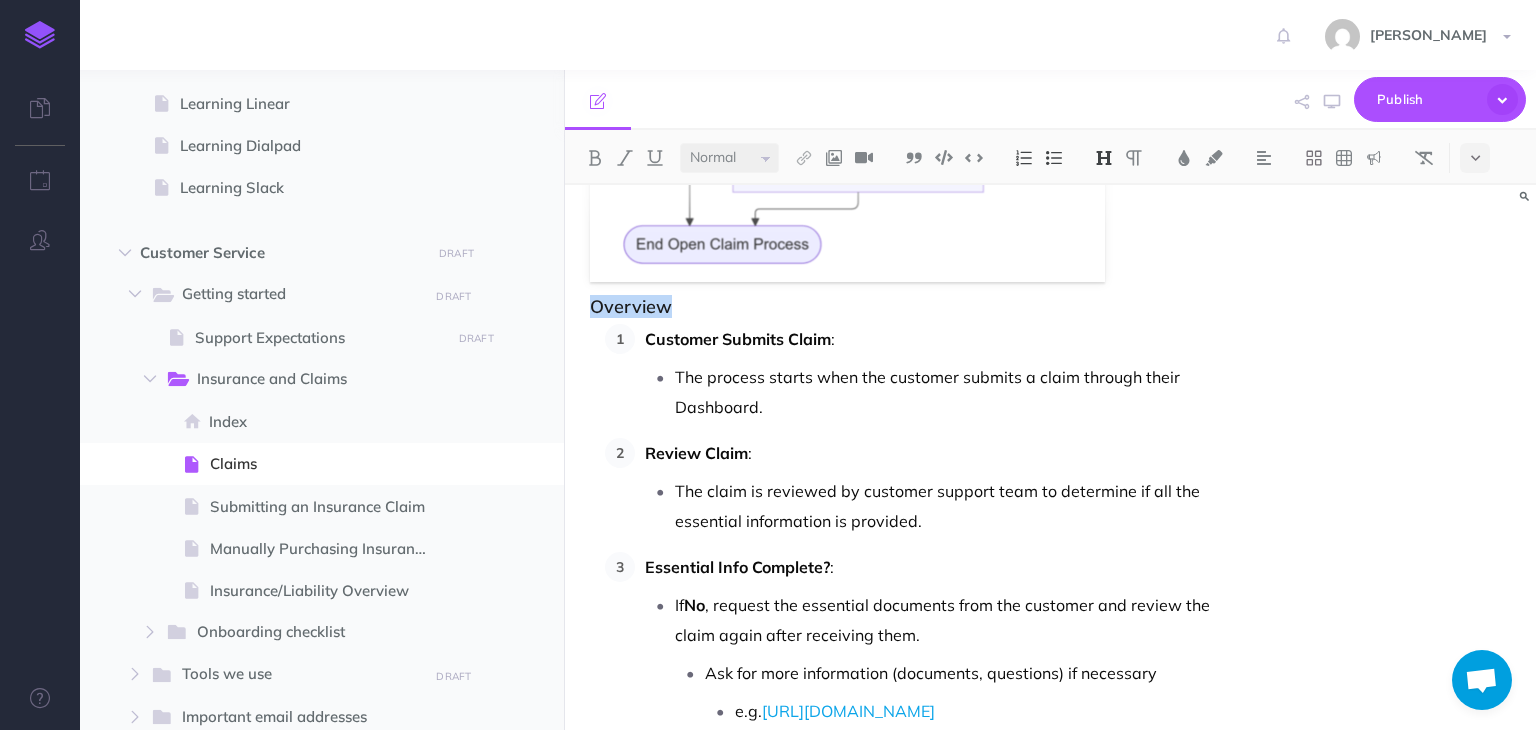 click on "Overview" at bounding box center (904, 307) 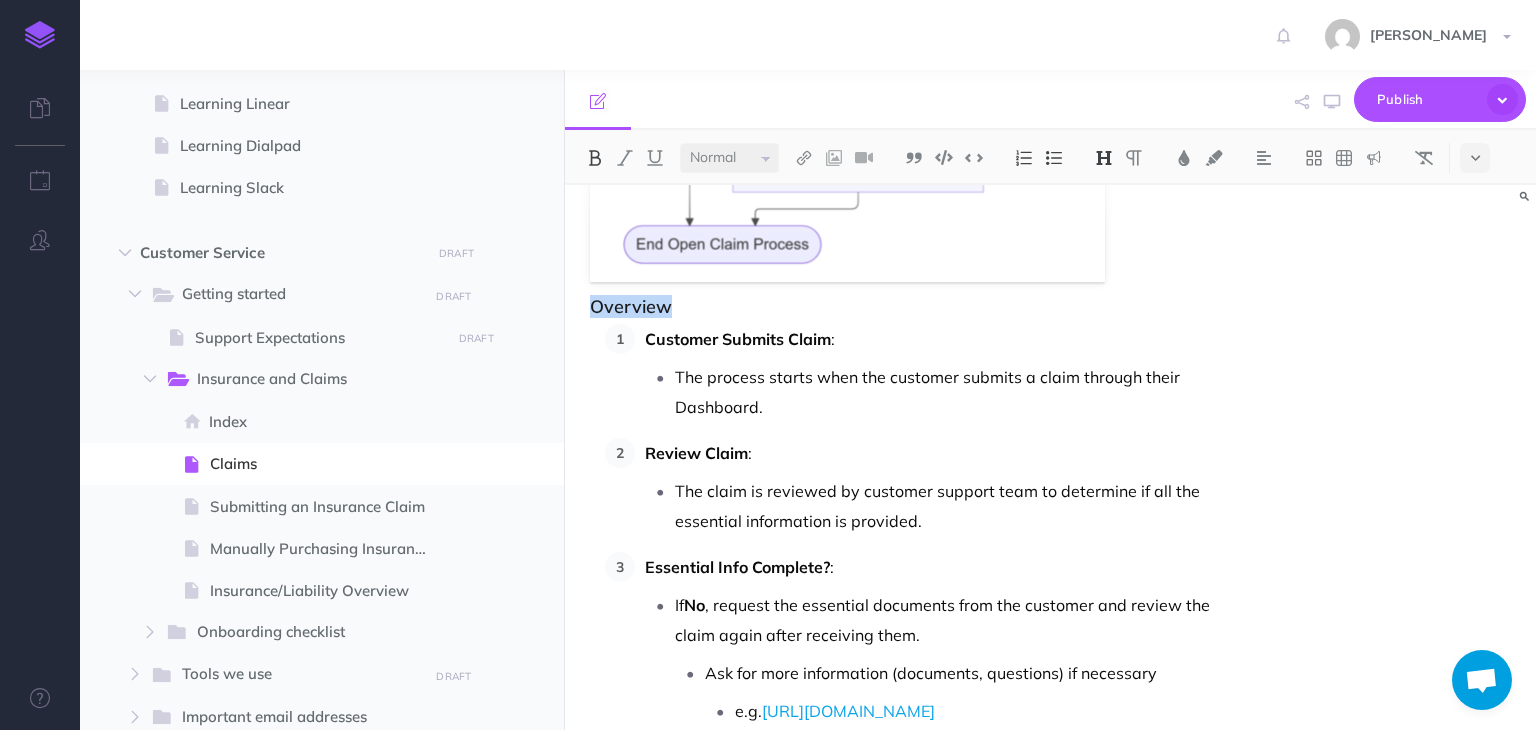 click at bounding box center [595, 158] 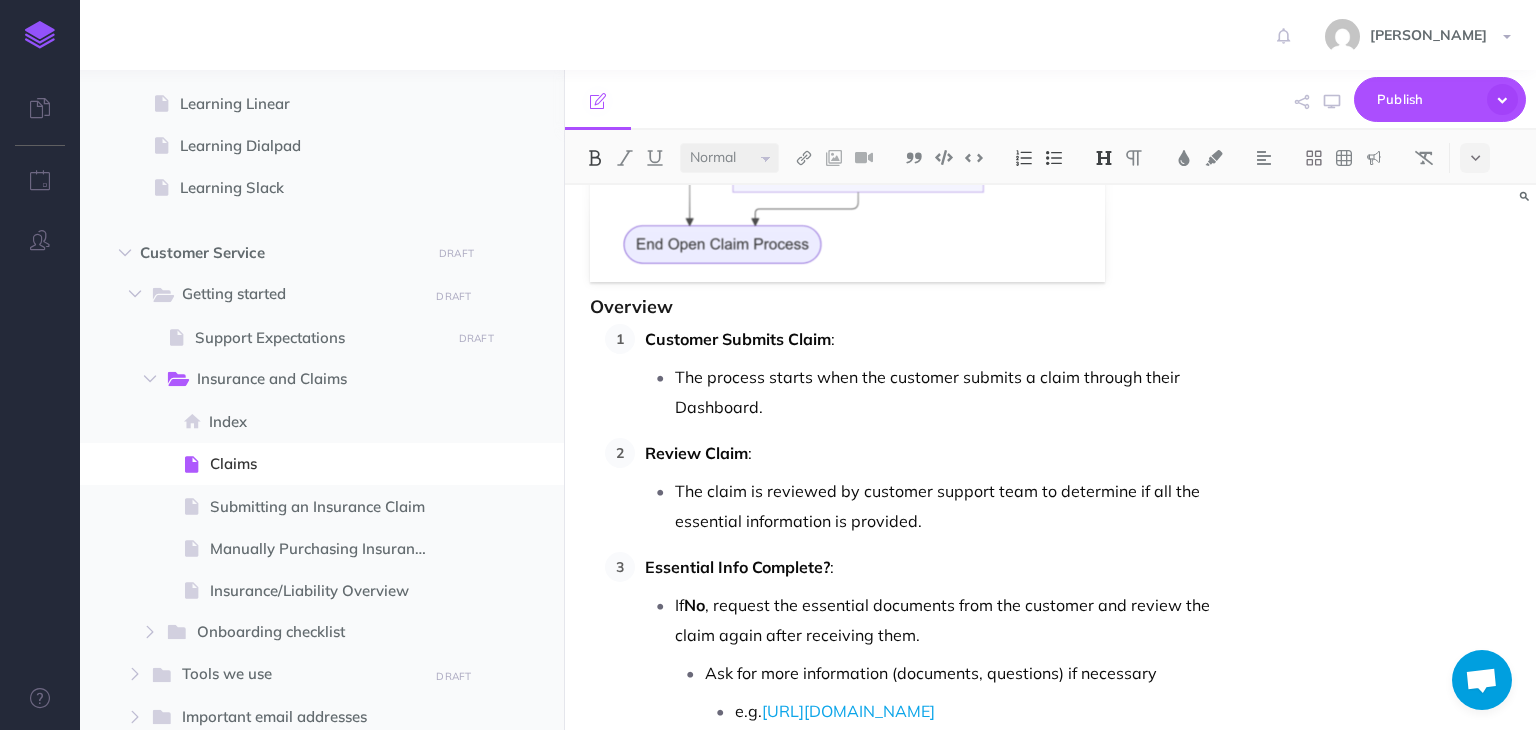 click on "The process starts when the customer submits a claim through their Dashboard." at bounding box center [947, 392] 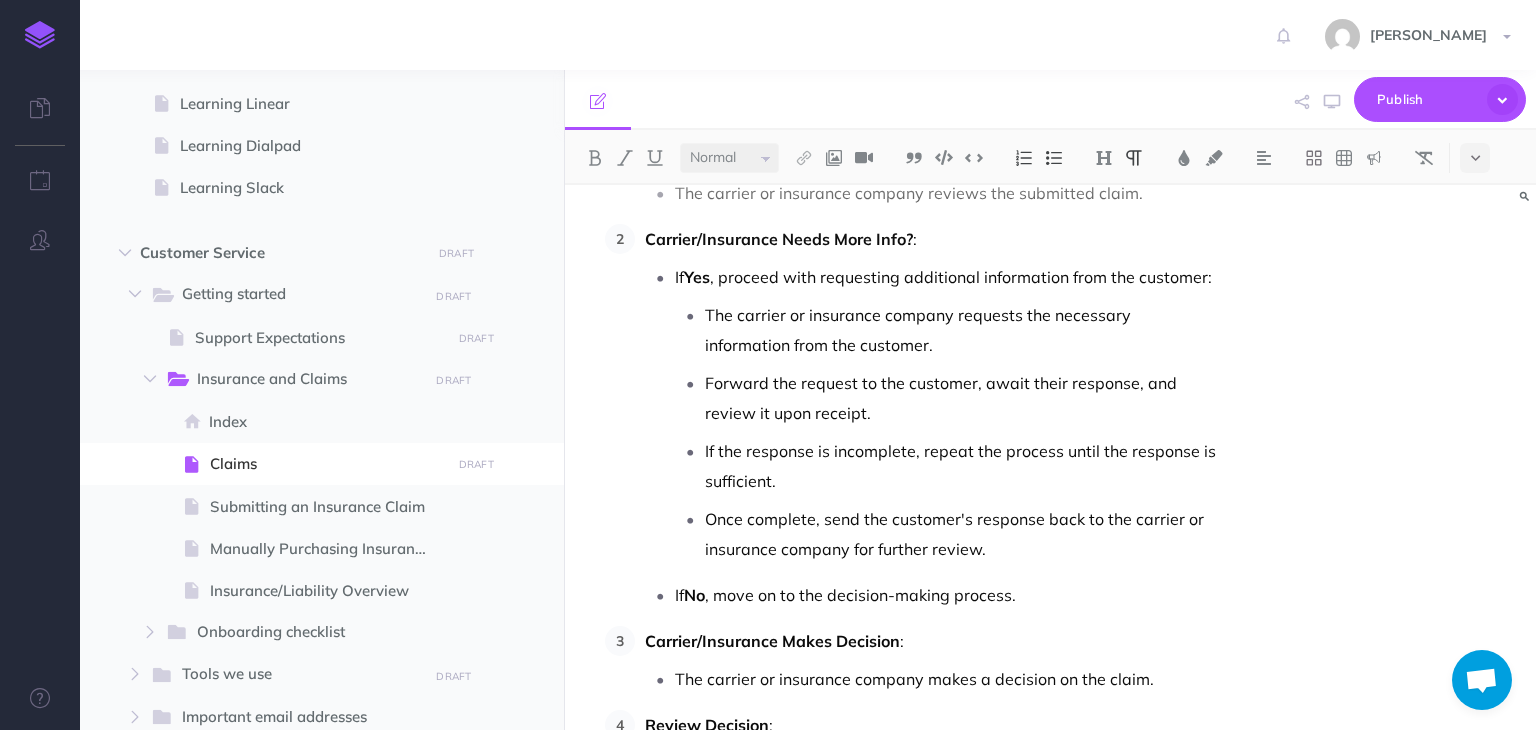 scroll, scrollTop: 4700, scrollLeft: 0, axis: vertical 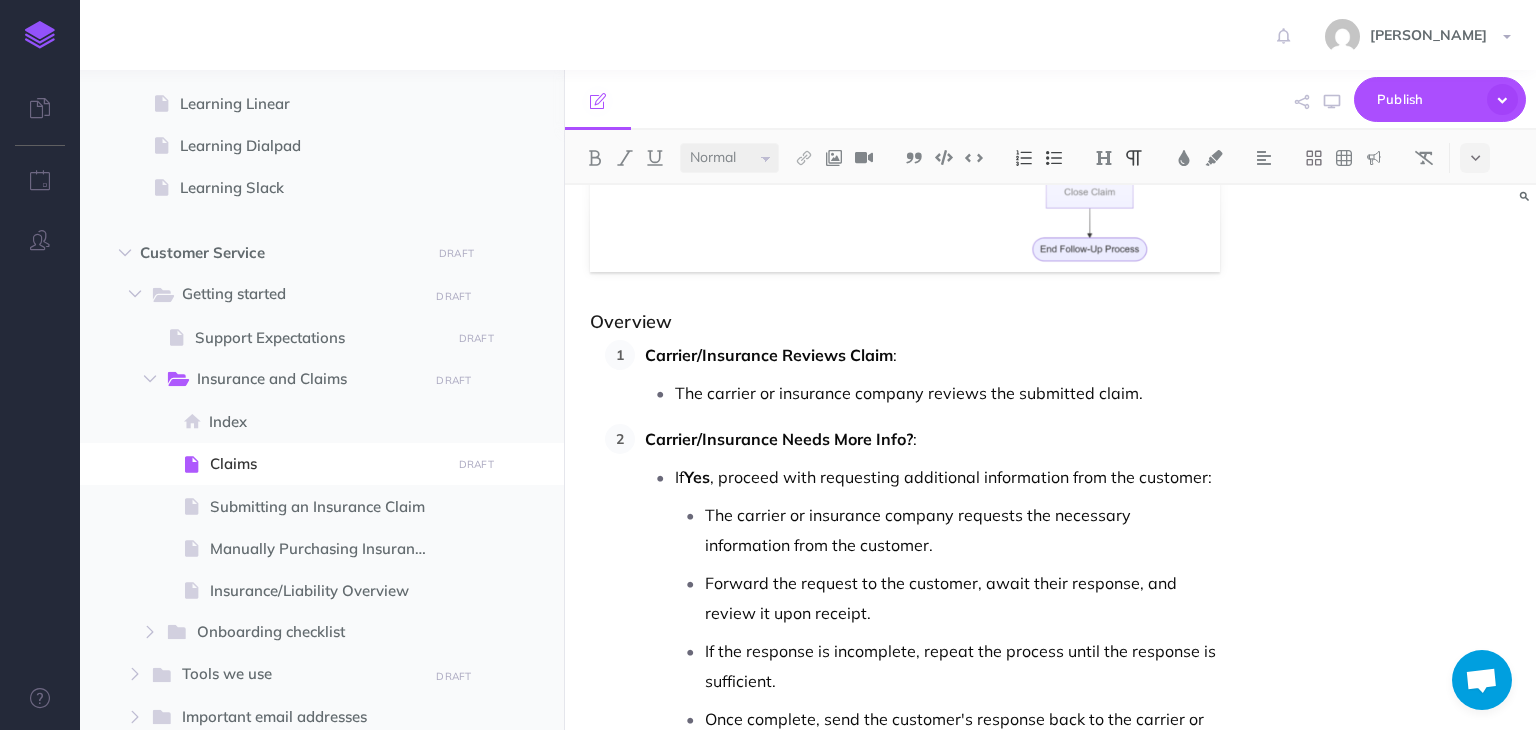 click on "Overview" at bounding box center (904, 322) 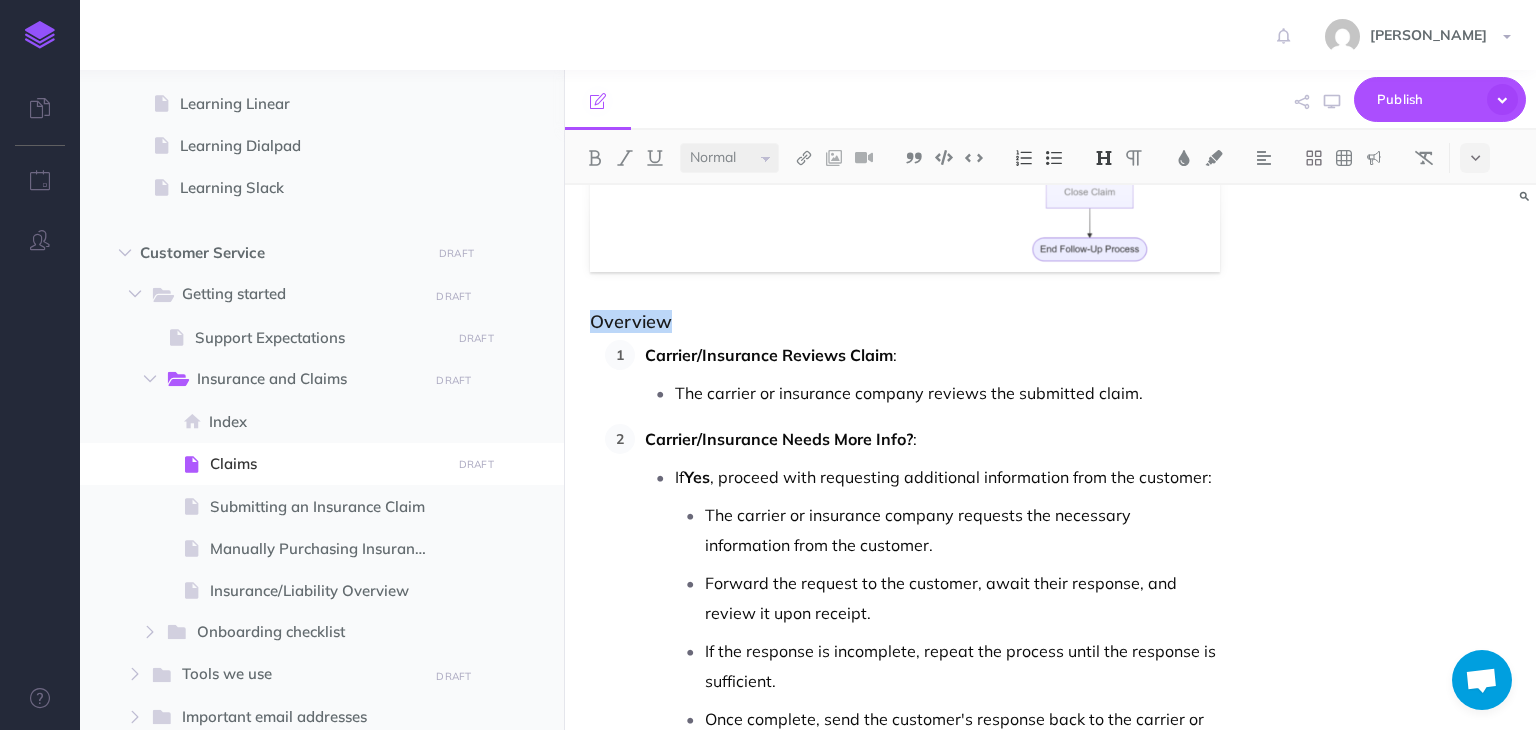 click on "Overview" at bounding box center [904, 322] 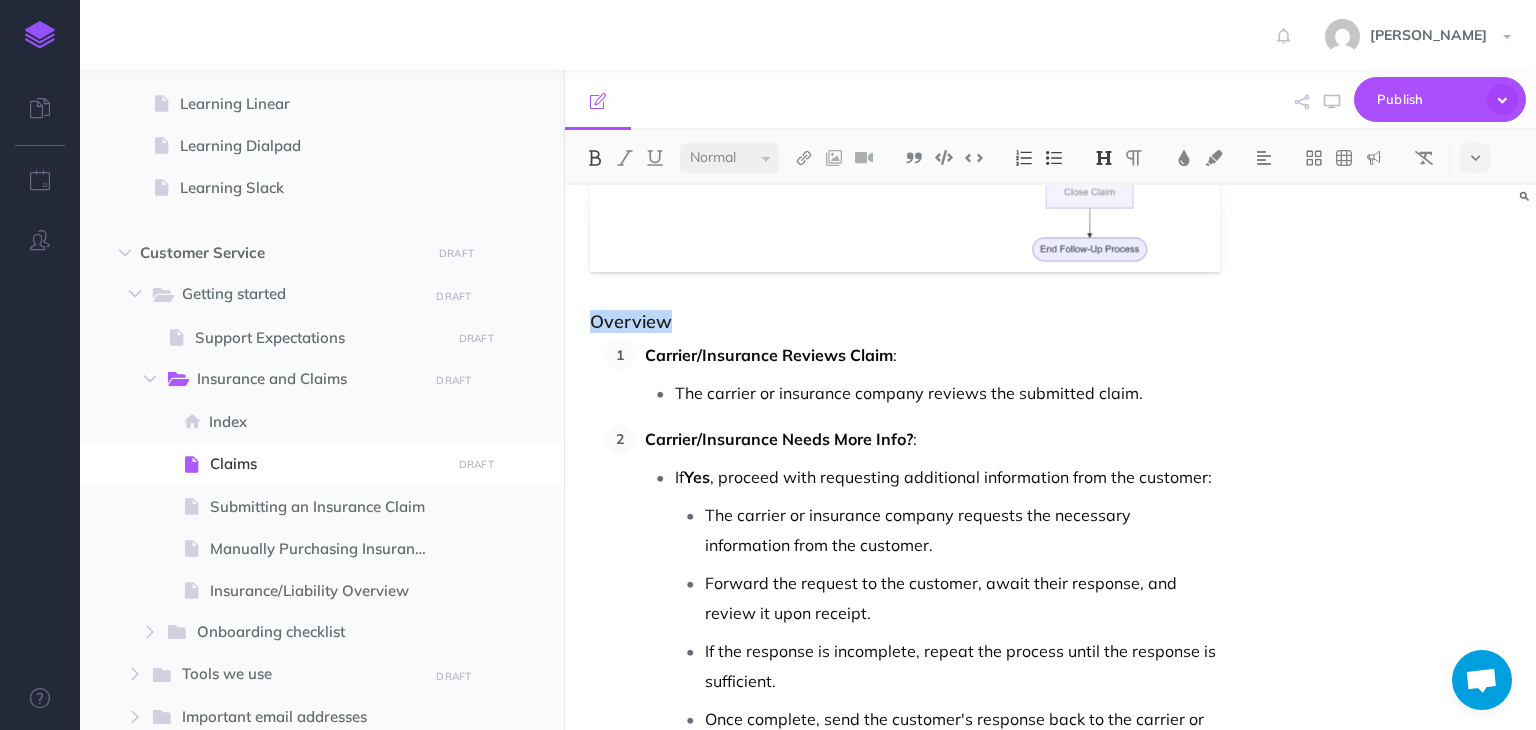 click at bounding box center (595, 158) 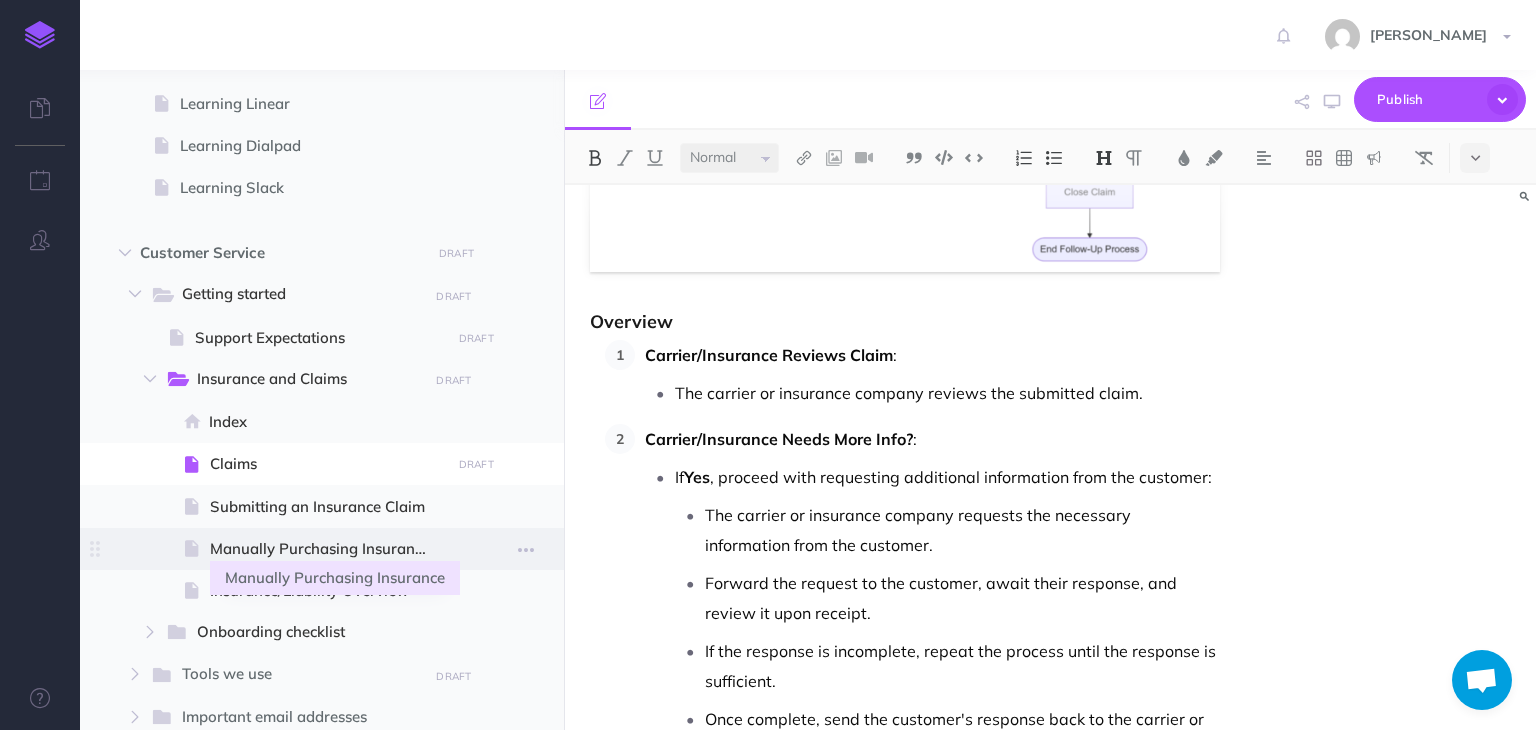 click on "Manually Purchasing Insurance" at bounding box center (327, 549) 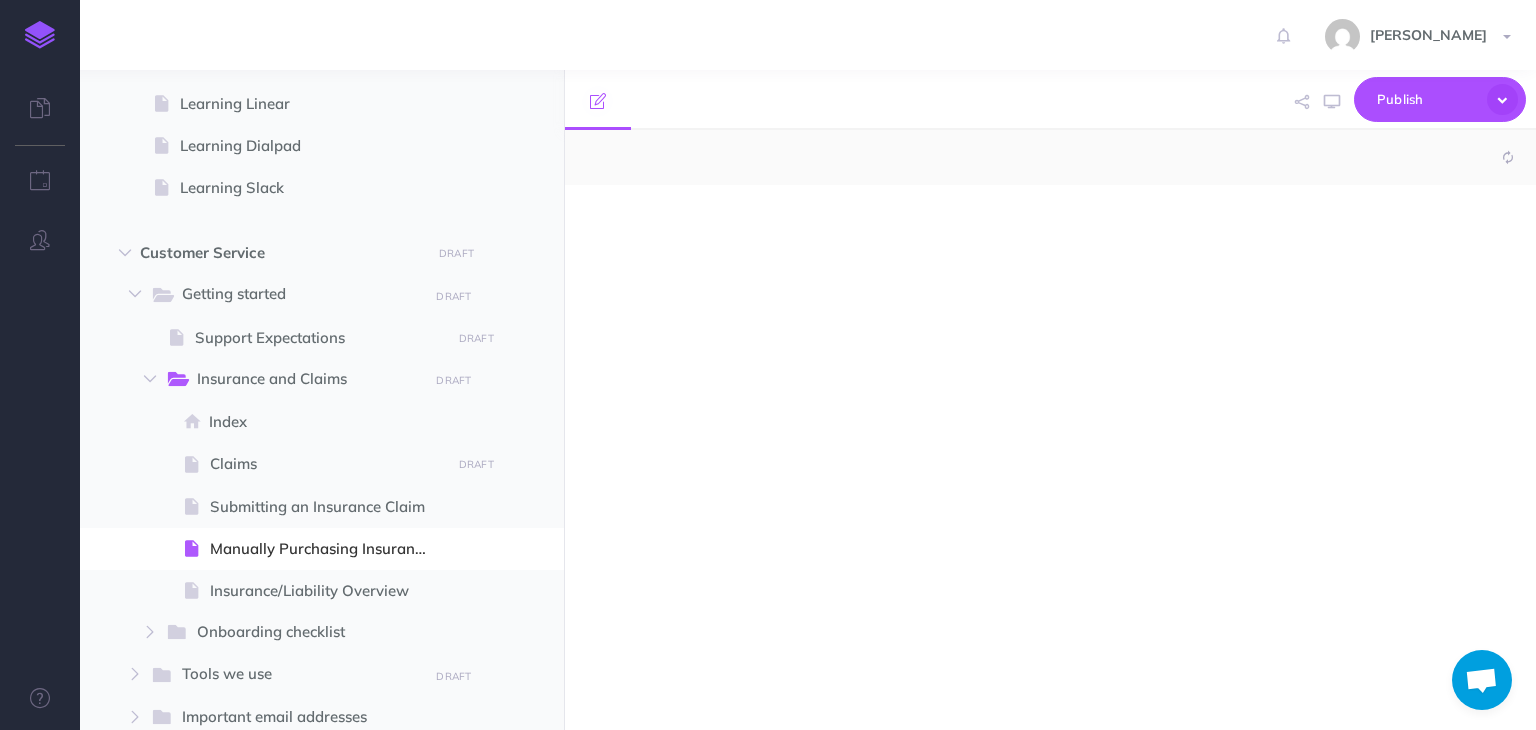 select on "null" 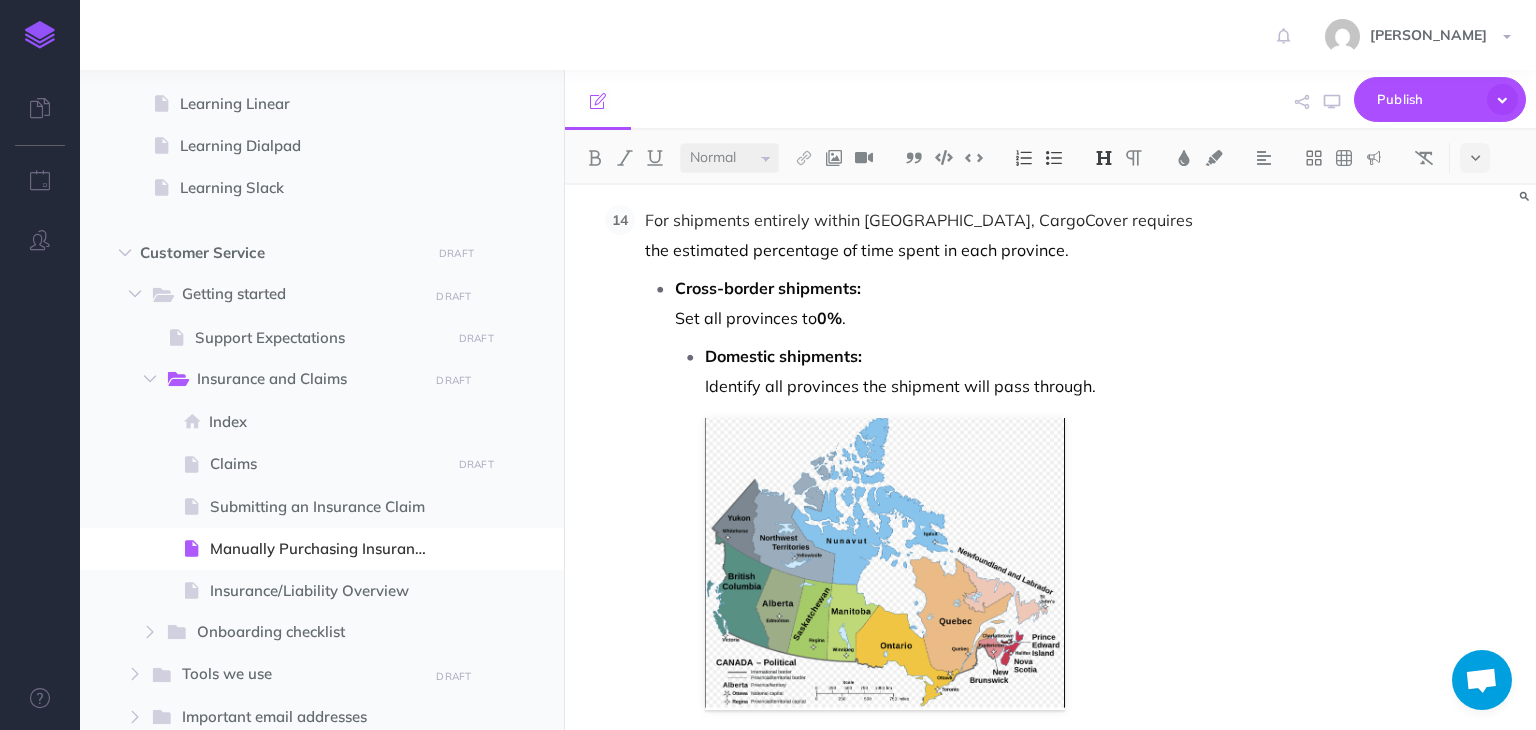 scroll, scrollTop: 6900, scrollLeft: 0, axis: vertical 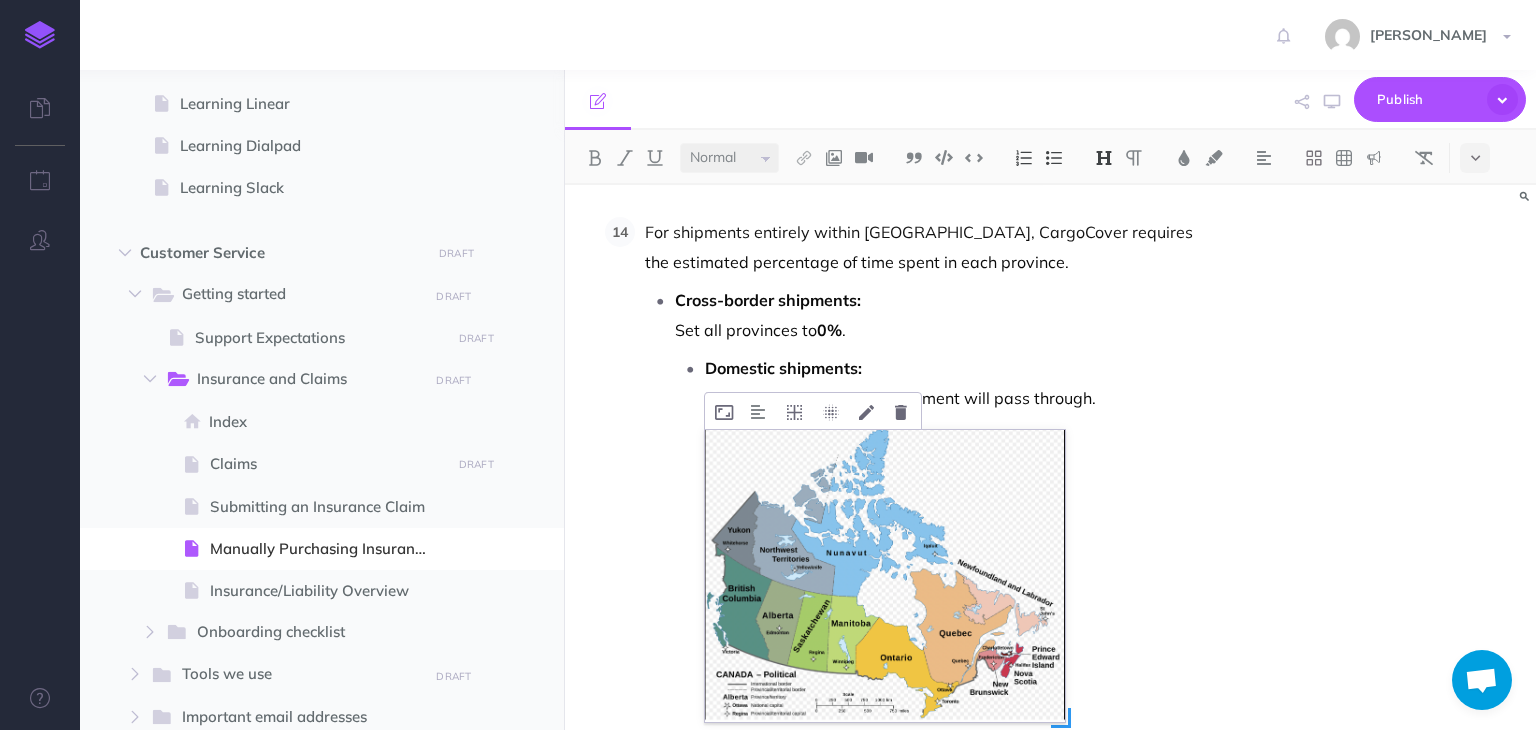 click at bounding box center (885, 576) 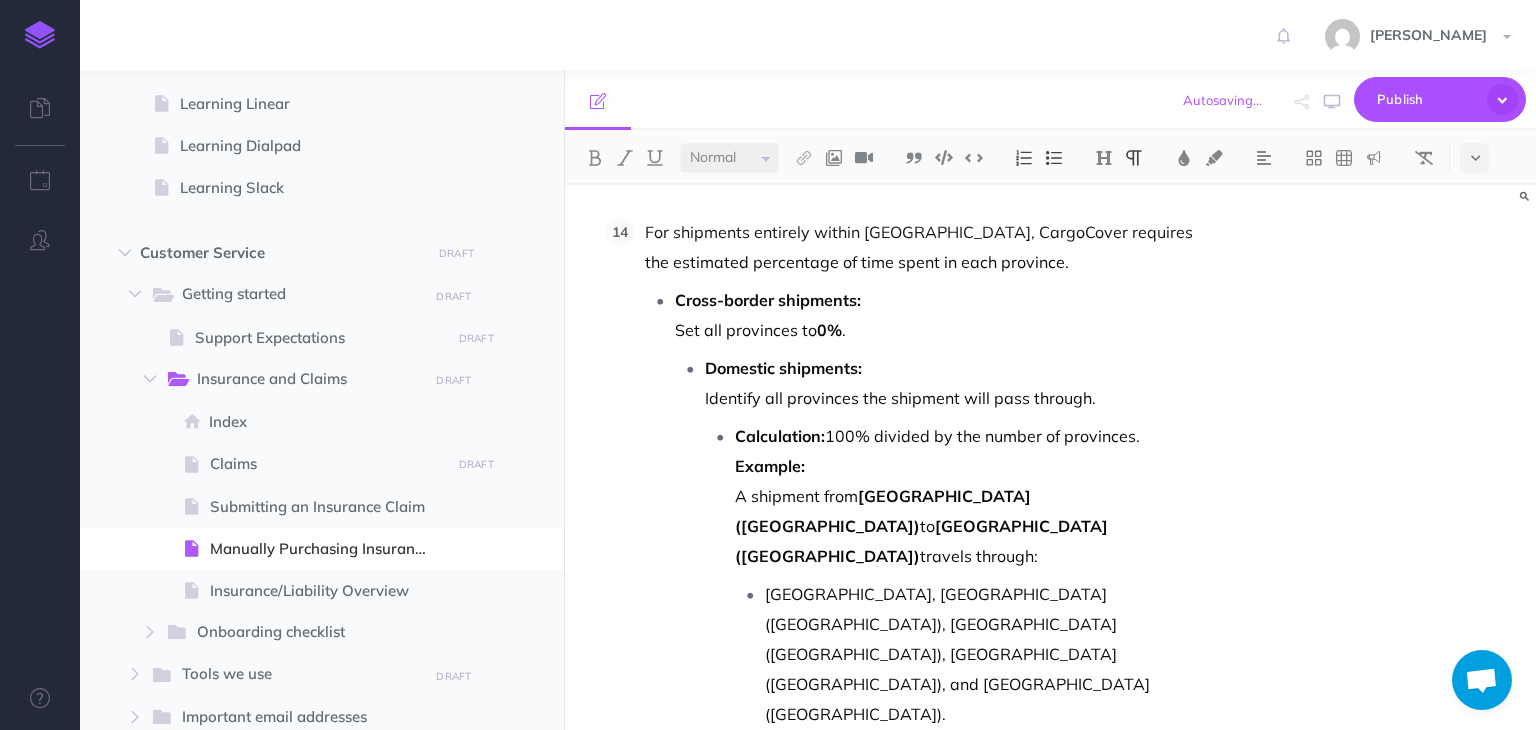 click on "Domestic shipments: Identify all provinces the shipment will pass through." at bounding box center [962, 383] 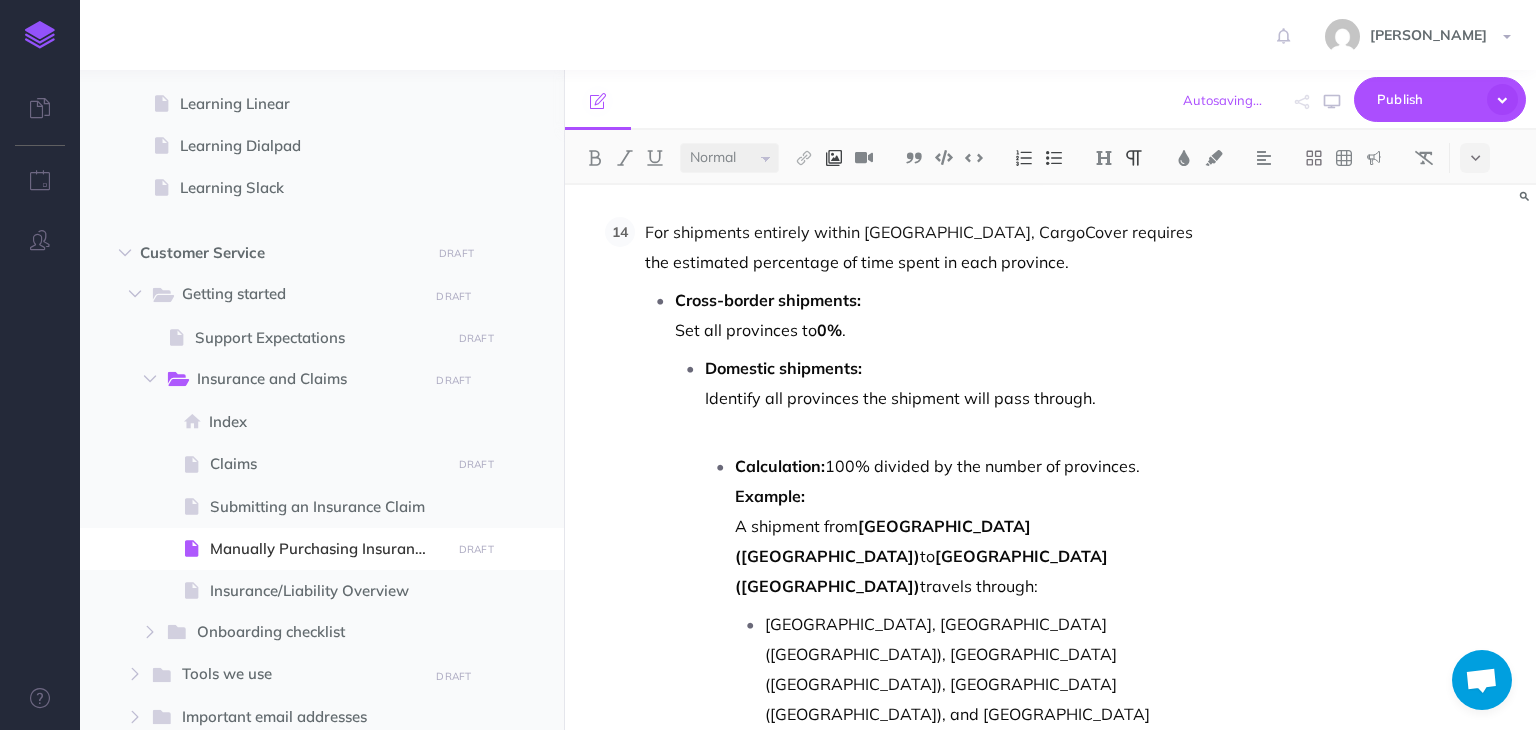 click at bounding box center (834, 158) 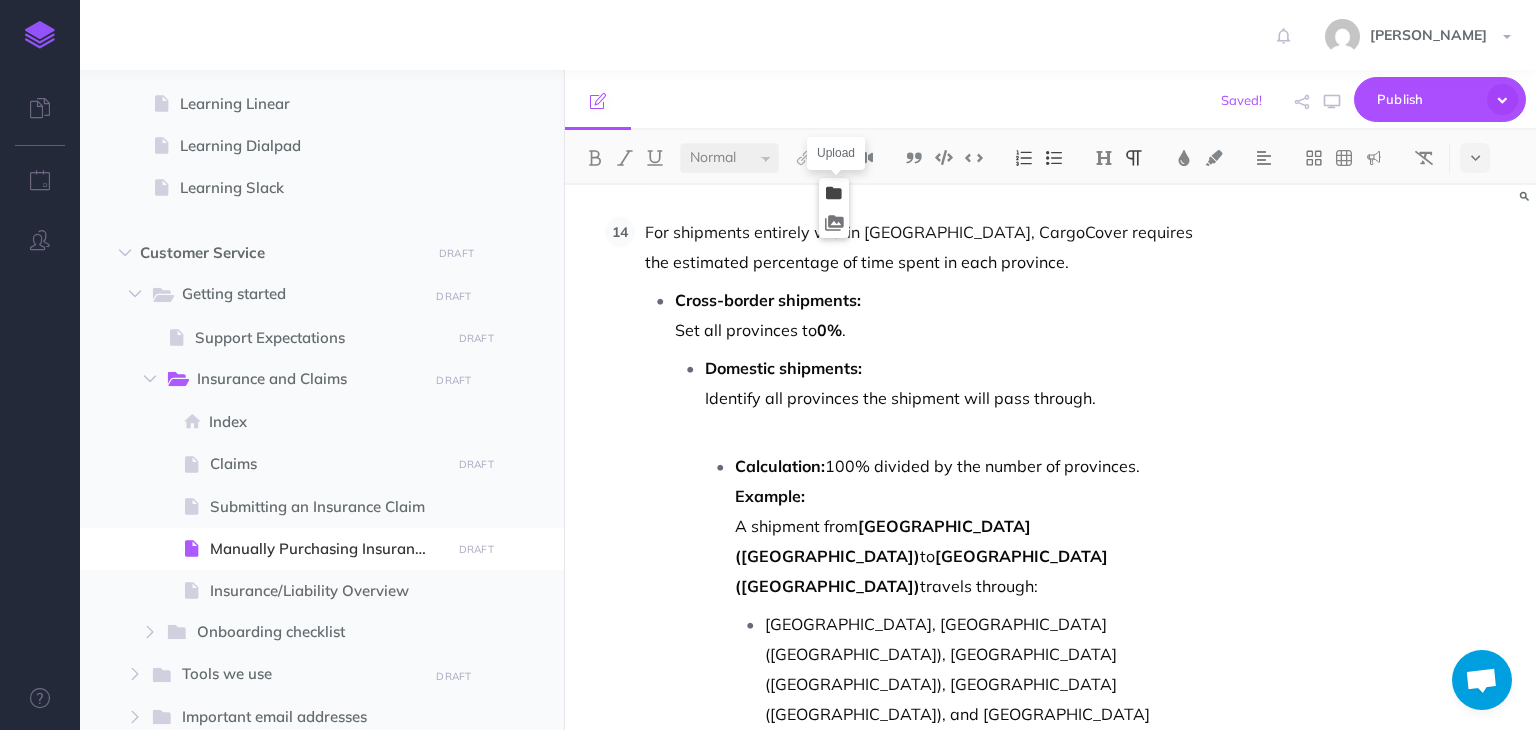 click at bounding box center (834, 193) 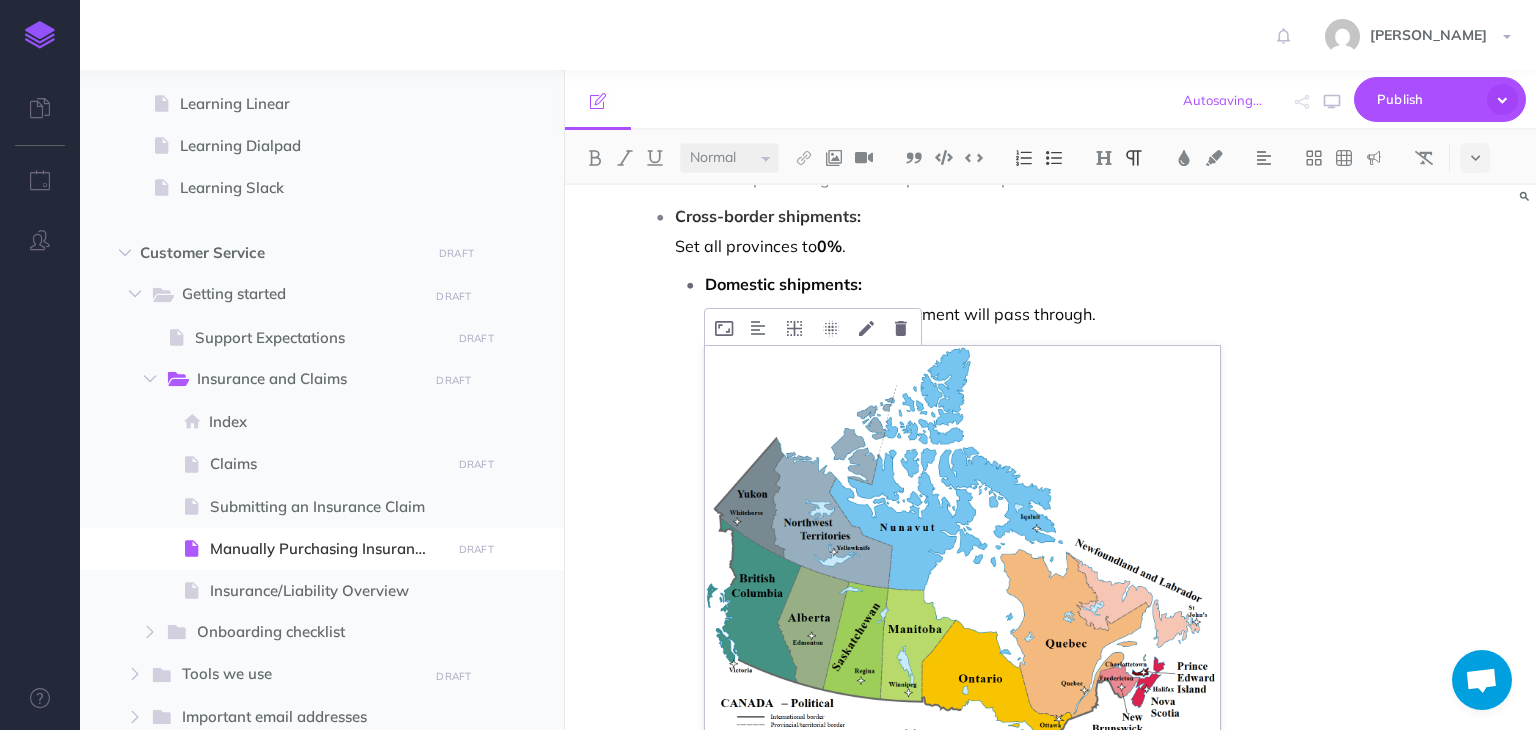 scroll, scrollTop: 7100, scrollLeft: 0, axis: vertical 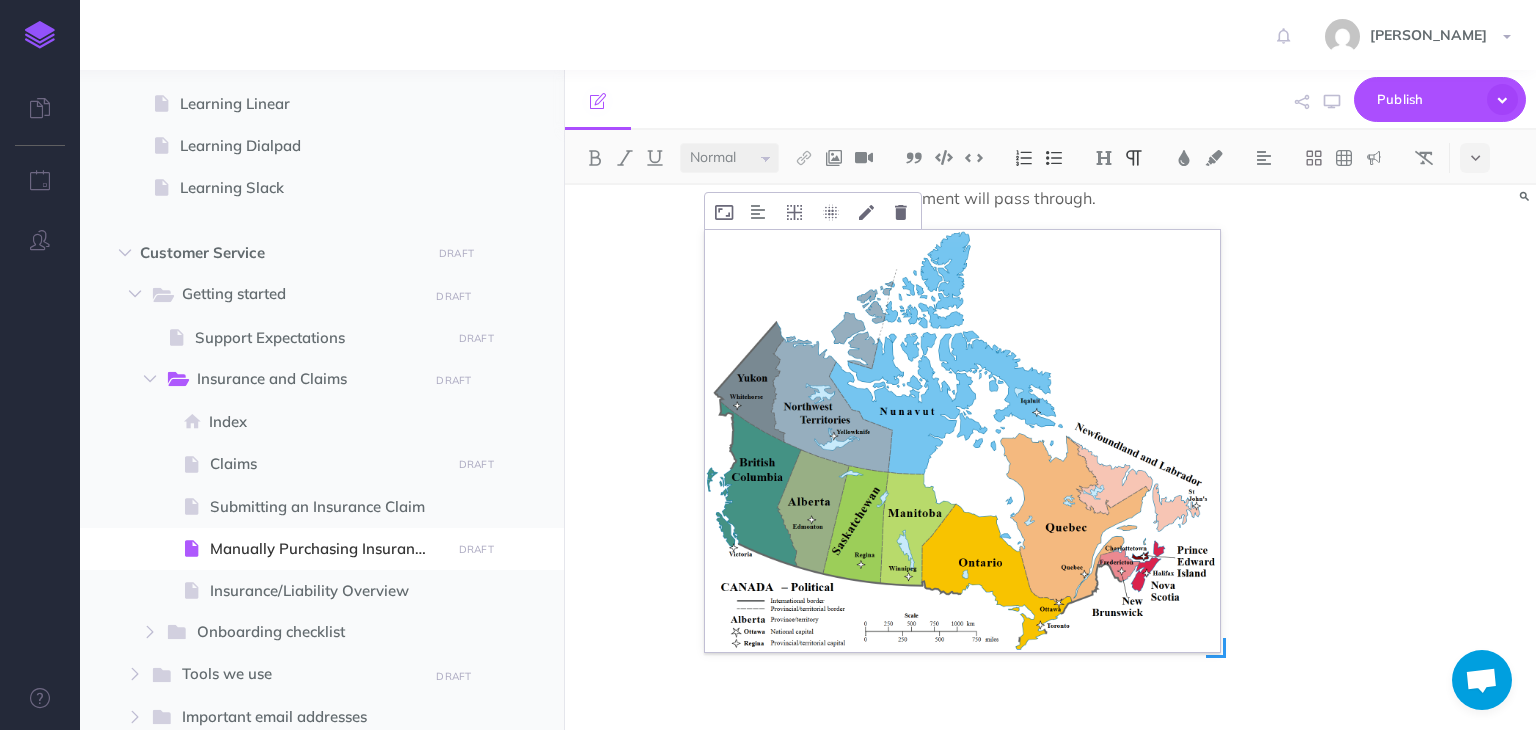 drag, startPoint x: 1226, startPoint y: 522, endPoint x: 1056, endPoint y: 403, distance: 207.51144 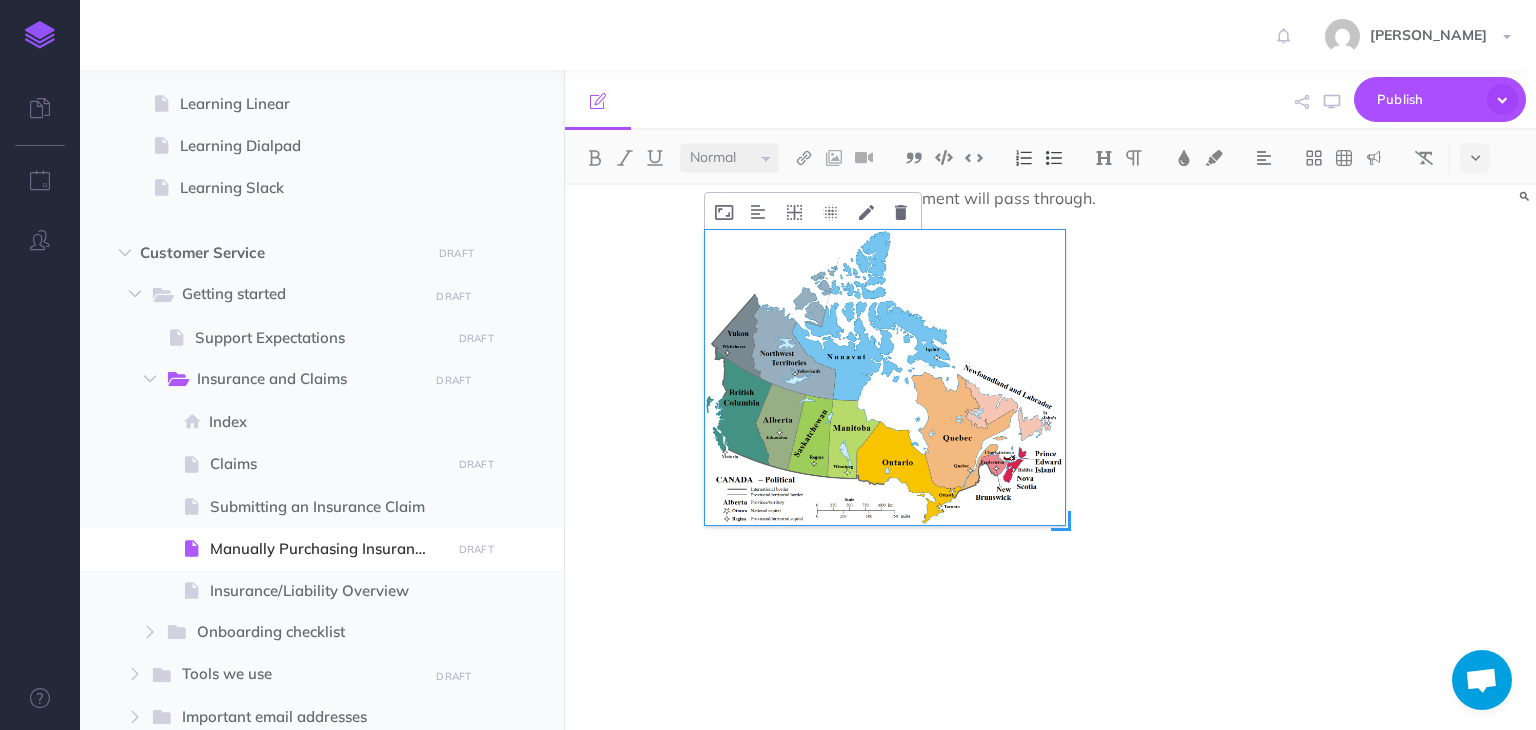 drag, startPoint x: 1225, startPoint y: 524, endPoint x: 1066, endPoint y: 420, distance: 189.99211 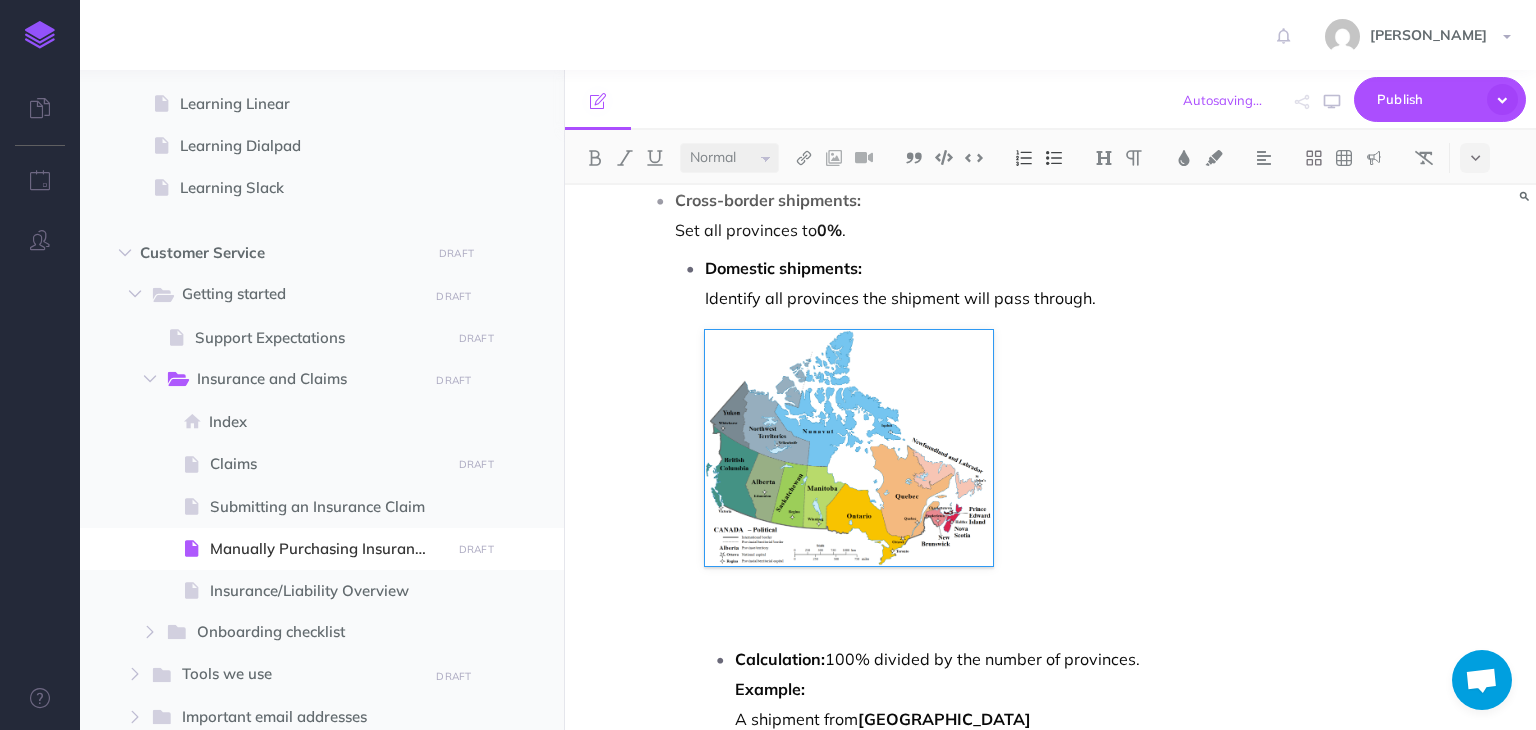 scroll, scrollTop: 6900, scrollLeft: 0, axis: vertical 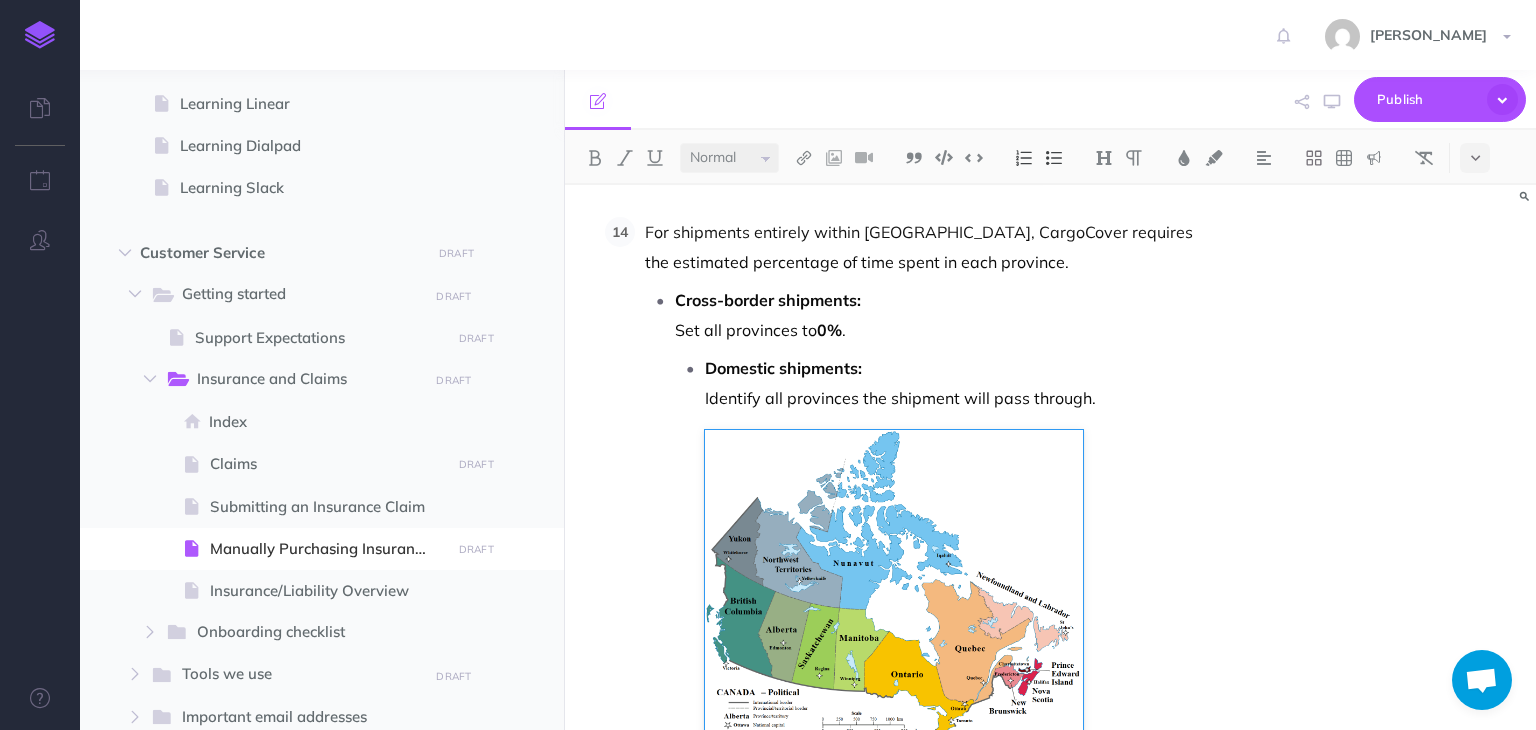 drag, startPoint x: 997, startPoint y: 538, endPoint x: 1087, endPoint y: 595, distance: 106.531685 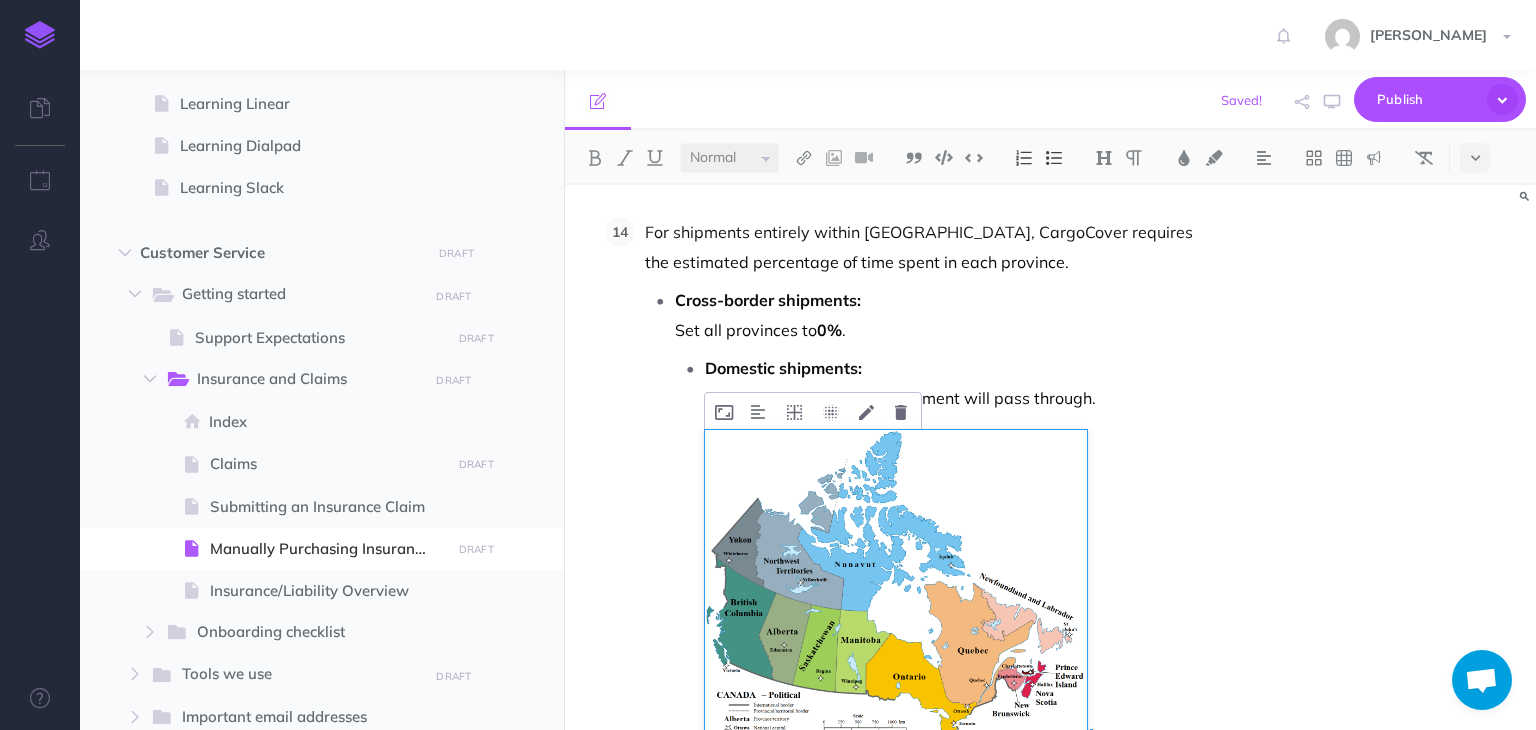 drag, startPoint x: 1004, startPoint y: 553, endPoint x: 1082, endPoint y: 595, distance: 88.588936 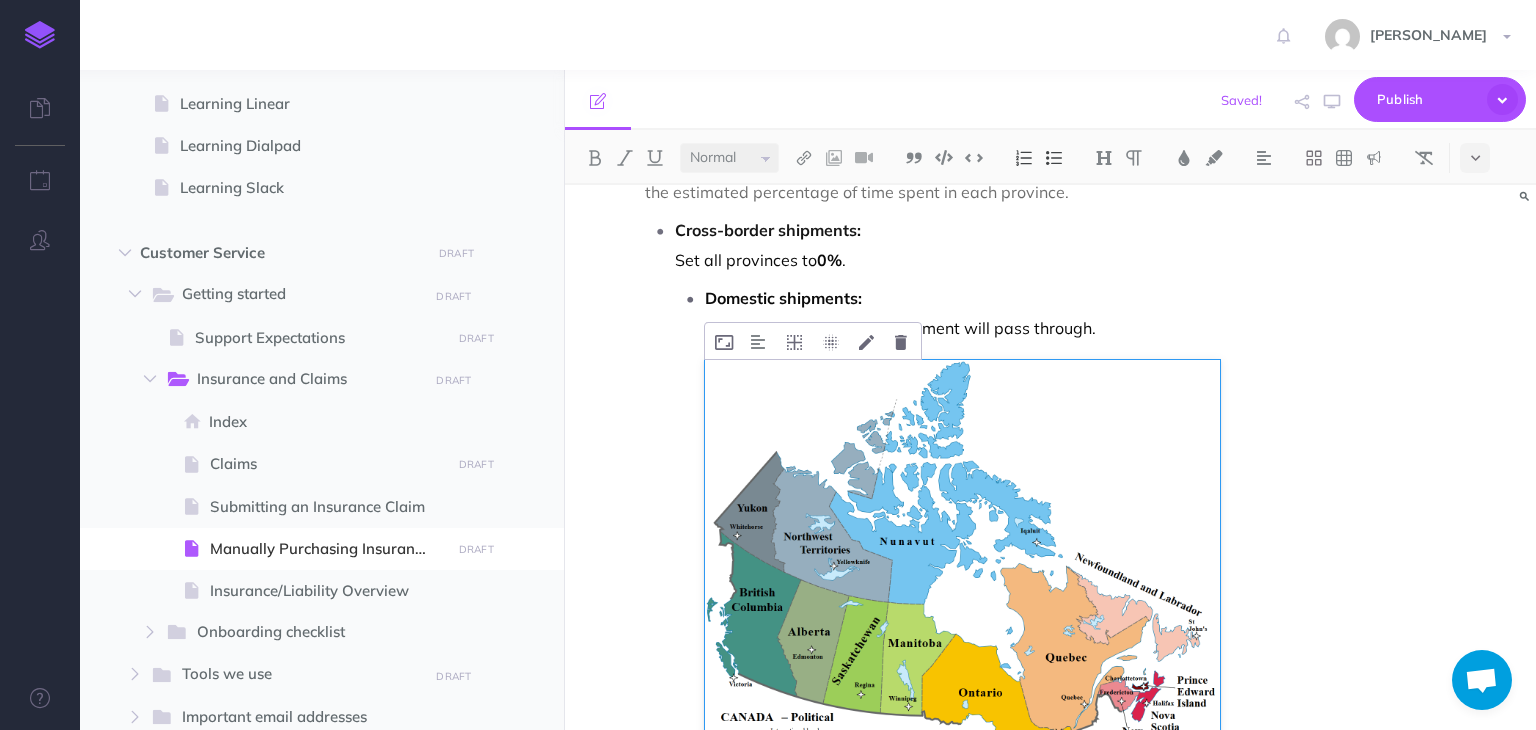 scroll, scrollTop: 7000, scrollLeft: 0, axis: vertical 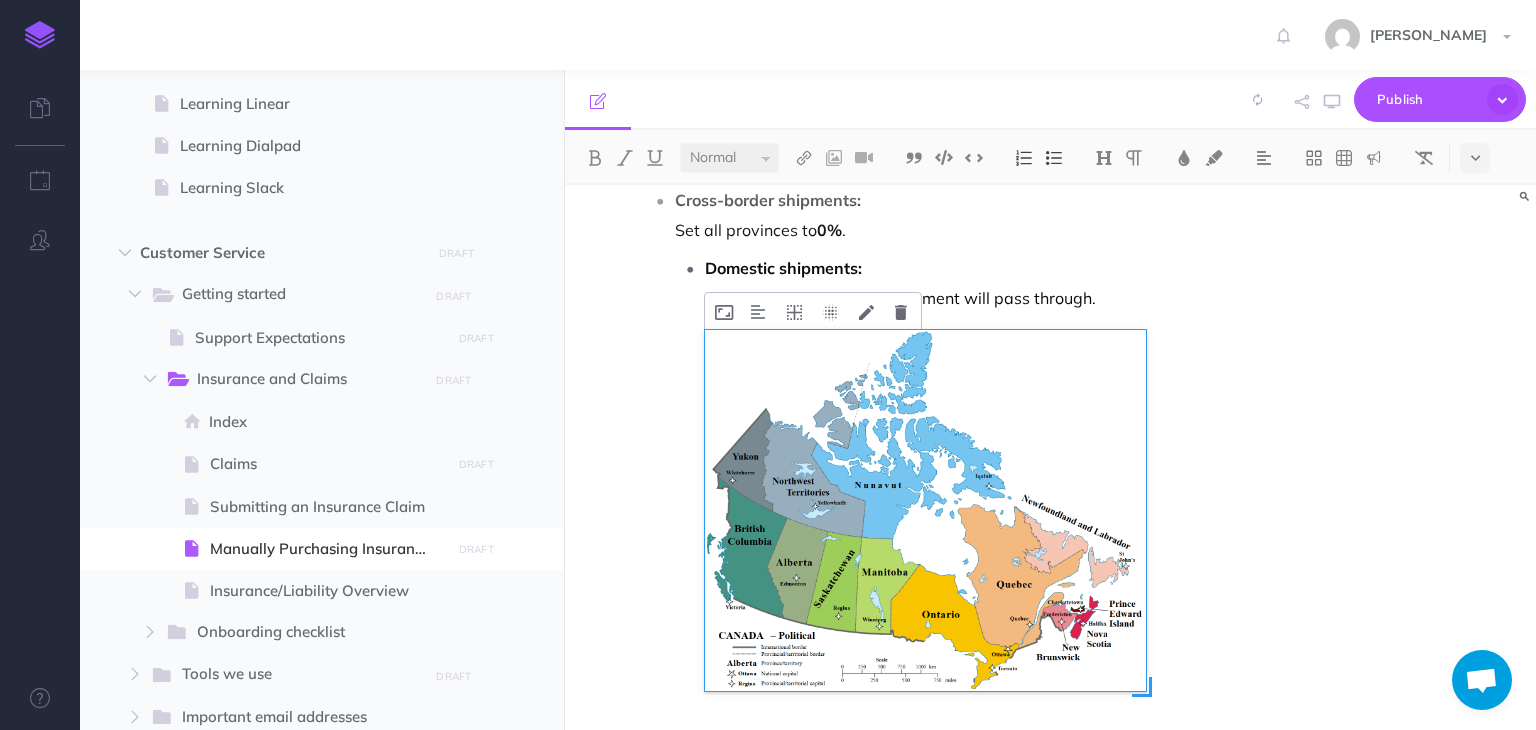 drag, startPoint x: 1221, startPoint y: 629, endPoint x: 1148, endPoint y: 575, distance: 90.80198 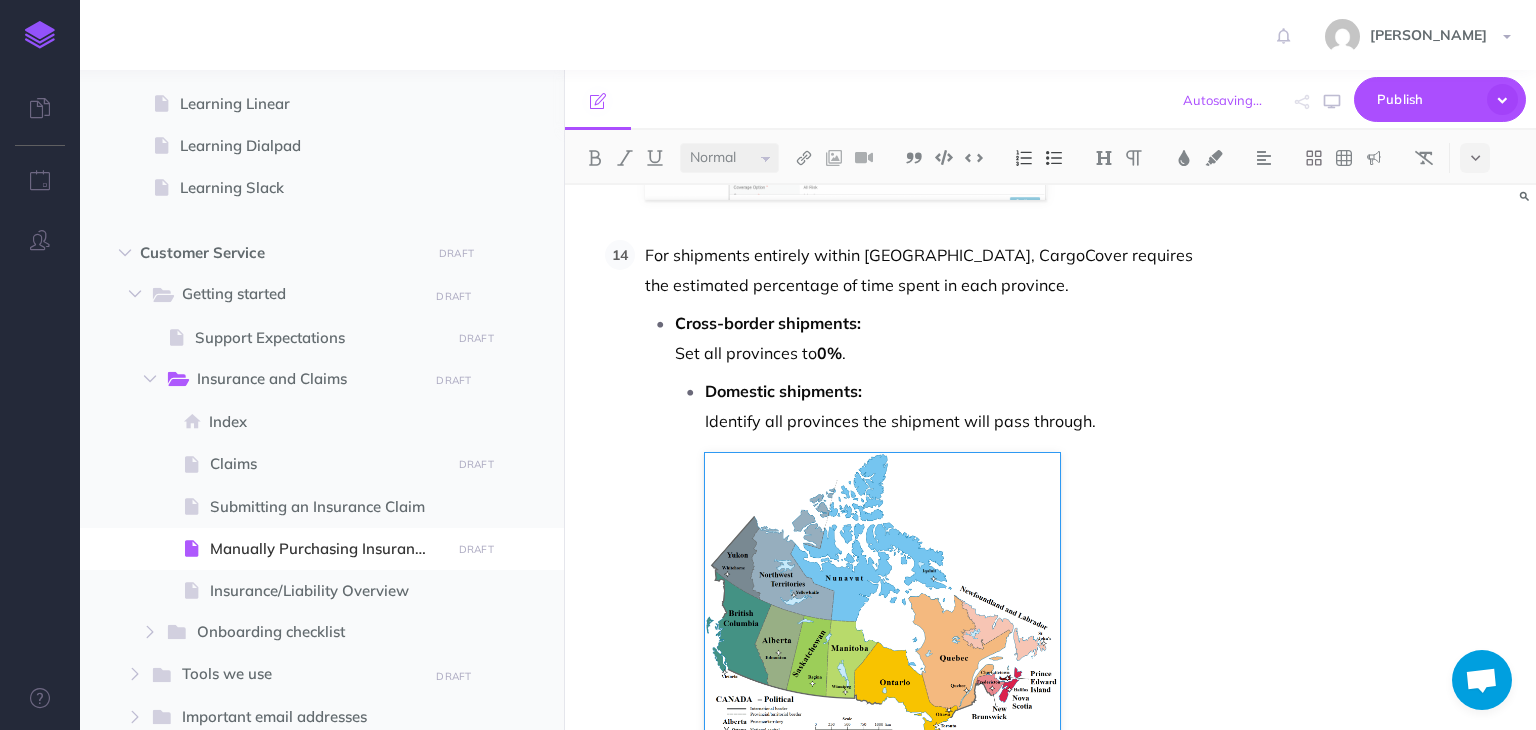 scroll, scrollTop: 7000, scrollLeft: 0, axis: vertical 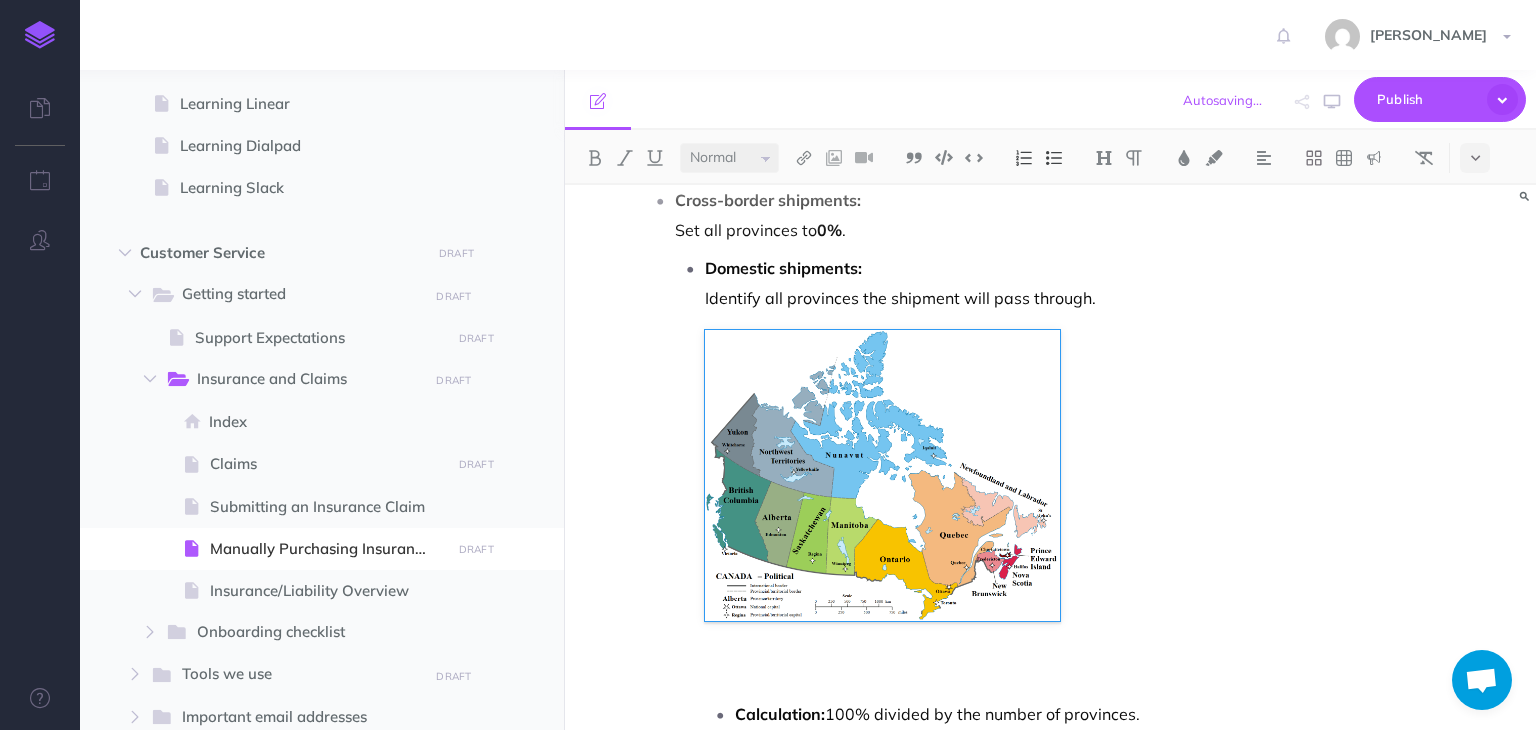 click on "Domestic shipments: Identify all provinces the shipment will pass through.                           Calculation:  100% divided by the number of provinces. Example: A shipment from  British Columbia (BC)  to  Ontario (ON)  travels through: BC, Alberta (AB), Saskatchewan (SK), Manitoba (MB), and Ontario (ON). 5 provinces  → 100% / 5 =  20%  per province. So if it asks for the percentage in SK put 20%. If it asks for percentage in New Brunswick put 0%." at bounding box center [962, 752] 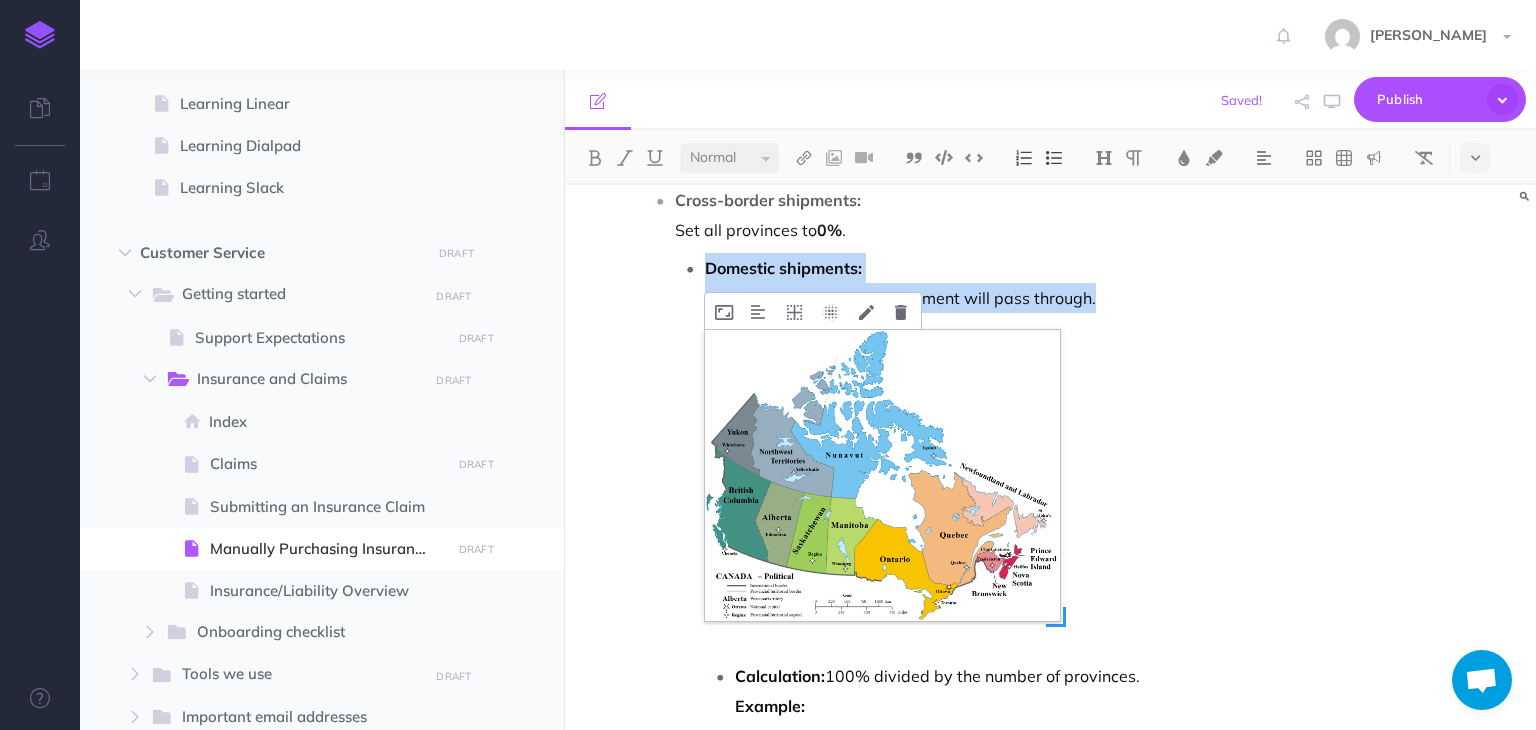 click at bounding box center (882, 475) 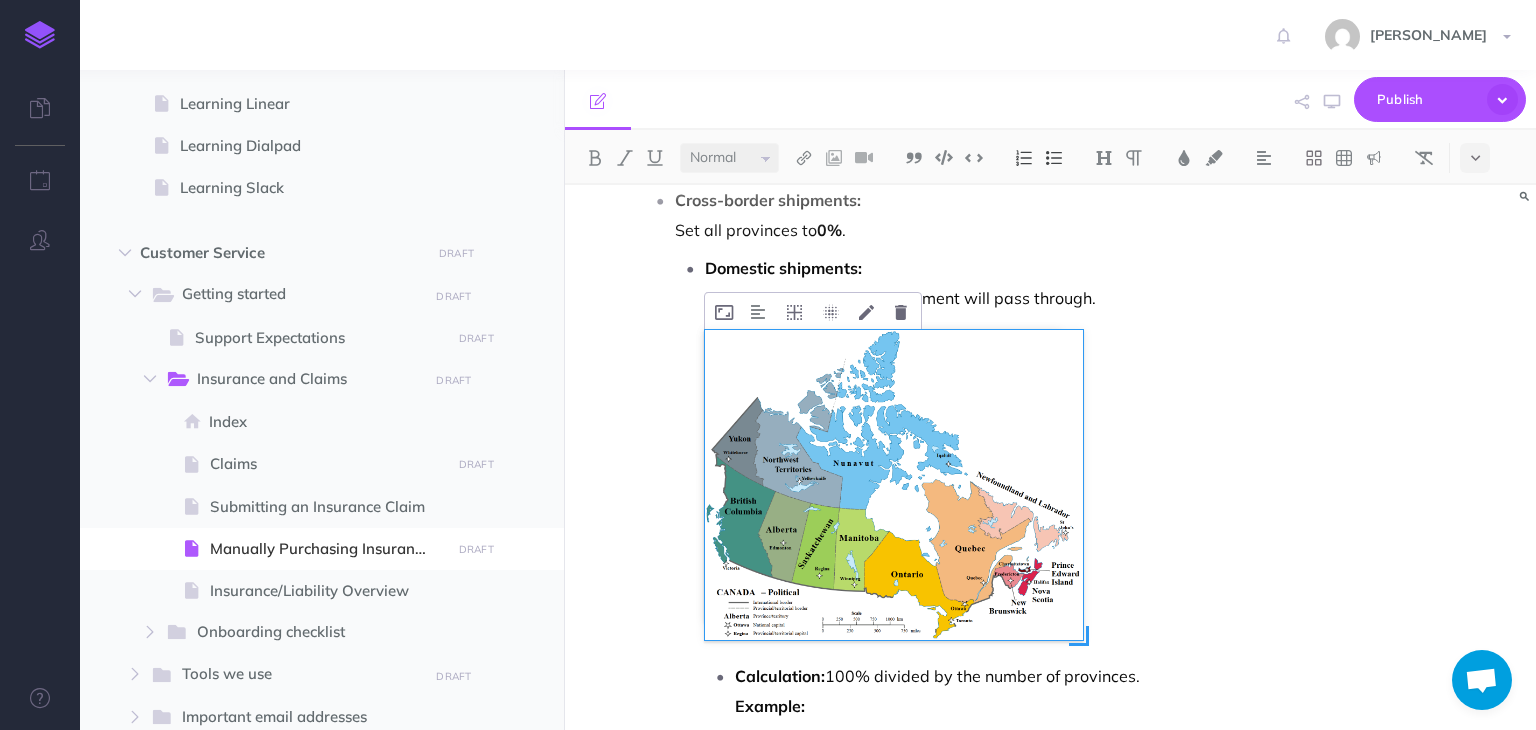 drag, startPoint x: 1064, startPoint y: 496, endPoint x: 1087, endPoint y: 513, distance: 28.600698 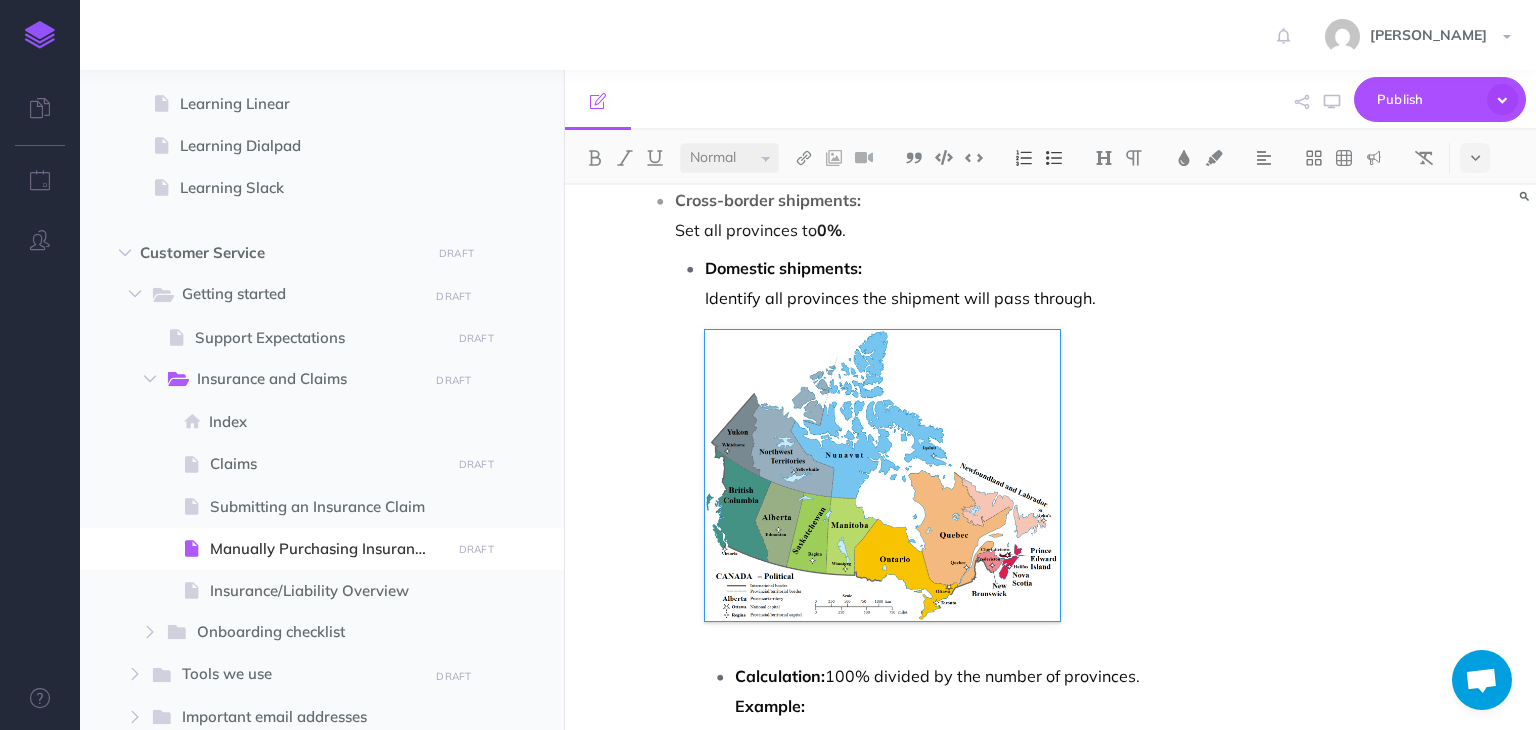 click on "Manually Purchasing Insurance We handle daily shipments where customers choose to add insurance when booking with us. It's essential to purchase this insurance through our partner, CargoCover, either  on or before the pickup date.  If we buy it afterward, coverage is likely invalid. When a customer books a shipment with insurance, a task is created on Monday. Once the insurance has been purchased, we can then close the task. Support Emails: CargoCover Support <Support@cargocover.com> Quijano, Erika <Erika.Quijano@marsh.com> Erika is our sales rep basically McIntosh, Kathleen <Kathleen.McIntosh@marsh.com> I think Kathleen is Erikaʼs boss Wilson, Michael <Michael.Wilson@marsh.com> Not sure his role. More senior than Erika Steinberg, Gianclaudio <Gianclaudio.Steinberg@marsh.com> Heʼs a VP if we really need to escalate higher Key things Basically you go to Cargocoverʼs website  https://www.cargocovercs.com/  must do this in Chrome browser, does not work well on others. See example here:  Preparation eg." at bounding box center [1050, 457] 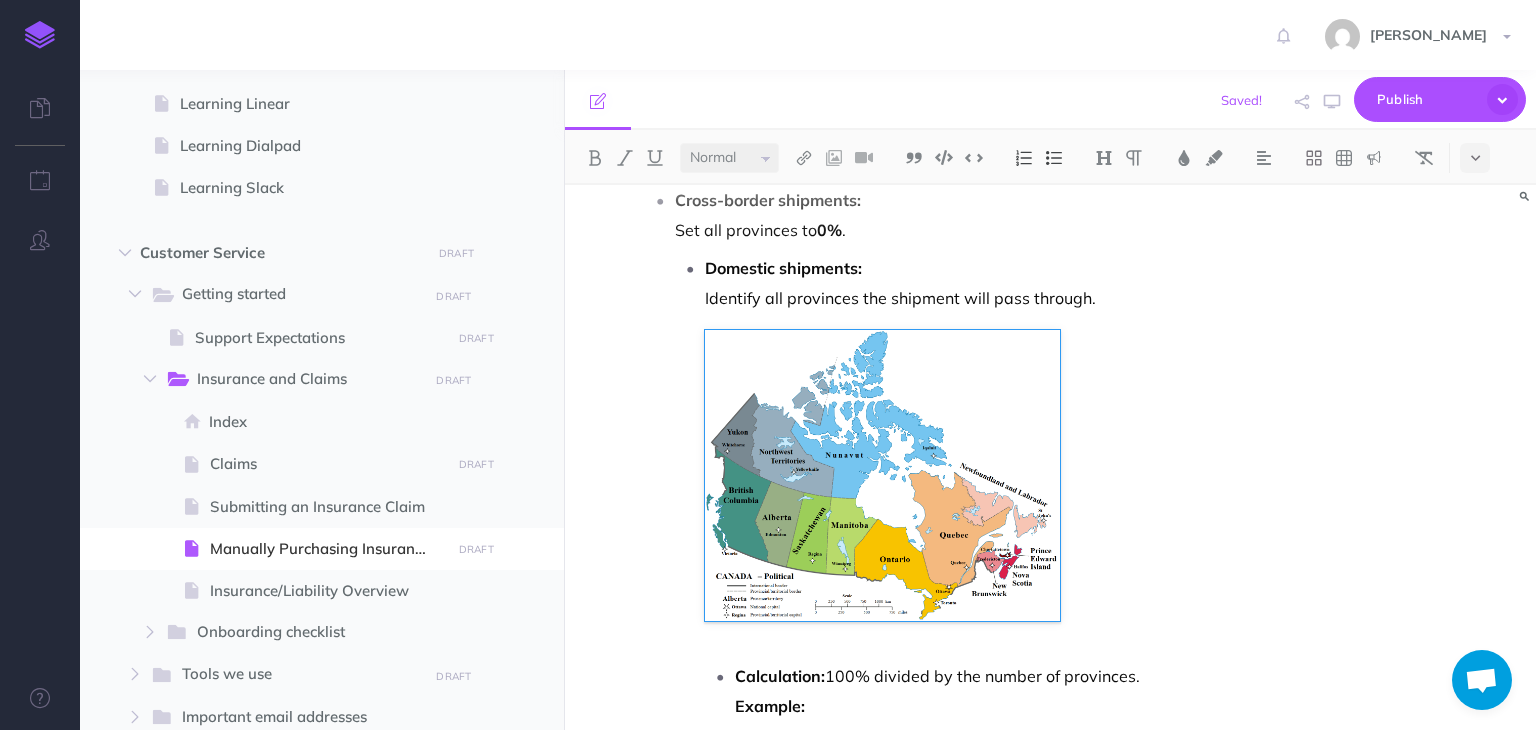 click on "Manually Purchasing Insurance We handle daily shipments where customers choose to add insurance when booking with us. It's essential to purchase this insurance through our partner, CargoCover, either  on or before the pickup date.  If we buy it afterward, coverage is likely invalid. When a customer books a shipment with insurance, a task is created on Monday. Once the insurance has been purchased, we can then close the task. Support Emails: CargoCover Support <Support@cargocover.com> Quijano, Erika <Erika.Quijano@marsh.com> Erika is our sales rep basically McIntosh, Kathleen <Kathleen.McIntosh@marsh.com> I think Kathleen is Erikaʼs boss Wilson, Michael <Michael.Wilson@marsh.com> Not sure his role. More senior than Erika Steinberg, Gianclaudio <Gianclaudio.Steinberg@marsh.com> Heʼs a VP if we really need to escalate higher Key things Basically you go to Cargocoverʼs website  https://www.cargocovercs.com/  must do this in Chrome browser, does not work well on others. See example here:  Preparation eg." at bounding box center (1050, 457) 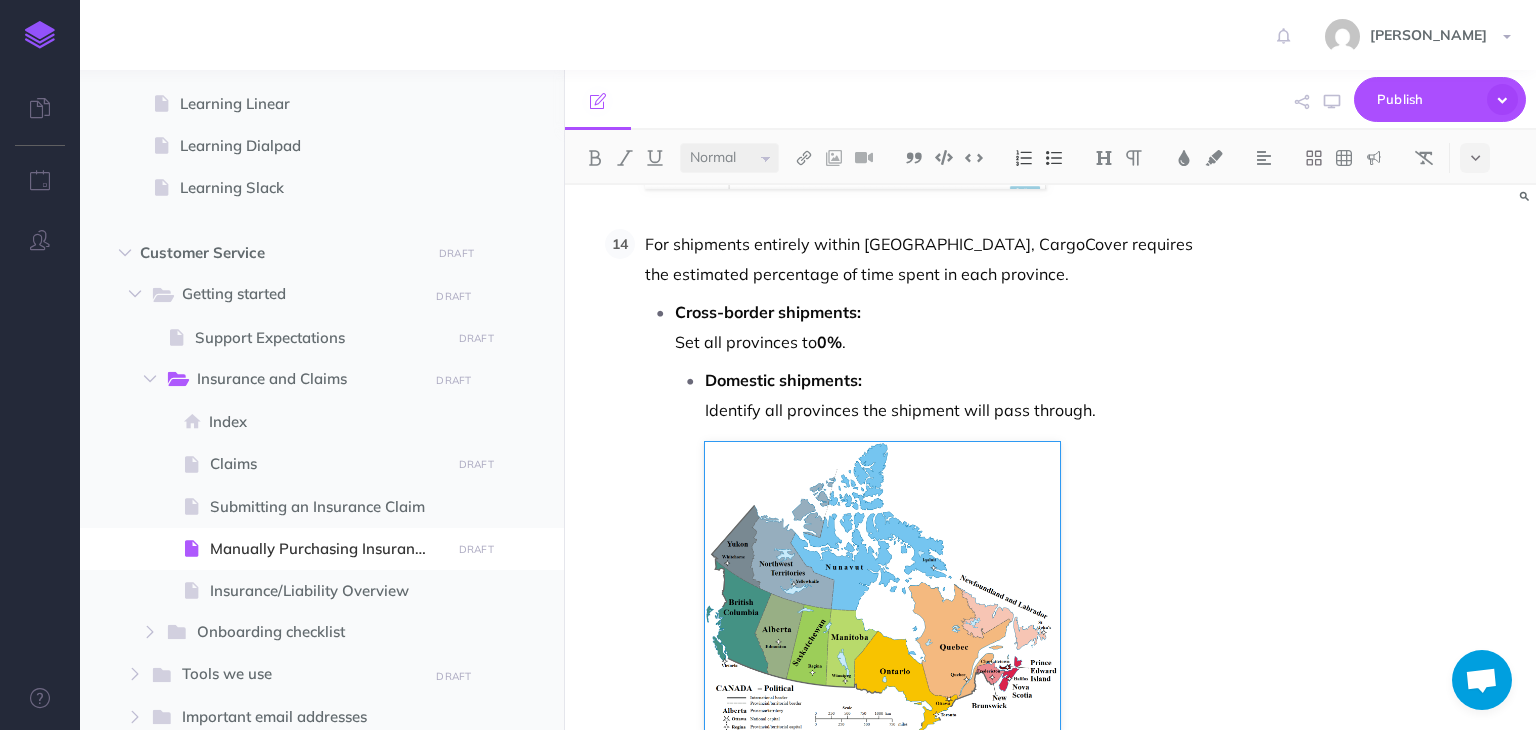 scroll, scrollTop: 6700, scrollLeft: 0, axis: vertical 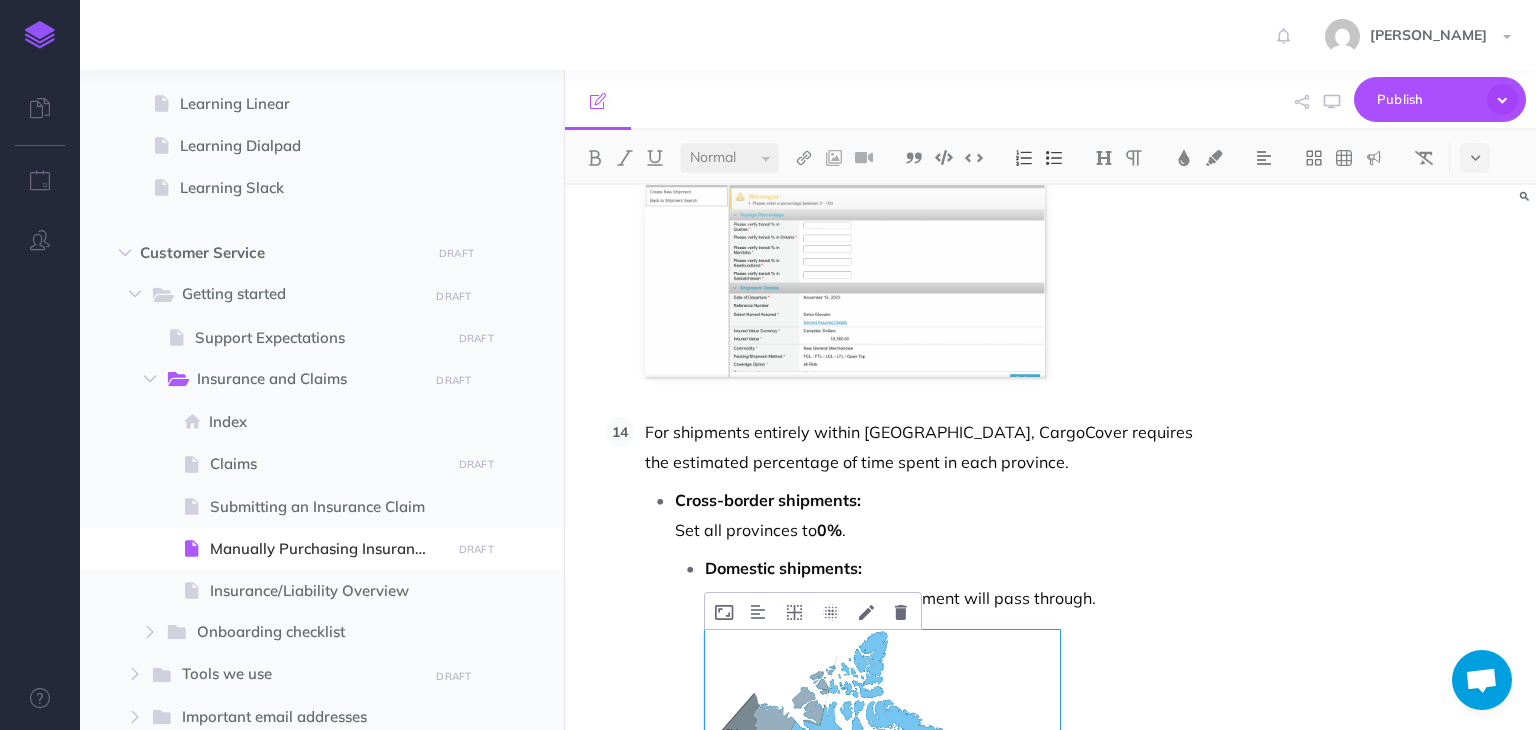 click at bounding box center [882, 775] 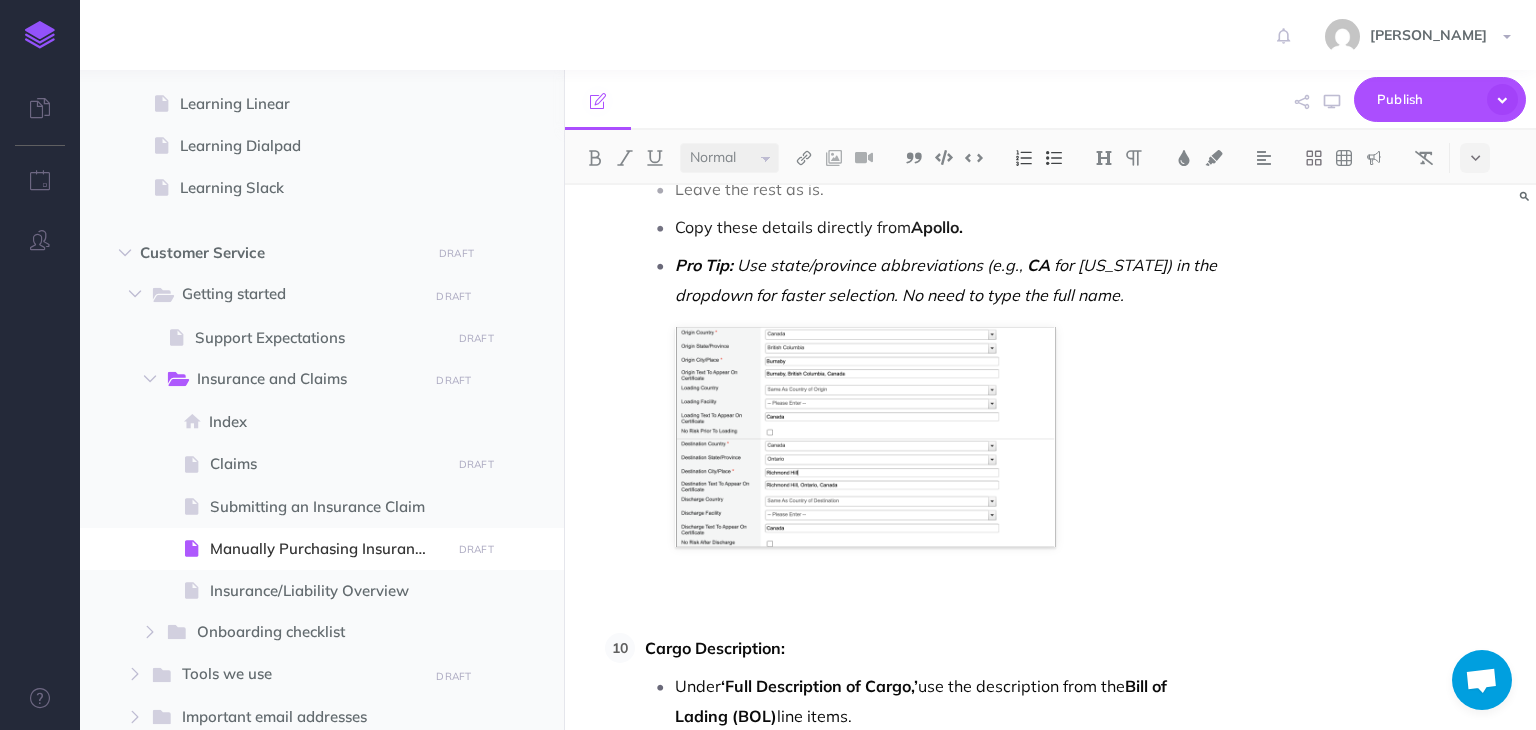 scroll, scrollTop: 4900, scrollLeft: 0, axis: vertical 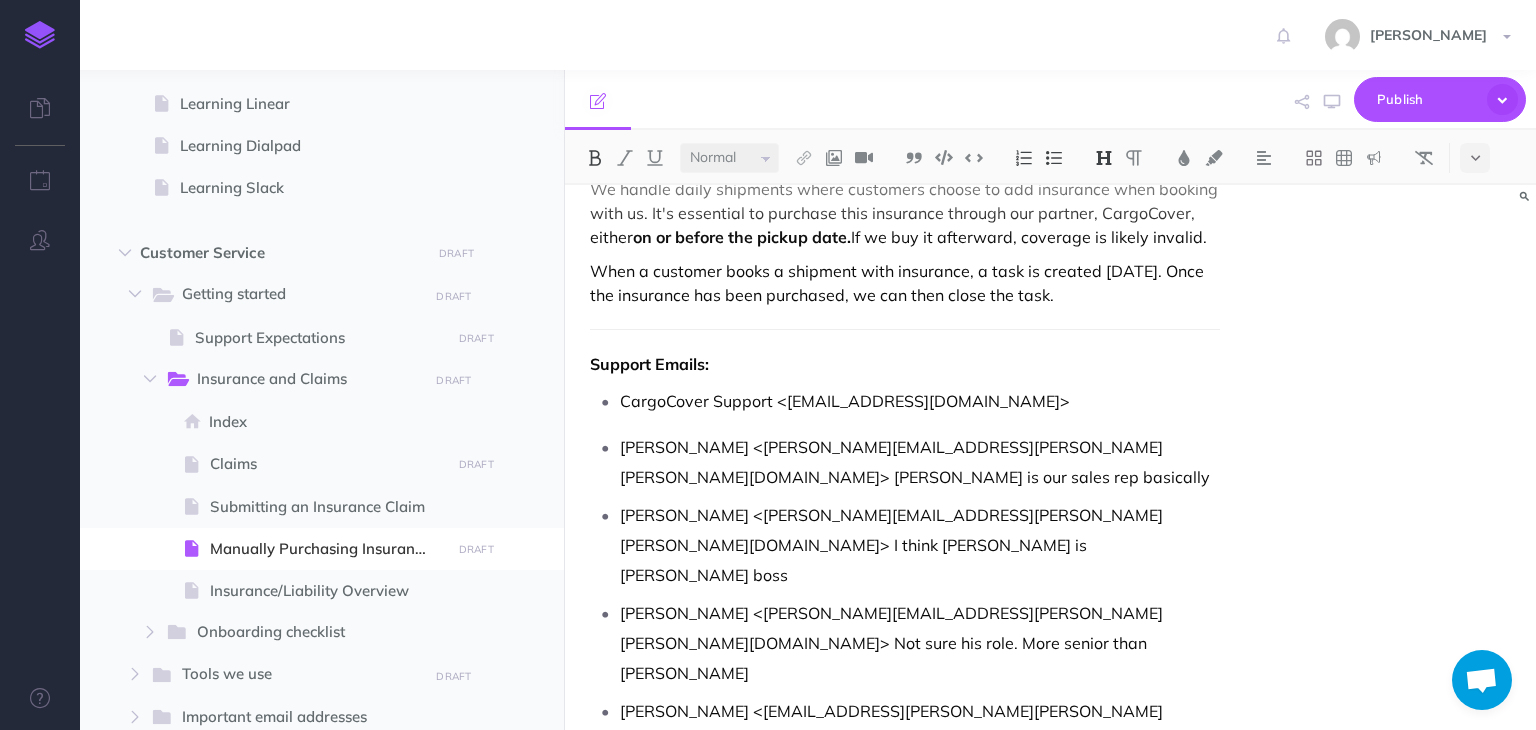 click on "Manually Purchasing Insurance We handle daily shipments where customers choose to add insurance when booking with us. It's essential to purchase this insurance through our partner, CargoCover, either  on or before the pickup date.  If we buy it afterward, coverage is likely invalid. When a customer books a shipment with insurance, a task is created [DATE]. Once the insurance has been purchased, we can then close the task. Support Emails: CargoCover Support <[EMAIL_ADDRESS][DOMAIN_NAME]> [PERSON_NAME] <[PERSON_NAME][EMAIL_ADDRESS][PERSON_NAME][PERSON_NAME][DOMAIN_NAME]> [PERSON_NAME] is our sales rep basically [PERSON_NAME] <[PERSON_NAME][EMAIL_ADDRESS][PERSON_NAME][PERSON_NAME][DOMAIN_NAME]> I think [PERSON_NAME] is [PERSON_NAME] boss [PERSON_NAME] <[PERSON_NAME][EMAIL_ADDRESS][PERSON_NAME][PERSON_NAME][DOMAIN_NAME]> Not sure his role. More senior than [PERSON_NAME], [PERSON_NAME] <[EMAIL_ADDRESS][PERSON_NAME][PERSON_NAME][DOMAIN_NAME]> Heʼs a VP if we really need to escalate higher Key things Basically you go to Cargocoverʼs website  [URL][DOMAIN_NAME]  must do this in Chrome browser, does not work well on others. Purchase the insurance with a credit card" at bounding box center [904, 4401] 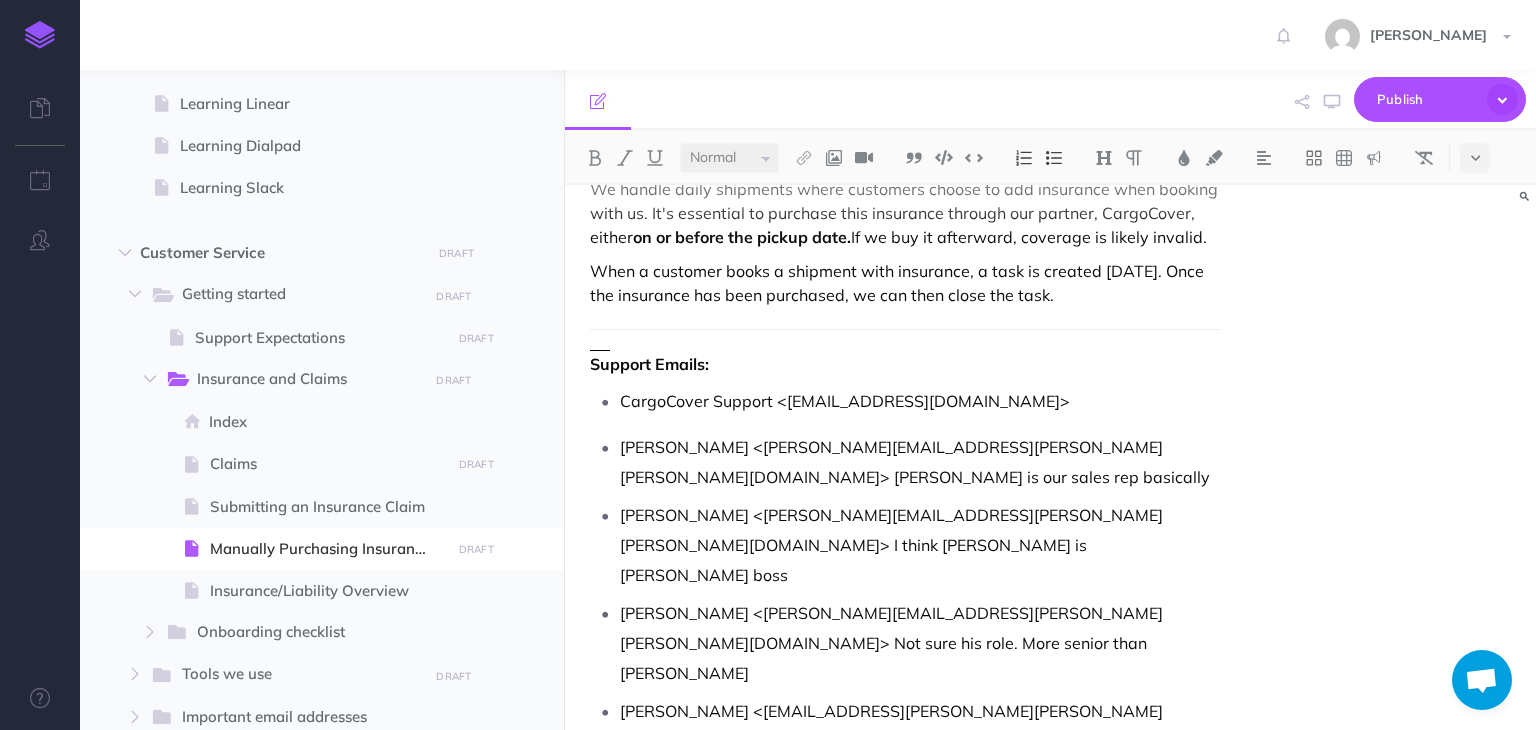 click on "Manually Purchasing Insurance We handle daily shipments where customers choose to add insurance when booking with us. It's essential to purchase this insurance through our partner, CargoCover, either  on or before the pickup date.  If we buy it afterward, coverage is likely invalid. When a customer books a shipment with insurance, a task is created [DATE]. Once the insurance has been purchased, we can then close the task. Support Emails: CargoCover Support <[EMAIL_ADDRESS][DOMAIN_NAME]> [PERSON_NAME] <[PERSON_NAME][EMAIL_ADDRESS][PERSON_NAME][PERSON_NAME][DOMAIN_NAME]> [PERSON_NAME] is our sales rep basically [PERSON_NAME] <[PERSON_NAME][EMAIL_ADDRESS][PERSON_NAME][PERSON_NAME][DOMAIN_NAME]> I think [PERSON_NAME] is [PERSON_NAME] boss [PERSON_NAME] <[PERSON_NAME][EMAIL_ADDRESS][PERSON_NAME][PERSON_NAME][DOMAIN_NAME]> Not sure his role. More senior than [PERSON_NAME], [PERSON_NAME] <[EMAIL_ADDRESS][PERSON_NAME][PERSON_NAME][DOMAIN_NAME]> Heʼs a VP if we really need to escalate higher Key things Basically you go to Cargocoverʼs website  [URL][DOMAIN_NAME]  must do this in Chrome browser, does not work well on others. Purchase the insurance with a credit card" at bounding box center [904, 4401] 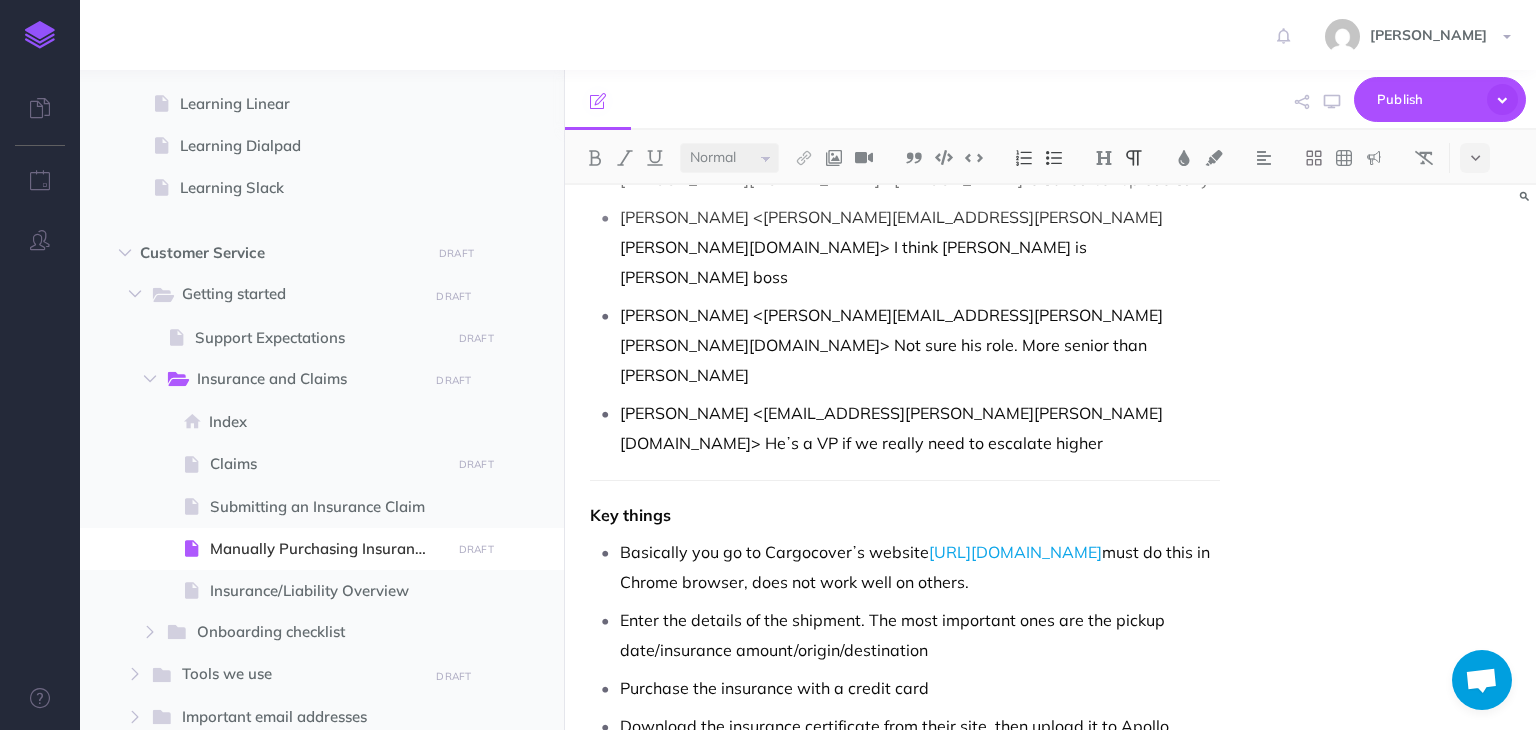 scroll, scrollTop: 400, scrollLeft: 0, axis: vertical 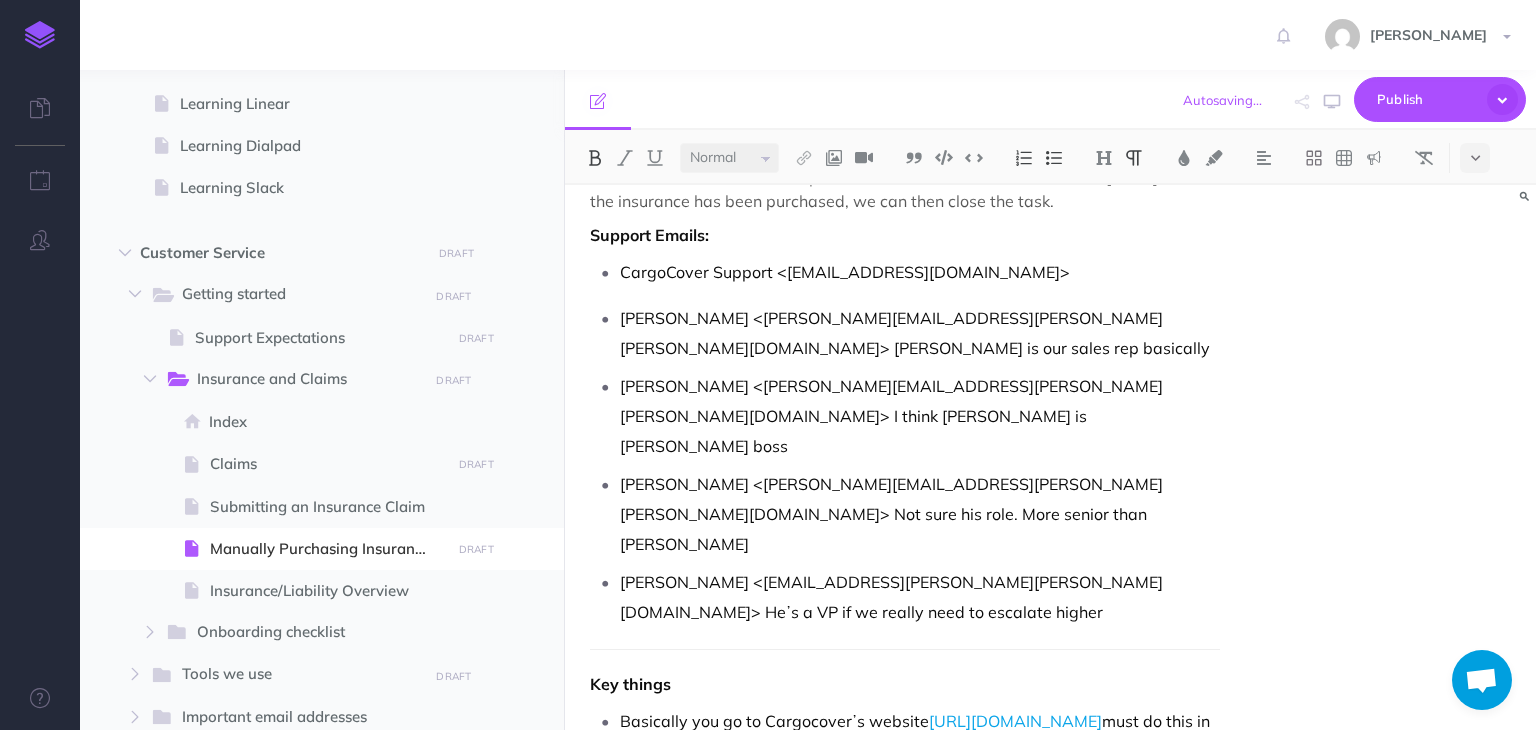 click on "Support Emails: CargoCover Support <Support@cargocover.com> Quijano, Erika <Erika.Quijano@marsh.com> Erika is our sales rep basically McIntosh, Kathleen <Kathleen.McIntosh@marsh.com> I think Kathleen is Erikaʼs boss Wilson, Michael <Michael.Wilson@marsh.com> Not sure his role. More senior than Erika Steinberg, Gianclaudio <Gianclaudio.Steinberg@marsh.com> Heʼs a VP if we really need to escalate higher Key things Basically you go to Cargocoverʼs website  https://www.cargocovercs.com/  must do this in Chrome browser, does not work well on others. Enter the details of the shipment. The most important ones are the pickup date/insurance amount/origin/destination Purchase the insurance with a credit card Download the insurance certificate from their site, then upload it to Apollo !! Only when the insurance certificate is uploaded should you consider this complete See example here:  How to Manually Purchase Insurance" at bounding box center [904, 653] 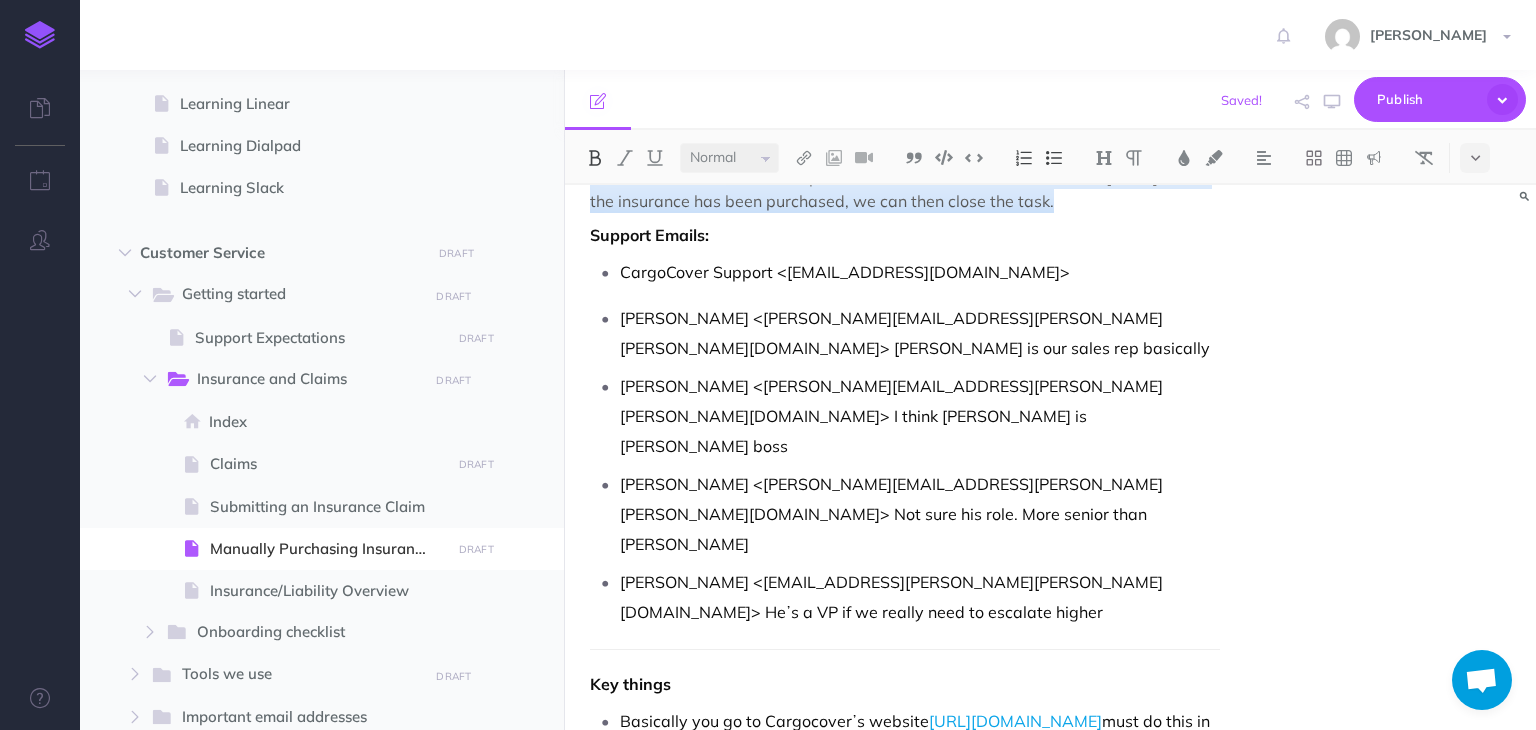 click on "Support Emails: CargoCover Support <Support@cargocover.com> Quijano, Erika <Erika.Quijano@marsh.com> Erika is our sales rep basically McIntosh, Kathleen <Kathleen.McIntosh@marsh.com> I think Kathleen is Erikaʼs boss Wilson, Michael <Michael.Wilson@marsh.com> Not sure his role. More senior than Erika Steinberg, Gianclaudio <Gianclaudio.Steinberg@marsh.com> Heʼs a VP if we really need to escalate higher Key things Basically you go to Cargocoverʼs website  https://www.cargocovercs.com/  must do this in Chrome browser, does not work well on others. Enter the details of the shipment. The most important ones are the pickup date/insurance amount/origin/destination Purchase the insurance with a credit card Download the insurance certificate from their site, then upload it to Apollo !! Only when the insurance certificate is uploaded should you consider this complete See example here:  How to Manually Purchase Insurance" at bounding box center (904, 653) 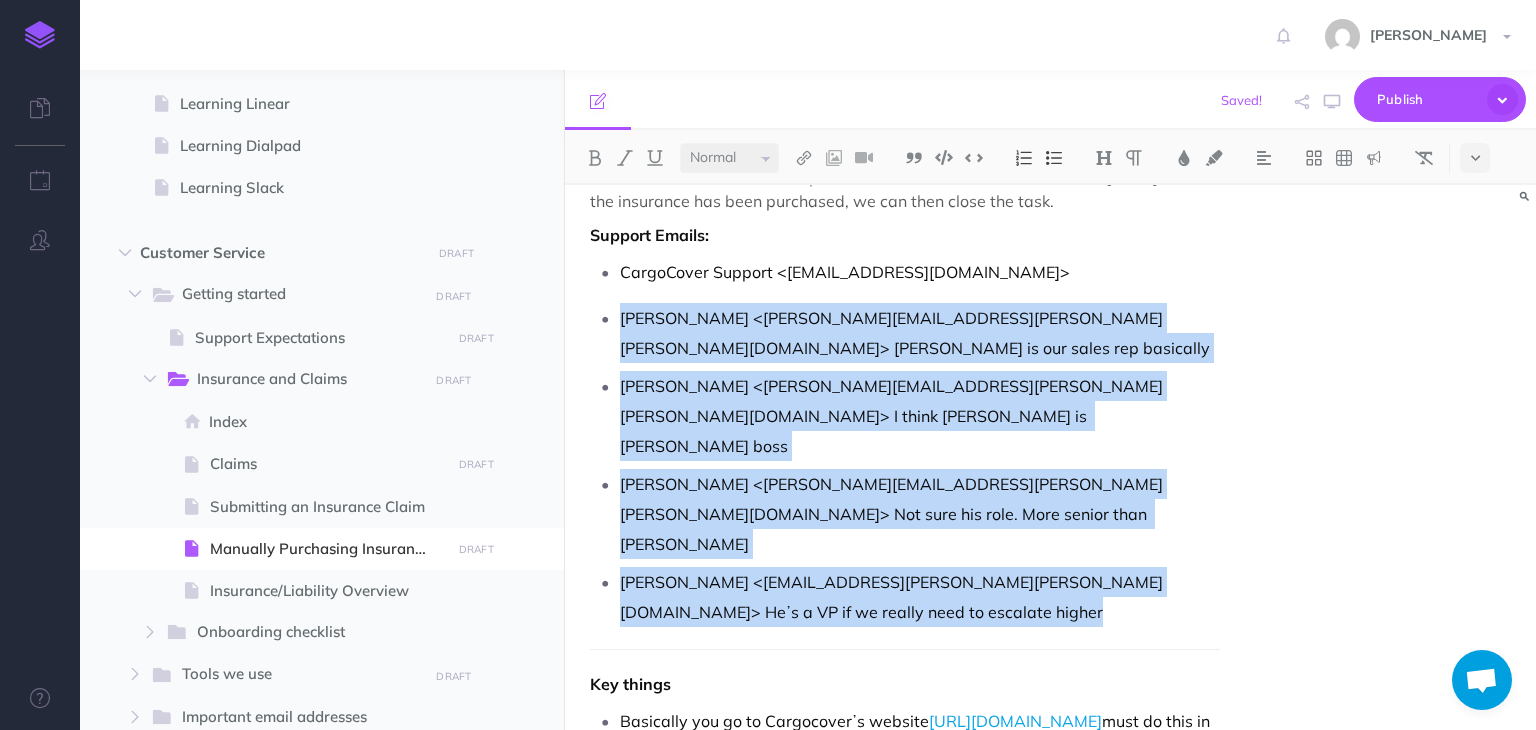 click on "Key things" at bounding box center [630, 684] 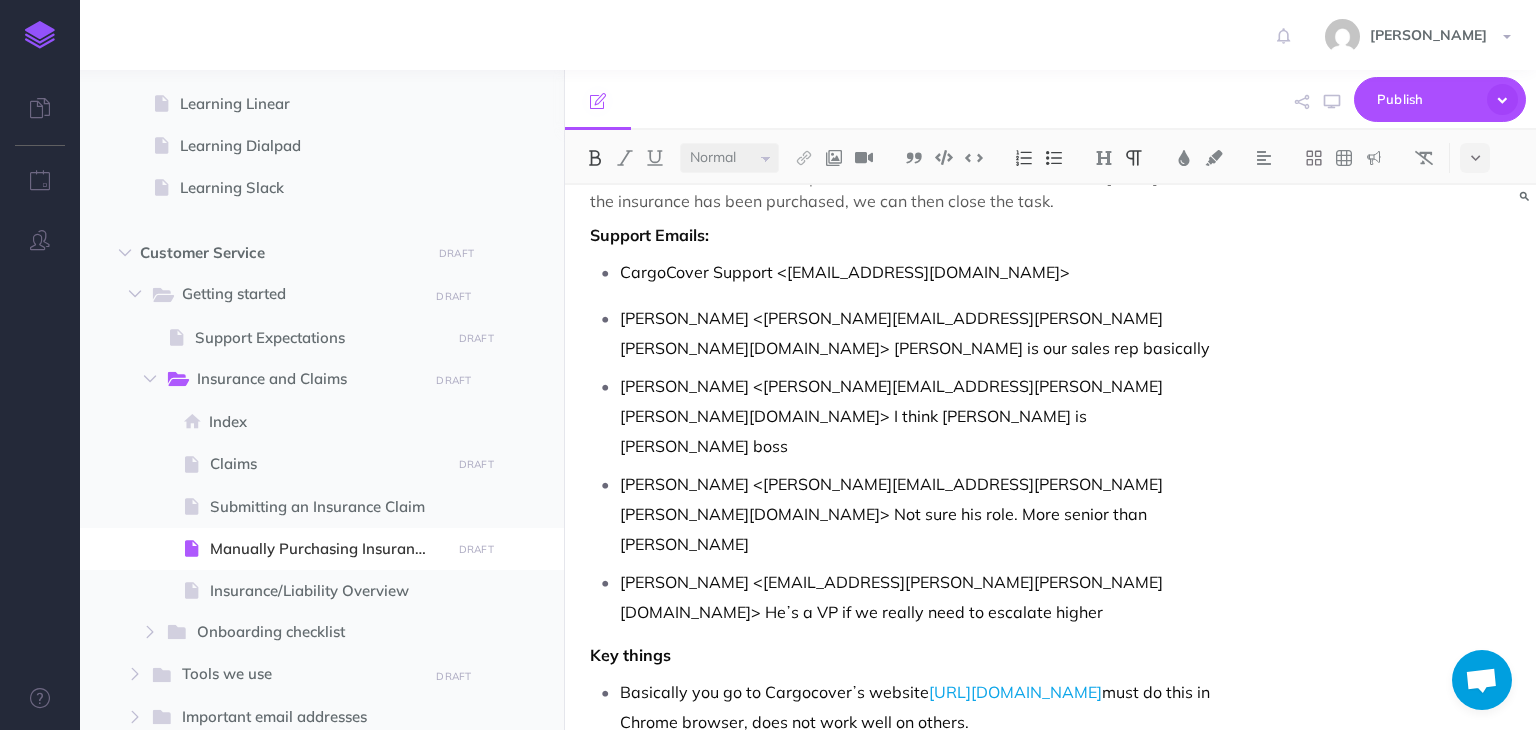 scroll, scrollTop: 434, scrollLeft: 0, axis: vertical 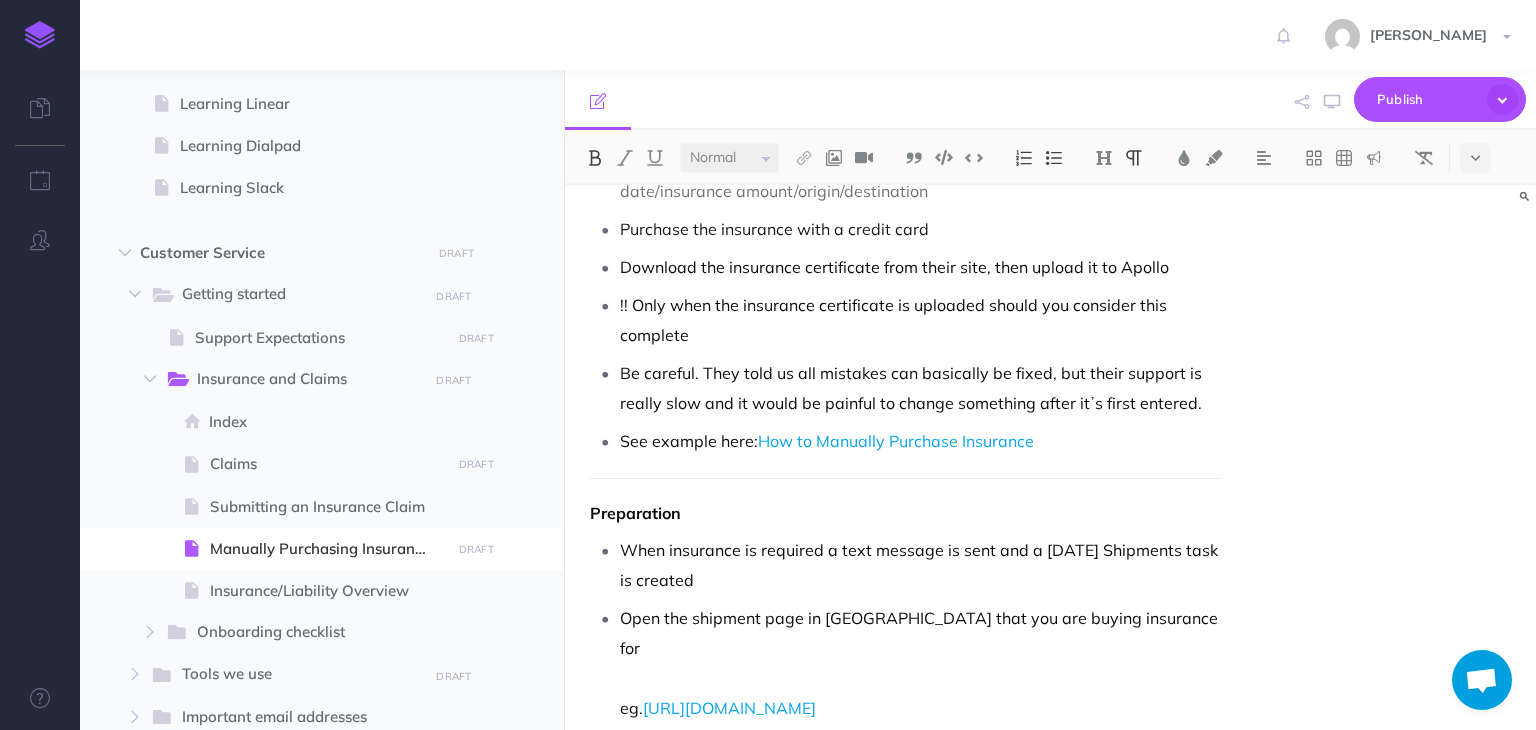 click on "Manually Purchasing Insurance We handle daily shipments where customers choose to add insurance when booking with us. It's essential to purchase this insurance through our partner, CargoCover, either  on or before the pickup date.  If we buy it afterward, coverage is likely invalid. When a customer books a shipment with insurance, a task is created [DATE]. Once the insurance has been purchased, we can then close the task. Support Emails: CargoCover Support <[EMAIL_ADDRESS][DOMAIN_NAME]> [PERSON_NAME] <[PERSON_NAME][EMAIL_ADDRESS][PERSON_NAME][PERSON_NAME][DOMAIN_NAME]> [PERSON_NAME] is our sales rep basically [PERSON_NAME] <[PERSON_NAME][EMAIL_ADDRESS][PERSON_NAME][PERSON_NAME][DOMAIN_NAME]> I think [PERSON_NAME] is [PERSON_NAME] boss [PERSON_NAME] <[PERSON_NAME][EMAIL_ADDRESS][PERSON_NAME][PERSON_NAME][DOMAIN_NAME]> Not sure his role. More senior than [PERSON_NAME], [PERSON_NAME] <[EMAIL_ADDRESS][PERSON_NAME][PERSON_NAME][DOMAIN_NAME]> Heʼs a VP if we really need to escalate higher Key things Basically you go to Cargocoverʼs website  [URL][DOMAIN_NAME]  must do this in Chrome browser, does not work well on others. Purchase the insurance with a credit card" at bounding box center (904, 3659) 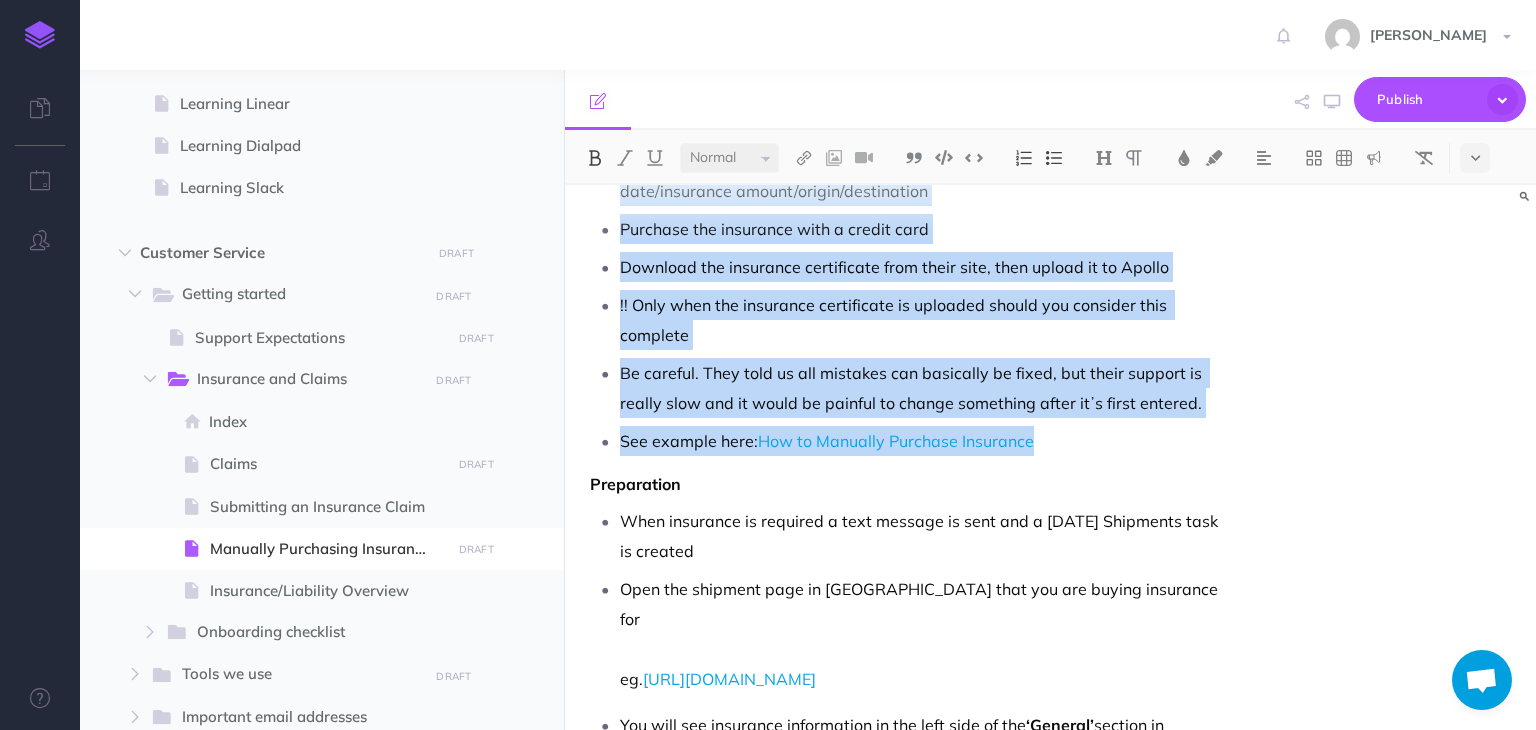 scroll, scrollTop: 1229, scrollLeft: 0, axis: vertical 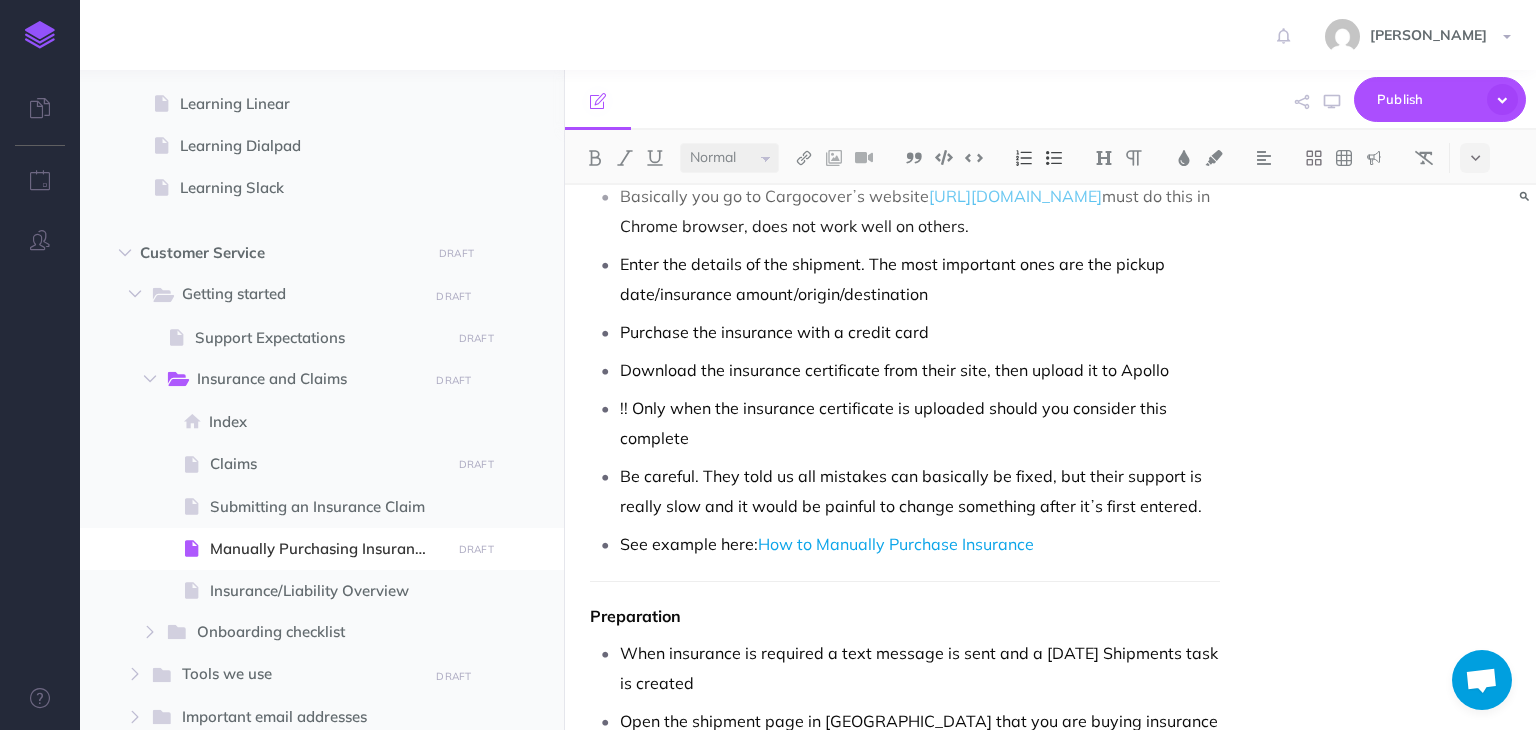 click on "See example here:  How to Manually Purchase Insurance" at bounding box center (919, 544) 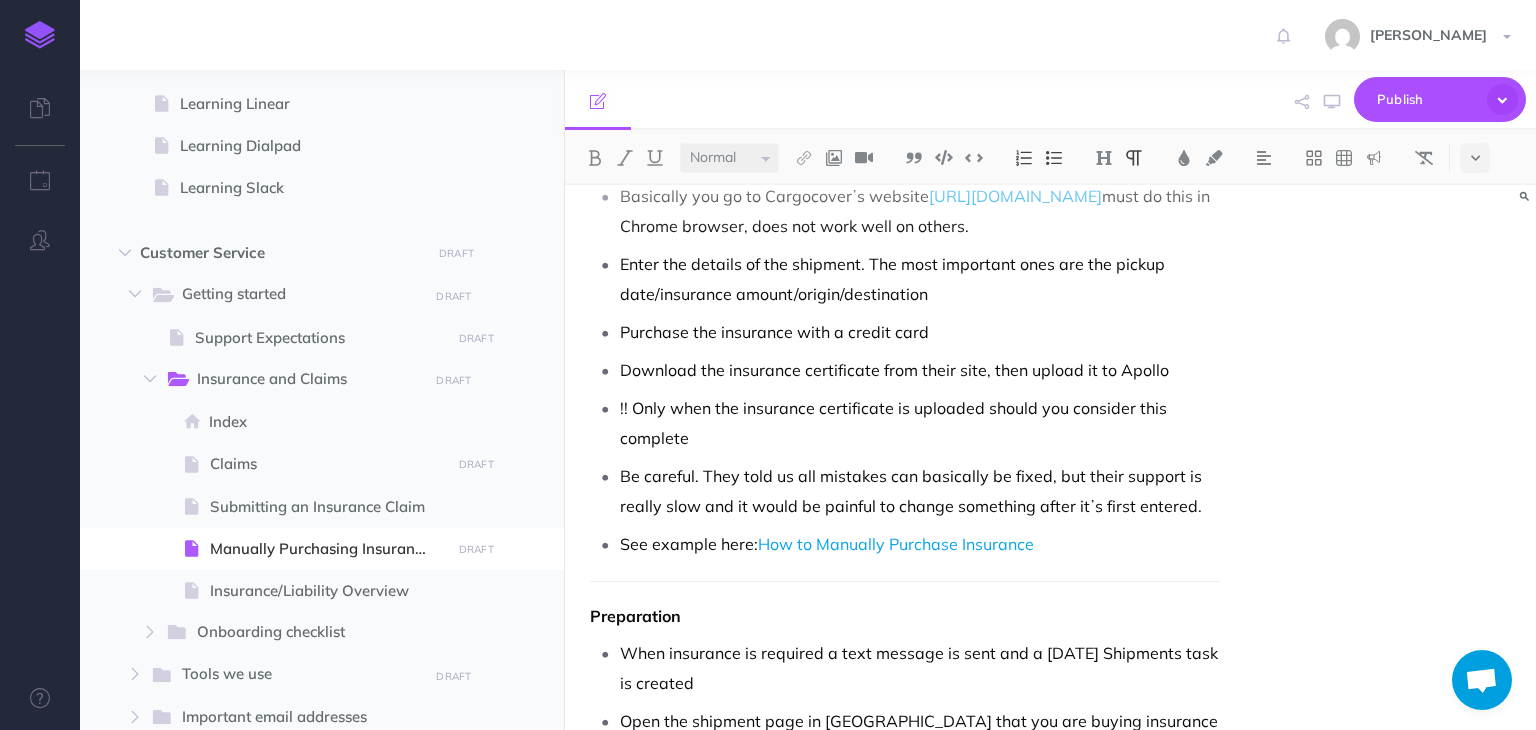 scroll, scrollTop: 227, scrollLeft: 0, axis: vertical 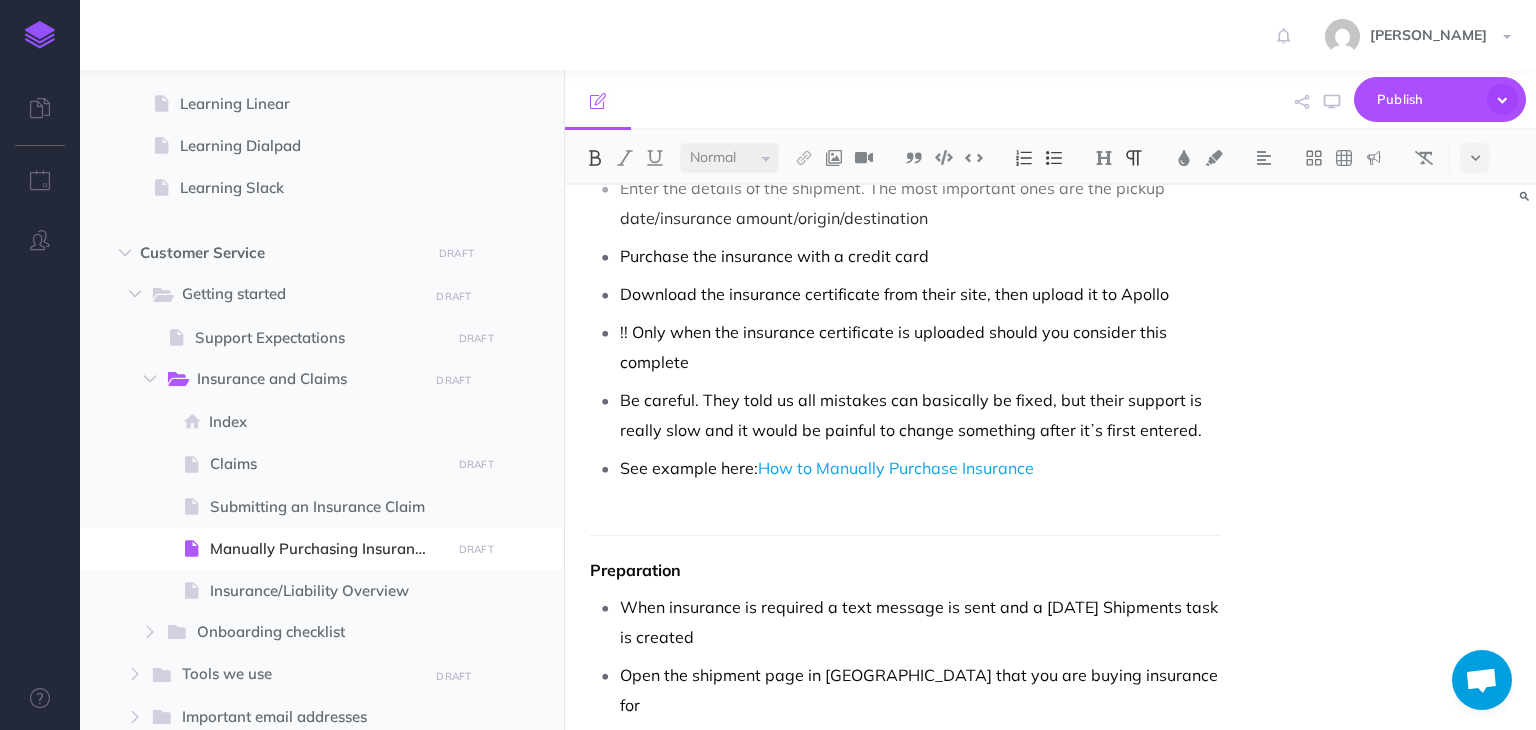 click on "Manually Purchasing Insurance We handle daily shipments where customers choose to add insurance when booking with us. It's essential to purchase this insurance through our partner, CargoCover, either  on or before the pickup date.  If we buy it afterward, coverage is likely invalid. When a customer books a shipment with insurance, a task is created [DATE]. Once the insurance has been purchased, we can then close the task. Support Emails: CargoCover Support <[EMAIL_ADDRESS][DOMAIN_NAME]> [PERSON_NAME] <[PERSON_NAME][EMAIL_ADDRESS][PERSON_NAME][PERSON_NAME][DOMAIN_NAME]> [PERSON_NAME] is our sales rep basically [PERSON_NAME] <[PERSON_NAME][EMAIL_ADDRESS][PERSON_NAME][PERSON_NAME][DOMAIN_NAME]> I think [PERSON_NAME] is [PERSON_NAME] boss [PERSON_NAME] <[PERSON_NAME][EMAIL_ADDRESS][PERSON_NAME][PERSON_NAME][DOMAIN_NAME]> Not sure his role. More senior than [PERSON_NAME], [PERSON_NAME] <[EMAIL_ADDRESS][PERSON_NAME][PERSON_NAME][DOMAIN_NAME]> Heʼs a VP if we really need to escalate higher Key things Basically you go to Cargocoverʼs website  [URL][DOMAIN_NAME]  must do this in Chrome browser, does not work well on others. Purchase the insurance with a credit card" at bounding box center (904, 3701) 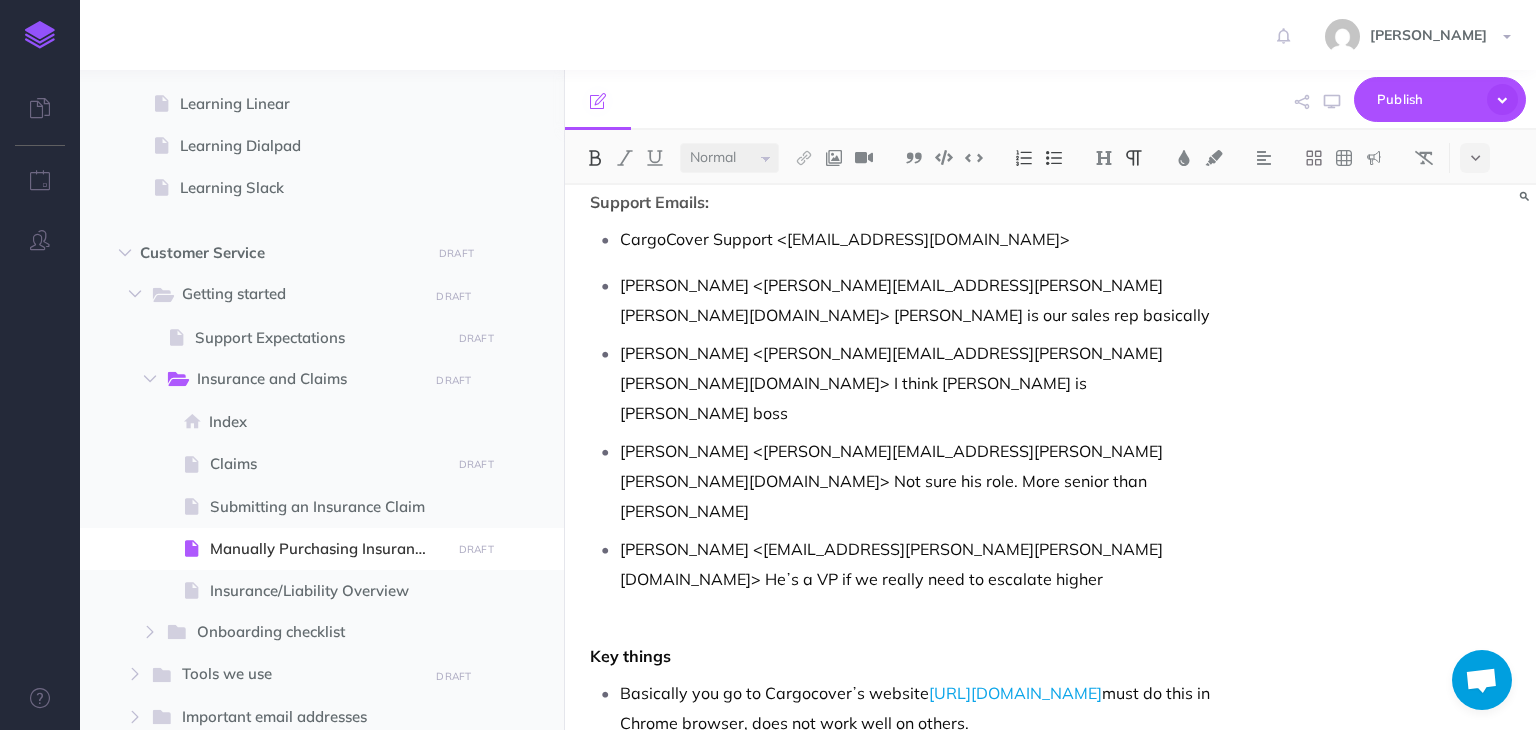 scroll, scrollTop: 1288, scrollLeft: 0, axis: vertical 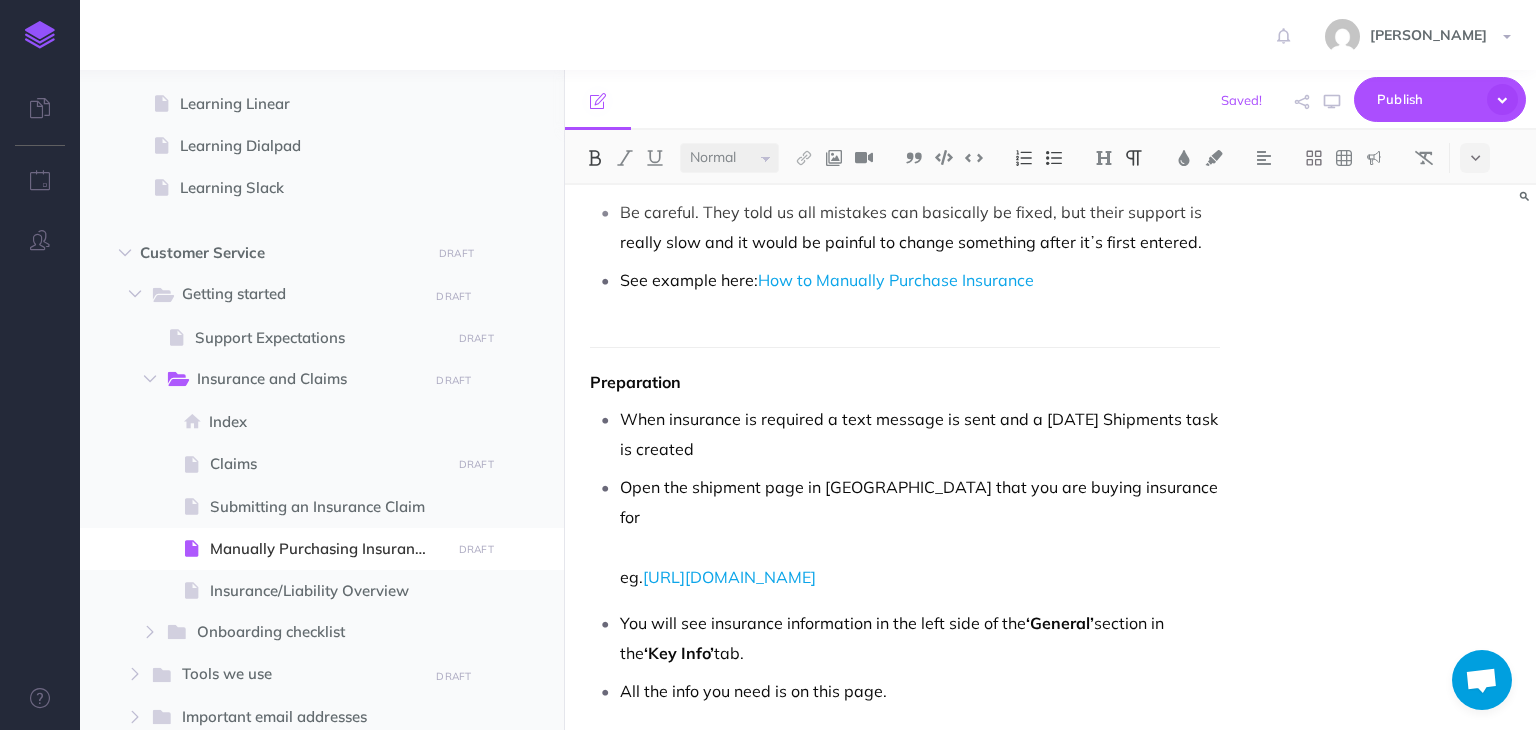 click on "Support Emails: CargoCover Support <Support@cargocover.com> Quijano, Erika <Erika.Quijano@marsh.com> Erika is our sales rep basically McIntosh, Kathleen <Kathleen.McIntosh@marsh.com> I think Kathleen is Erikaʼs boss Wilson, Michael <Michael.Wilson@marsh.com> Not sure his role. More senior than Erika Steinberg, Gianclaudio <Gianclaudio.Steinberg@marsh.com> Heʼs a VP if we really need to escalate higher Key things Basically you go to Cargocoverʼs website  https://www.cargocovercs.com/  must do this in Chrome browser, does not work well on others. Enter the details of the shipment. The most important ones are the pickup date/insurance amount/origin/destination Purchase the insurance with a credit card Download the insurance certificate from their site, then upload it to Apollo !! Only when the insurance certificate is uploaded should you consider this complete See example here:  How to Manually Purchase Insurance Preparation Open the shipment page in Apollo that you are buying insurance for eg.  ‘General’" at bounding box center (904, 272) 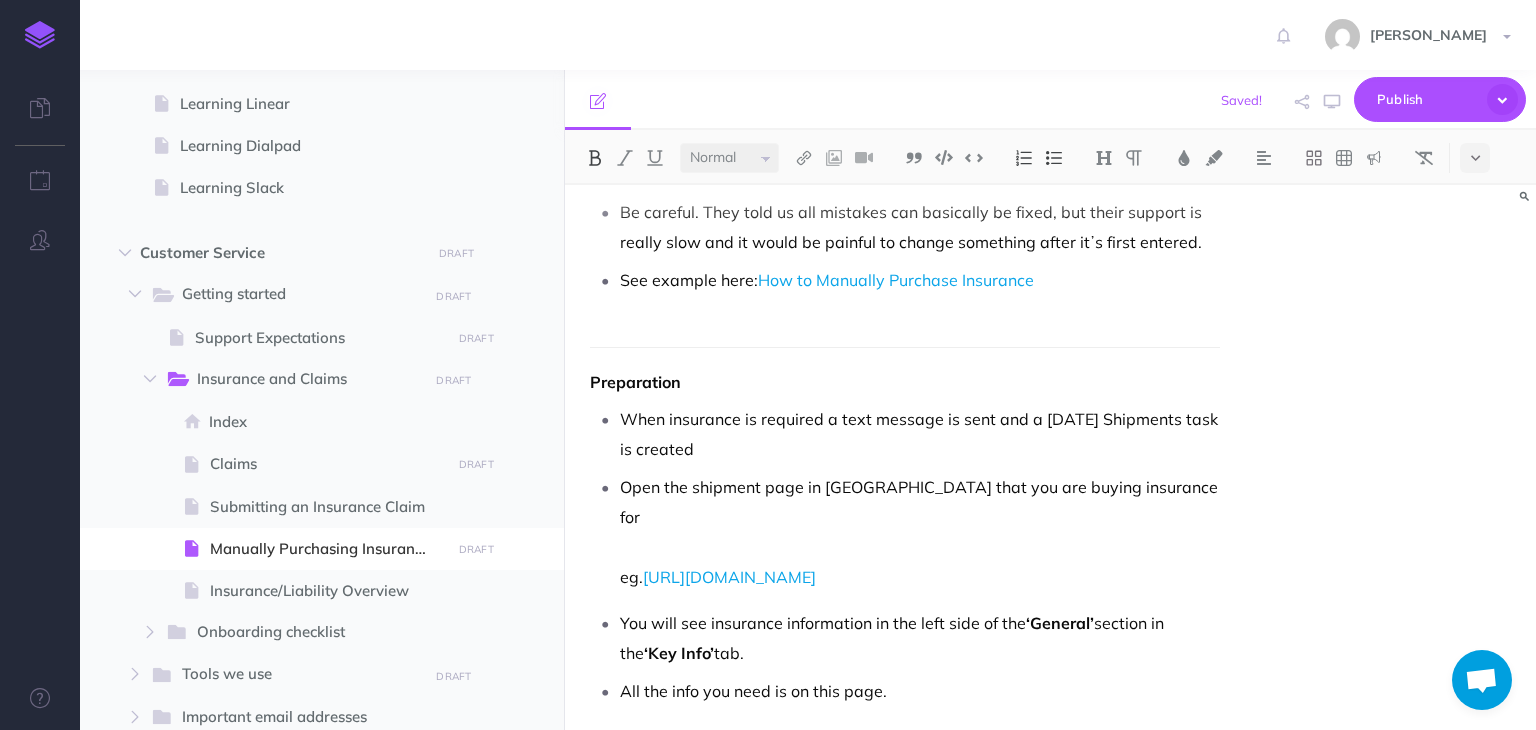 click on "Support Emails: CargoCover Support <Support@cargocover.com> Quijano, Erika <Erika.Quijano@marsh.com> Erika is our sales rep basically McIntosh, Kathleen <Kathleen.McIntosh@marsh.com> I think Kathleen is Erikaʼs boss Wilson, Michael <Michael.Wilson@marsh.com> Not sure his role. More senior than Erika Steinberg, Gianclaudio <Gianclaudio.Steinberg@marsh.com> Heʼs a VP if we really need to escalate higher Key things Basically you go to Cargocoverʼs website  https://www.cargocovercs.com/  must do this in Chrome browser, does not work well on others. Enter the details of the shipment. The most important ones are the pickup date/insurance amount/origin/destination Purchase the insurance with a credit card Download the insurance certificate from their site, then upload it to Apollo !! Only when the insurance certificate is uploaded should you consider this complete See example here:  How to Manually Purchase Insurance Preparation Open the shipment page in Apollo that you are buying insurance for eg.  ‘General’" at bounding box center [904, 272] 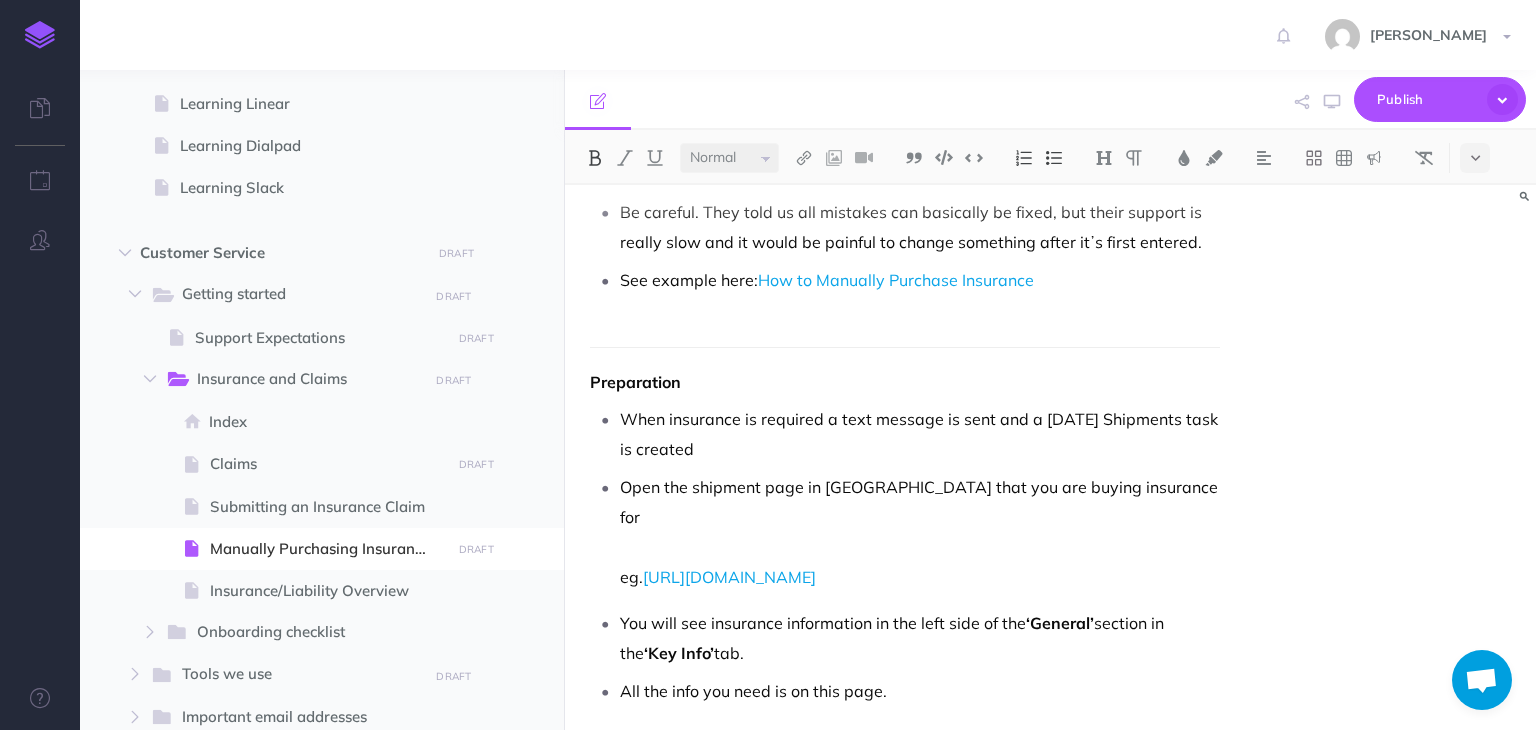 click on "Support Emails: CargoCover Support <Support@cargocover.com> Quijano, Erika <Erika.Quijano@marsh.com> Erika is our sales rep basically McIntosh, Kathleen <Kathleen.McIntosh@marsh.com> I think Kathleen is Erikaʼs boss Wilson, Michael <Michael.Wilson@marsh.com> Not sure his role. More senior than Erika Steinberg, Gianclaudio <Gianclaudio.Steinberg@marsh.com> Heʼs a VP if we really need to escalate higher Key things Basically you go to Cargocoverʼs website  https://www.cargocovercs.com/  must do this in Chrome browser, does not work well on others. Enter the details of the shipment. The most important ones are the pickup date/insurance amount/origin/destination Purchase the insurance with a credit card Download the insurance certificate from their site, then upload it to Apollo !! Only when the insurance certificate is uploaded should you consider this complete See example here:  How to Manually Purchase Insurance Preparation Open the shipment page in Apollo that you are buying insurance for eg.  ‘General’" at bounding box center [904, 272] 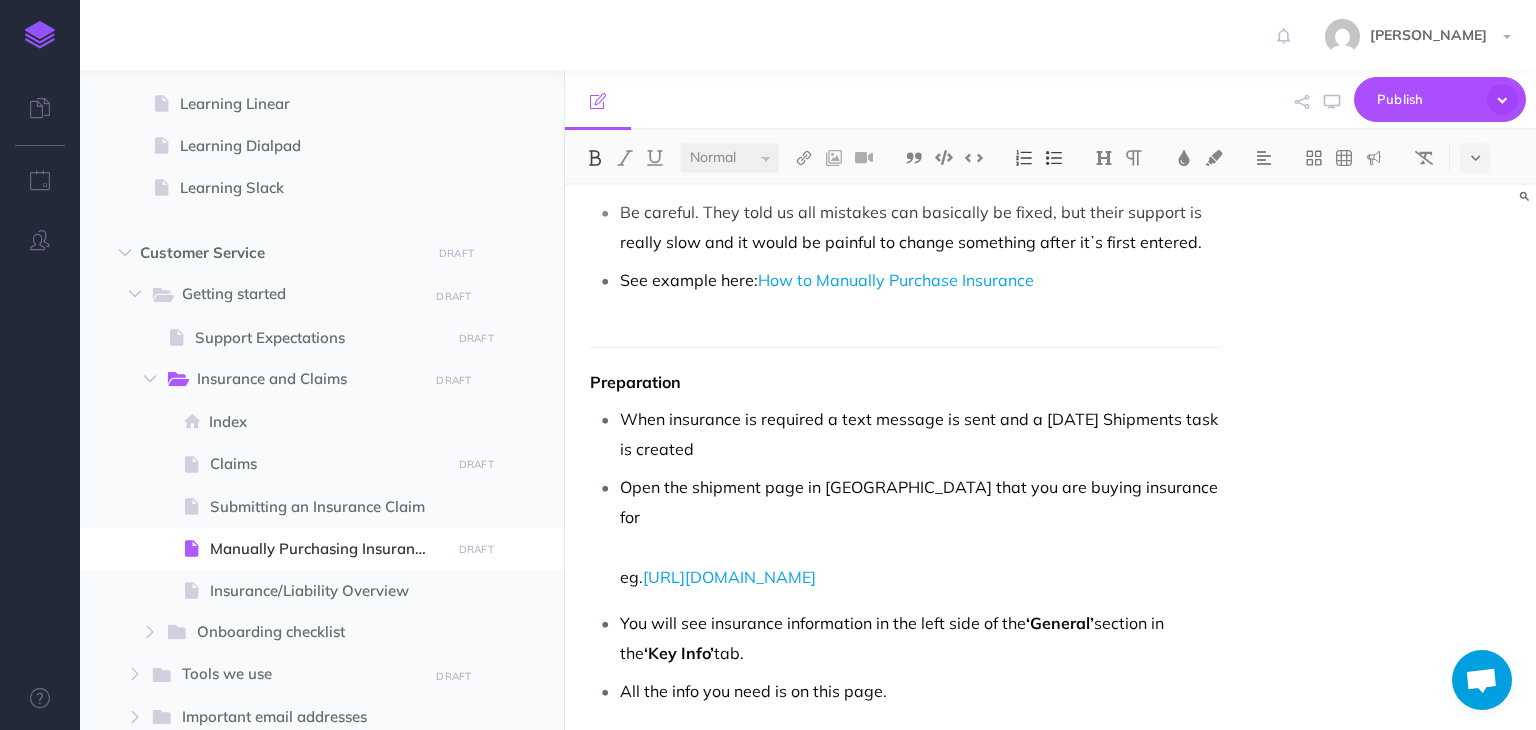 click at bounding box center [919, 310] 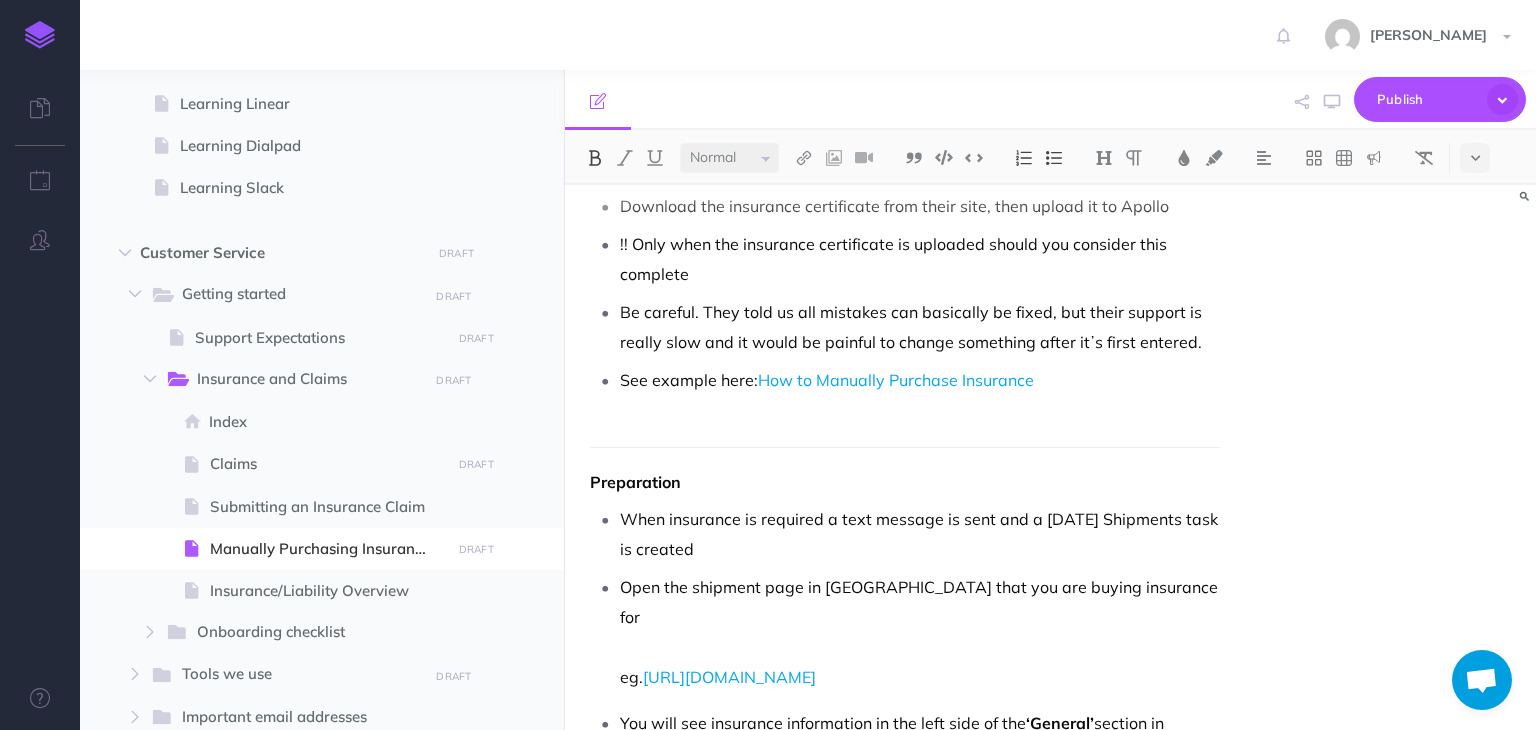 click on "Support Emails: CargoCover Support <Support@cargocover.com> Quijano, Erika <Erika.Quijano@marsh.com> Erika is our sales rep basically McIntosh, Kathleen <Kathleen.McIntosh@marsh.com> I think Kathleen is Erikaʼs boss Wilson, Michael <Michael.Wilson@marsh.com> Not sure his role. More senior than Erika Steinberg, Gianclaudio <Gianclaudio.Steinberg@marsh.com> Heʼs a VP if we really need to escalate higher Key things Basically you go to Cargocoverʼs website  https://www.cargocovercs.com/  must do this in Chrome browser, does not work well on others. Enter the details of the shipment. The most important ones are the pickup date/insurance amount/origin/destination Purchase the insurance with a credit card Download the insurance certificate from their site, then upload it to Apollo !! Only when the insurance certificate is uploaded should you consider this complete See example here:  How to Manually Purchase Insurance Preparation Open the shipment page in Apollo that you are buying insurance for eg.  ‘General’" at bounding box center (904, 372) 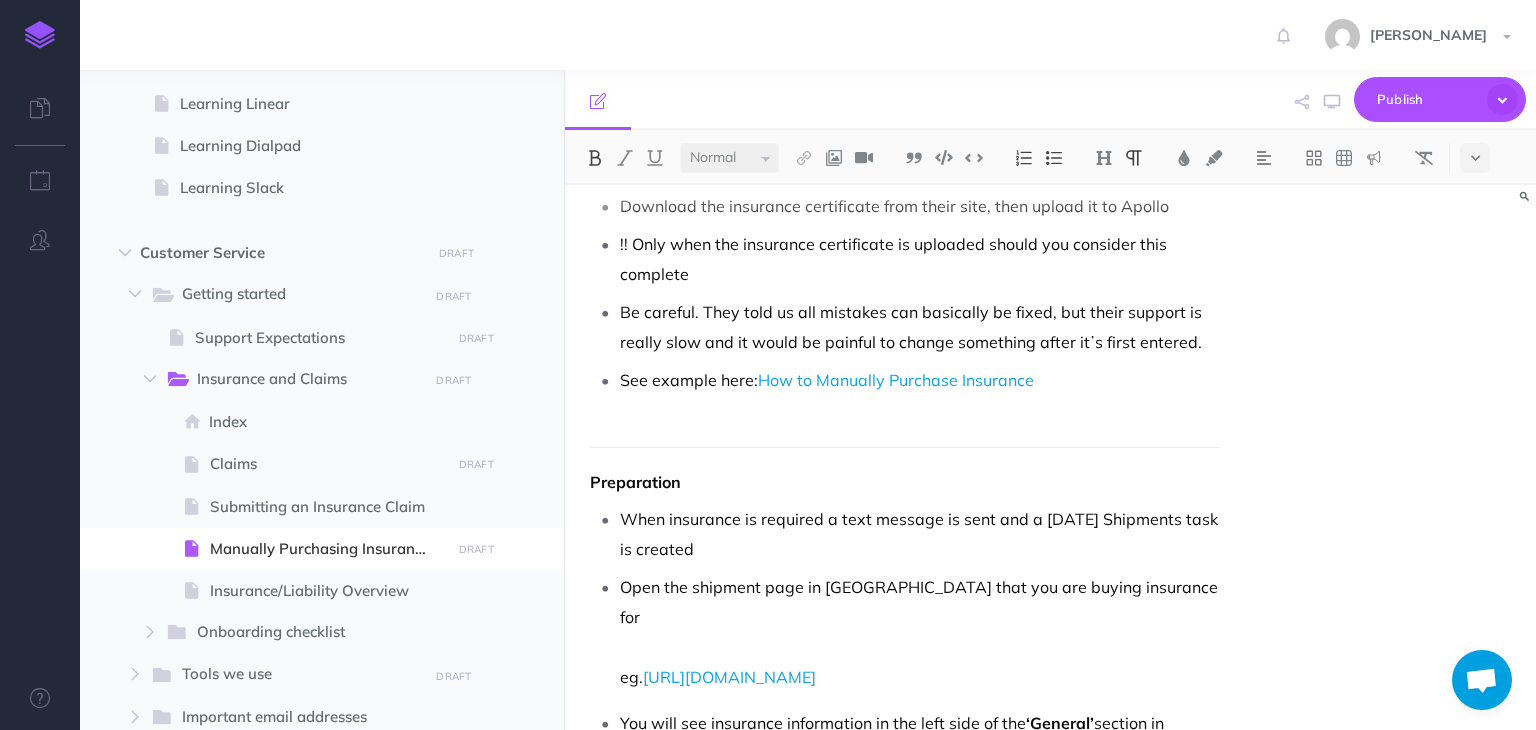 scroll, scrollTop: 227, scrollLeft: 0, axis: vertical 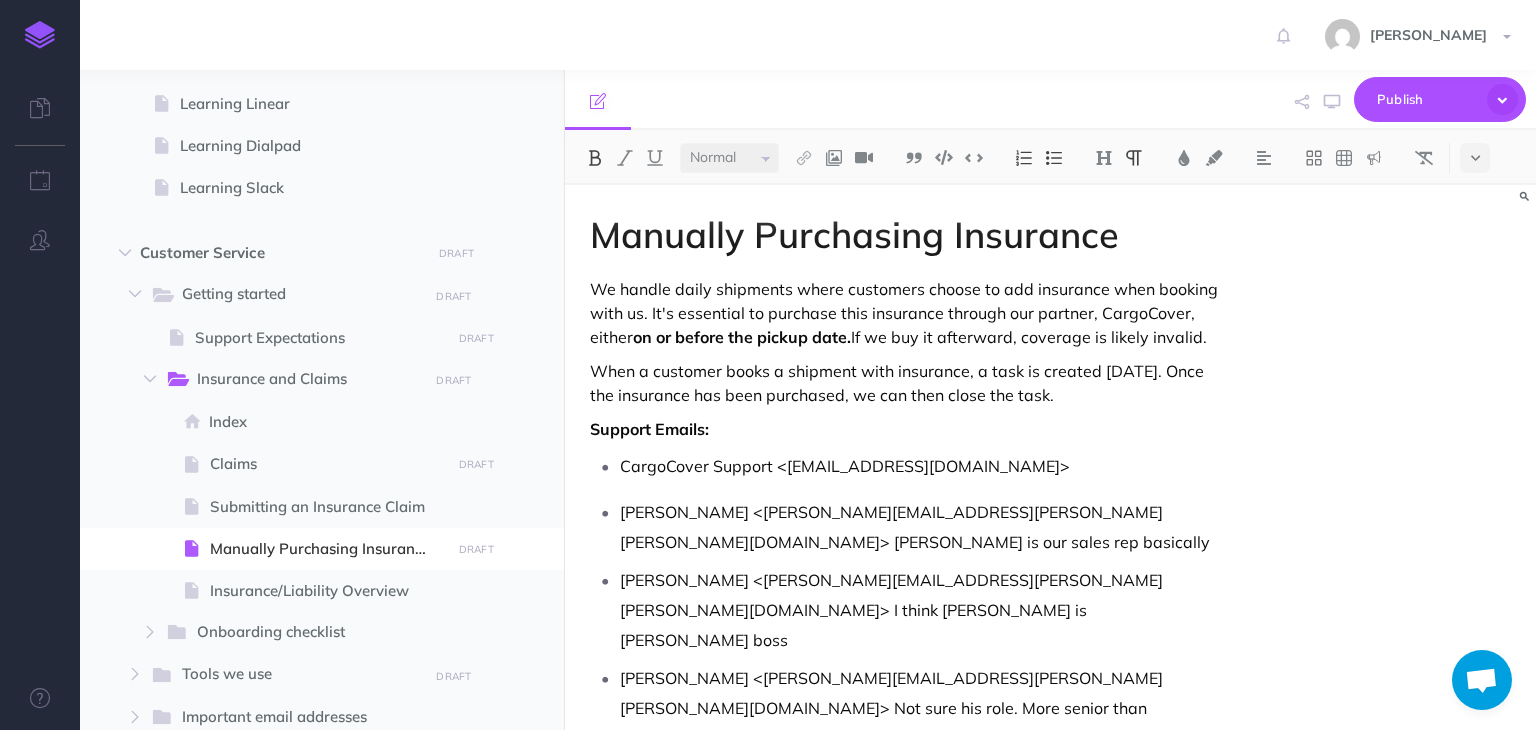 click on "Manually Purchasing Insurance We handle daily shipments where customers choose to add insurance when booking with us. It's essential to purchase this insurance through our partner, CargoCover, either  on or before the pickup date.  If we buy it afterward, coverage is likely invalid. When a customer books a shipment with insurance, a task is created [DATE]. Once the insurance has been purchased, we can then close the task. Support Emails: CargoCover Support <[EMAIL_ADDRESS][DOMAIN_NAME]> [PERSON_NAME] <[PERSON_NAME][EMAIL_ADDRESS][PERSON_NAME][PERSON_NAME][DOMAIN_NAME]> [PERSON_NAME] is our sales rep basically [PERSON_NAME] <[PERSON_NAME][EMAIL_ADDRESS][PERSON_NAME][PERSON_NAME][DOMAIN_NAME]> I think [PERSON_NAME] is [PERSON_NAME] boss [PERSON_NAME] <[PERSON_NAME][EMAIL_ADDRESS][PERSON_NAME][PERSON_NAME][DOMAIN_NAME]> Not sure his role. More senior than [PERSON_NAME], [PERSON_NAME] <[EMAIL_ADDRESS][PERSON_NAME][PERSON_NAME][DOMAIN_NAME]> Heʼs a VP if we really need to escalate higher Key things Basically you go to Cargocoverʼs website  [URL][DOMAIN_NAME]  must do this in Chrome browser, does not work well on others. Purchase the insurance with a credit card" at bounding box center [904, 4501] 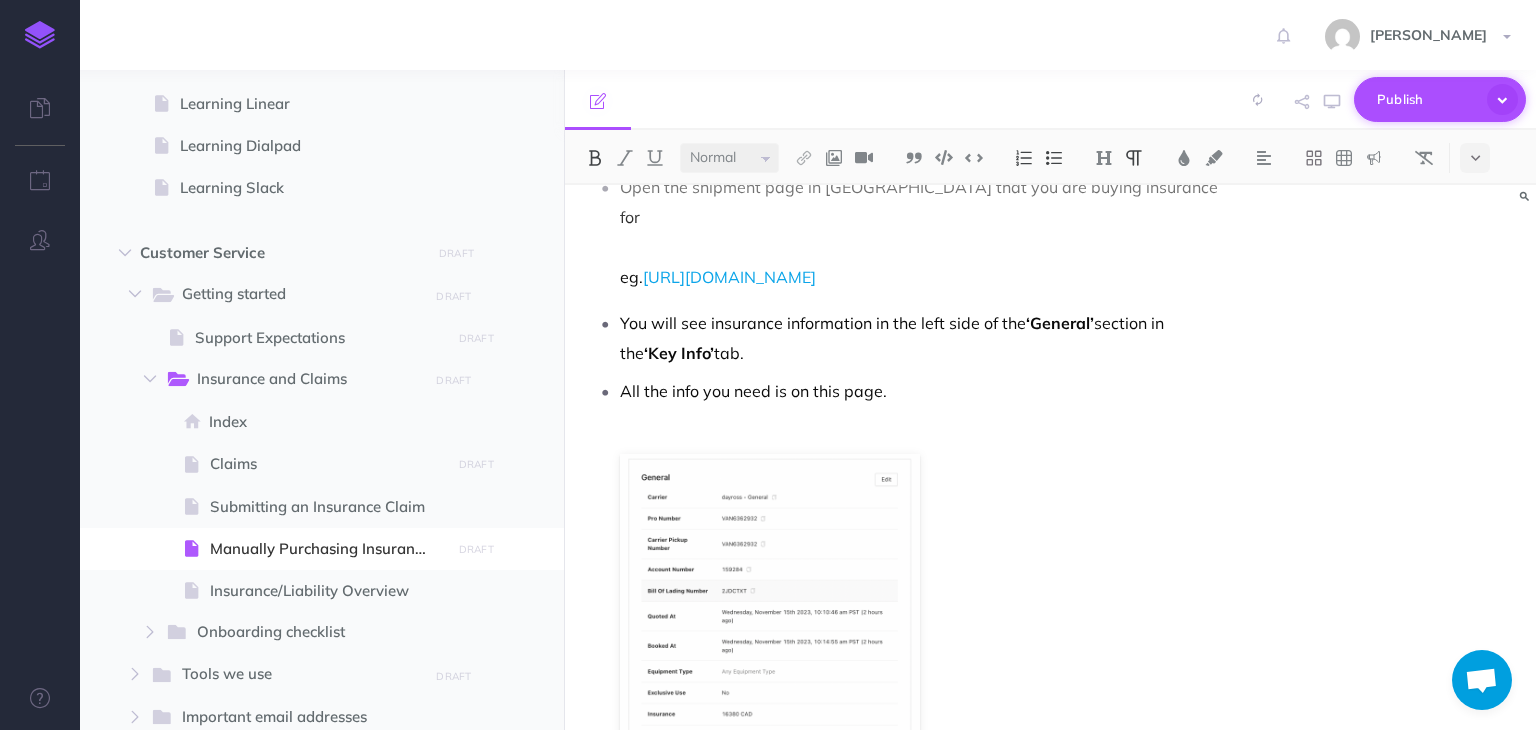 click on "Publish" at bounding box center (1427, 99) 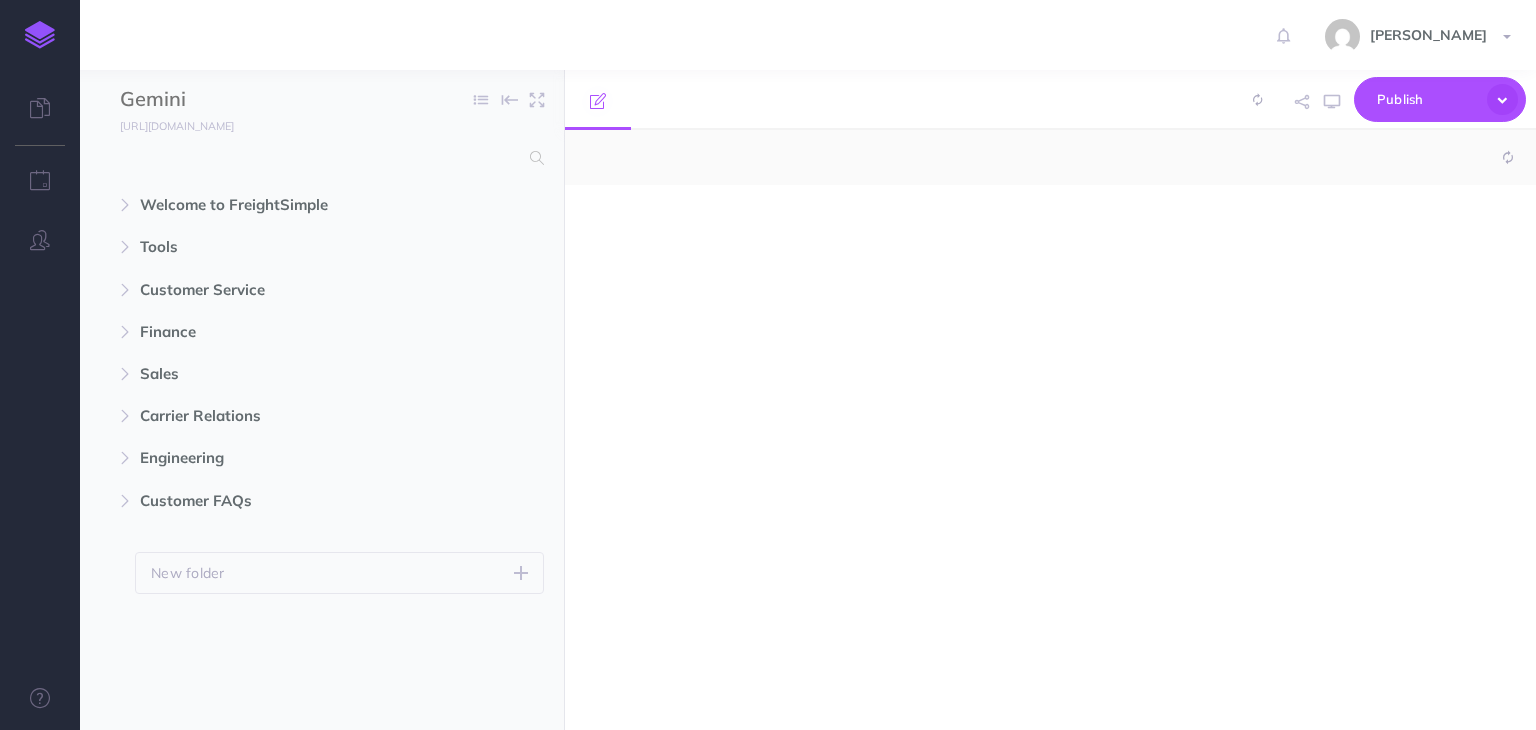 scroll, scrollTop: 0, scrollLeft: 0, axis: both 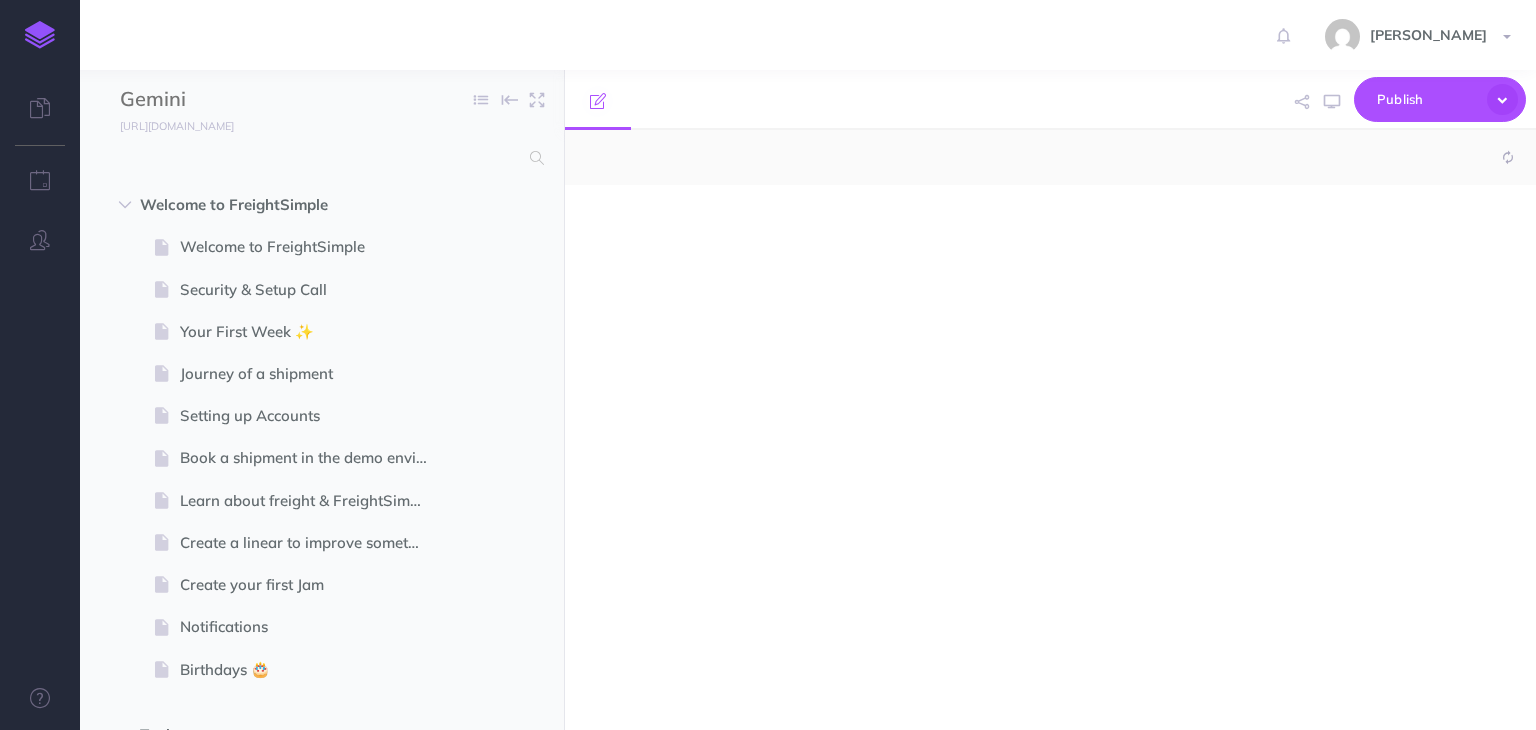select on "null" 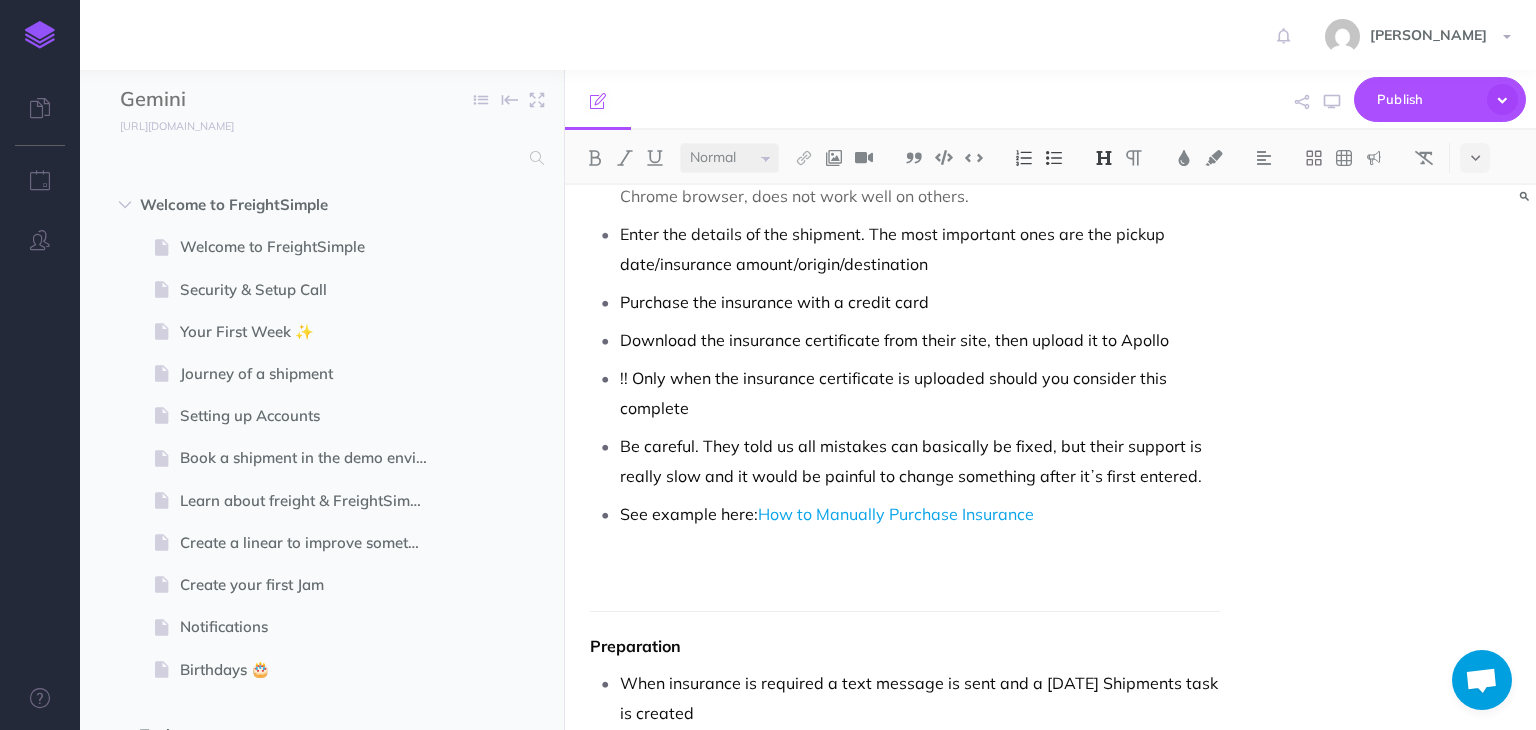 scroll, scrollTop: 900, scrollLeft: 0, axis: vertical 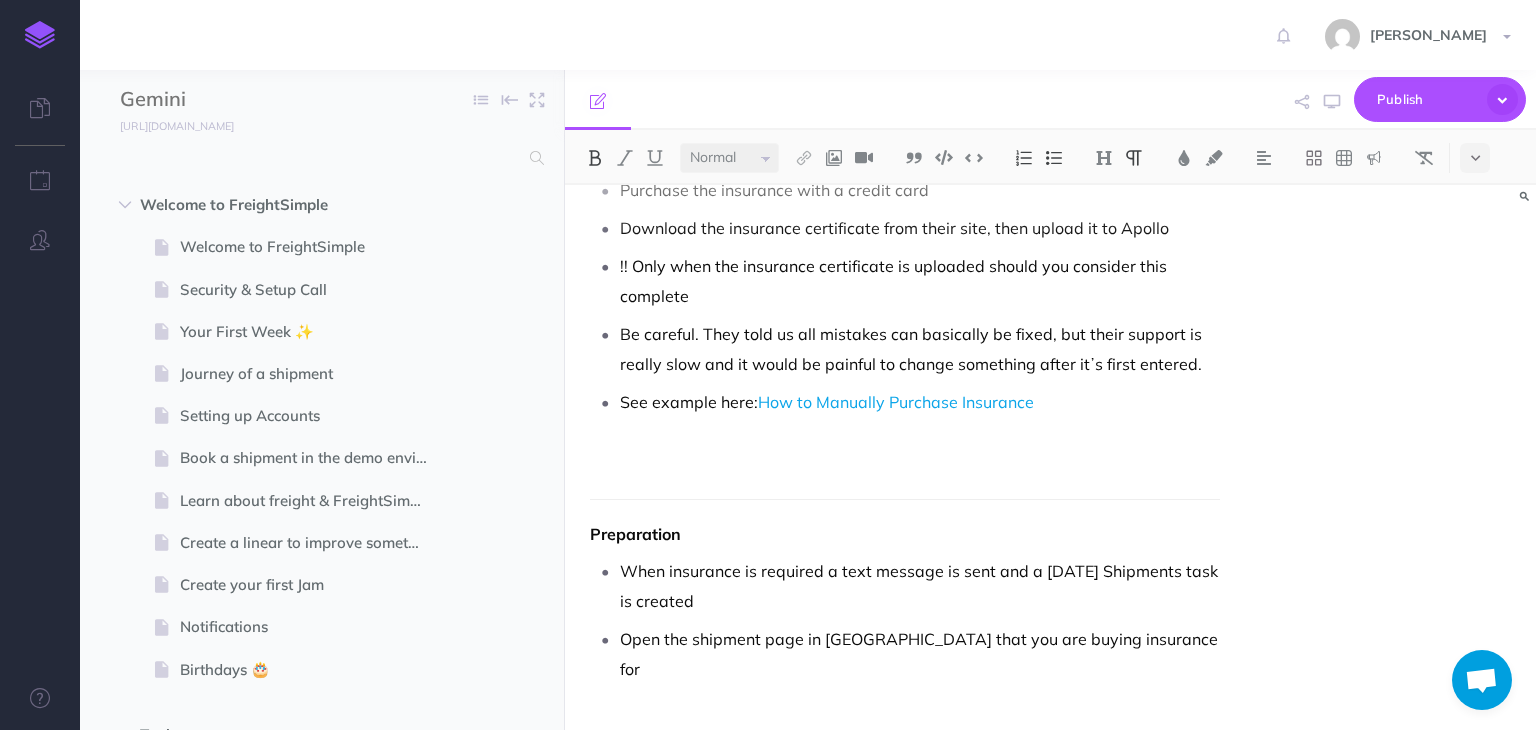 click on "Manually Purchasing Insurance We handle daily shipments where customers choose to add insurance when booking with us. It's essential to purchase this insurance through our partner, CargoCover, either  on or before the pickup date.  If we buy it afterward, coverage is likely invalid. When a customer books a shipment with insurance, a task is created on Monday. Once the insurance has been purchased, we can then close the task. Support Emails: CargoCover Support <Support@cargocover.com> Quijano, Erika <Erika.Quijano@marsh.com> Erika is our sales rep basically McIntosh, Kathleen <Kathleen.McIntosh@marsh.com> I think Kathleen is Erikaʼs boss Wilson, Michael <Michael.Wilson@marsh.com> Not sure his role. More senior than Erika Steinberg, Gianclaudio <Gianclaudio.Steinberg@marsh.com> Heʼs a VP if we really need to escalate higher Key things Basically you go to Cargocoverʼs website  https://www.cargocovercs.com/  must do this in Chrome browser, does not work well on others. Purchase the insurance with a credit card" at bounding box center [904, 3663] 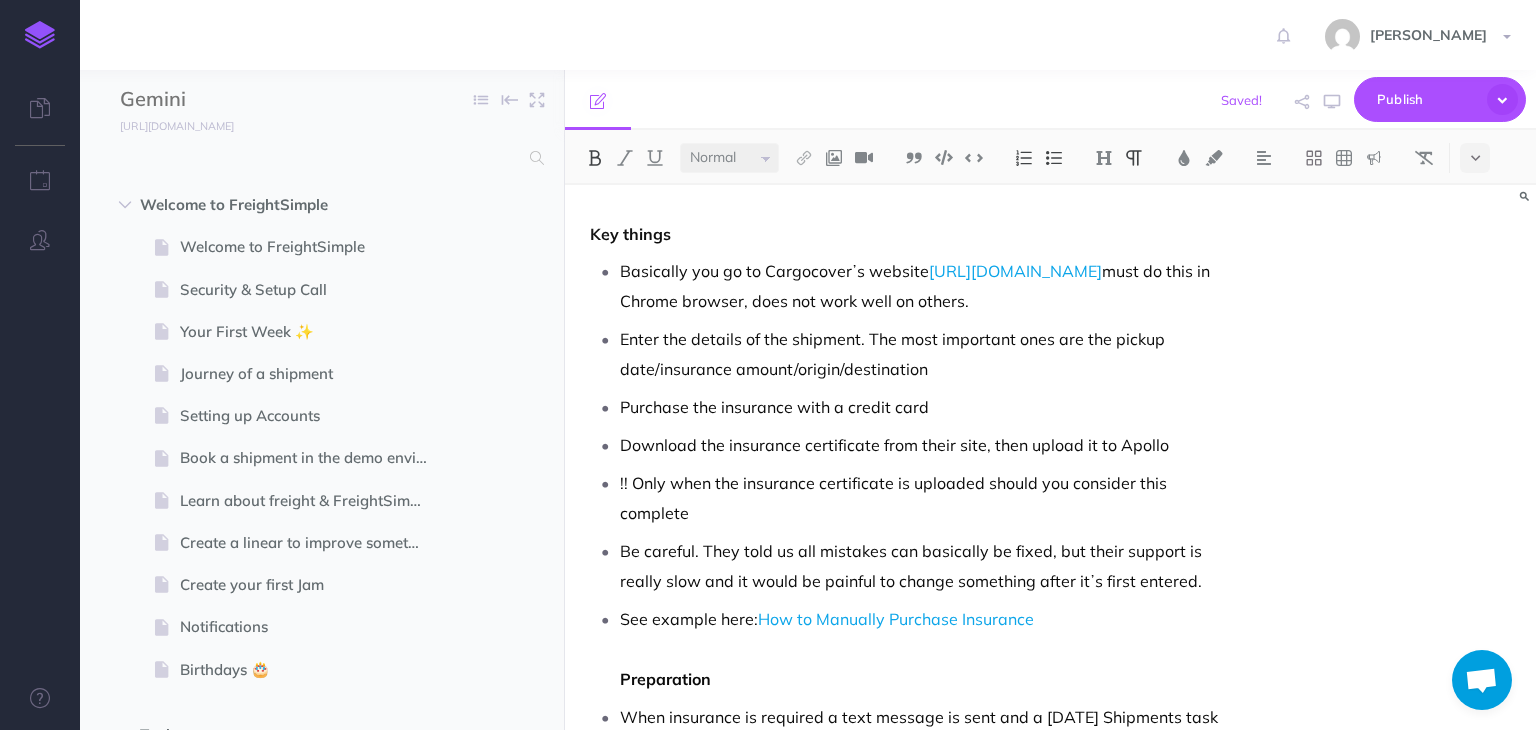 scroll, scrollTop: 727, scrollLeft: 0, axis: vertical 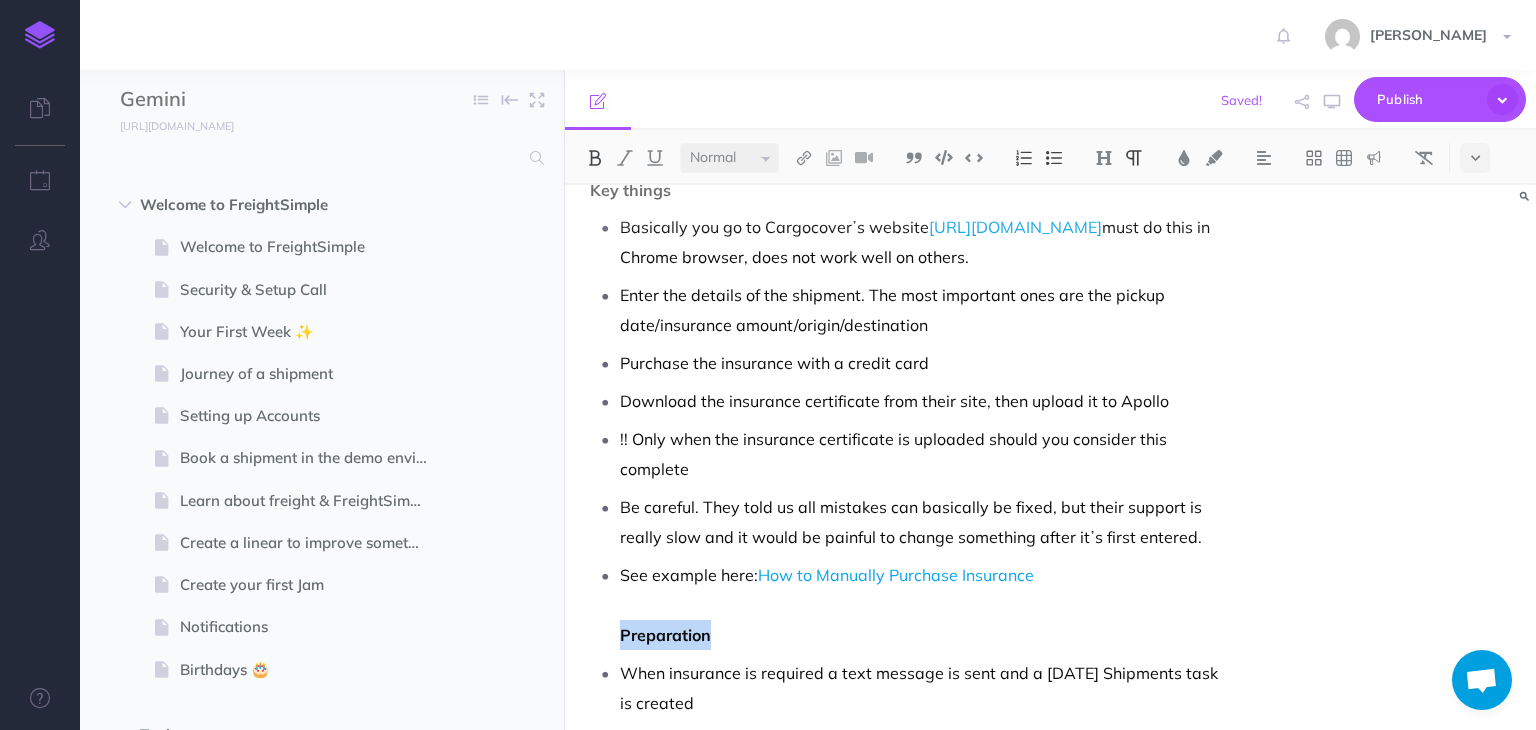drag, startPoint x: 723, startPoint y: 533, endPoint x: 569, endPoint y: 541, distance: 154.20766 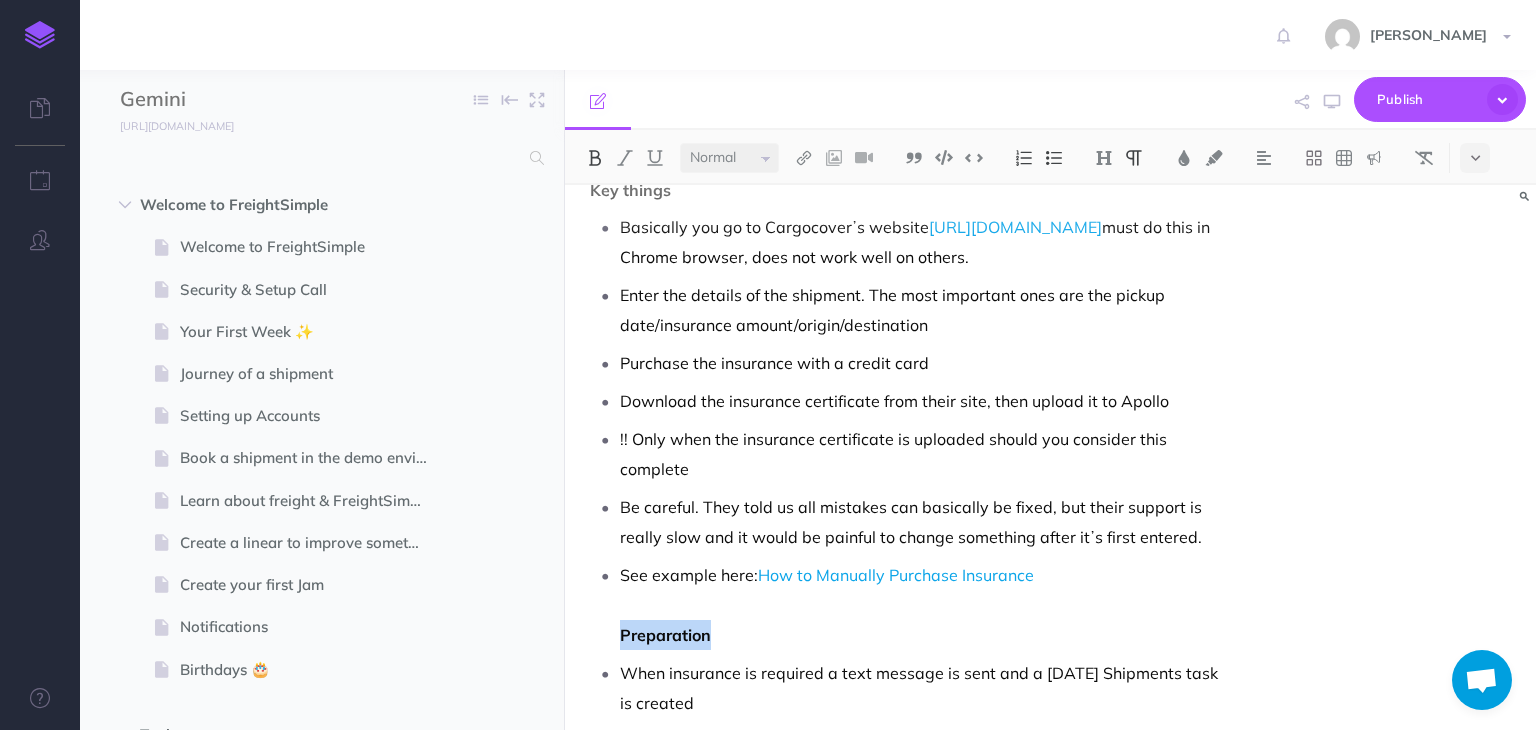 click at bounding box center (1054, 158) 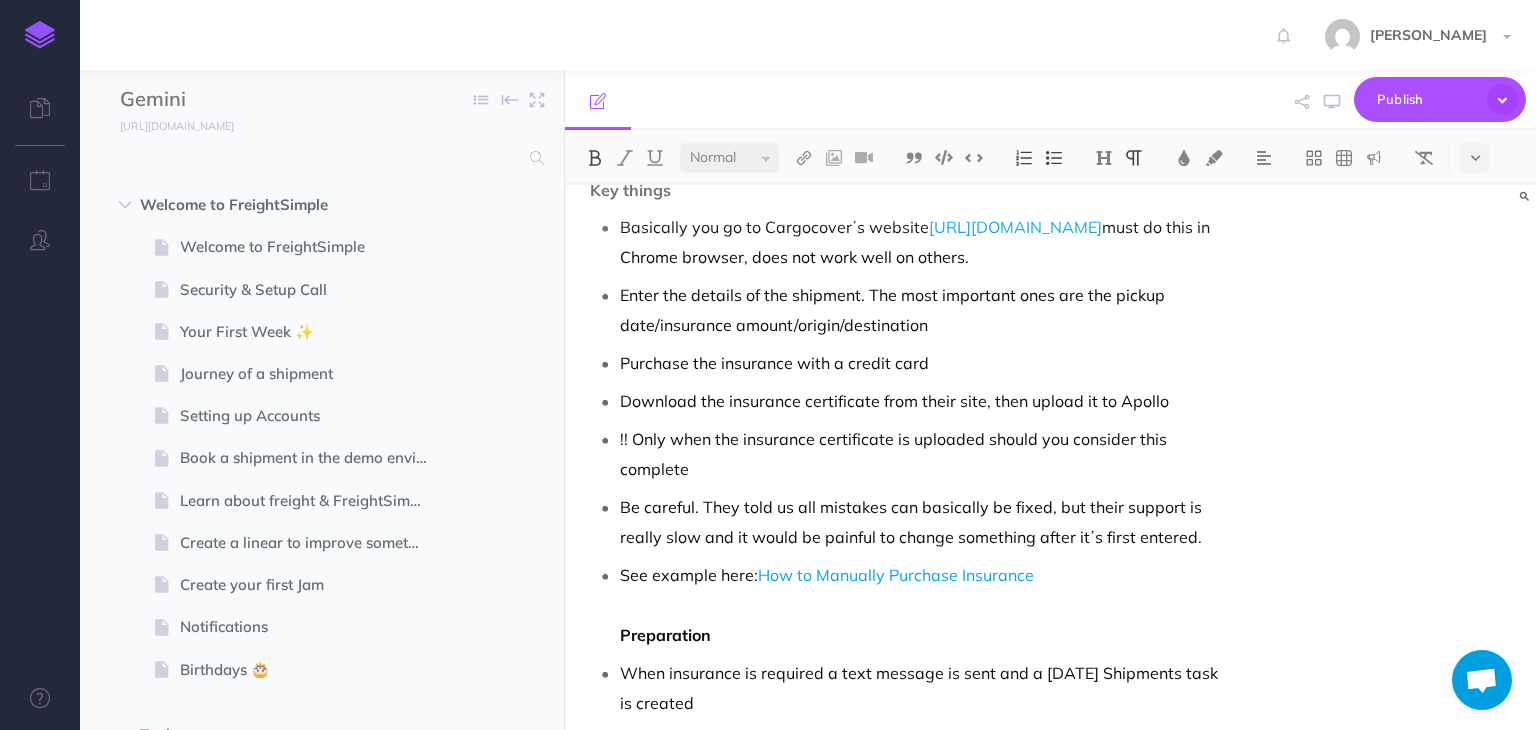 scroll, scrollTop: 227, scrollLeft: 0, axis: vertical 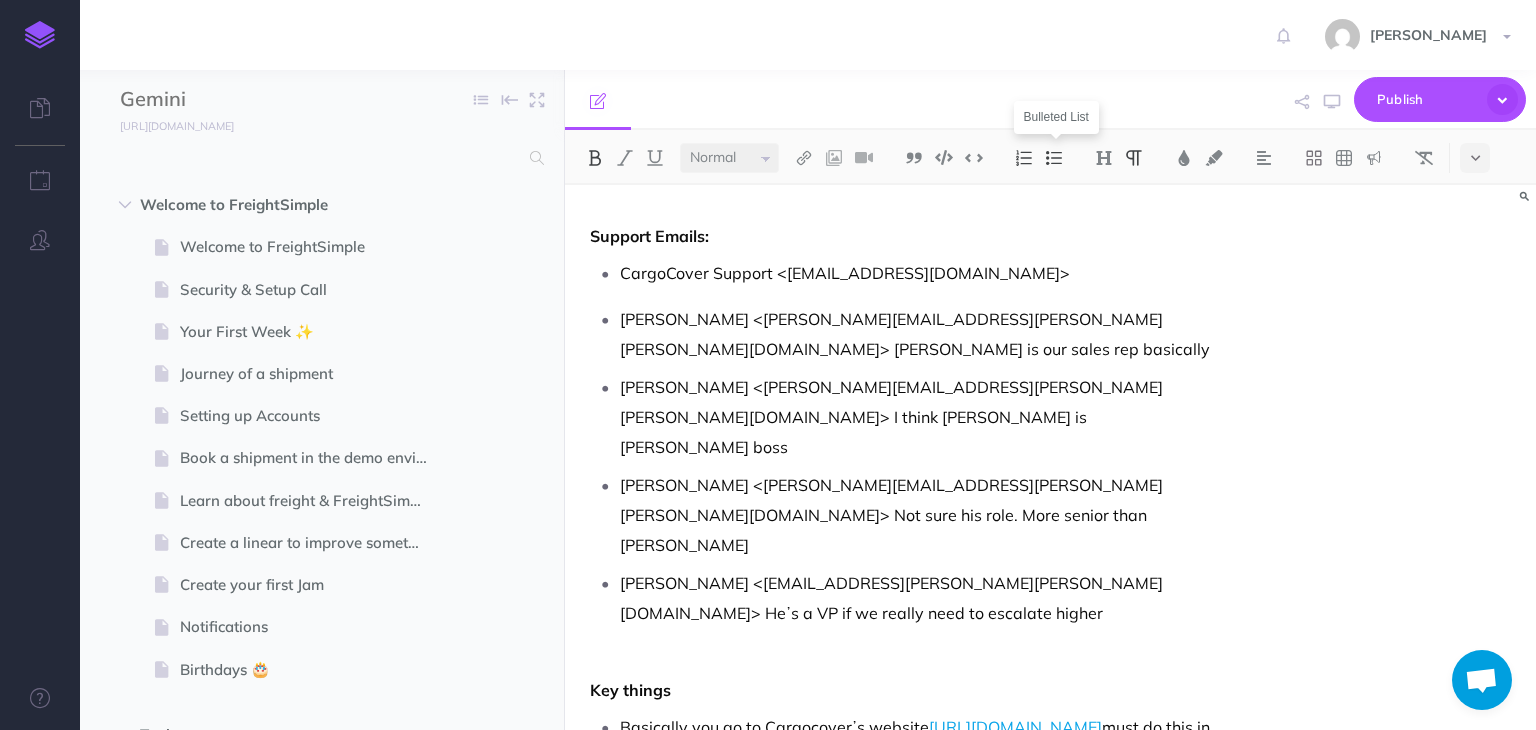 click at bounding box center [1054, 158] 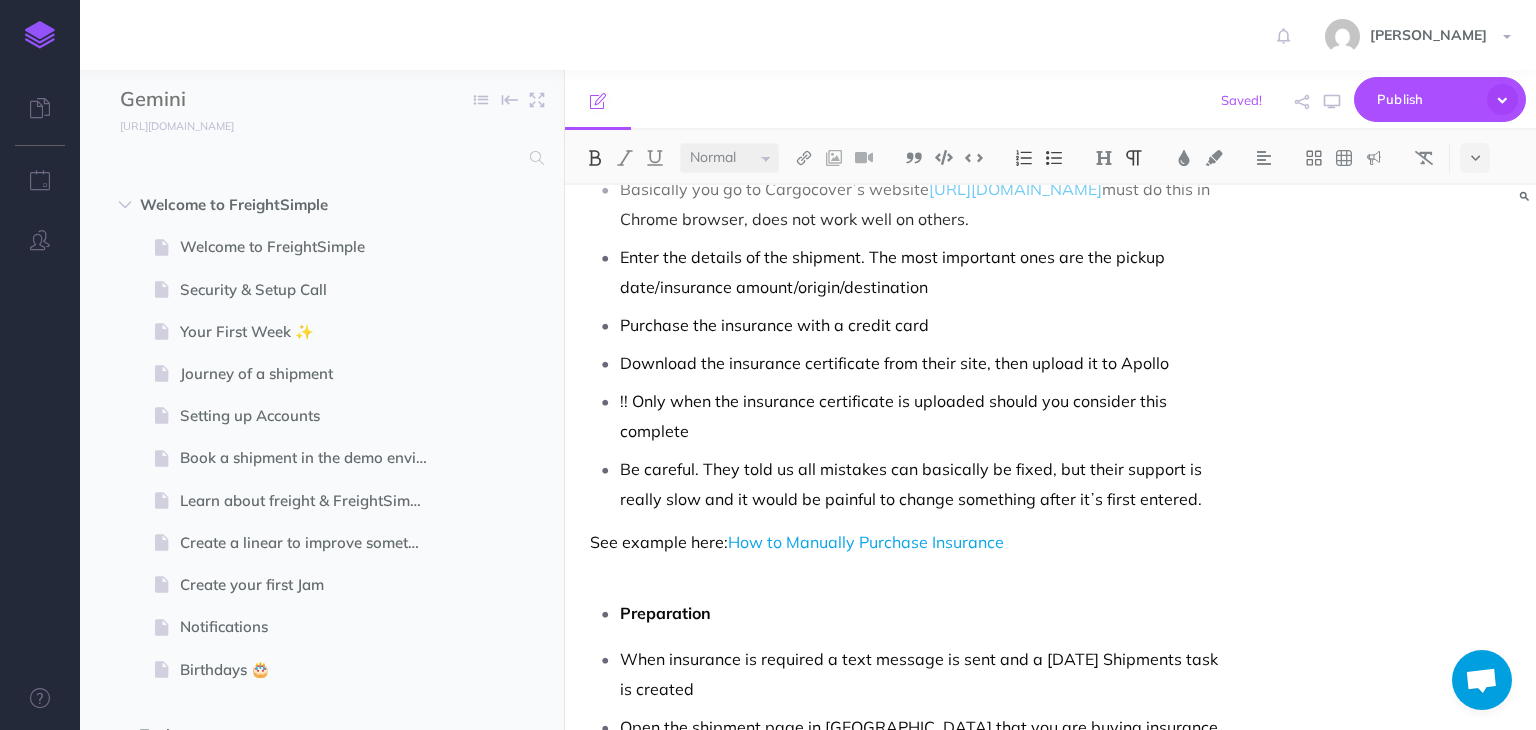 scroll, scrollTop: 227, scrollLeft: 0, axis: vertical 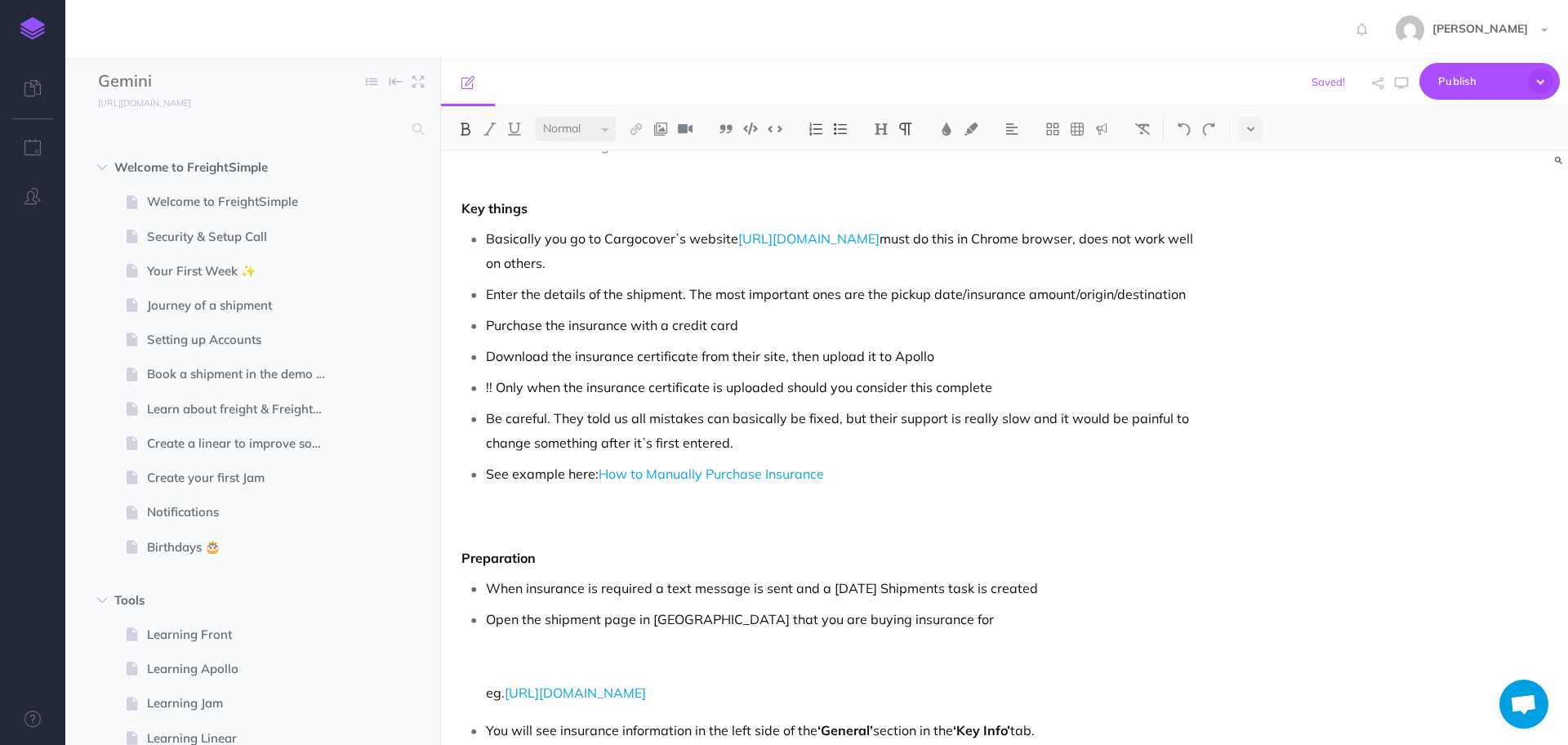 click at bounding box center [848, 498] 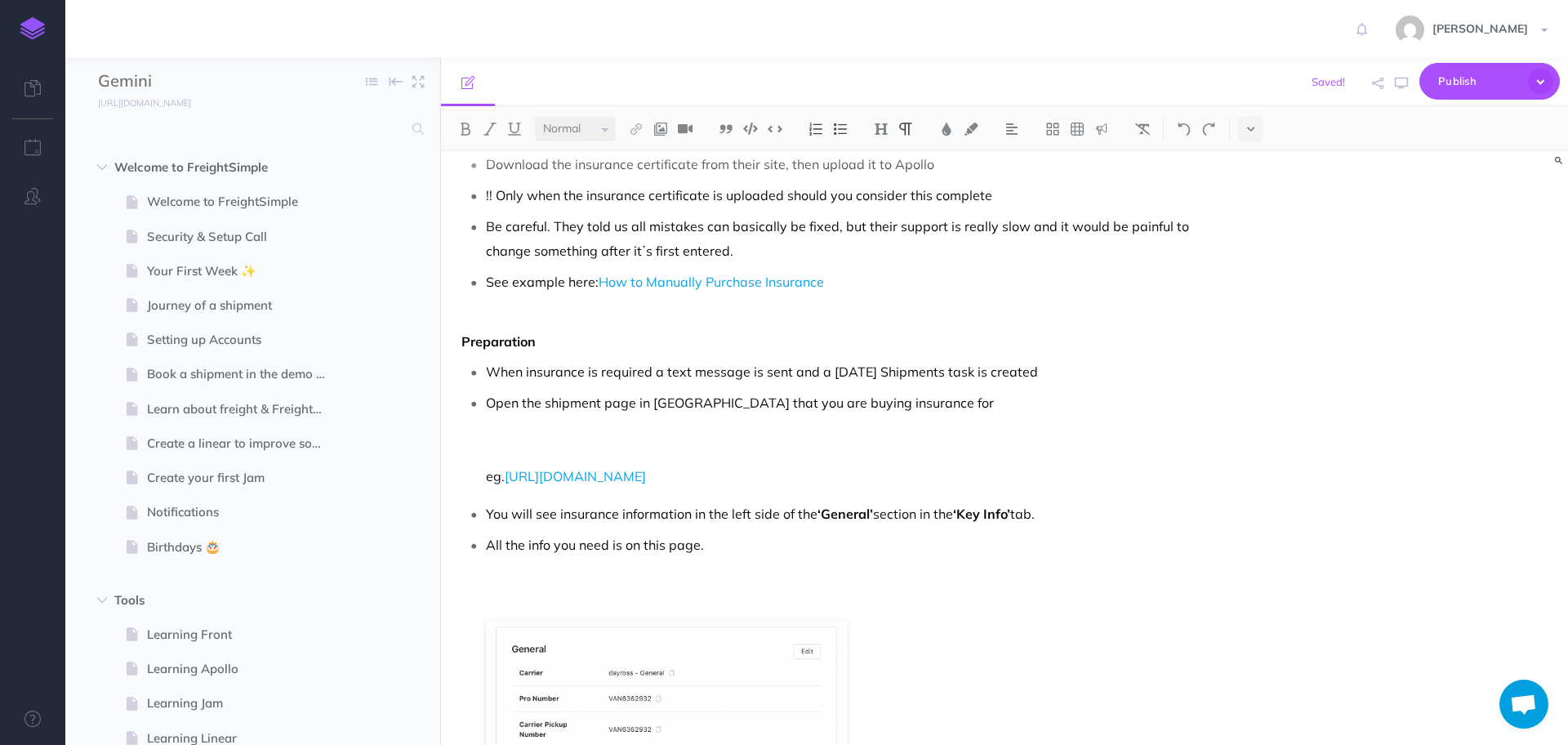 scroll, scrollTop: 696, scrollLeft: 0, axis: vertical 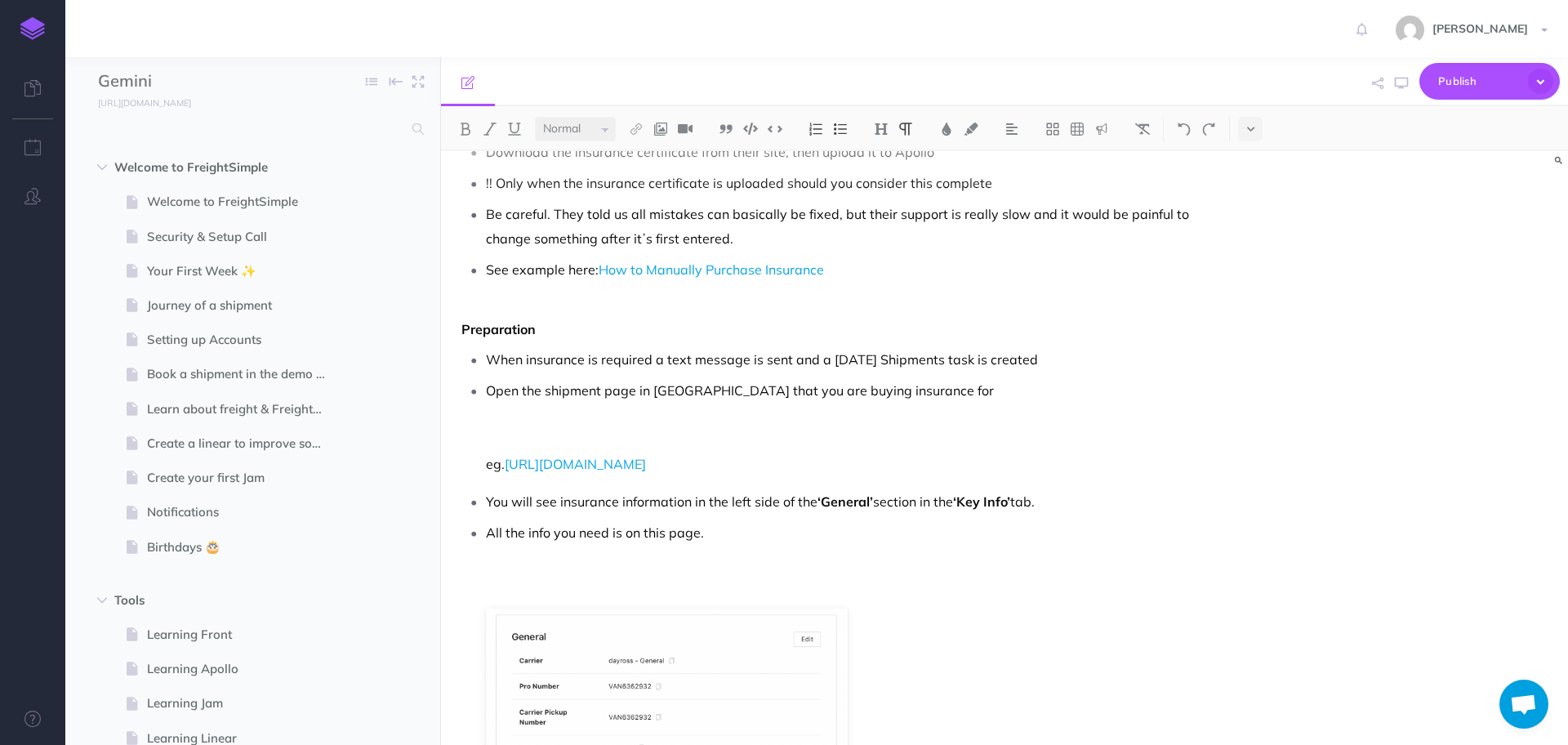 click on "When insurance is required a text message is sent and a Monday Shipments task is created Open the shipment page in Apollo that you are buying insurance for eg.  https://apollo.freightsimple.com/view-shipment?shipmentId=2156c8c5-cb0a-43cd-a7ba-731bd8340aca" at bounding box center (835, 412) 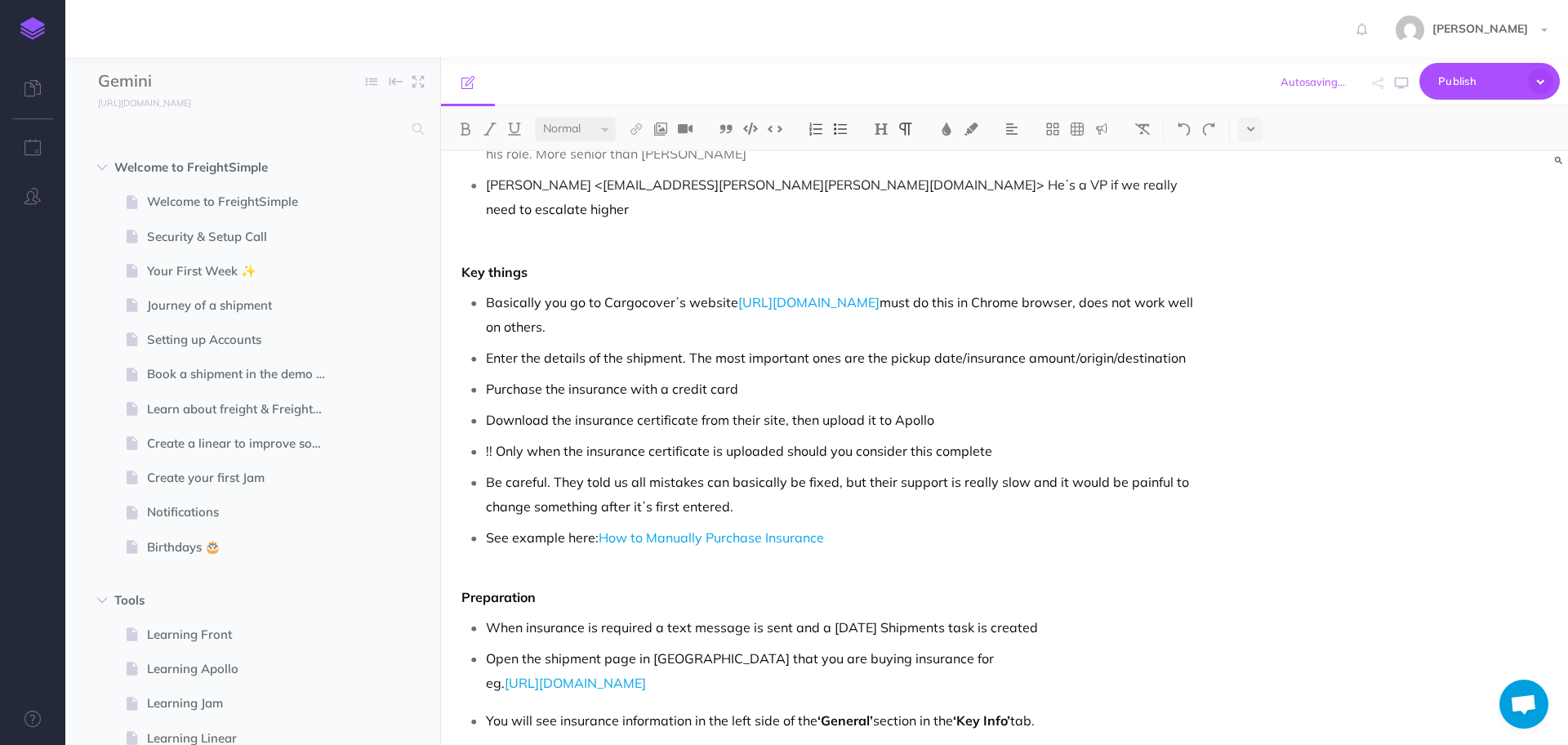 scroll, scrollTop: 594, scrollLeft: 0, axis: vertical 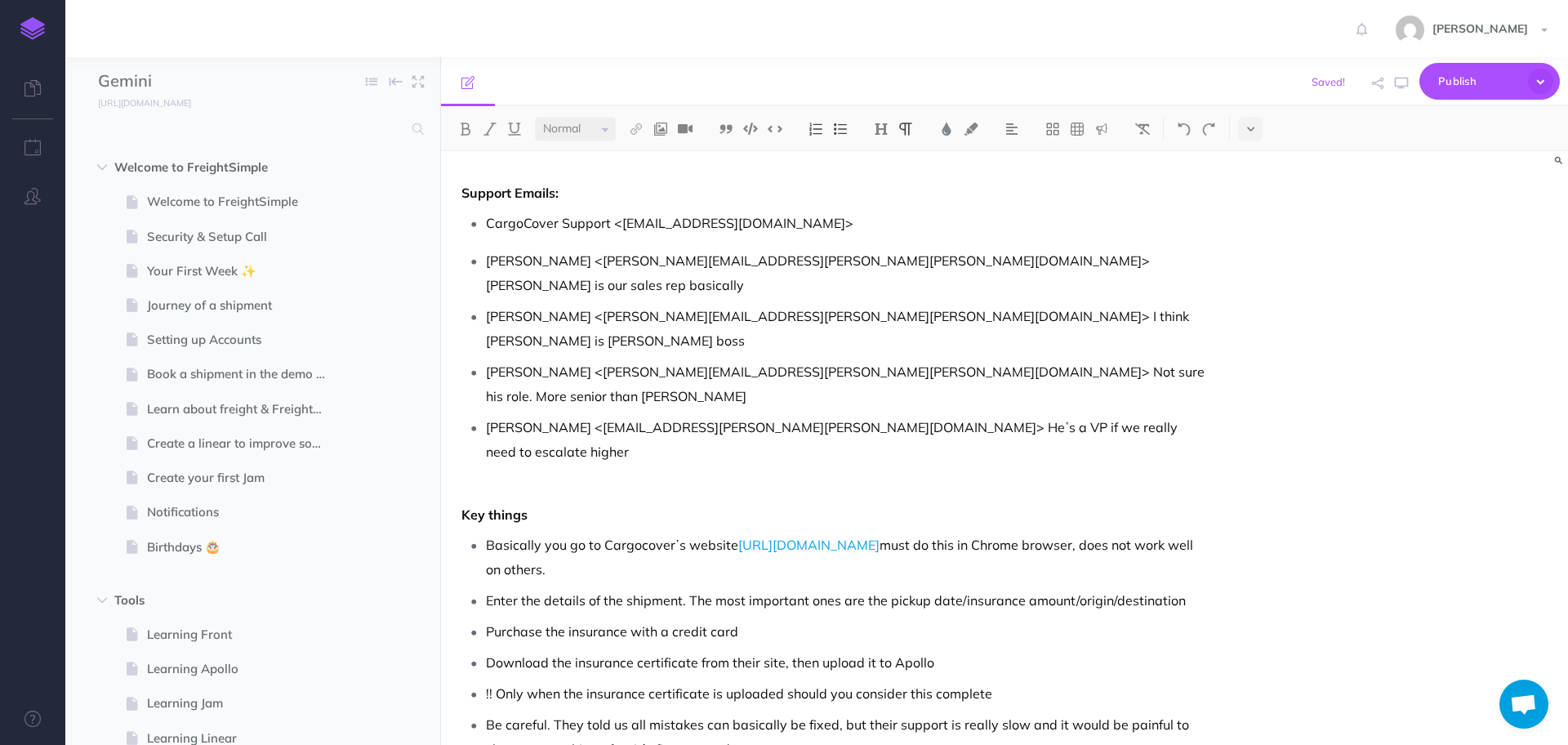type 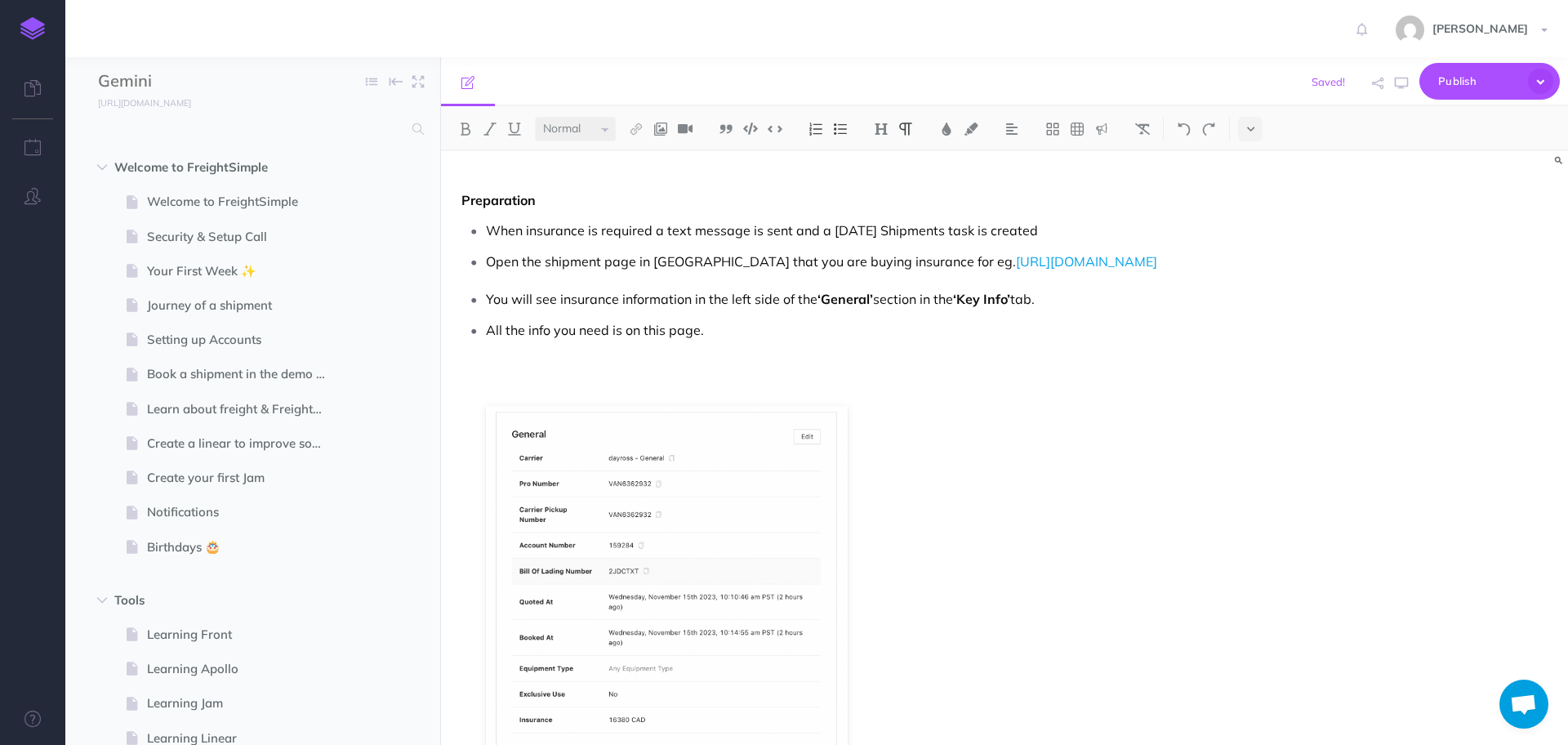 scroll, scrollTop: 0, scrollLeft: 0, axis: both 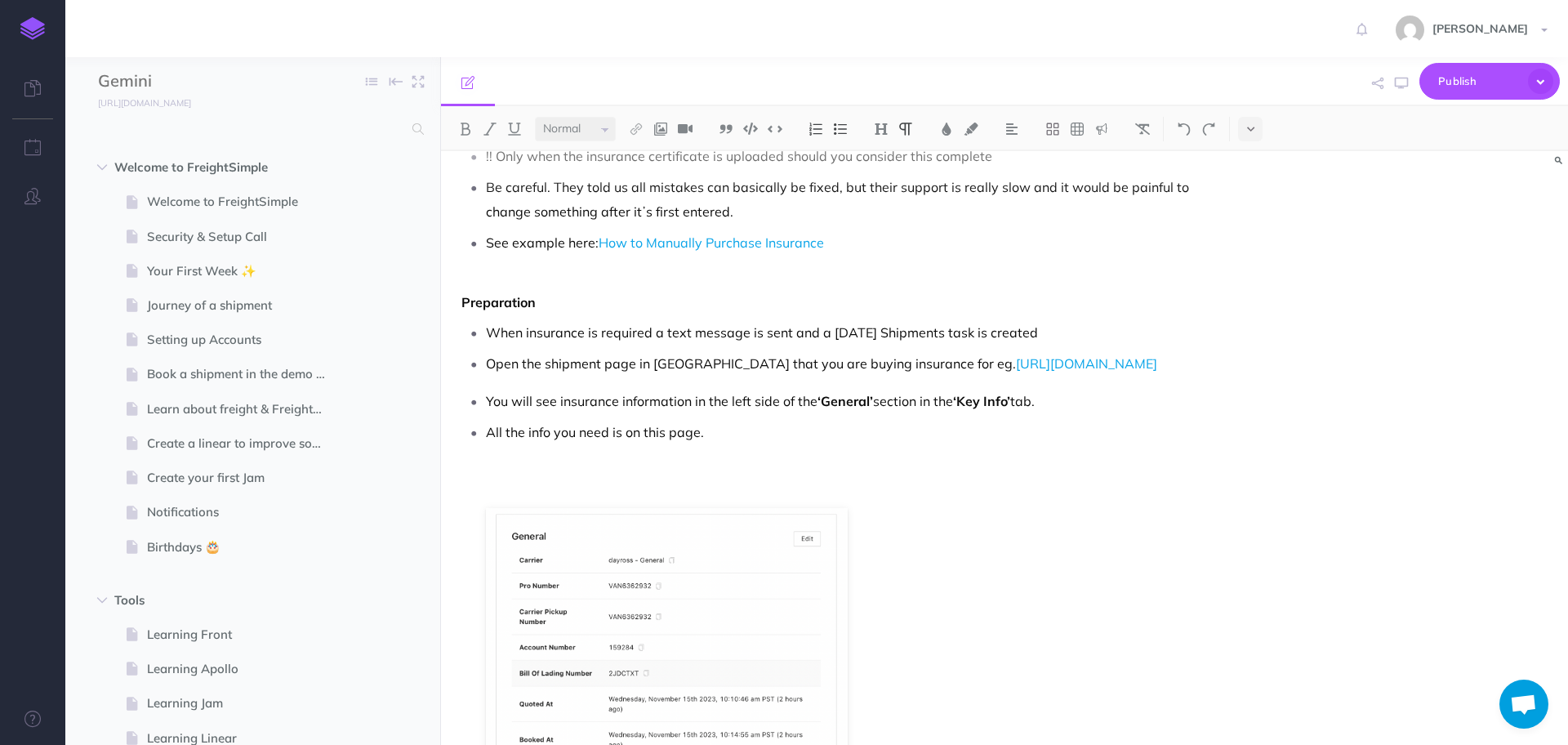 click at bounding box center [848, 481] 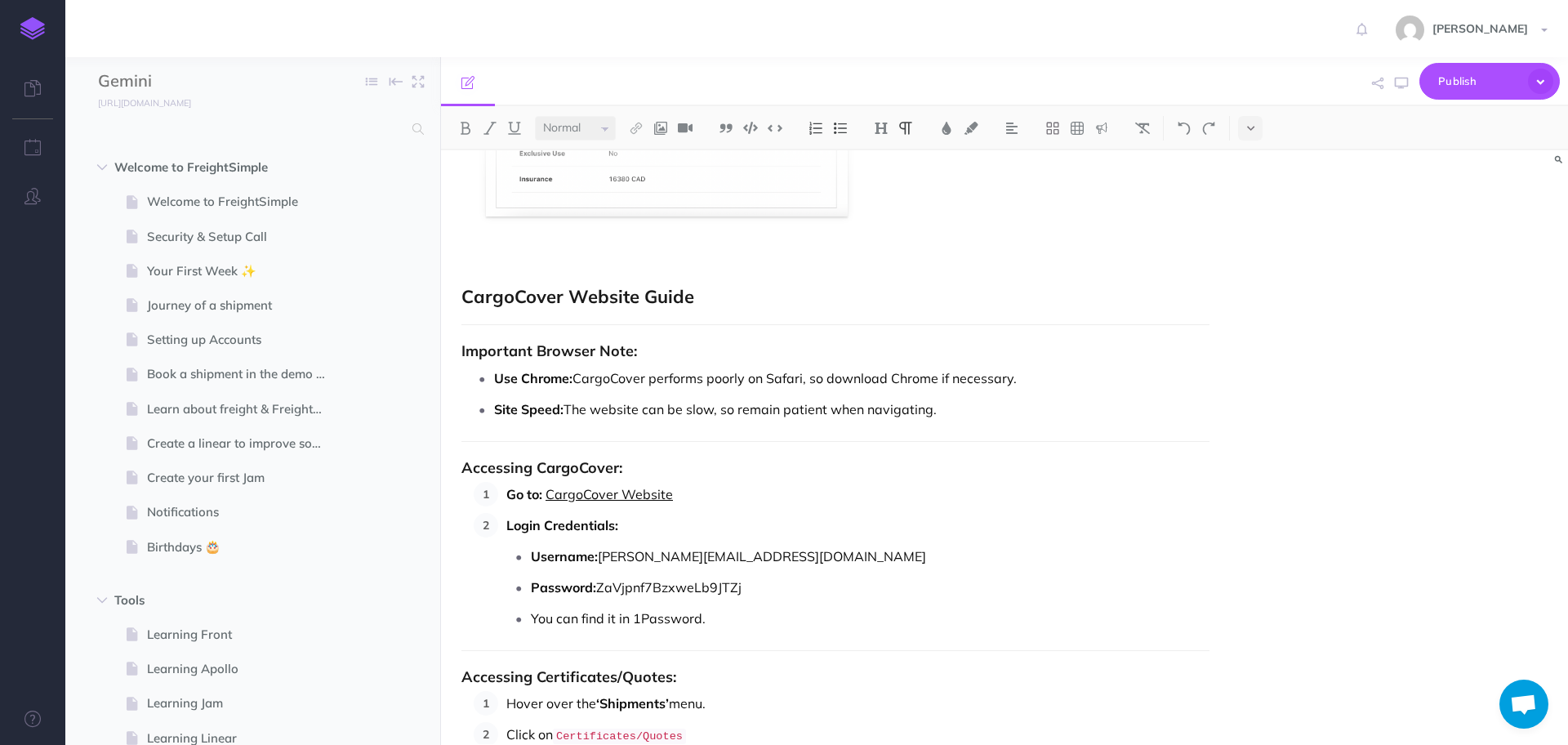 scroll, scrollTop: 1309, scrollLeft: 0, axis: vertical 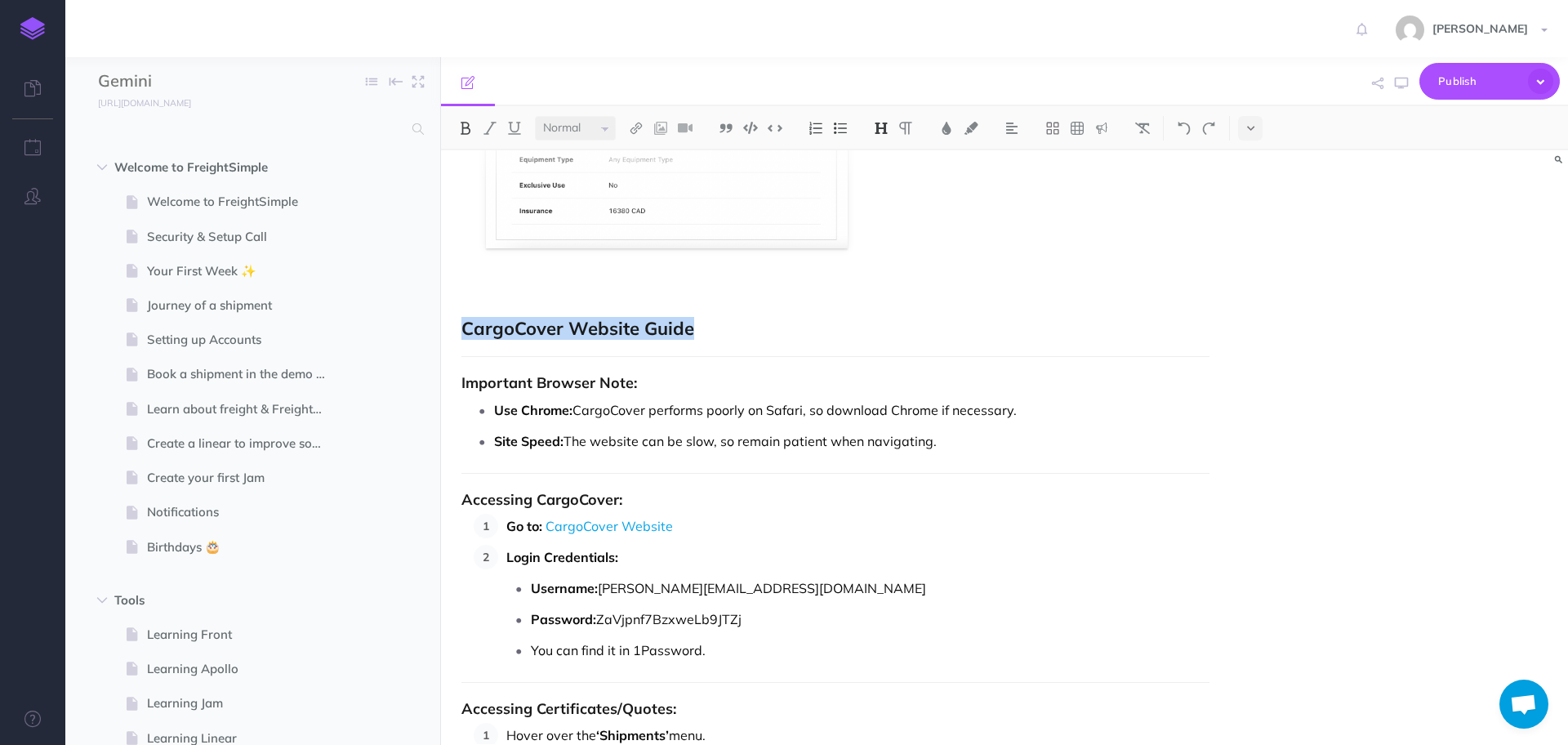 drag, startPoint x: 710, startPoint y: 261, endPoint x: 461, endPoint y: 261, distance: 249 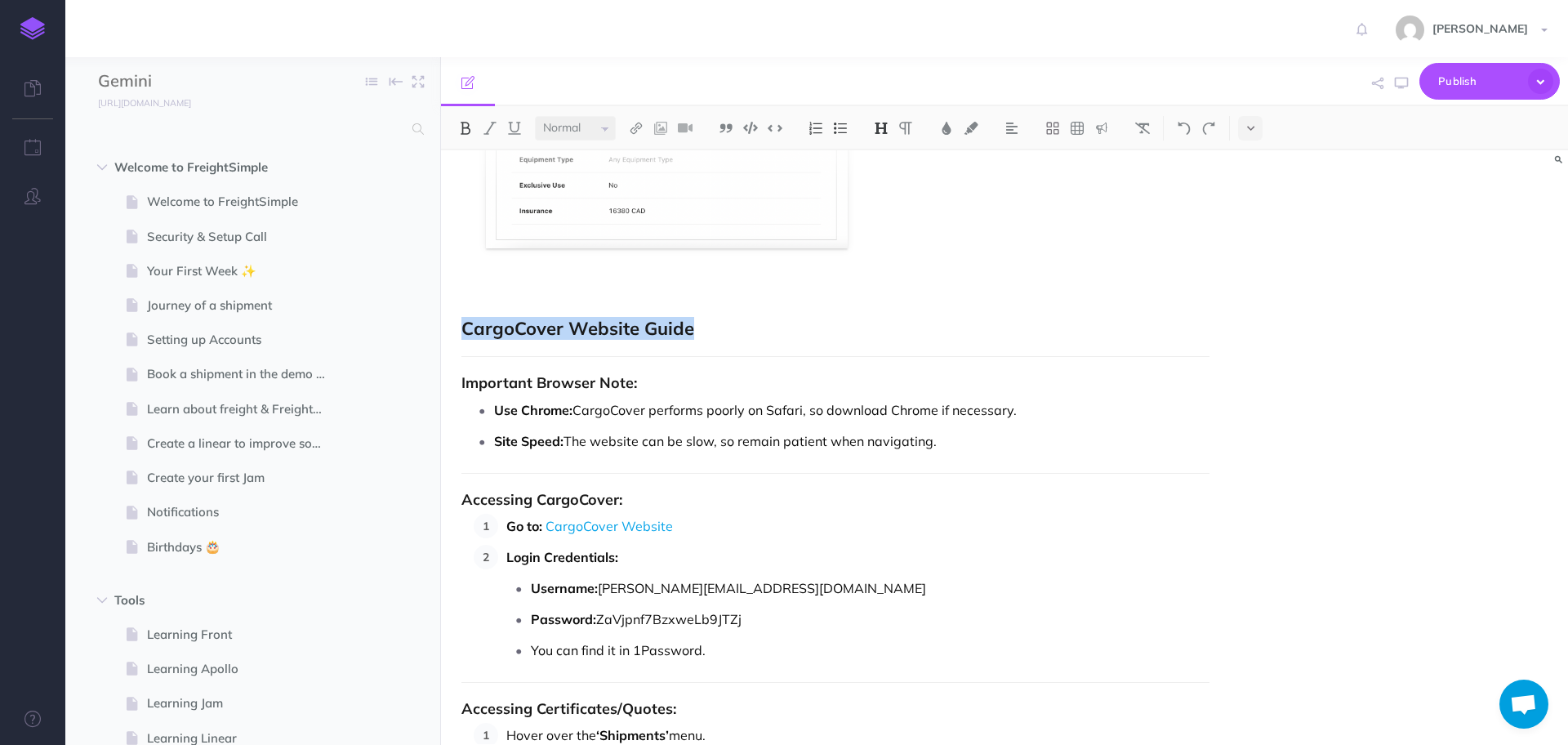 click at bounding box center (466, 128) 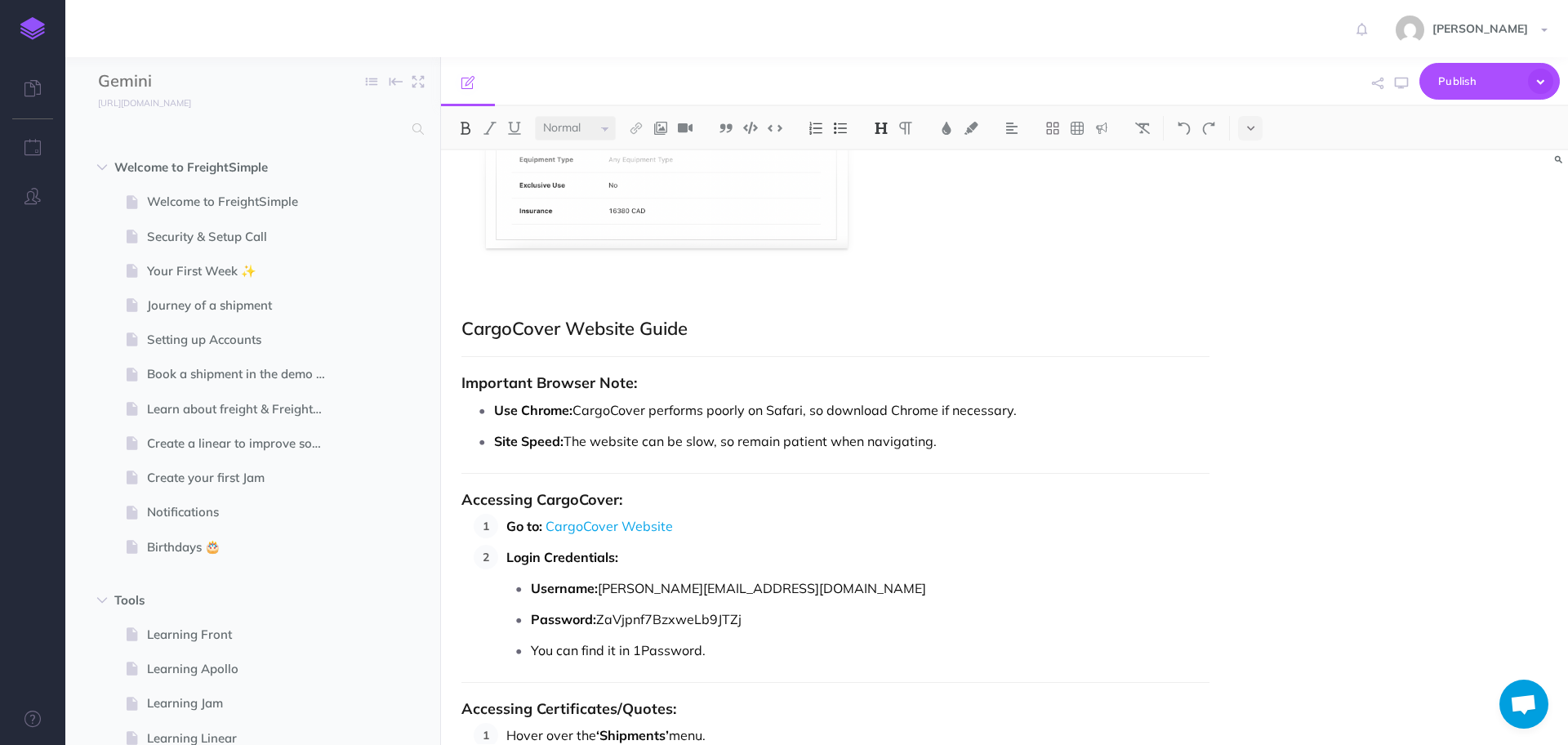 click on "Manually Purchasing Insurance We handle daily shipments where customers choose to add insurance when booking with us. It's essential to purchase this insurance through our partner, CargoCover, either  on or before the pickup date.  If we buy it afterward, coverage is likely invalid. When a customer books a shipment with insurance, a task is created [DATE]. Once the insurance has been purchased, we can then close the task. Support Emails: CargoCover Support <[EMAIL_ADDRESS][DOMAIN_NAME]> [PERSON_NAME] <[PERSON_NAME][EMAIL_ADDRESS][PERSON_NAME][PERSON_NAME][DOMAIN_NAME]> [PERSON_NAME] is our sales rep basically [PERSON_NAME] <[PERSON_NAME][EMAIL_ADDRESS][PERSON_NAME][PERSON_NAME][DOMAIN_NAME]> I think [PERSON_NAME] is [PERSON_NAME] boss [PERSON_NAME] <[PERSON_NAME][EMAIL_ADDRESS][PERSON_NAME][PERSON_NAME][DOMAIN_NAME]> Not sure his role. More senior than [PERSON_NAME], [PERSON_NAME] <[EMAIL_ADDRESS][PERSON_NAME][PERSON_NAME][DOMAIN_NAME]> Heʼs a VP if we really need to escalate higher Key things Basically you go to Cargocoverʼs website  [URL][DOMAIN_NAME]  must do this in Chrome browser, does not work well on others. Purchase the insurance with a credit card" at bounding box center [835, 2712] 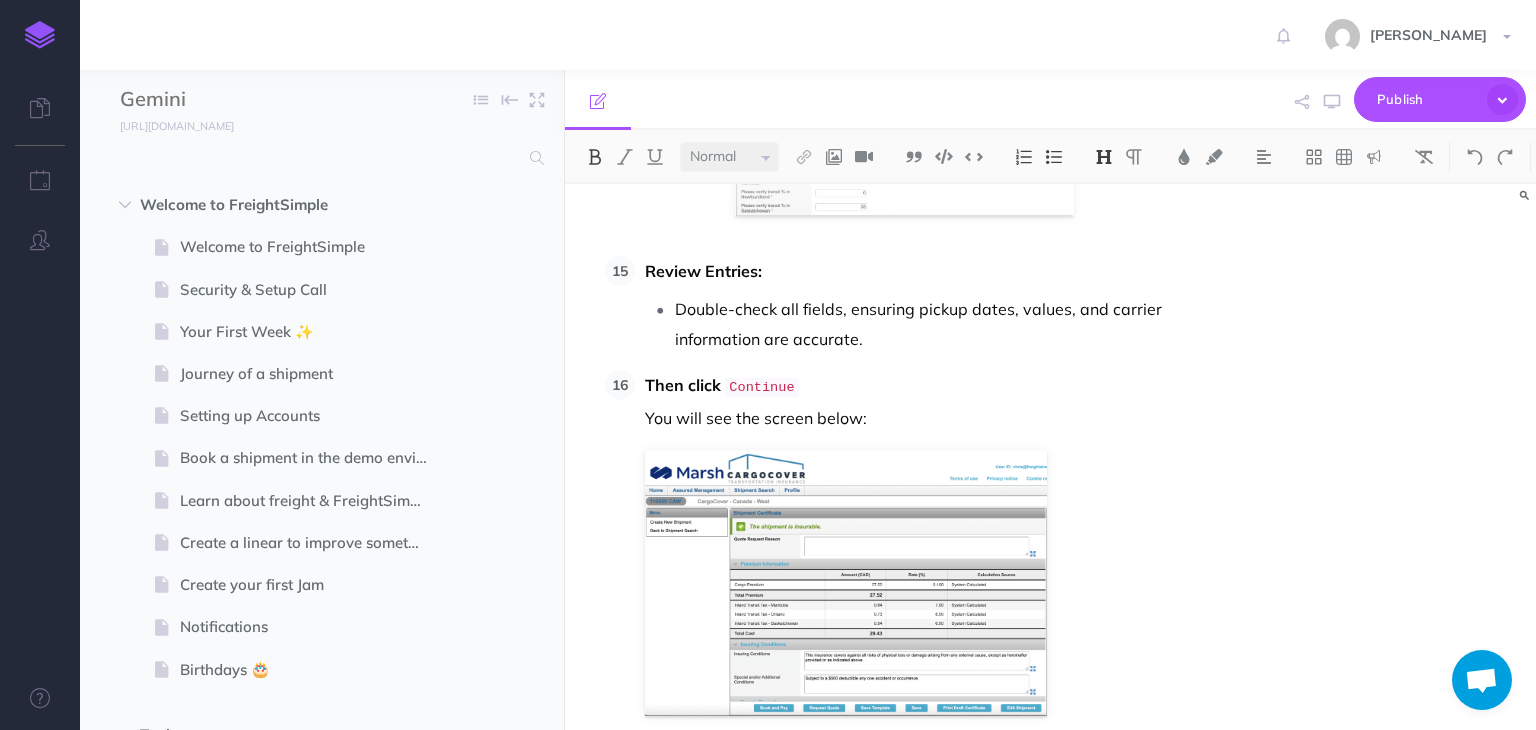 scroll, scrollTop: 7815, scrollLeft: 0, axis: vertical 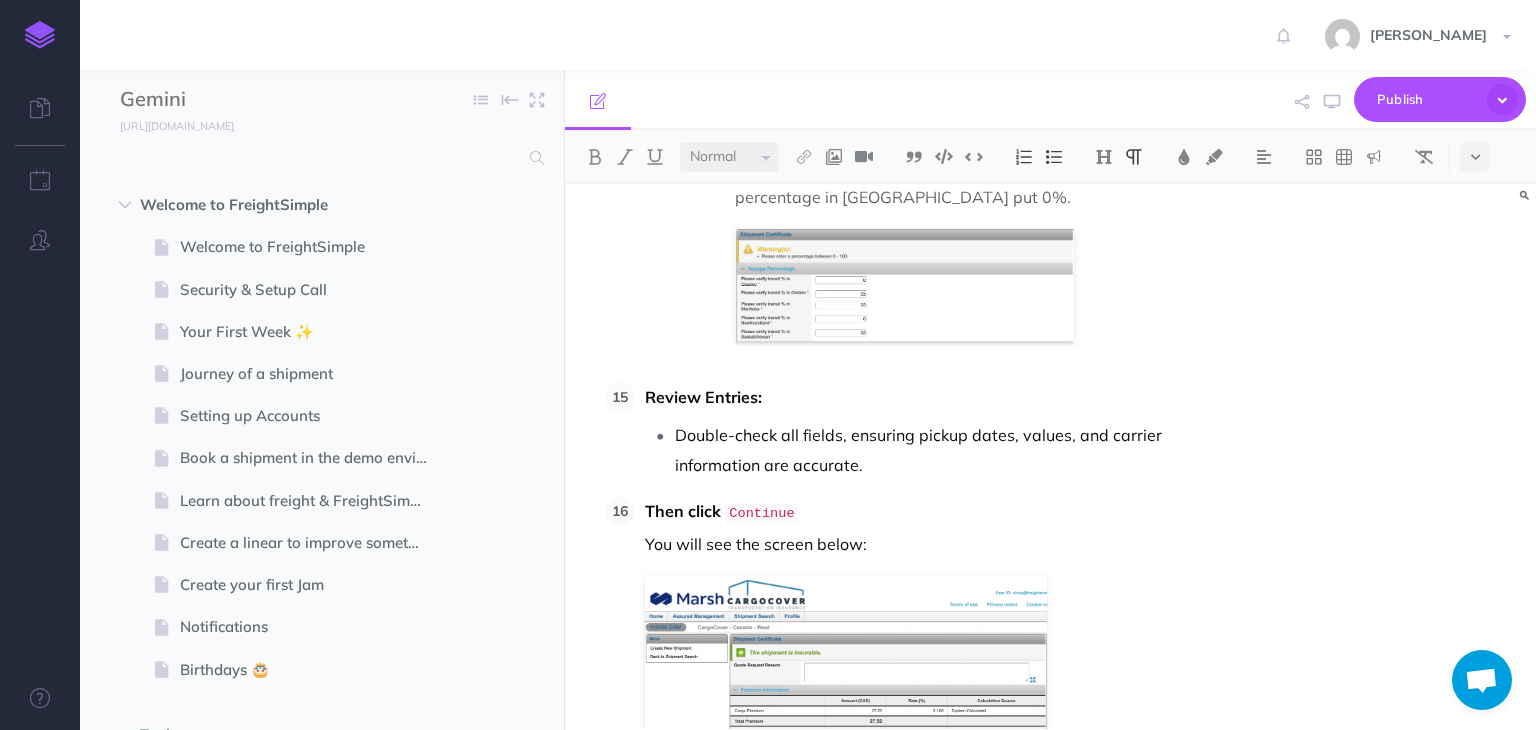 click on "Manually Purchasing Insurance We handle daily shipments where customers choose to add insurance when booking with us. It's essential to purchase this insurance through our partner, CargoCover, either  on or before the pickup date.  If we buy it afterward, coverage is likely invalid. When a customer books a shipment with insurance, a task is created [DATE]. Once the insurance has been purchased, we can then close the task. Support Emails: CargoCover Support <[EMAIL_ADDRESS][DOMAIN_NAME]> [PERSON_NAME] <[PERSON_NAME][EMAIL_ADDRESS][PERSON_NAME][PERSON_NAME][DOMAIN_NAME]> [PERSON_NAME] is our sales rep basically [PERSON_NAME] <[PERSON_NAME][EMAIL_ADDRESS][PERSON_NAME][PERSON_NAME][DOMAIN_NAME]> I think [PERSON_NAME] is [PERSON_NAME] boss [PERSON_NAME] <[PERSON_NAME][EMAIL_ADDRESS][PERSON_NAME][PERSON_NAME][DOMAIN_NAME]> Not sure his role. More senior than [PERSON_NAME], [PERSON_NAME] <[EMAIL_ADDRESS][PERSON_NAME][PERSON_NAME][DOMAIN_NAME]> Heʼs a VP if we really need to escalate higher Key things Basically you go to Cargocoverʼs website  [URL][DOMAIN_NAME]  must do this in Chrome browser, does not work well on others. Purchase the insurance with a credit card" at bounding box center (904, -3343) 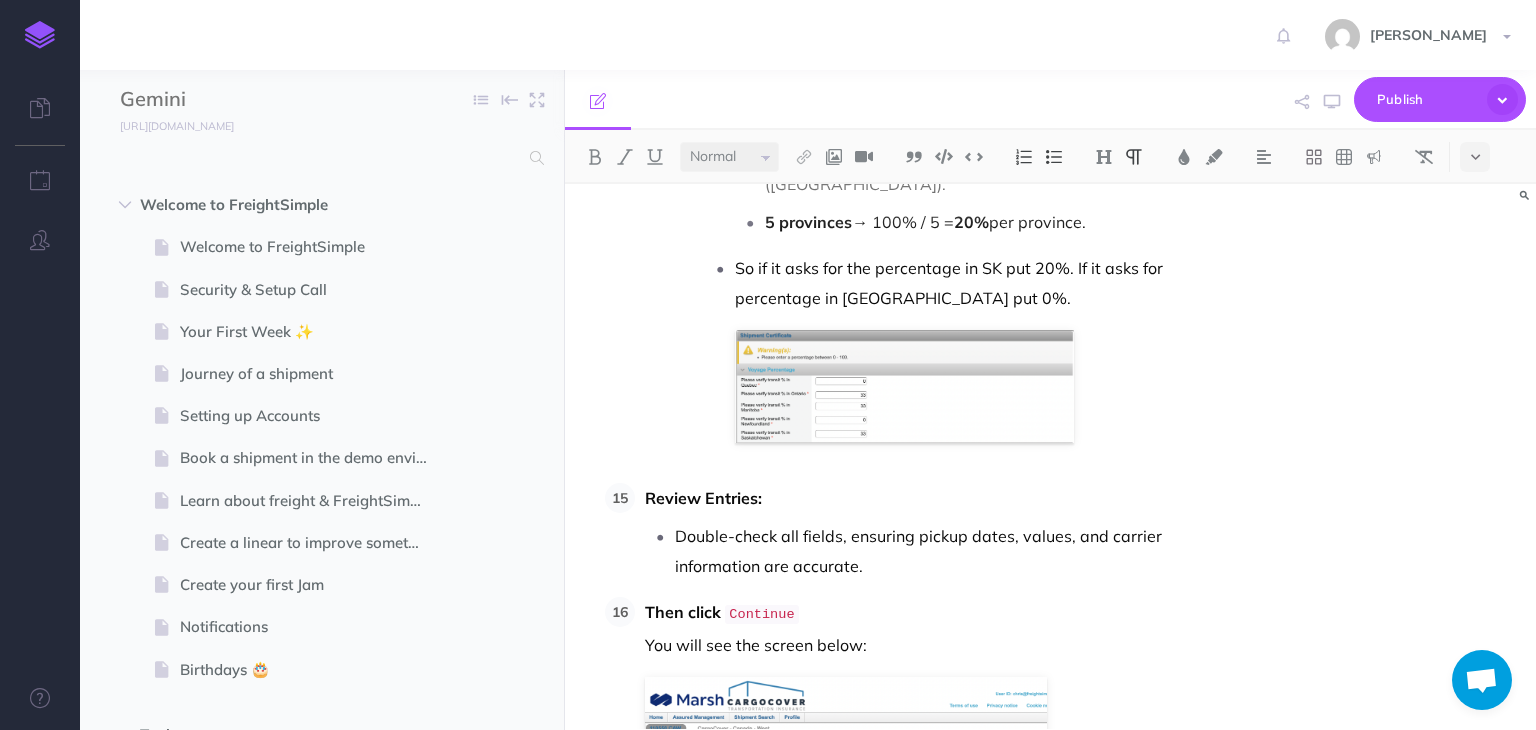 scroll, scrollTop: 7815, scrollLeft: 0, axis: vertical 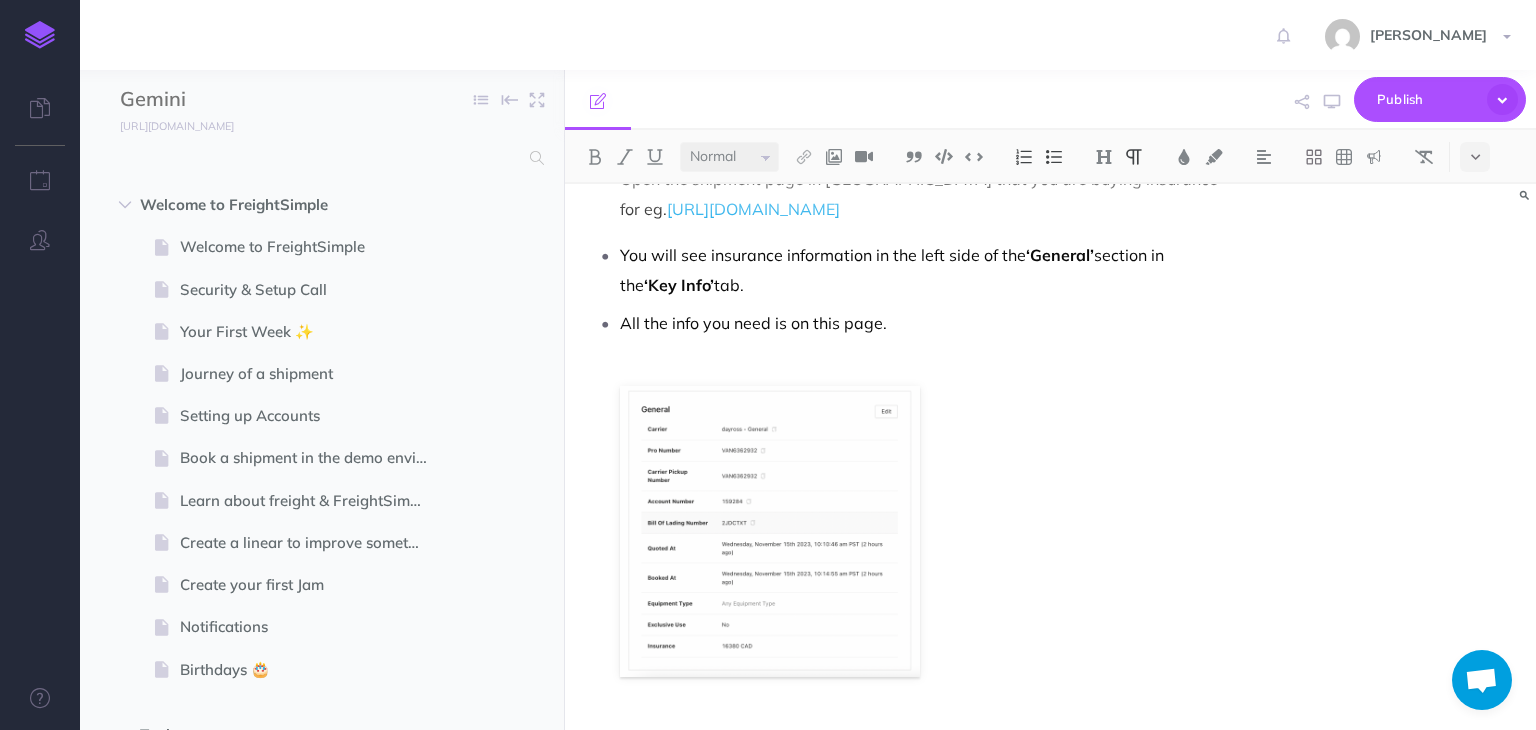 click on "You will see insurance information in the left side of the  ‘General’  section in the  ‘Key Info’  tab." at bounding box center (919, 270) 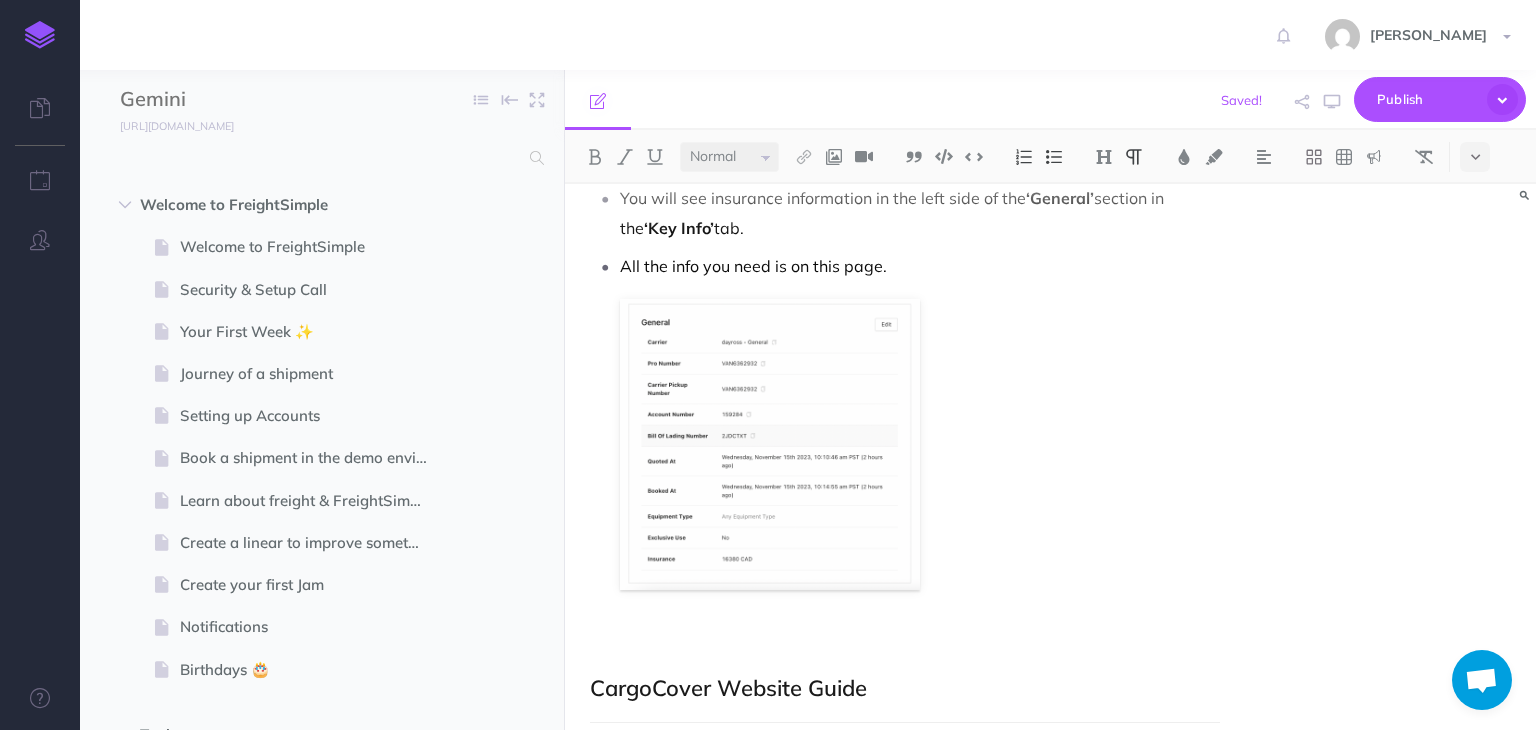 scroll, scrollTop: 1527, scrollLeft: 0, axis: vertical 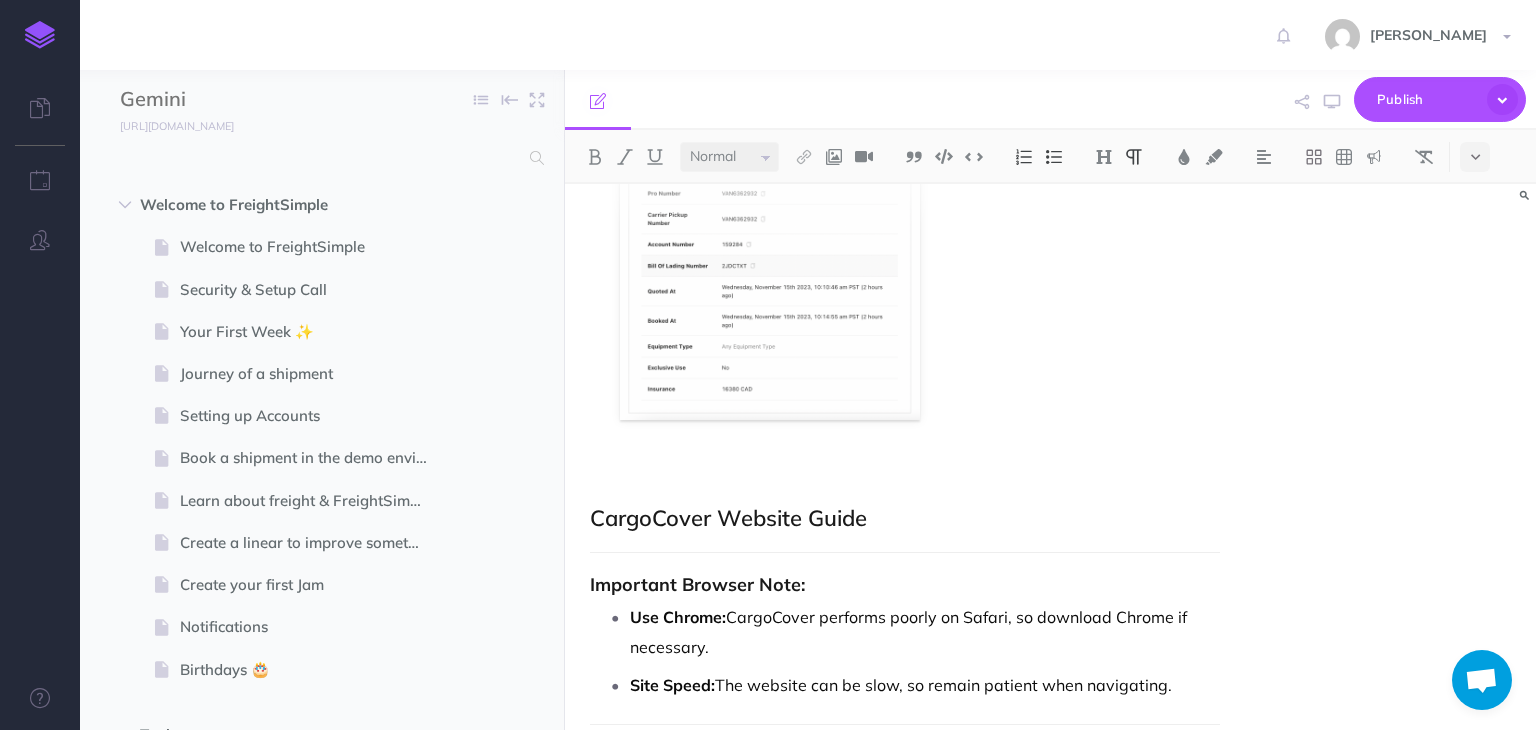 click at bounding box center [919, 475] 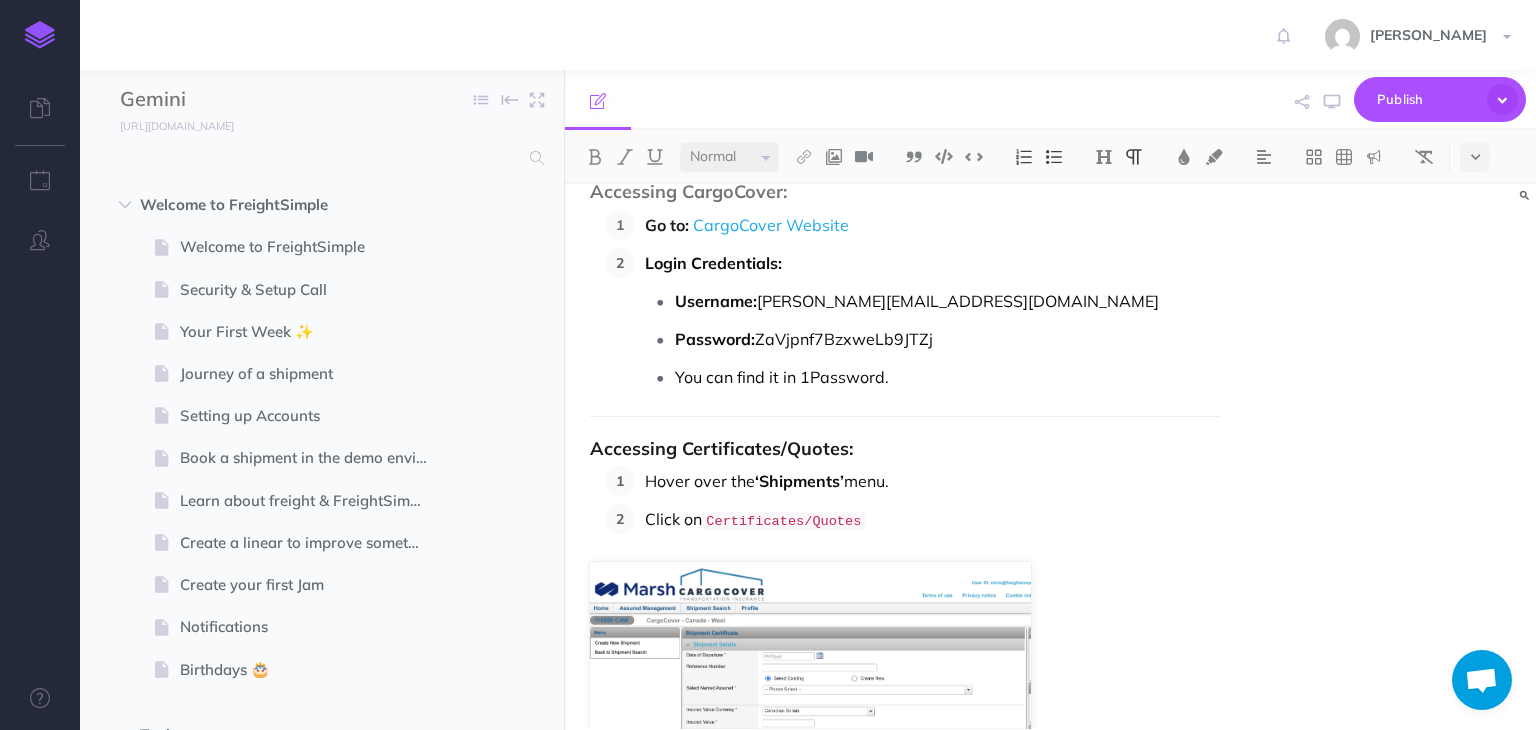 scroll, scrollTop: 2127, scrollLeft: 0, axis: vertical 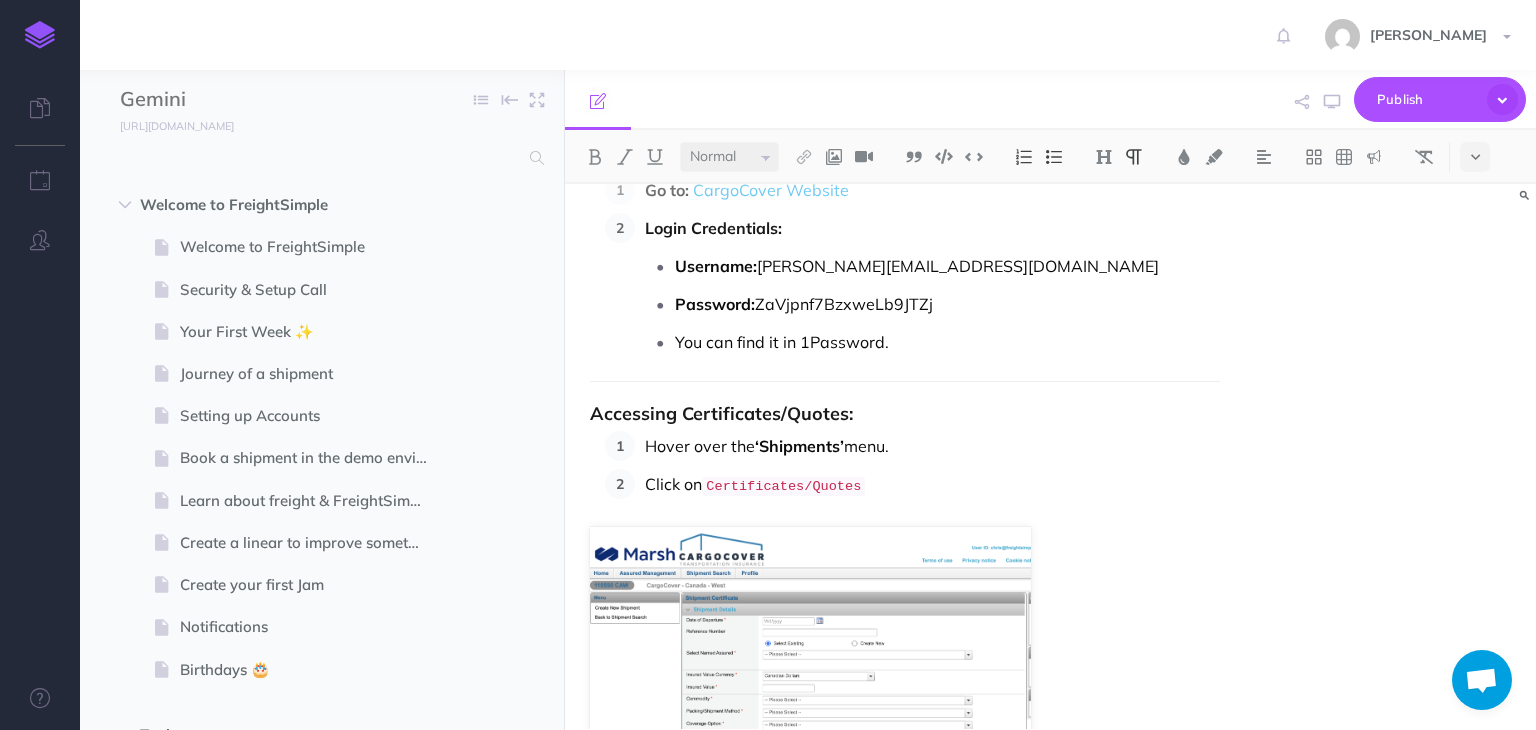 click on "You can find it in 1Password." at bounding box center [947, 342] 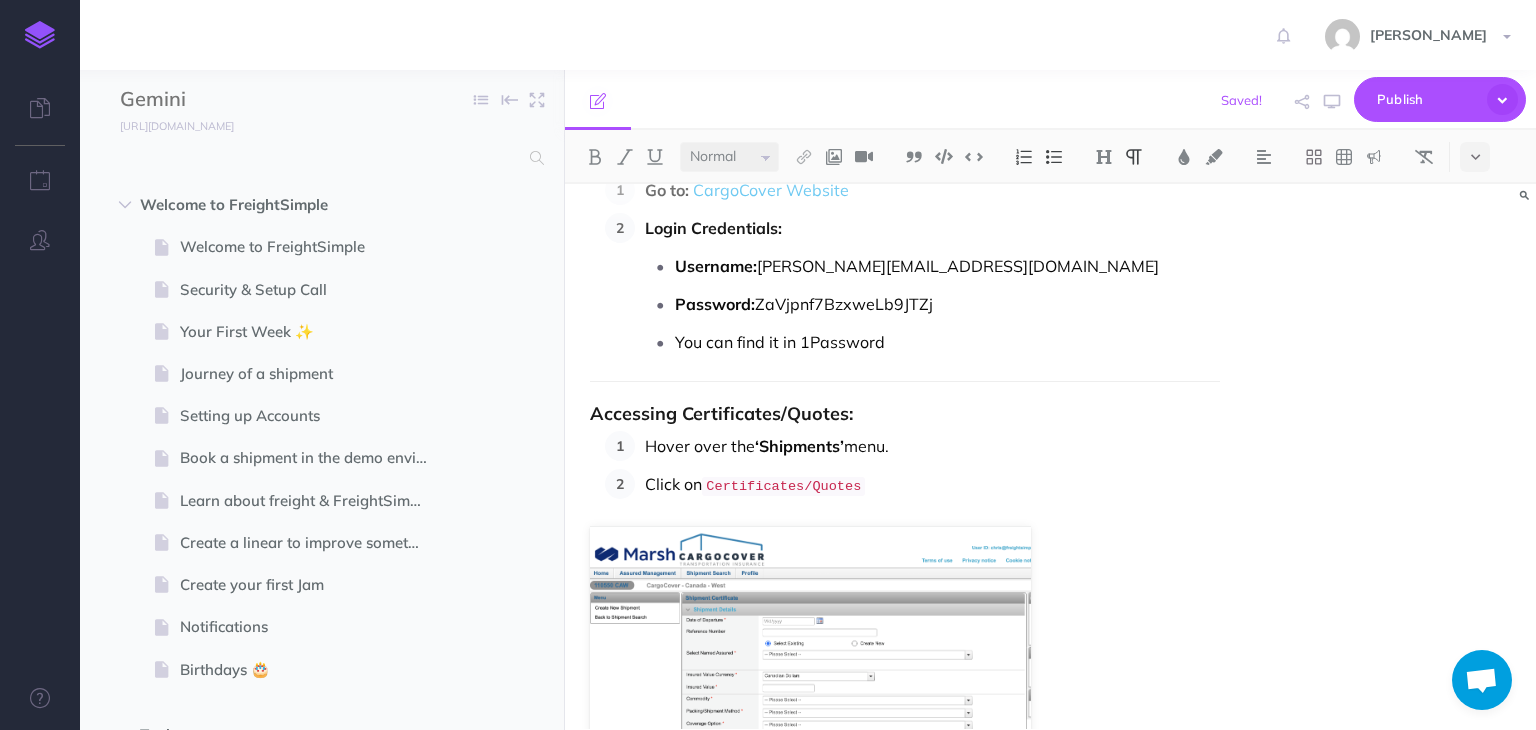 click on "You can find it in 1Password" at bounding box center (947, 342) 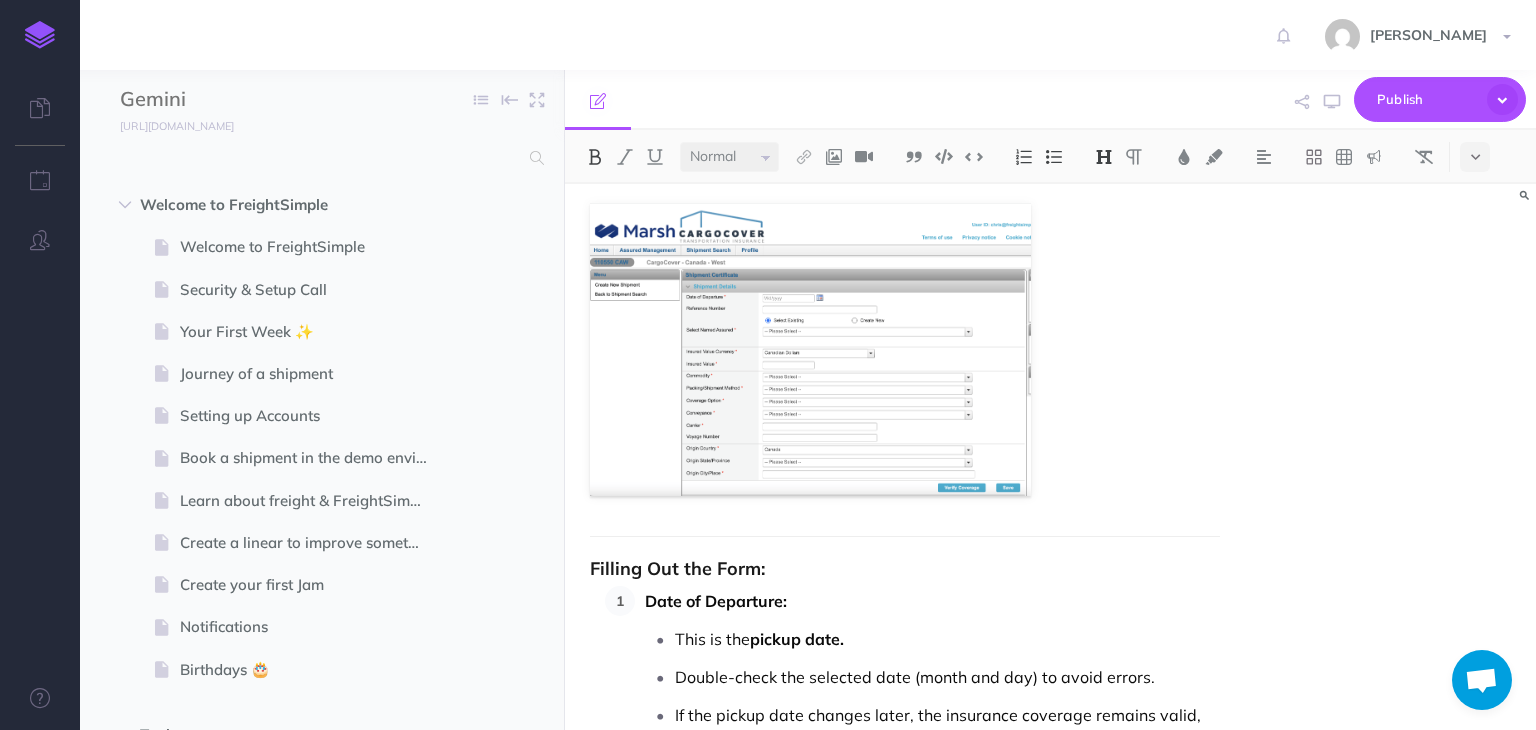 scroll, scrollTop: 2827, scrollLeft: 0, axis: vertical 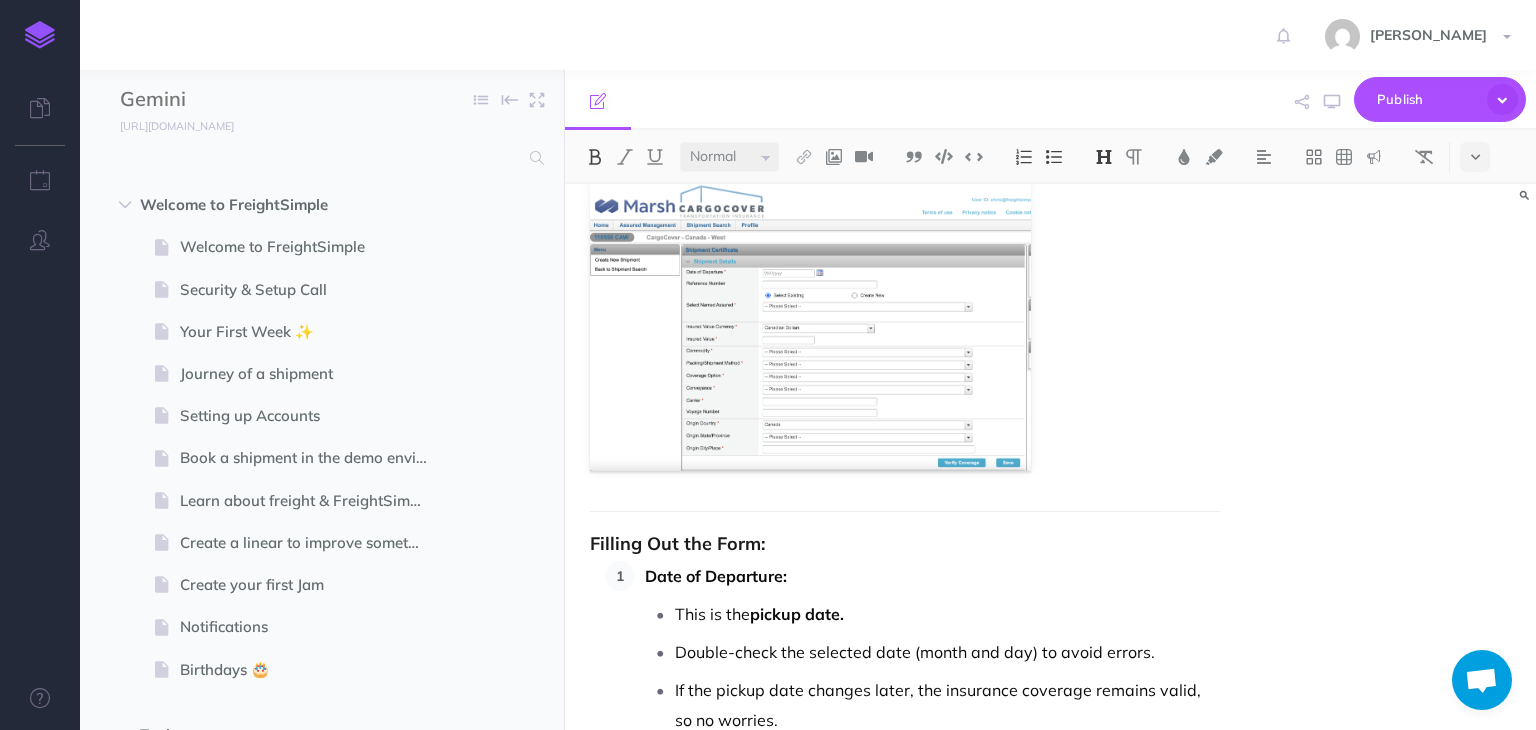 click on "Filling Out the Form:" at bounding box center (677, 543) 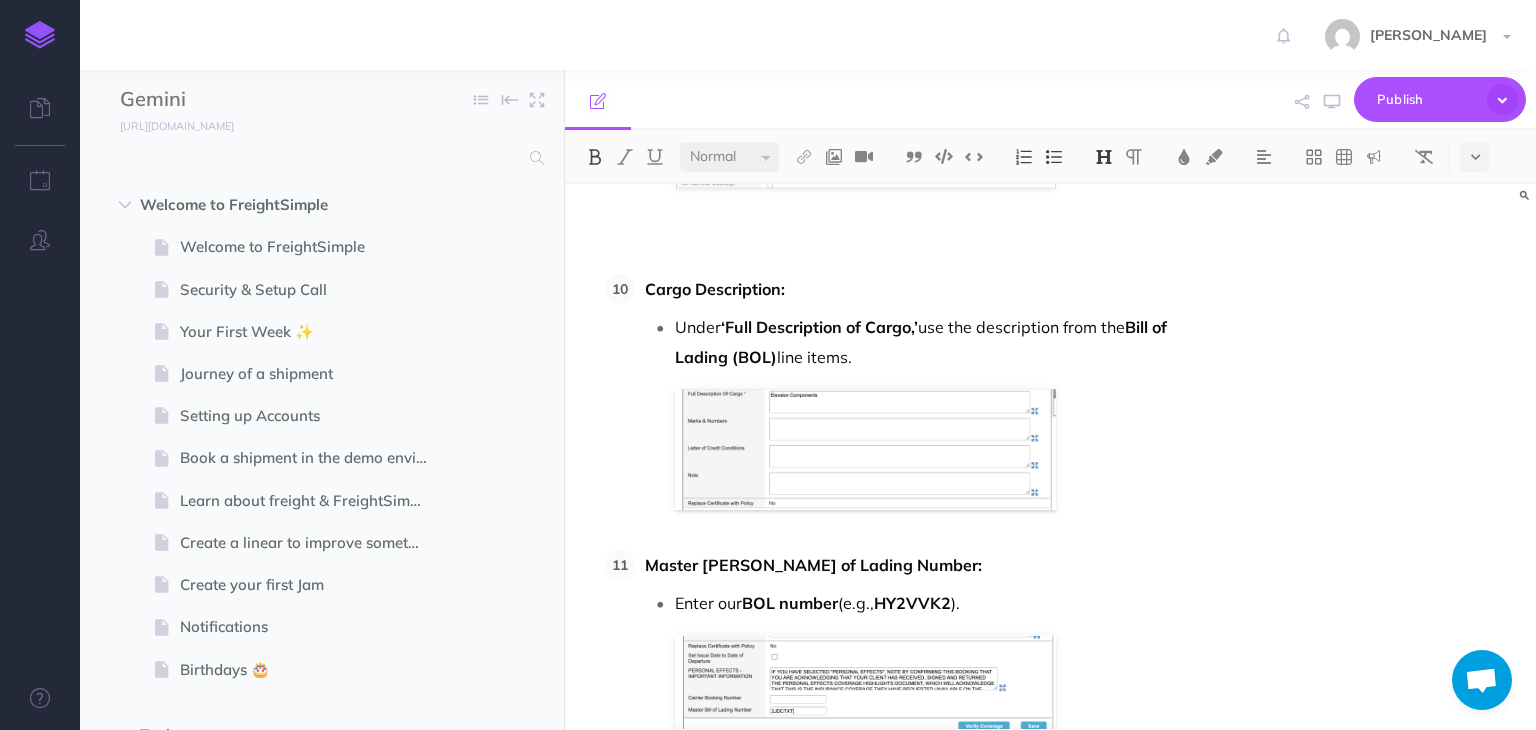 scroll, scrollTop: 5627, scrollLeft: 0, axis: vertical 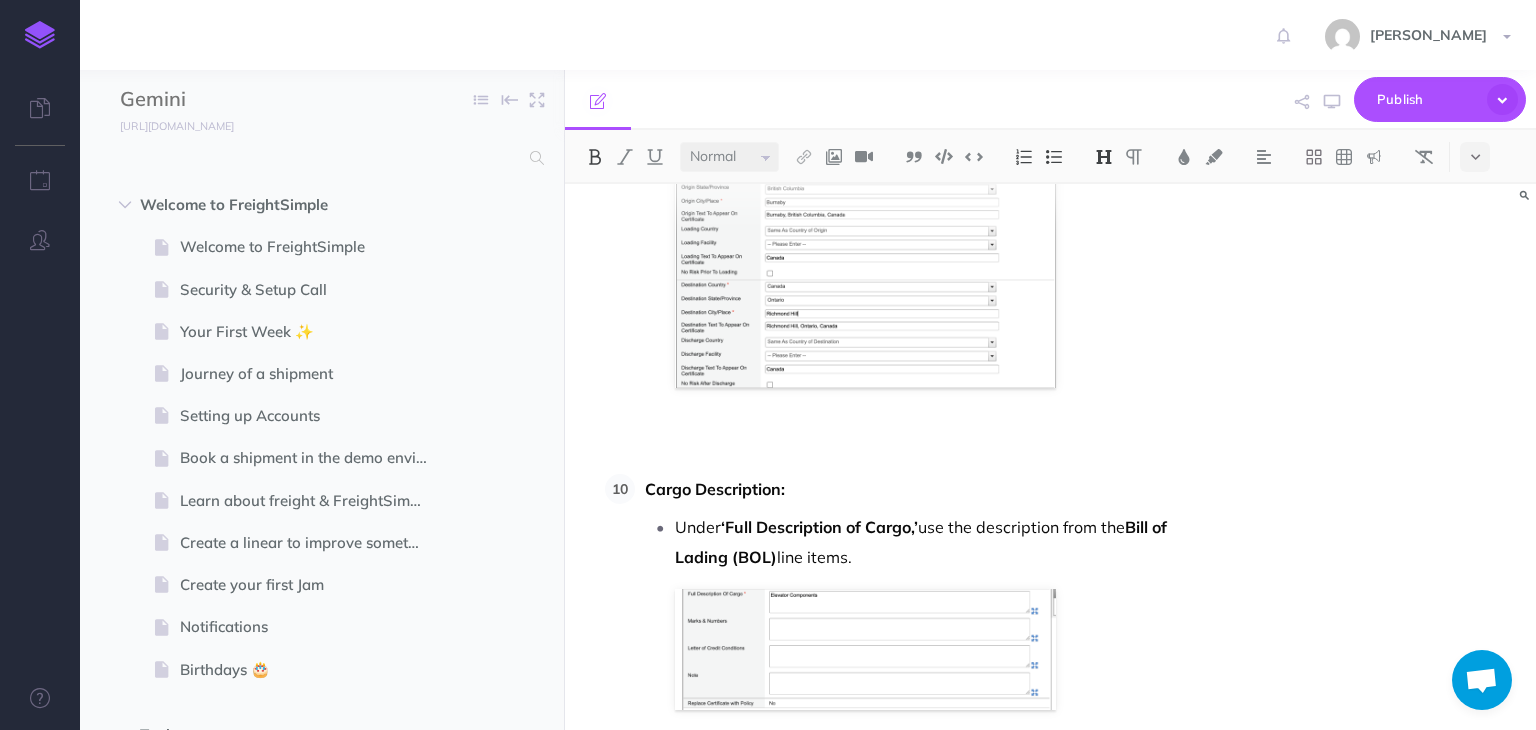 click on "Fill in only the  Country, State/Province,  and  City  fields. Leave the rest as is. Copy these details directly from  Apollo. Pro Tip:   Use state/province abbreviations (e.g.,   CA   for California) in the dropdown for faster selection. No need to type the full name." at bounding box center [932, 217] 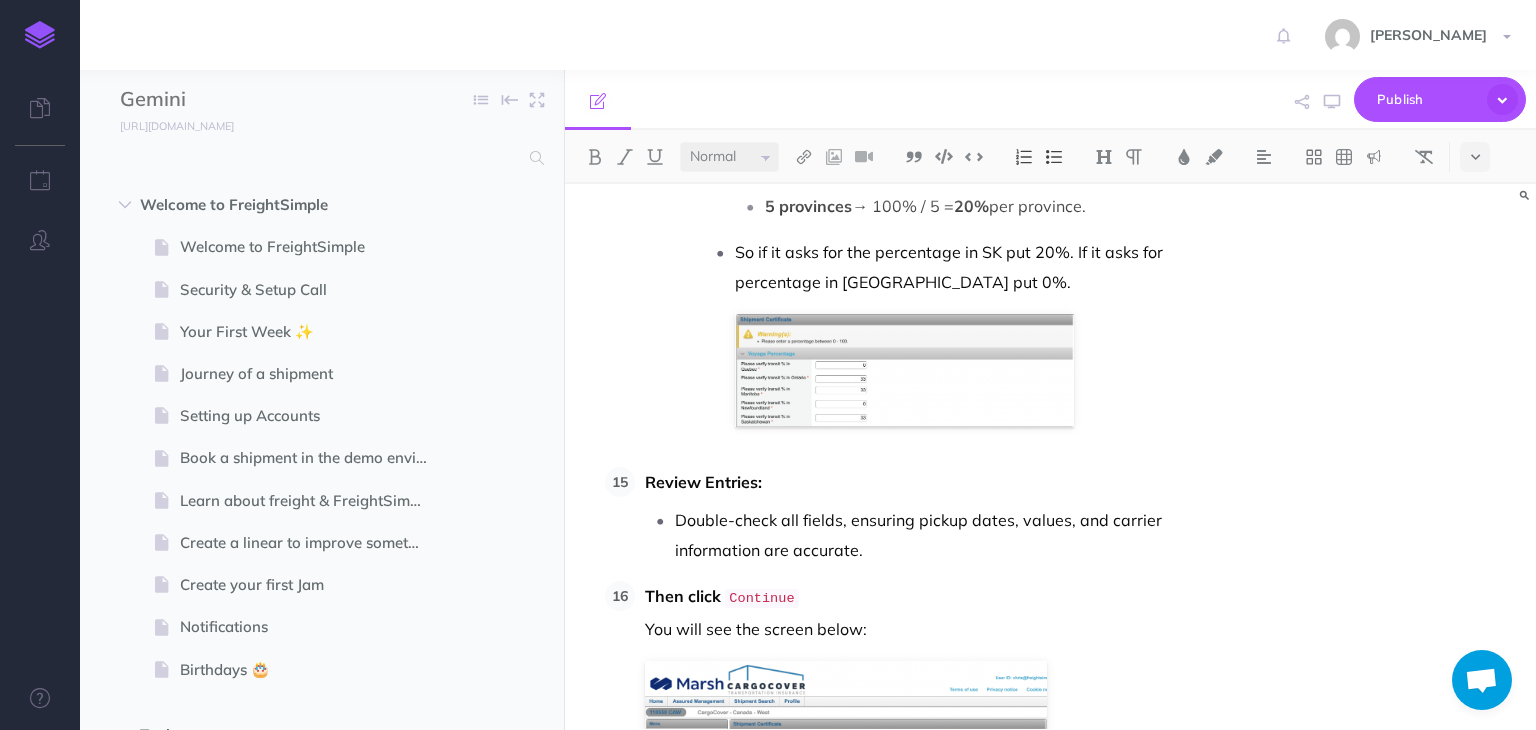 scroll, scrollTop: 7693, scrollLeft: 0, axis: vertical 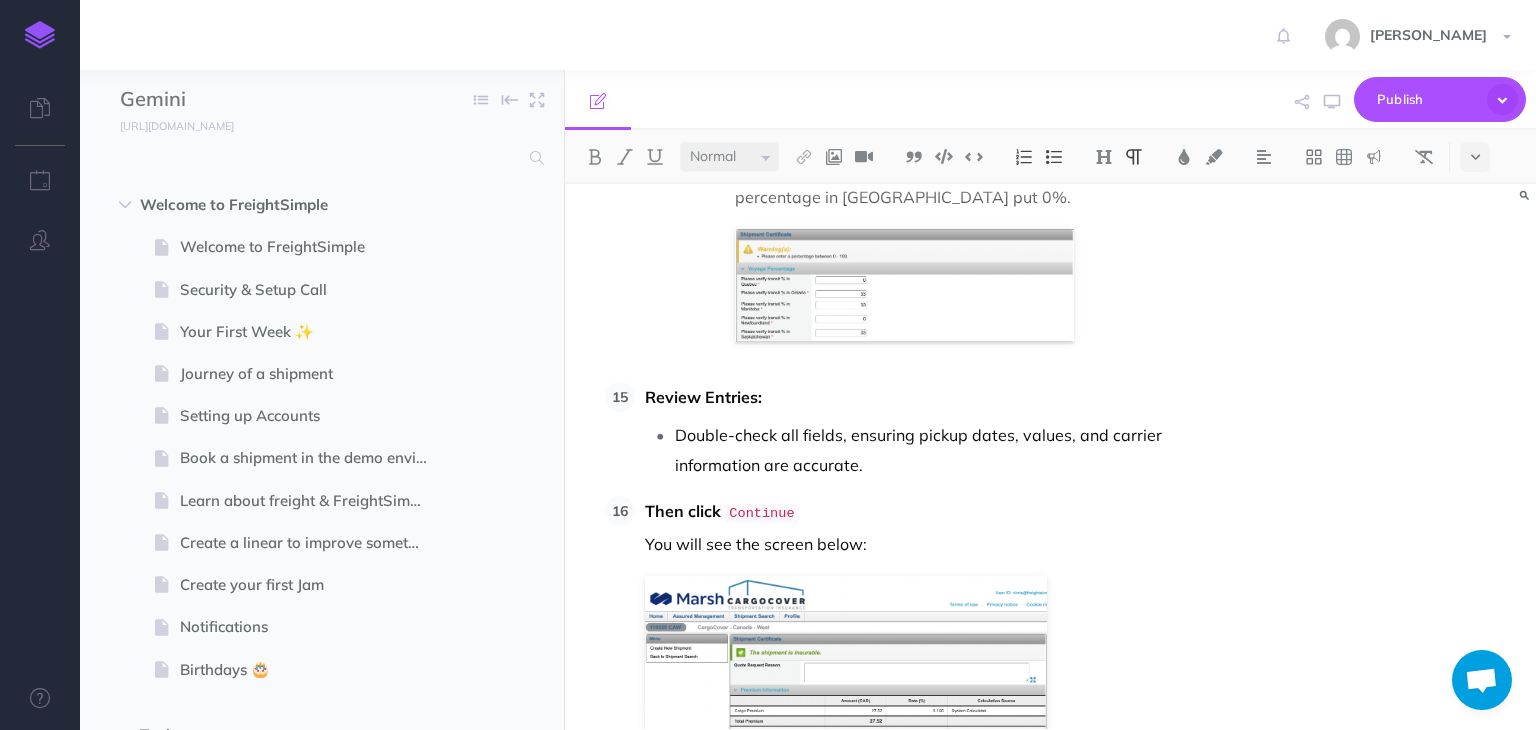 click at bounding box center (904, 894) 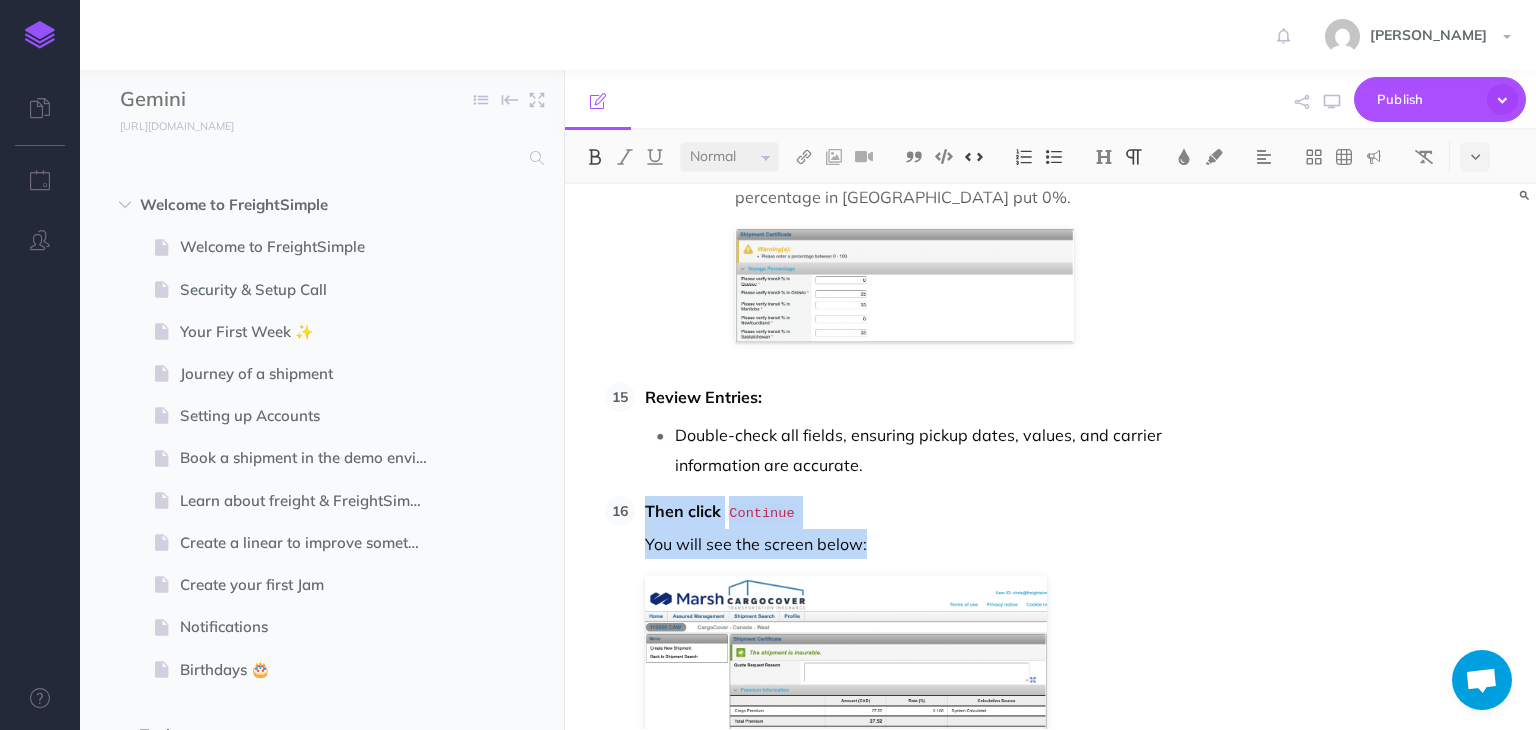 drag, startPoint x: 876, startPoint y: 327, endPoint x: 609, endPoint y: 305, distance: 267.90485 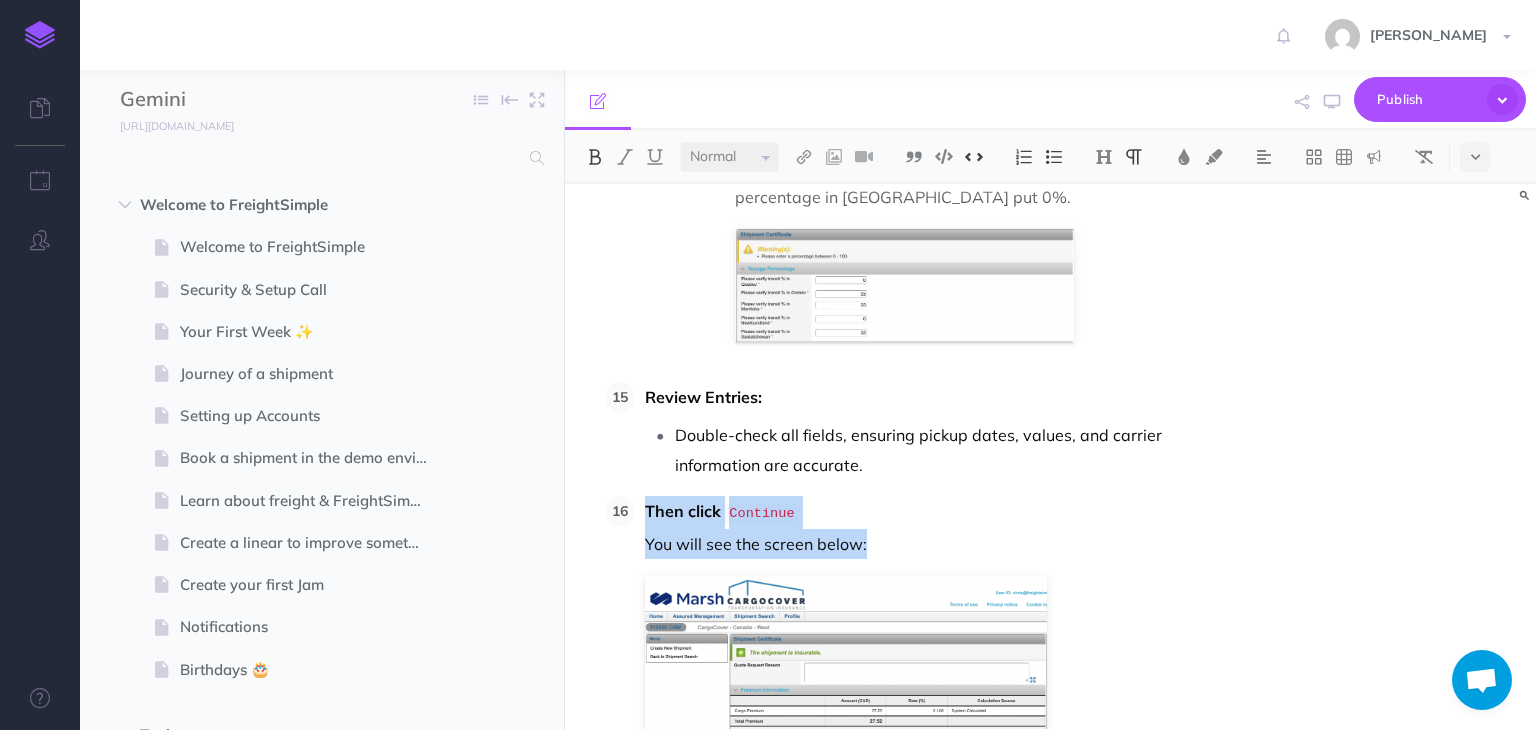 click on "Date of Departure: This is the  pickup date. Double-check the selected date (month and day) to avoid errors. If the pickup date changes later, the insurance coverage remains valid, so no worries. Make sure it ends up saying the date you expect                           Name Assured: This is our customer's company. You can find it in Apollo on the upper left corner:                           If the company is listed:  Select it from the dropdown menu.                           If the company is not listed: Click  Create New Enter the  Assured Name  (same as in our database). Choose the  Country  (typically  Canada ). Click  Save Company   +   Allow all policy users to select this                           Insured Value: Copy the insured amount from the  Apollo  shipment page. Ensure the  correct   currency  is selected to prevent coverage issues. Getting this wrong could be really problematic.                           Commodity: Most shipments: Select  ‘New General Merchandise.’ ‘Fragile.’ LTL flatbed" at bounding box center (912, -1743) 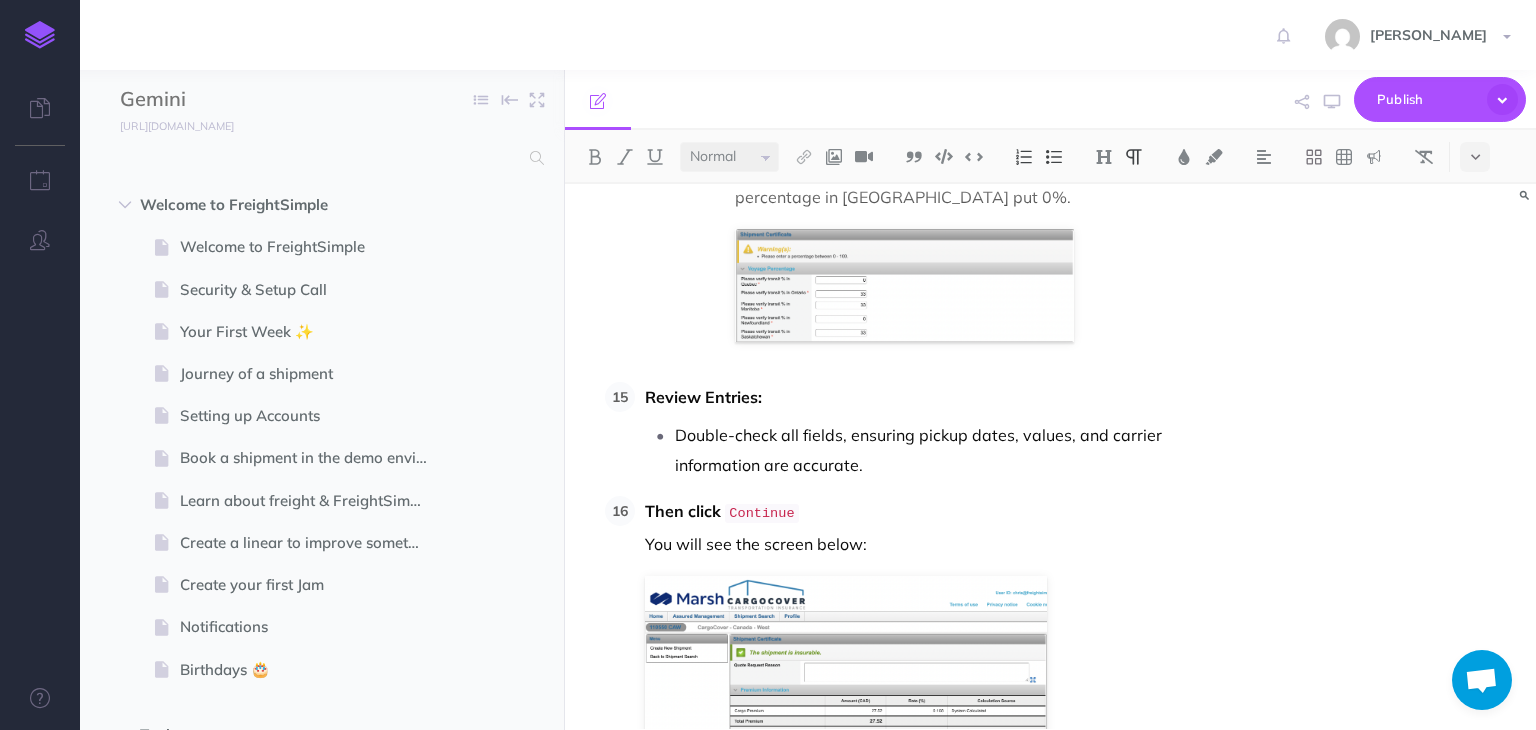 click at bounding box center (904, 894) 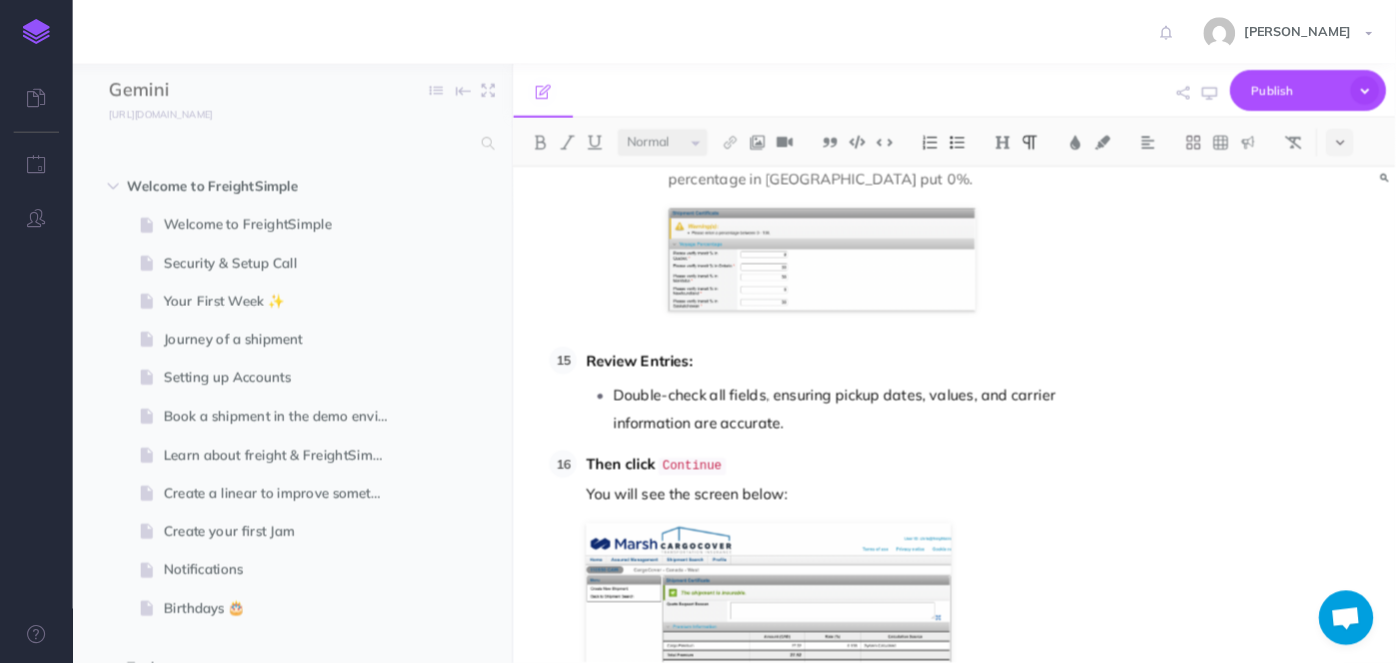 scroll, scrollTop: 7779, scrollLeft: 0, axis: vertical 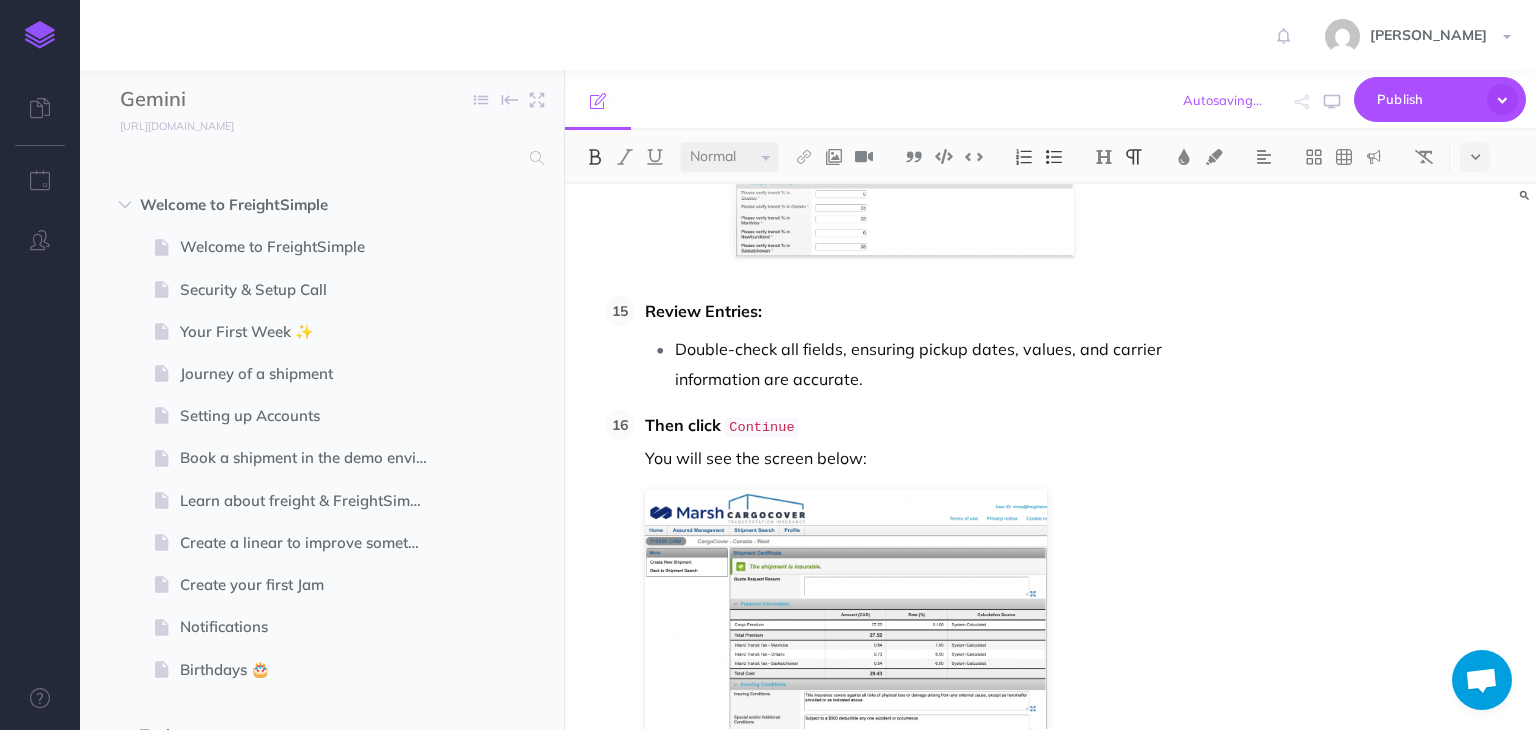 click on "Then click   Continue You will see the screen below:" at bounding box center [927, 827] 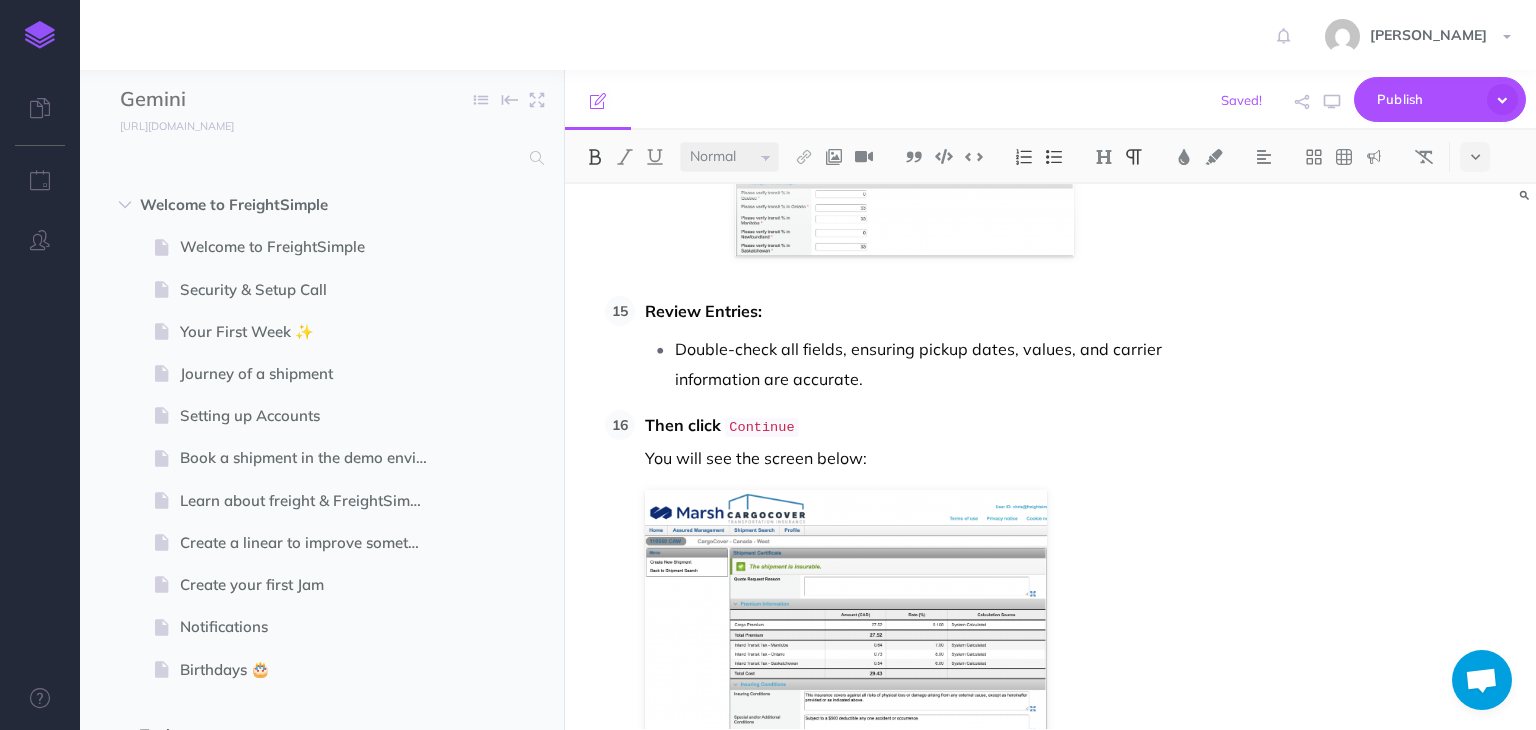 click on "Then click   Continue You will see the screen below:" at bounding box center (927, 827) 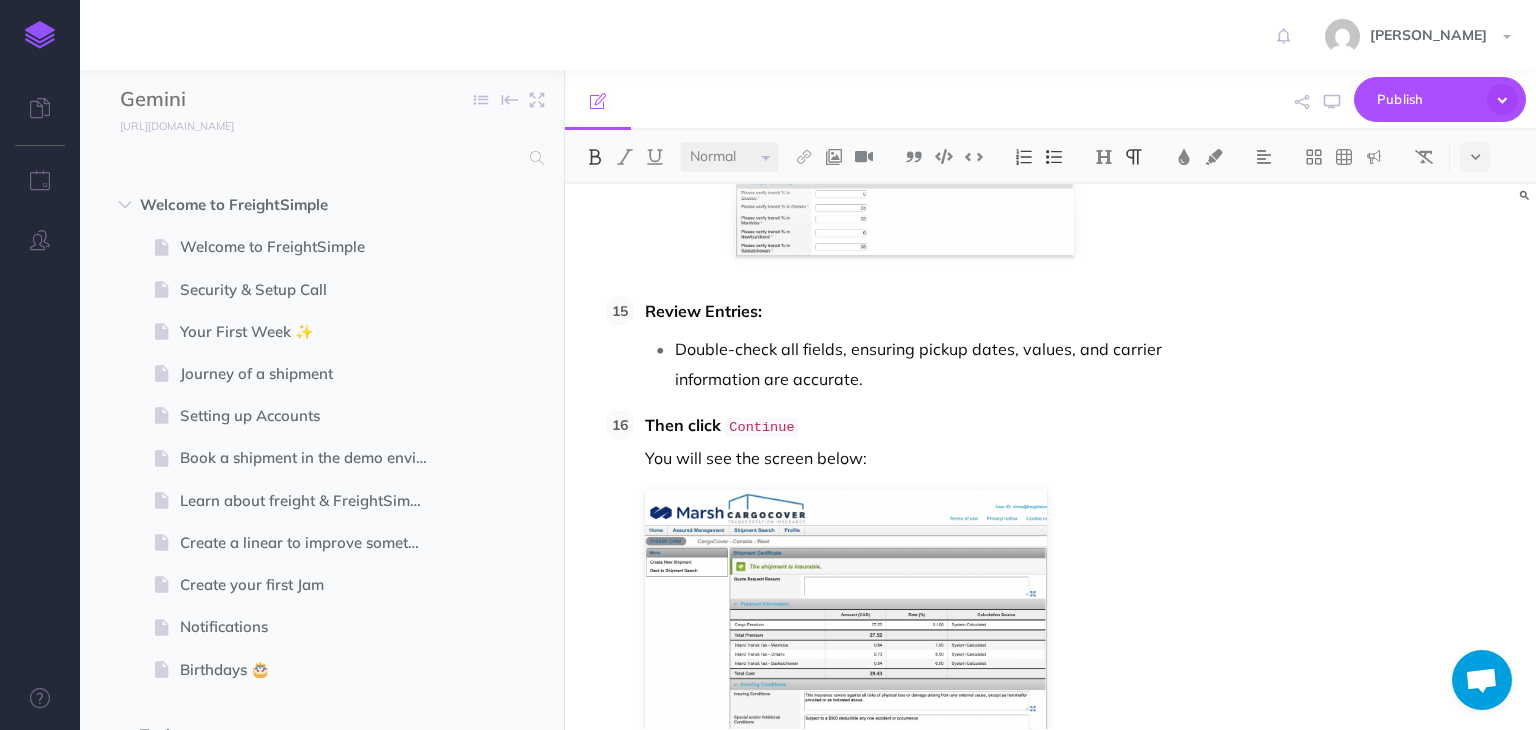 click on "Then click" at bounding box center (683, 811) 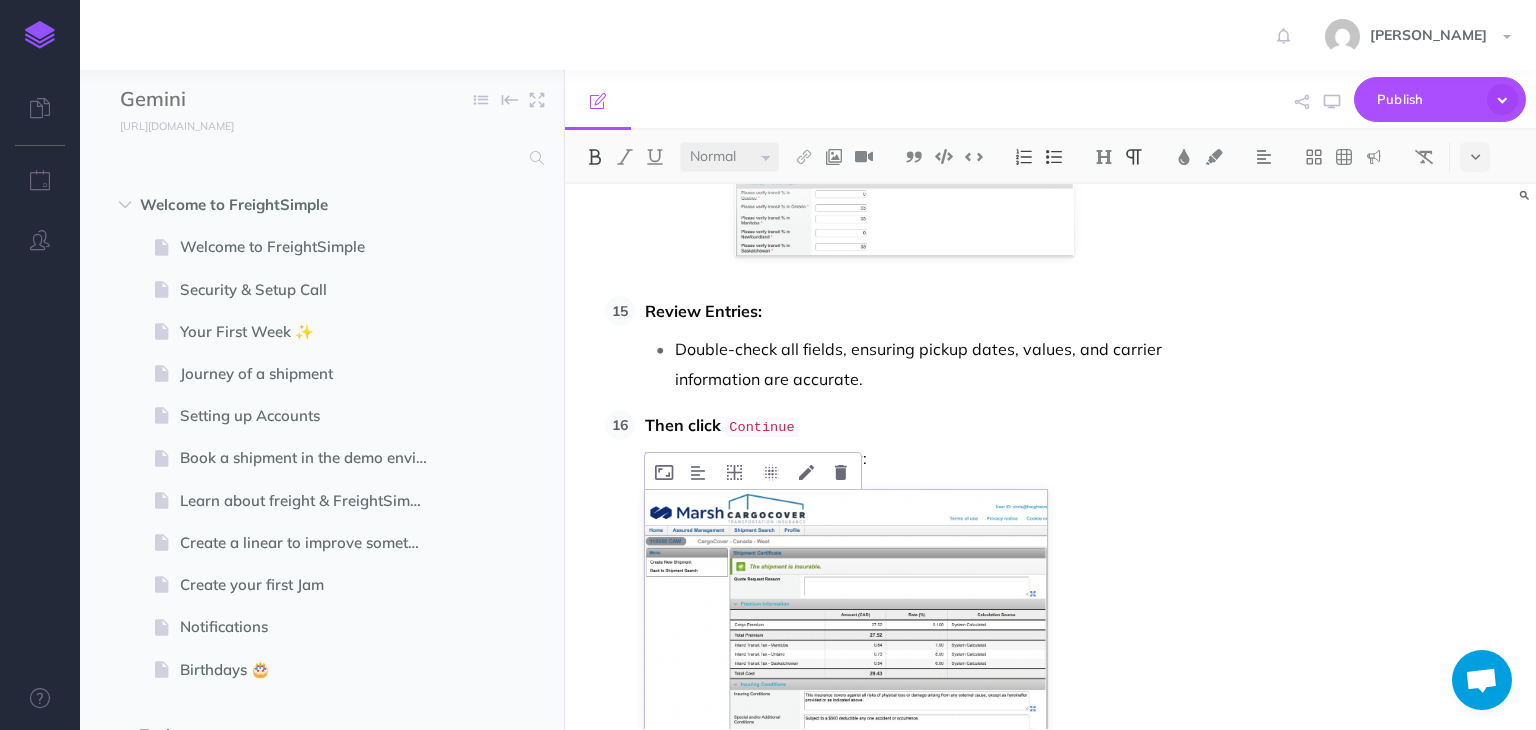 click at bounding box center (846, 623) 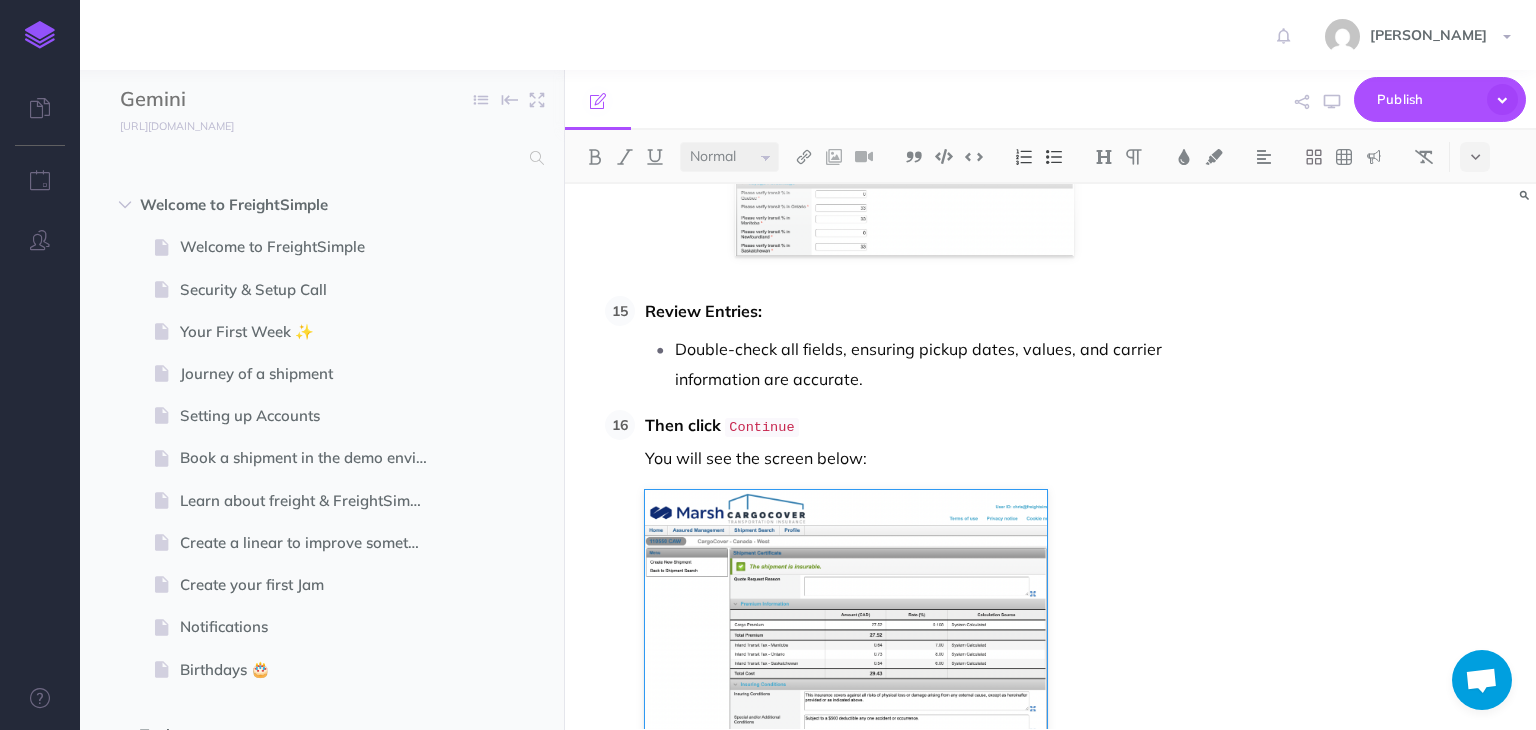 click on "You will see the screen below:" at bounding box center (932, 844) 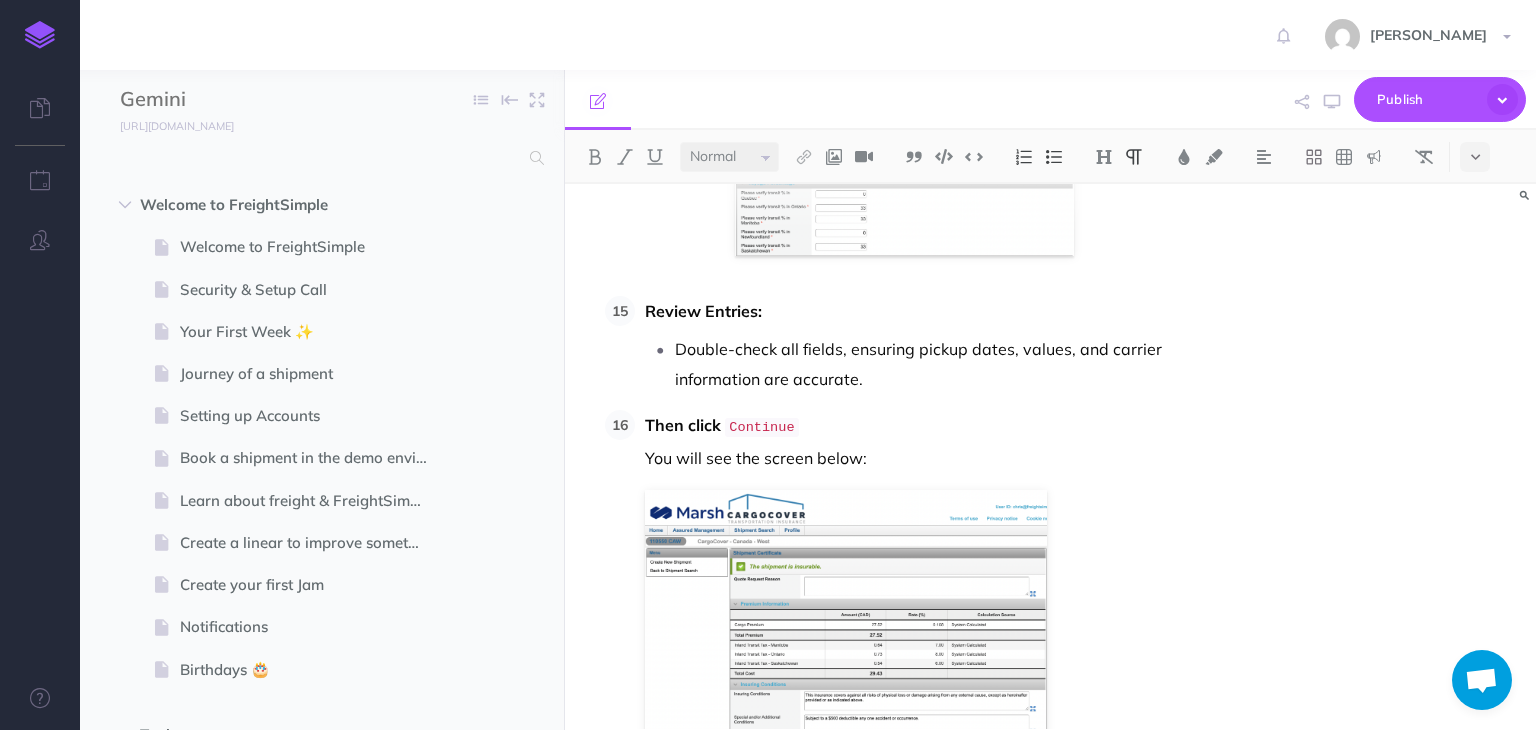 click on "Then click   Continue You will see the screen below:" at bounding box center (927, 827) 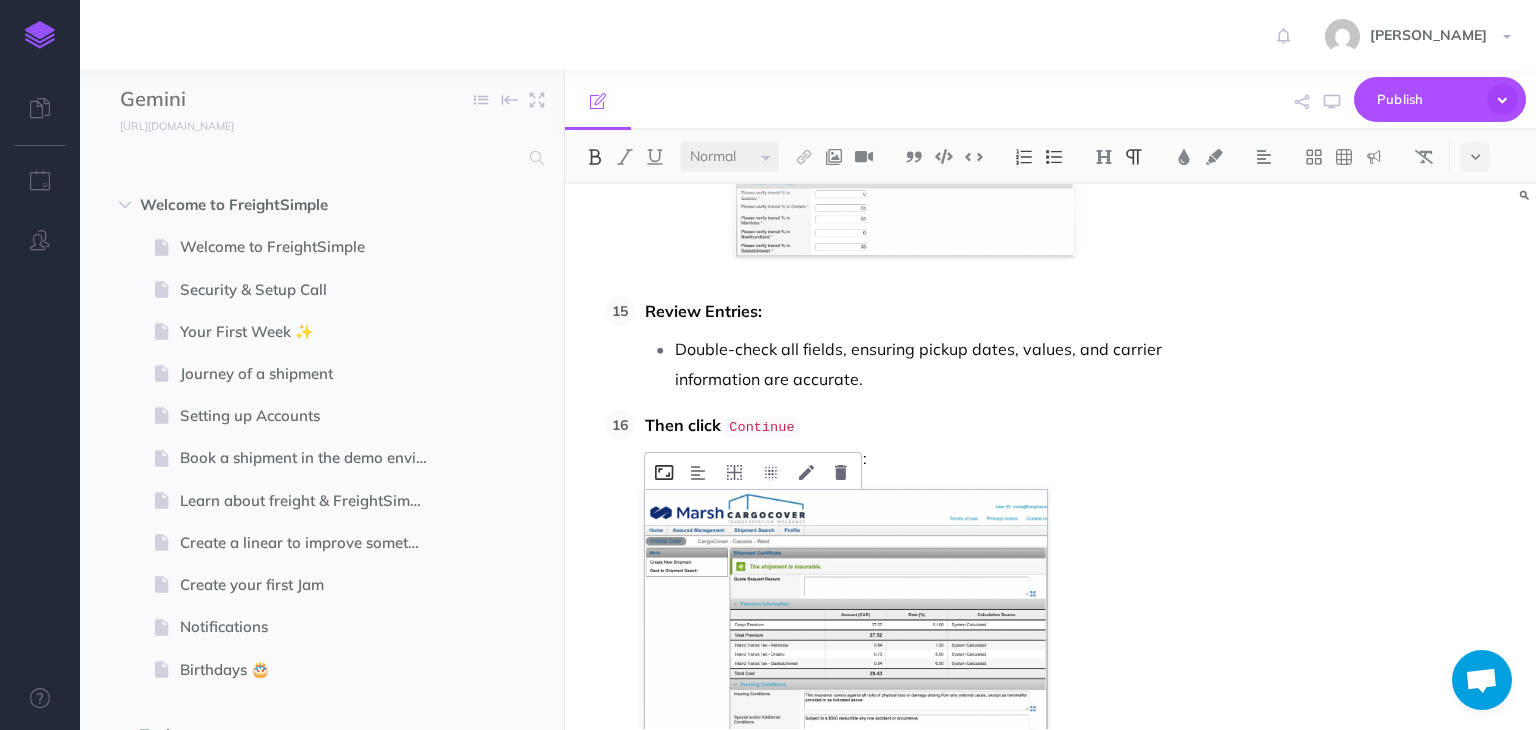 click at bounding box center [664, 472] 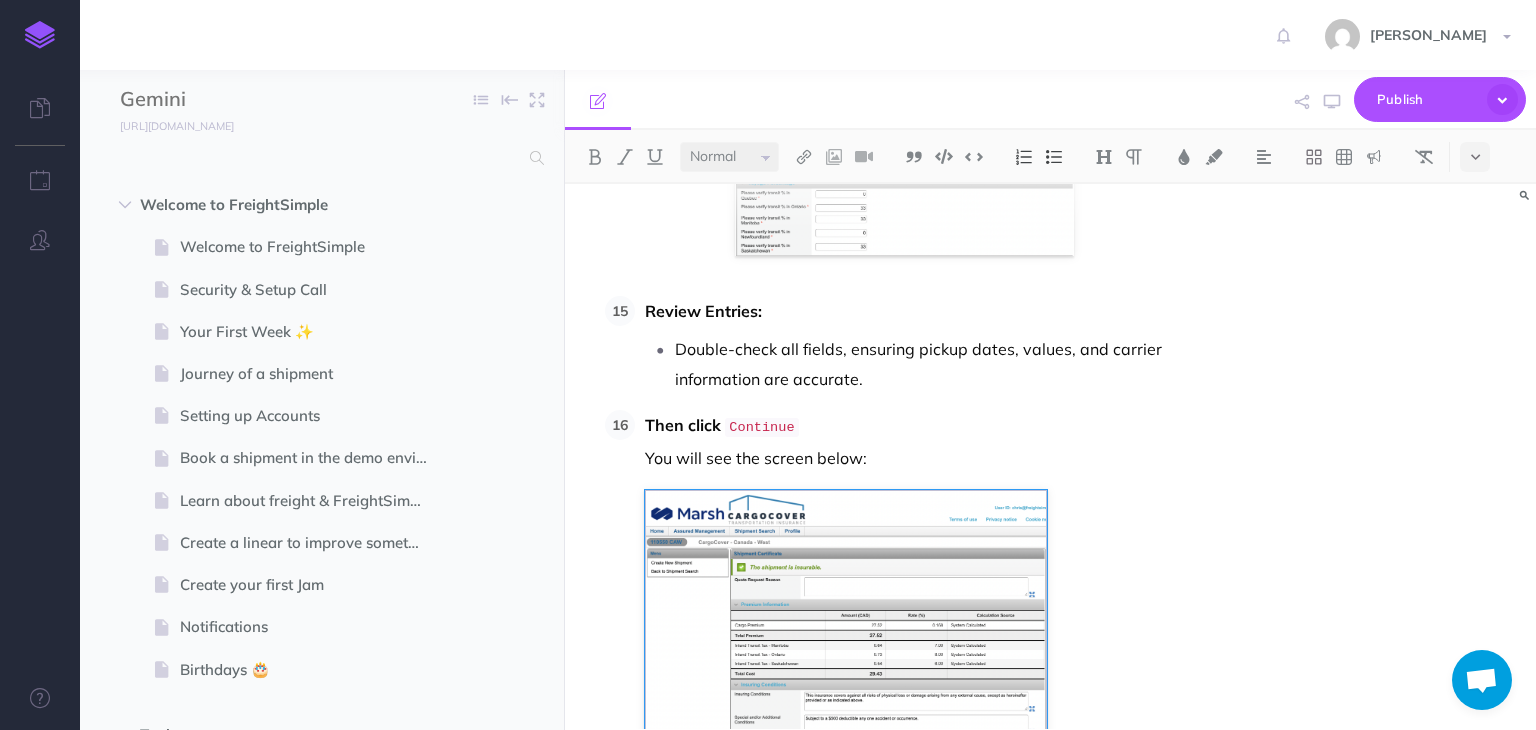 click on "Manually Purchasing Insurance We handle daily shipments where customers choose to add insurance when booking with us. It's essential to purchase this insurance through our partner, CargoCover, either  on or before the pickup date.  If we buy it afterward, coverage is likely invalid. When a customer books a shipment with insurance, a task is created on Monday. Once the insurance has been purchased, we can then close the task. Support Emails: CargoCover Support <Support@cargocover.com> Quijano, Erika <Erika.Quijano@marsh.com> Erika is our sales rep basically McIntosh, Kathleen <Kathleen.McIntosh@marsh.com> I think Kathleen is Erikaʼs boss Wilson, Michael <Michael.Wilson@marsh.com> Not sure his role. More senior than Erika Steinberg, Gianclaudio <Gianclaudio.Steinberg@marsh.com> Heʼs a VP if we really need to escalate higher Key things Basically you go to Cargocoverʼs website  https://www.cargocovercs.com/  must do this in Chrome browser, does not work well on others. See example here:  Preparation  tab." at bounding box center (1050, 456) 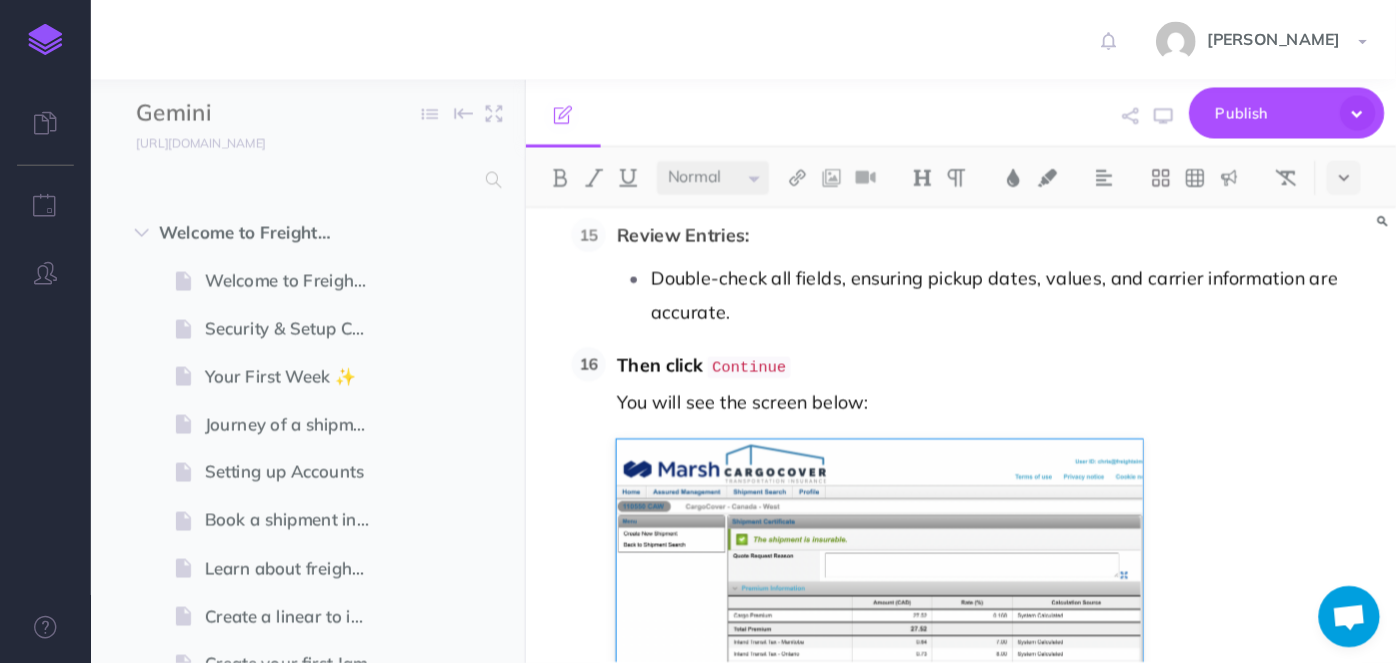 scroll, scrollTop: 8056, scrollLeft: 0, axis: vertical 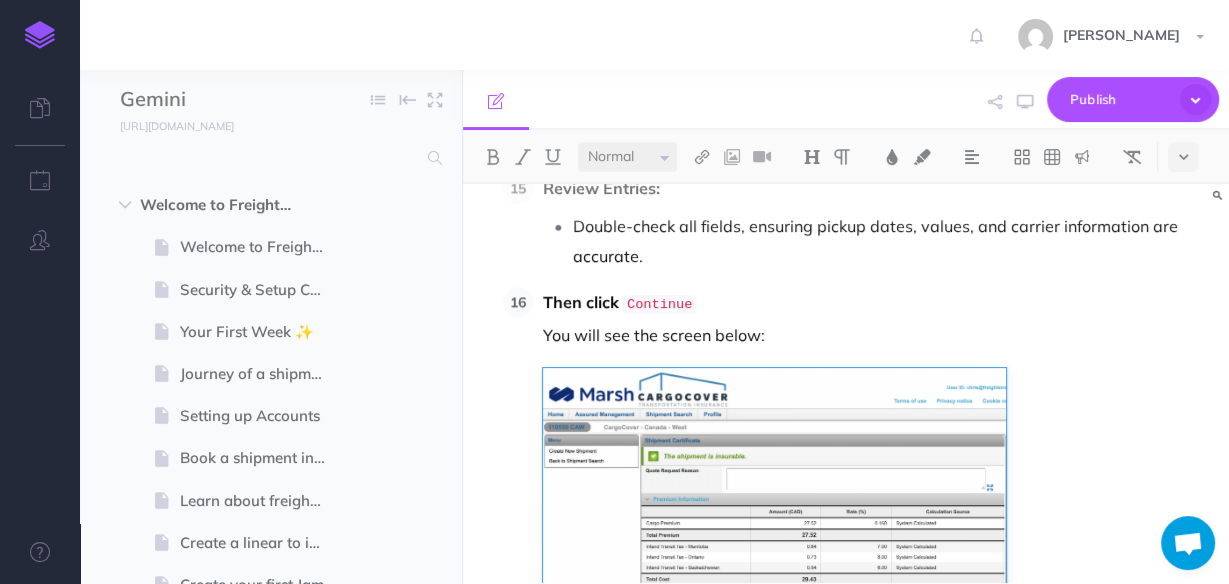 click on "Continue" at bounding box center (659, 731) 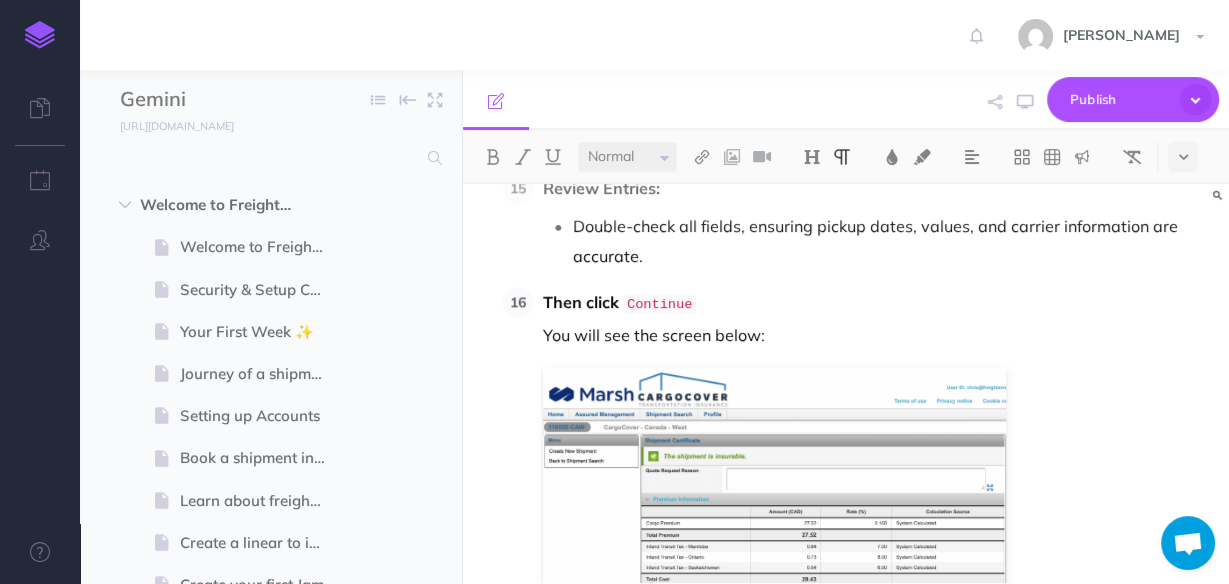 click on "Continue" at bounding box center [659, 731] 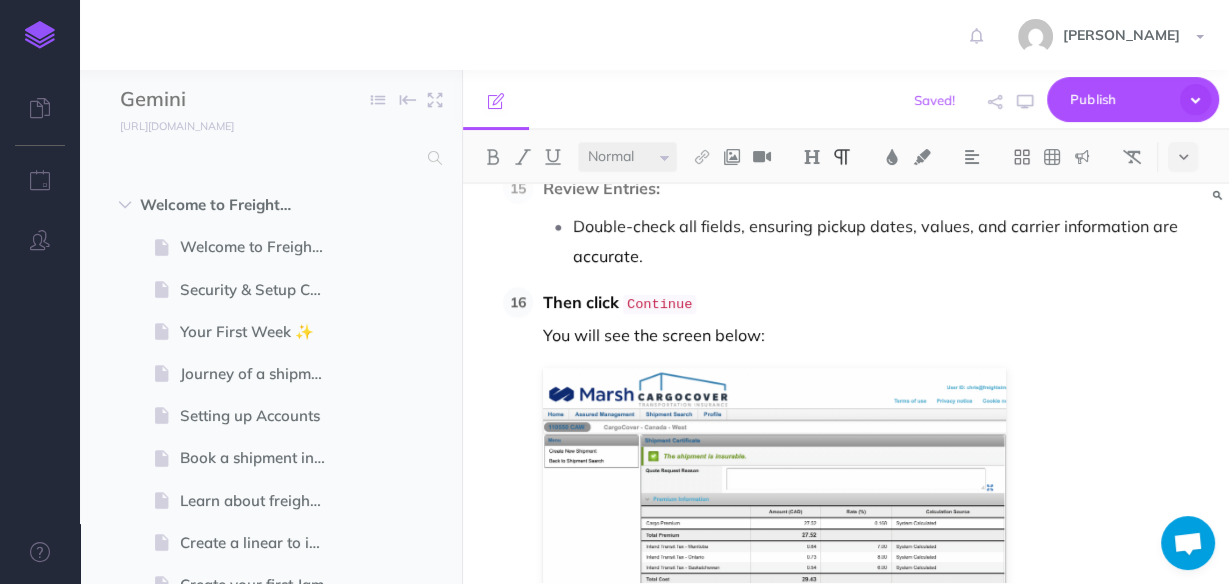 click on "You will see the screen below:" at bounding box center [873, 762] 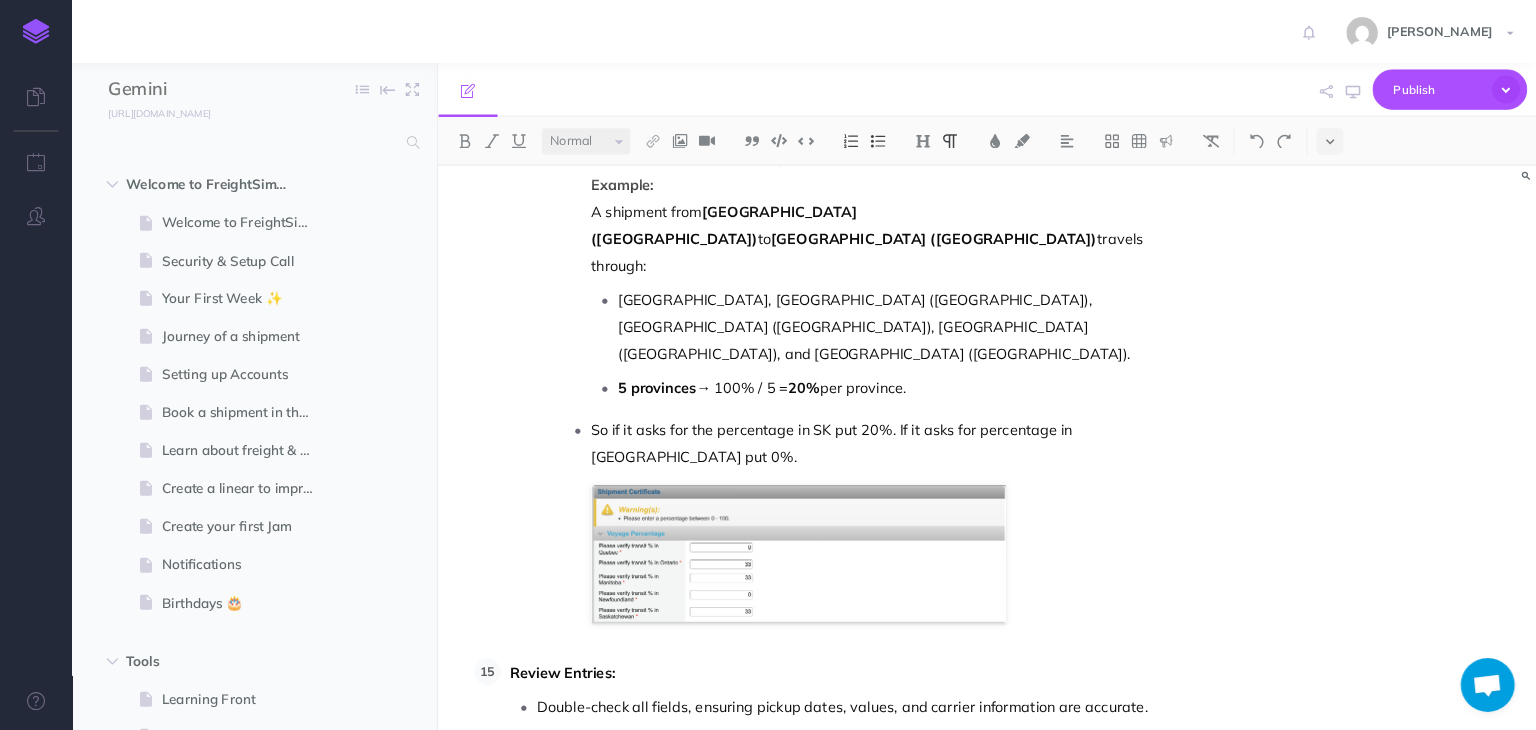 scroll, scrollTop: 7779, scrollLeft: 0, axis: vertical 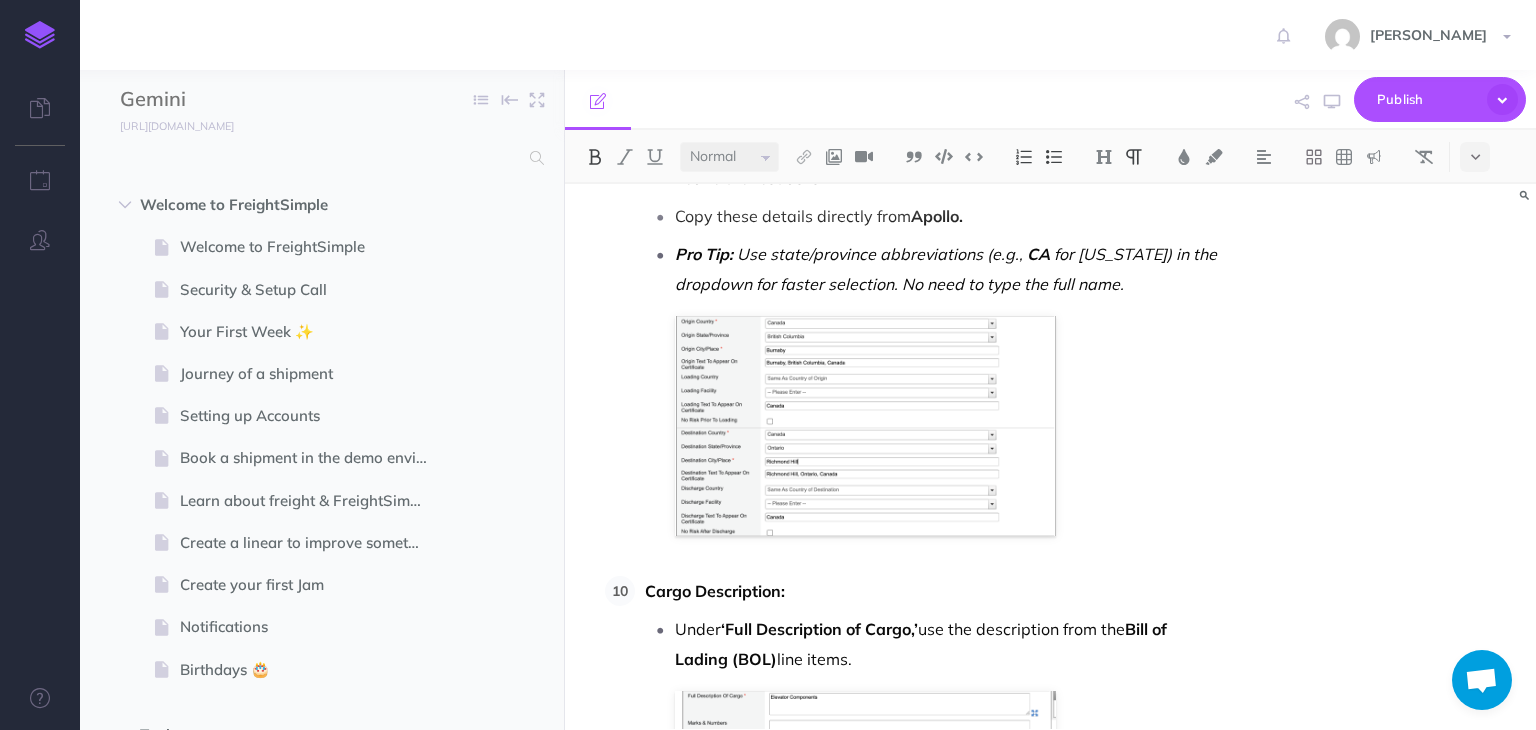 click on "Cargo Description: Under  ‘Full Description of Cargo,’  use the description from the  Bill of Lading (BOL)  line items." at bounding box center [927, 694] 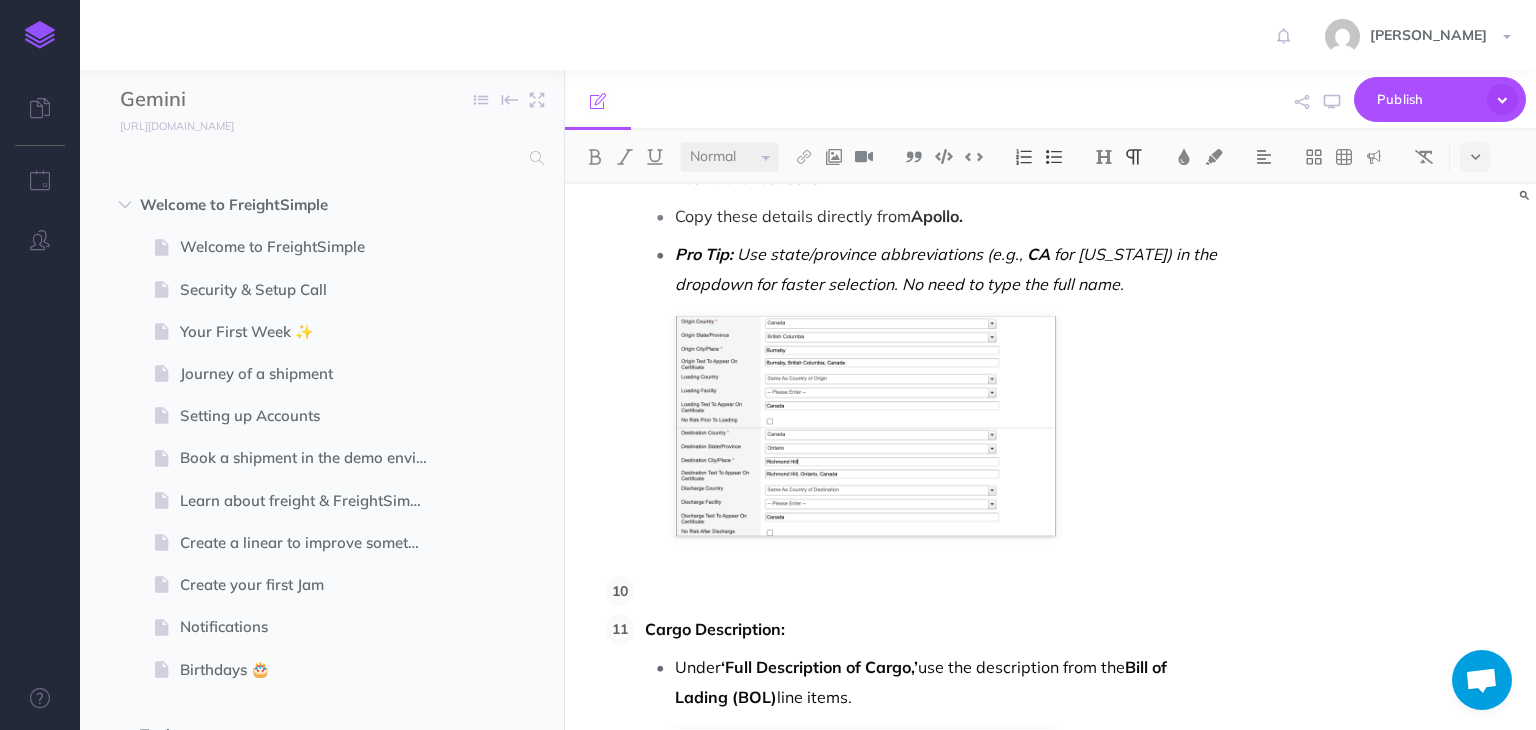 click at bounding box center (932, 591) 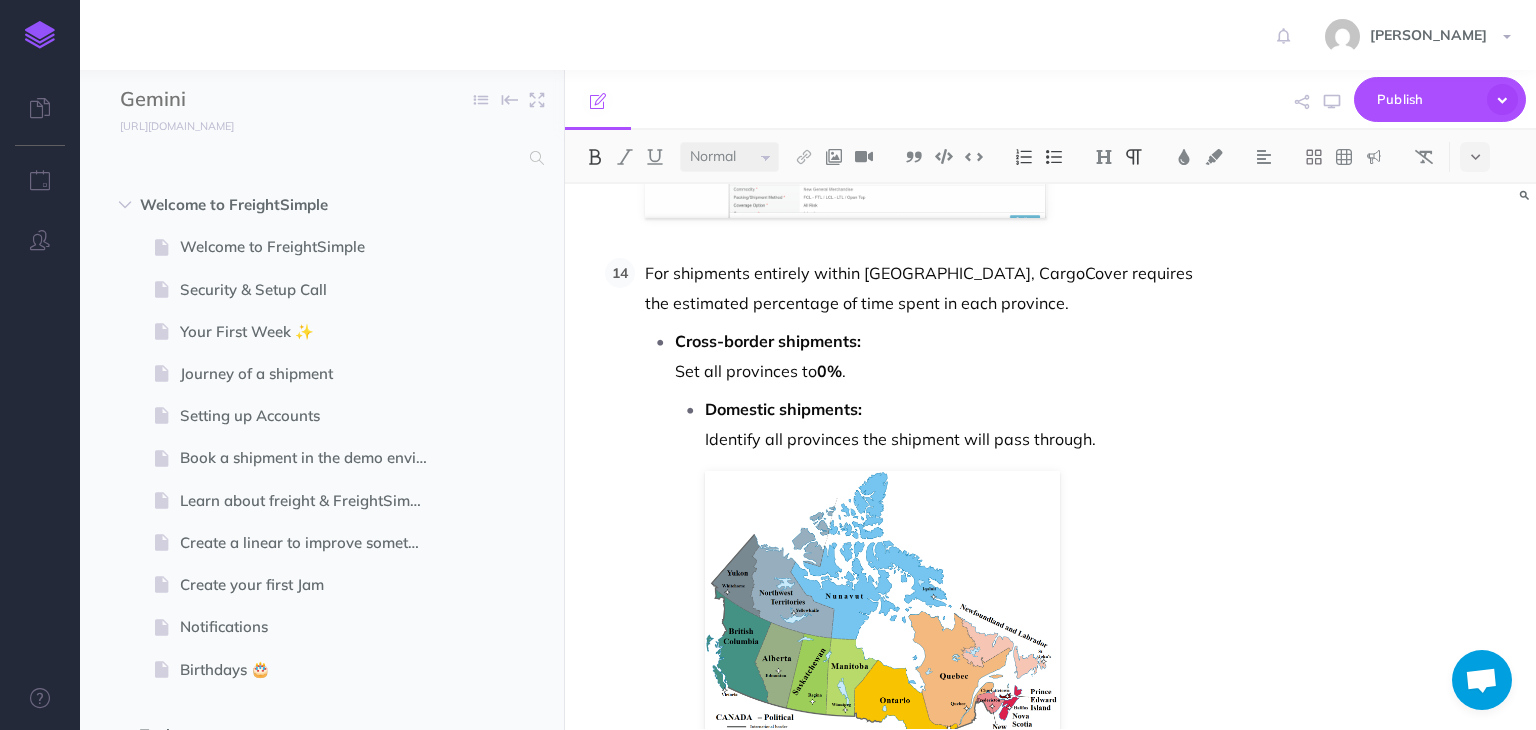 scroll, scrollTop: 6761, scrollLeft: 0, axis: vertical 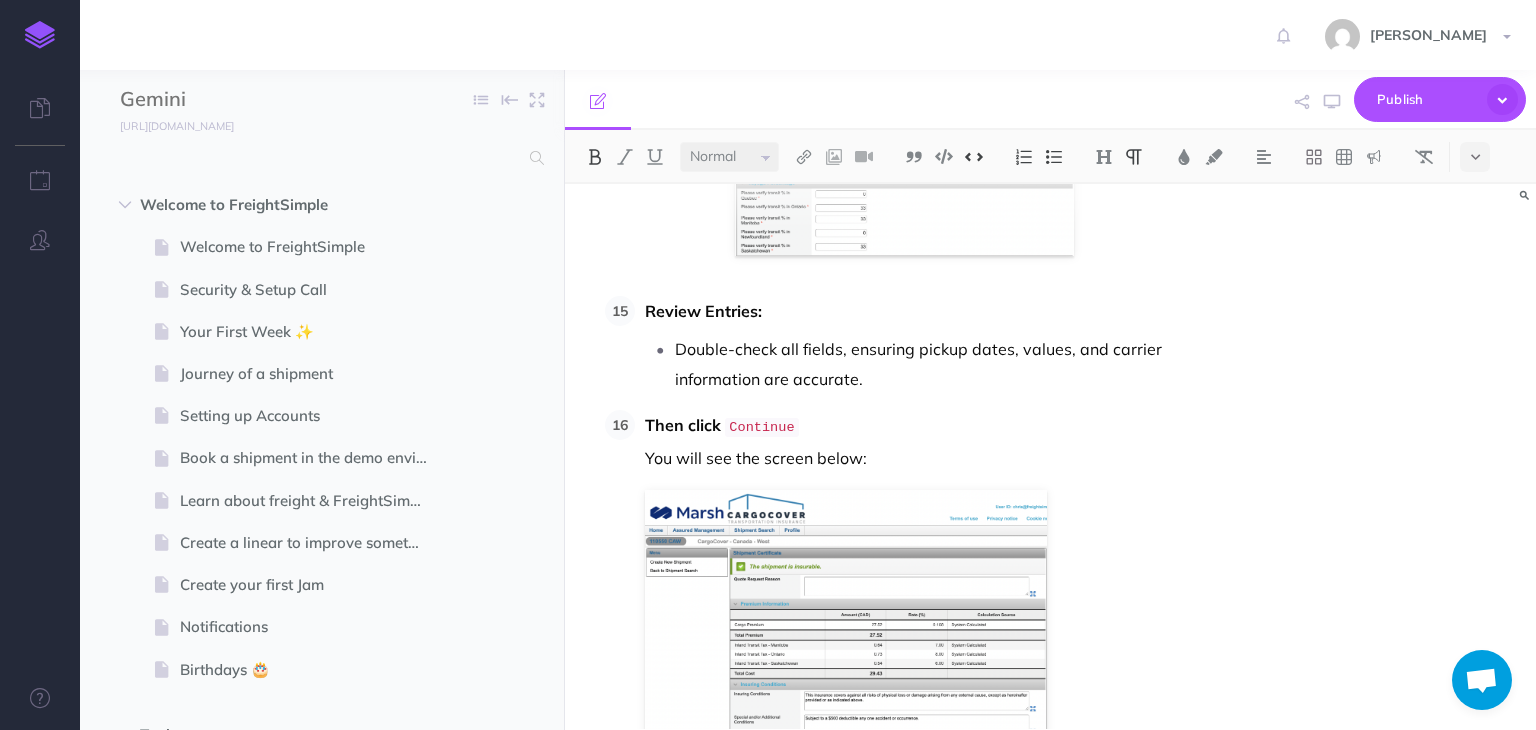 drag, startPoint x: 883, startPoint y: 619, endPoint x: 637, endPoint y: 595, distance: 247.16795 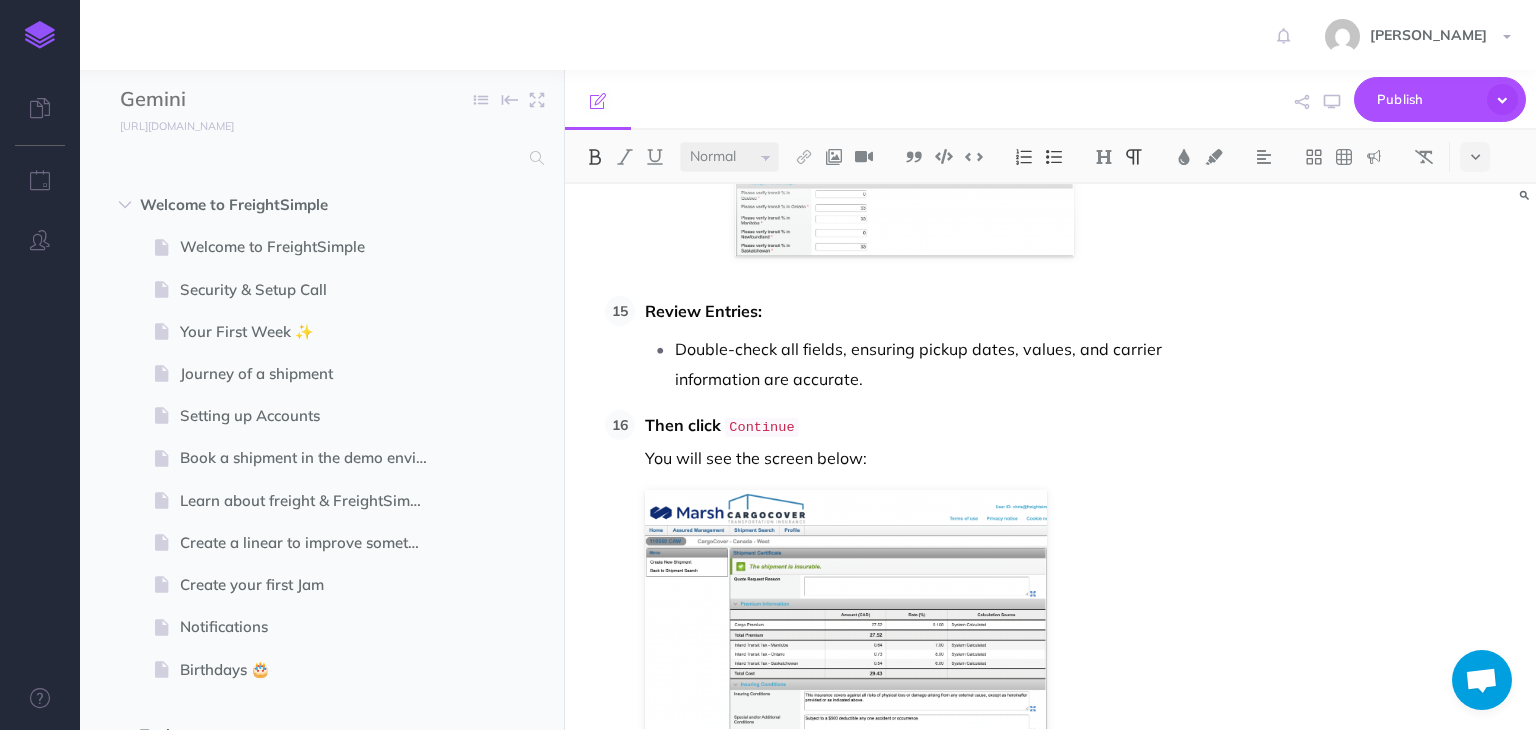click on "Then click" at bounding box center (683, 898) 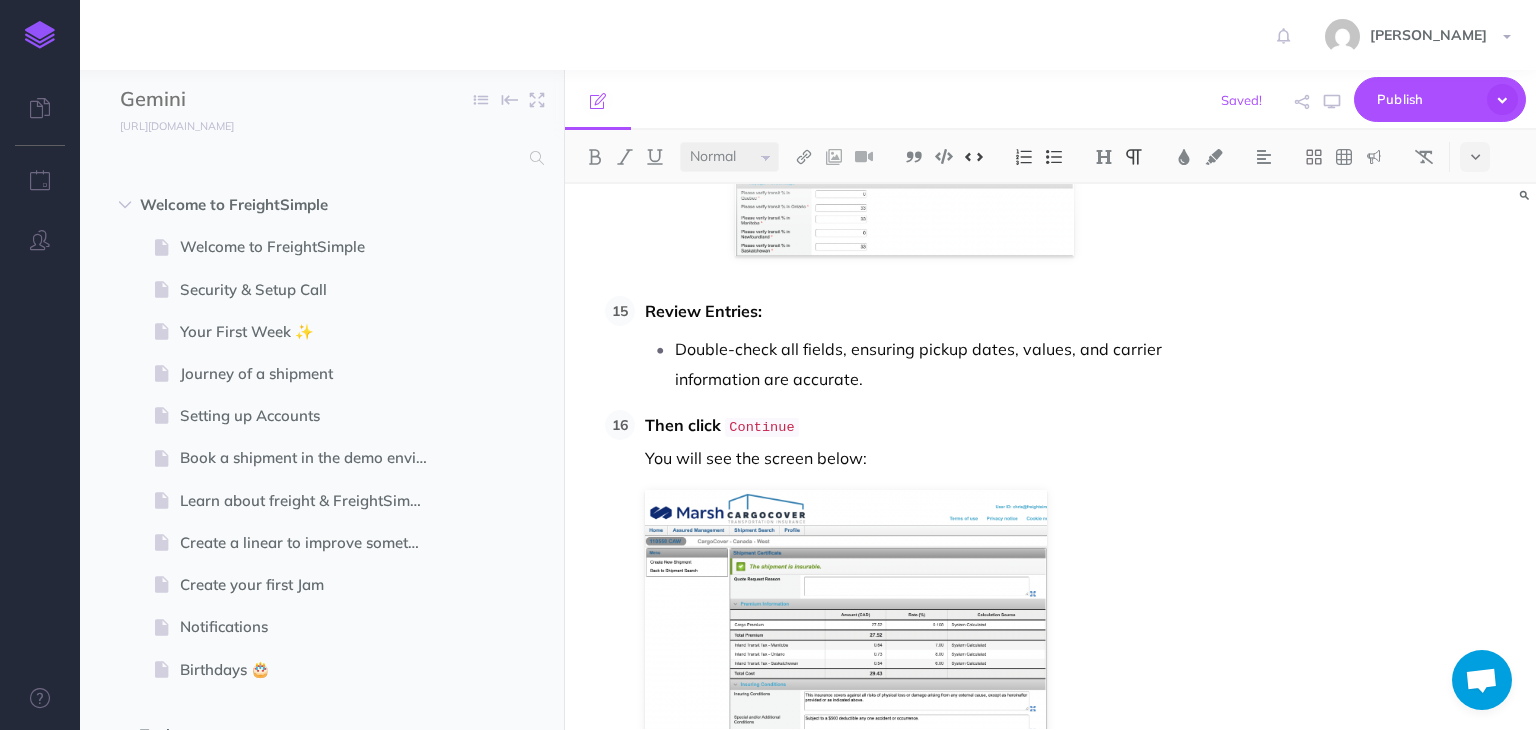 drag, startPoint x: 816, startPoint y: 668, endPoint x: 748, endPoint y: 668, distance: 68 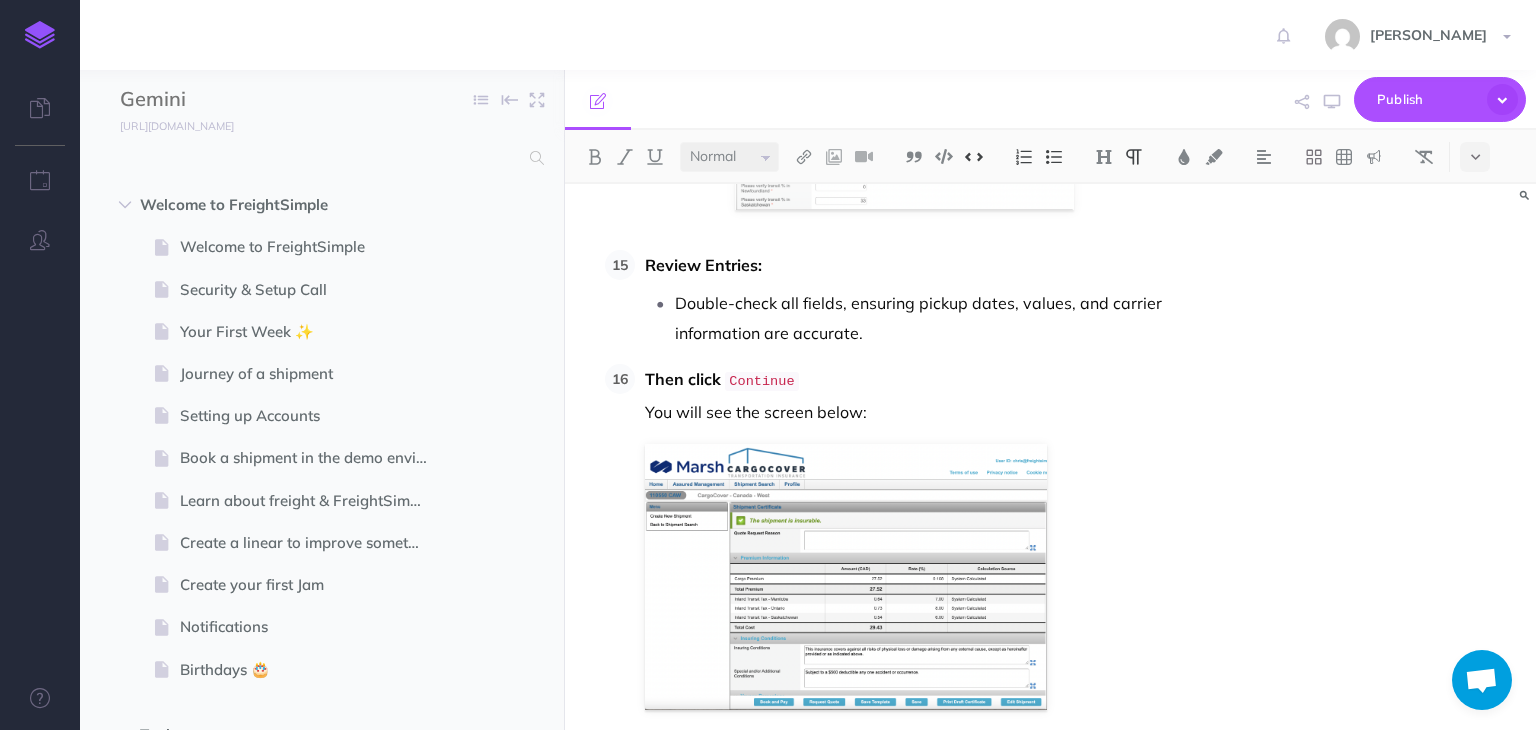scroll, scrollTop: 7848, scrollLeft: 0, axis: vertical 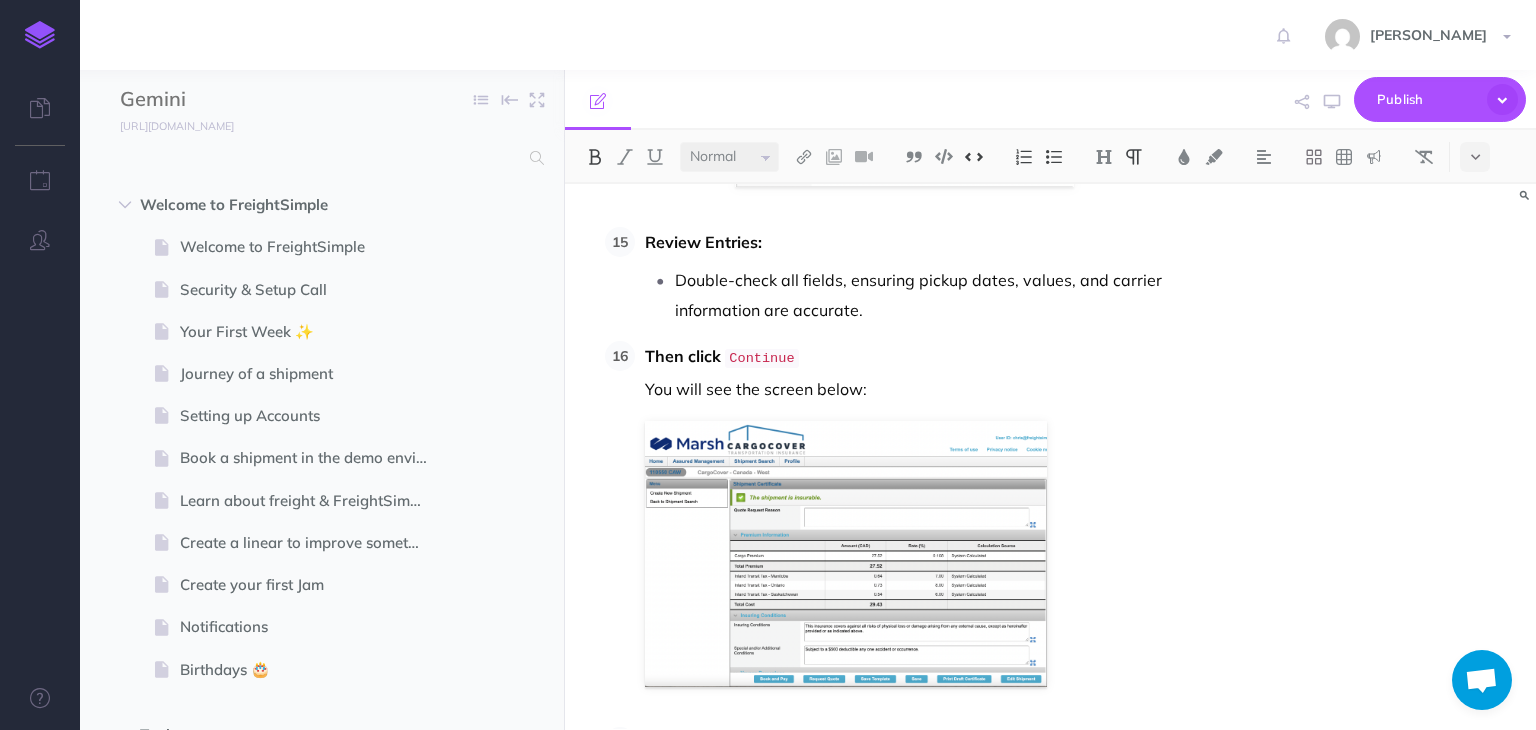 drag, startPoint x: 648, startPoint y: 596, endPoint x: 822, endPoint y: 597, distance: 174.00287 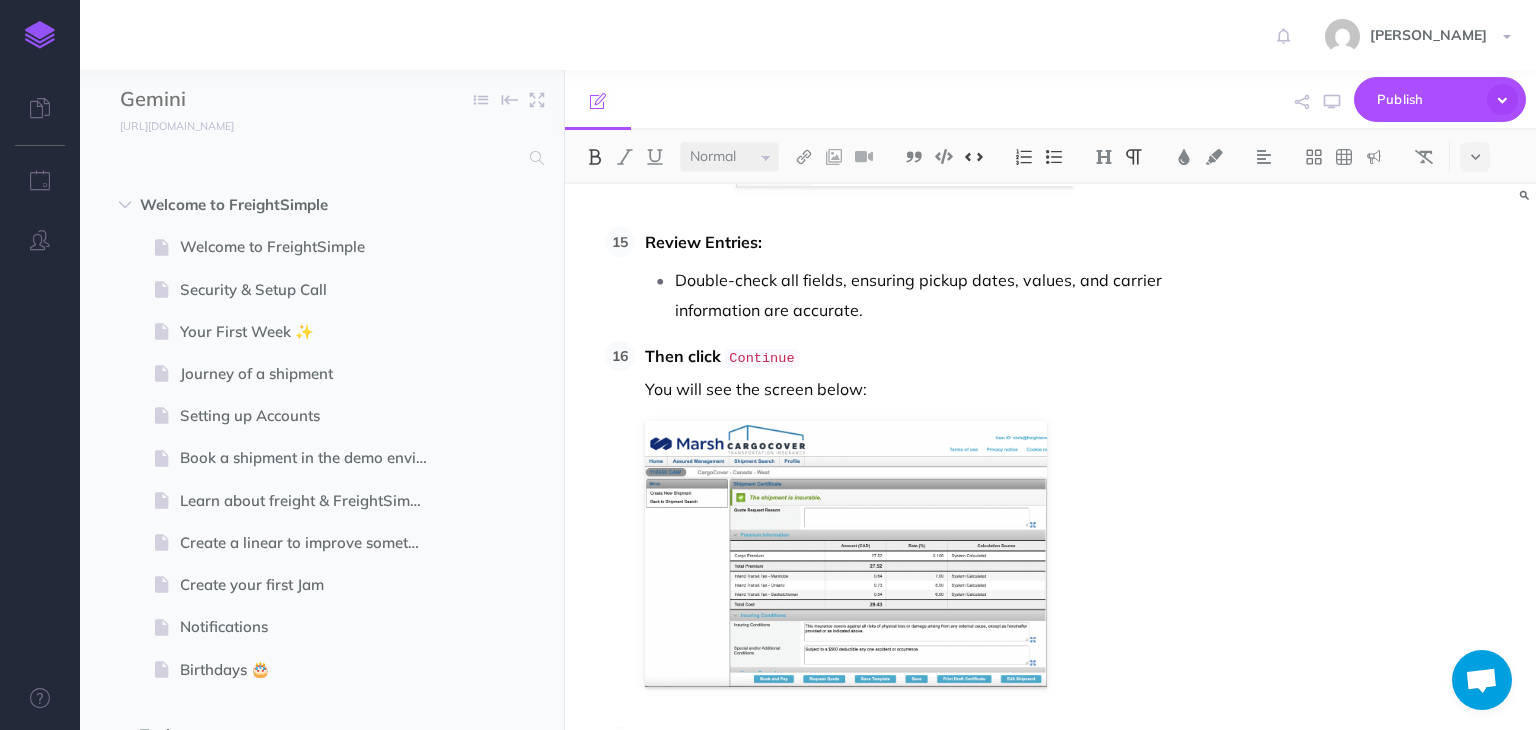 click on "Then click   Book and Pay" at bounding box center (932, 814) 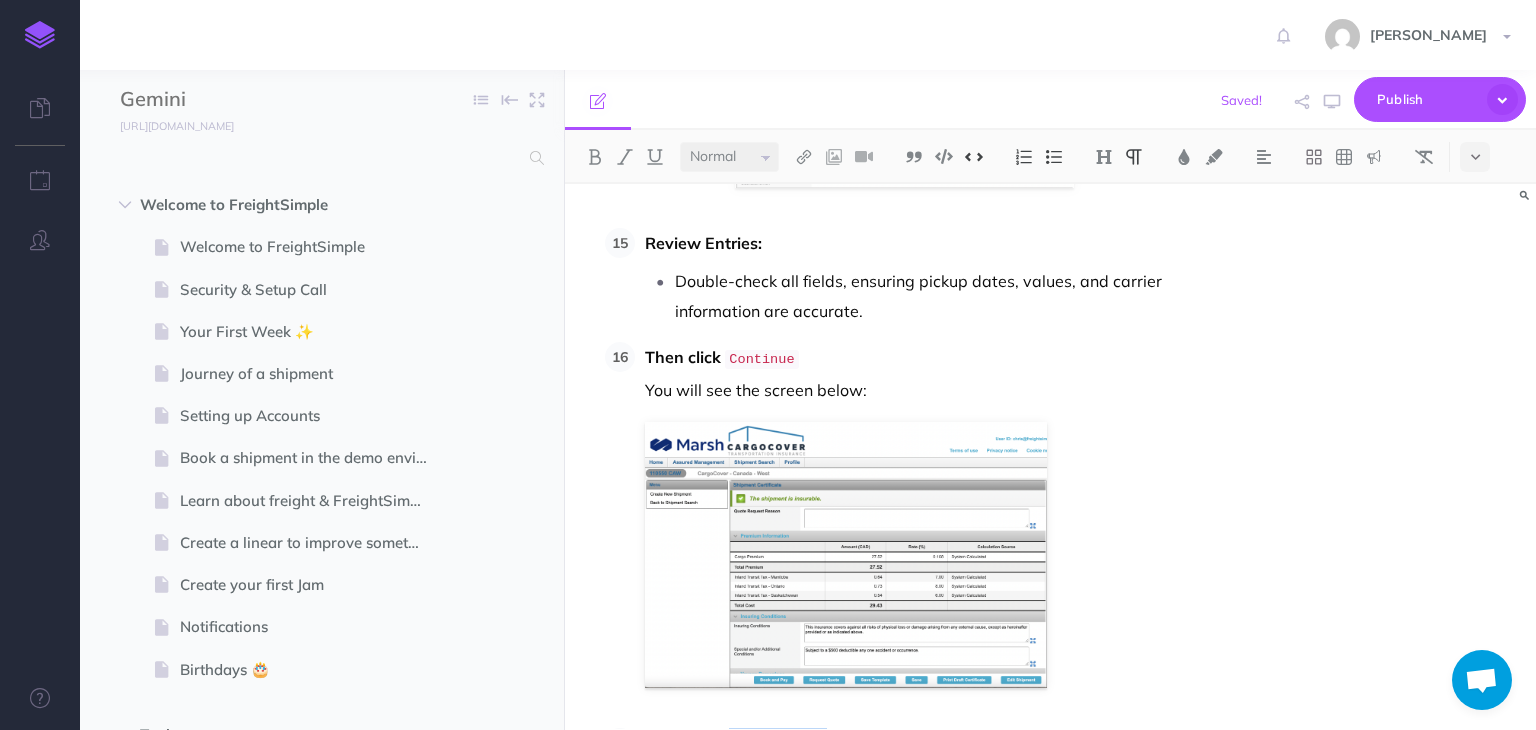 drag, startPoint x: 830, startPoint y: 526, endPoint x: 730, endPoint y: 535, distance: 100.40418 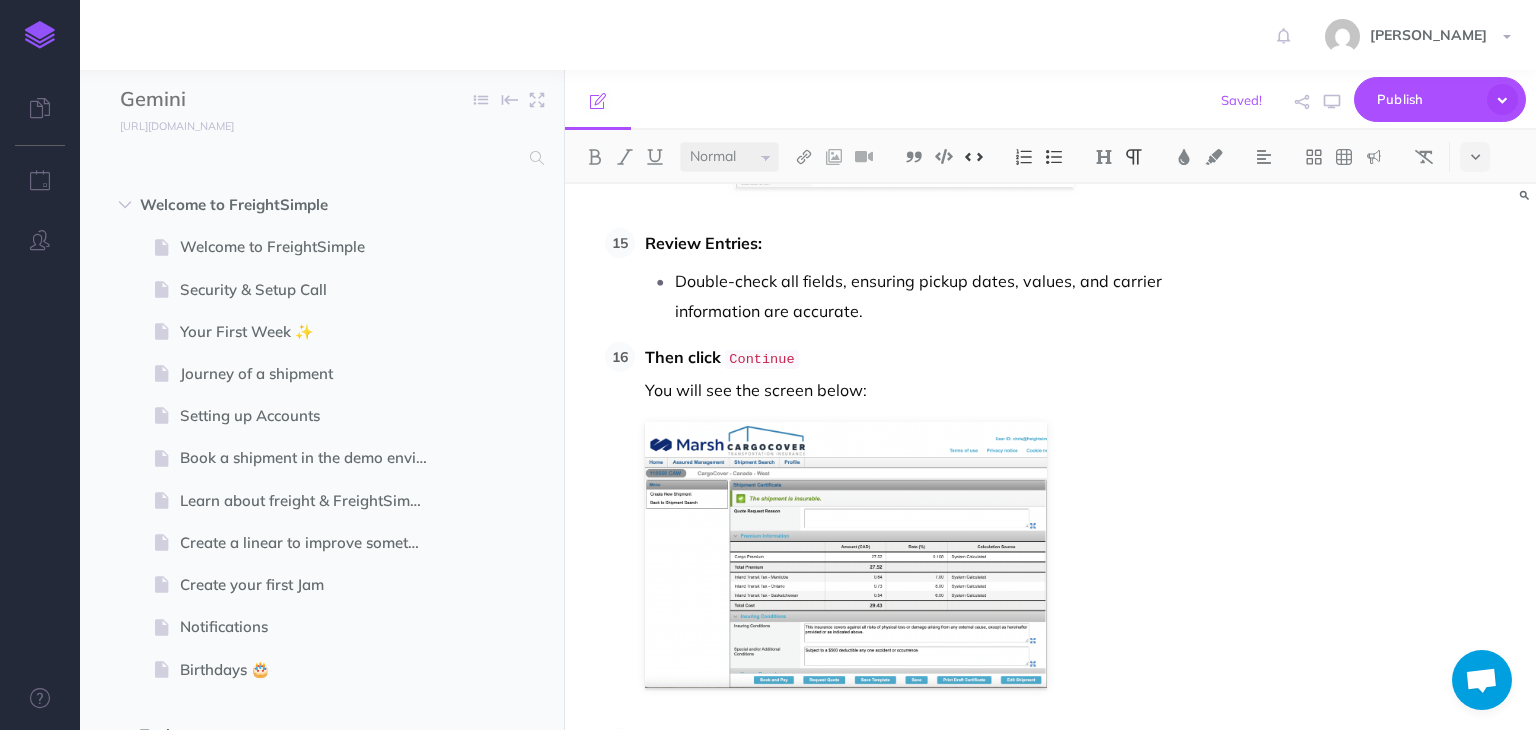click on "Add the credit card for payment and click" at bounding box center [932, 814] 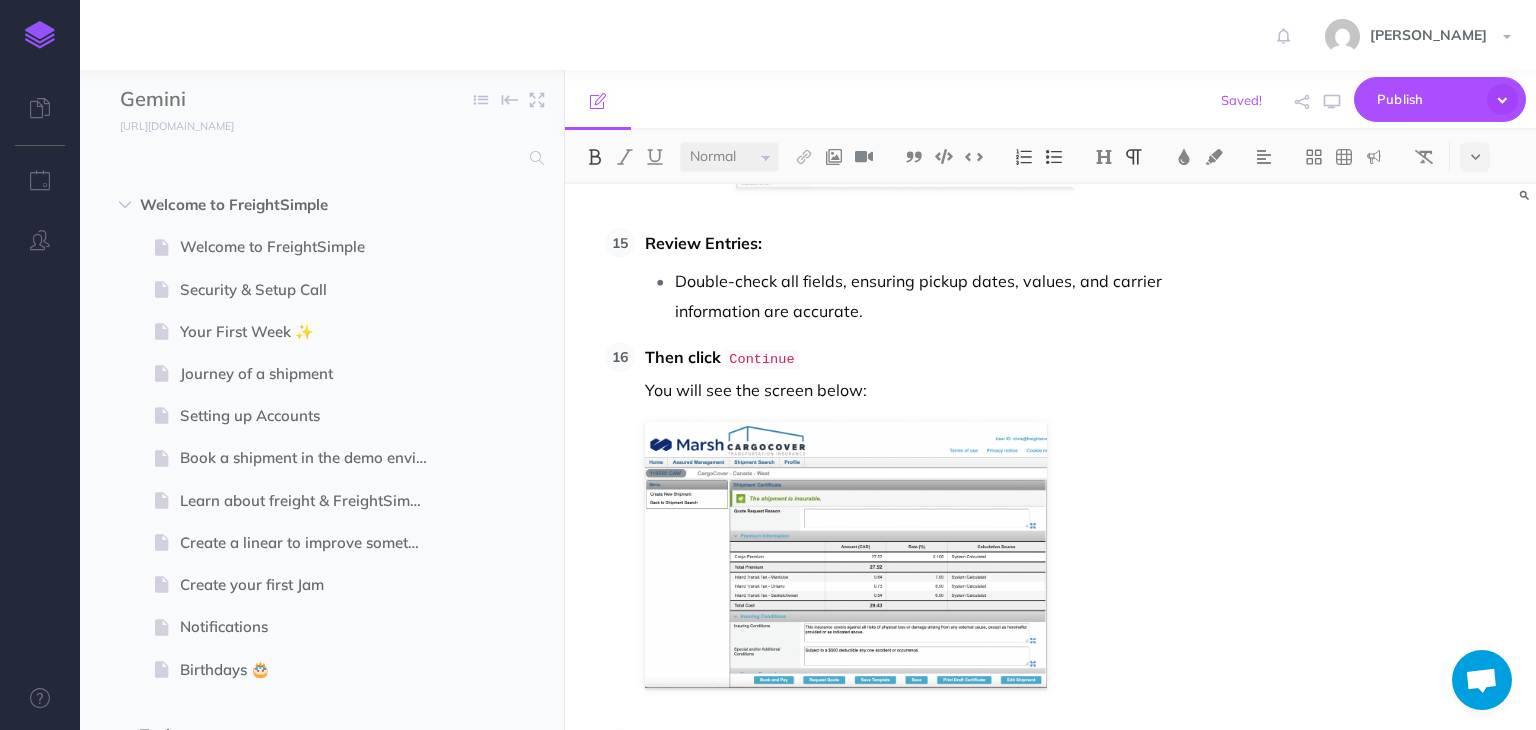 scroll, scrollTop: 7848, scrollLeft: 0, axis: vertical 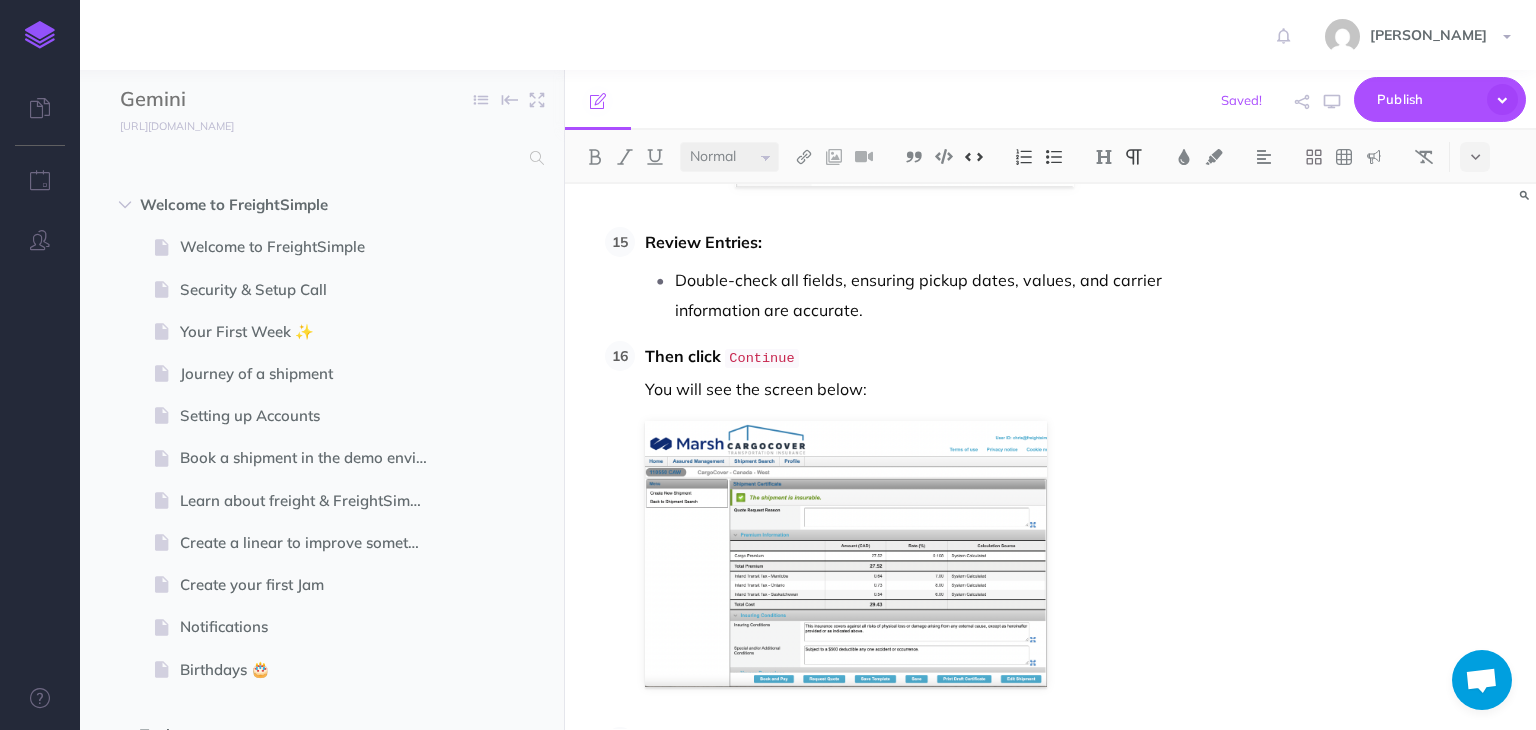 drag, startPoint x: 972, startPoint y: 591, endPoint x: 1057, endPoint y: 593, distance: 85.02353 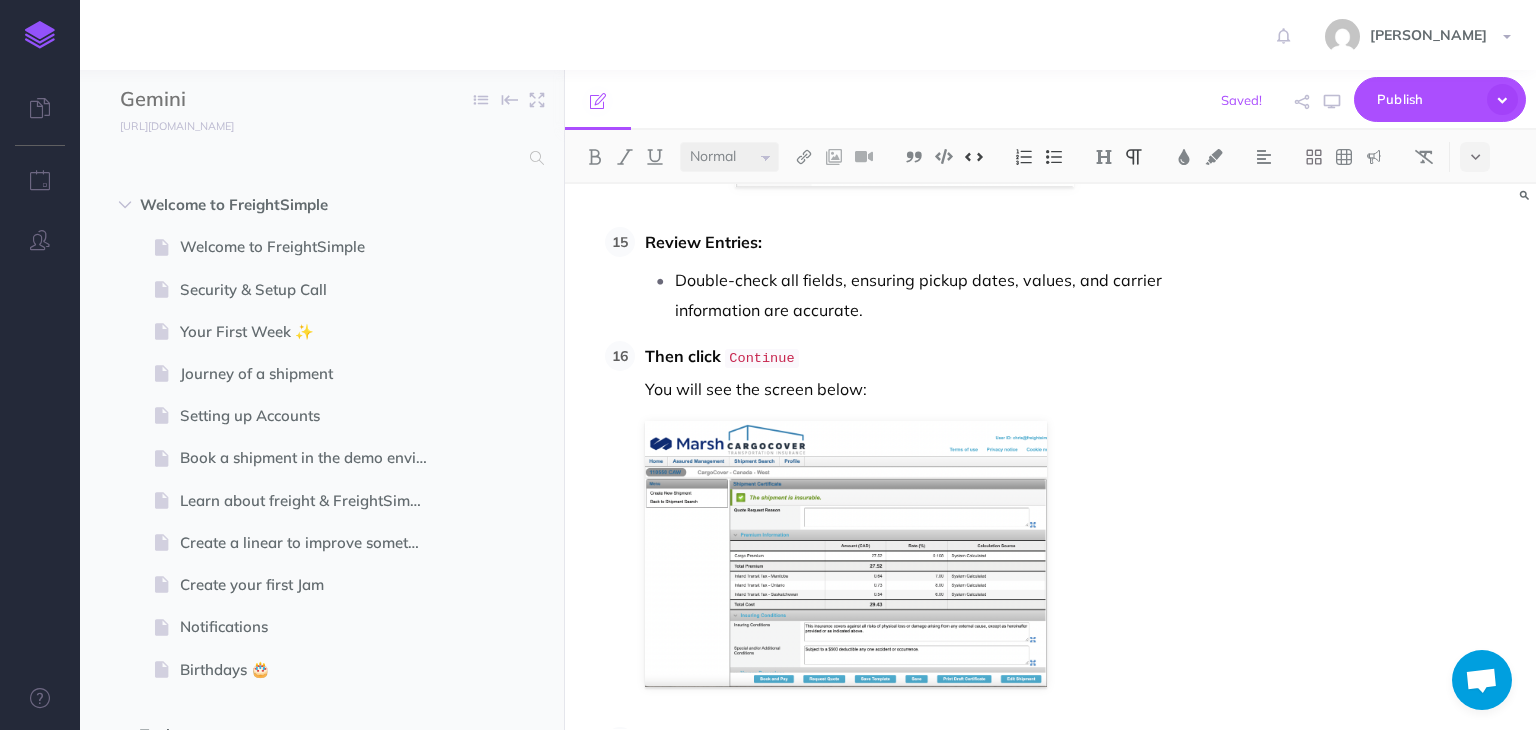 click on "Book and Pay" at bounding box center [1012, 815] 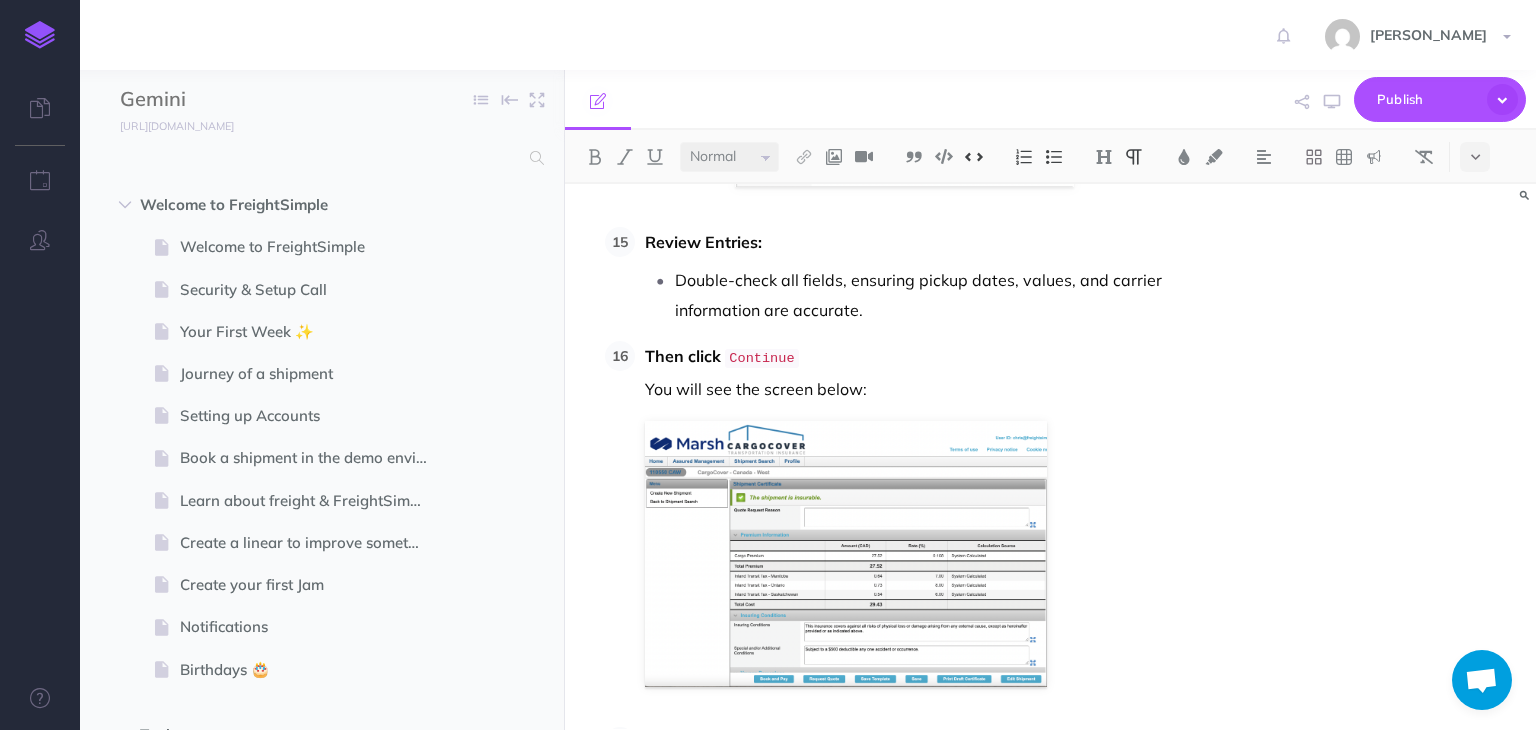 click on "You will see the screen below:" at bounding box center [932, 846] 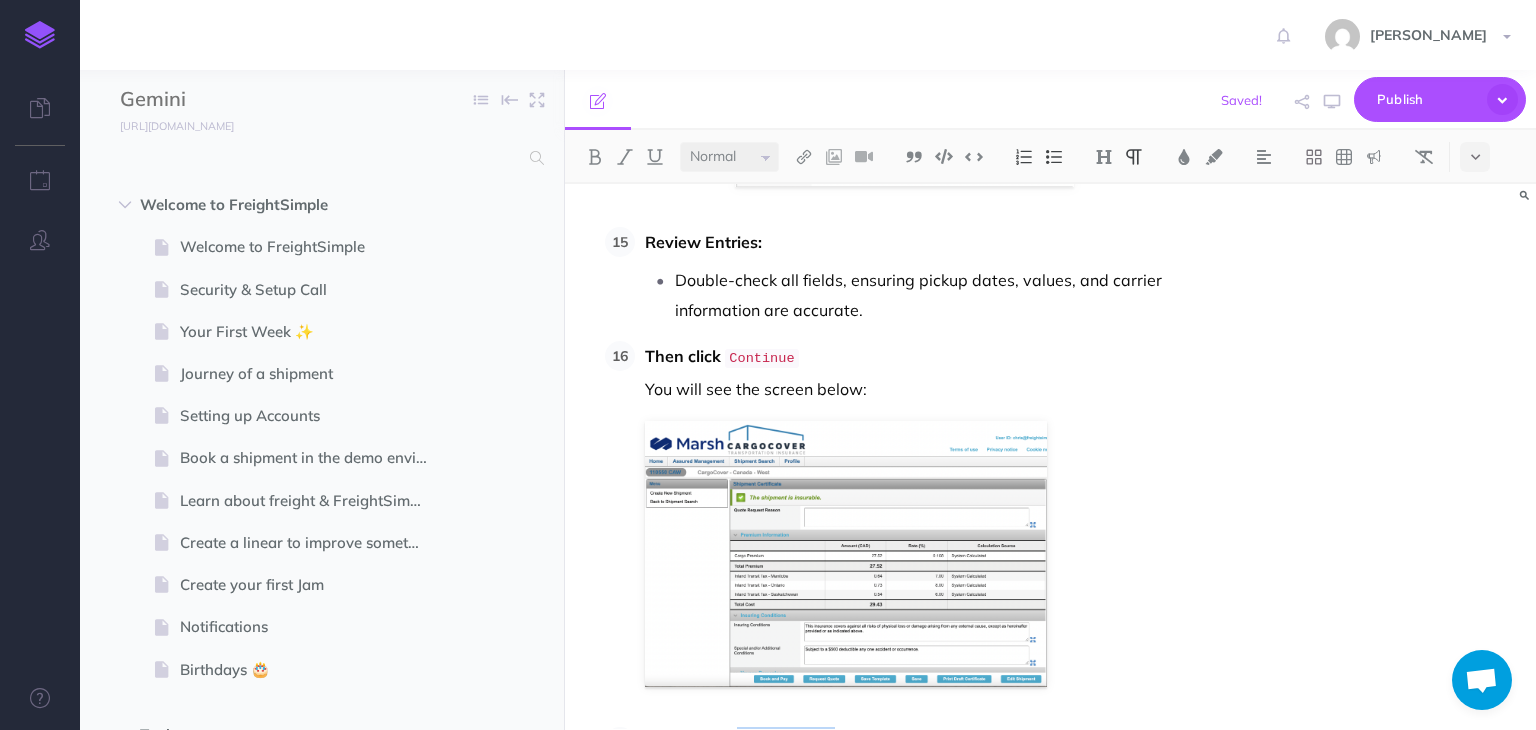 drag, startPoint x: 824, startPoint y: 541, endPoint x: 740, endPoint y: 540, distance: 84.00595 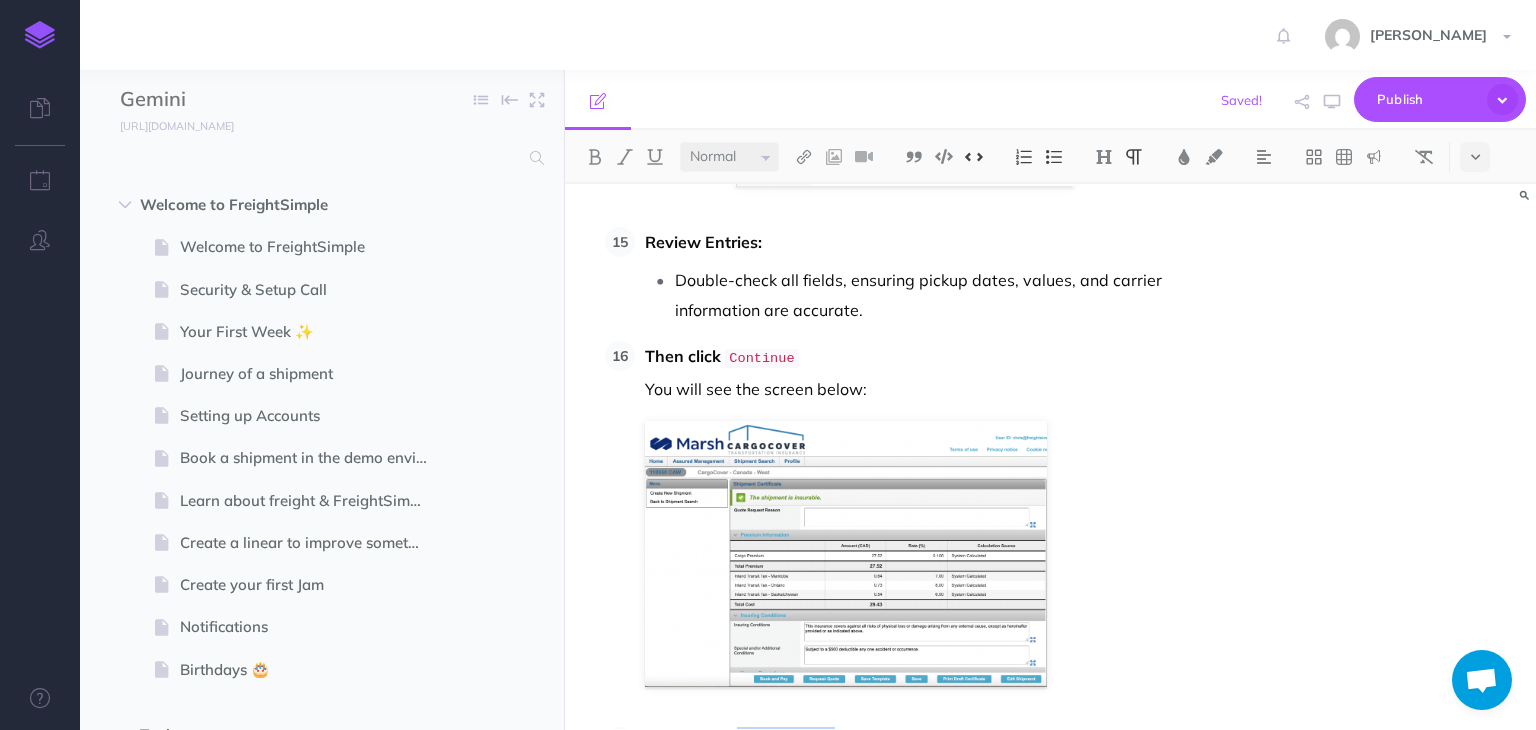 click on "Then click   Book and Pay" at bounding box center (932, 743) 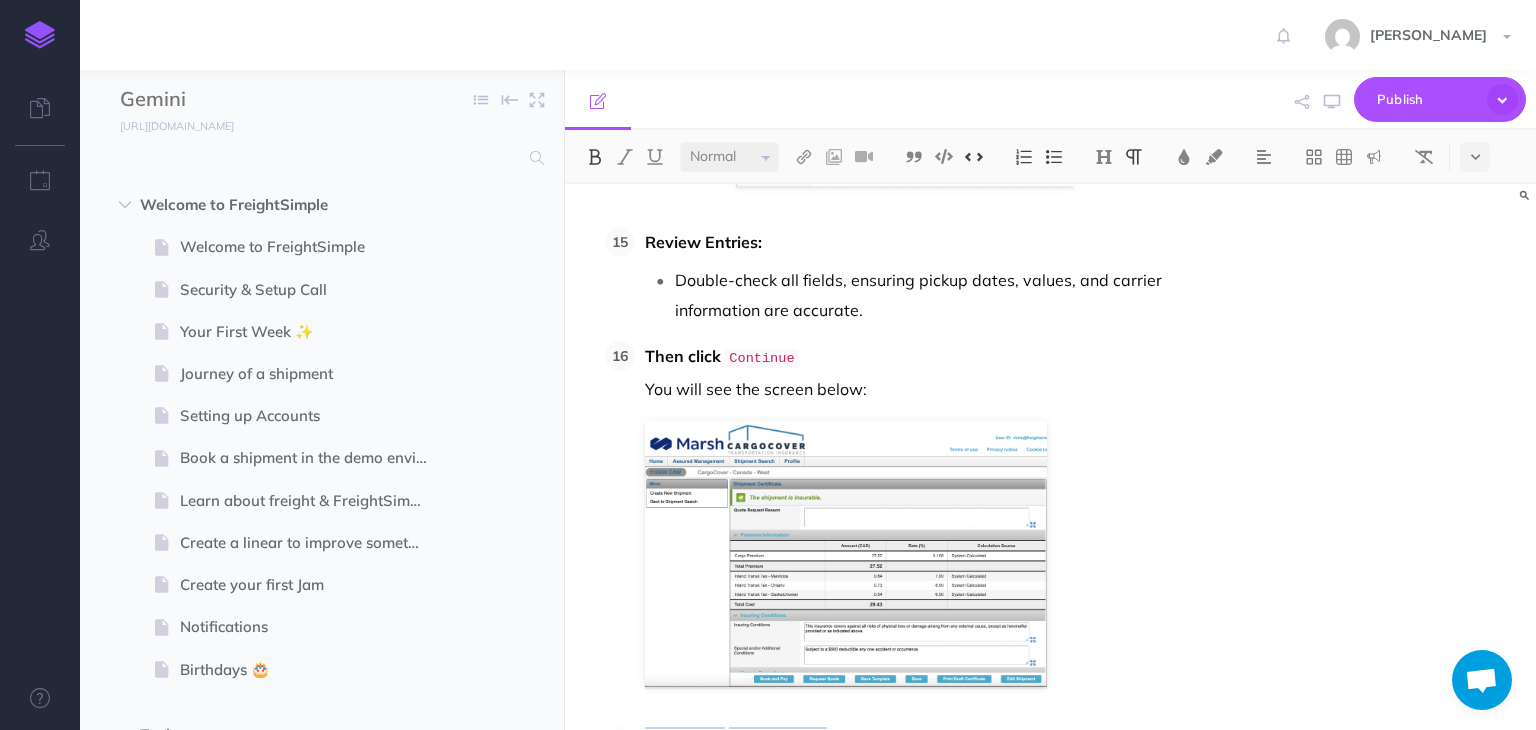 drag, startPoint x: 852, startPoint y: 516, endPoint x: 648, endPoint y: 522, distance: 204.08821 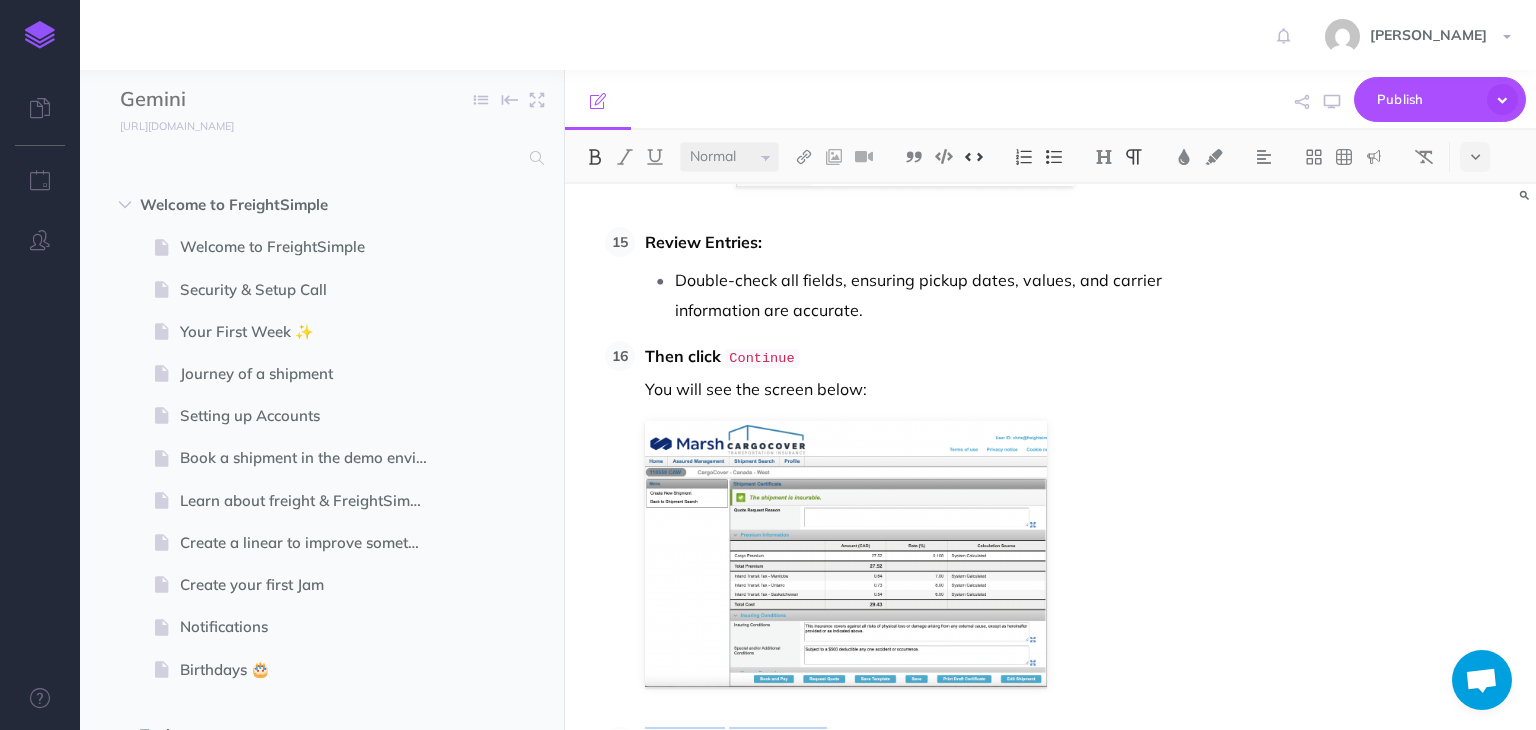 click on "Then click   Book and Pay" at bounding box center (932, 743) 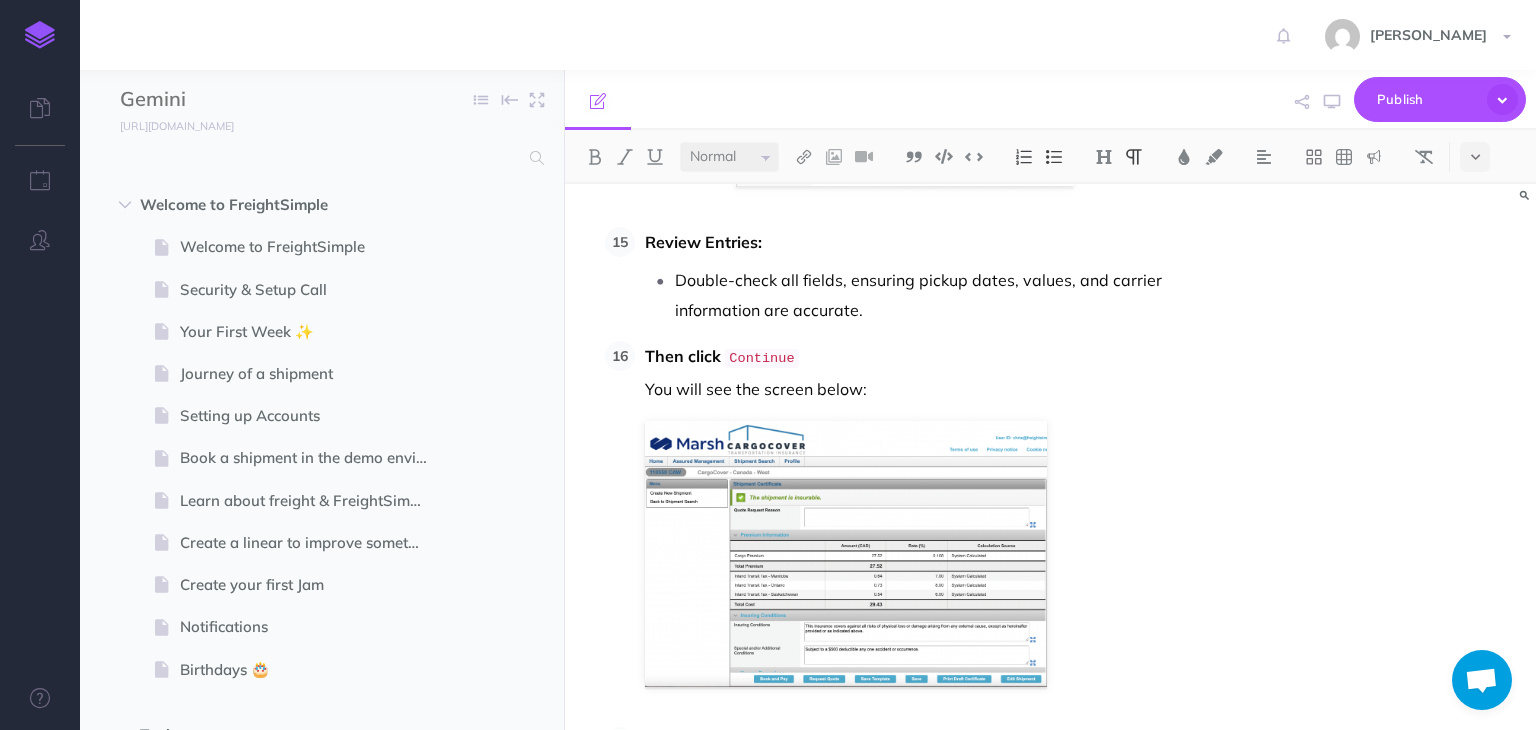 drag, startPoint x: 718, startPoint y: 663, endPoint x: 647, endPoint y: 669, distance: 71.25307 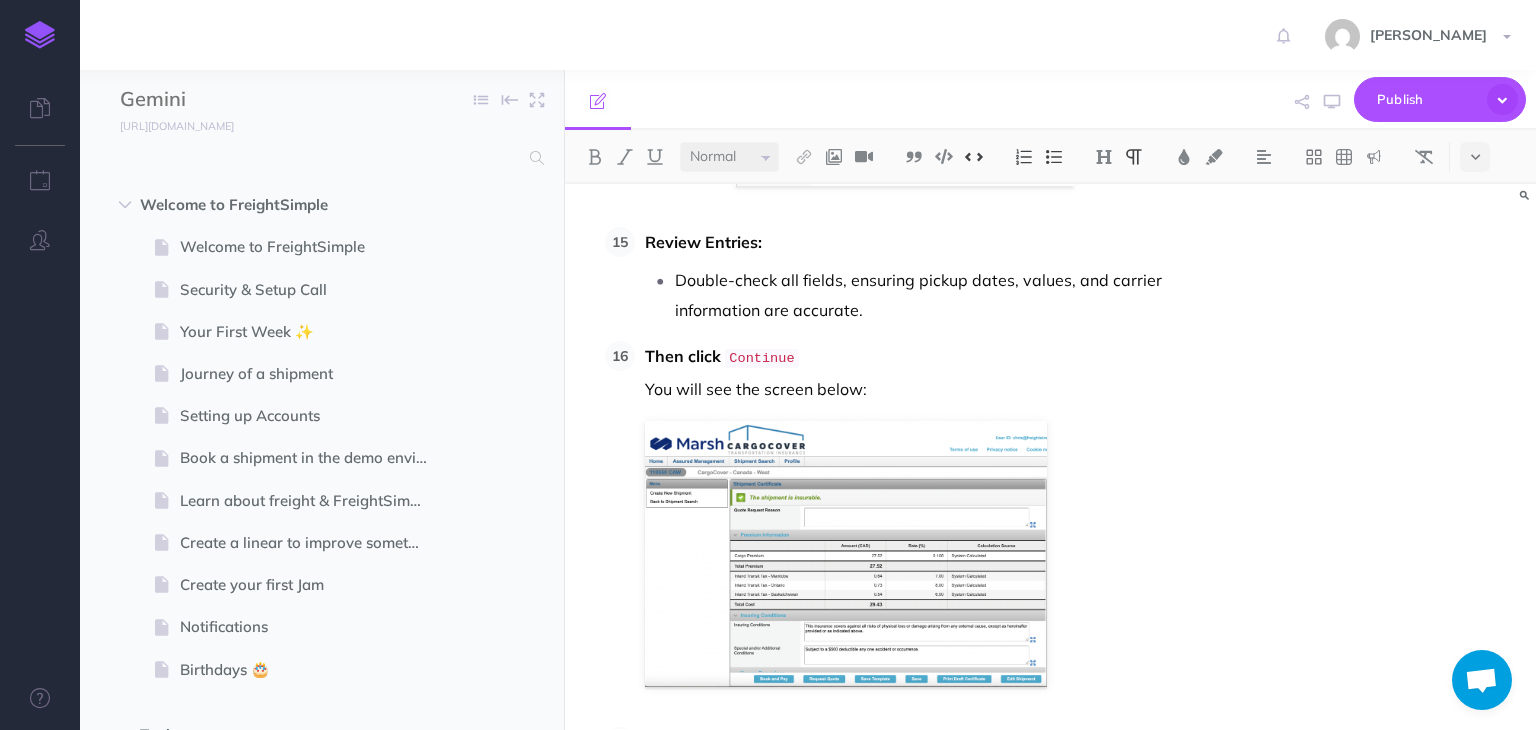 click on "Book and Pay" at bounding box center (778, 886) 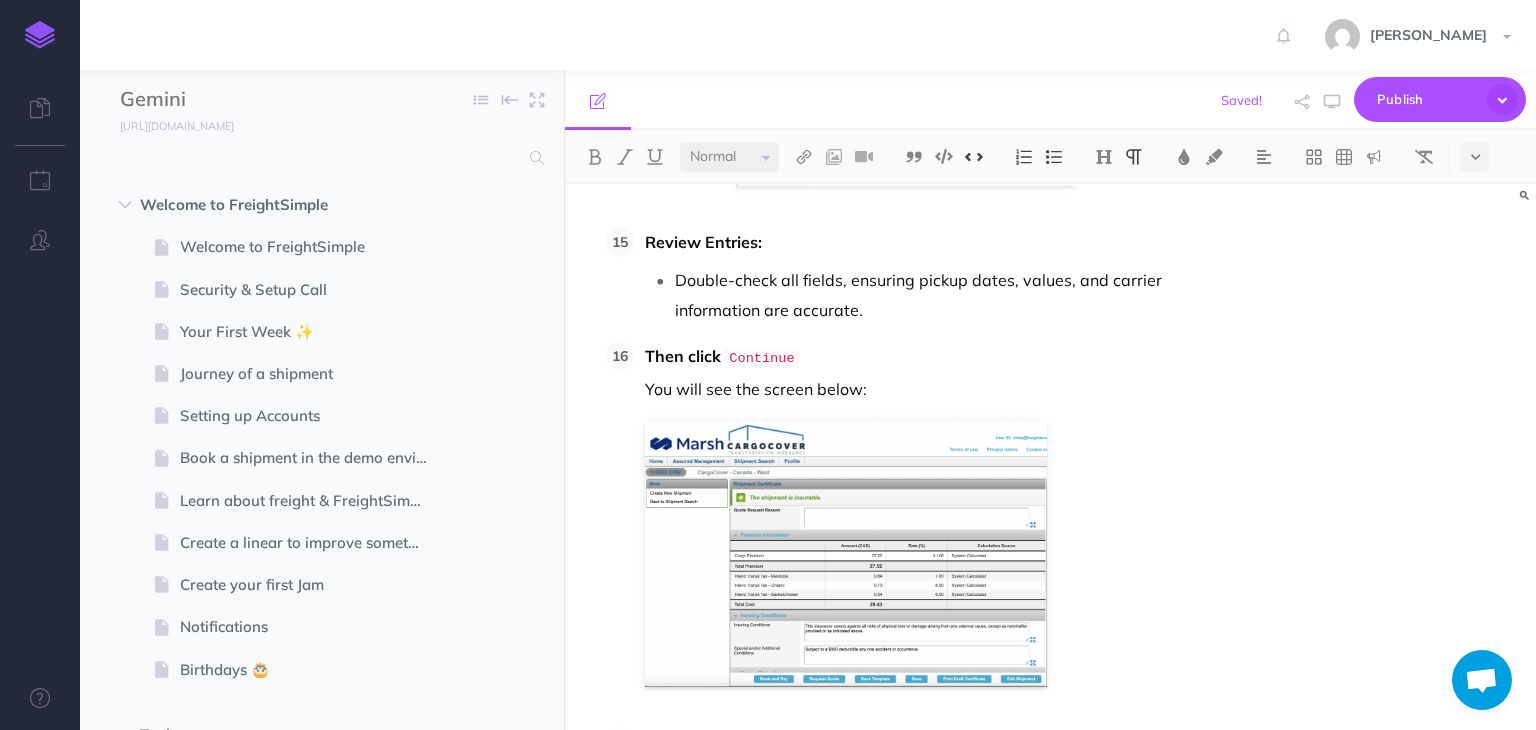drag, startPoint x: 729, startPoint y: 664, endPoint x: 819, endPoint y: 664, distance: 90 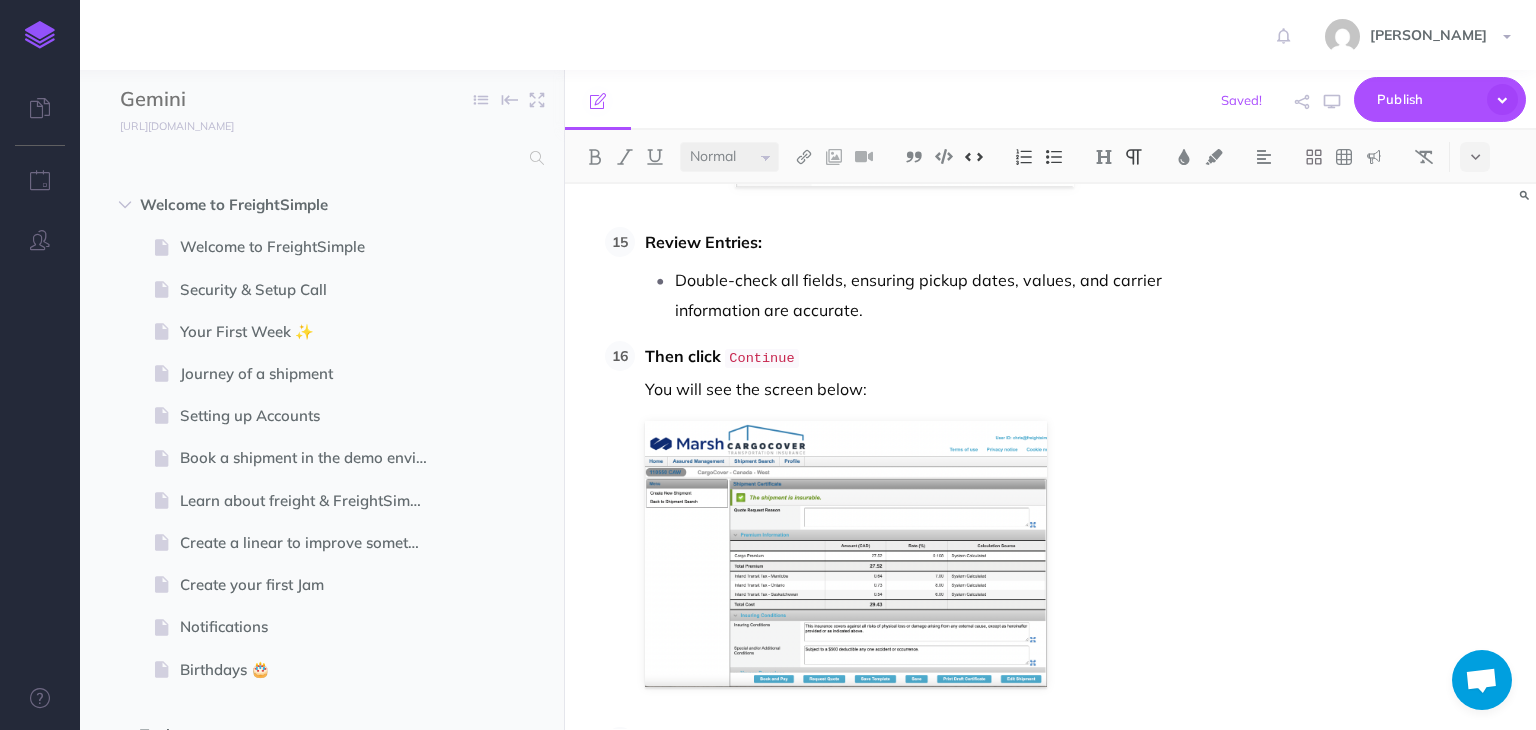 click on "Book and Pay" at bounding box center (778, 886) 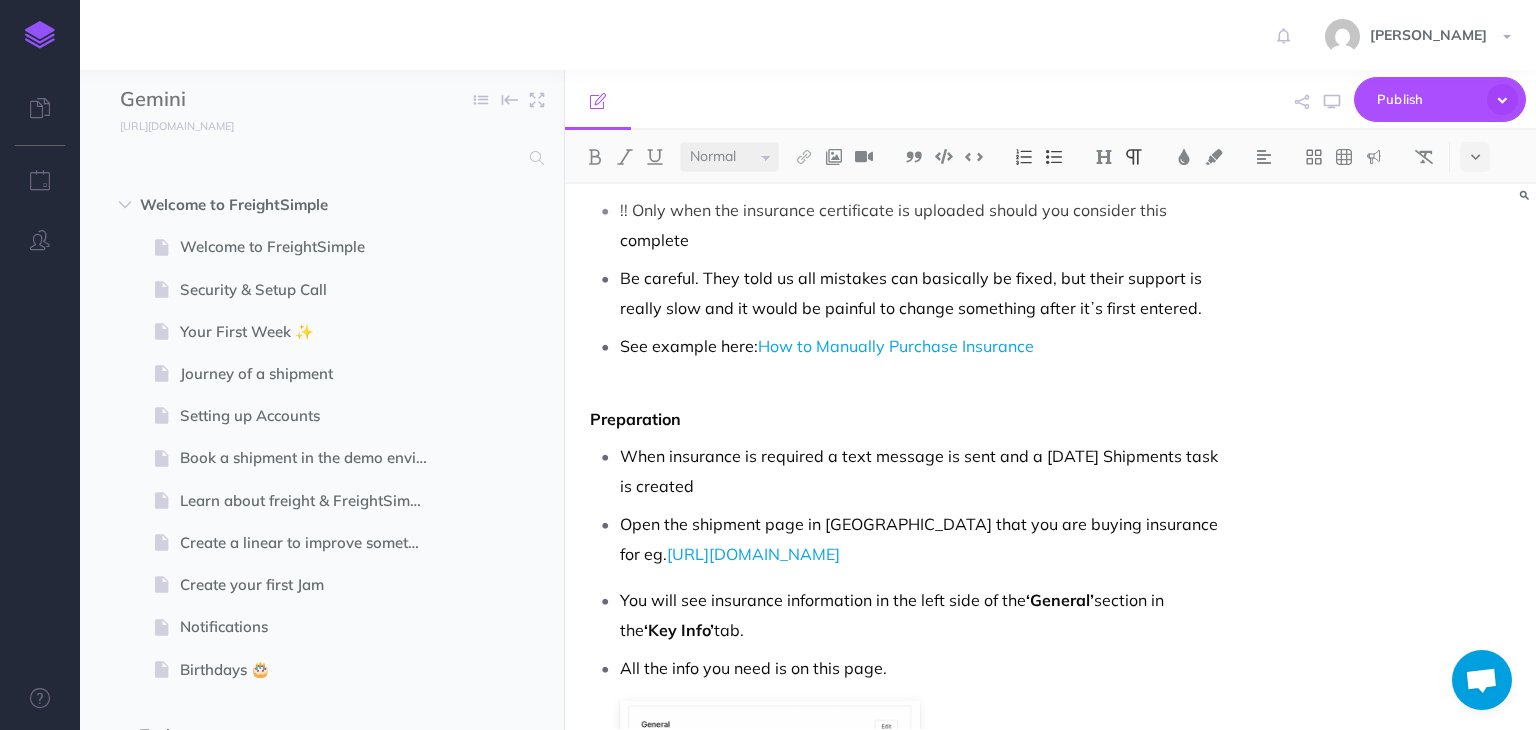 scroll, scrollTop: 956, scrollLeft: 0, axis: vertical 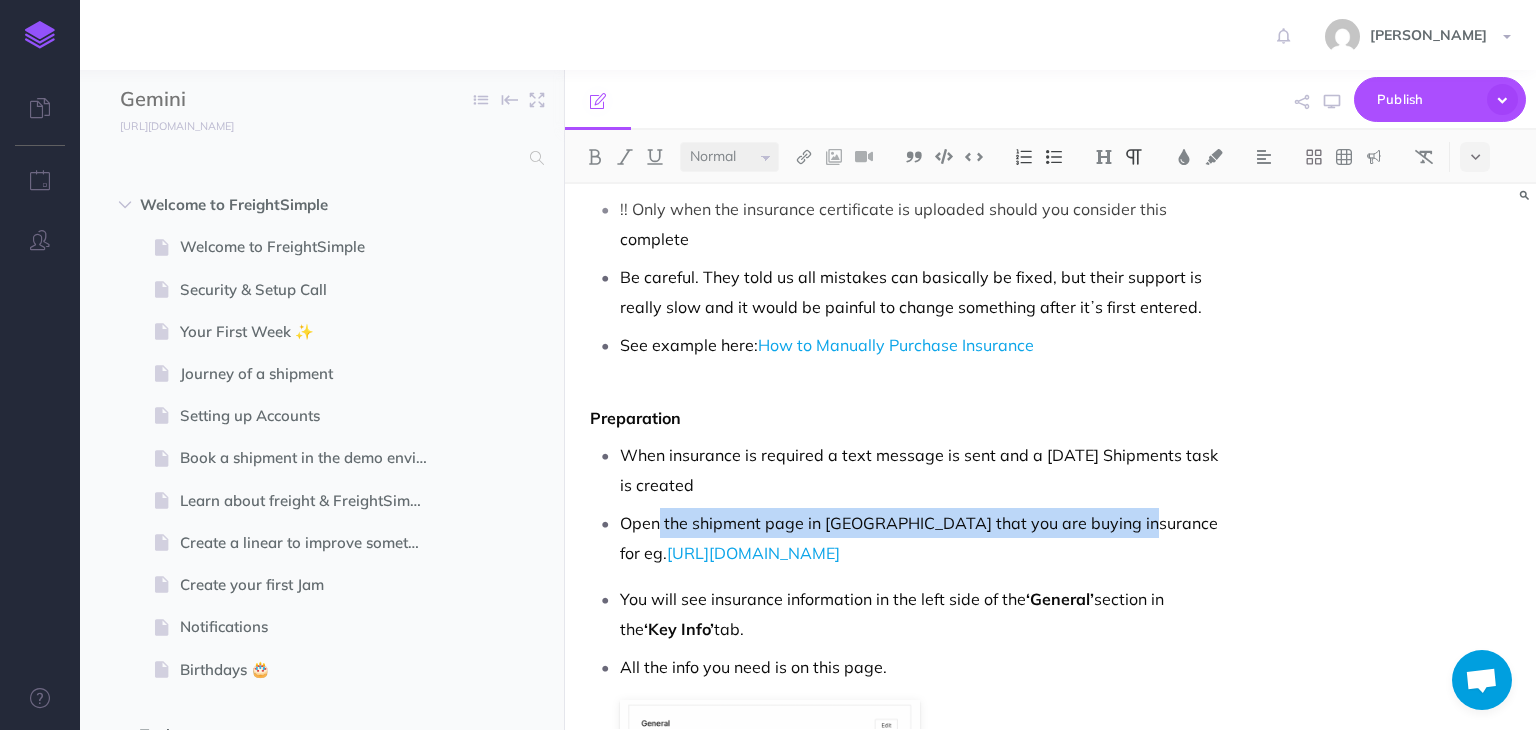 drag, startPoint x: 662, startPoint y: 436, endPoint x: 1120, endPoint y: 435, distance: 458.0011 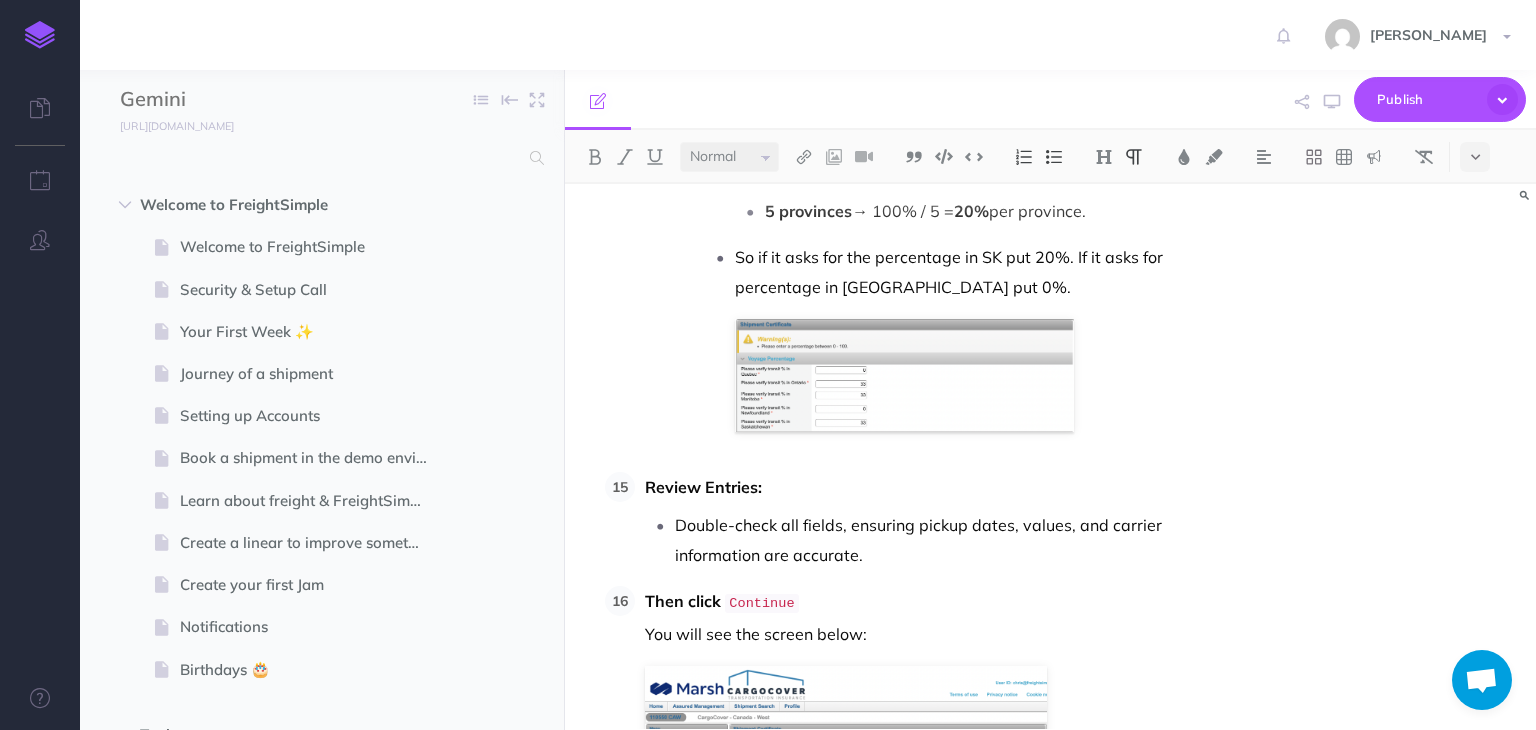 scroll, scrollTop: 7956, scrollLeft: 0, axis: vertical 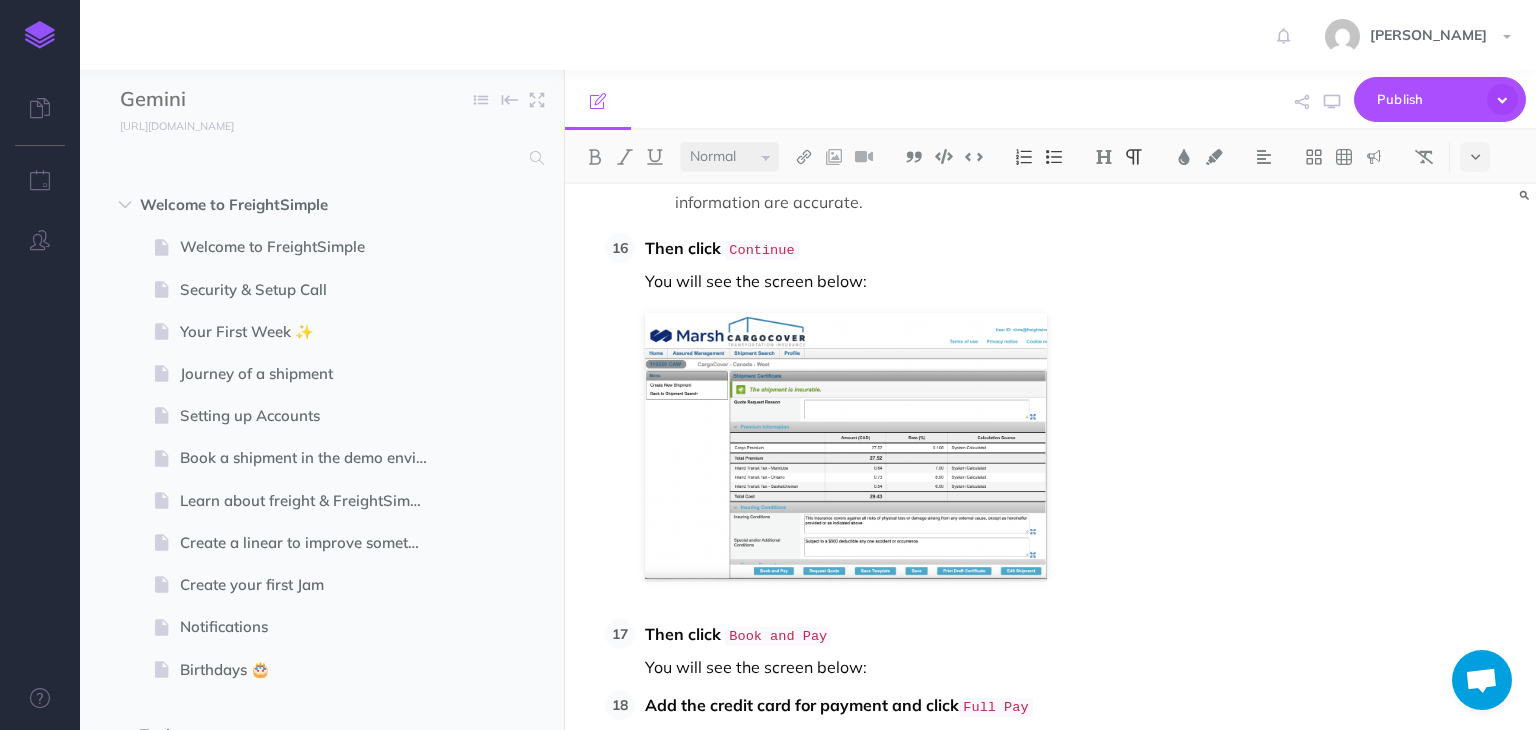 click on "After download the certificate, go back to" at bounding box center [904, 864] 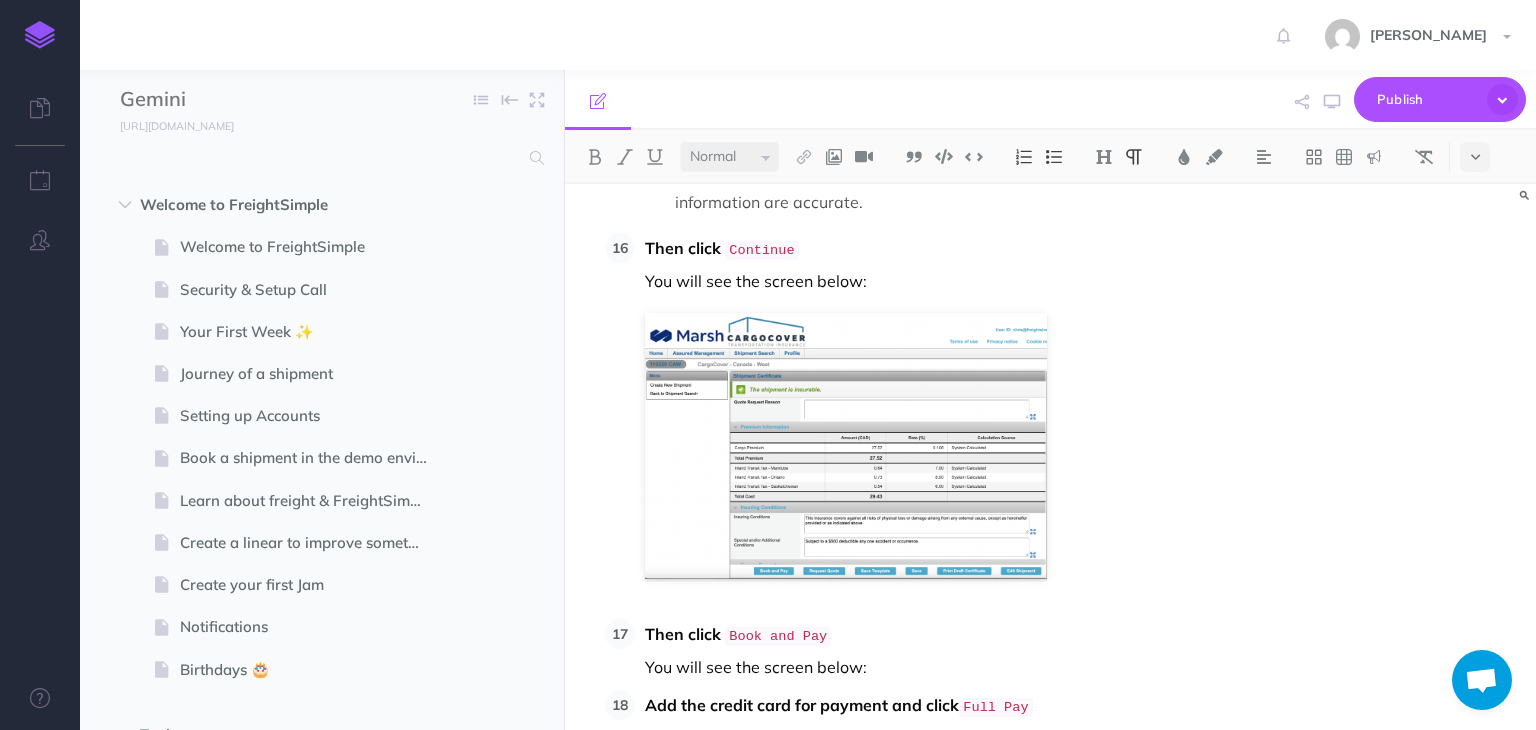 click on "After download the certificate, go back to  the shipment page in Apollo that you are buying insurance for" at bounding box center [904, 876] 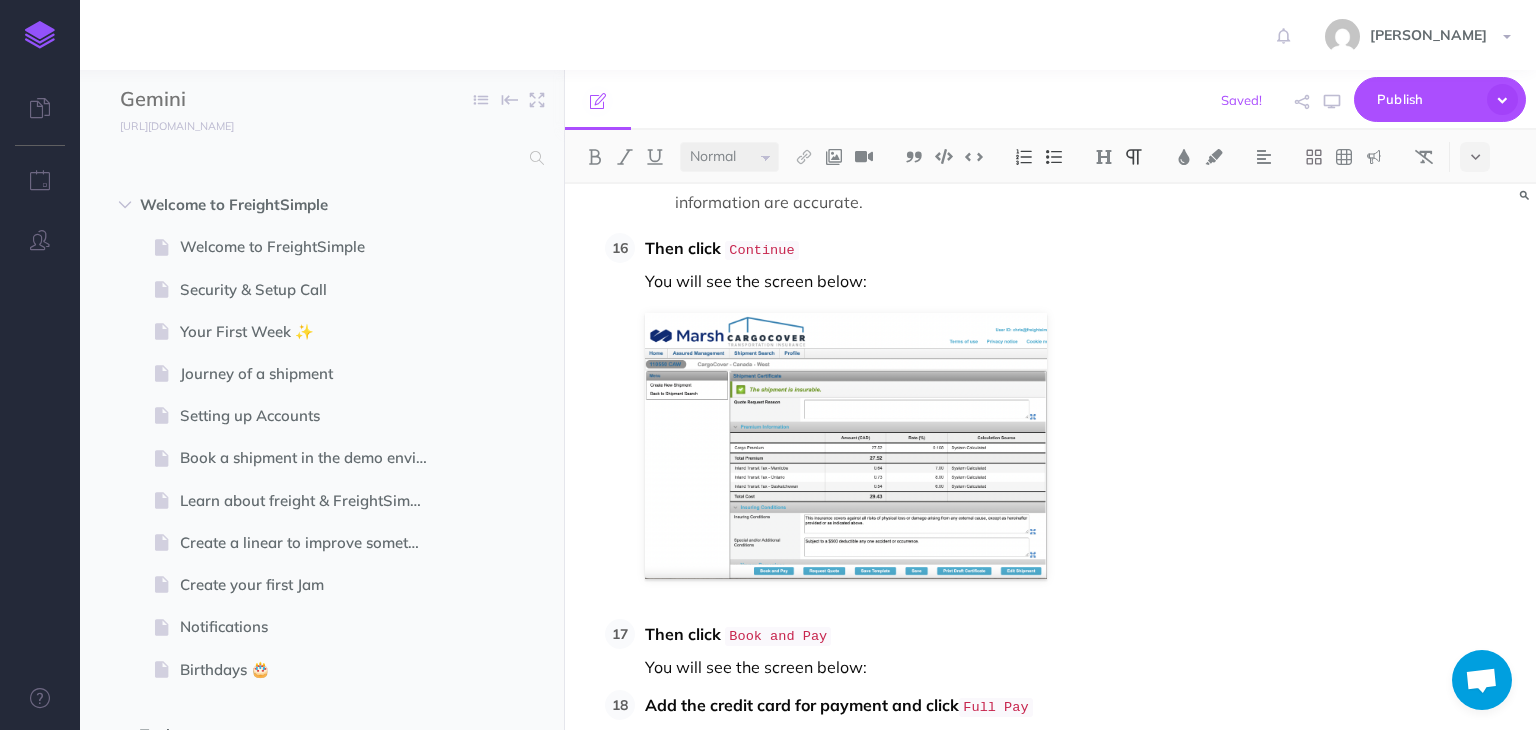 click on "Manually Purchasing Insurance We handle daily shipments where customers choose to add insurance when booking with us. It's essential to purchase this insurance through our partner, CargoCover, either  on or before the pickup date.  If we buy it afterward, coverage is likely invalid. When a customer books a shipment with insurance, a task is created [DATE]. Once the insurance has been purchased, we can then close the task. Support Emails: CargoCover Support <[EMAIL_ADDRESS][DOMAIN_NAME]> [PERSON_NAME] <[PERSON_NAME][EMAIL_ADDRESS][PERSON_NAME][PERSON_NAME][DOMAIN_NAME]> [PERSON_NAME] is our sales rep basically [PERSON_NAME] <[PERSON_NAME][EMAIL_ADDRESS][PERSON_NAME][PERSON_NAME][DOMAIN_NAME]> I think [PERSON_NAME] is [PERSON_NAME] boss [PERSON_NAME] <[PERSON_NAME][EMAIL_ADDRESS][PERSON_NAME][PERSON_NAME][DOMAIN_NAME]> Not sure his role. More senior than [PERSON_NAME], [PERSON_NAME] <[EMAIL_ADDRESS][PERSON_NAME][PERSON_NAME][DOMAIN_NAME]> Heʼs a VP if we really need to escalate higher Key things Basically you go to Cargocoverʼs website  [URL][DOMAIN_NAME]  must do this in Chrome browser, does not work well on others. Purchase the insurance with a credit card" at bounding box center [904, -3399] 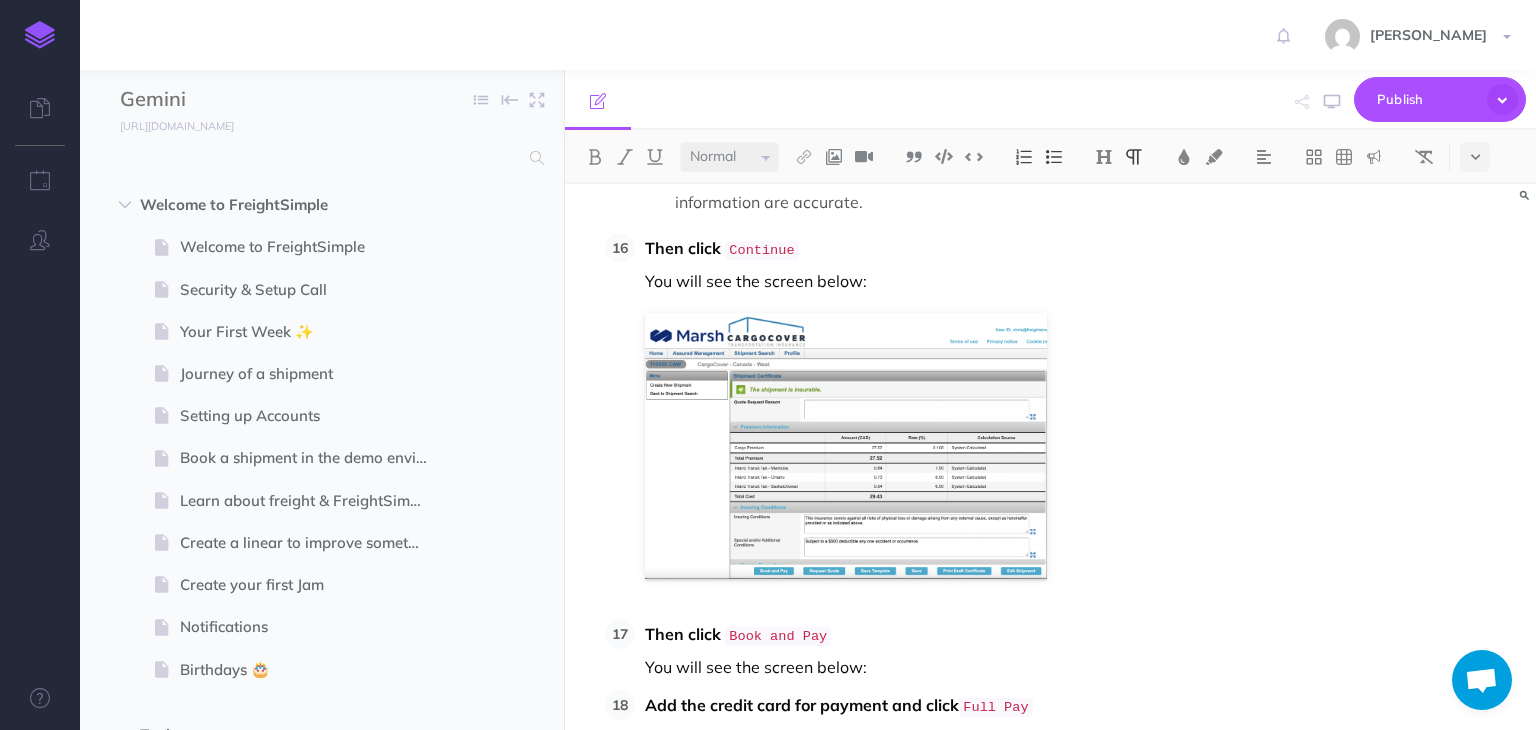 click on "After download the certificate, go back to the shipment page in Apollo that you are buying insurance for" at bounding box center [904, 876] 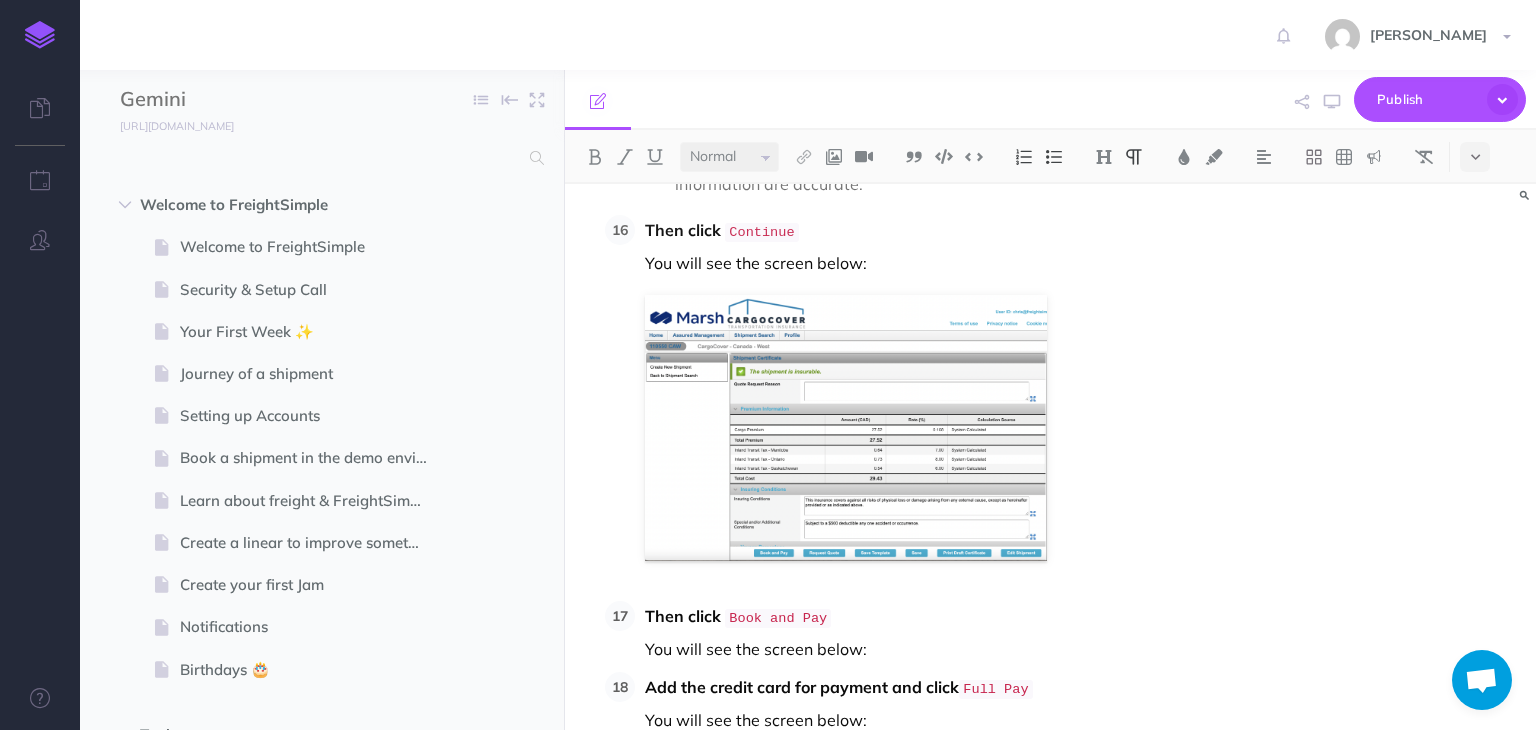 scroll, scrollTop: 7980, scrollLeft: 0, axis: vertical 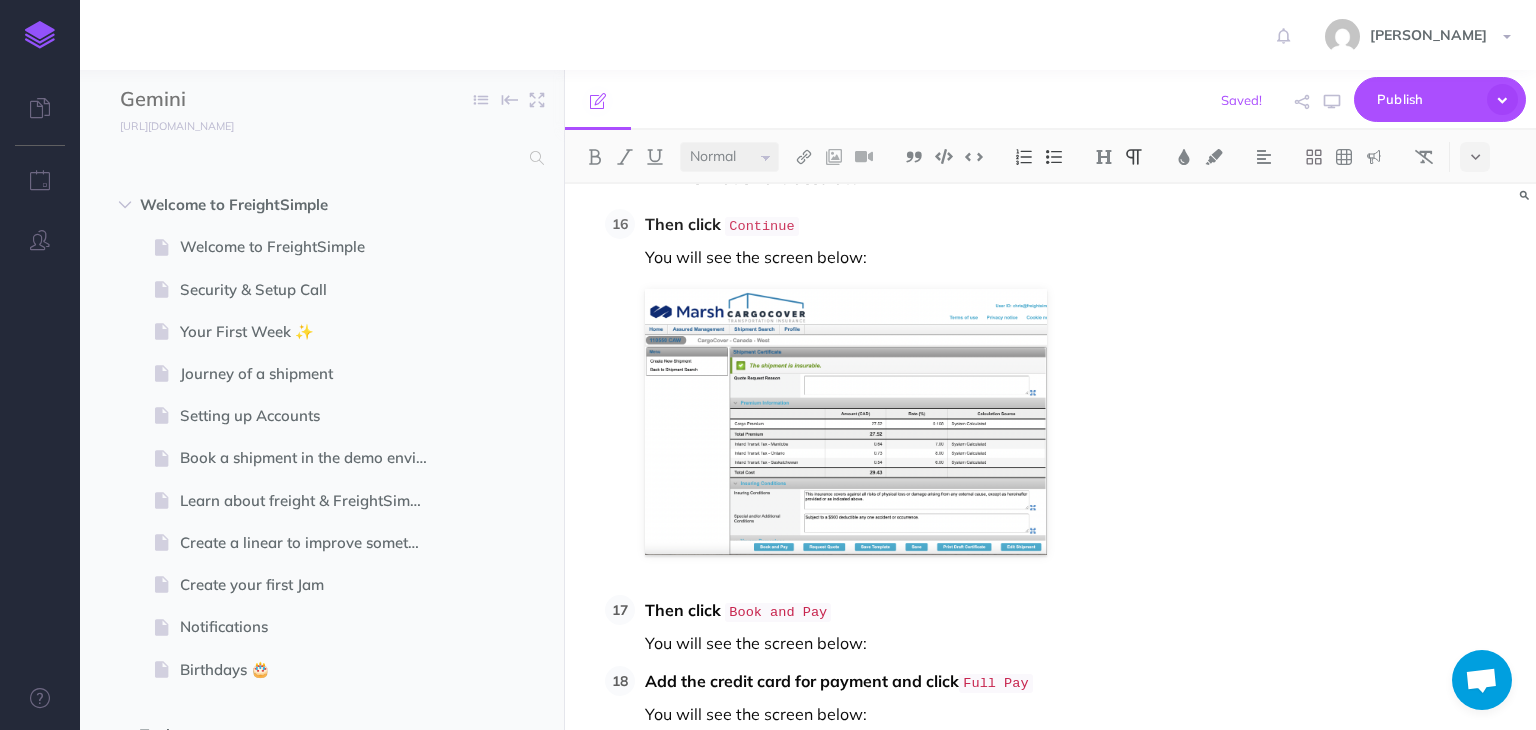 drag, startPoint x: 853, startPoint y: 649, endPoint x: 935, endPoint y: 649, distance: 82 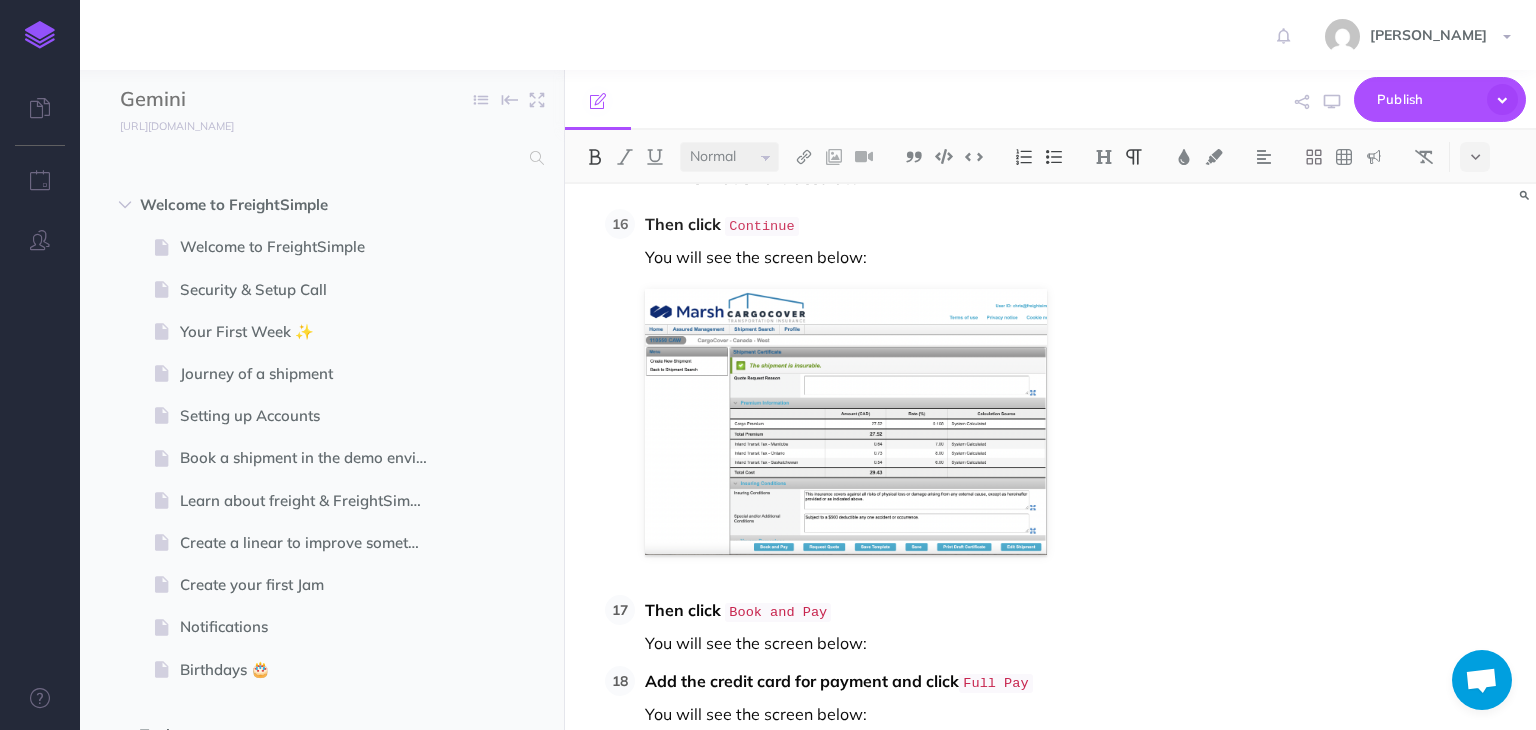 click at bounding box center (595, 157) 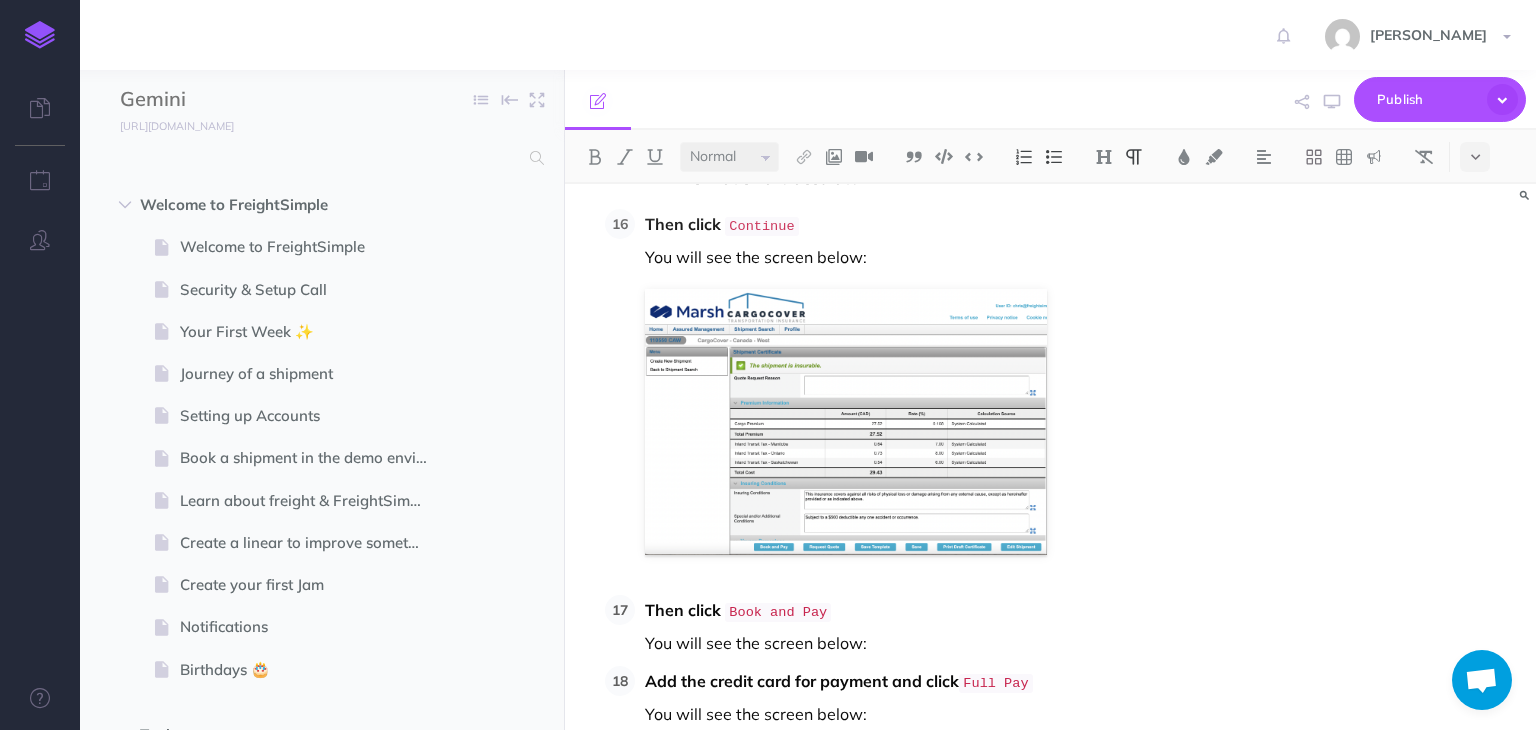 click on "Manually Purchasing Insurance We handle daily shipments where customers choose to add insurance when booking with us. It's essential to purchase this insurance through our partner, CargoCover, either  on or before the pickup date.  If we buy it afterward, coverage is likely invalid. When a customer books a shipment with insurance, a task is created [DATE]. Once the insurance has been purchased, we can then close the task. Support Emails: CargoCover Support <[EMAIL_ADDRESS][DOMAIN_NAME]> [PERSON_NAME] <[PERSON_NAME][EMAIL_ADDRESS][PERSON_NAME][PERSON_NAME][DOMAIN_NAME]> [PERSON_NAME] is our sales rep basically [PERSON_NAME] <[PERSON_NAME][EMAIL_ADDRESS][PERSON_NAME][PERSON_NAME][DOMAIN_NAME]> I think [PERSON_NAME] is [PERSON_NAME] boss [PERSON_NAME] <[PERSON_NAME][EMAIL_ADDRESS][PERSON_NAME][PERSON_NAME][DOMAIN_NAME]> Not sure his role. More senior than [PERSON_NAME], [PERSON_NAME] <[EMAIL_ADDRESS][PERSON_NAME][PERSON_NAME][DOMAIN_NAME]> Heʼs a VP if we really need to escalate higher Key things Basically you go to Cargocoverʼs website  [URL][DOMAIN_NAME]  must do this in Chrome browser, does not work well on others. Purchase the insurance with a credit card" at bounding box center (904, -3411) 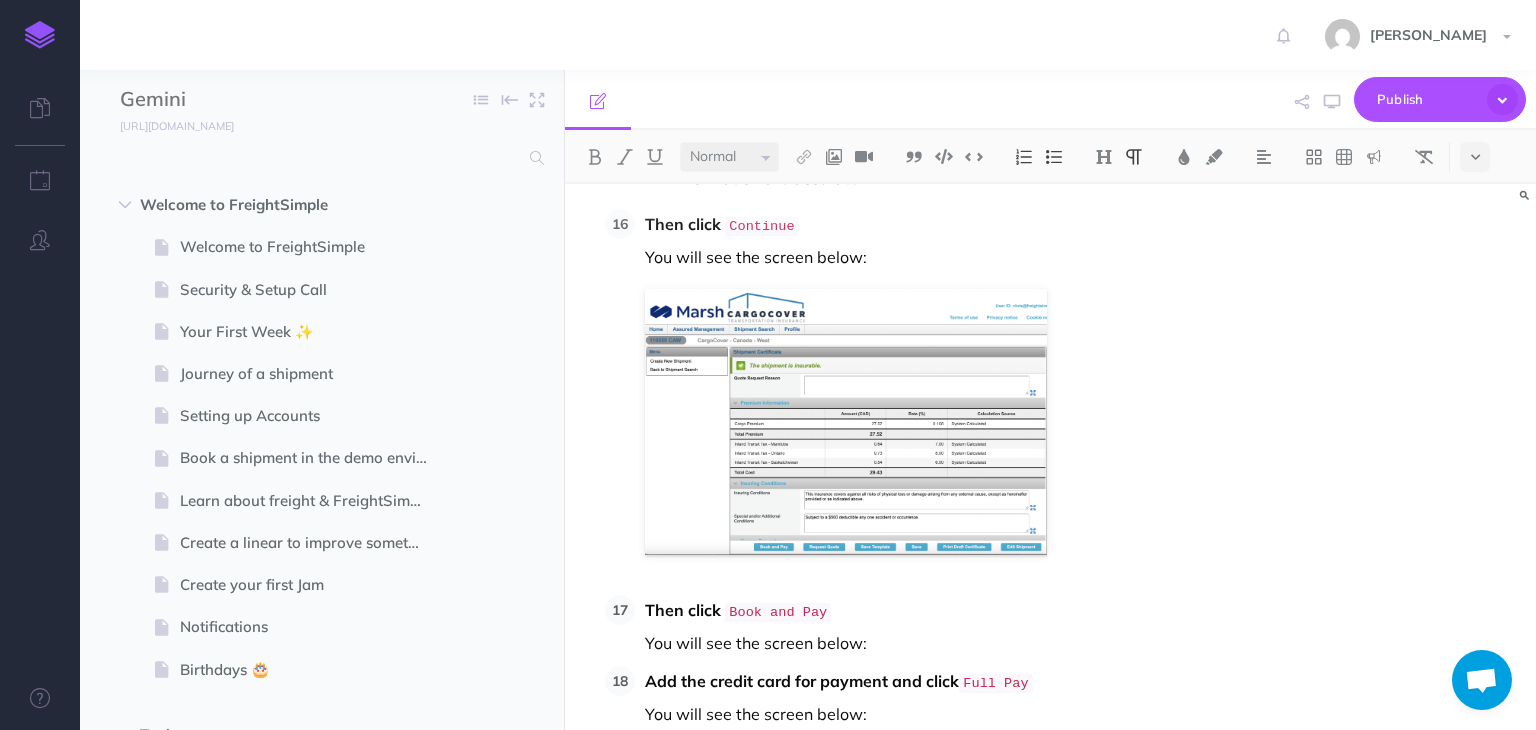 click on "After download the certificate, go back to the shipment page in Apollo that you are buying insurance for, and go to the  Documents  tabs" at bounding box center (904, 864) 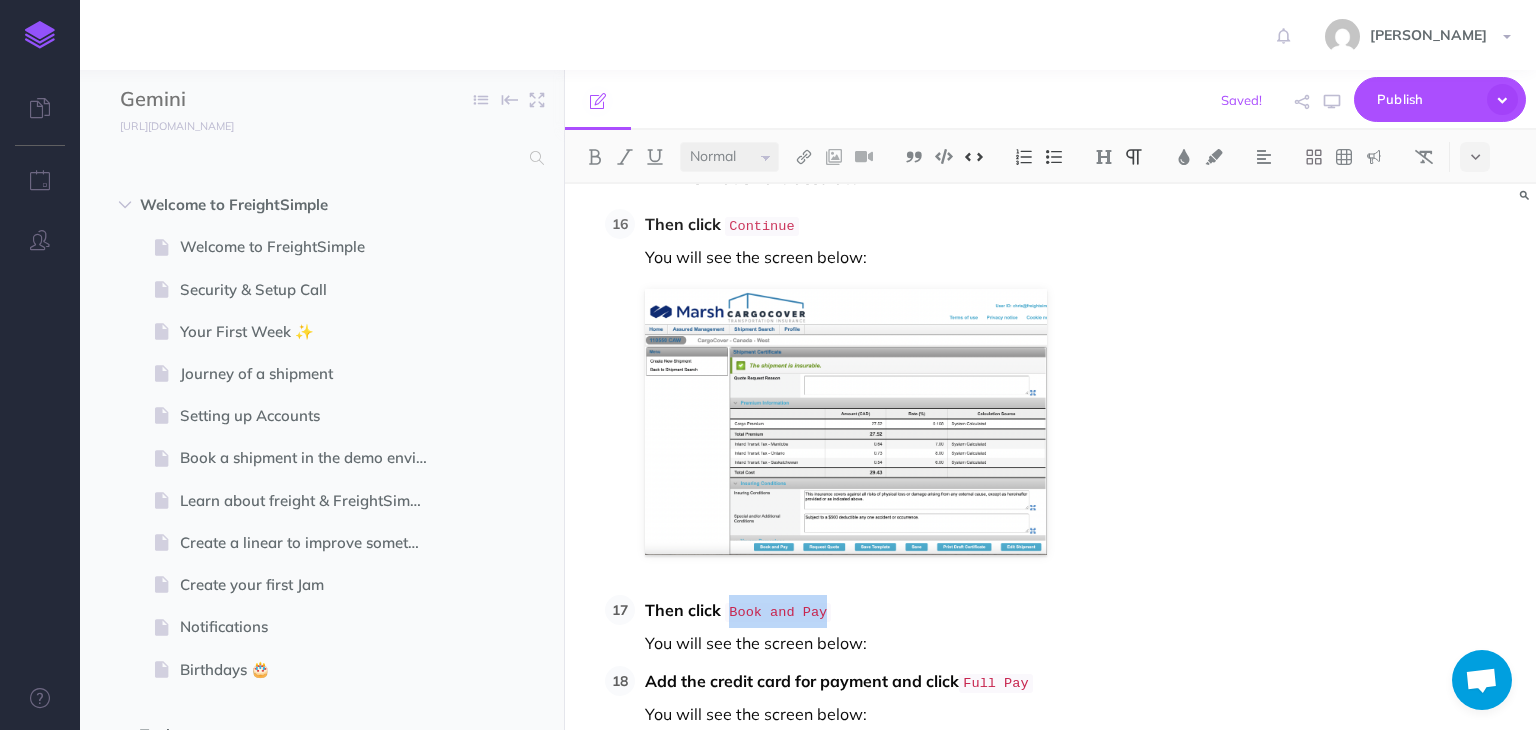 drag, startPoint x: 732, startPoint y: 394, endPoint x: 824, endPoint y: 394, distance: 92 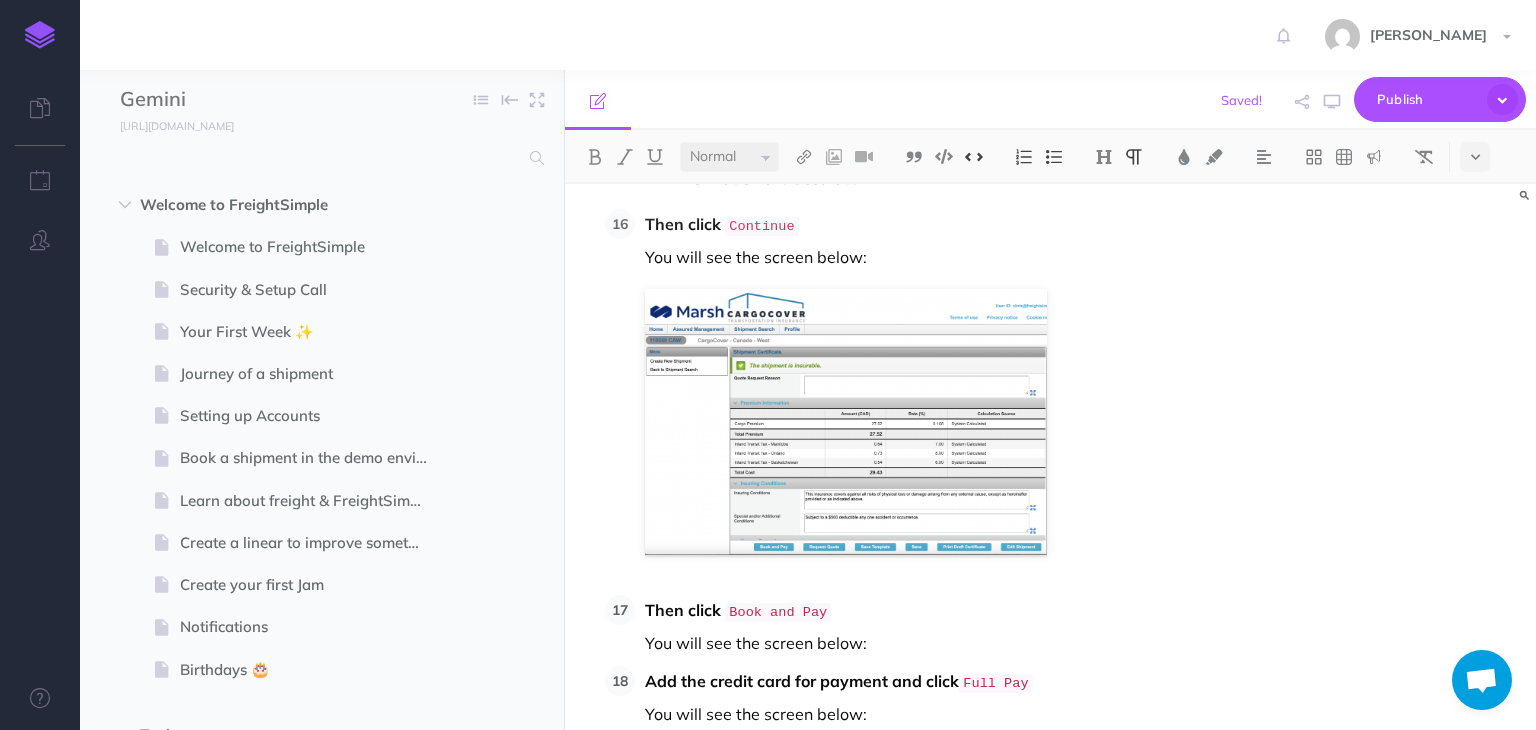 click on "After download the certificate, go back to the shipment page in Apollo that you are buying insurance for, and go to the  Documents  tabs, Then click" at bounding box center [904, 864] 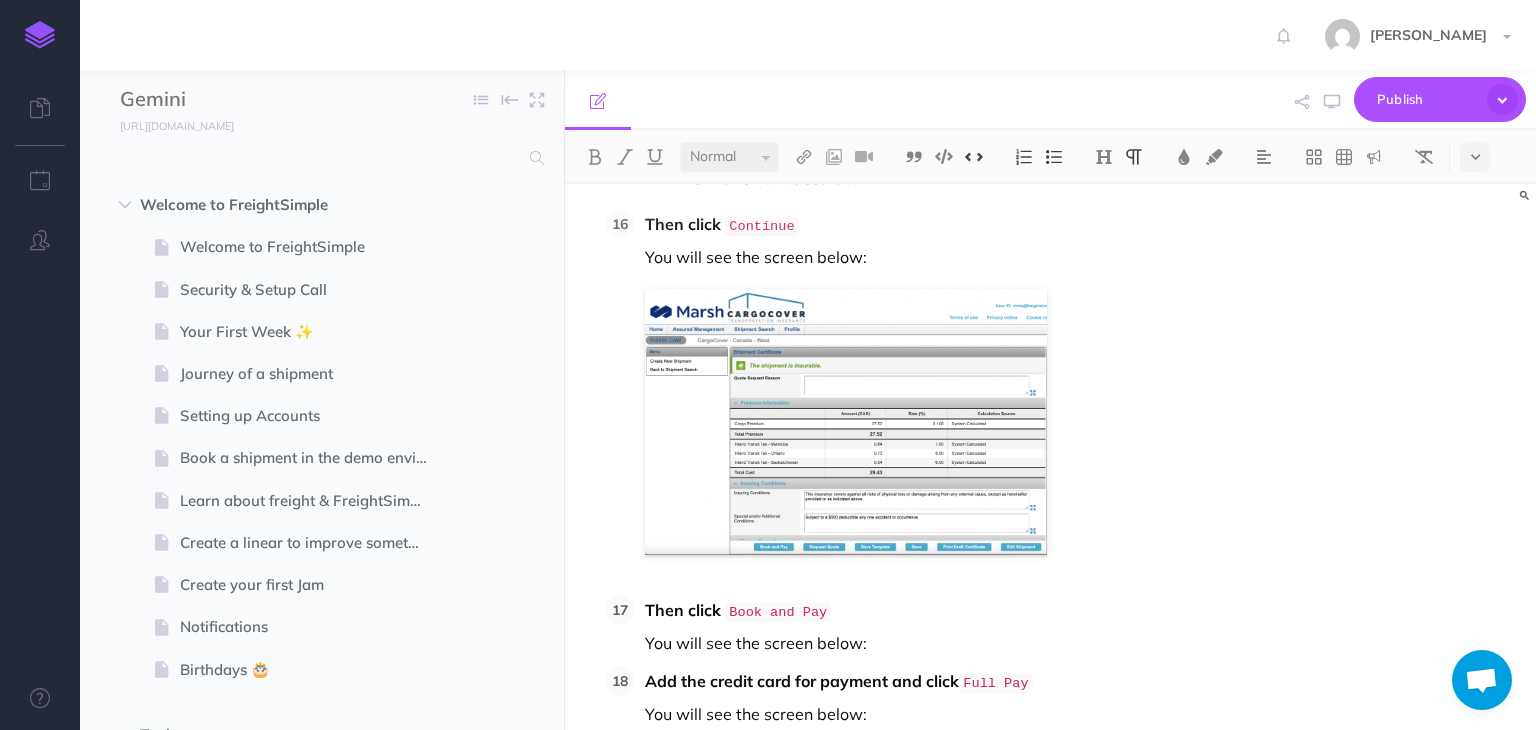drag, startPoint x: 1063, startPoint y: 645, endPoint x: 1152, endPoint y: 649, distance: 89.08984 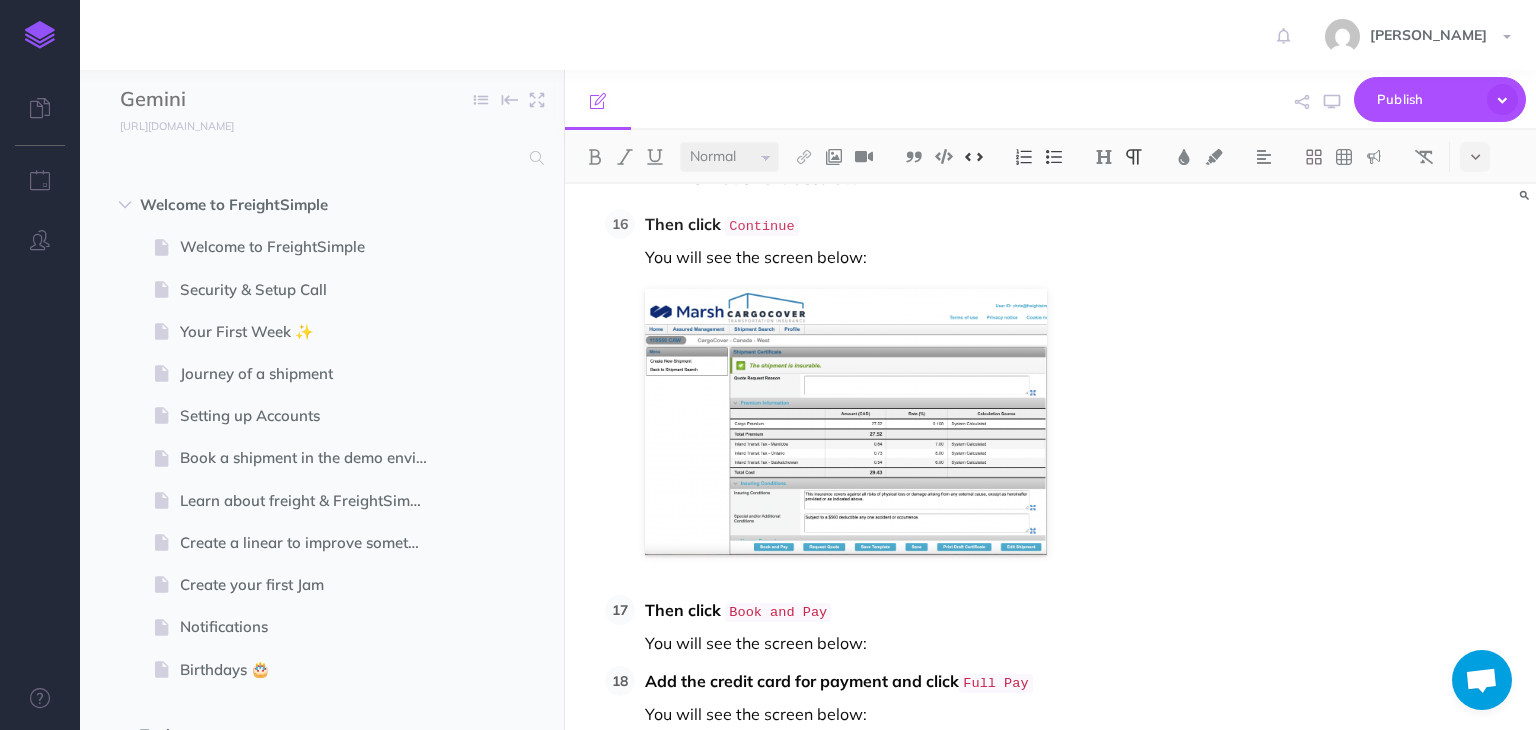 scroll, scrollTop: 7980, scrollLeft: 0, axis: vertical 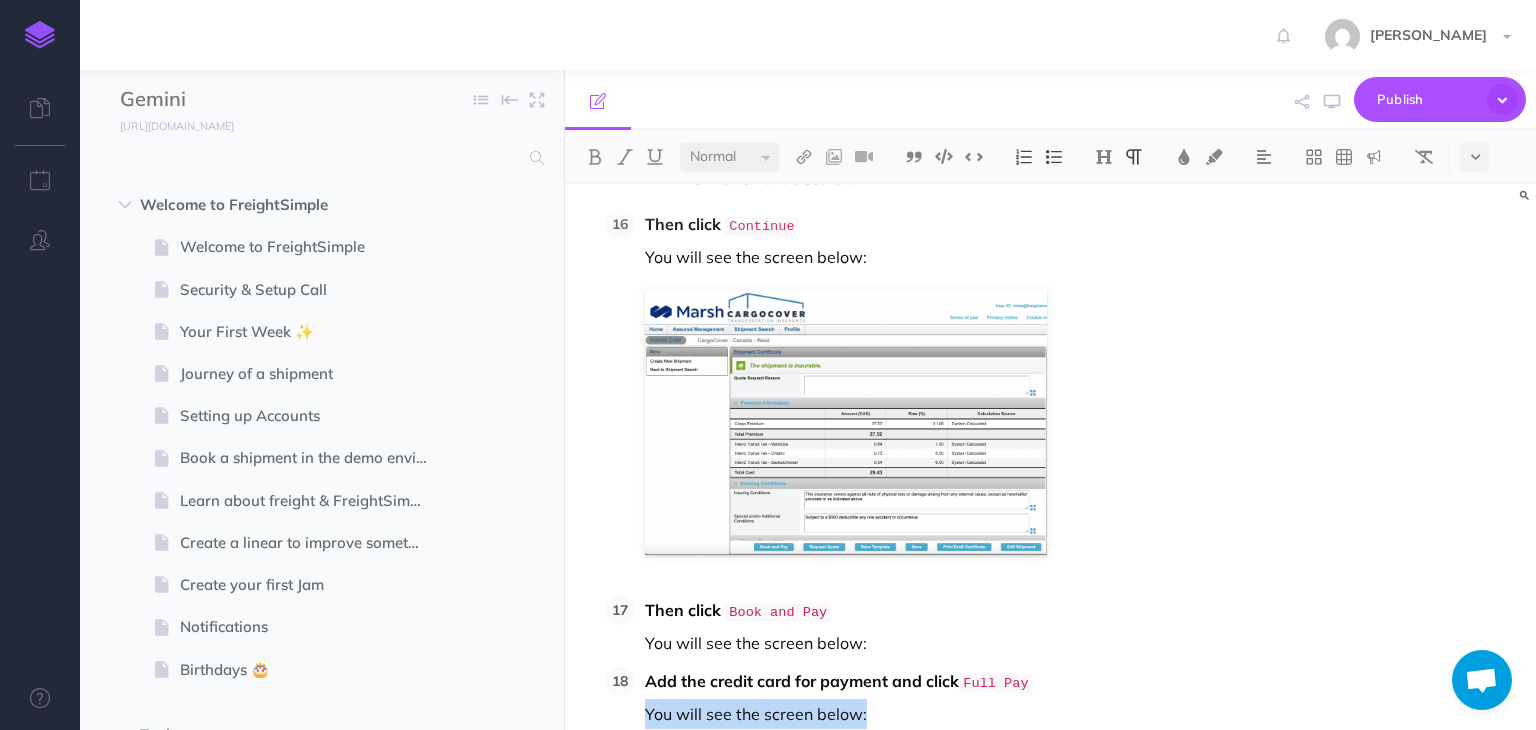 drag, startPoint x: 865, startPoint y: 496, endPoint x: 641, endPoint y: 506, distance: 224.2231 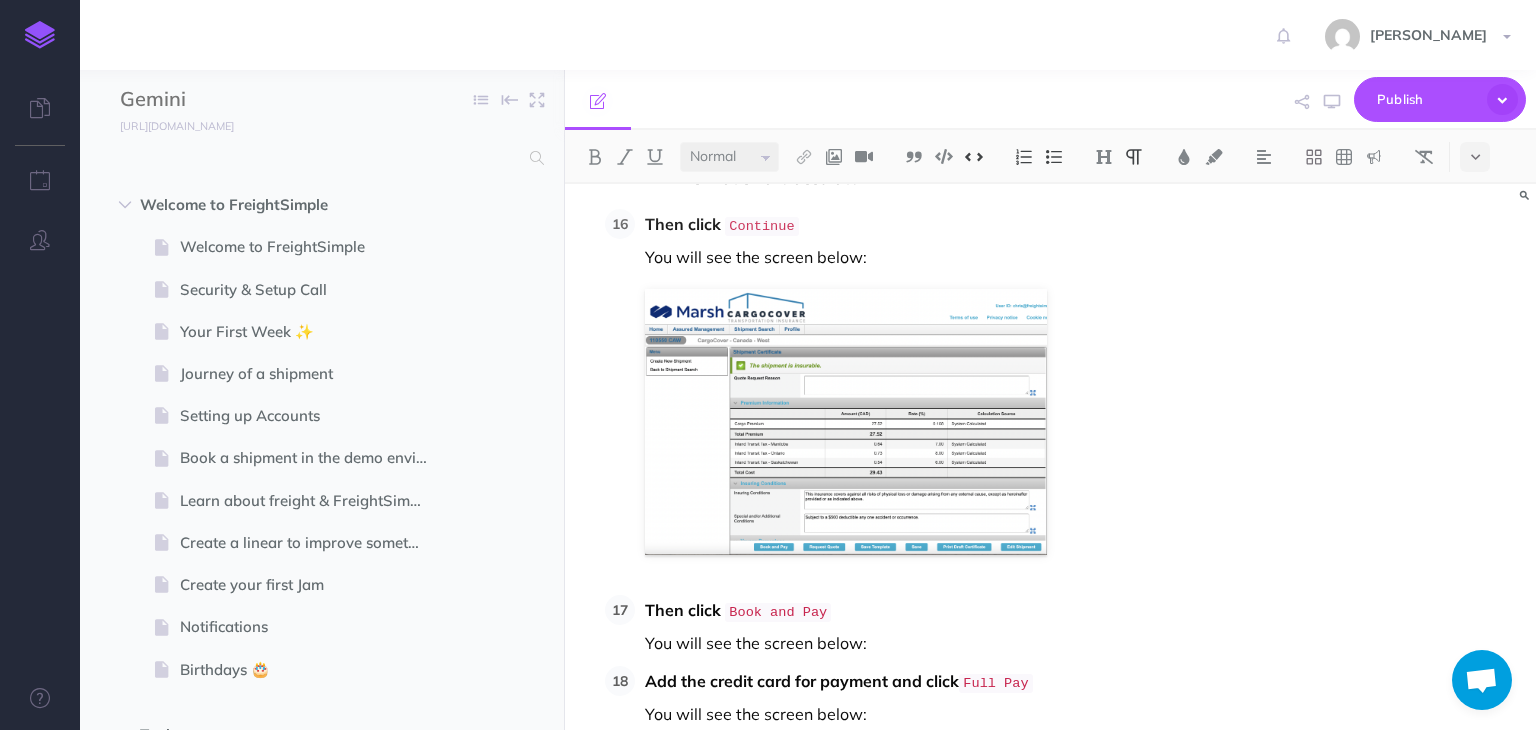 click on "After download the certificate, go back to the shipment page in Apollo that you are buying insurance for, and go to the  Documents  tabs, Then click  Upload New Document" at bounding box center (904, 865) 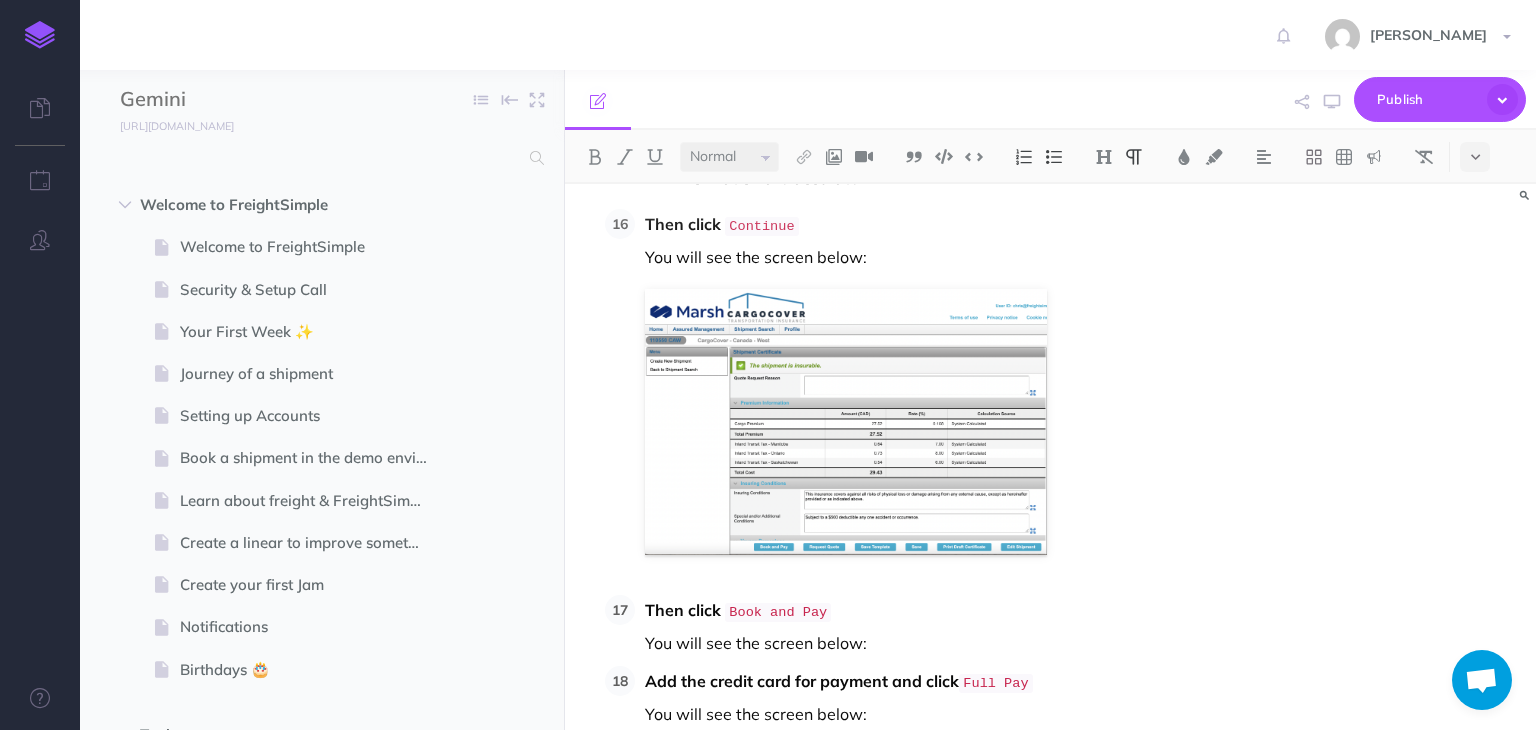scroll, scrollTop: 8035, scrollLeft: 0, axis: vertical 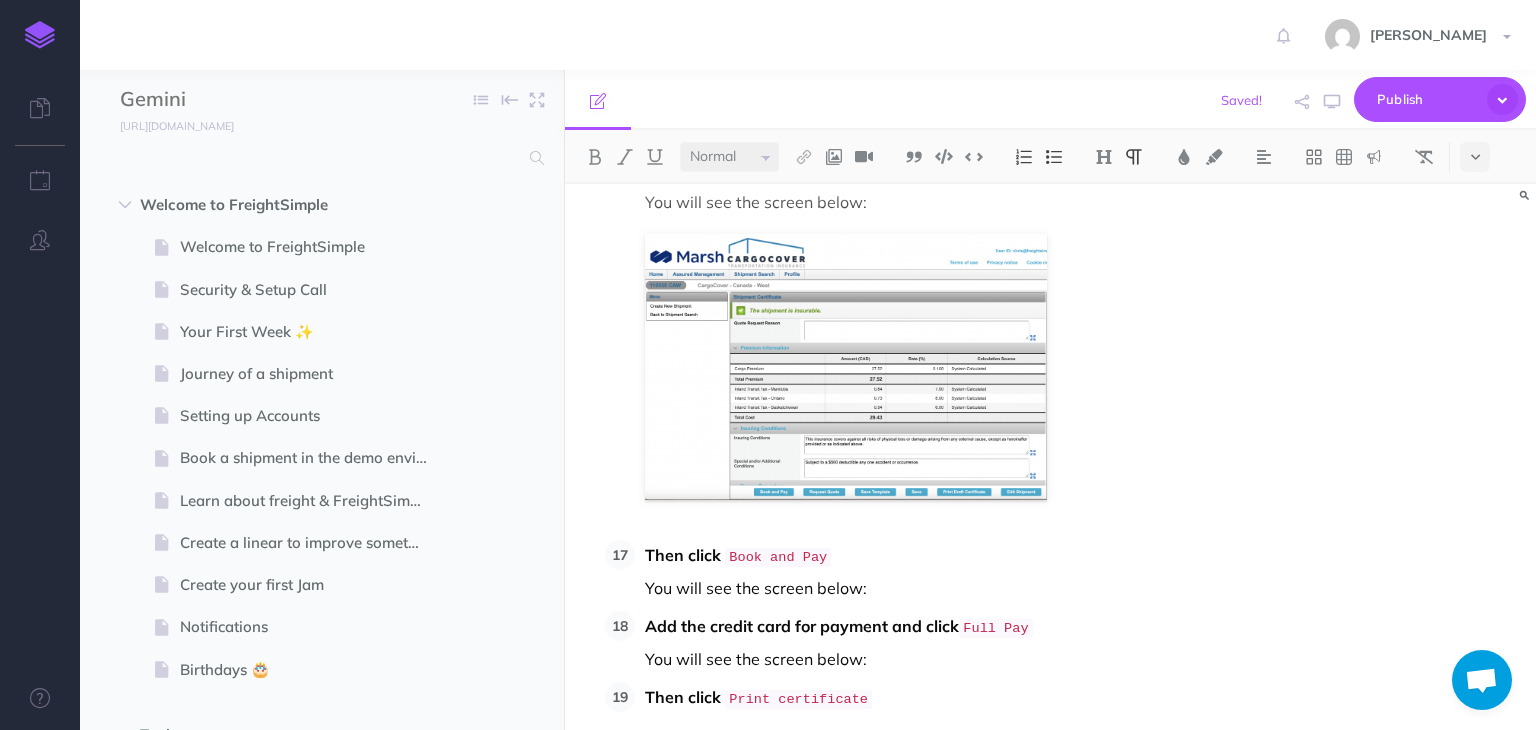 click on "You will see the screen below:" at bounding box center (932, 873) 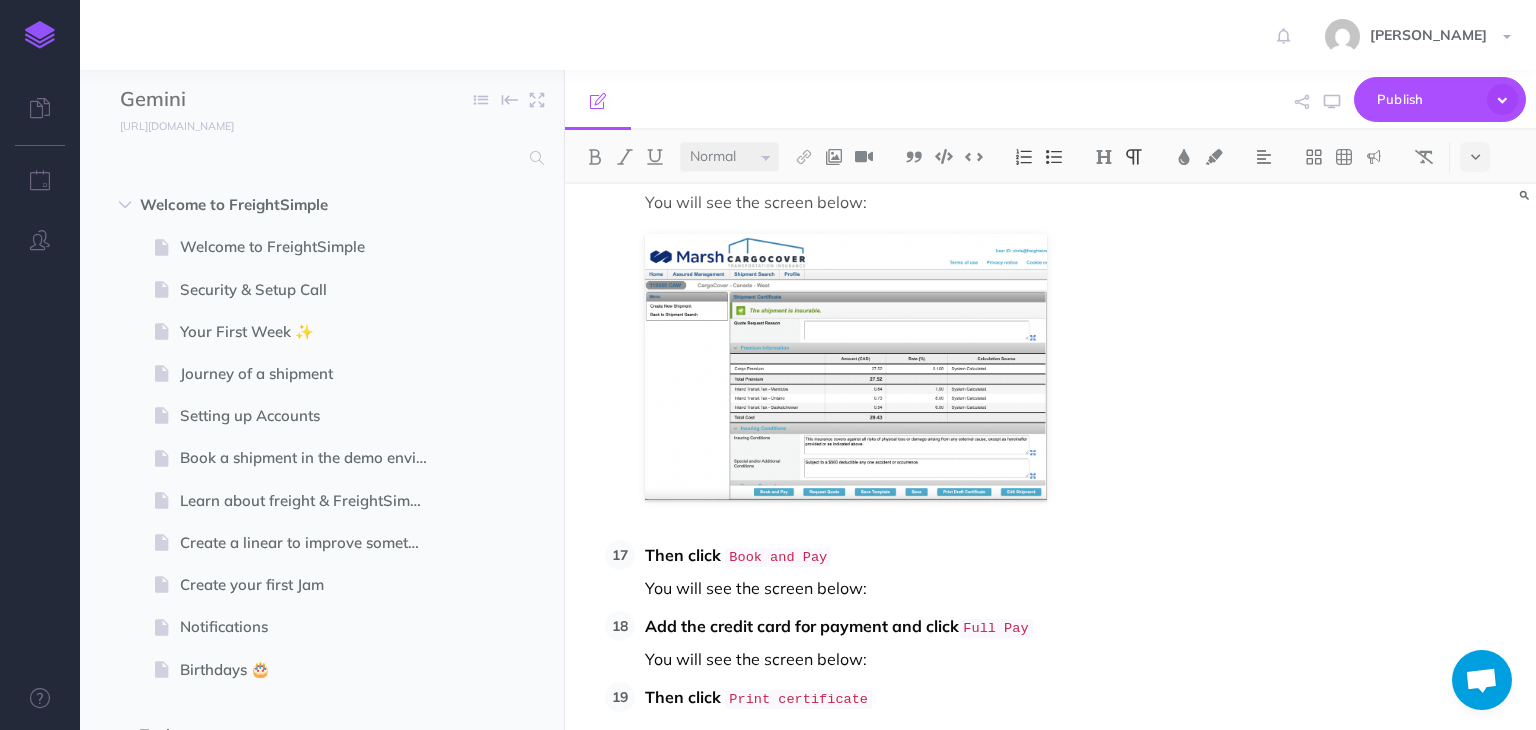 scroll, scrollTop: 8015, scrollLeft: 0, axis: vertical 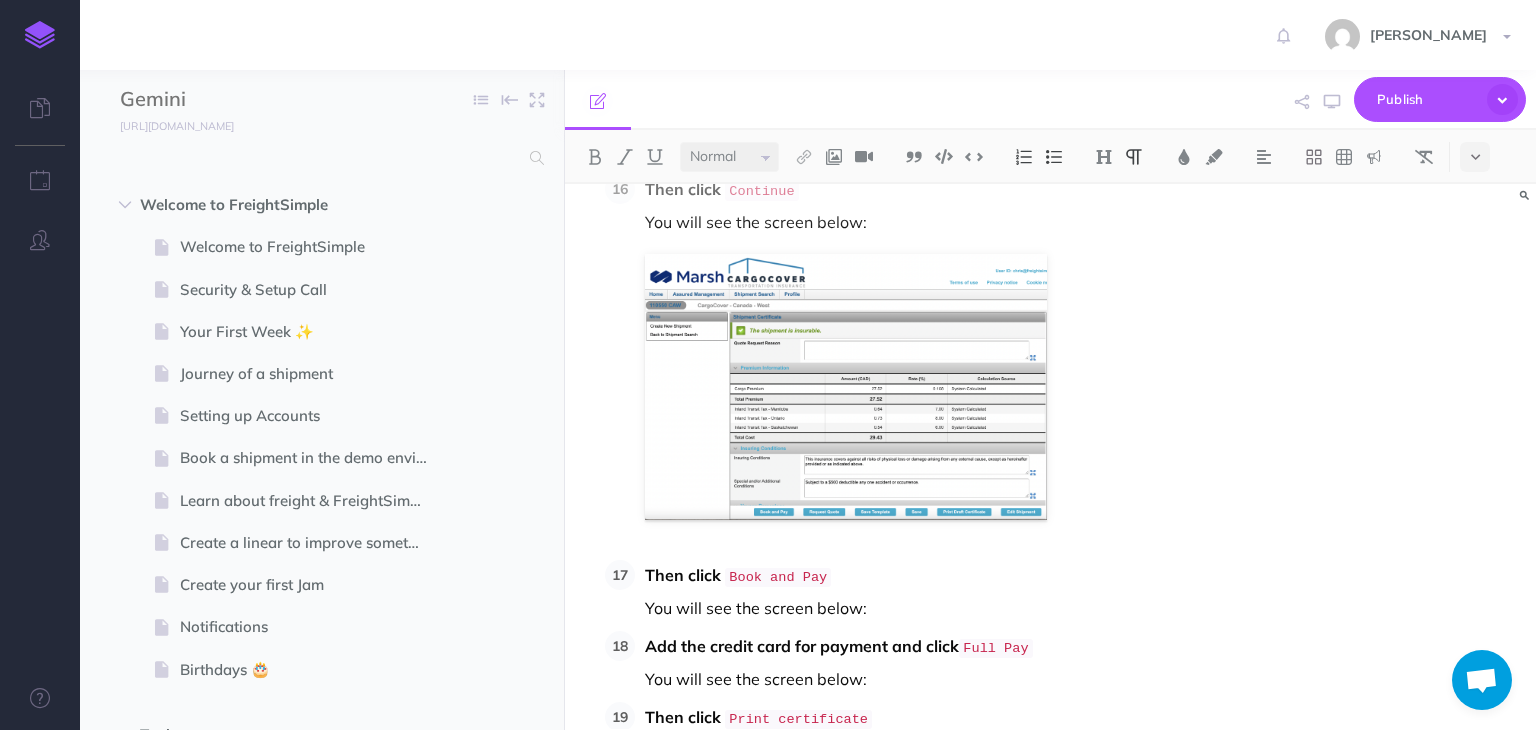 click at bounding box center (1054, 157) 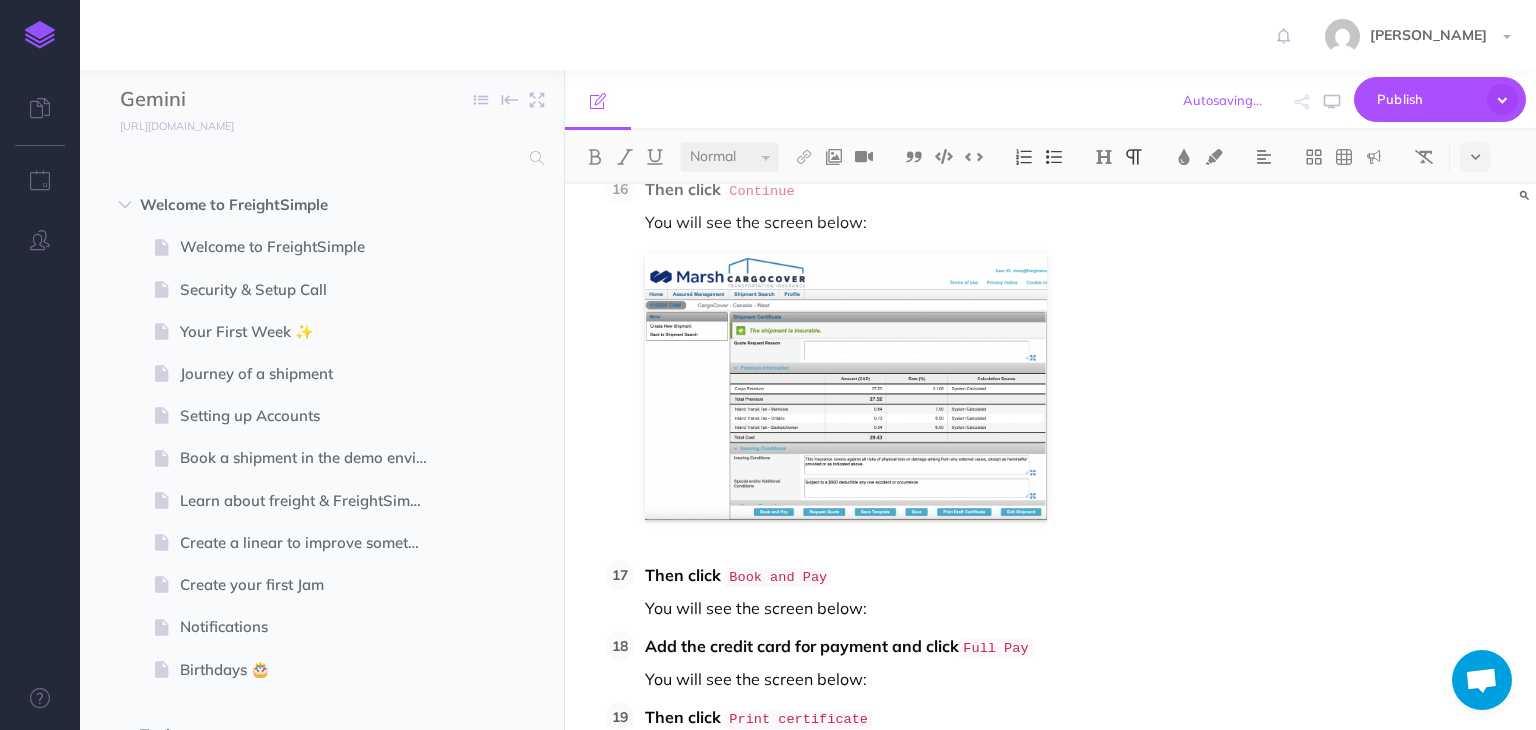 click on "Documents" at bounding box center [657, 853] 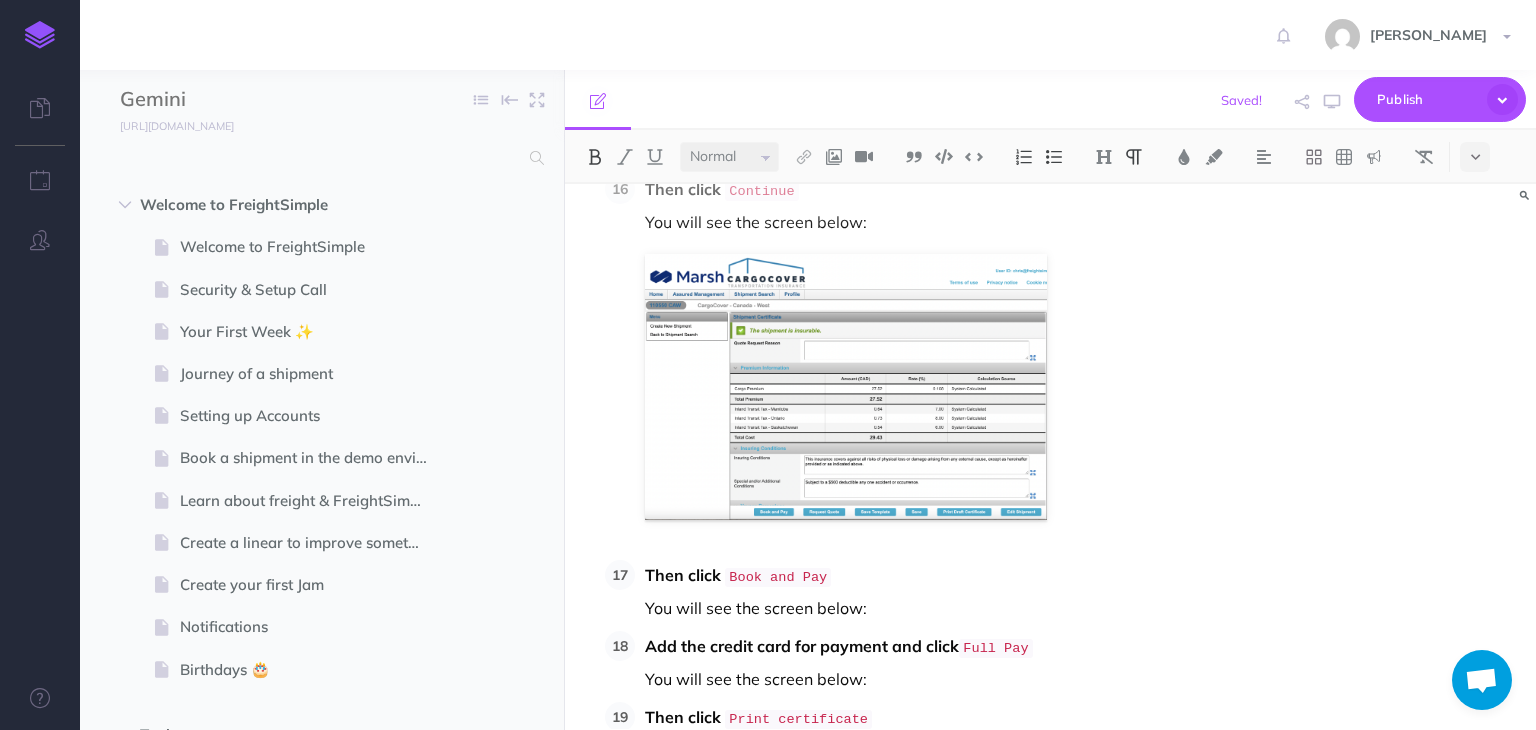 click on "You will see the screen below:" at bounding box center [924, 893] 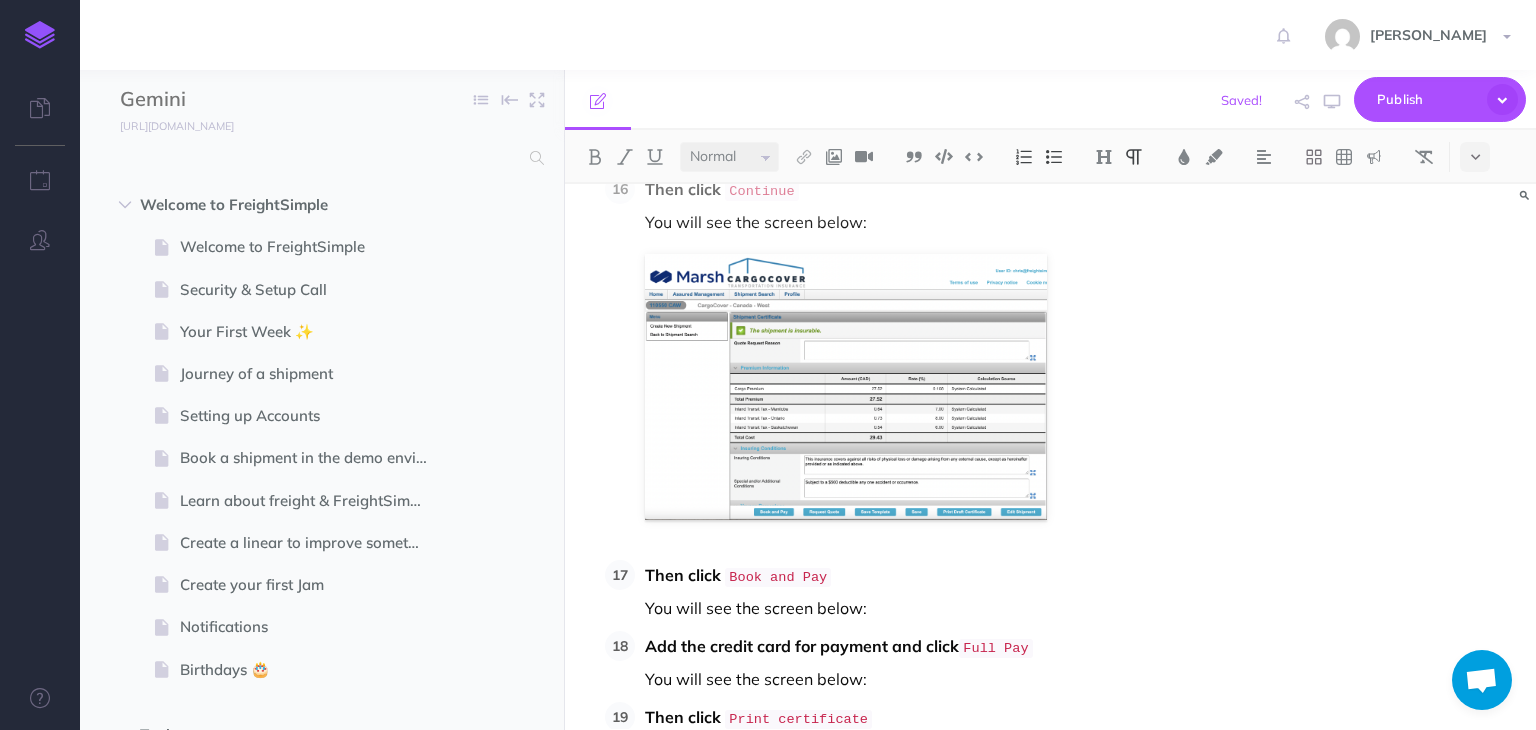 click on "After download the certificate, go back to the shipment page in Apollo that you are buying insurance for, and go to the  Documents  tabs, Then click  Upload New Document." at bounding box center [904, 830] 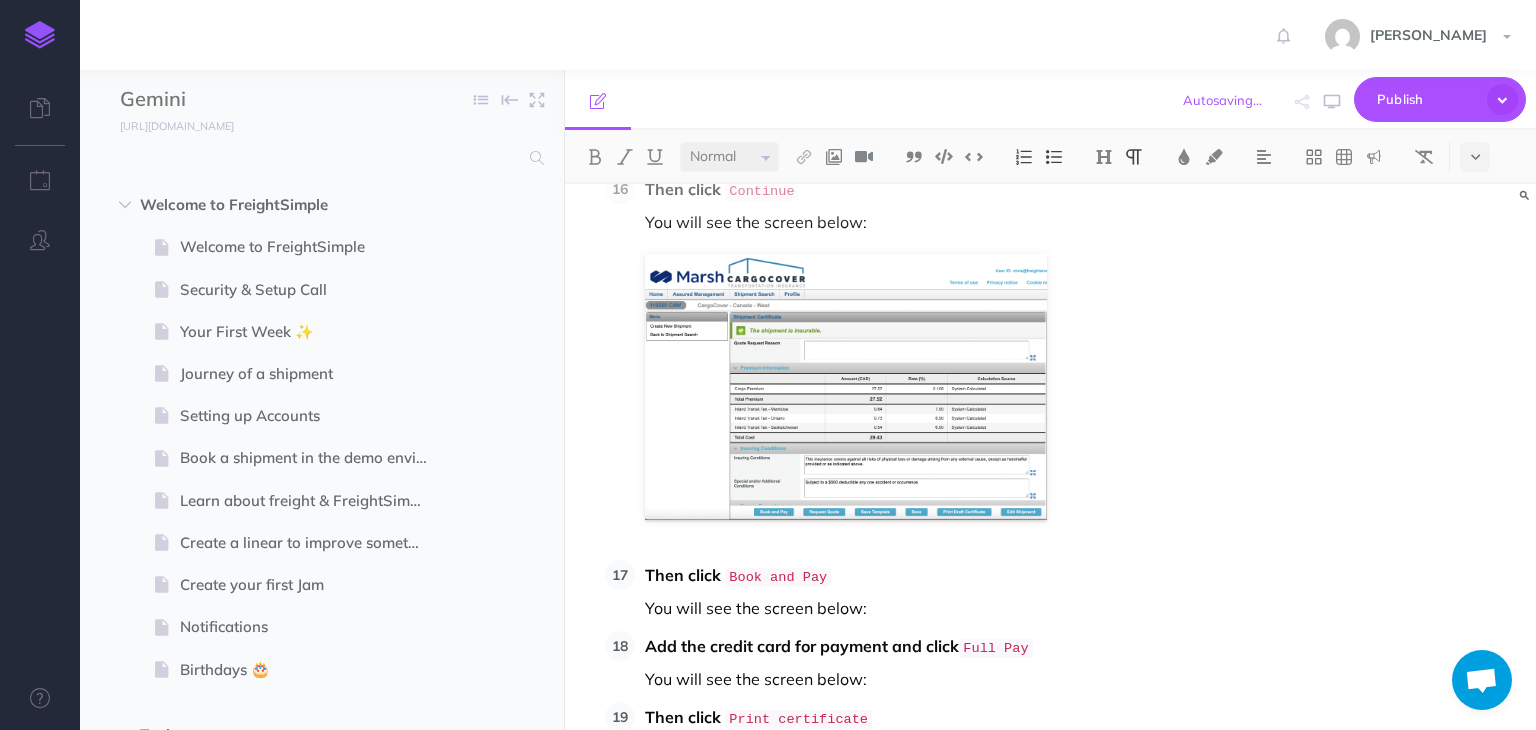 click on "After download the certificate, go back to the shipment page in Apollo that you are buying insurance for, and go to the  Documents  tabs," at bounding box center [904, 829] 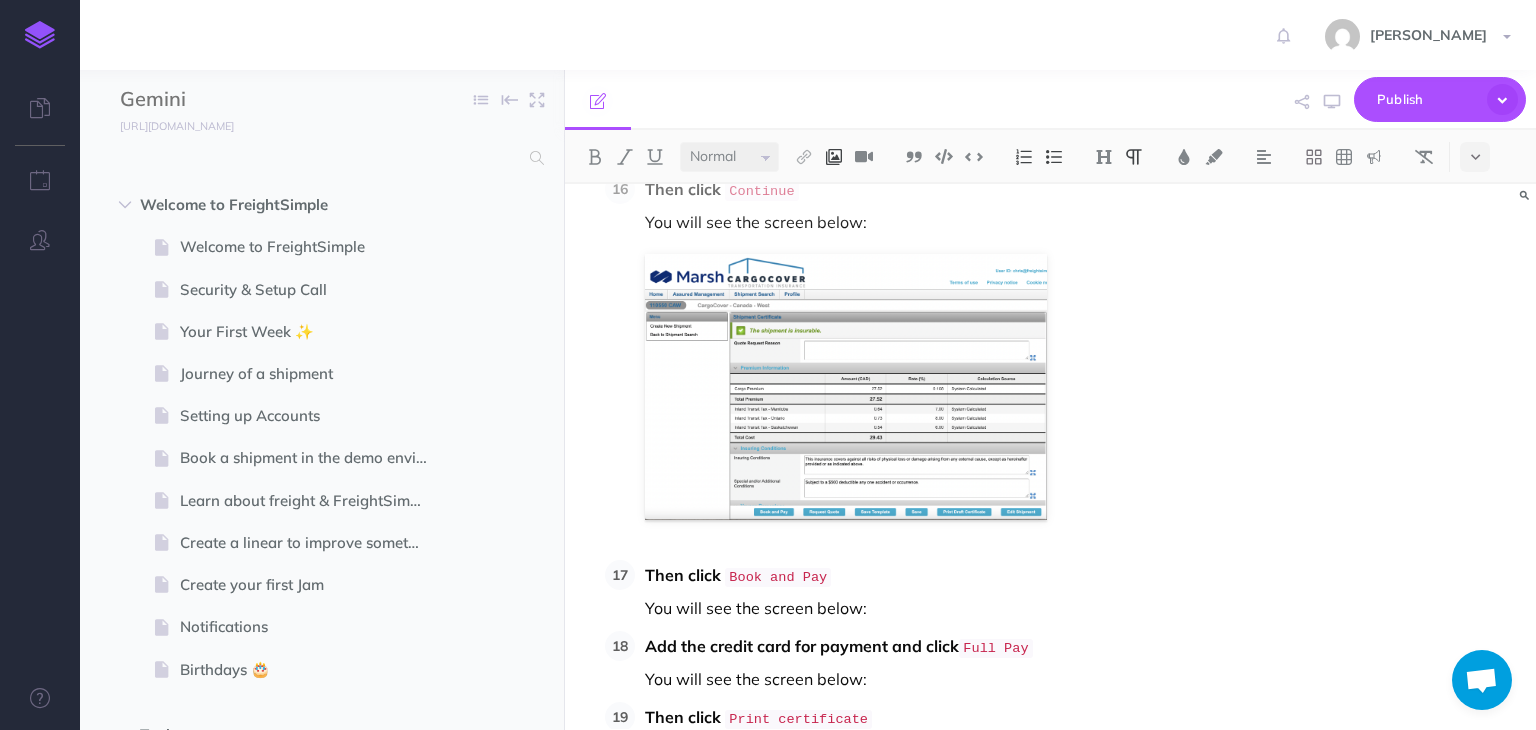 click at bounding box center [834, 157] 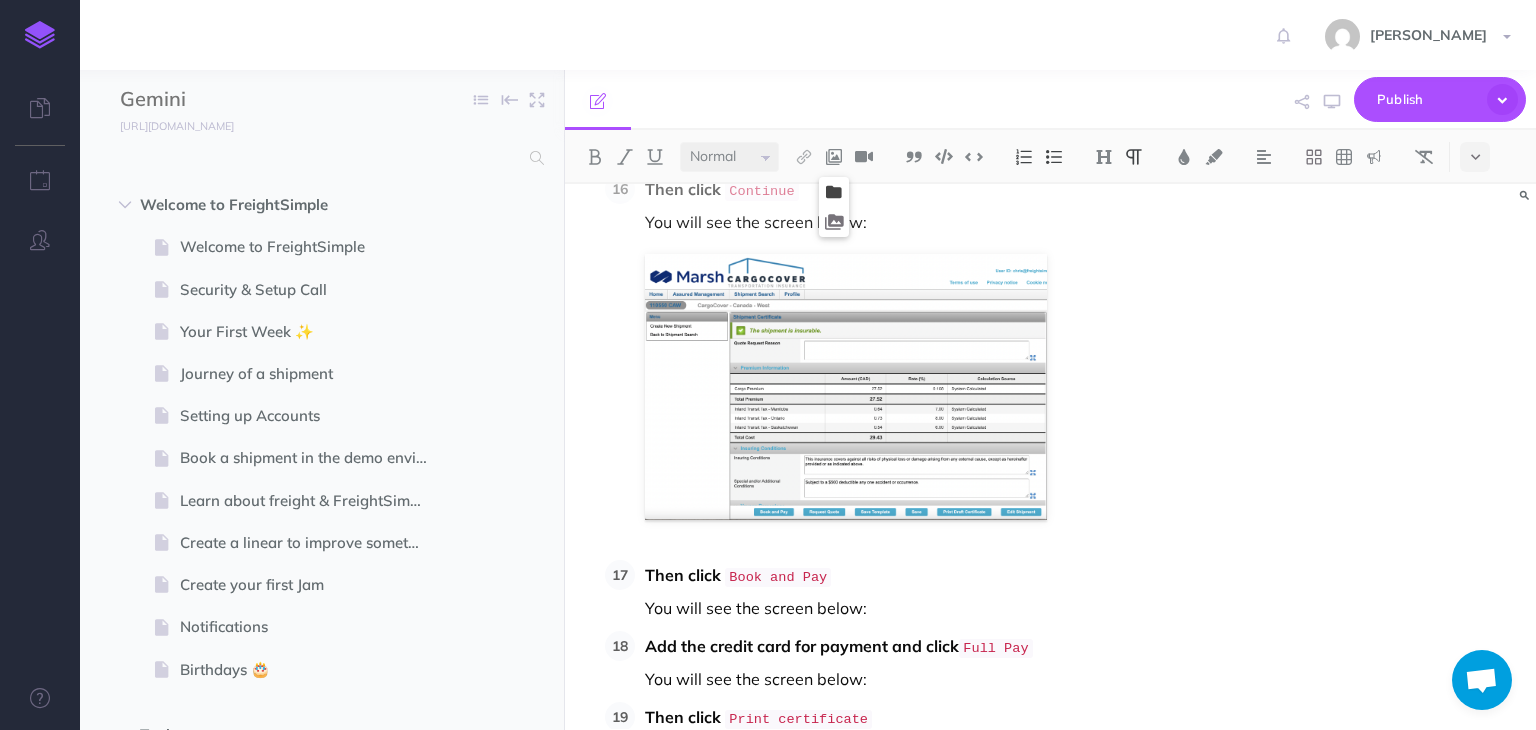 click at bounding box center [834, 192] 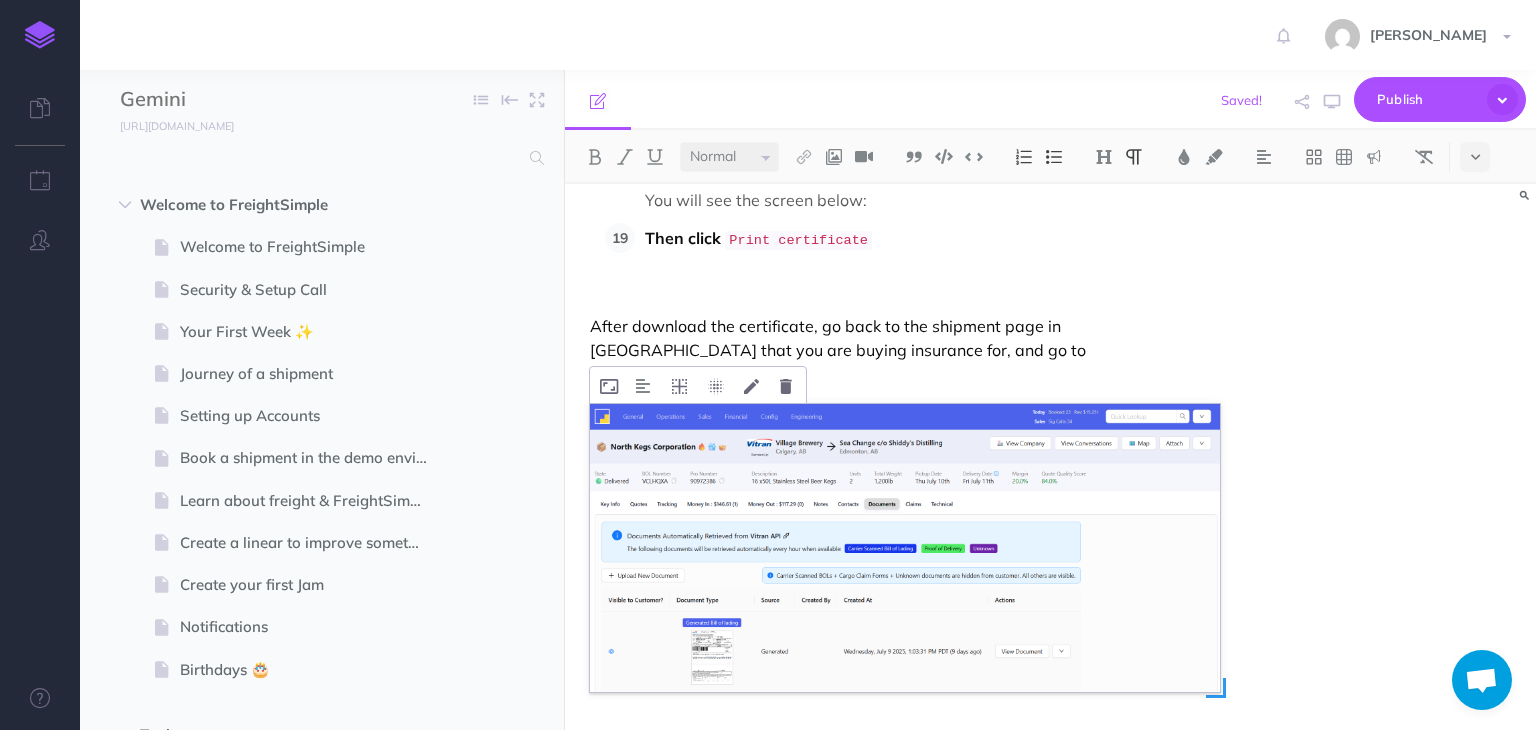 scroll, scrollTop: 8515, scrollLeft: 0, axis: vertical 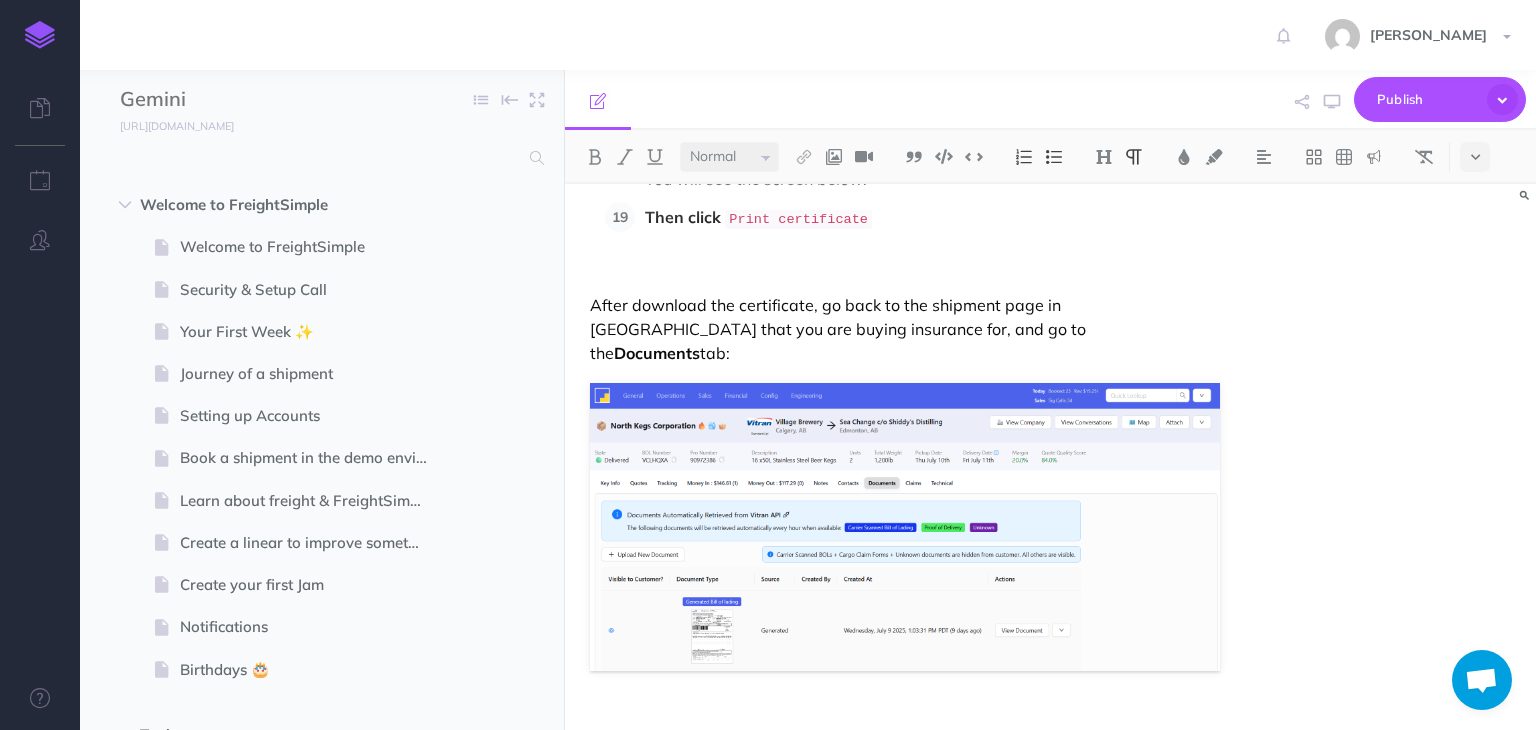 click on "Manually Purchasing Insurance We handle daily shipments where customers choose to add insurance when booking with us. It's essential to purchase this insurance through our partner, CargoCover, either  on or before the pickup date.  If we buy it afterward, coverage is likely invalid. When a customer books a shipment with insurance, a task is created [DATE]. Once the insurance has been purchased, we can then close the task. Support Emails: CargoCover Support <[EMAIL_ADDRESS][DOMAIN_NAME]> [PERSON_NAME] <[PERSON_NAME][EMAIL_ADDRESS][PERSON_NAME][PERSON_NAME][DOMAIN_NAME]> [PERSON_NAME] is our sales rep basically [PERSON_NAME] <[PERSON_NAME][EMAIL_ADDRESS][PERSON_NAME][PERSON_NAME][DOMAIN_NAME]> I think [PERSON_NAME] is [PERSON_NAME] boss [PERSON_NAME] <[PERSON_NAME][EMAIL_ADDRESS][PERSON_NAME][PERSON_NAME][DOMAIN_NAME]> Not sure his role. More senior than [PERSON_NAME], [PERSON_NAME] <[EMAIL_ADDRESS][PERSON_NAME][PERSON_NAME][DOMAIN_NAME]> Heʼs a VP if we really need to escalate higher Key things Basically you go to Cargocoverʼs website  [URL][DOMAIN_NAME]  must do this in Chrome browser, does not work well on others. Purchase the insurance with a credit card" at bounding box center [904, -3667] 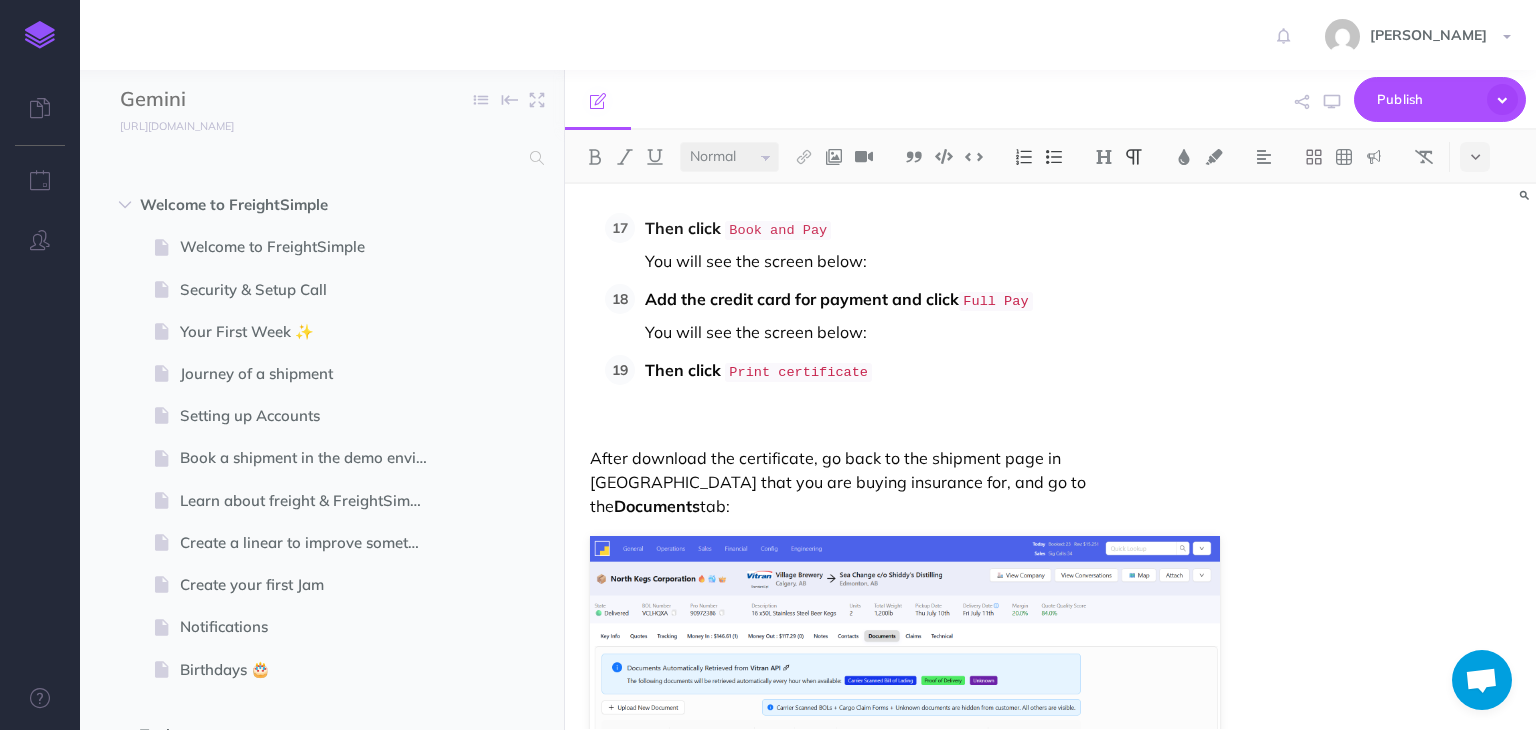 scroll, scrollTop: 8434, scrollLeft: 0, axis: vertical 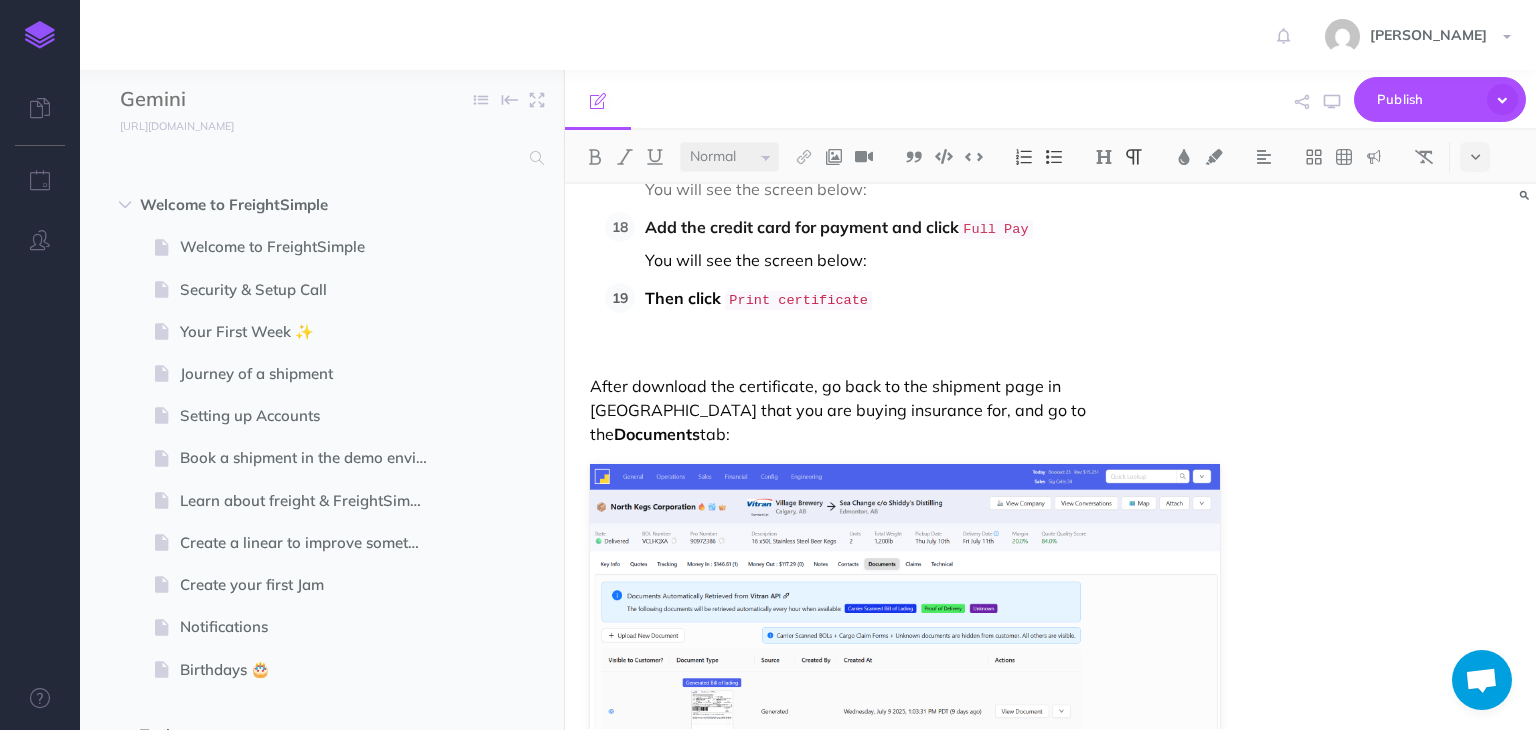 click on "You will see the screen below:" at bounding box center (924, 859) 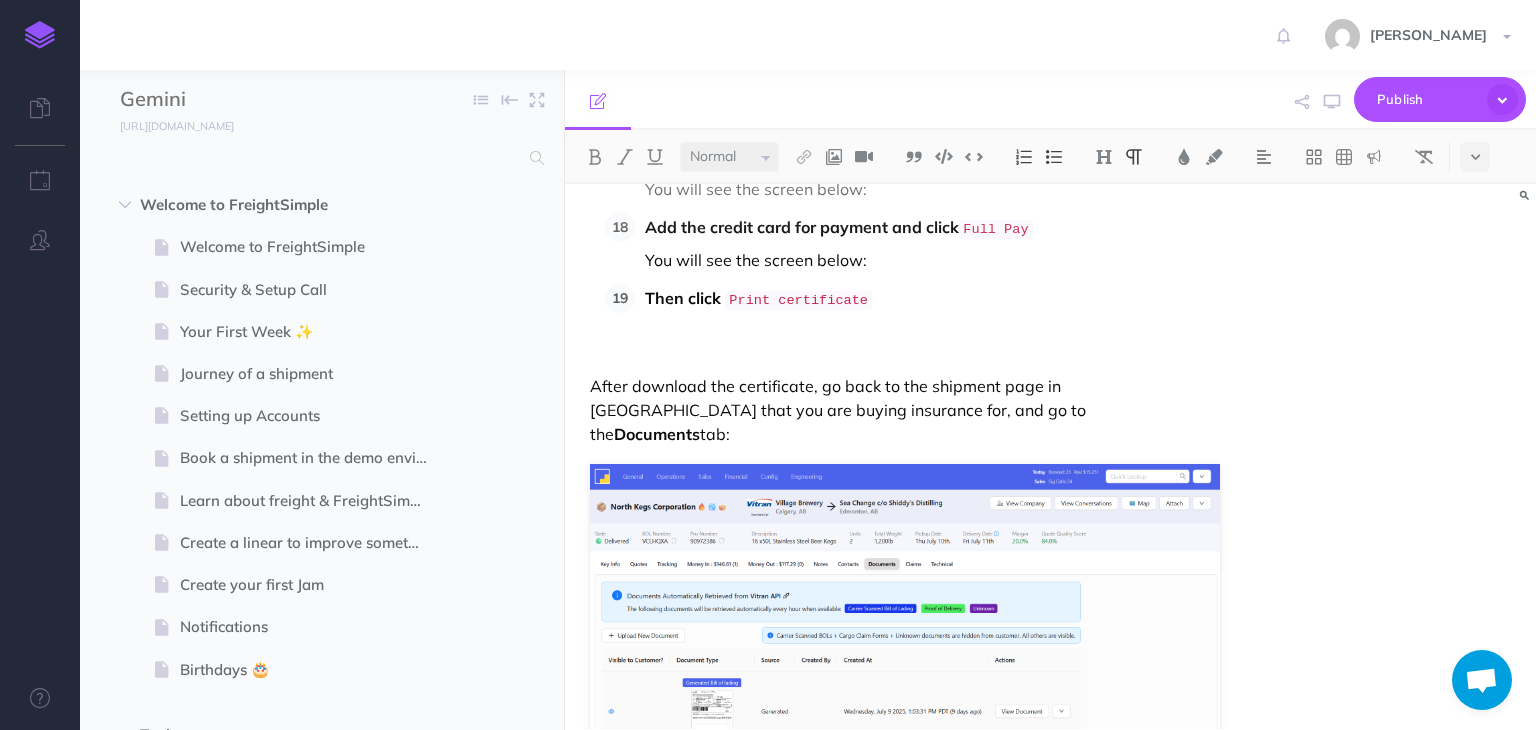 click at bounding box center [924, 878] 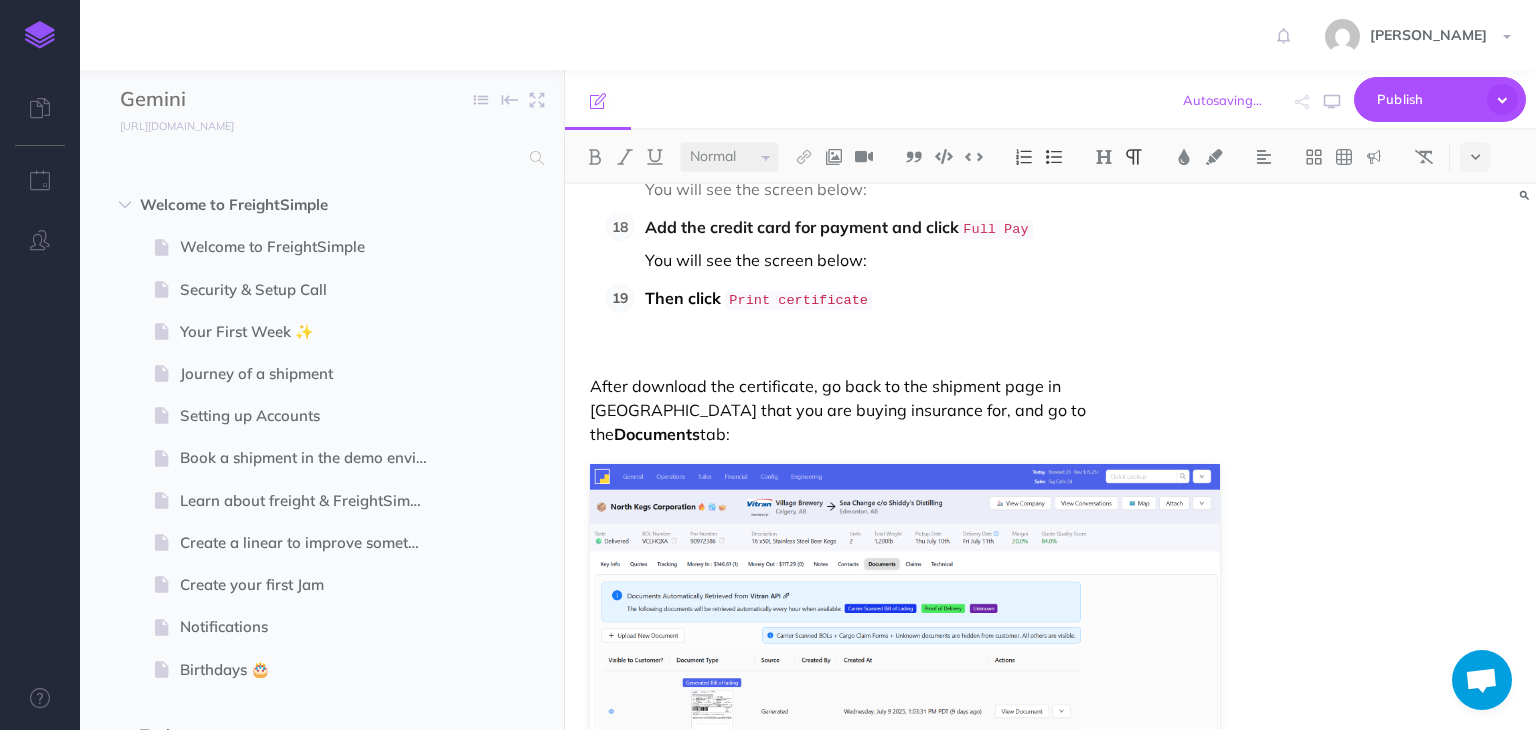 scroll, scrollTop: 8418, scrollLeft: 0, axis: vertical 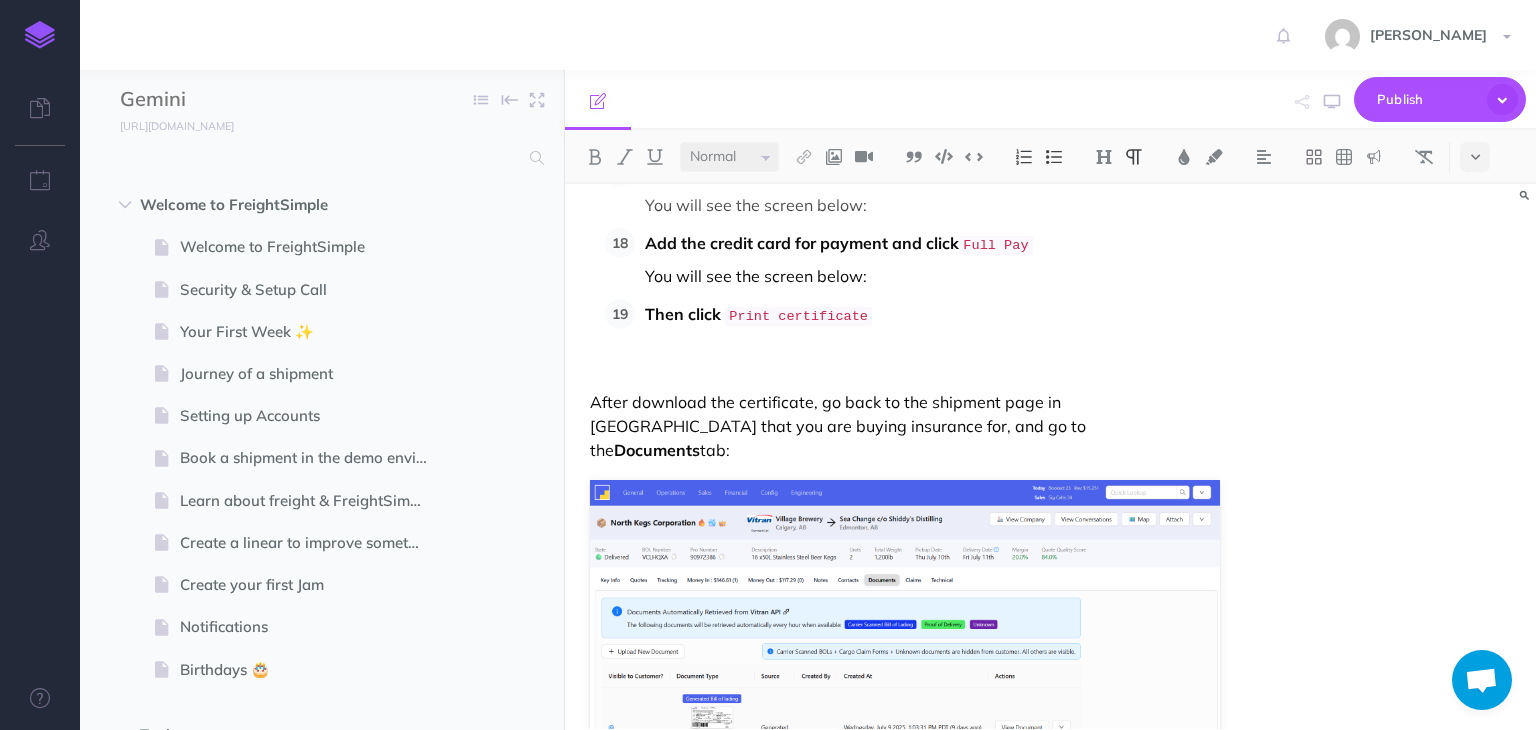 click on "Manually Purchasing Insurance We handle daily shipments where customers choose to add insurance when booking with us. It's essential to purchase this insurance through our partner, CargoCover, either  on or before the pickup date.  If we buy it afterward, coverage is likely invalid. When a customer books a shipment with insurance, a task is created [DATE]. Once the insurance has been purchased, we can then close the task. Support Emails: CargoCover Support <[EMAIL_ADDRESS][DOMAIN_NAME]> [PERSON_NAME] <[PERSON_NAME][EMAIL_ADDRESS][PERSON_NAME][PERSON_NAME][DOMAIN_NAME]> [PERSON_NAME] is our sales rep basically [PERSON_NAME] <[PERSON_NAME][EMAIL_ADDRESS][PERSON_NAME][PERSON_NAME][DOMAIN_NAME]> I think [PERSON_NAME] is [PERSON_NAME] boss [PERSON_NAME] <[PERSON_NAME][EMAIL_ADDRESS][PERSON_NAME][PERSON_NAME][DOMAIN_NAME]> Not sure his role. More senior than [PERSON_NAME], [PERSON_NAME] <[EMAIL_ADDRESS][PERSON_NAME][PERSON_NAME][DOMAIN_NAME]> Heʼs a VP if we really need to escalate higher Key things Basically you go to Cargocoverʼs website  [URL][DOMAIN_NAME]  must do this in Chrome browser, does not work well on others. Purchase the insurance with a credit card" at bounding box center [904, -3629] 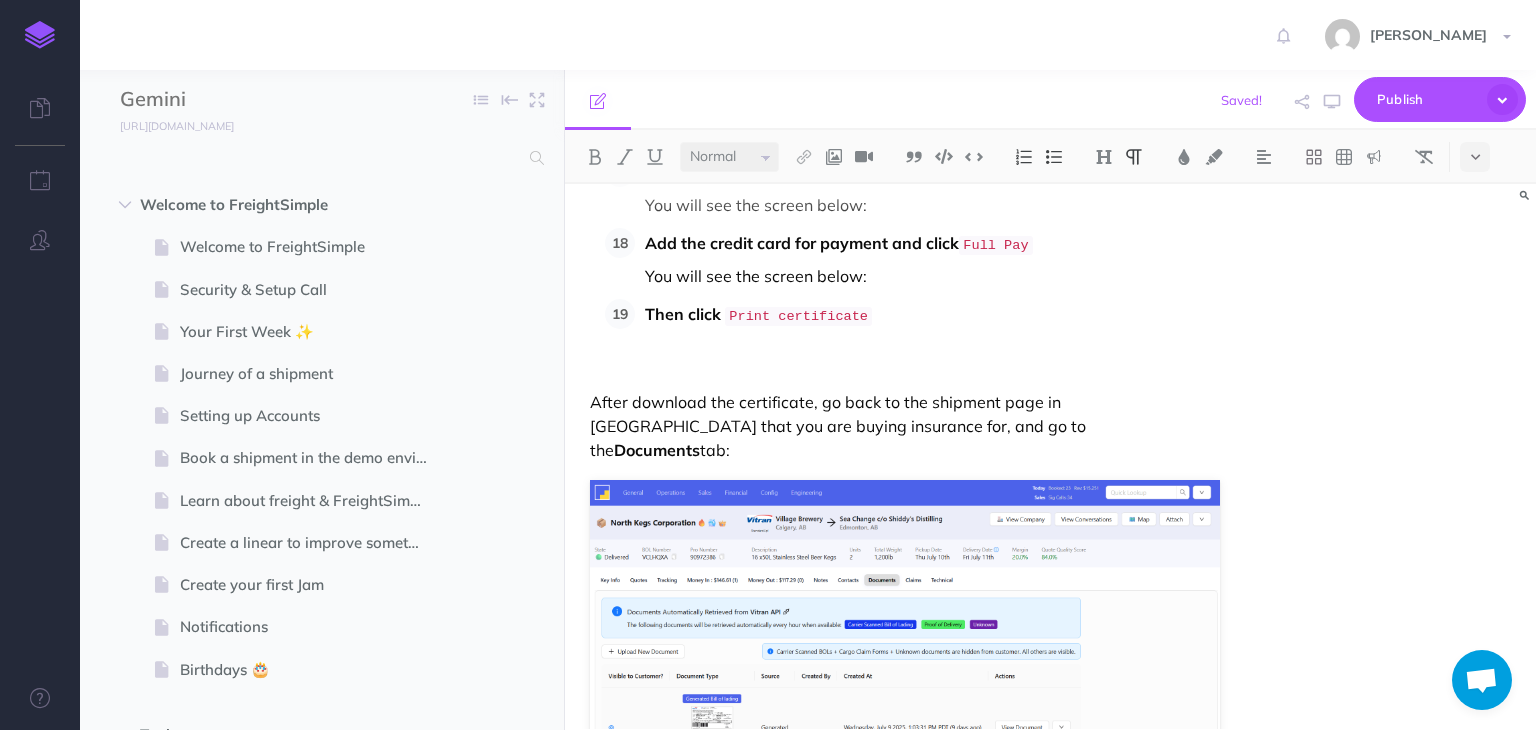 click at bounding box center [1054, 157] 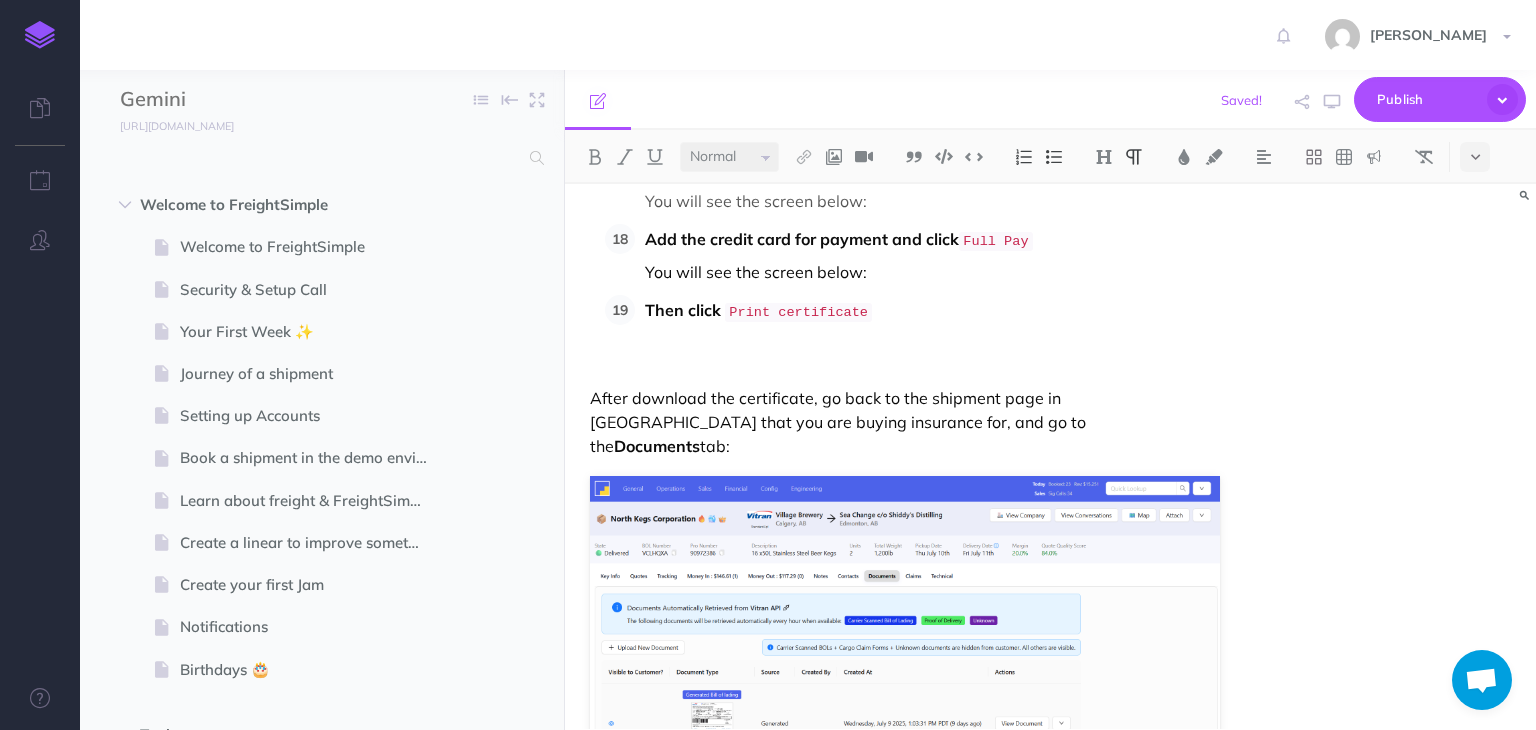 scroll, scrollTop: 8439, scrollLeft: 0, axis: vertical 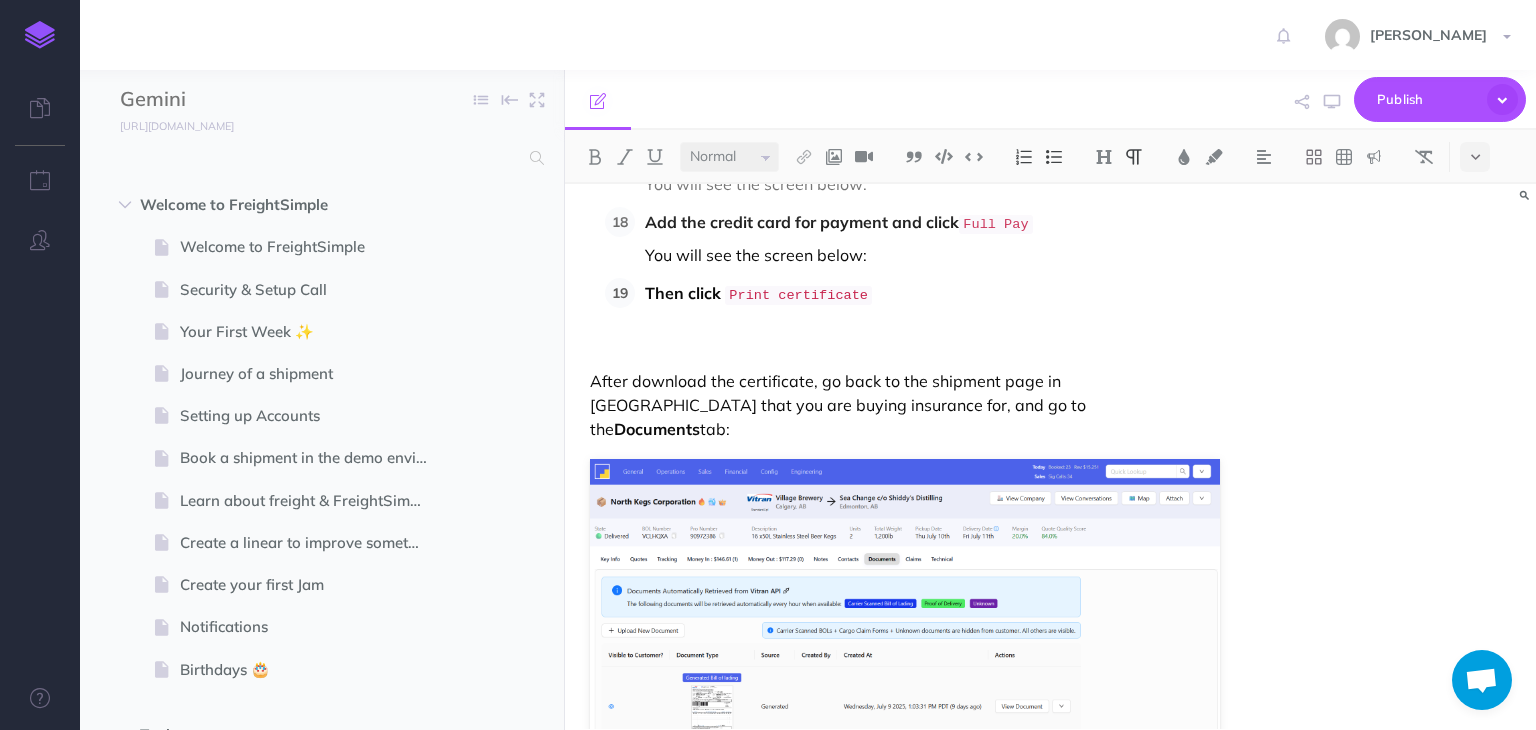 click on "Manually Purchasing Insurance We handle daily shipments where customers choose to add insurance when booking with us. It's essential to purchase this insurance through our partner, CargoCover, either  on or before the pickup date.  If we buy it afterward, coverage is likely invalid. When a customer books a shipment with insurance, a task is created [DATE]. Once the insurance has been purchased, we can then close the task. Support Emails: CargoCover Support <[EMAIL_ADDRESS][DOMAIN_NAME]> [PERSON_NAME] <[PERSON_NAME][EMAIL_ADDRESS][PERSON_NAME][PERSON_NAME][DOMAIN_NAME]> [PERSON_NAME] is our sales rep basically [PERSON_NAME] <[PERSON_NAME][EMAIL_ADDRESS][PERSON_NAME][PERSON_NAME][DOMAIN_NAME]> I think [PERSON_NAME] is [PERSON_NAME] boss [PERSON_NAME] <[PERSON_NAME][EMAIL_ADDRESS][PERSON_NAME][PERSON_NAME][DOMAIN_NAME]> Not sure his role. More senior than [PERSON_NAME], [PERSON_NAME] <[EMAIL_ADDRESS][PERSON_NAME][PERSON_NAME][DOMAIN_NAME]> Heʼs a VP if we really need to escalate higher Key things Basically you go to Cargocoverʼs website  [URL][DOMAIN_NAME]  must do this in Chrome browser, does not work well on others. Purchase the insurance with a credit card" at bounding box center [904, -3640] 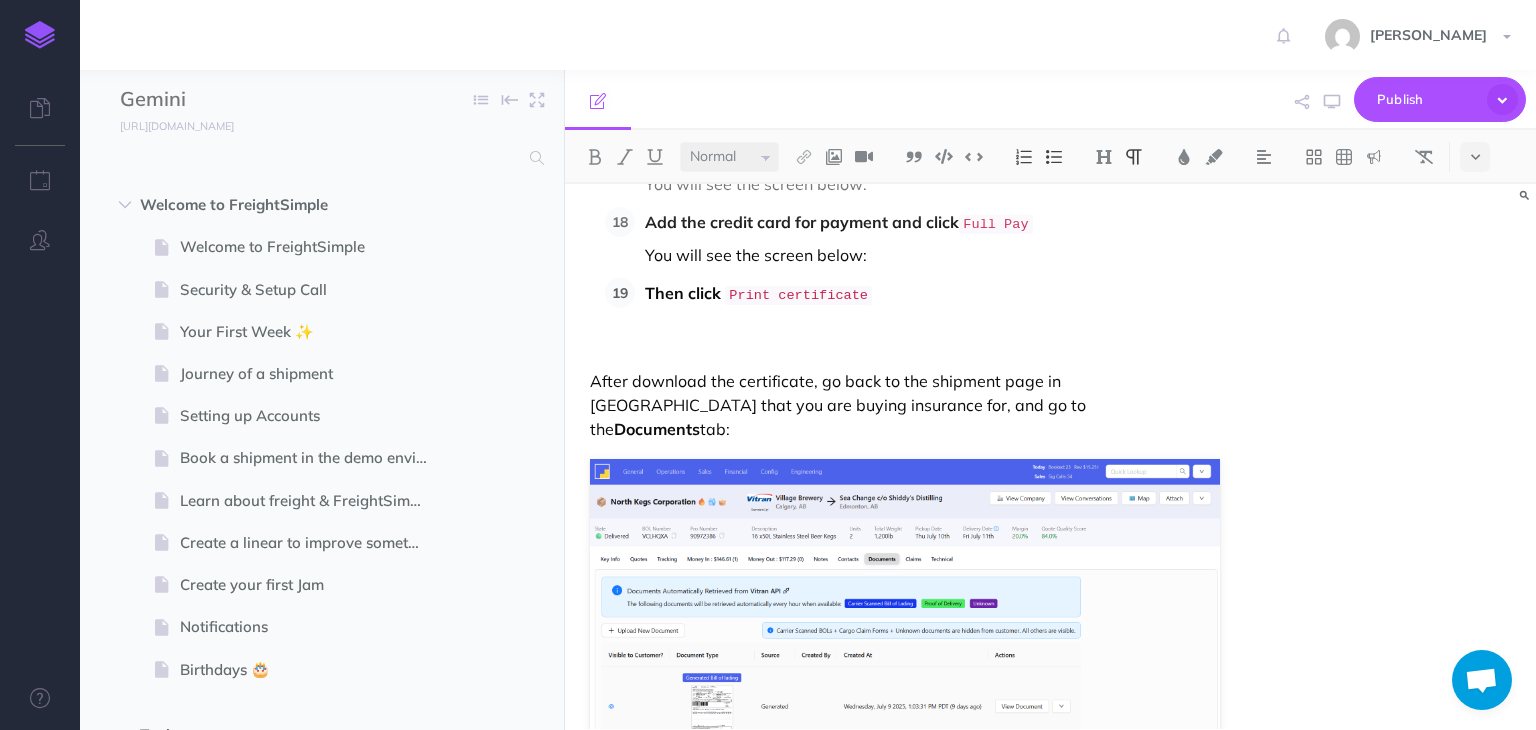 scroll, scrollTop: 8435, scrollLeft: 0, axis: vertical 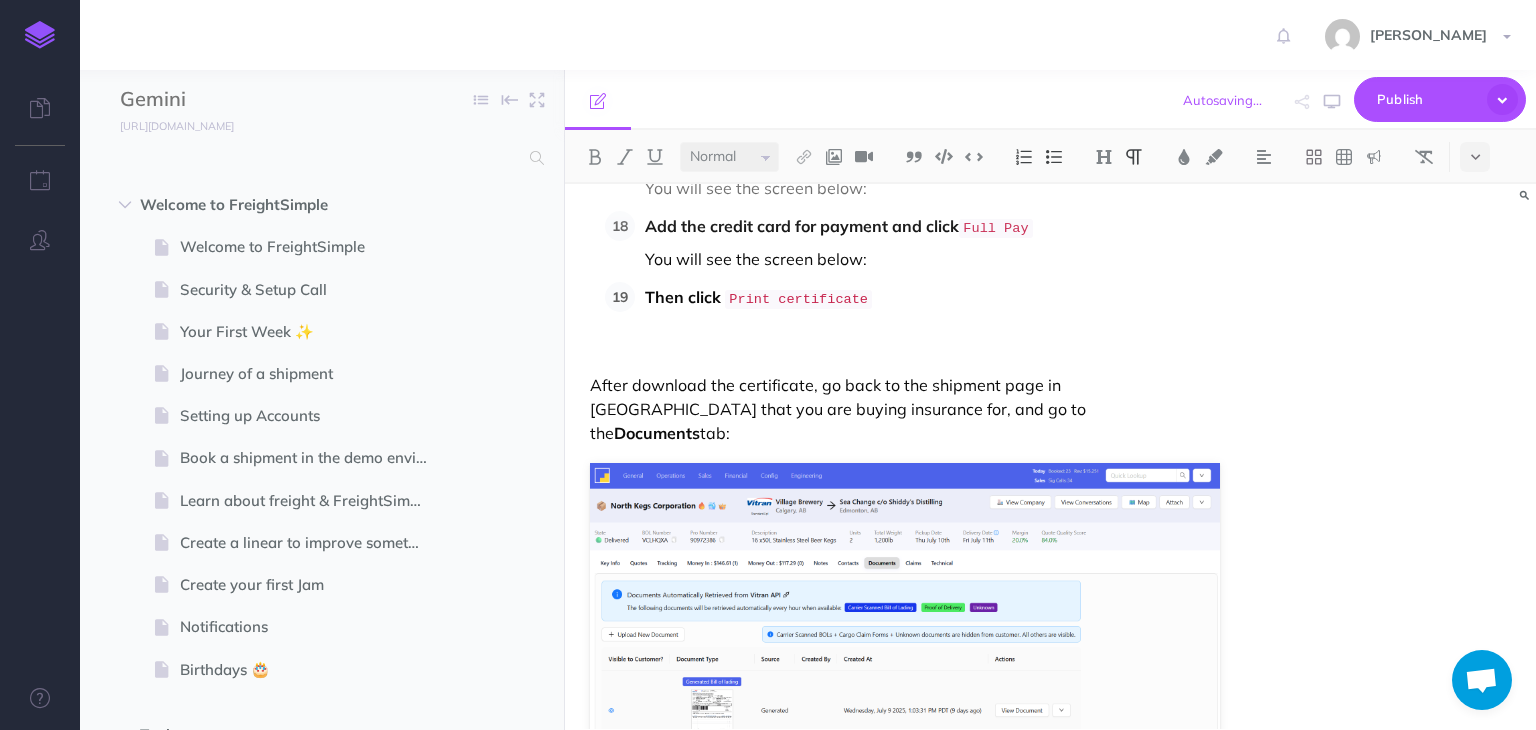 click on "You will see the screen below:" at bounding box center [924, 839] 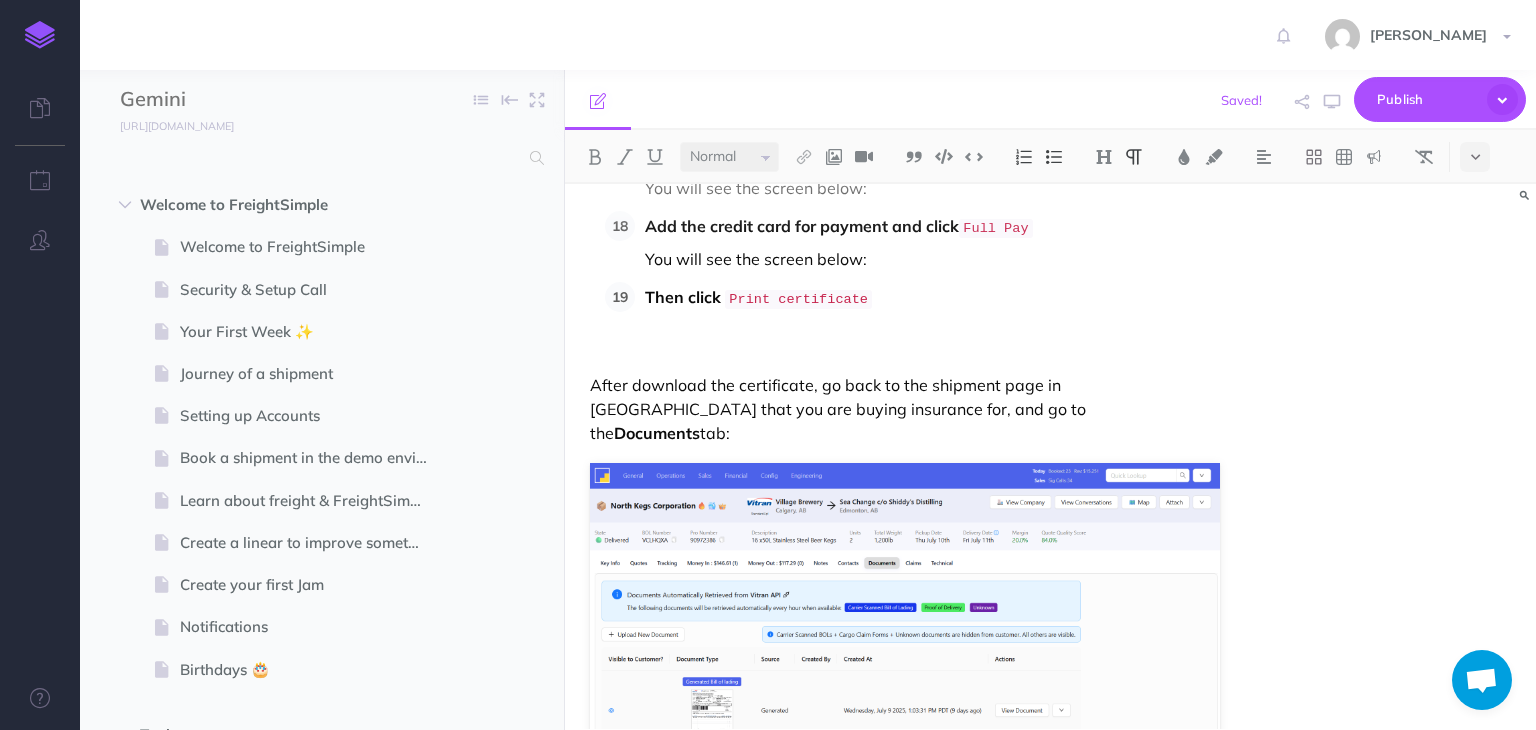 scroll, scrollTop: 8439, scrollLeft: 0, axis: vertical 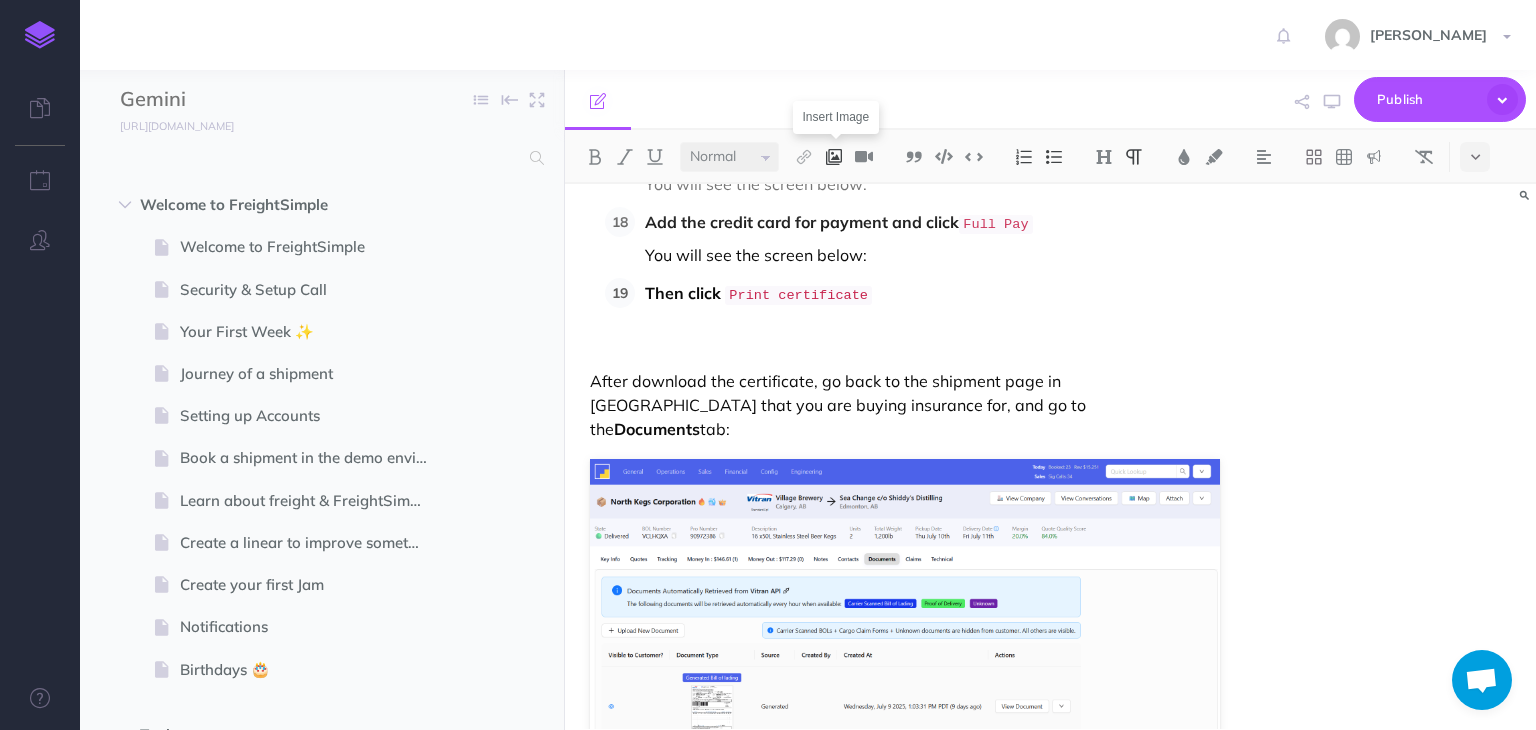 click at bounding box center (834, 157) 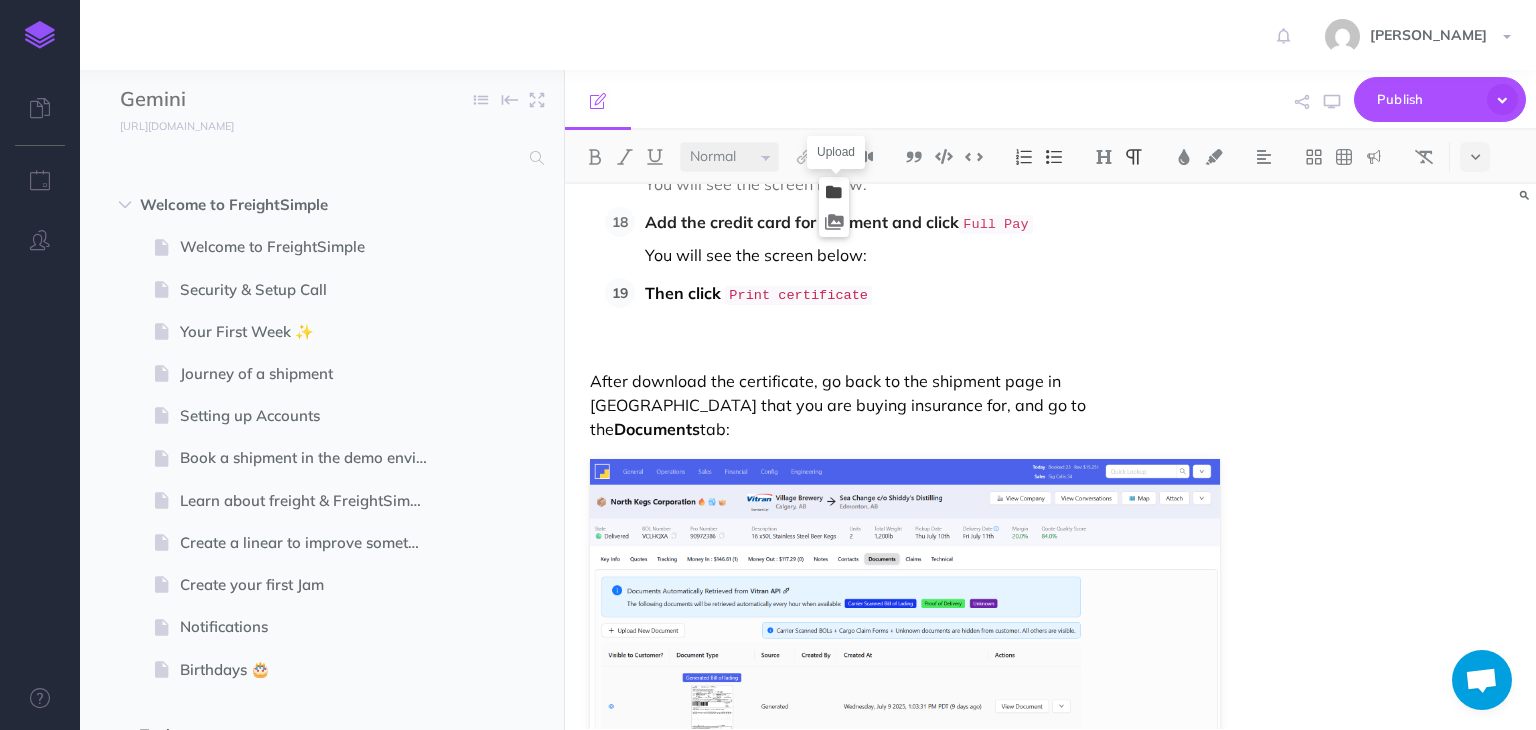 click at bounding box center (834, 192) 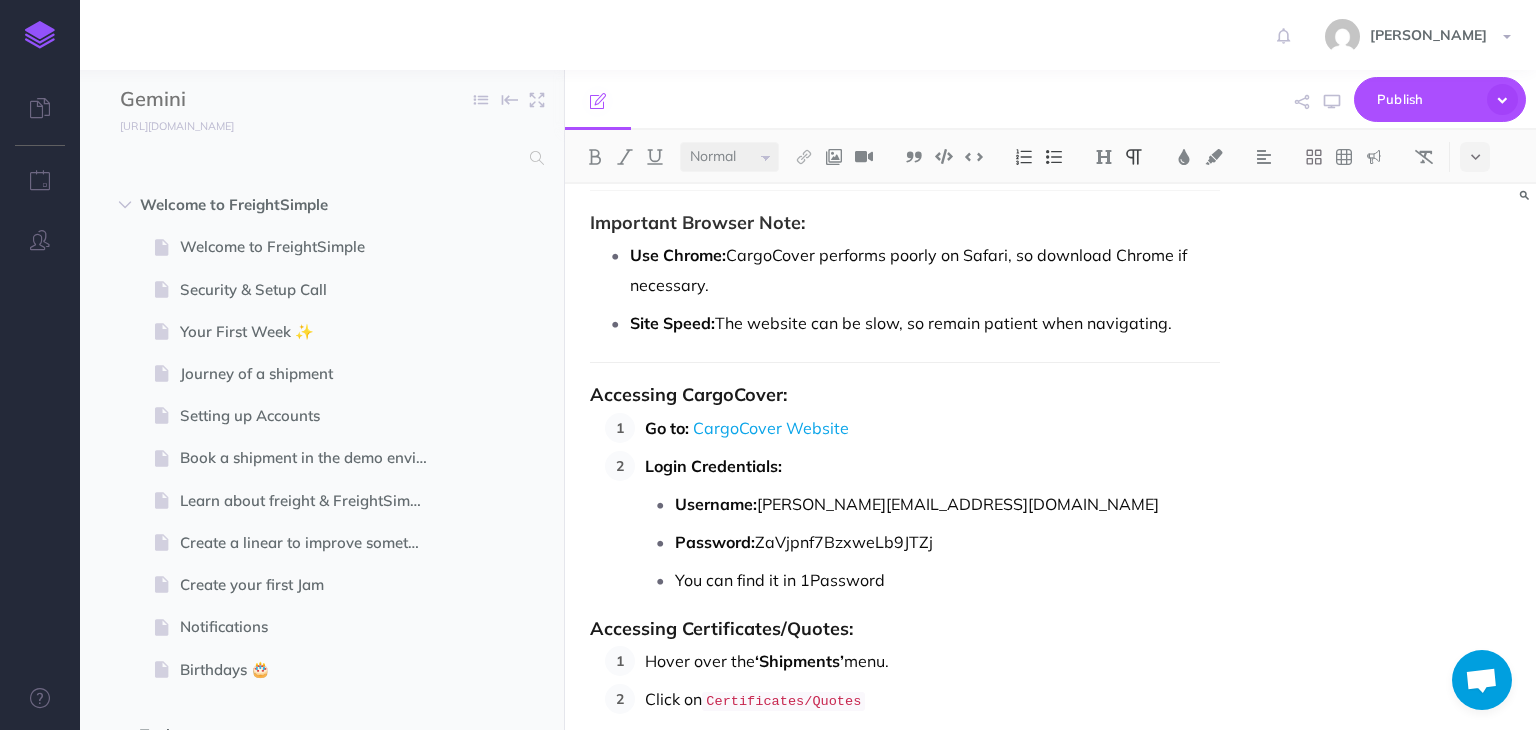 scroll, scrollTop: 1768, scrollLeft: 0, axis: vertical 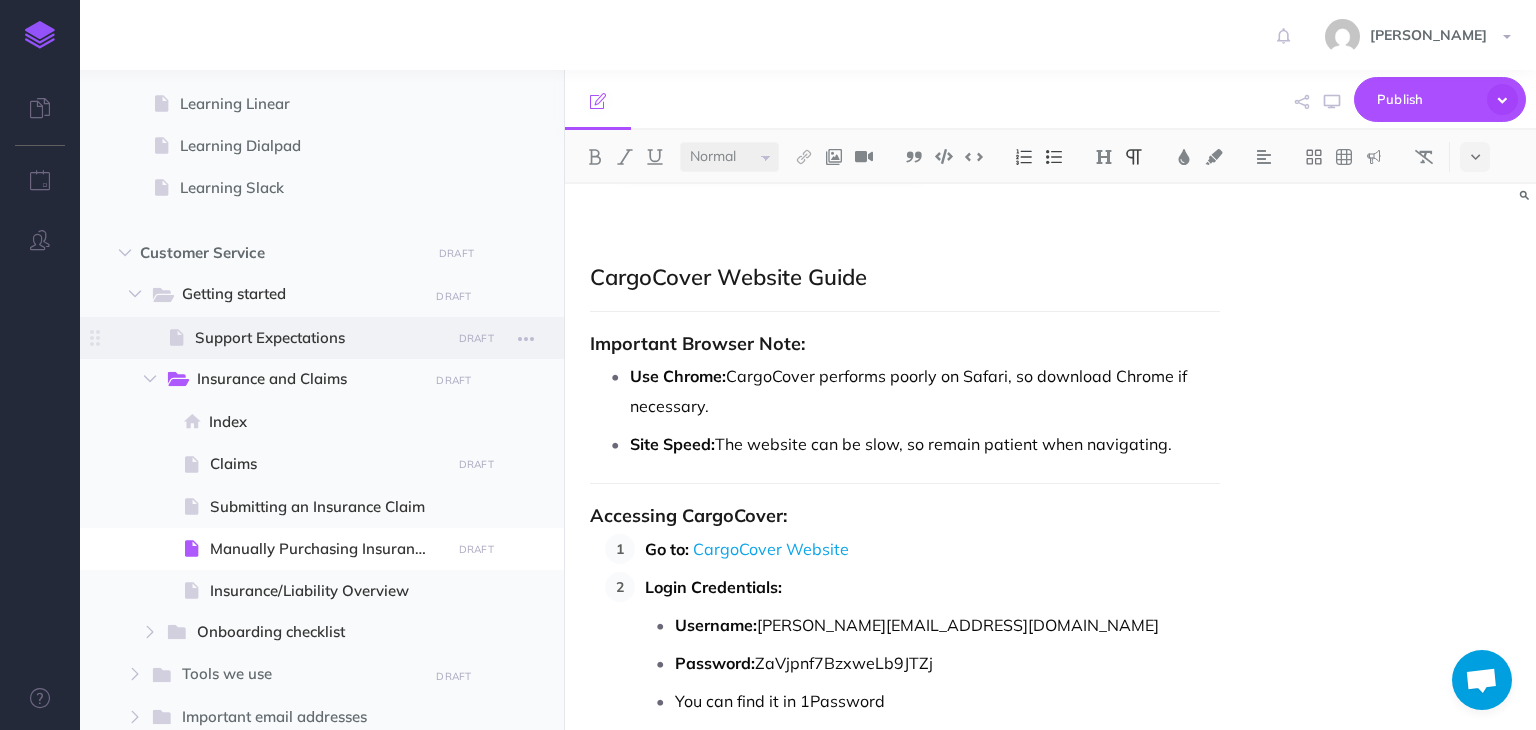 click on "Support Expectations" at bounding box center (319, 338) 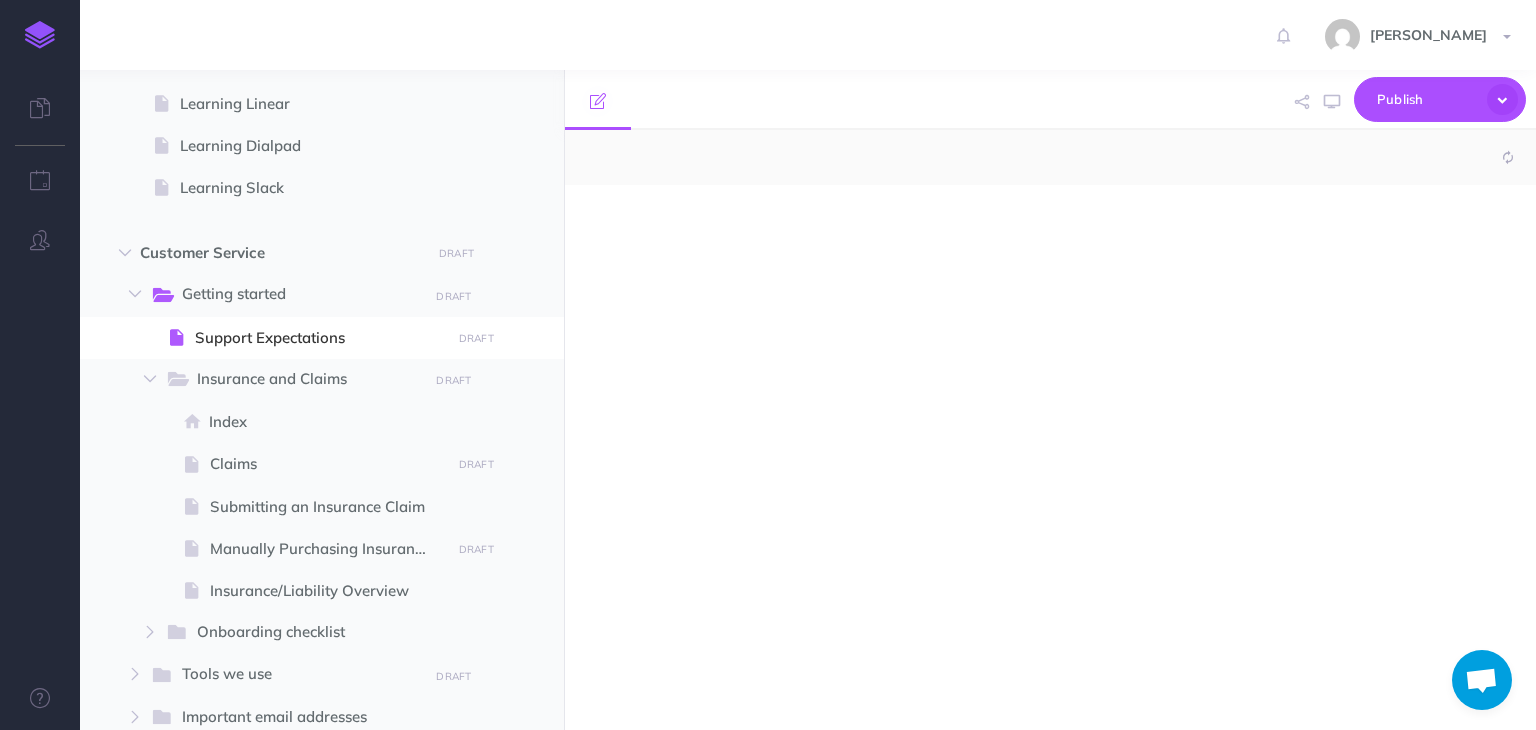scroll, scrollTop: 0, scrollLeft: 0, axis: both 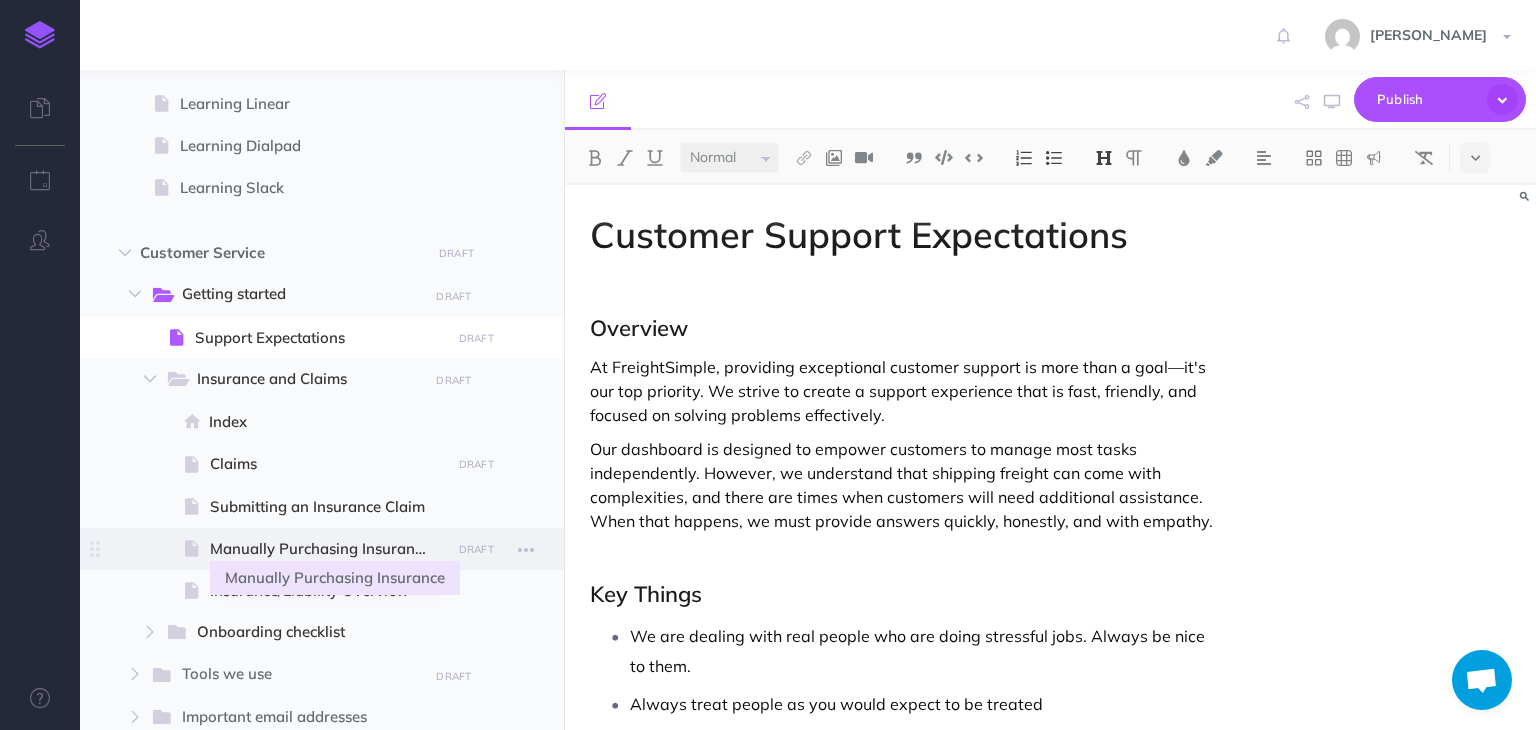 click on "Manually Purchasing Insurance" at bounding box center (327, 549) 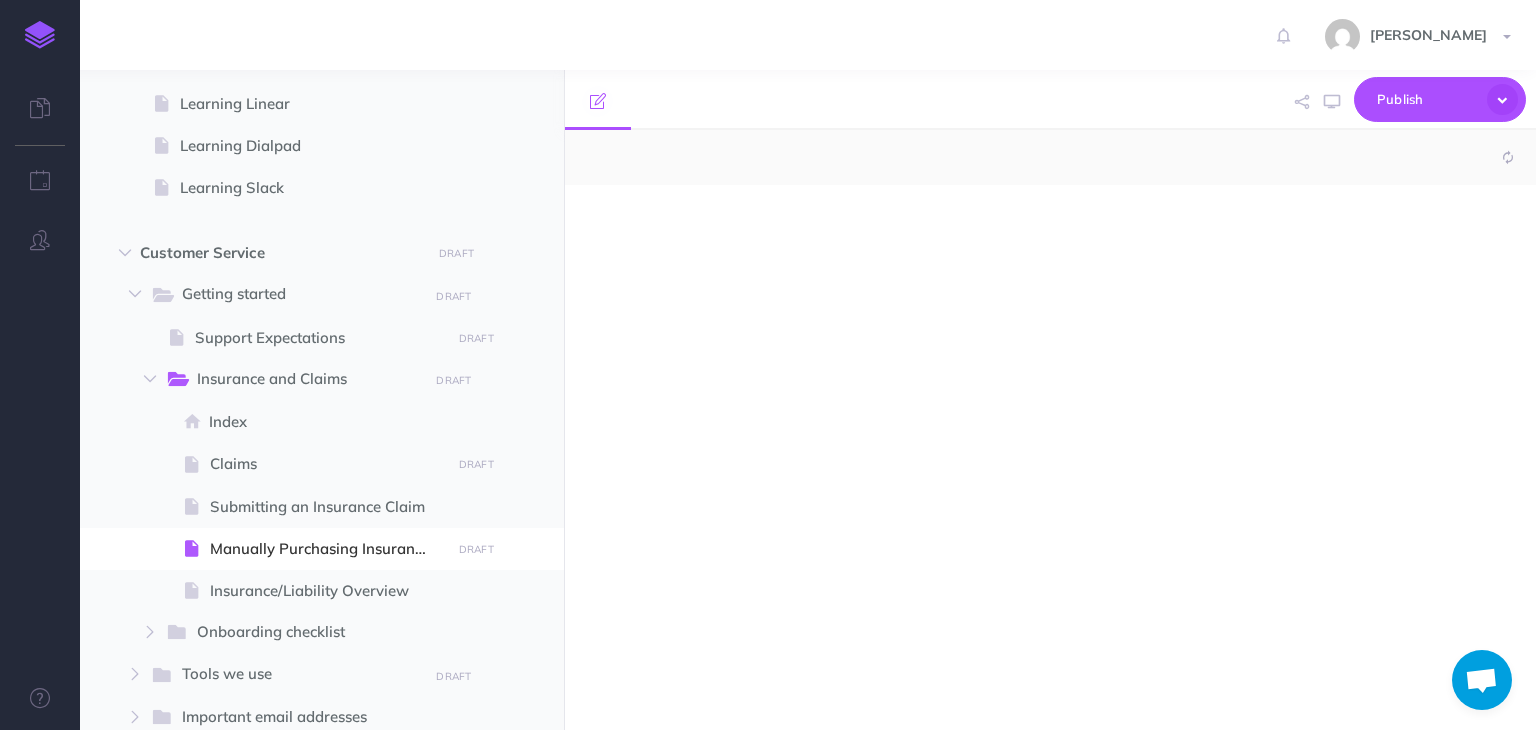 select on "null" 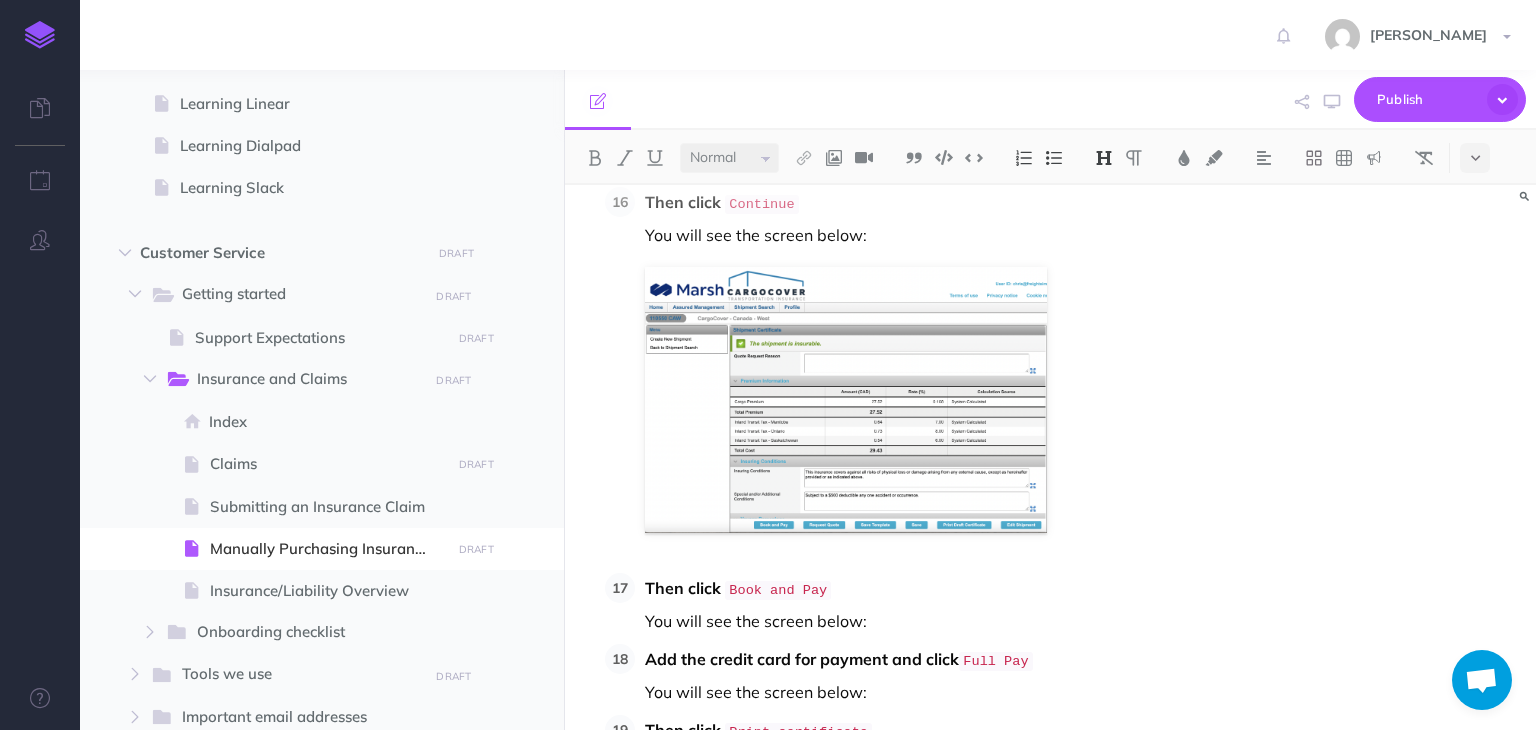 scroll, scrollTop: 7968, scrollLeft: 0, axis: vertical 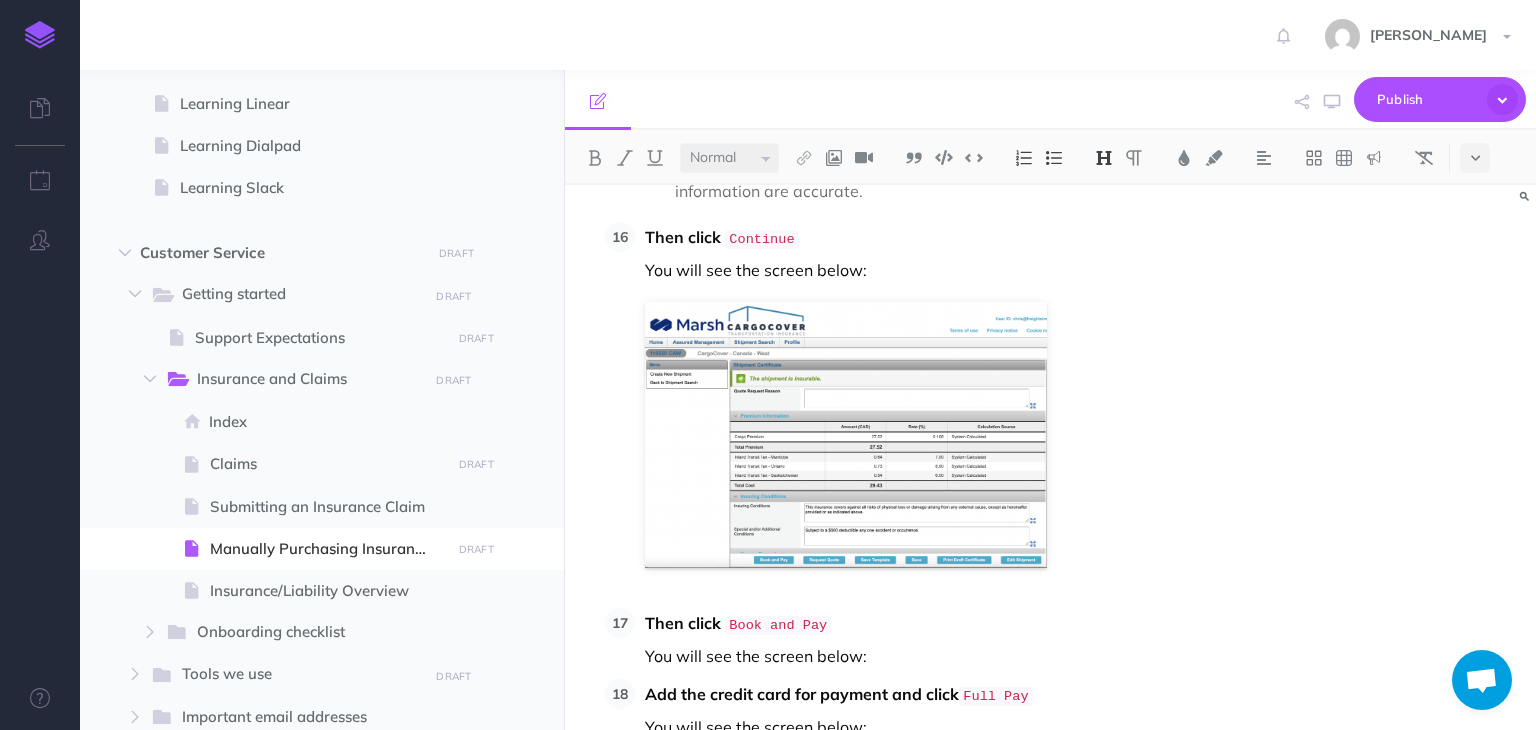 click on "Manually Purchasing Insurance We handle daily shipments where customers choose to add insurance when booking with us. It's essential to purchase this insurance through our partner, CargoCover, either  on or before the pickup date.  If we buy it afterward, coverage is likely invalid. When a customer books a shipment with insurance, a task is created [DATE]. Once the insurance has been purchased, we can then close the task. Support Emails: CargoCover Support <[EMAIL_ADDRESS][DOMAIN_NAME]> [PERSON_NAME] <[PERSON_NAME][EMAIL_ADDRESS][PERSON_NAME][PERSON_NAME][DOMAIN_NAME]> [PERSON_NAME] is our sales rep basically [PERSON_NAME] <[PERSON_NAME][EMAIL_ADDRESS][PERSON_NAME][PERSON_NAME][DOMAIN_NAME]> I think [PERSON_NAME] is [PERSON_NAME] boss [PERSON_NAME] <[PERSON_NAME][EMAIL_ADDRESS][PERSON_NAME][PERSON_NAME][DOMAIN_NAME]> Not sure his role. More senior than [PERSON_NAME], [PERSON_NAME] <[EMAIL_ADDRESS][PERSON_NAME][PERSON_NAME][DOMAIN_NAME]> Heʼs a VP if we really need to escalate higher Key things Basically you go to Cargocoverʼs website  [URL][DOMAIN_NAME]  must do this in Chrome browser, does not work well on others. Purchase the insurance with a credit card" at bounding box center [904, -3053] 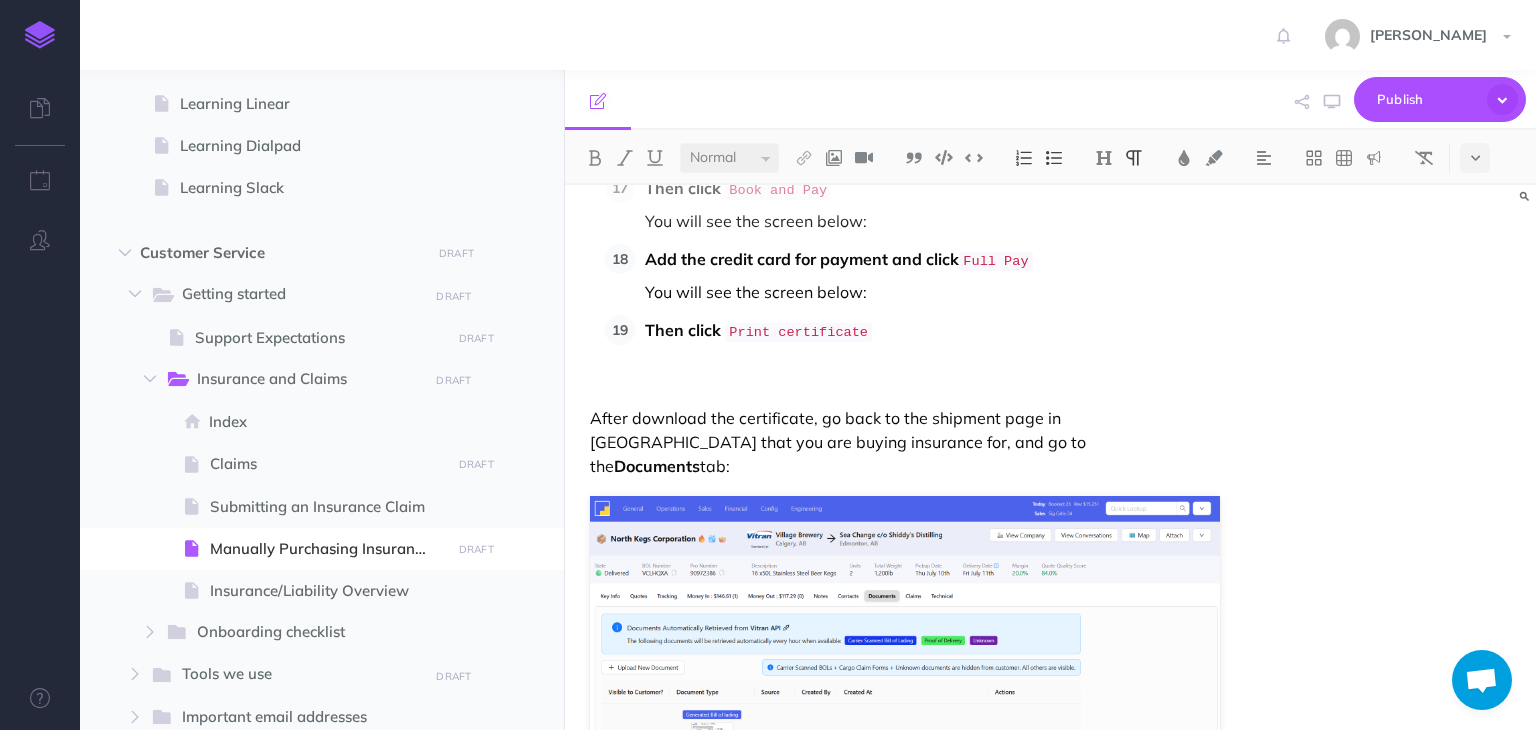 scroll, scrollTop: 8368, scrollLeft: 0, axis: vertical 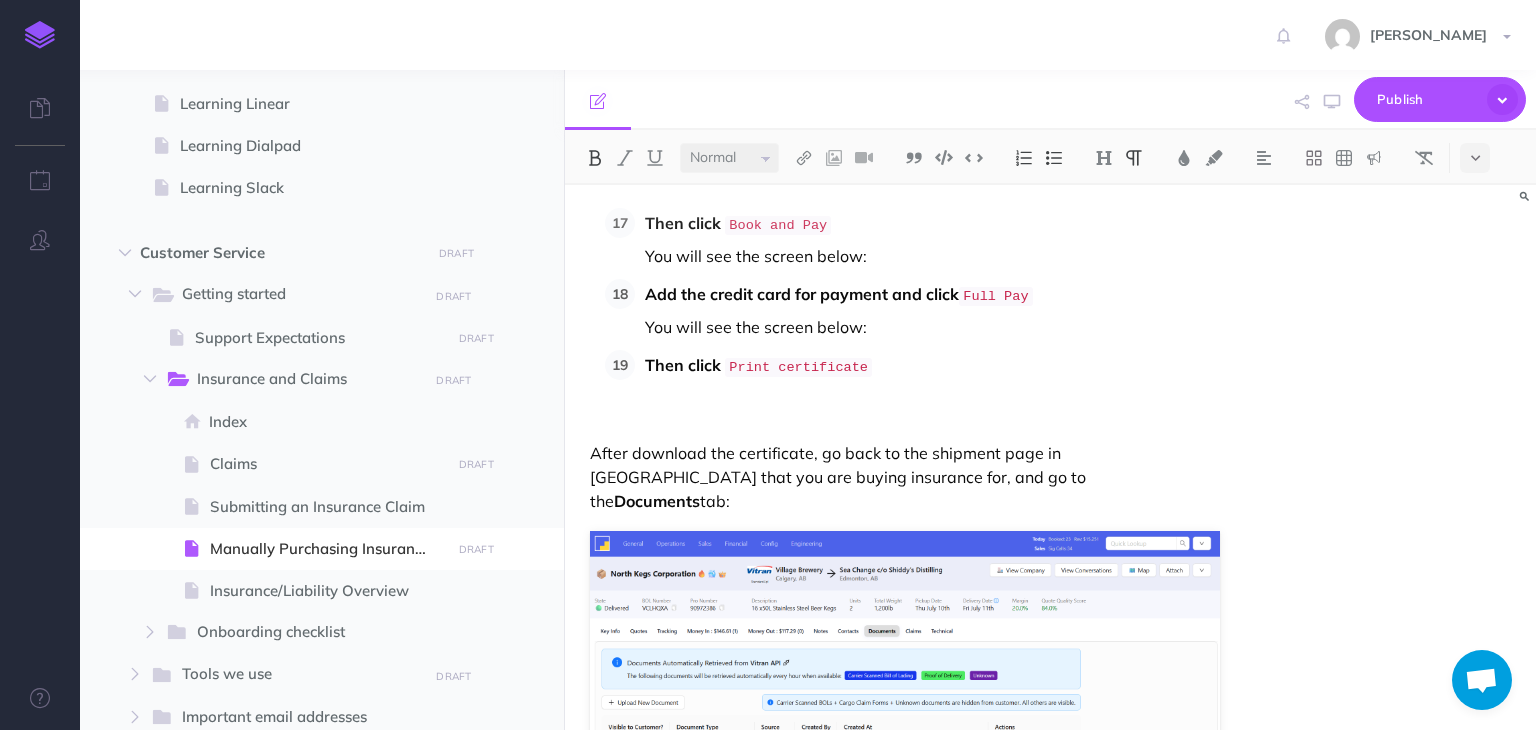 drag, startPoint x: 989, startPoint y: 253, endPoint x: 584, endPoint y: 230, distance: 405.65256 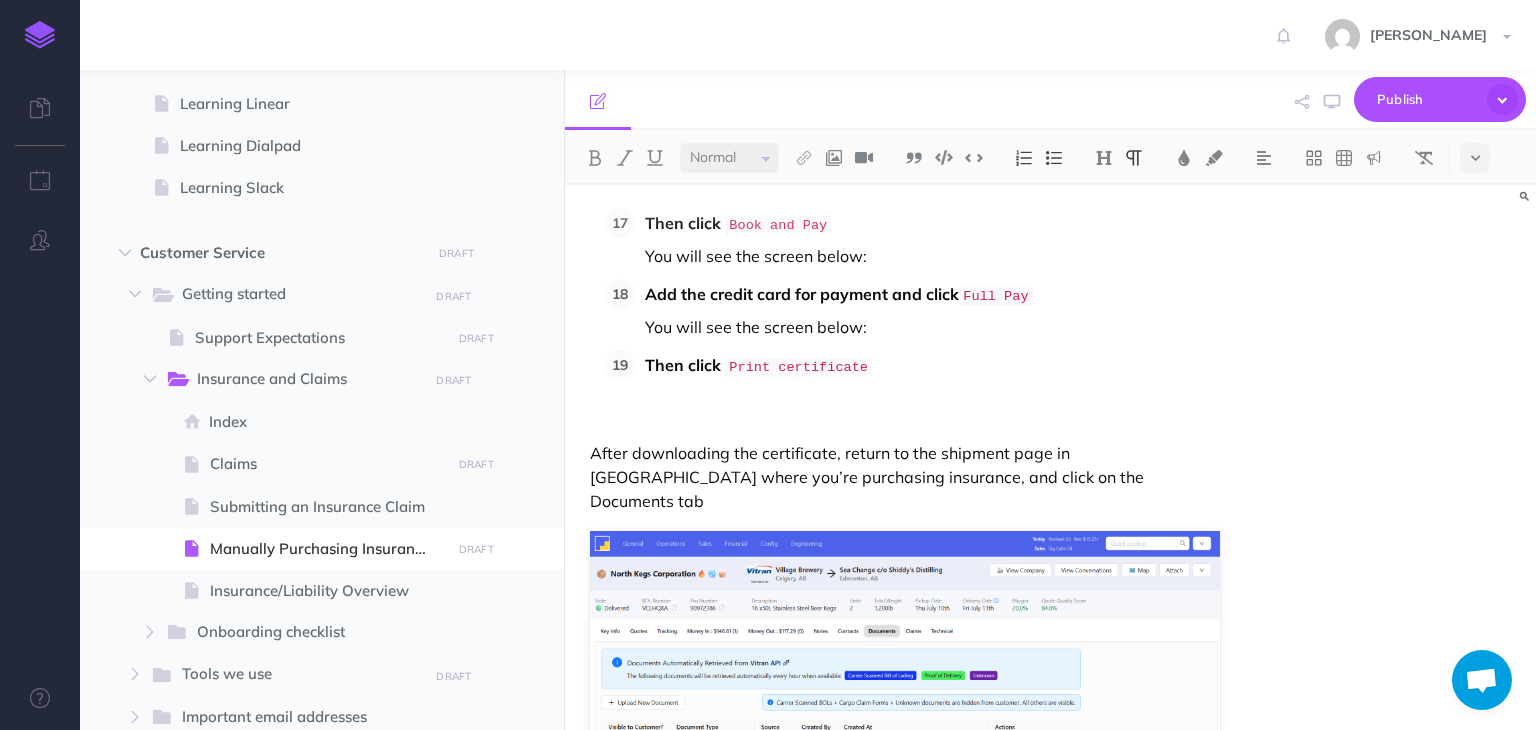 click on "After downloading the certificate, return to the shipment page in Apollo where you’re purchasing insurance, and click on the Documents tab" at bounding box center [904, 477] 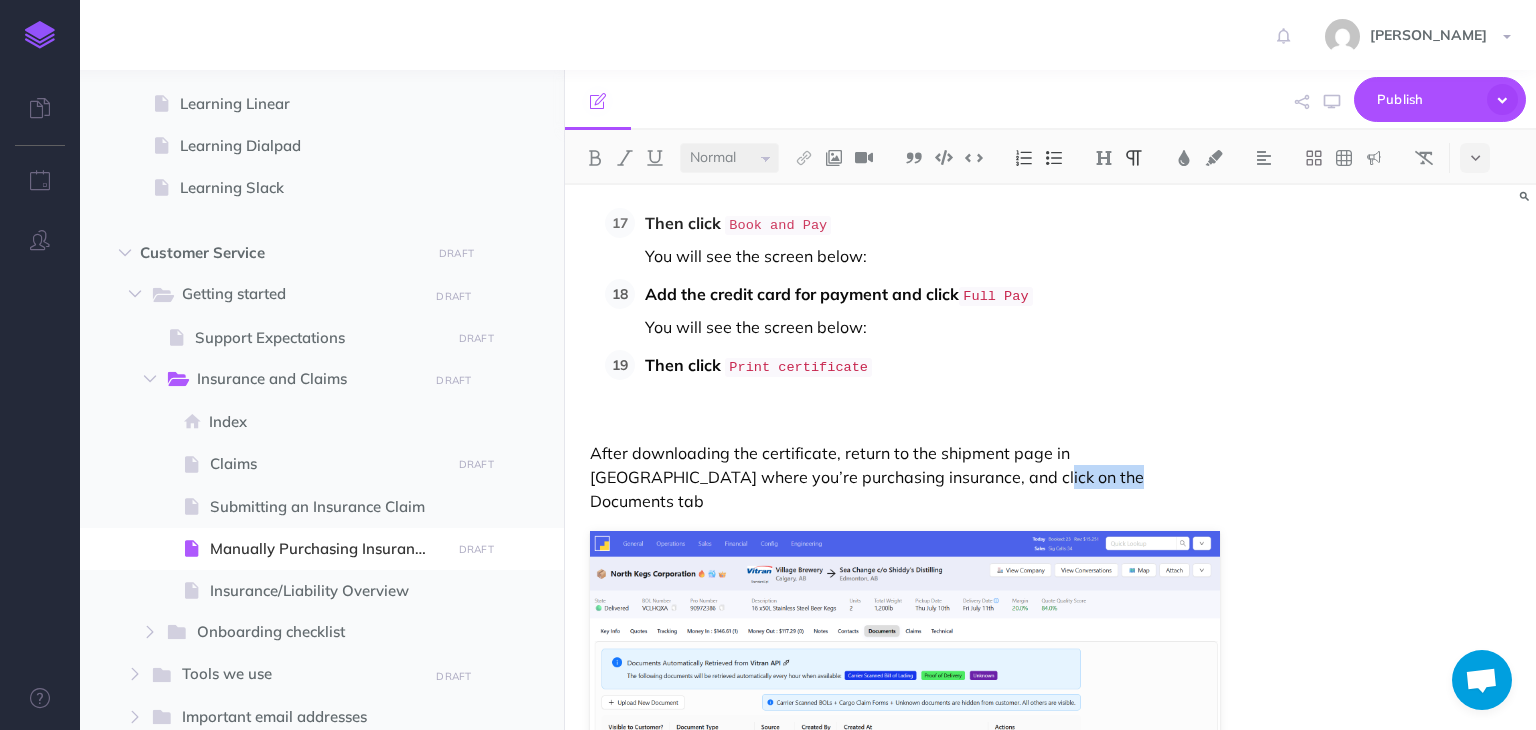 click on "After downloading the certificate, return to the shipment page in Apollo where you’re purchasing insurance, and click on the Documents tab" at bounding box center [904, 477] 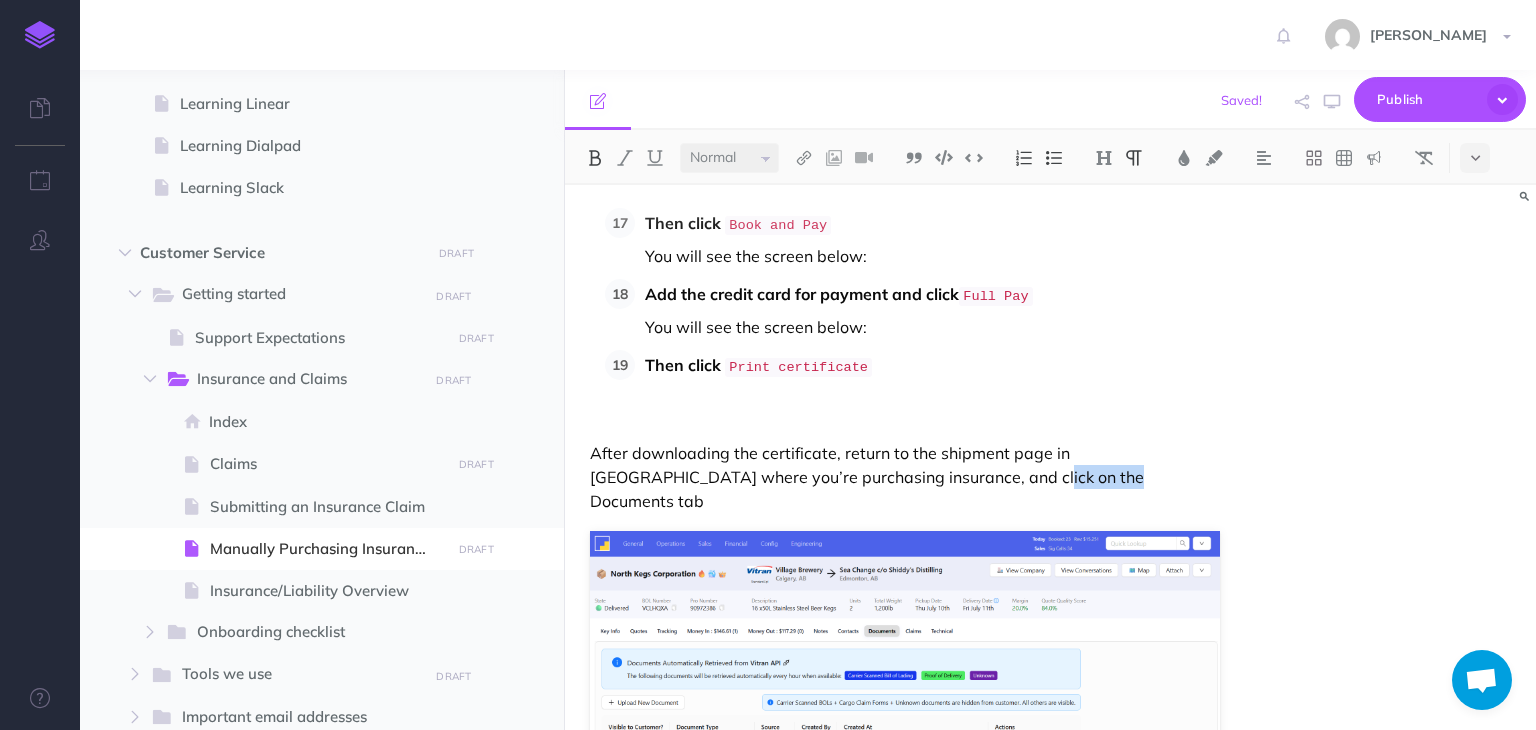 click at bounding box center (595, 158) 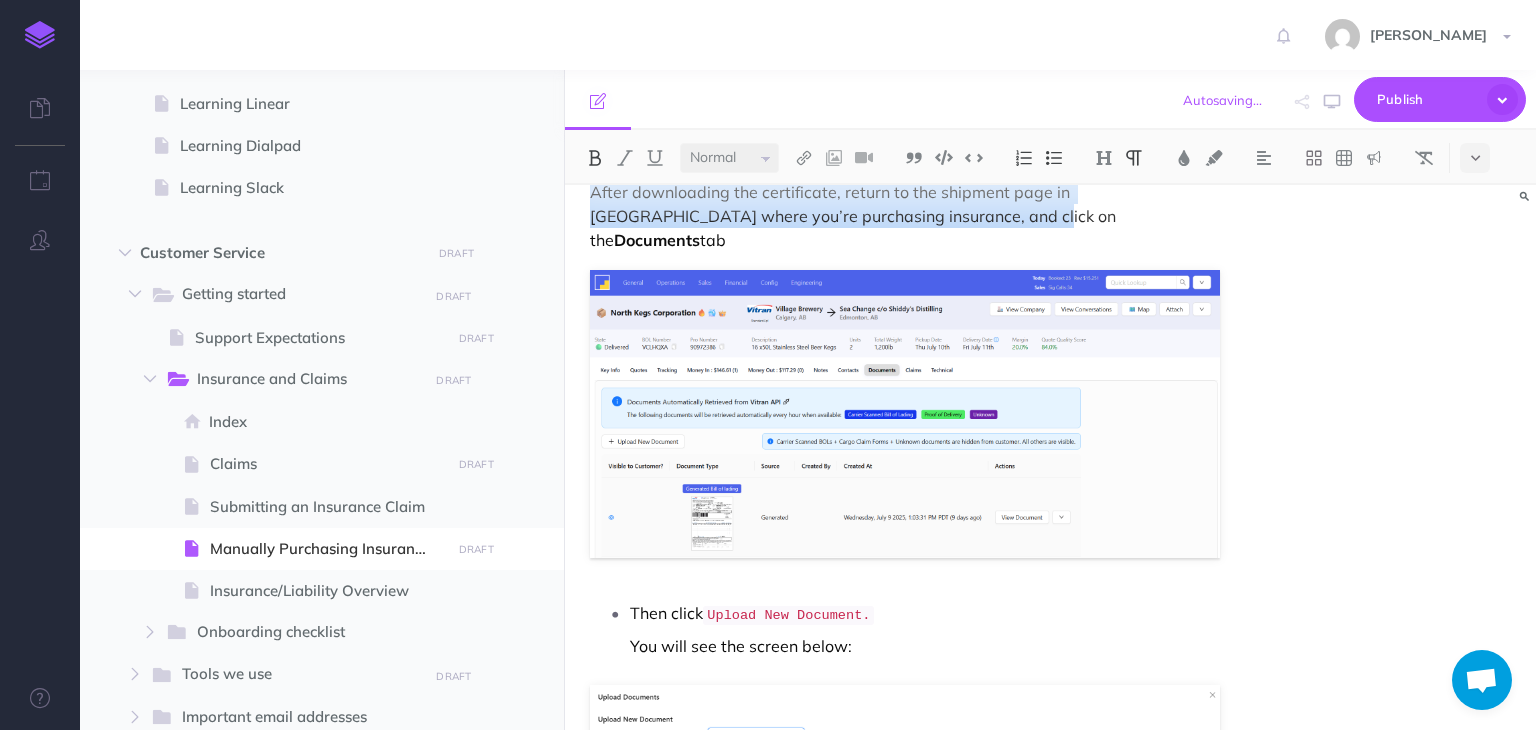 scroll, scrollTop: 8668, scrollLeft: 0, axis: vertical 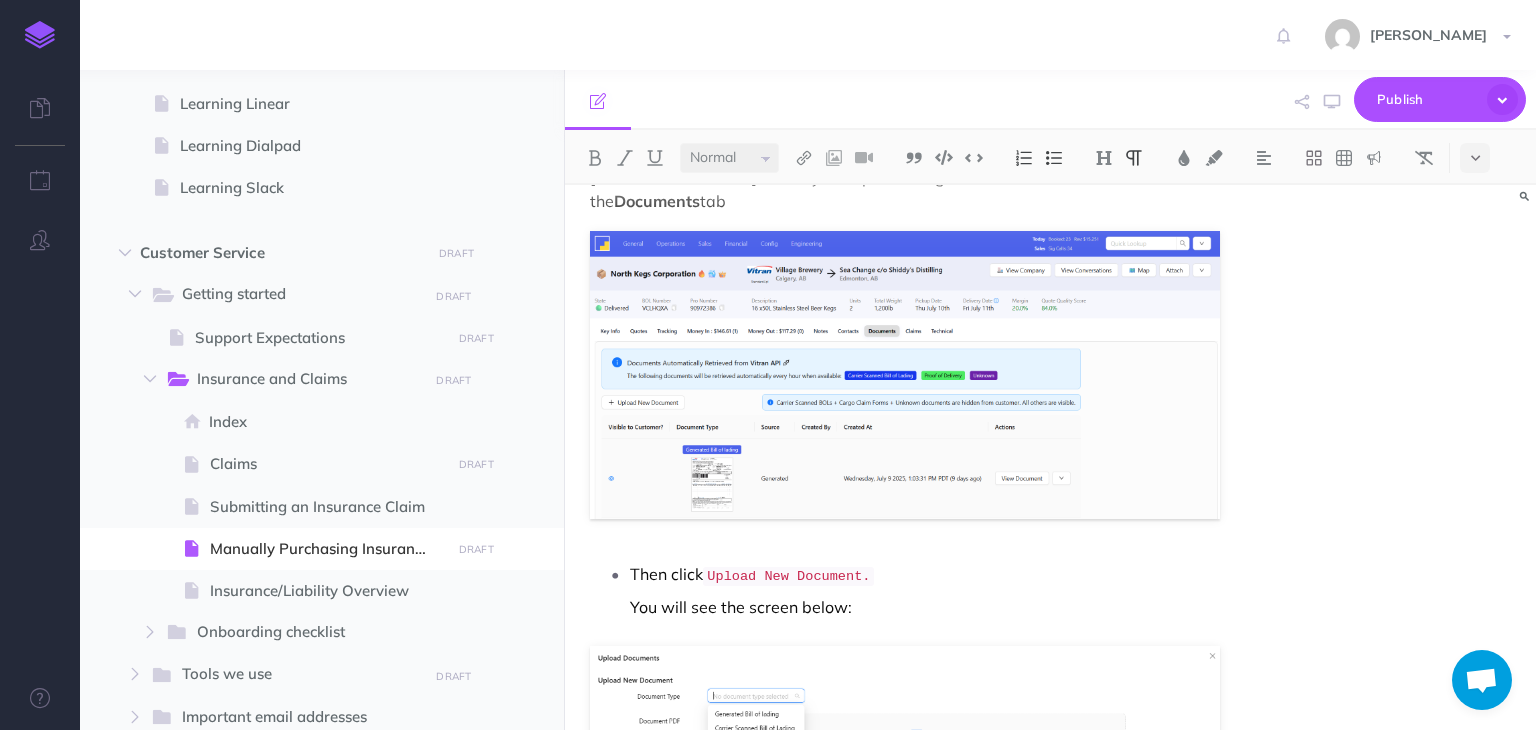drag, startPoint x: 919, startPoint y: 617, endPoint x: 584, endPoint y: 613, distance: 335.02386 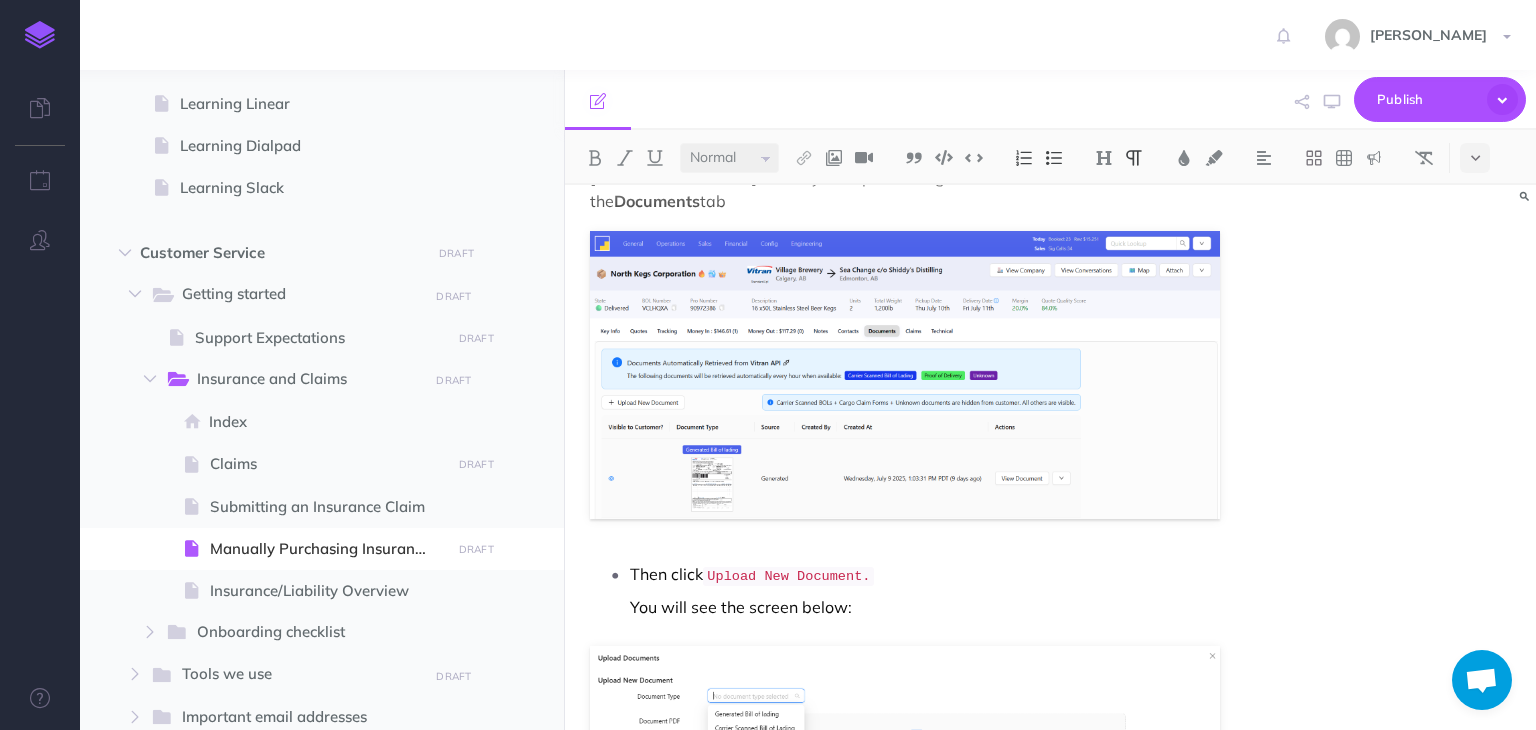 click on "Select  "Insurance Certificate"  from the dropdown list" at bounding box center (904, 857) 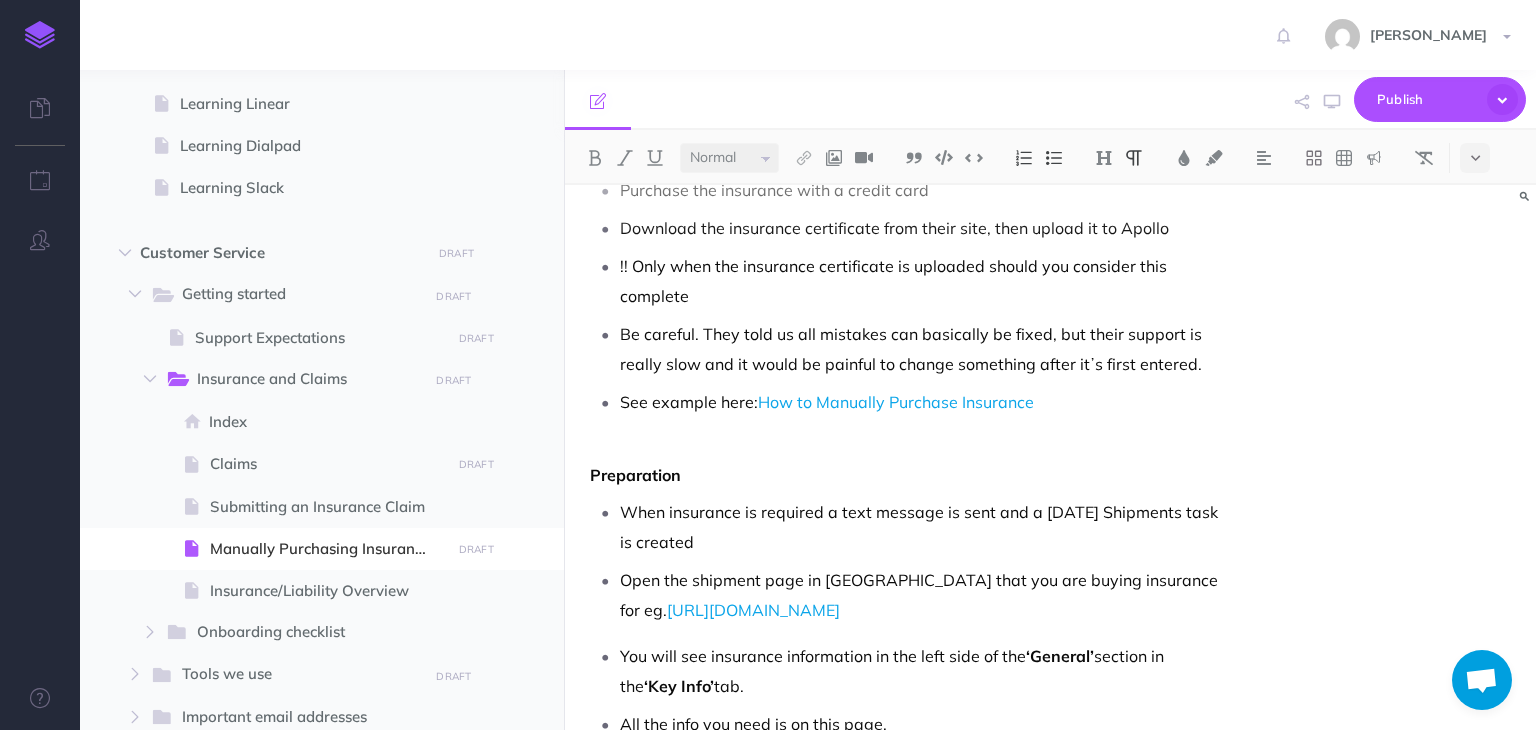 scroll, scrollTop: 1000, scrollLeft: 0, axis: vertical 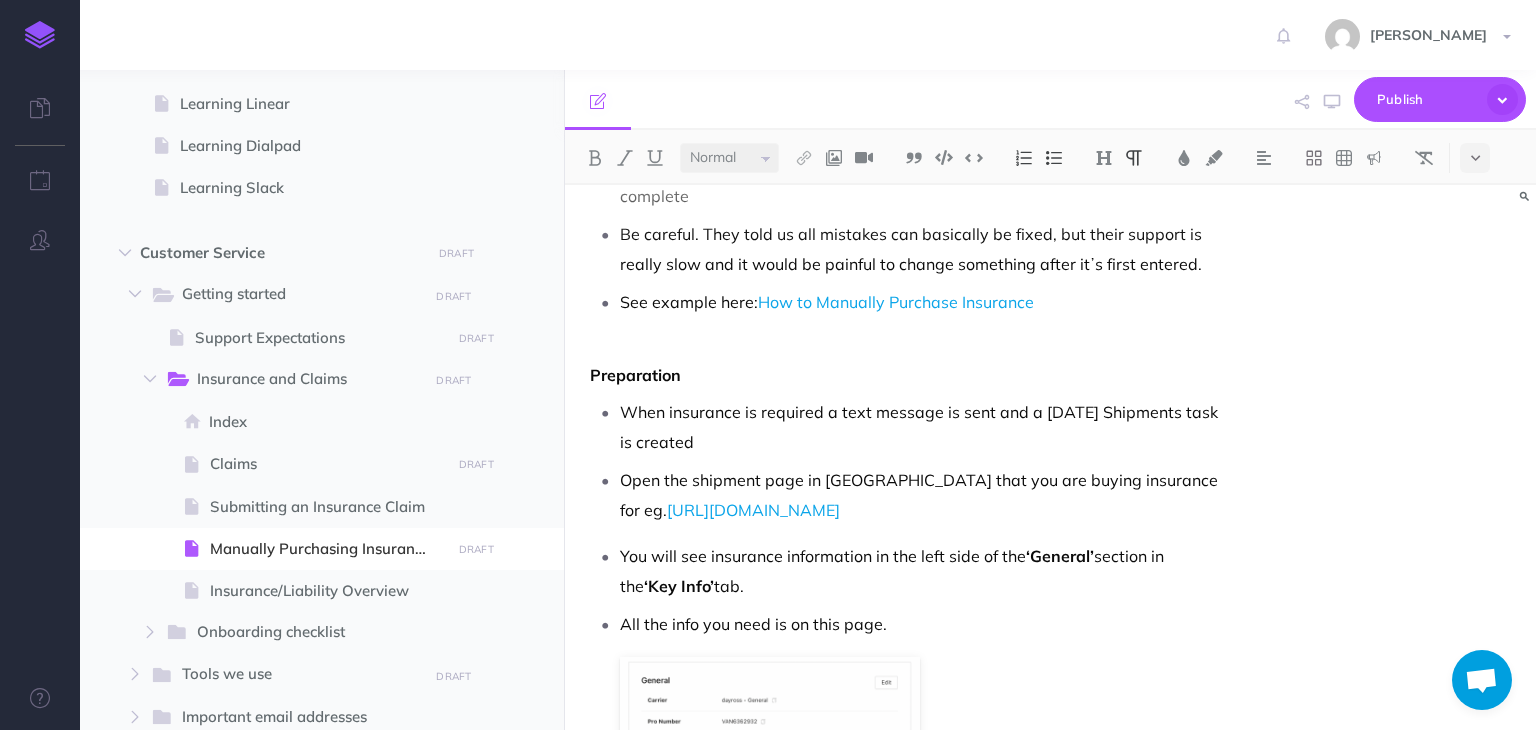 click on "When insurance is required a text message is sent and a Monday Shipments task is created" at bounding box center [919, 427] 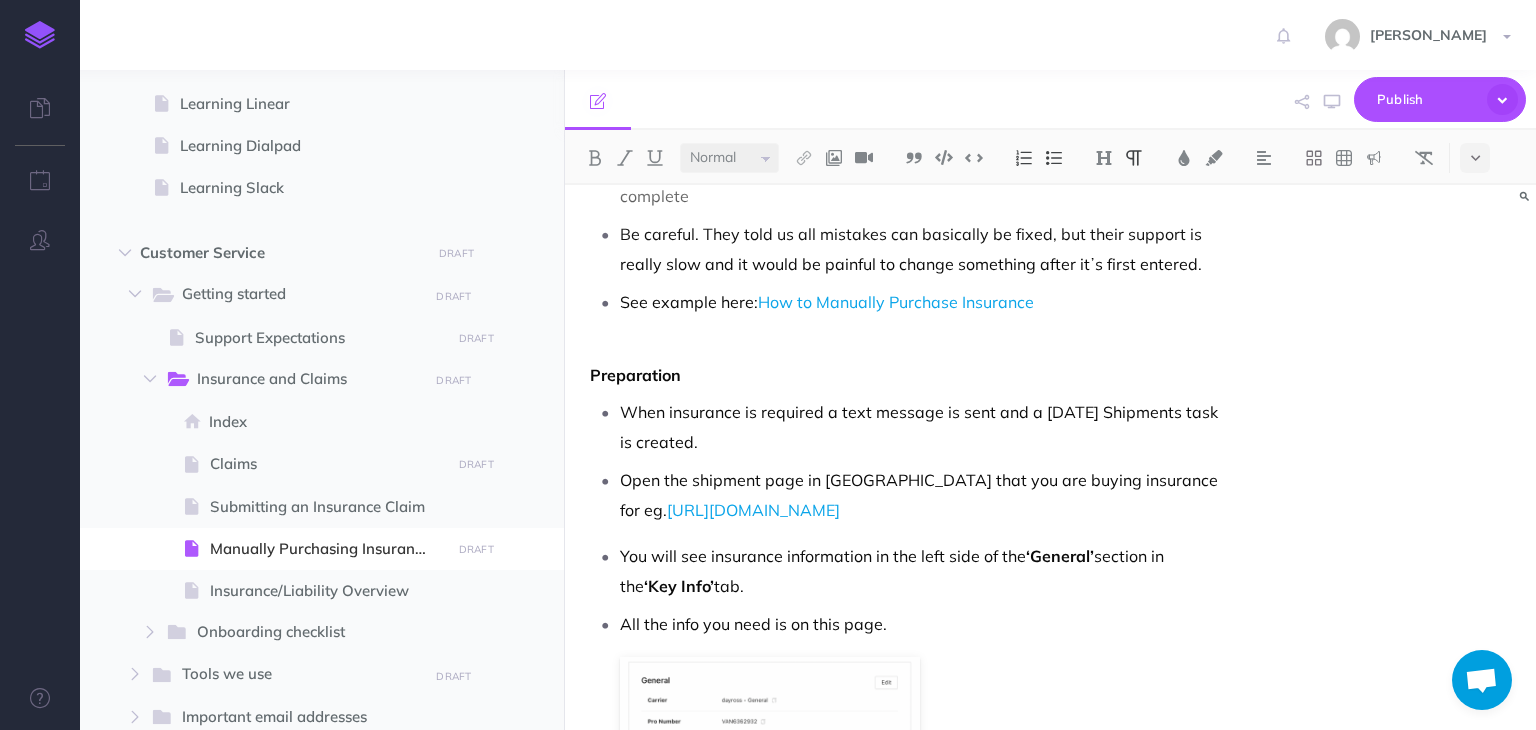 scroll, scrollTop: 632, scrollLeft: 0, axis: vertical 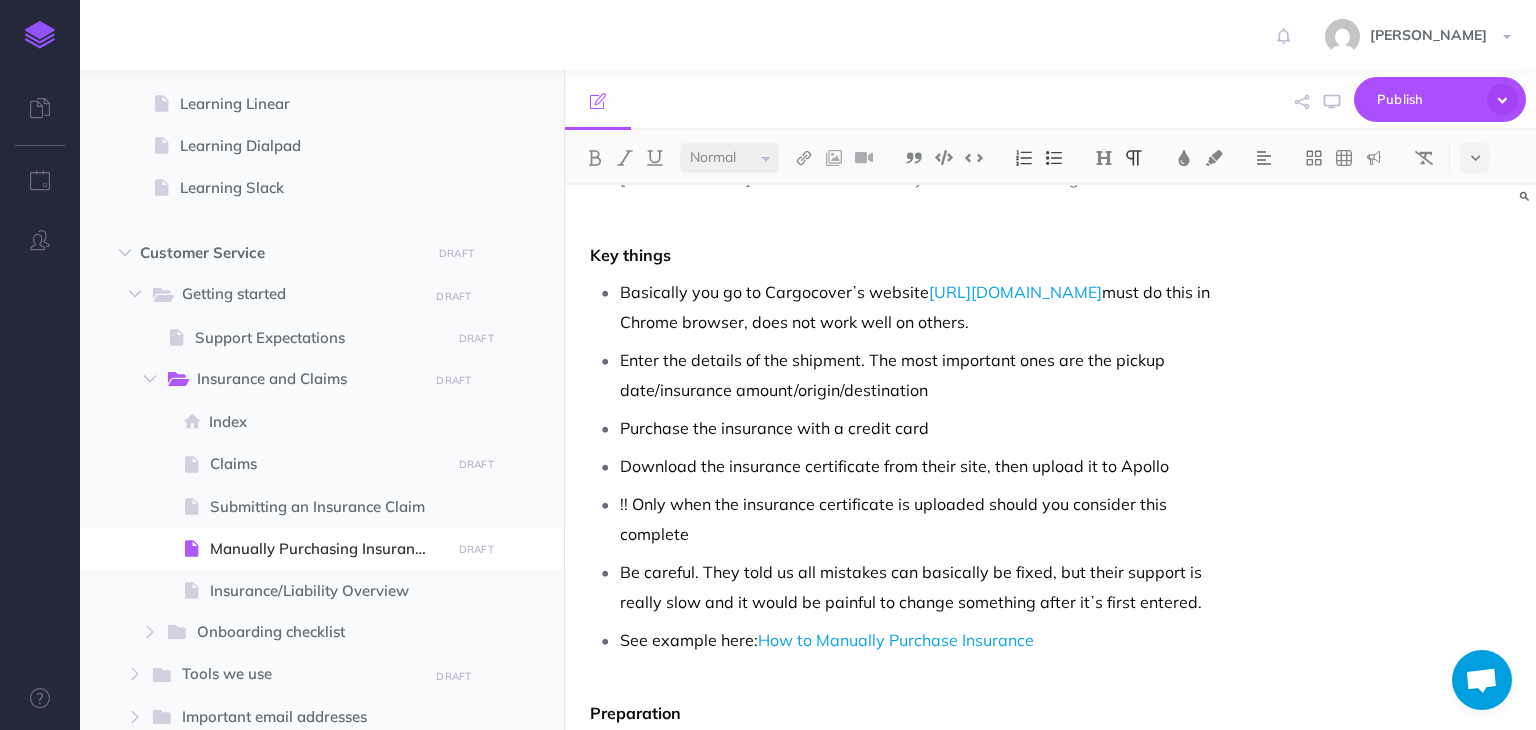 drag, startPoint x: 734, startPoint y: 686, endPoint x: 784, endPoint y: 706, distance: 53.851646 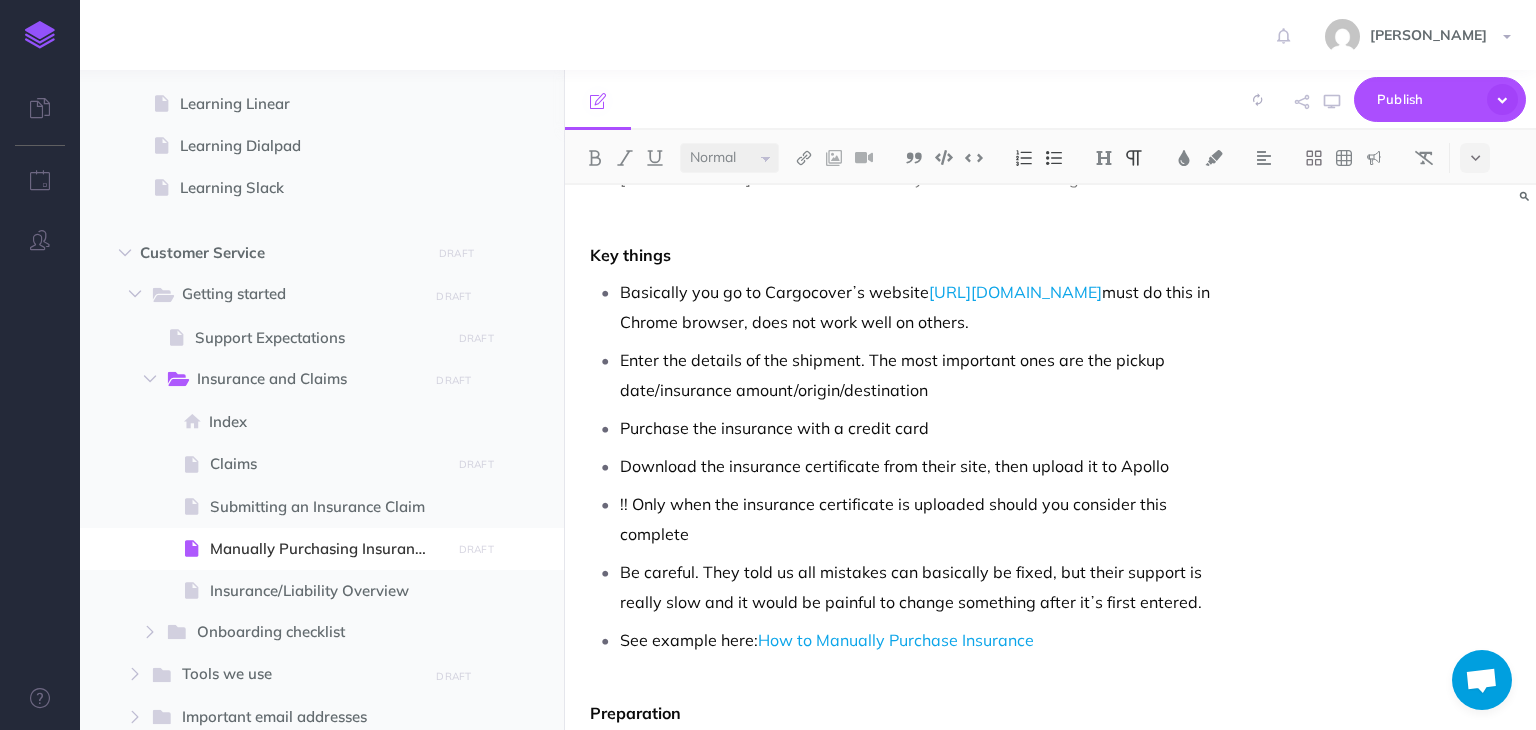 copy on "Everyday we check Monday to see which shipments needs insurance." 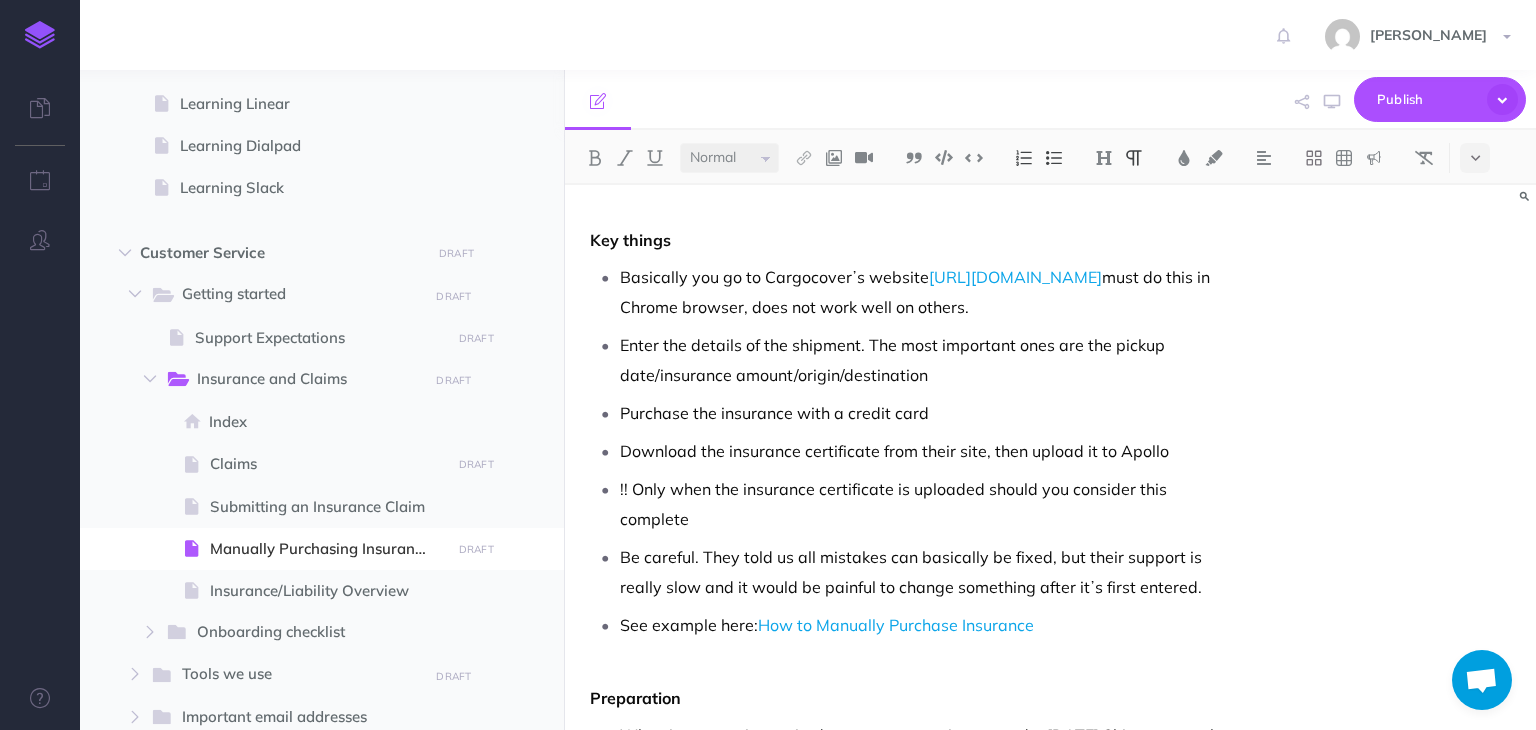 scroll, scrollTop: 627, scrollLeft: 0, axis: vertical 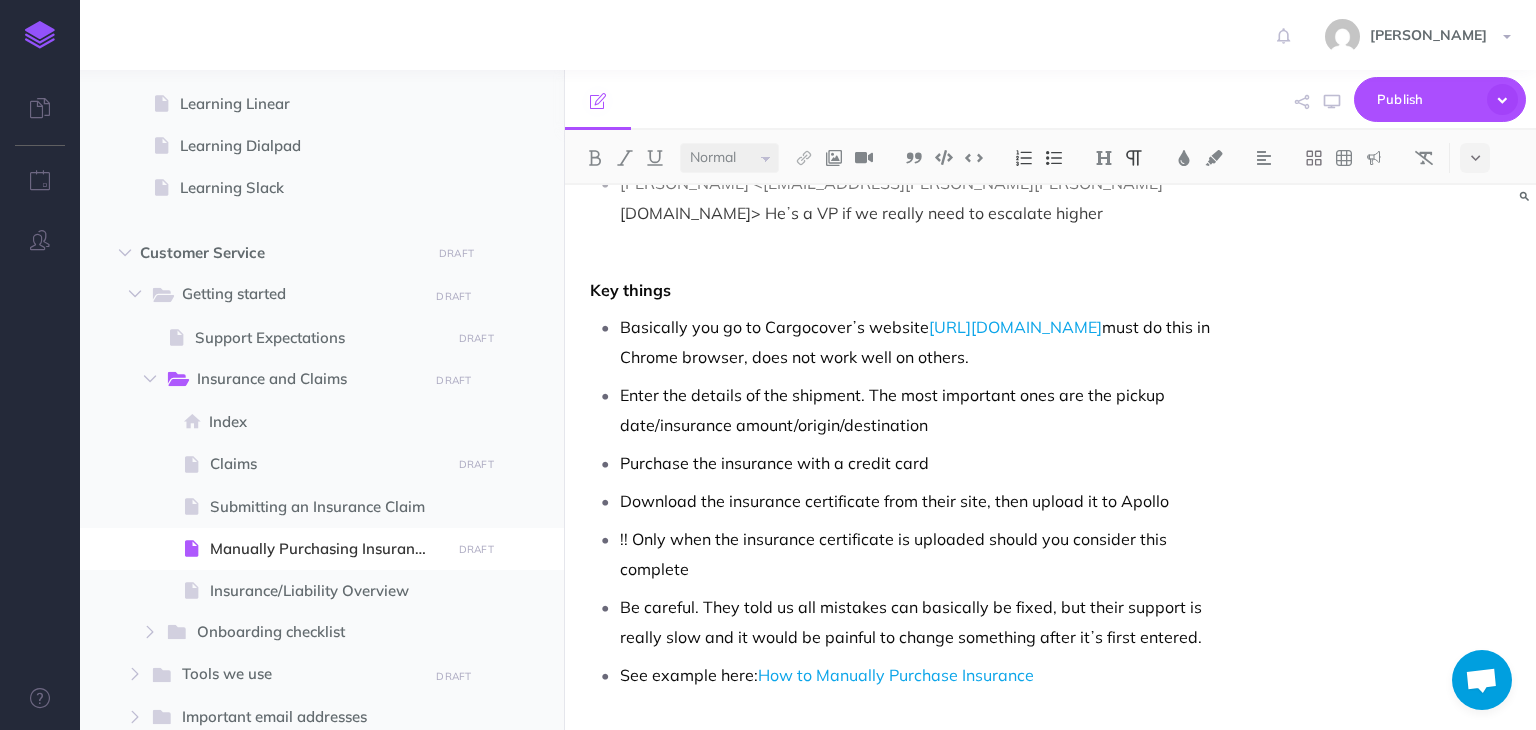 click on "!! Only when the insurance certificate is uploaded should you consider this complete" at bounding box center [919, 554] 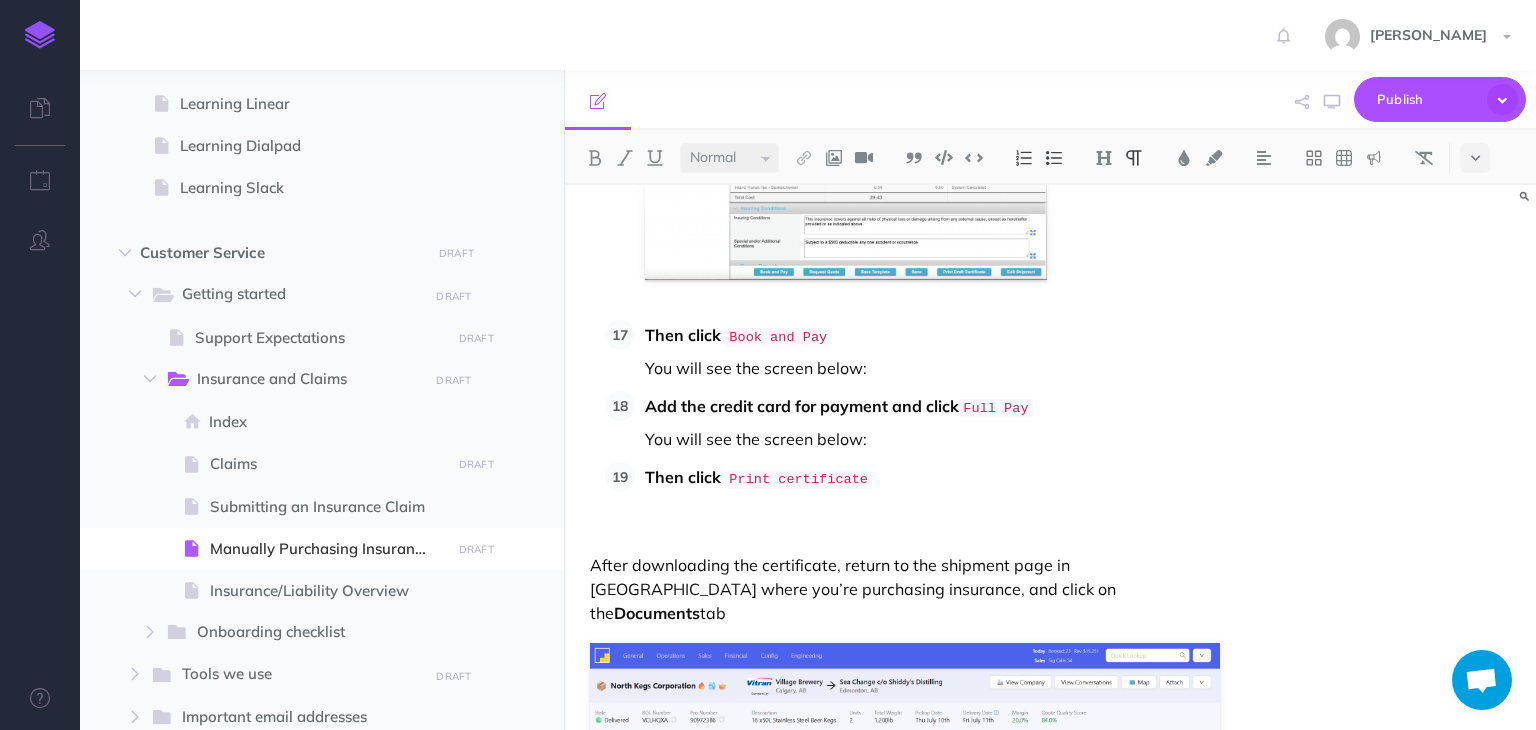 scroll, scrollTop: 8722, scrollLeft: 0, axis: vertical 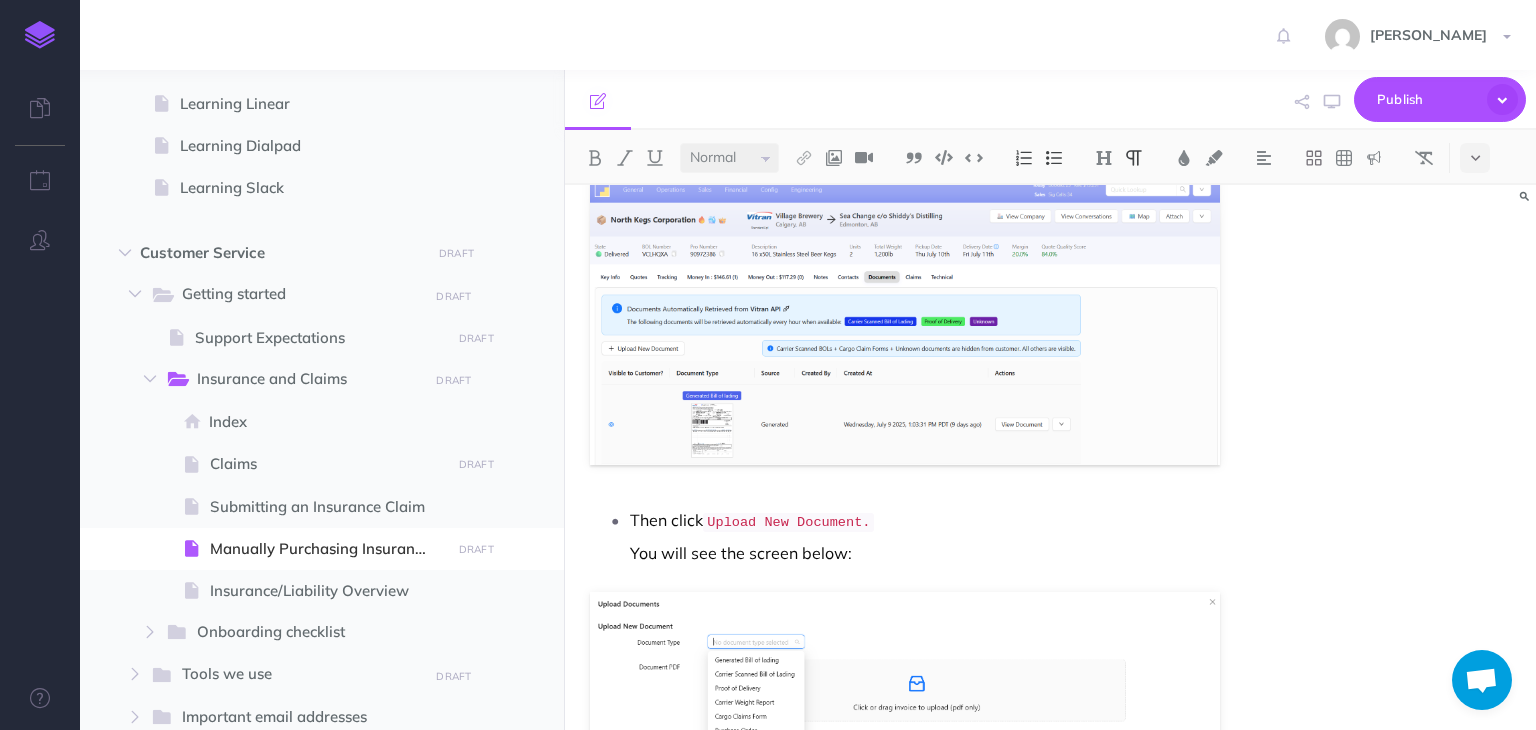 click on "Select  "Insurance Certificate"  from the dropdown list, and then upload the certificate." at bounding box center (904, 803) 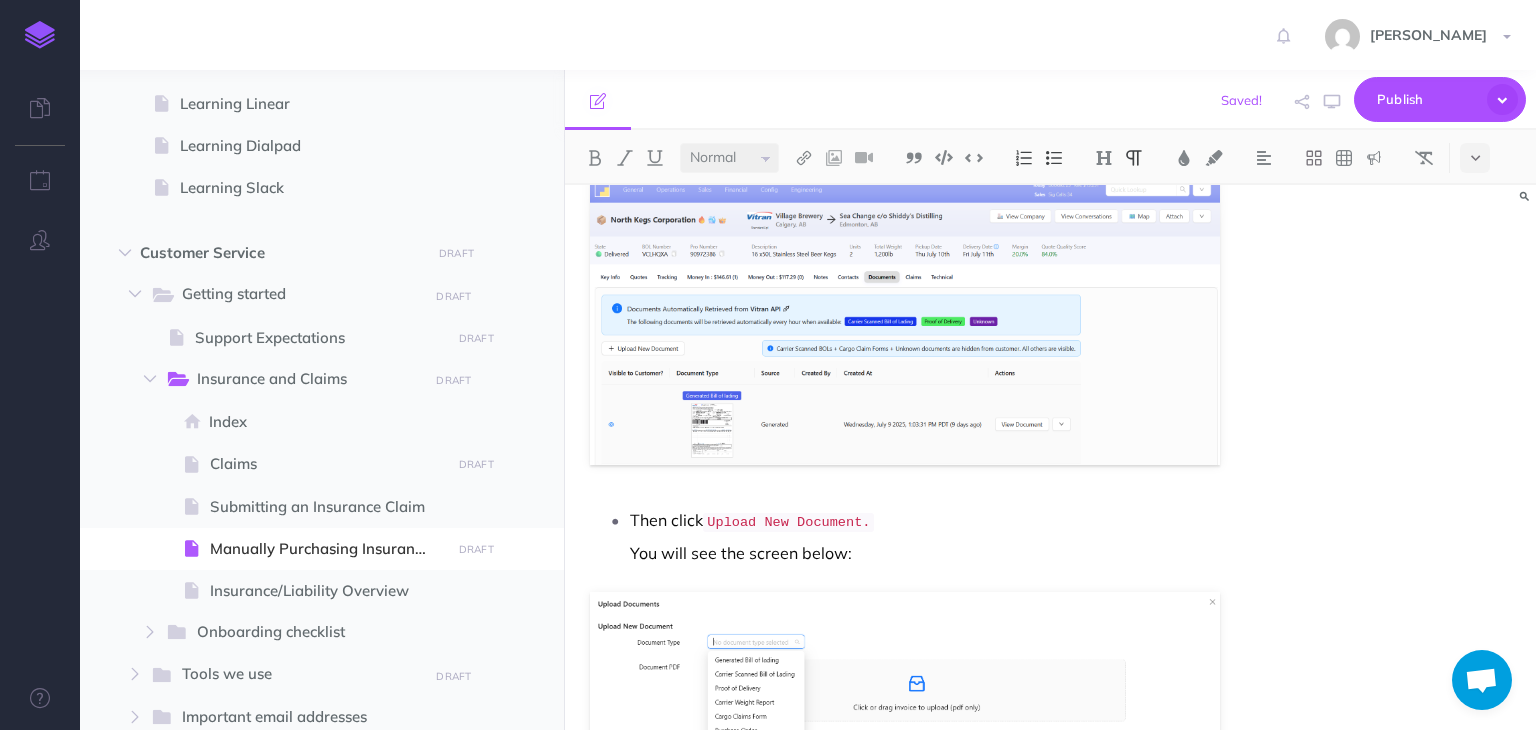 drag, startPoint x: 1019, startPoint y: 673, endPoint x: 949, endPoint y: 682, distance: 70.5762 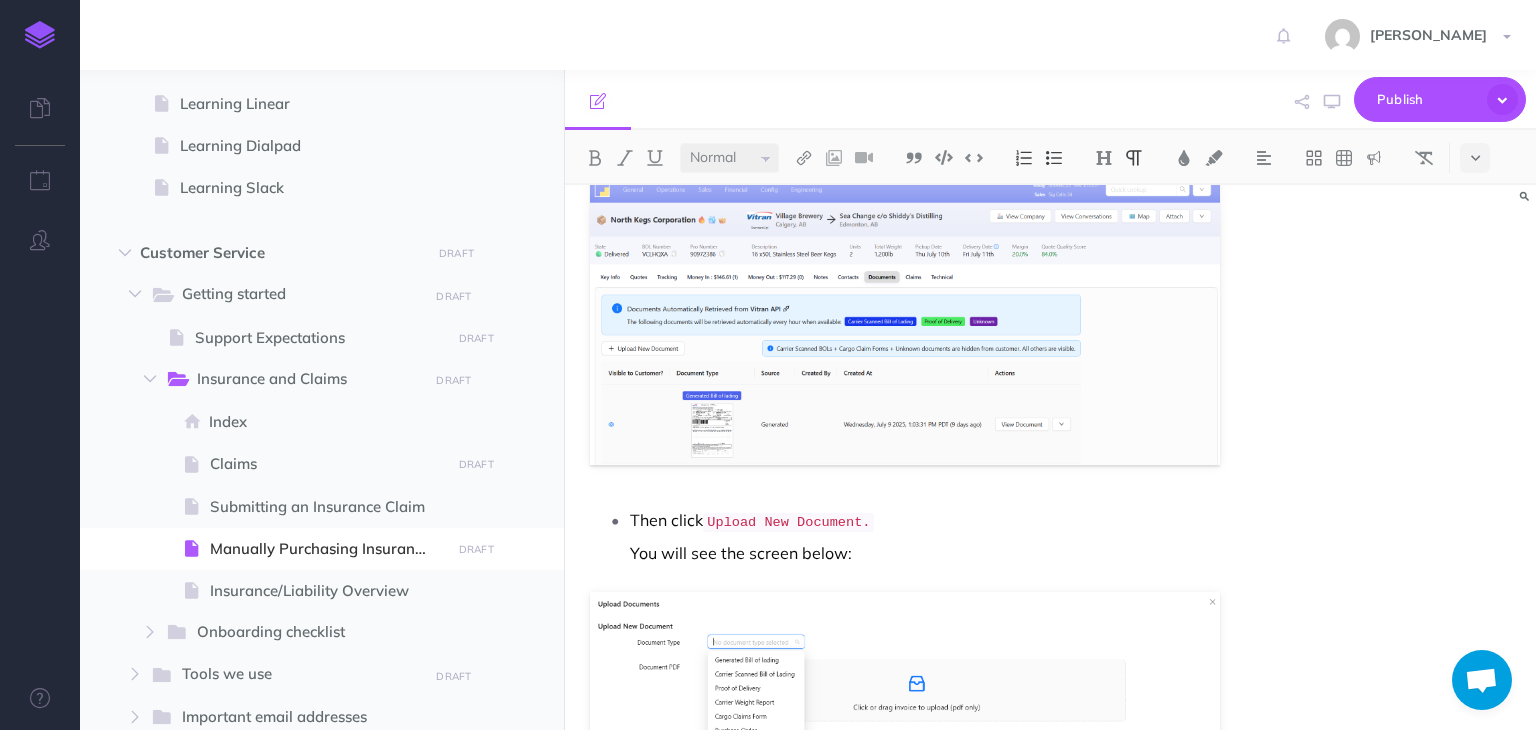 drag, startPoint x: 1020, startPoint y: 673, endPoint x: 1012, endPoint y: 682, distance: 12.0415945 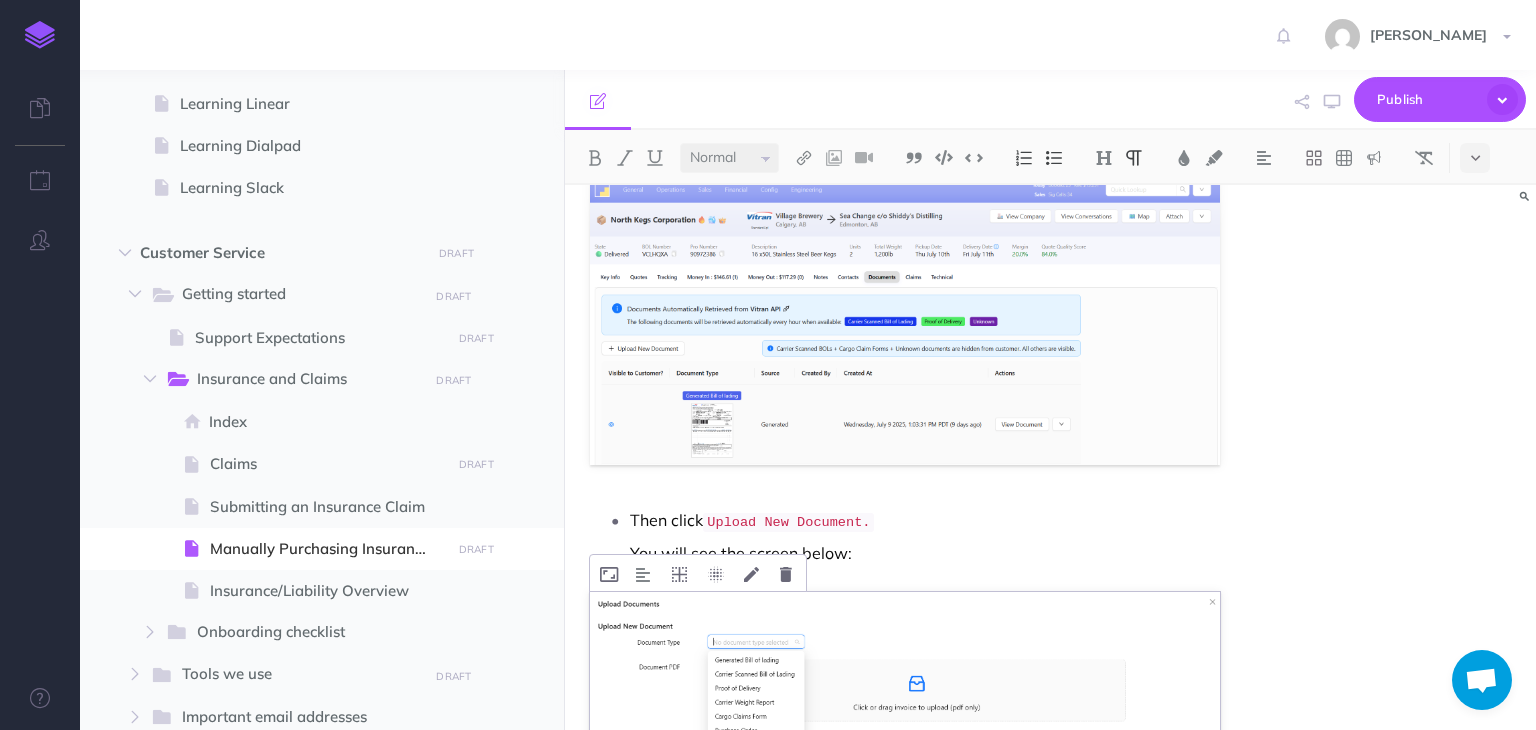 click at bounding box center [904, 671] 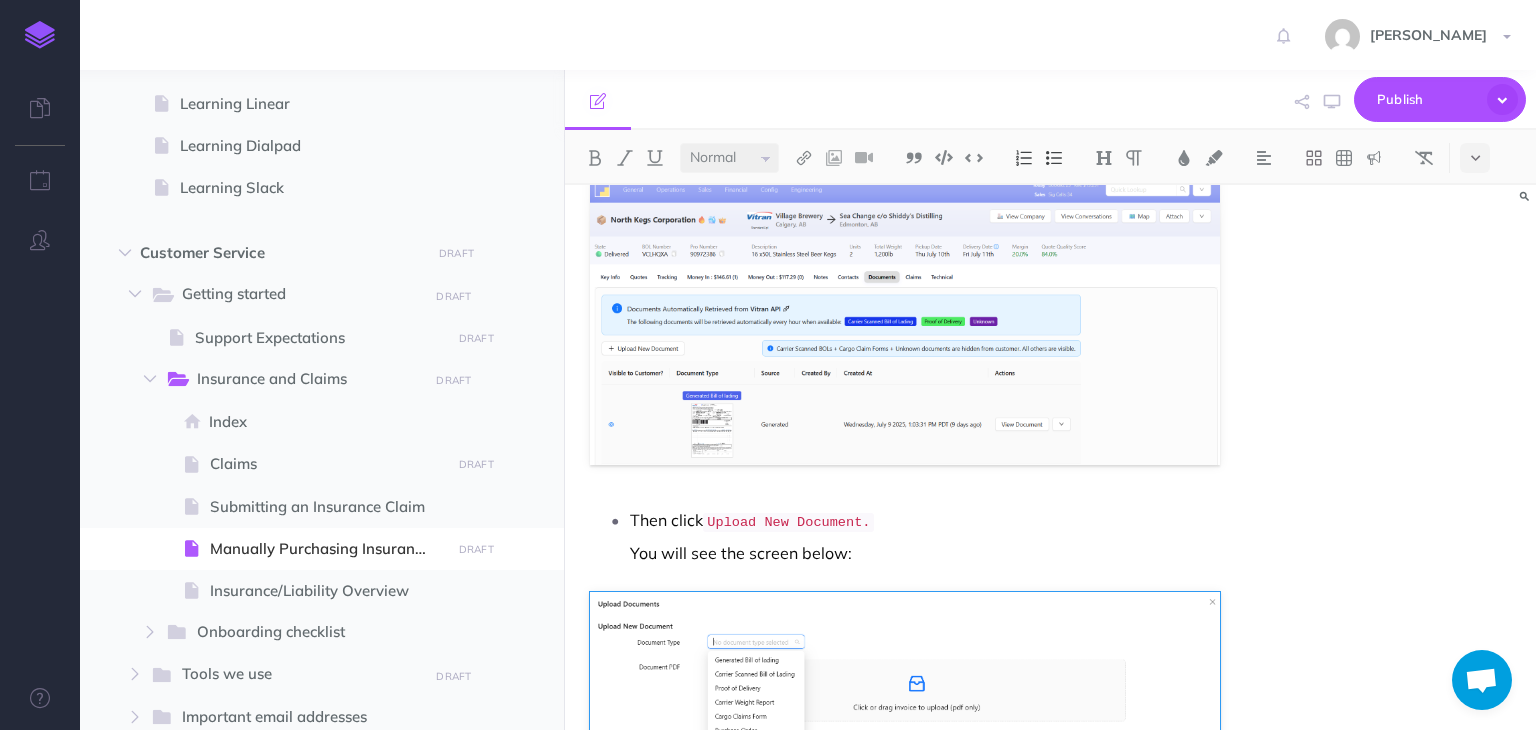 click on "Select  "Insurance Certificate"  from the dropdown list, and then upload the certificate." at bounding box center (904, 803) 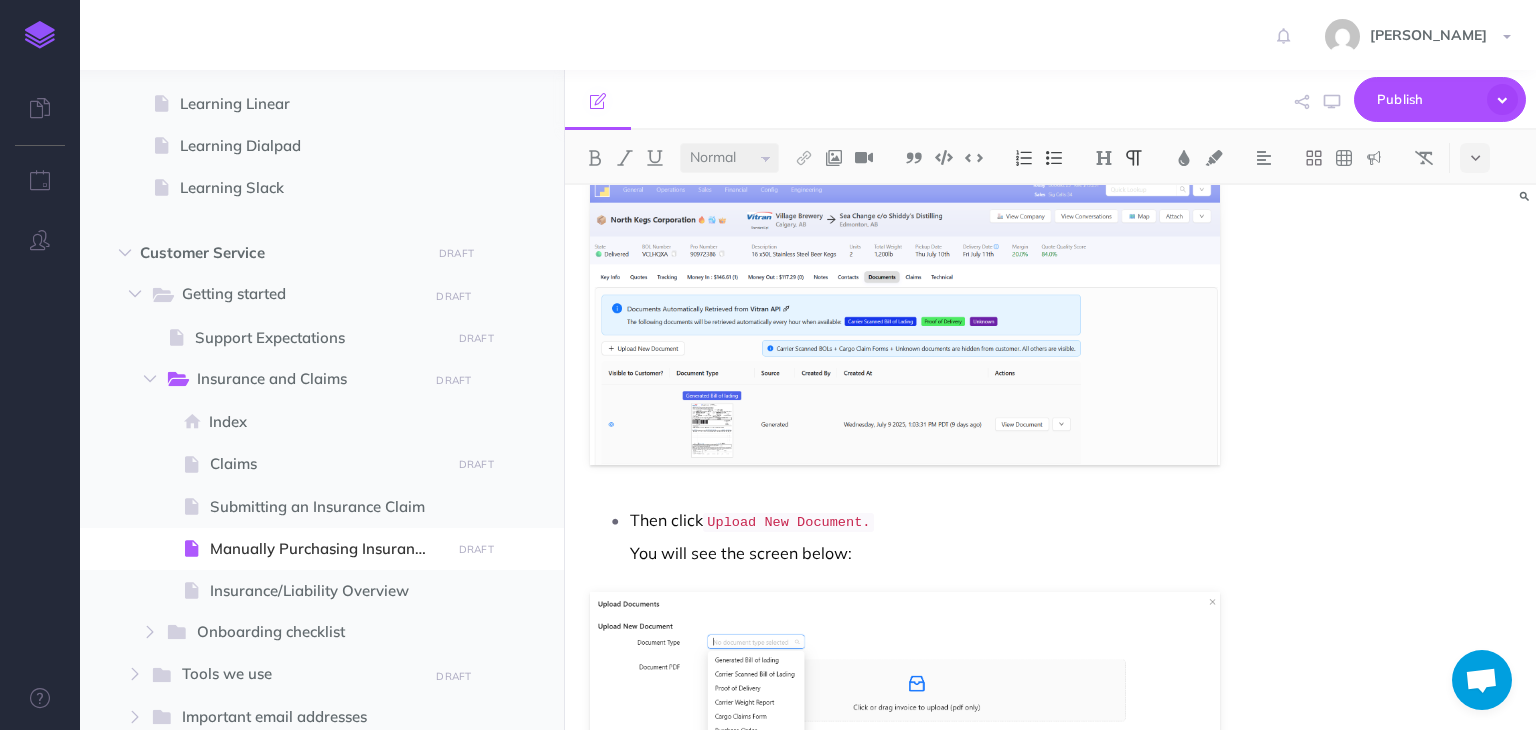 click on "Finally, go back to Monday and mark the task as Done." at bounding box center [904, 871] 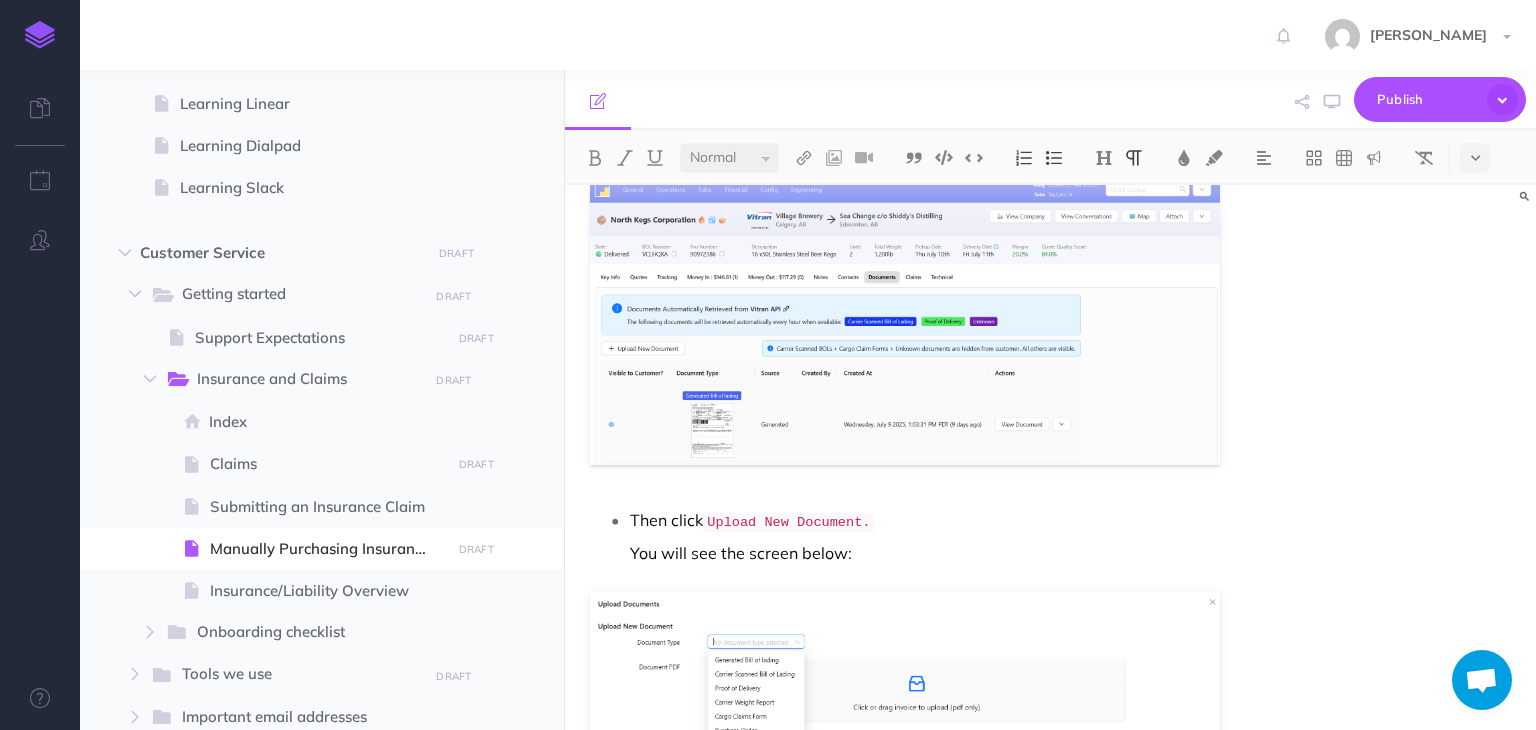 click on "Finally, go back to Monday and mark the task as Done." at bounding box center [904, 871] 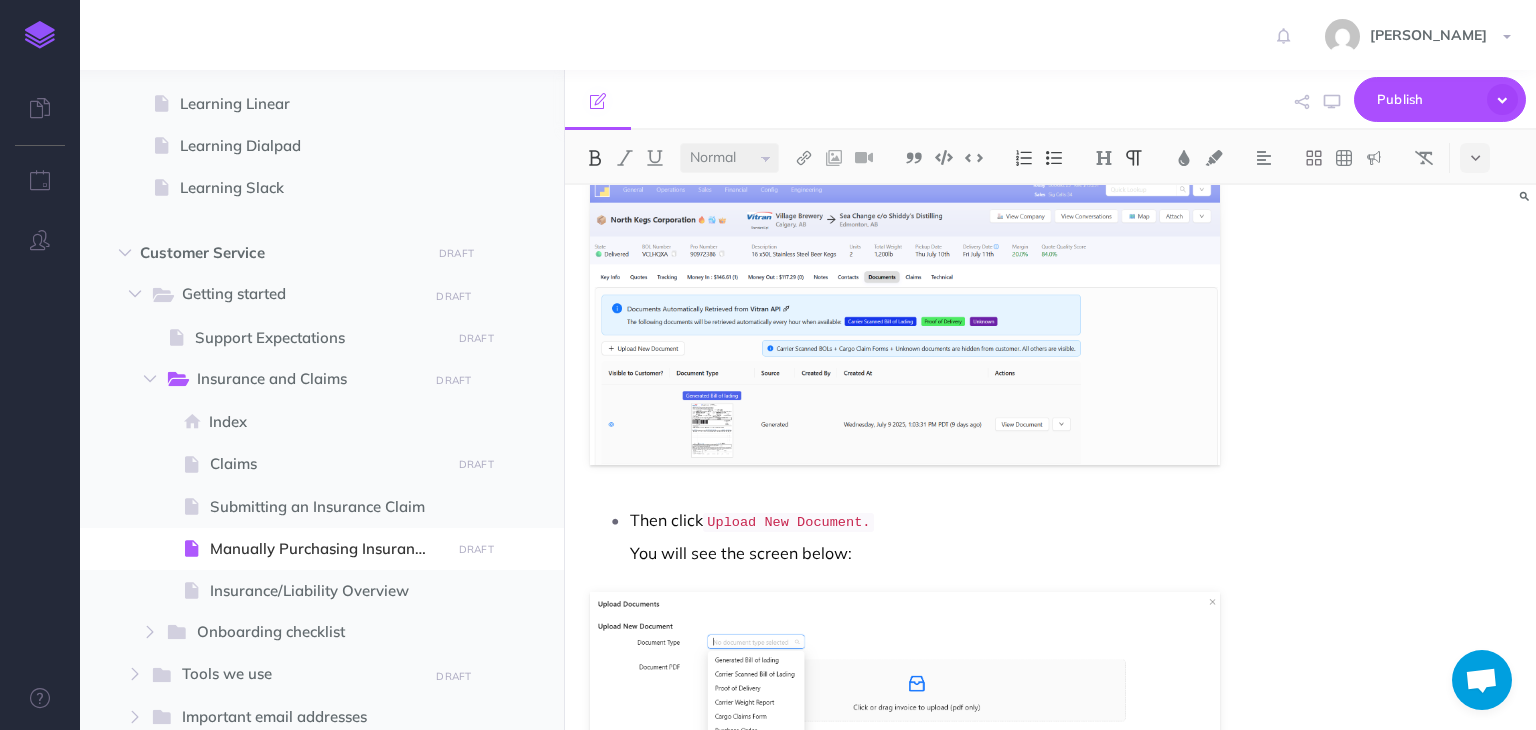 click at bounding box center (595, 158) 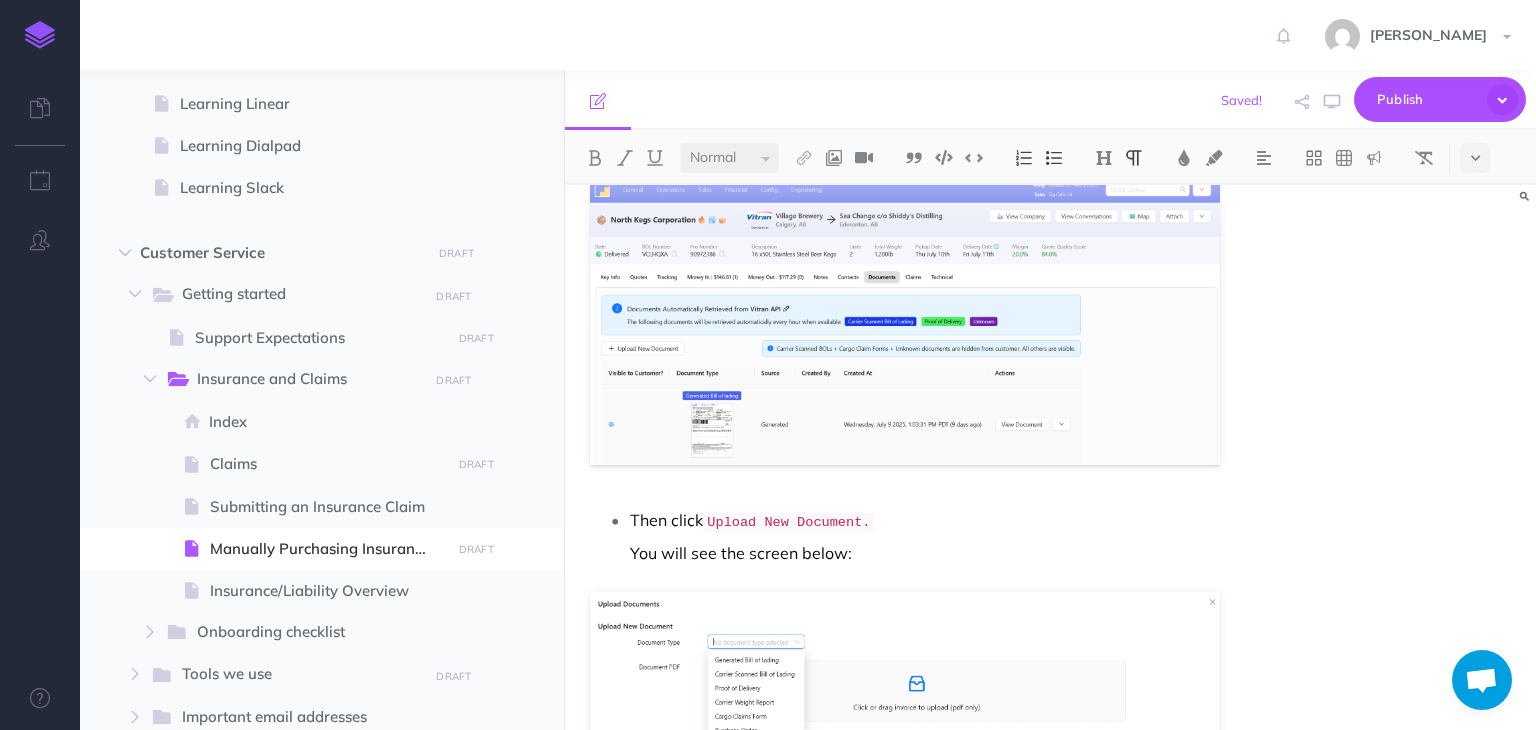 click on "Manually Purchasing Insurance We handle daily shipments where customers choose to add insurance when booking with us. It's essential to purchase this insurance through our partner, CargoCover, either  on or before the pickup date.  If we buy it afterward, coverage is likely invalid. When a customer books a shipment with insurance, a task is created [DATE]. Once the insurance has been purchased, we can then close the task. Support Emails: CargoCover Support <[EMAIL_ADDRESS][DOMAIN_NAME]> [PERSON_NAME] <[PERSON_NAME][EMAIL_ADDRESS][PERSON_NAME][PERSON_NAME][DOMAIN_NAME]> [PERSON_NAME] is our sales rep basically [PERSON_NAME] <[PERSON_NAME][EMAIL_ADDRESS][PERSON_NAME][PERSON_NAME][DOMAIN_NAME]> I think [PERSON_NAME] is [PERSON_NAME] boss [PERSON_NAME] <[PERSON_NAME][EMAIL_ADDRESS][PERSON_NAME][PERSON_NAME][DOMAIN_NAME]> Not sure his role. More senior than [PERSON_NAME], [PERSON_NAME] <[EMAIL_ADDRESS][PERSON_NAME][PERSON_NAME][DOMAIN_NAME]> Heʼs a VP if we really need to escalate higher Key things Basically you go to Cargocoverʼs website  [URL][DOMAIN_NAME]  must do this in Chrome browser, does not work well on others. Purchase the insurance with a credit card" at bounding box center (904, -3773) 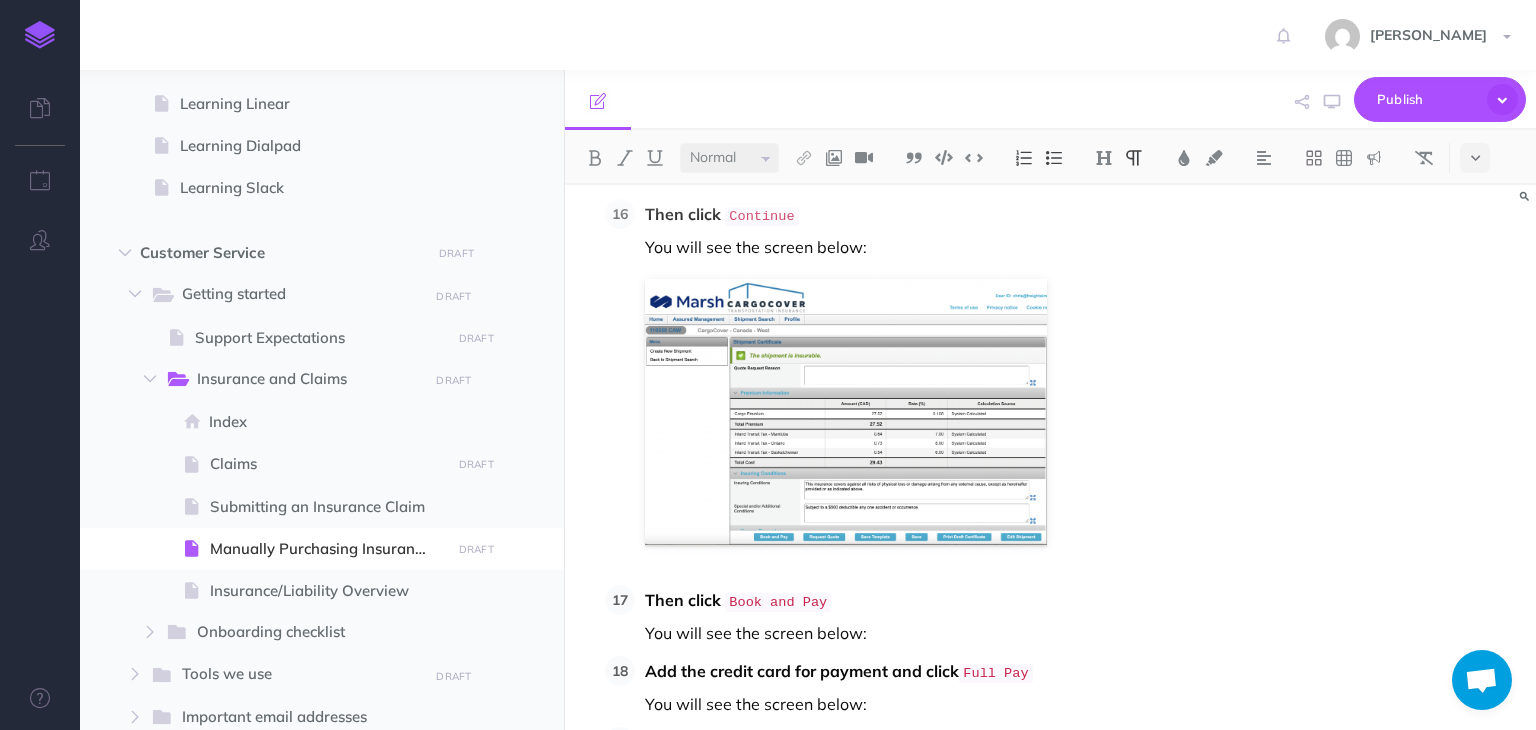 scroll, scrollTop: 7956, scrollLeft: 0, axis: vertical 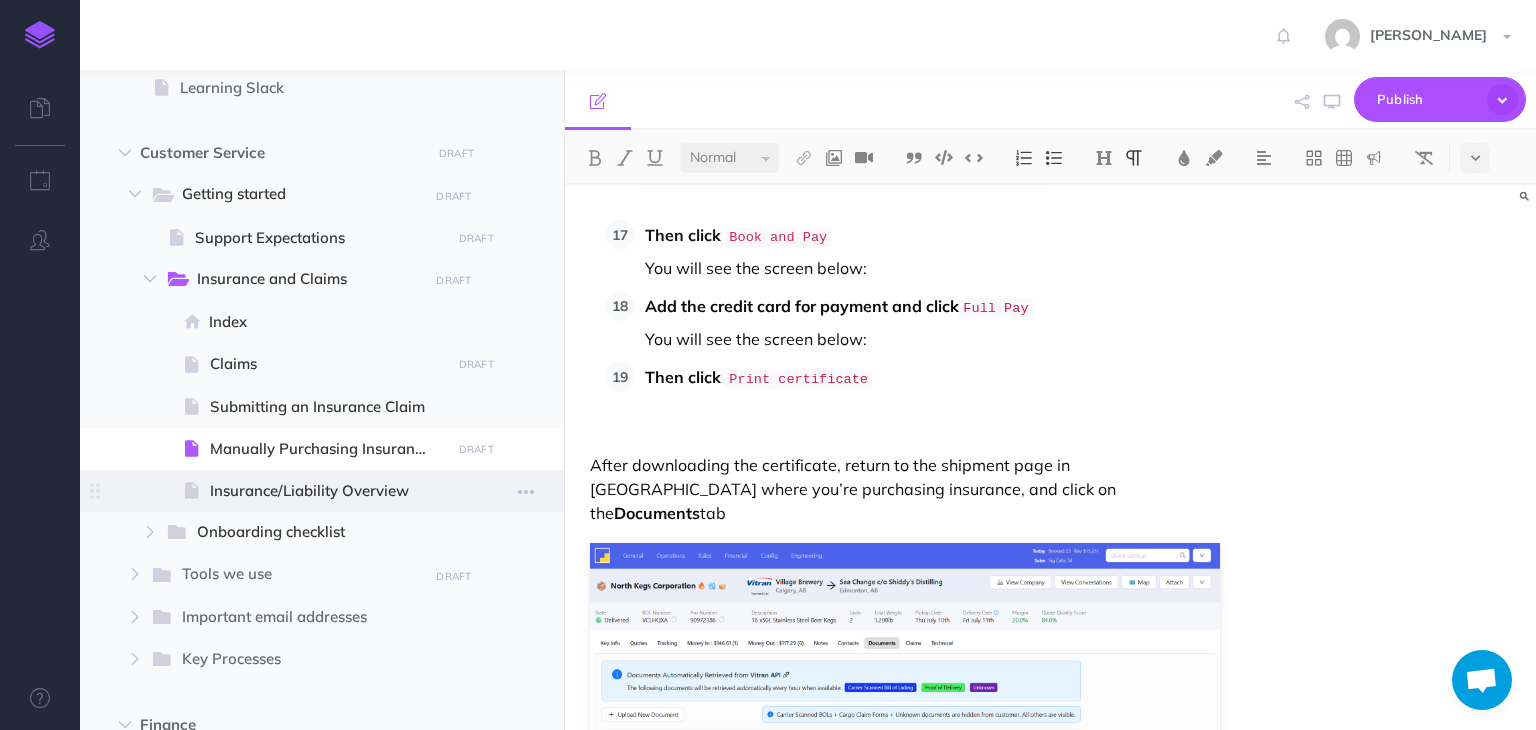 click on "Insurance/Liability Overview" at bounding box center [327, 491] 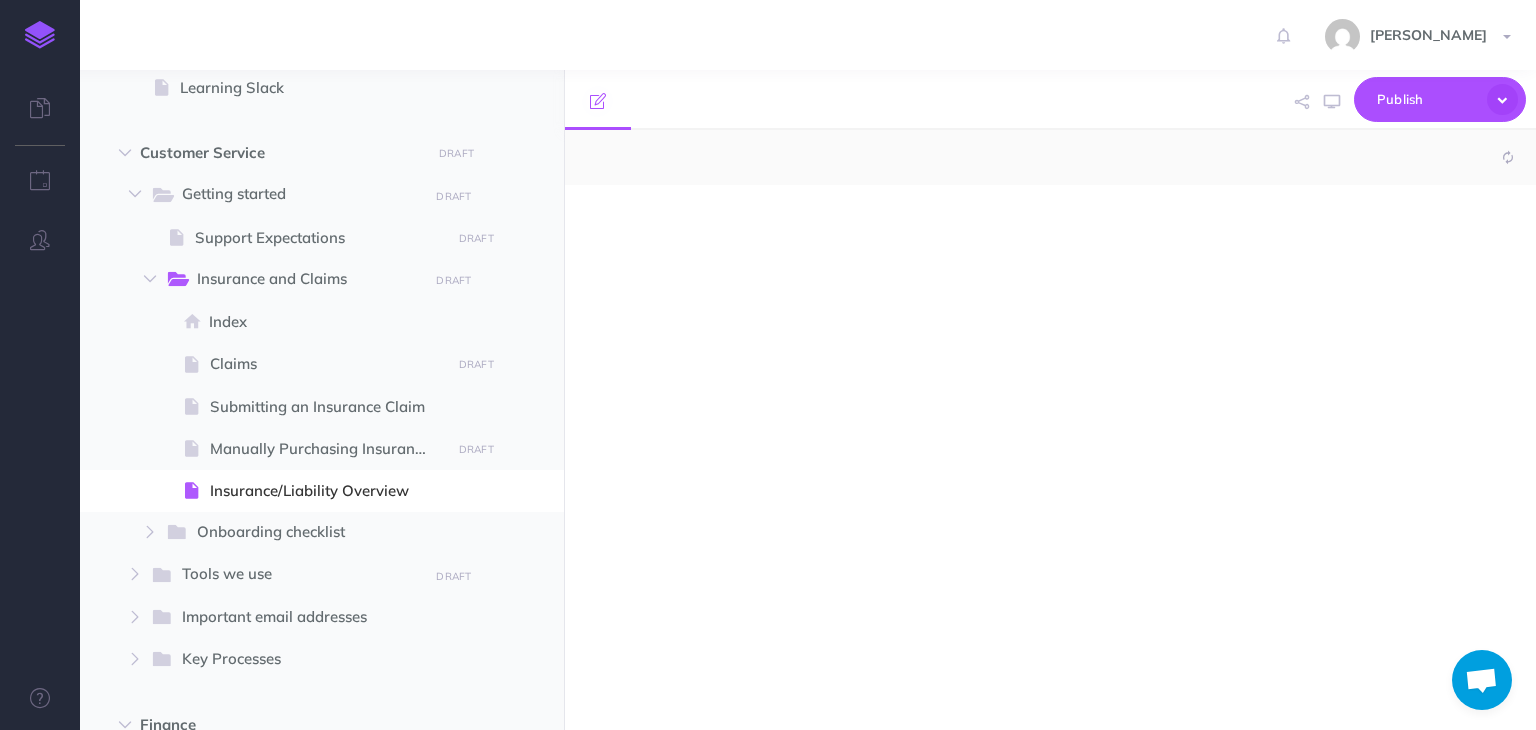 scroll, scrollTop: 0, scrollLeft: 0, axis: both 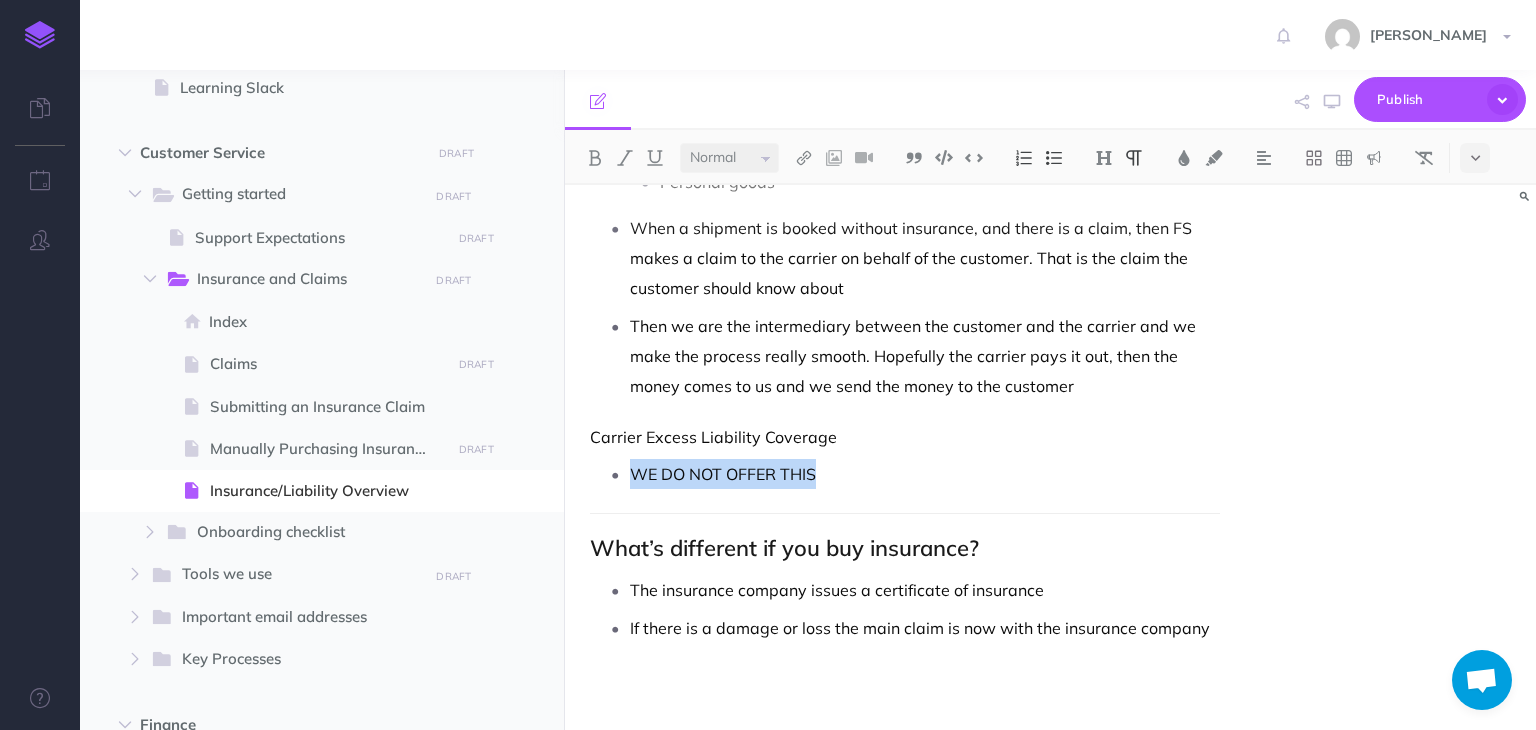 drag, startPoint x: 832, startPoint y: 472, endPoint x: 626, endPoint y: 473, distance: 206.00243 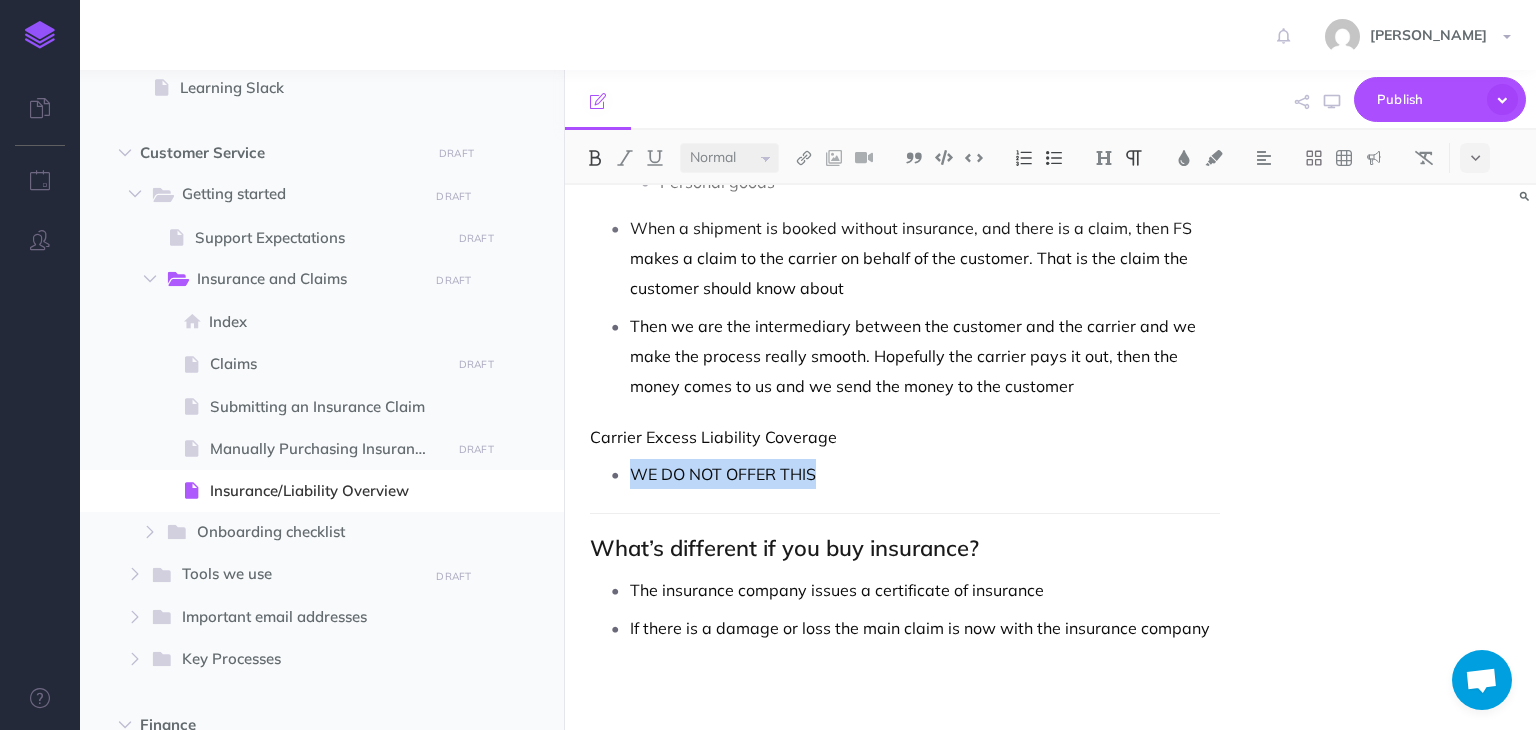 click at bounding box center (595, 158) 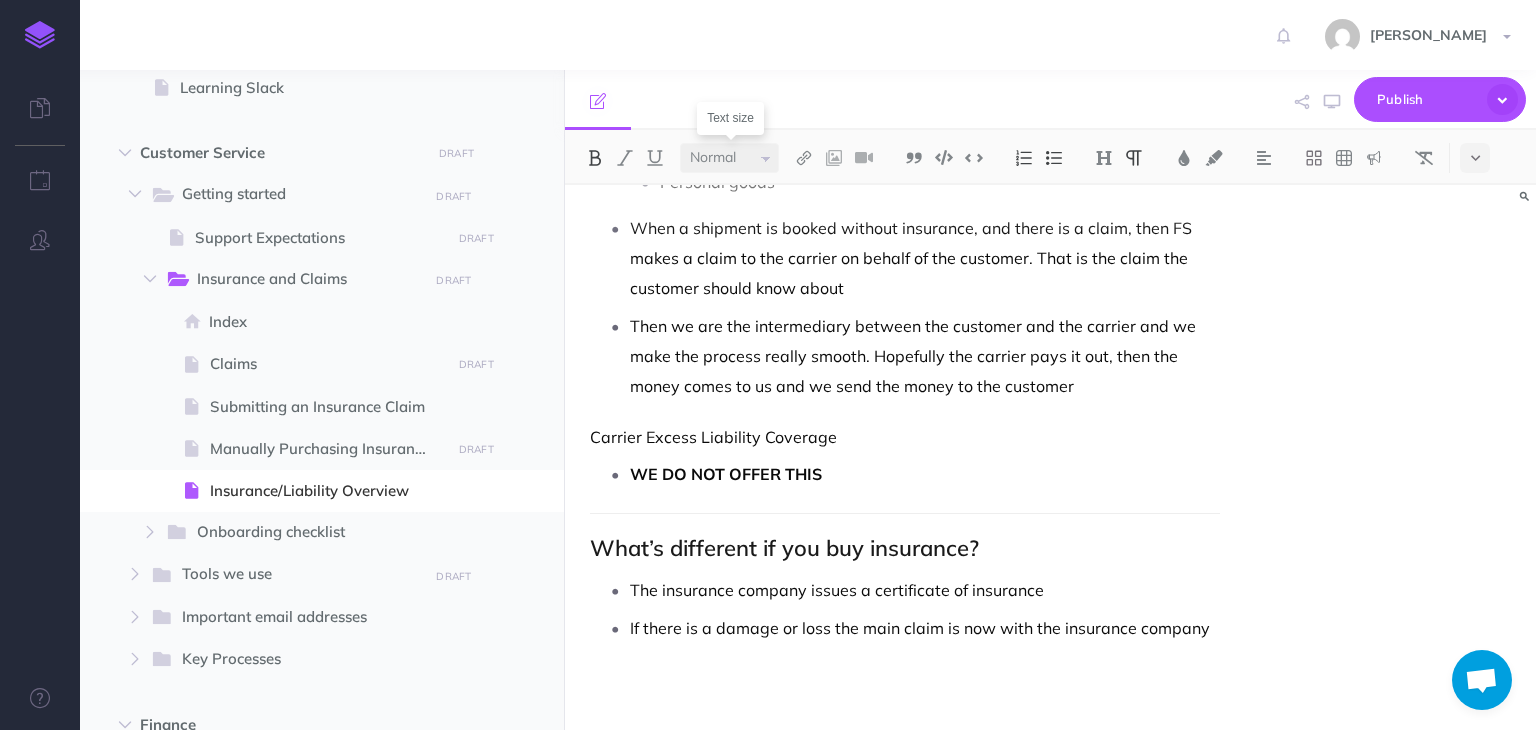 click on "Small   Normal   Large" at bounding box center [729, 158] 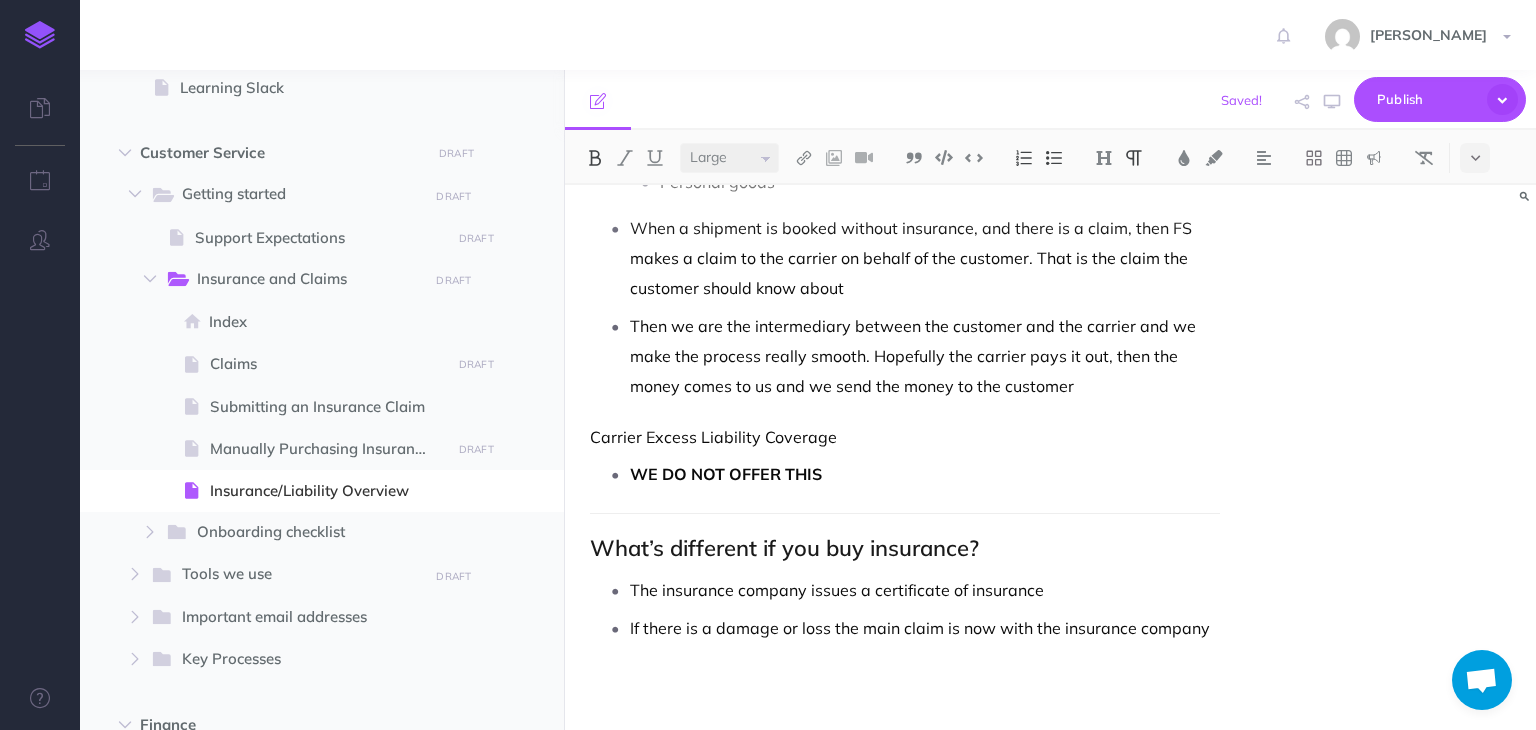 click on "Small   Normal   Large" at bounding box center (729, 158) 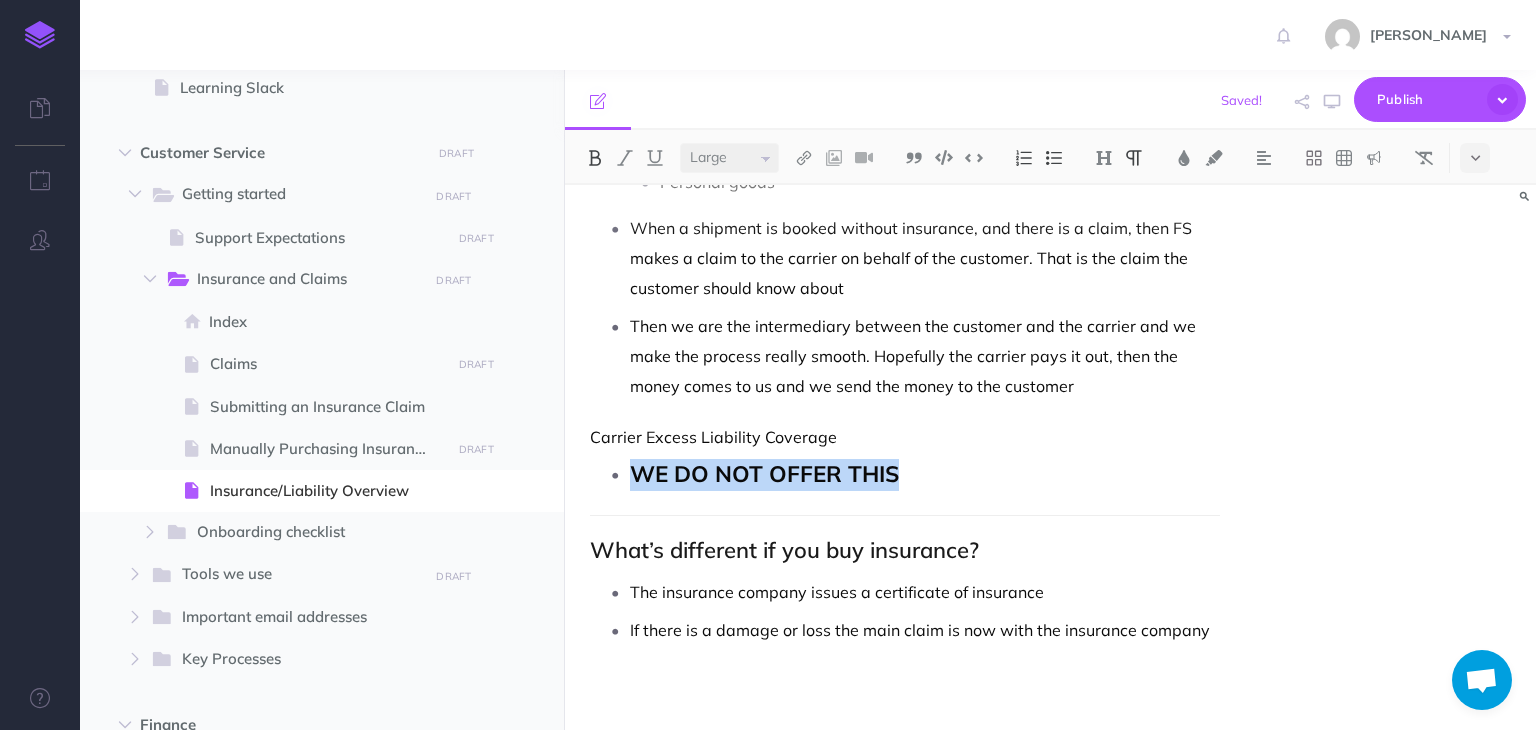 select on "null" 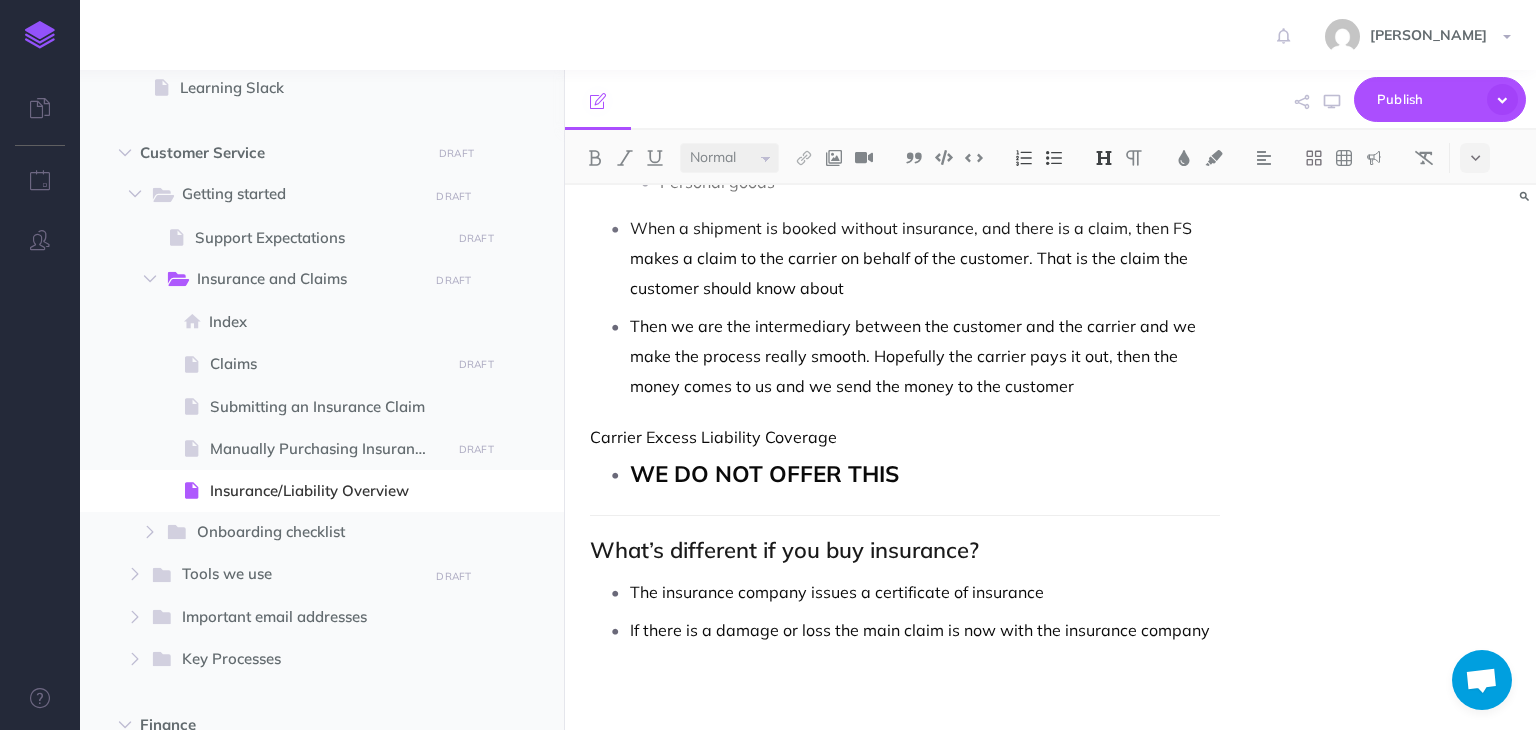 click on "Insurance/Liability Overview This is relevant when there is damage or a loss to a shipment This could be obvious damage on delivery It could be damage that was discovered later It could be a total loss of the shipment It could be a partial loss of a shipment Every shipment has some amount of time for the delivery contact to examine it They should take that time and note any potential losses or damages on the POD Notes on the POD greatly improve the chance of a successful claim It often works something like 9 months if written on the POD, and 5 days if not written Also the customer should notify us ASAP and we should get claims in motion ASAP Because there are time limits on when claims can be made You need to show intent you are going to make a claim very quickly The carrier / insurance company also have the right to inspect the goods So even if it’s damaged they consignee needs to hold onto it until the end of the claim Buying Insurance If you don’t buy insurance you just get ‘Carrier Liability’" at bounding box center [904, -483] 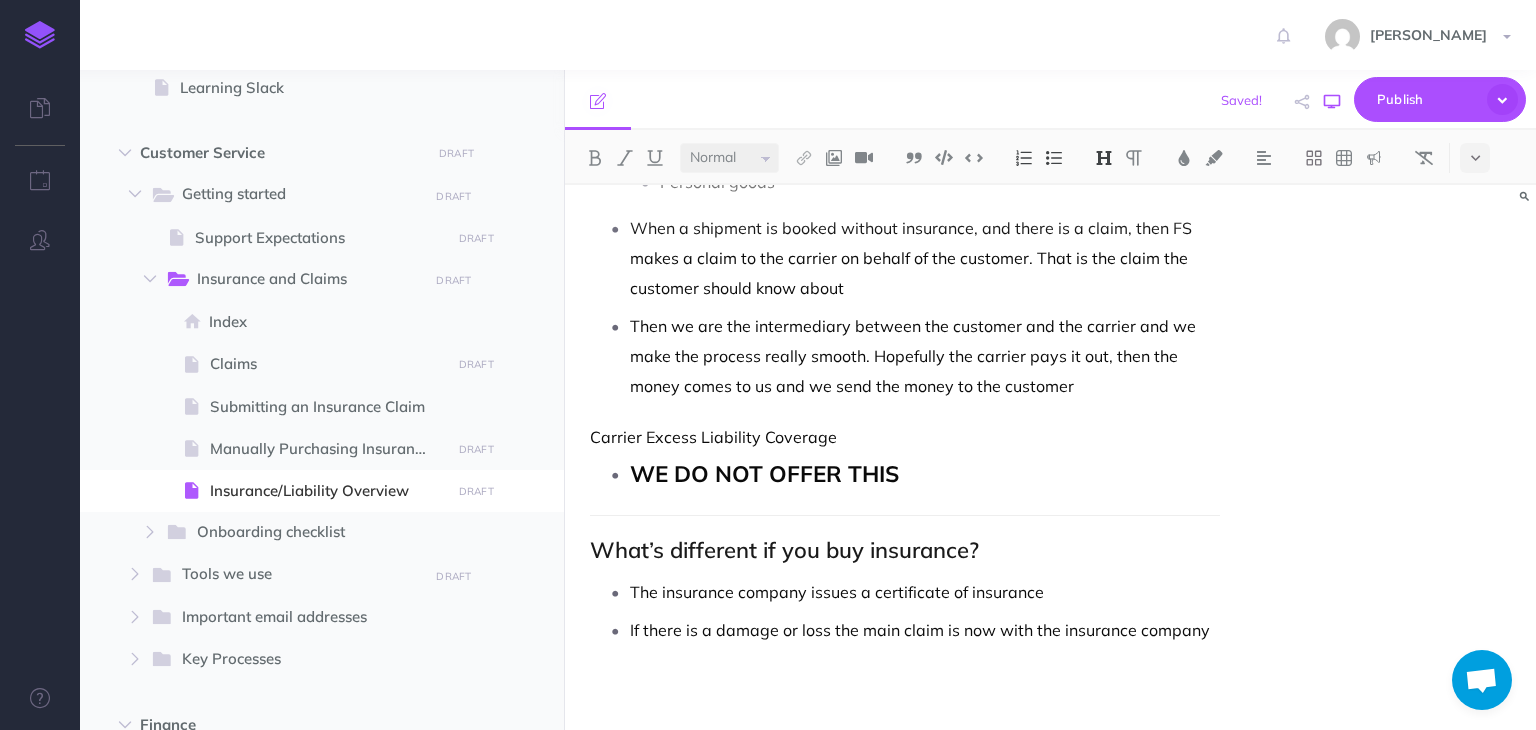 click at bounding box center [1332, 102] 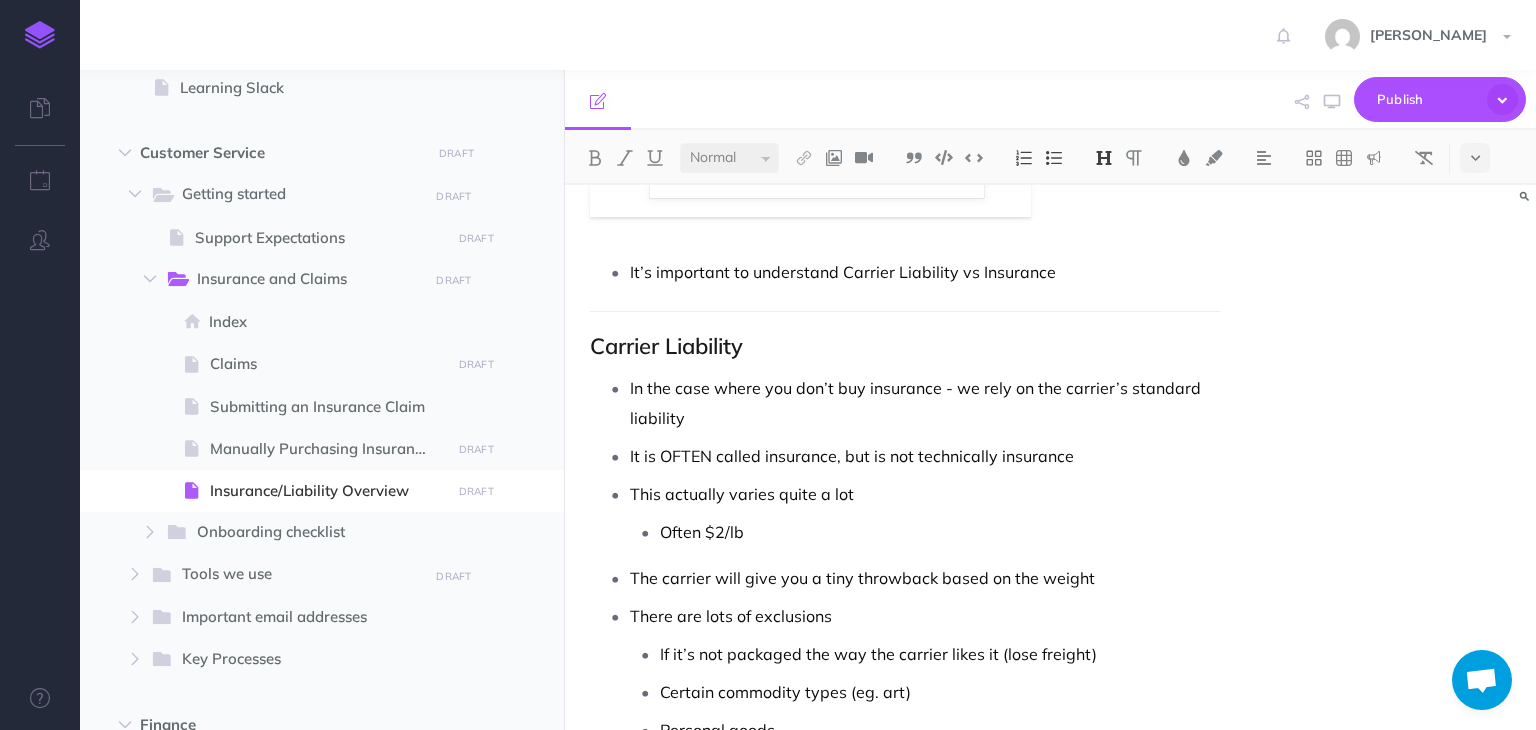 scroll, scrollTop: 1187, scrollLeft: 0, axis: vertical 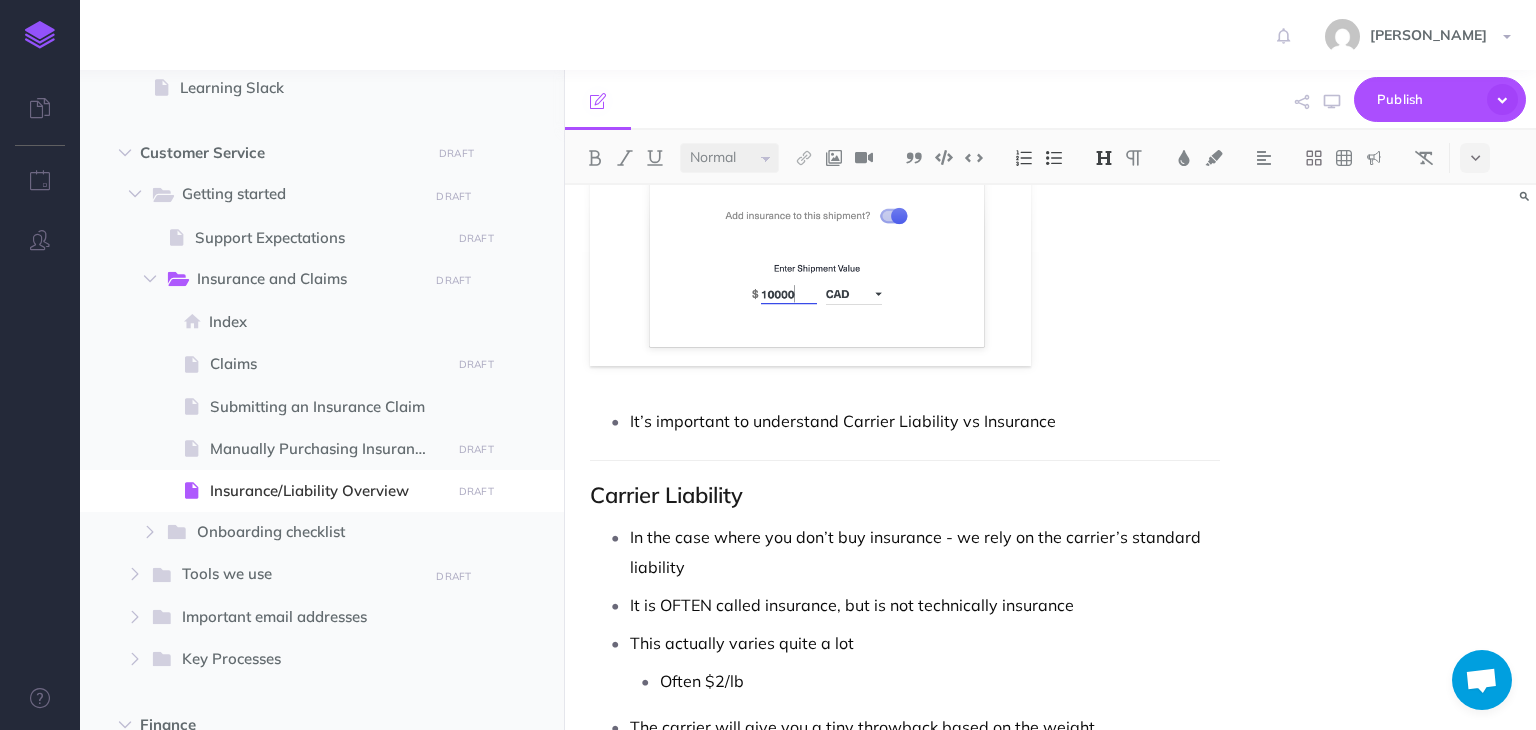 click on "Insurance/Liability Overview This is relevant when there is damage or a loss to a shipment This could be obvious damage on delivery It could be damage that was discovered later It could be a total loss of the shipment It could be a partial loss of a shipment Every shipment has some amount of time for the delivery contact to examine it They should take that time and note any potential losses or damages on the POD Notes on the POD greatly improve the chance of a successful claim It often works something like 9 months if written on the POD, and 5 days if not written Also the customer should notify us ASAP and we should get claims in motion ASAP Because there are time limits on when claims can be made You need to show intent you are going to make a claim very quickly The carrier / insurance company also have the right to inspect the goods So even if it’s damaged they consignee needs to hold onto it until the end of the claim Buying Insurance If you don’t buy insurance you just get ‘Carrier Liability’" at bounding box center [904, 214] 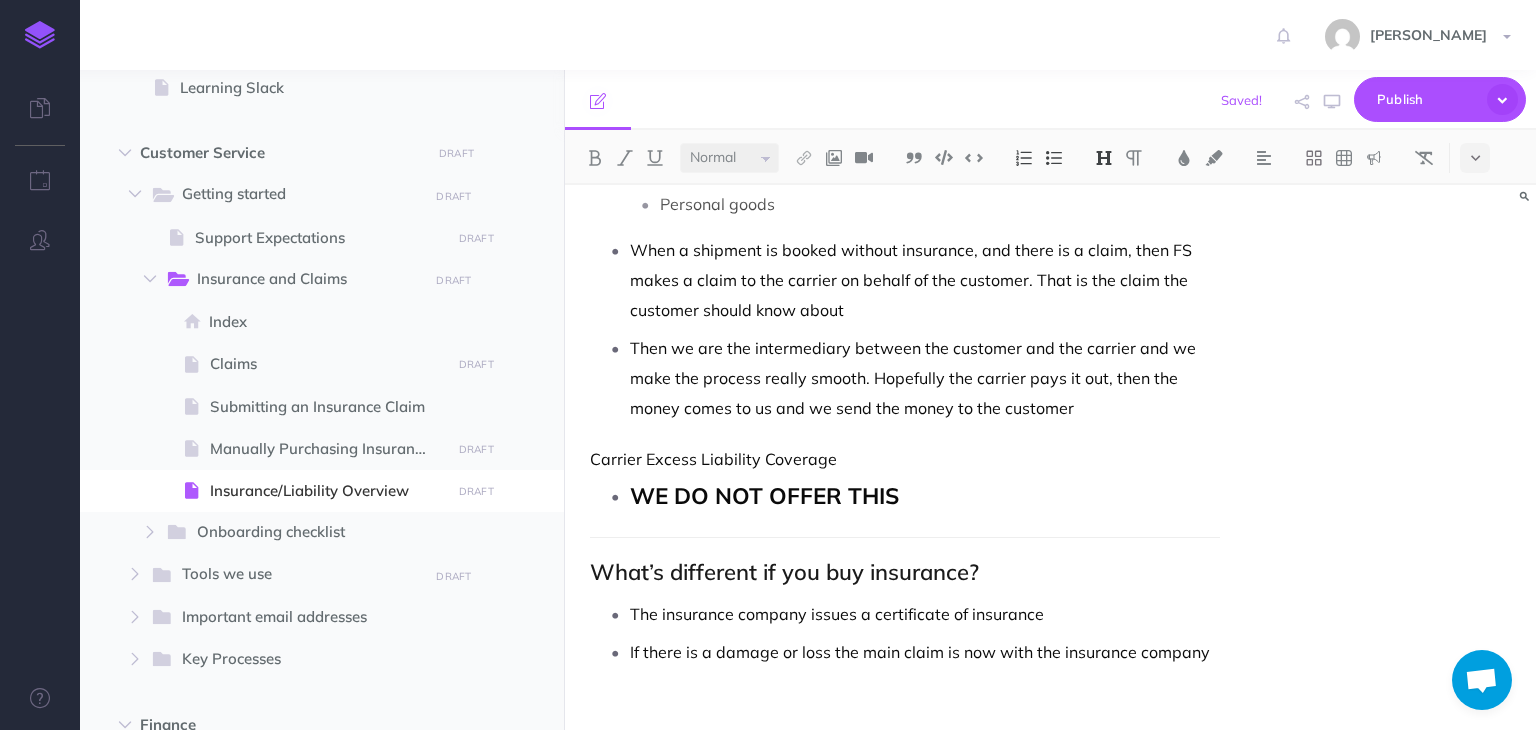 scroll, scrollTop: 1864, scrollLeft: 0, axis: vertical 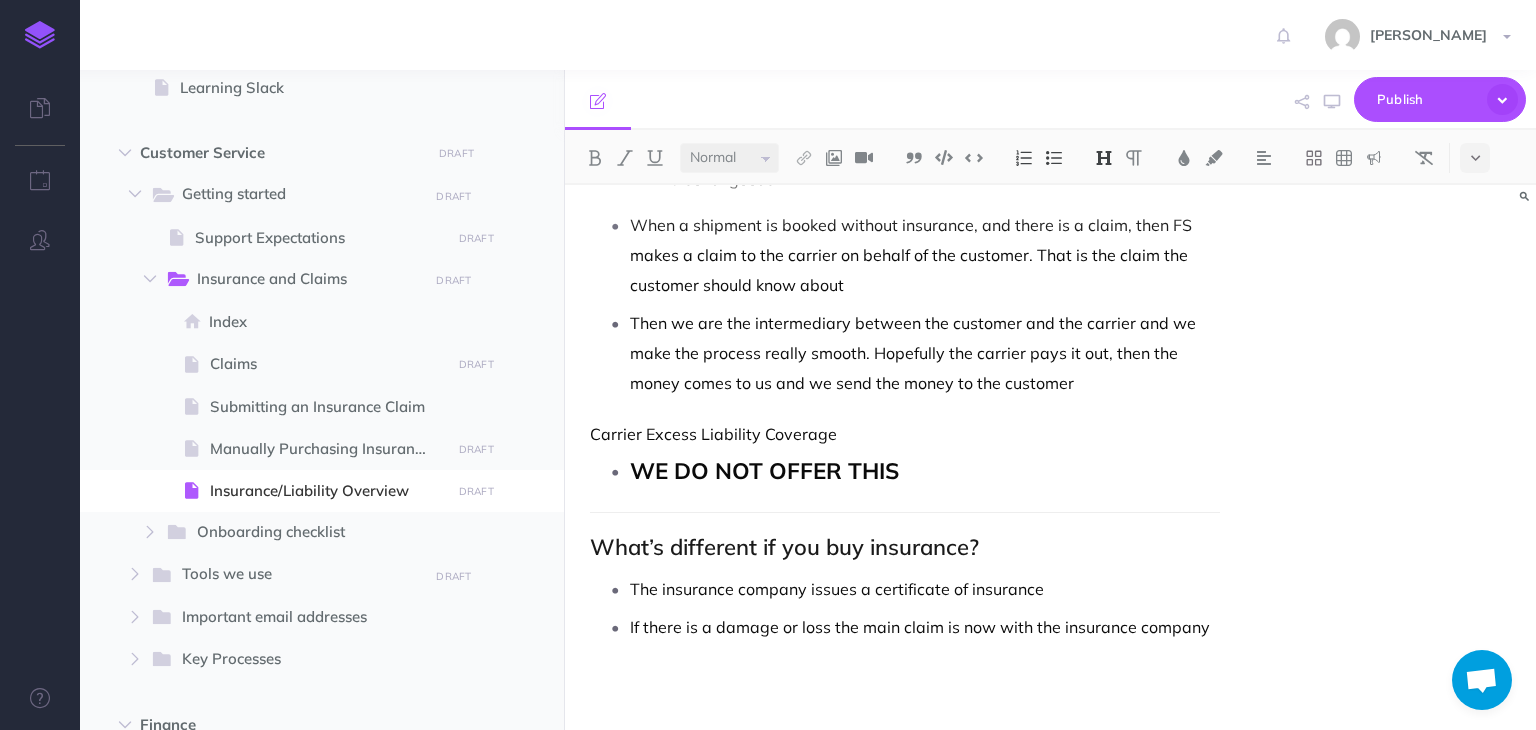 click on "Insurance/Liability Overview This is relevant when there is damage or a loss to a shipment This could be obvious damage on delivery It could be damage that was discovered later It could be a total loss of the shipment It could be a partial loss of a shipment Every shipment has some amount of time for the delivery contact to examine it They should take that time and note any potential losses or damages on the POD Notes on the POD greatly improve the chance of a successful claim It often works something like 9 months if written on the POD, and 5 days if not written Also the customer should notify us ASAP and we should get claims in motion ASAP Because there are time limits on when claims can be made You need to show intent you are going to make a claim very quickly The carrier / insurance company also have the right to inspect the goods So even if it’s damaged they consignee needs to hold onto it until the end of the claim Buying Insurance If you don’t buy insurance you just get ‘Carrier Liability’" at bounding box center (904, -475) 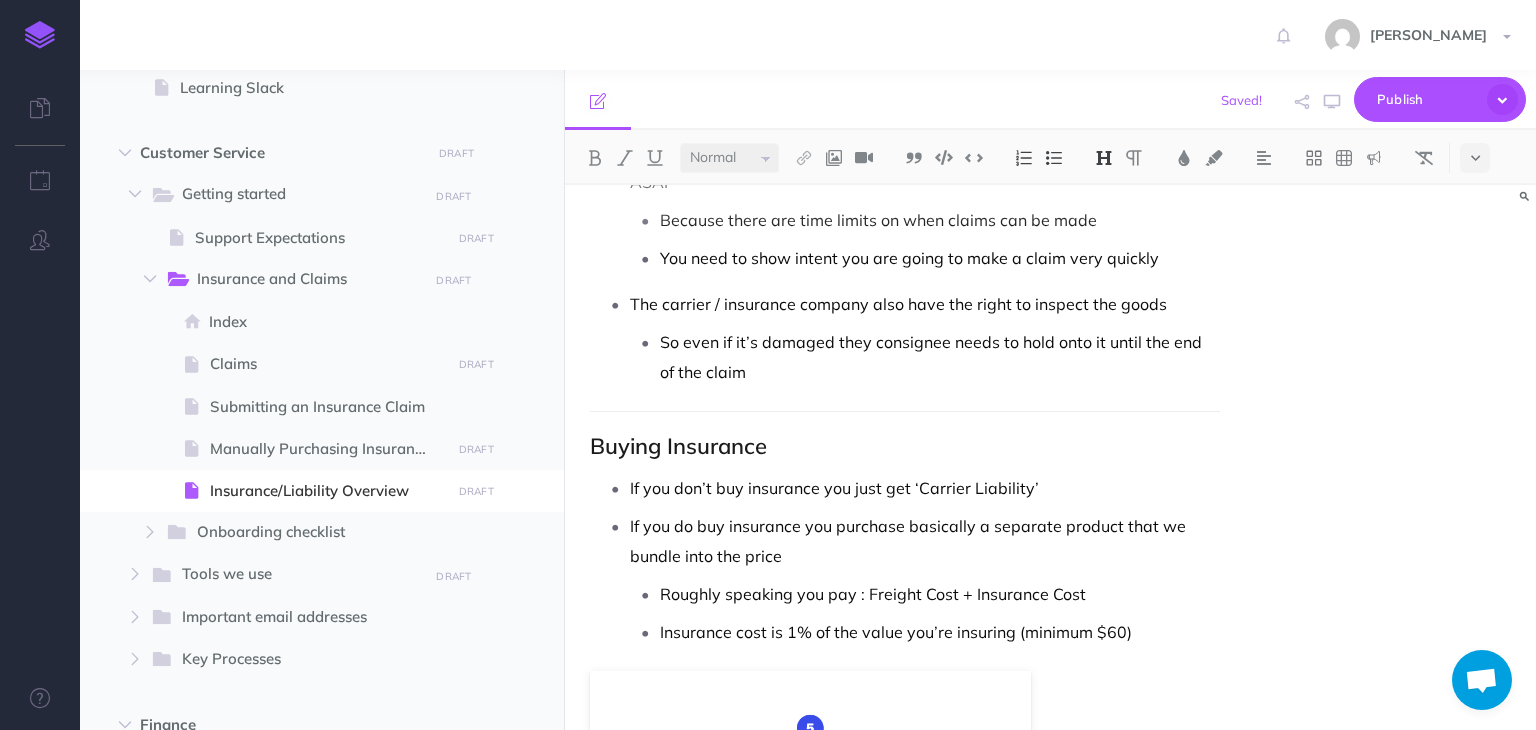 scroll, scrollTop: 541, scrollLeft: 0, axis: vertical 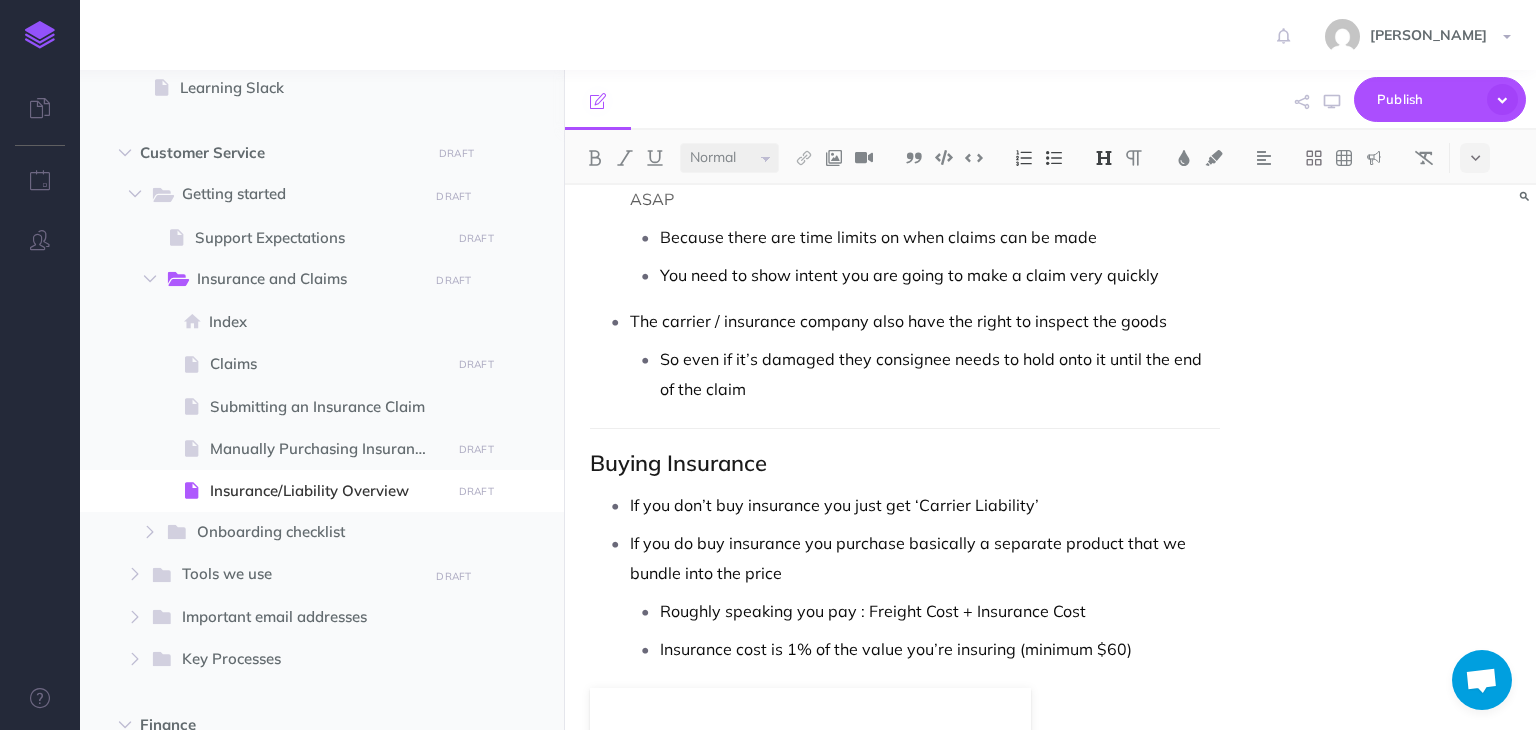click on "Buying Insurance" at bounding box center (904, 463) 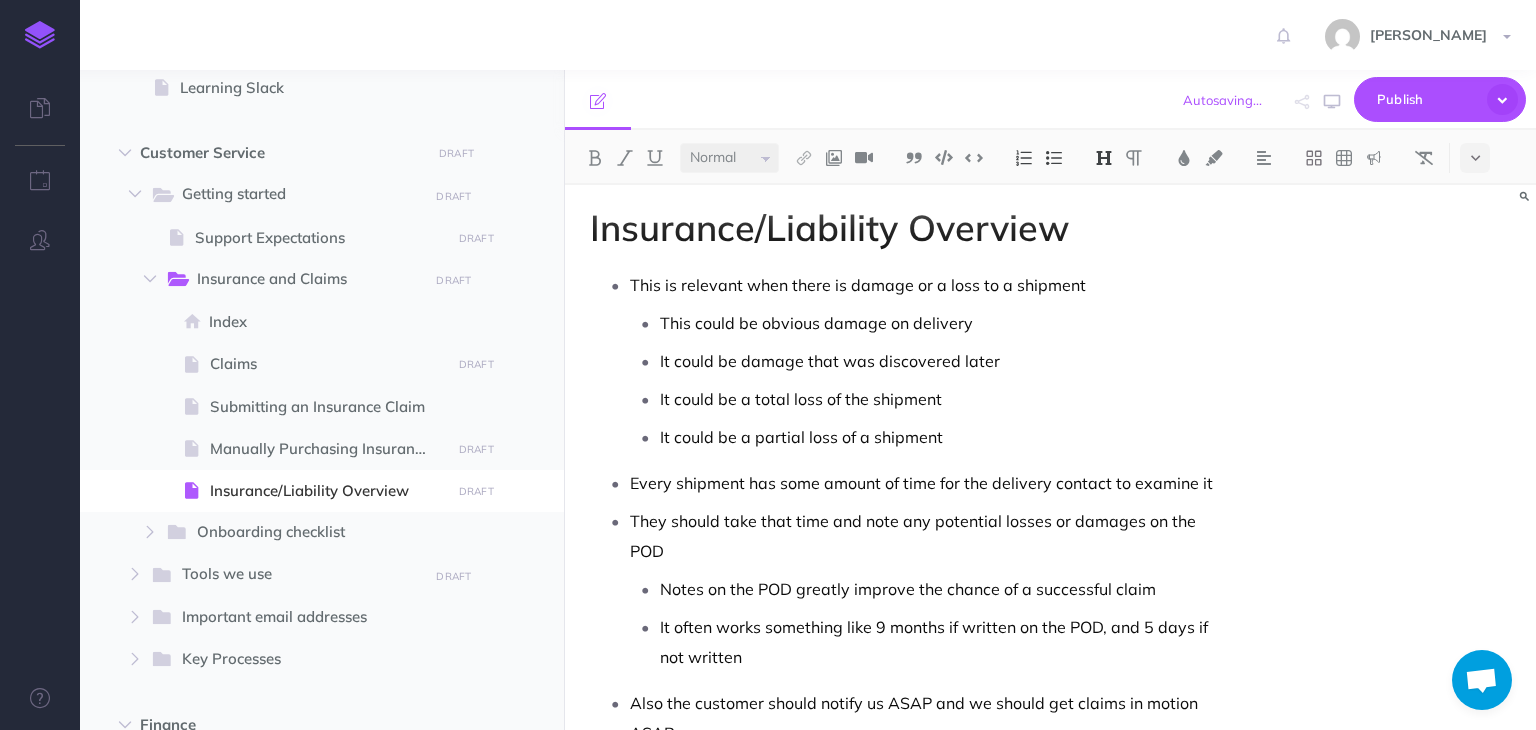 scroll, scrollTop: 0, scrollLeft: 0, axis: both 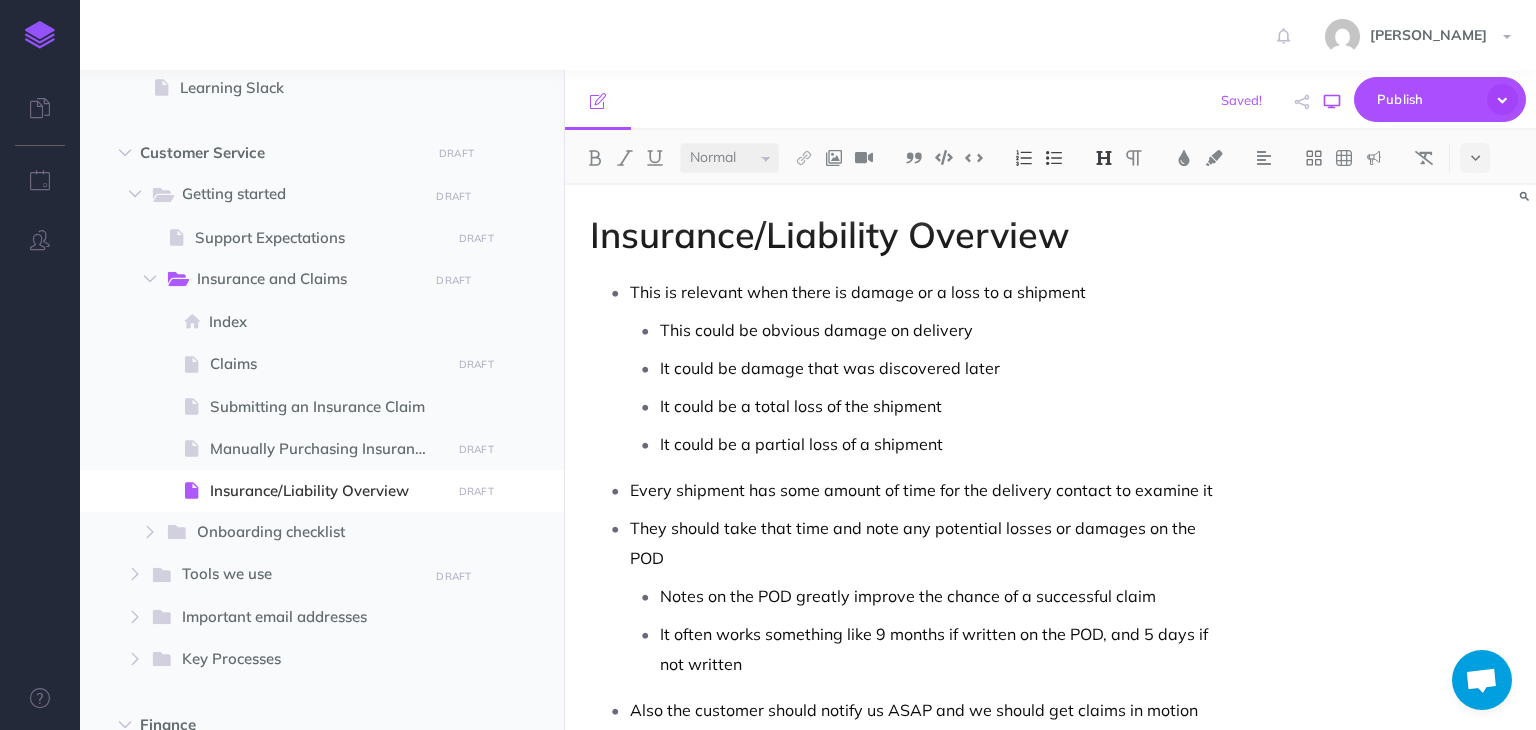 click at bounding box center [1332, 102] 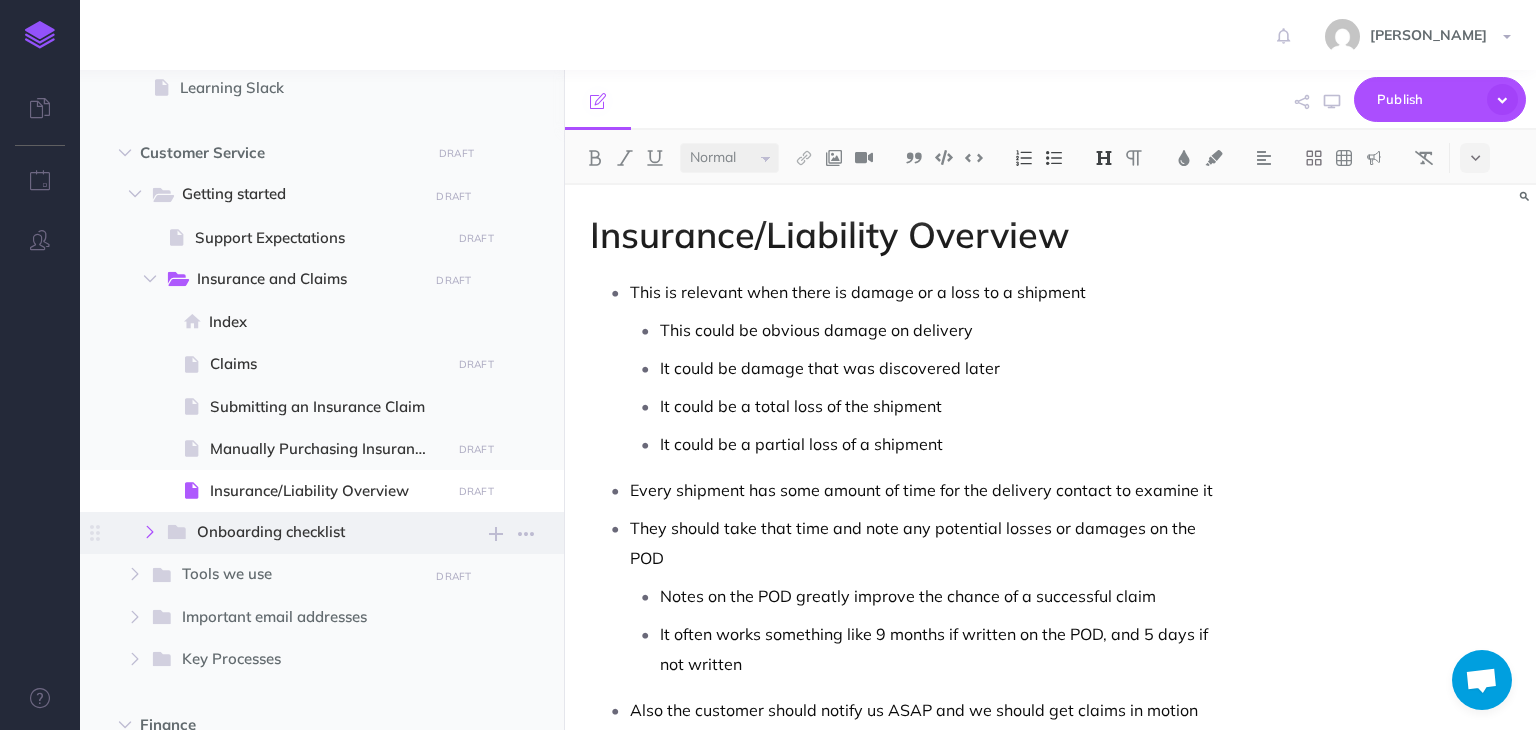 click at bounding box center [150, 532] 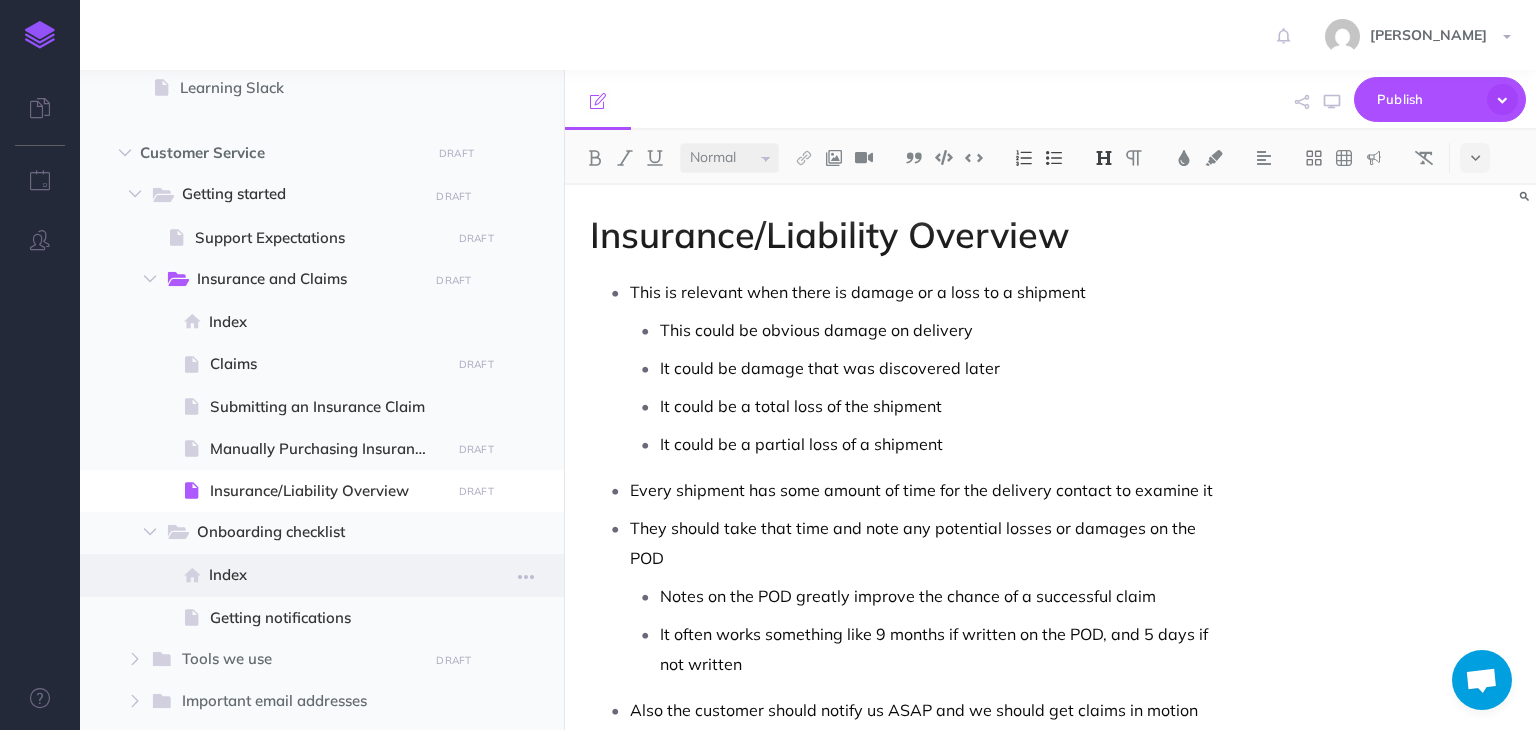 click on "Index" at bounding box center (326, 575) 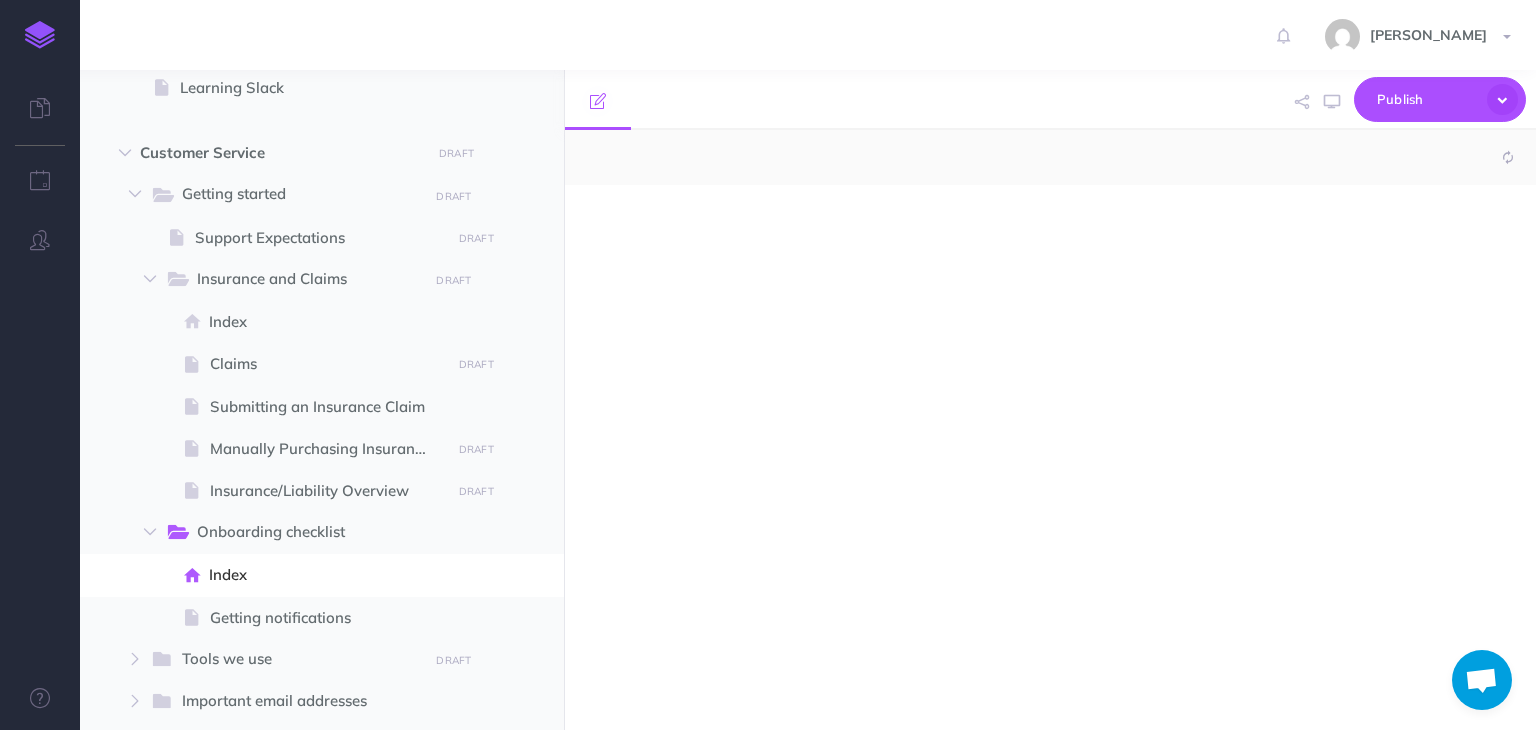 select on "null" 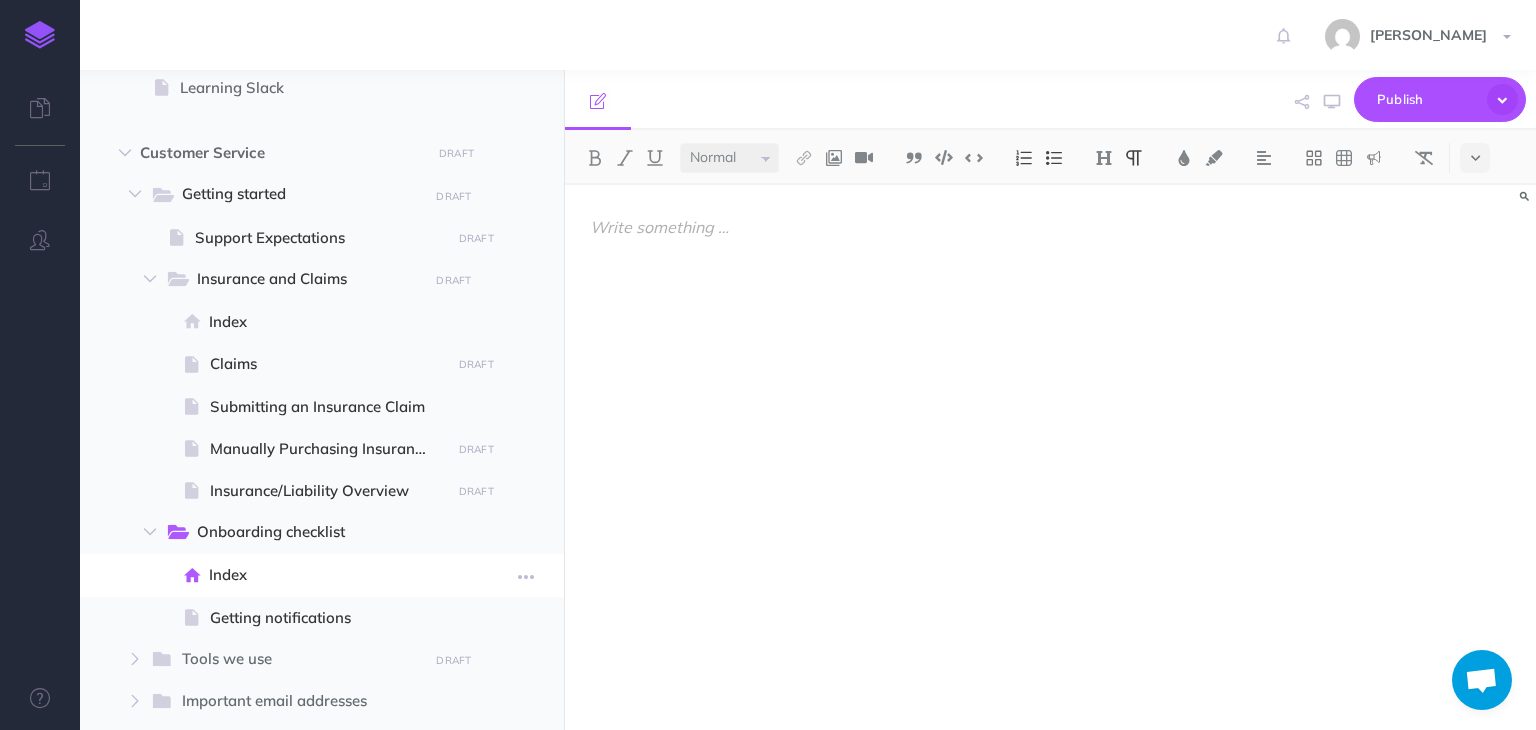 click on "Index" at bounding box center (326, 575) 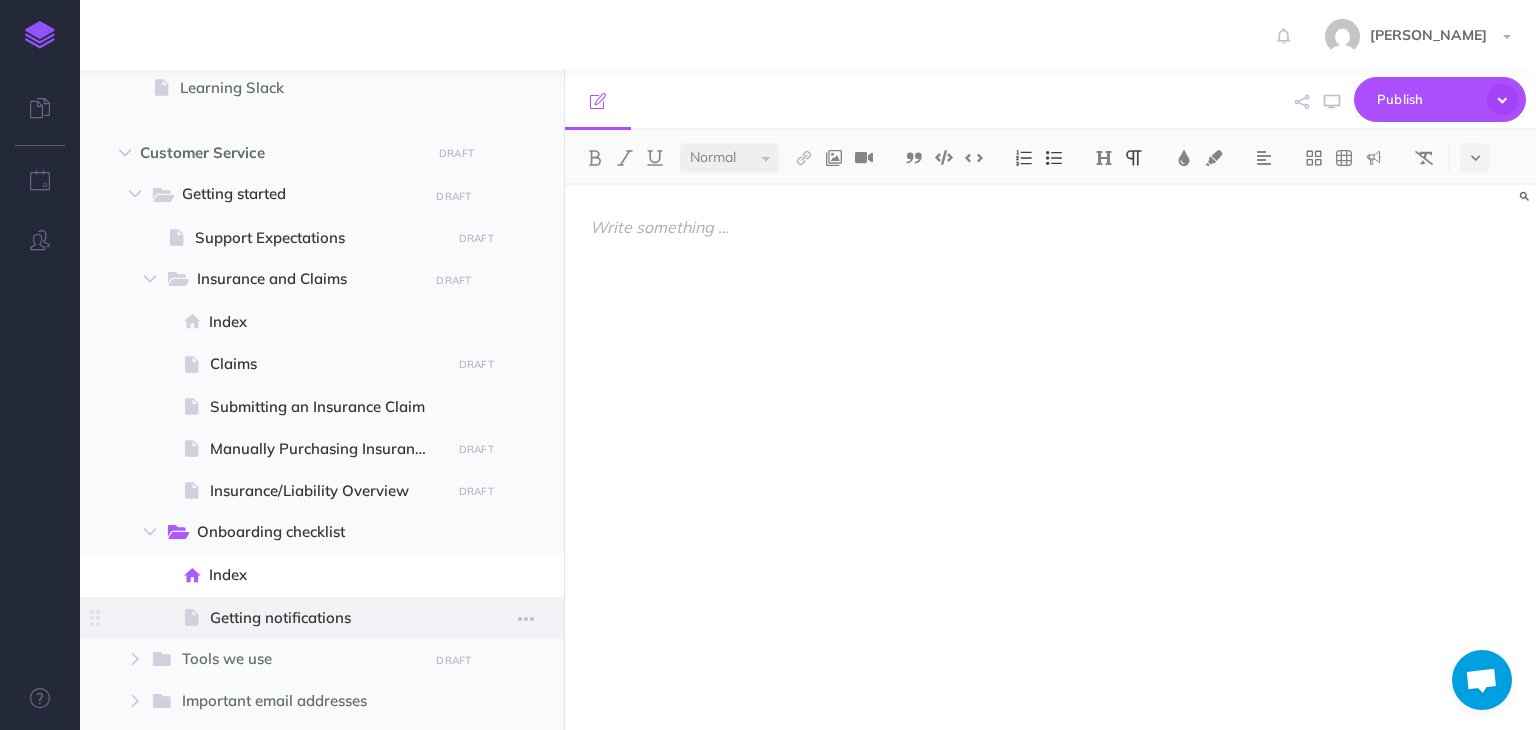 click on "Getting notifications" at bounding box center [327, 618] 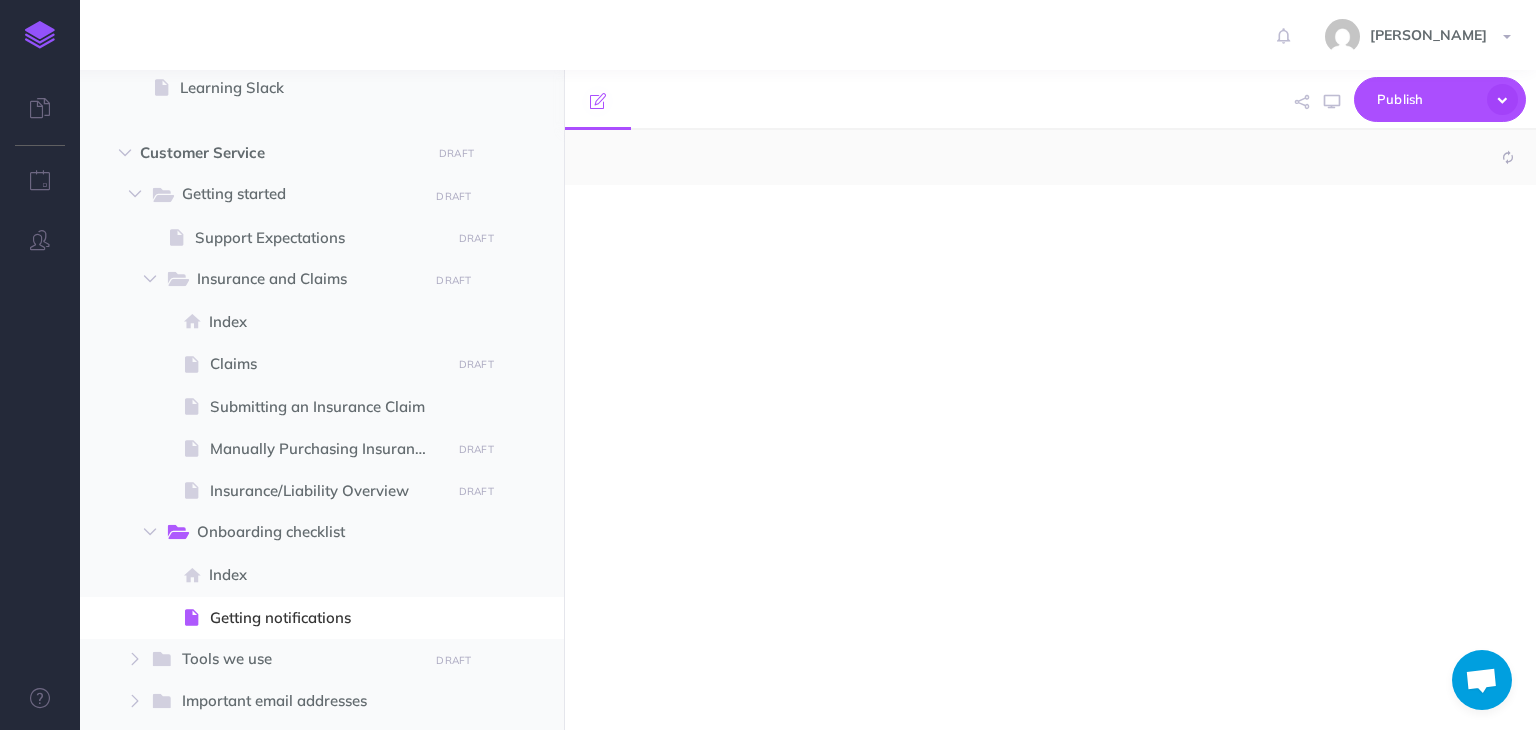 select on "null" 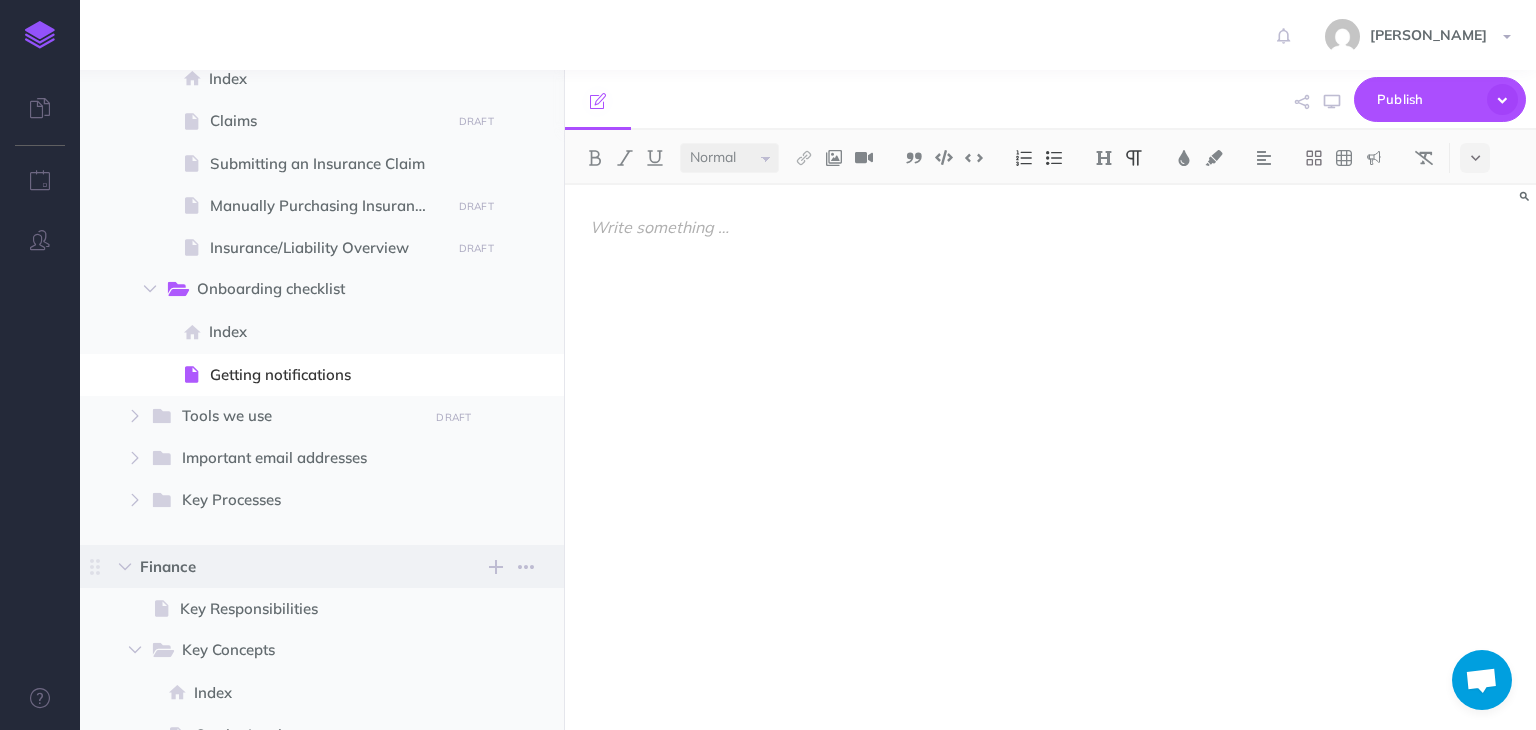 scroll, scrollTop: 1200, scrollLeft: 0, axis: vertical 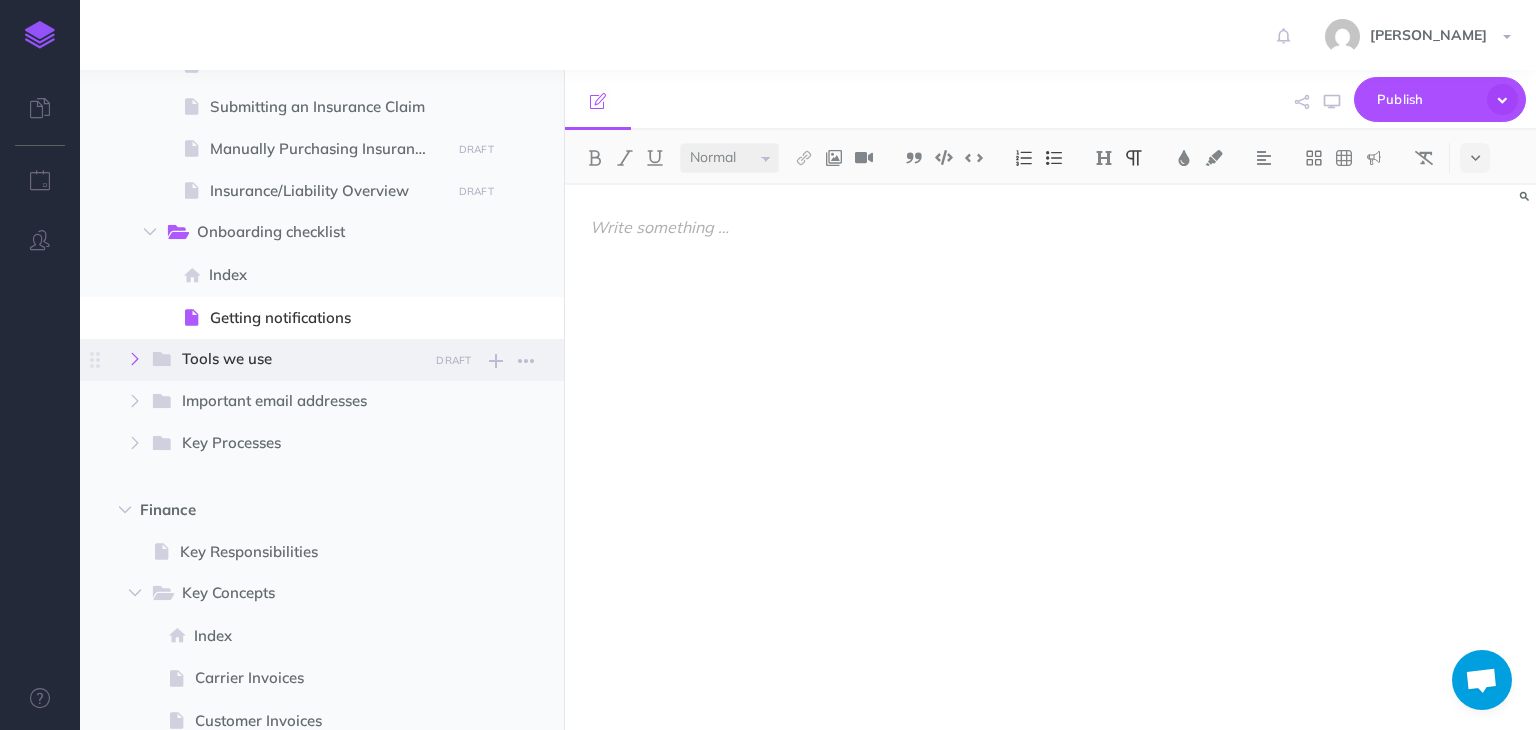 click at bounding box center [135, 359] 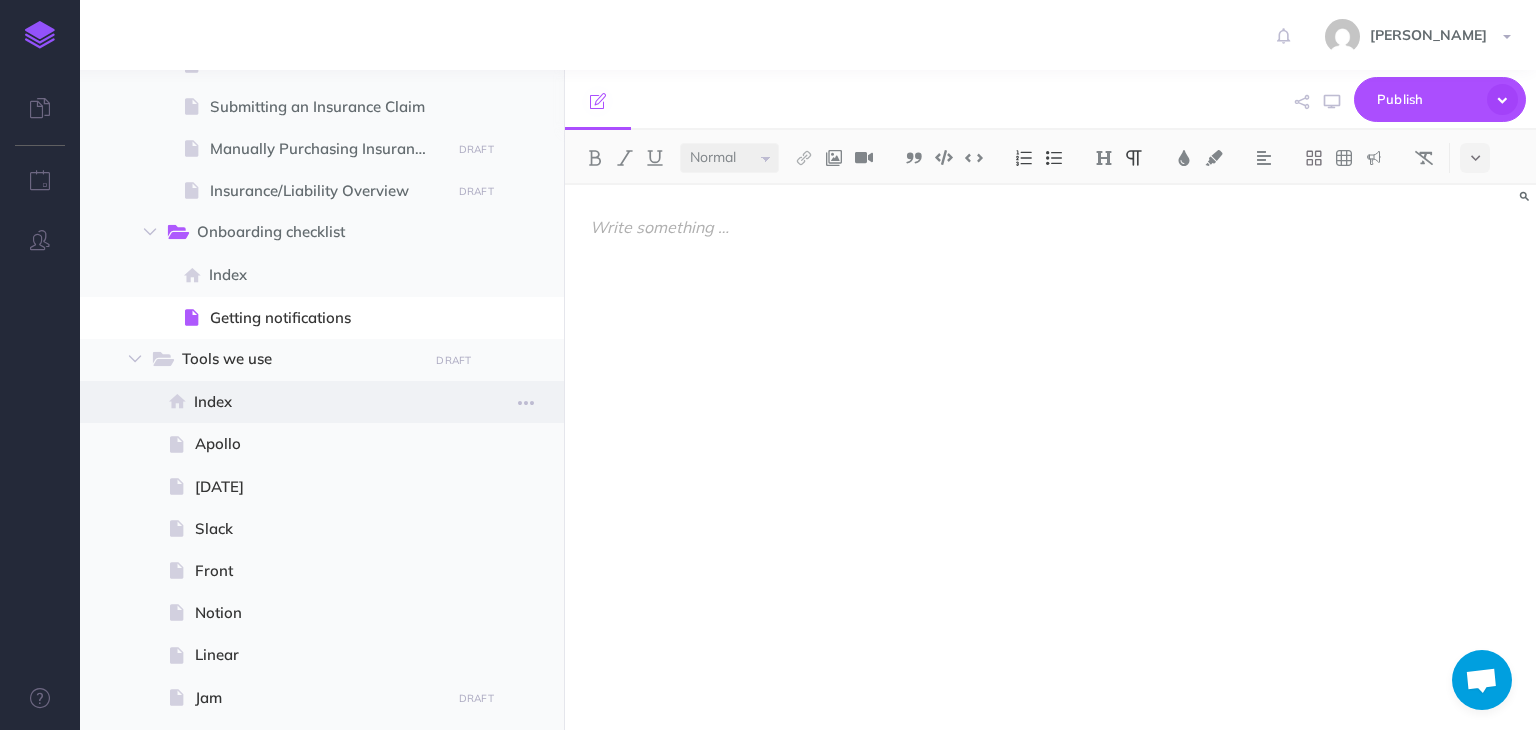 click on "Index" at bounding box center (319, 402) 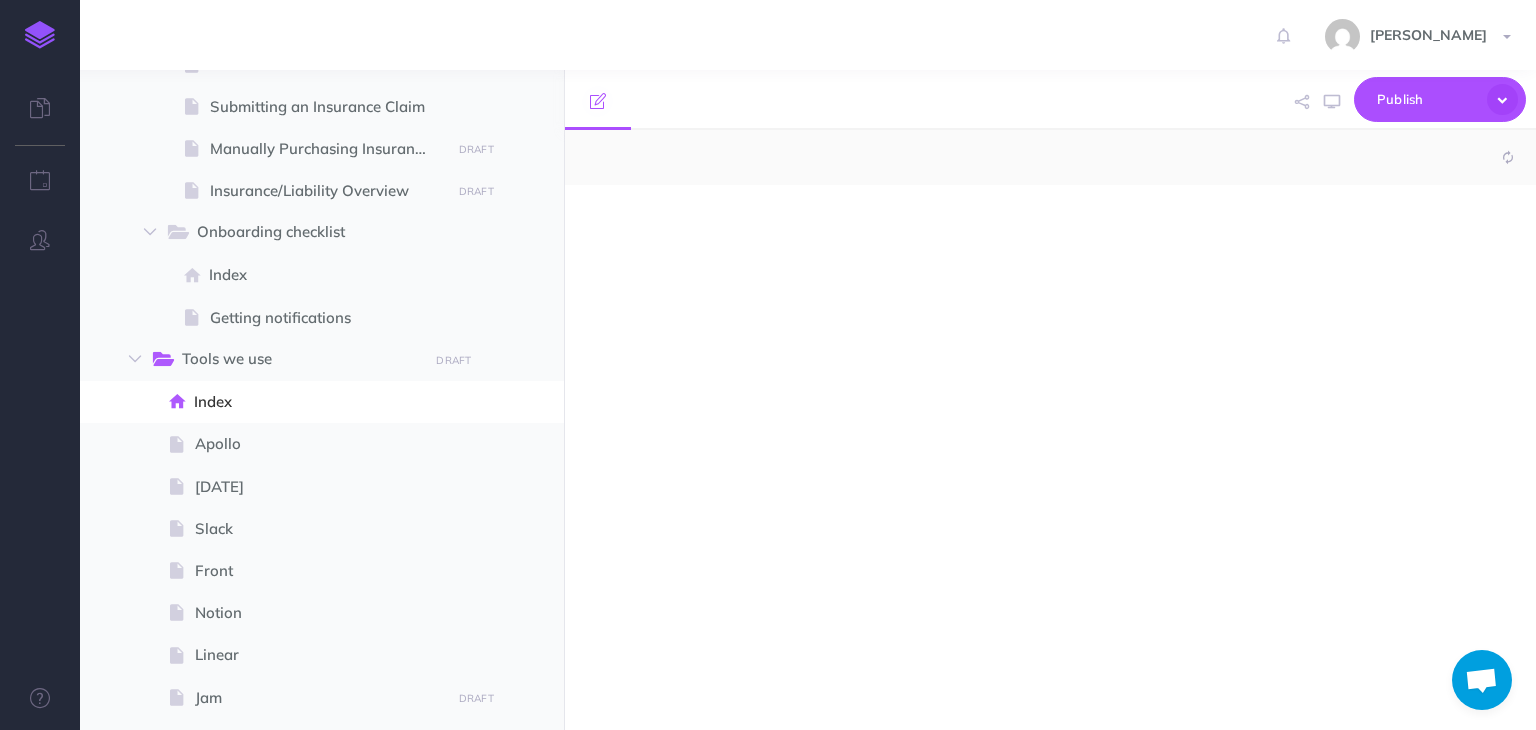 select on "null" 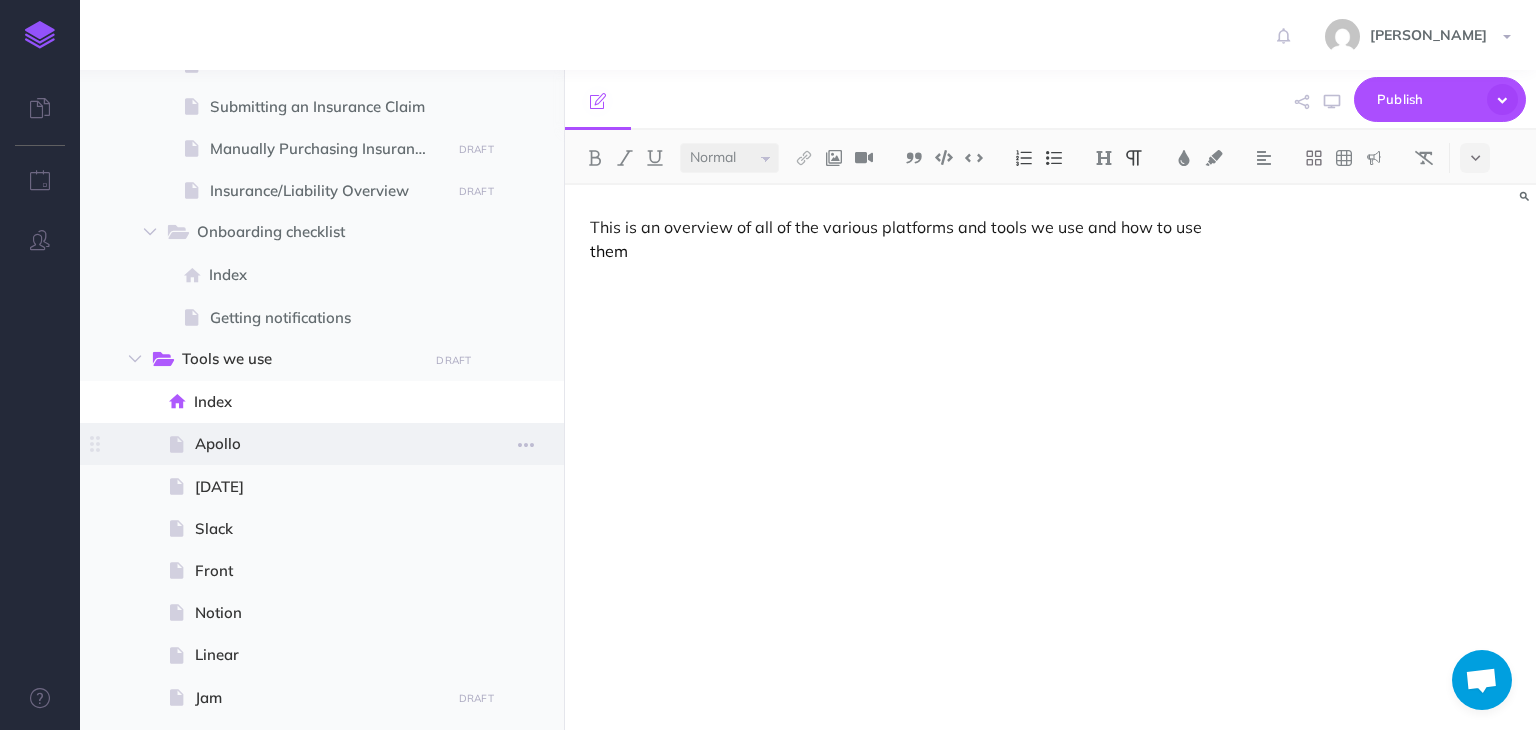 click on "Apollo" at bounding box center [319, 444] 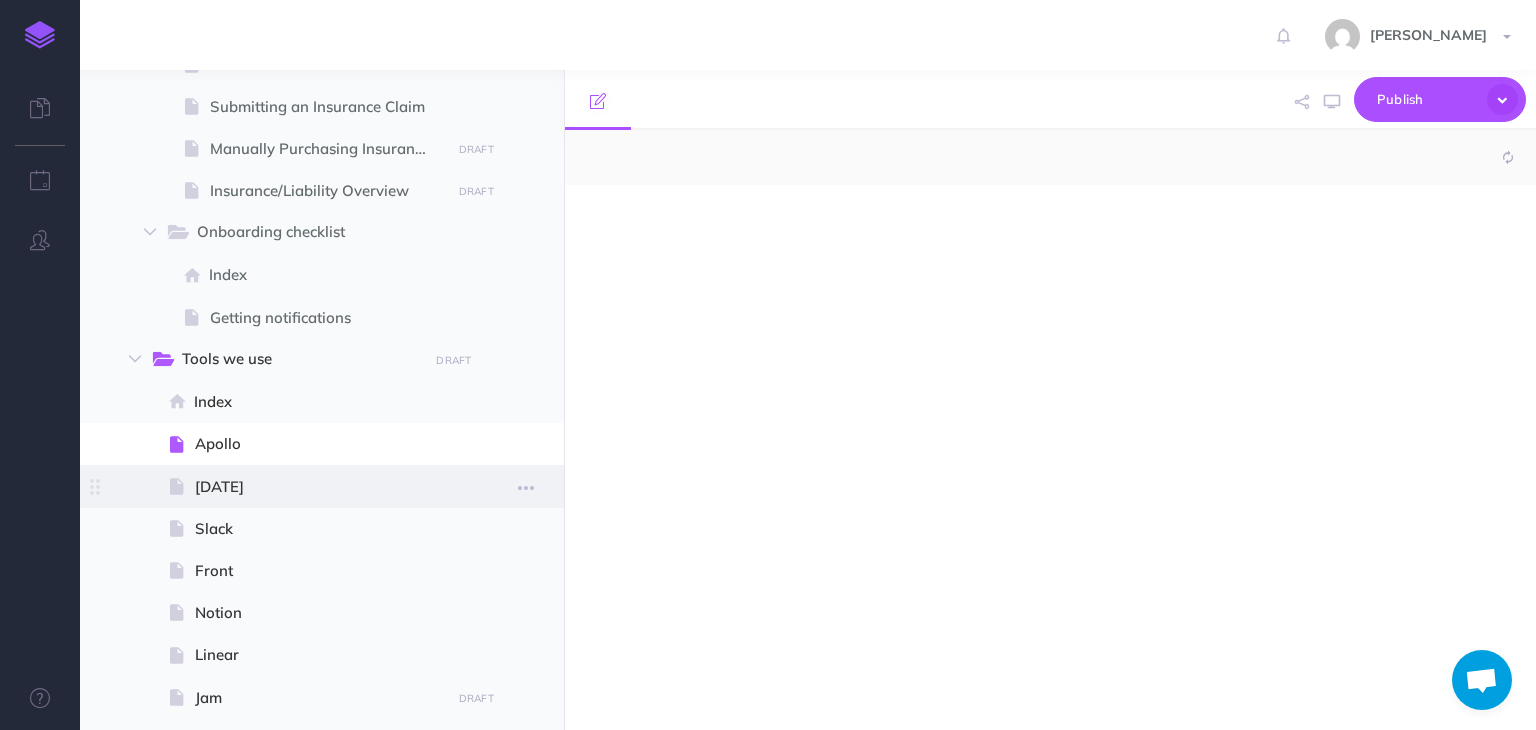 select on "null" 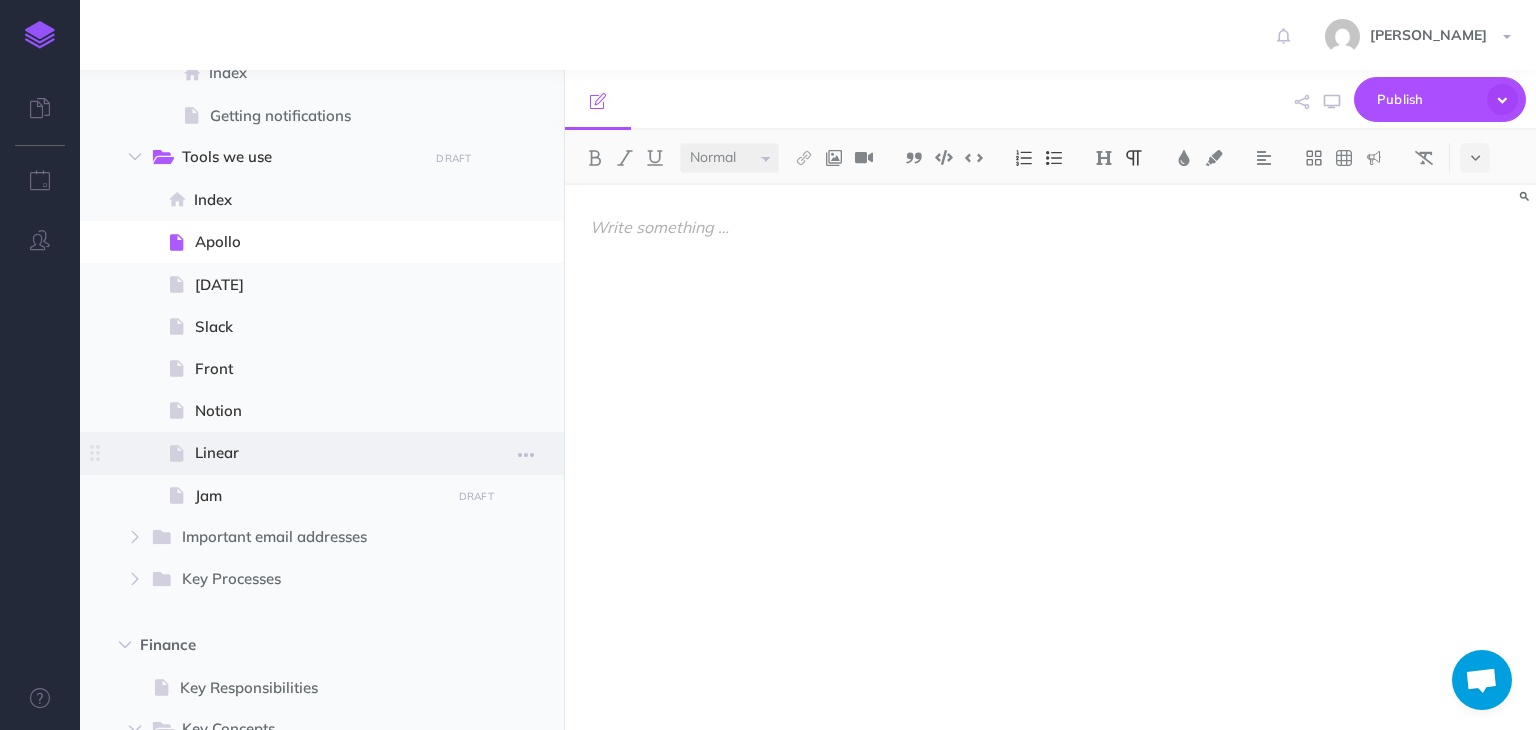 scroll, scrollTop: 1400, scrollLeft: 0, axis: vertical 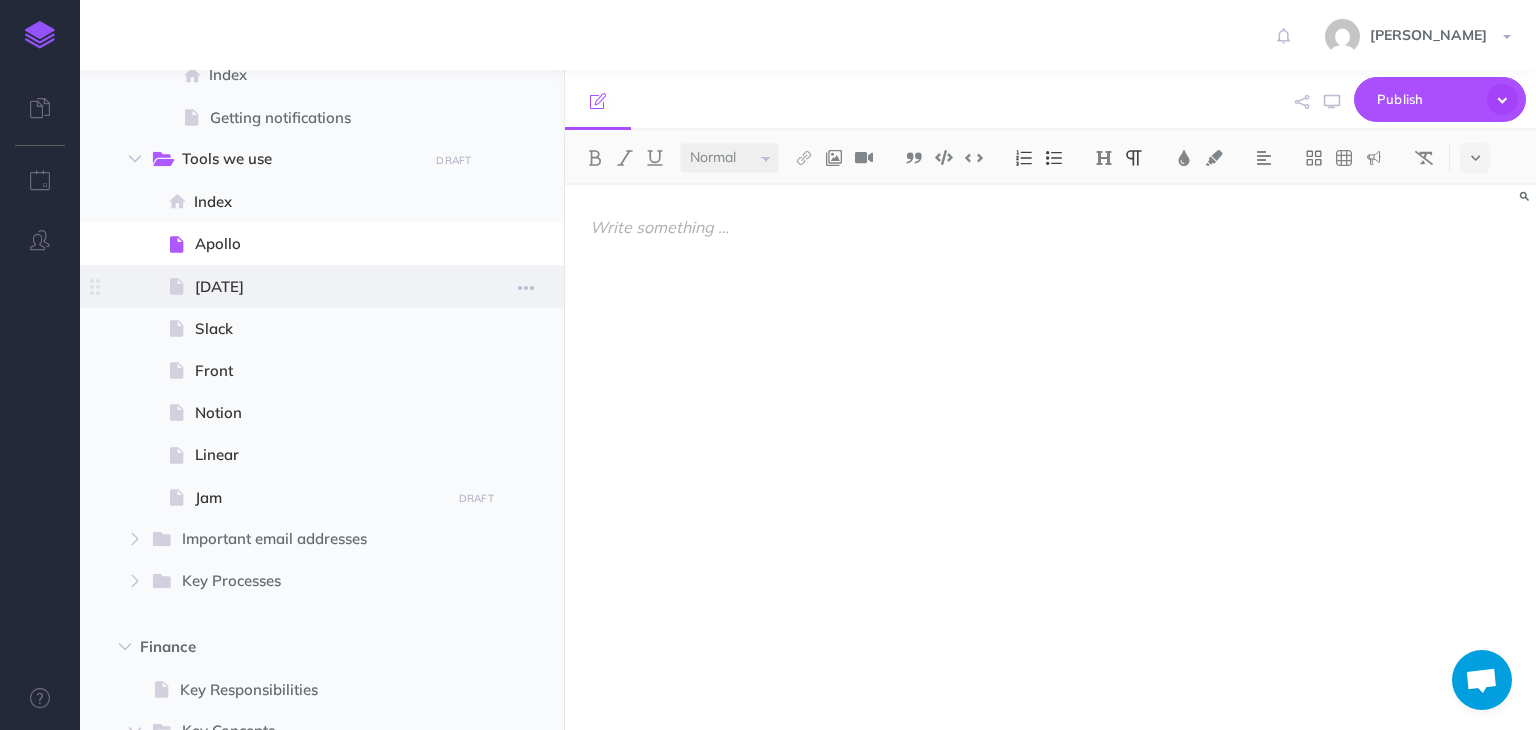 click on "[DATE]" at bounding box center (319, 287) 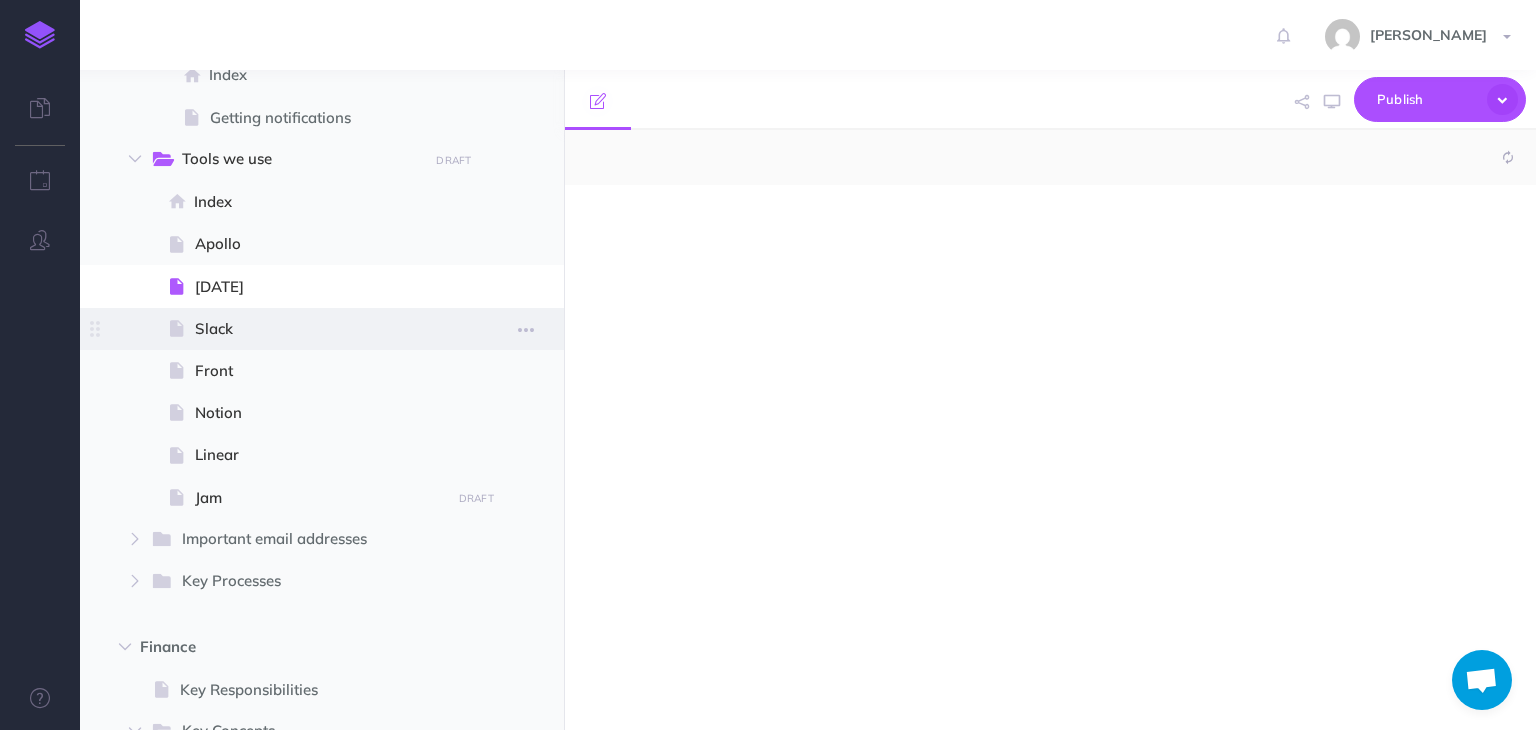 click on "Slack" at bounding box center [319, 329] 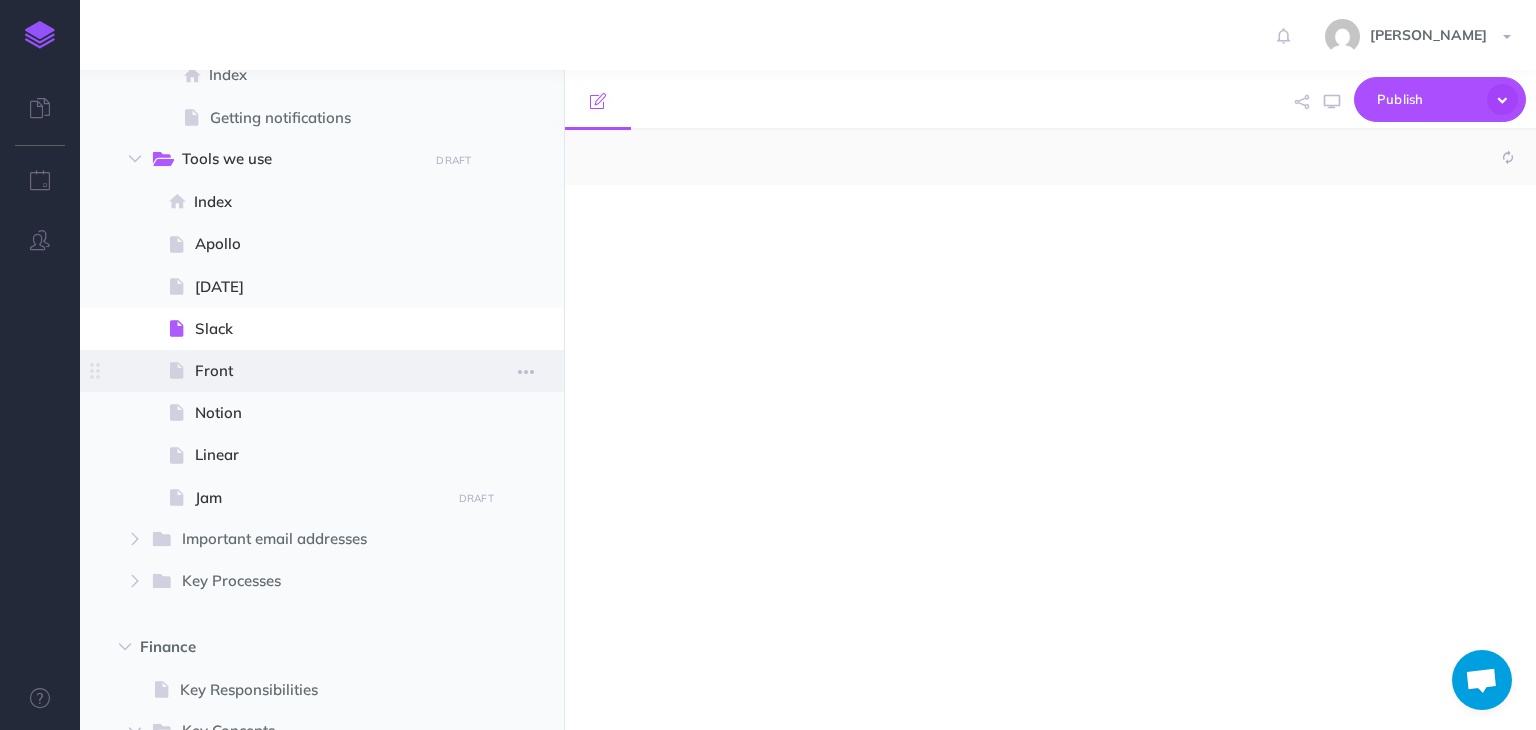 click on "Front" at bounding box center [319, 371] 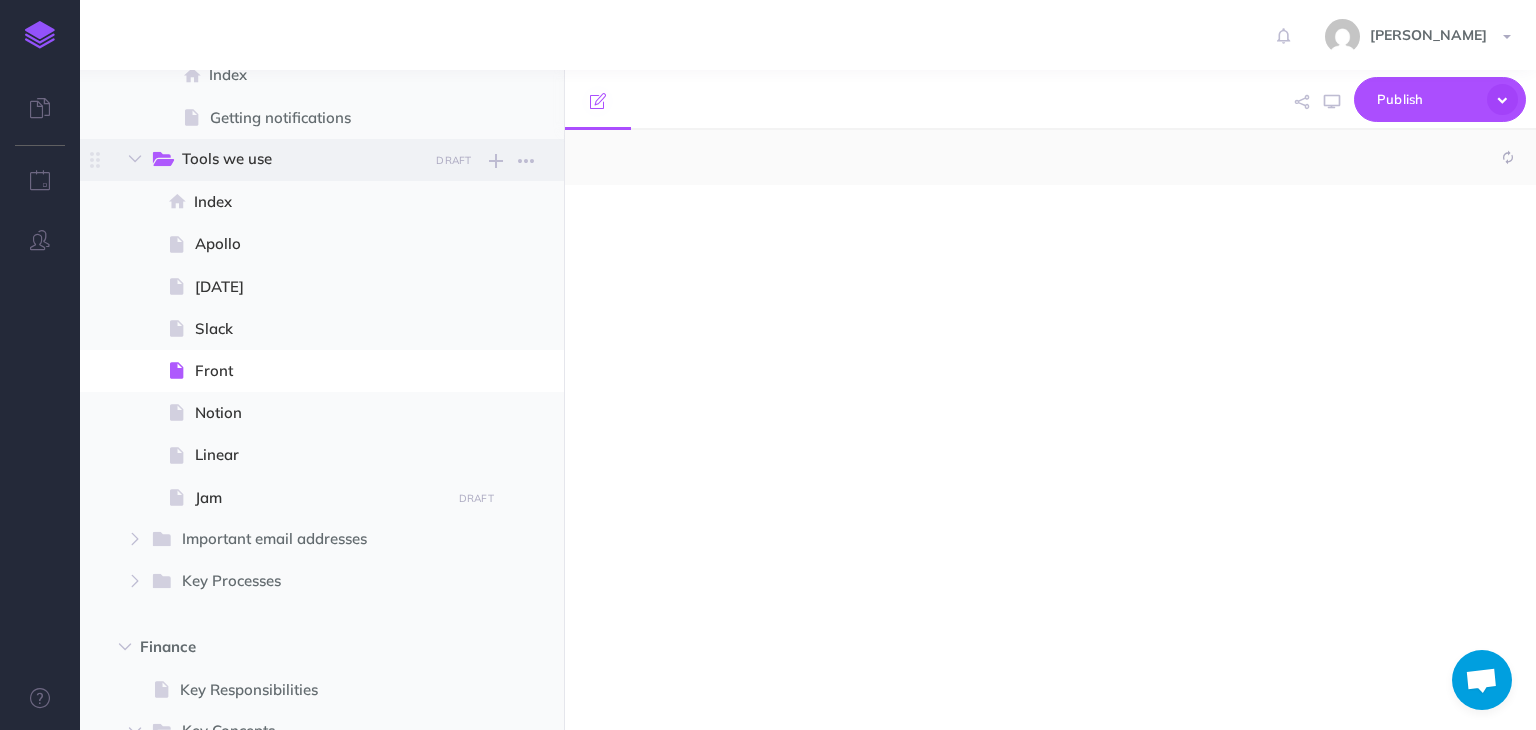 click on "Tools we use" at bounding box center [298, 160] 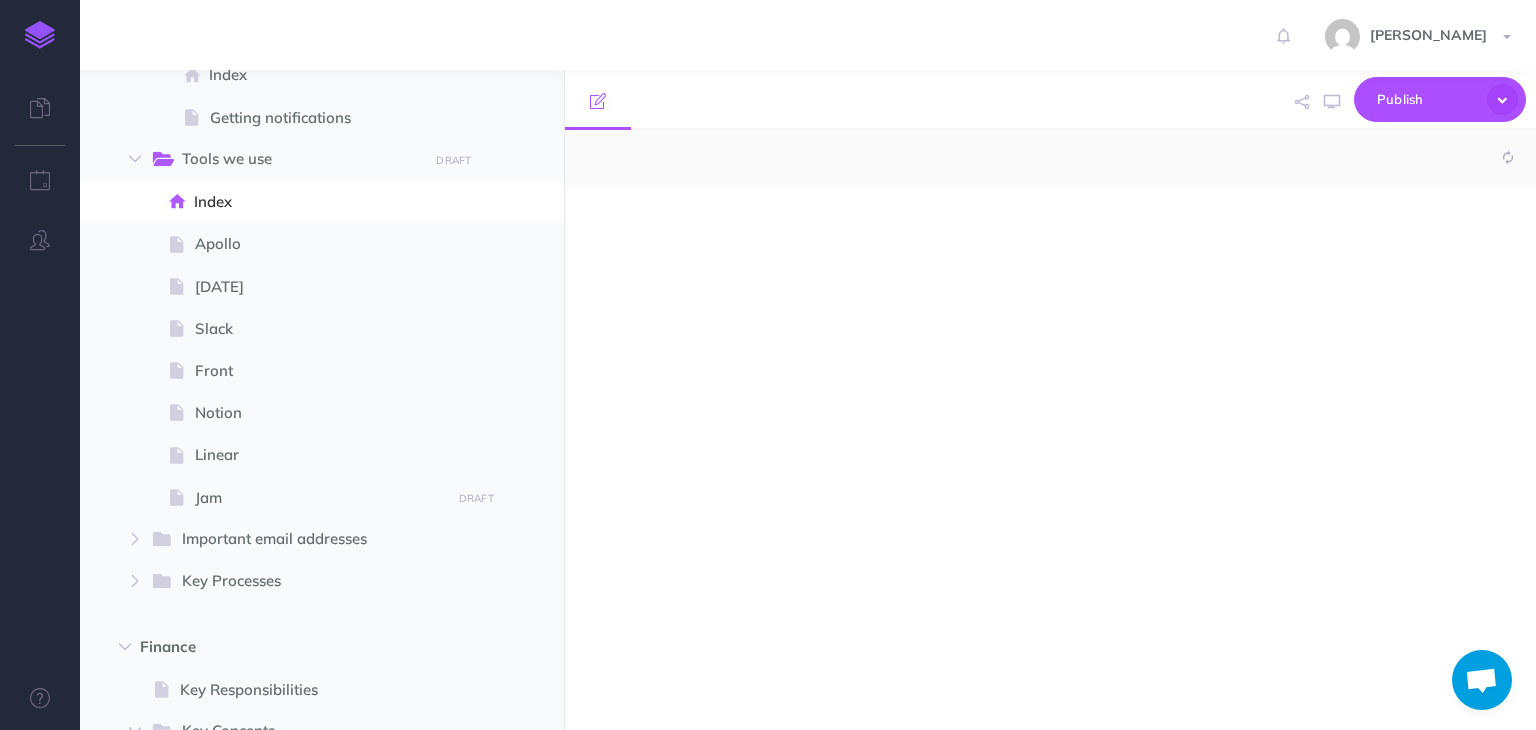 select on "null" 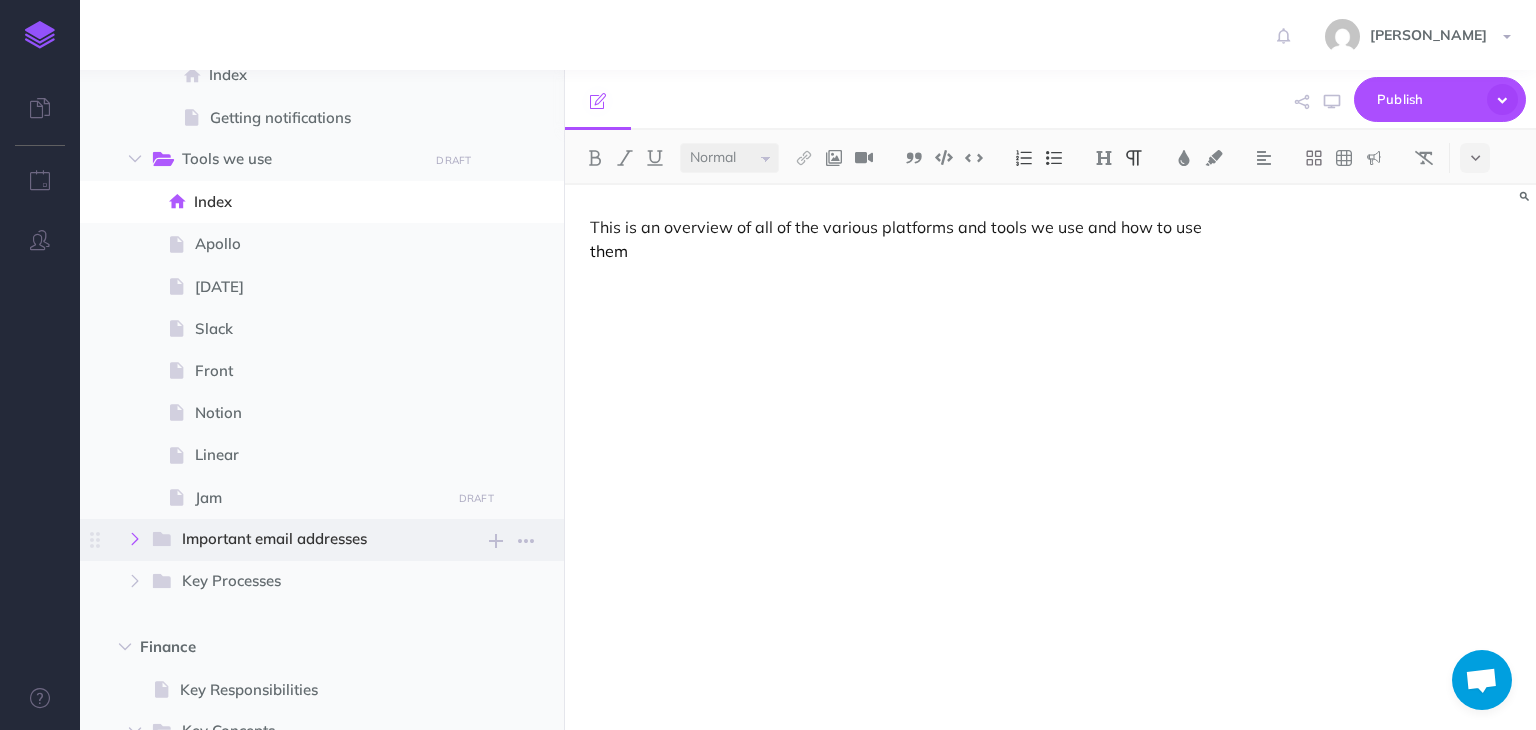 click at bounding box center (135, 539) 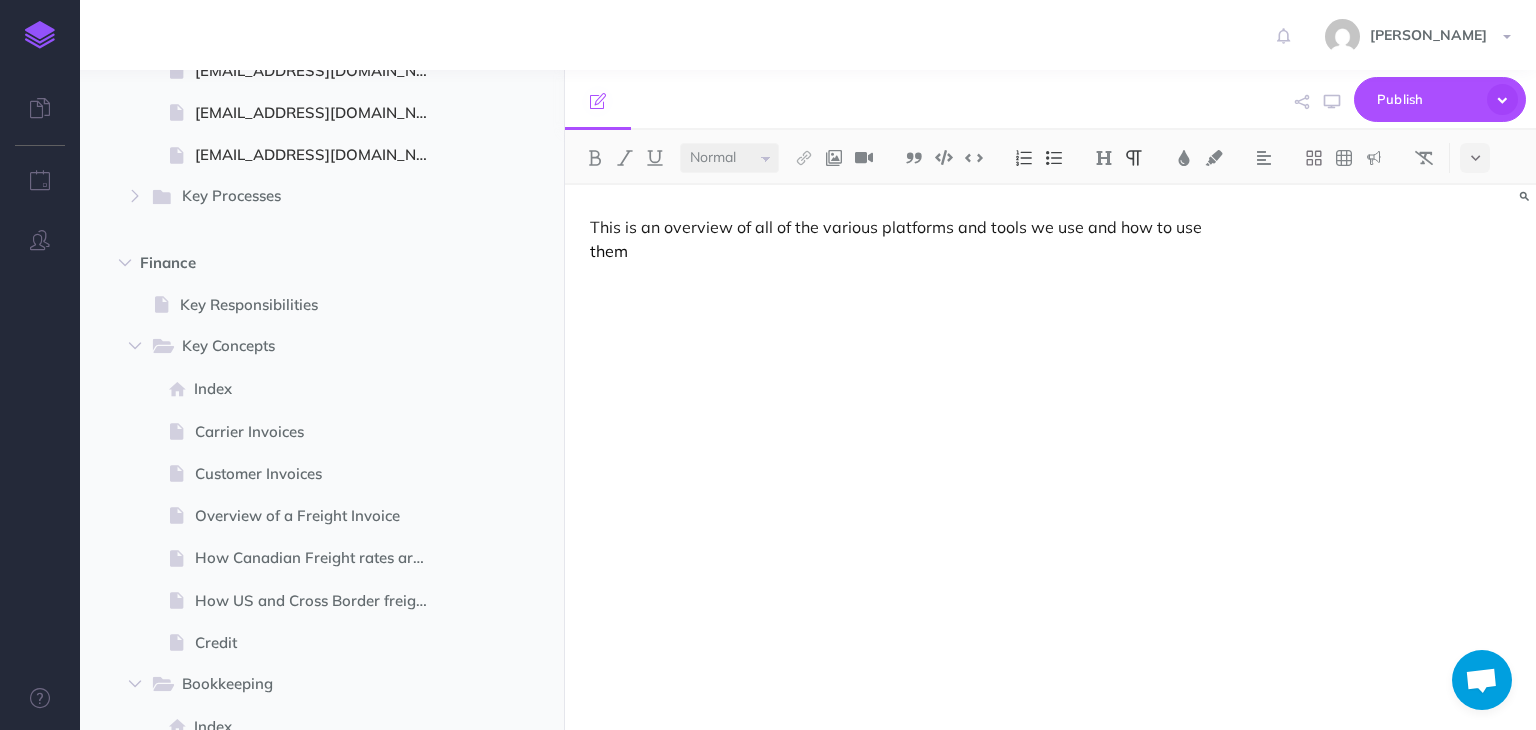 scroll, scrollTop: 2200, scrollLeft: 0, axis: vertical 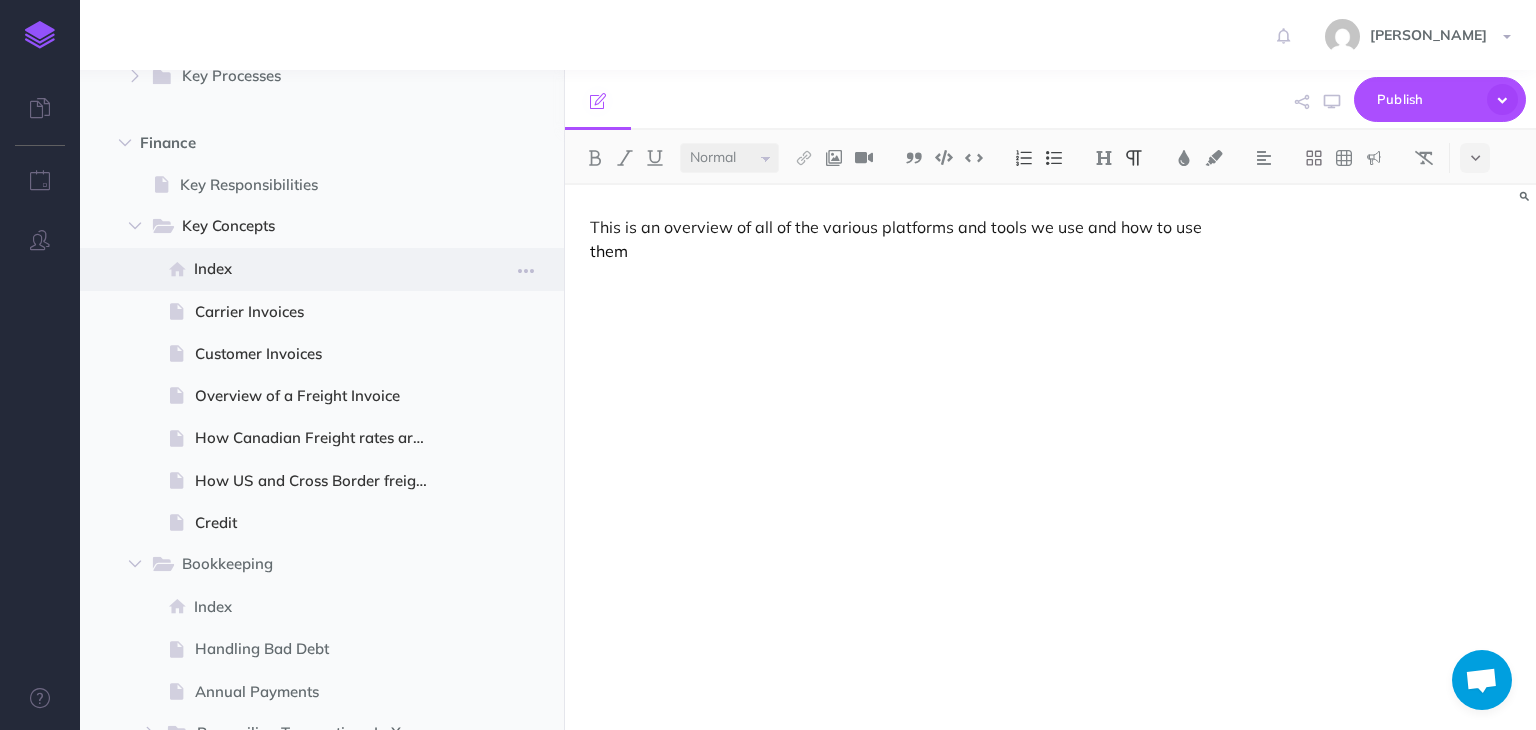 click on "Index" at bounding box center [319, 269] 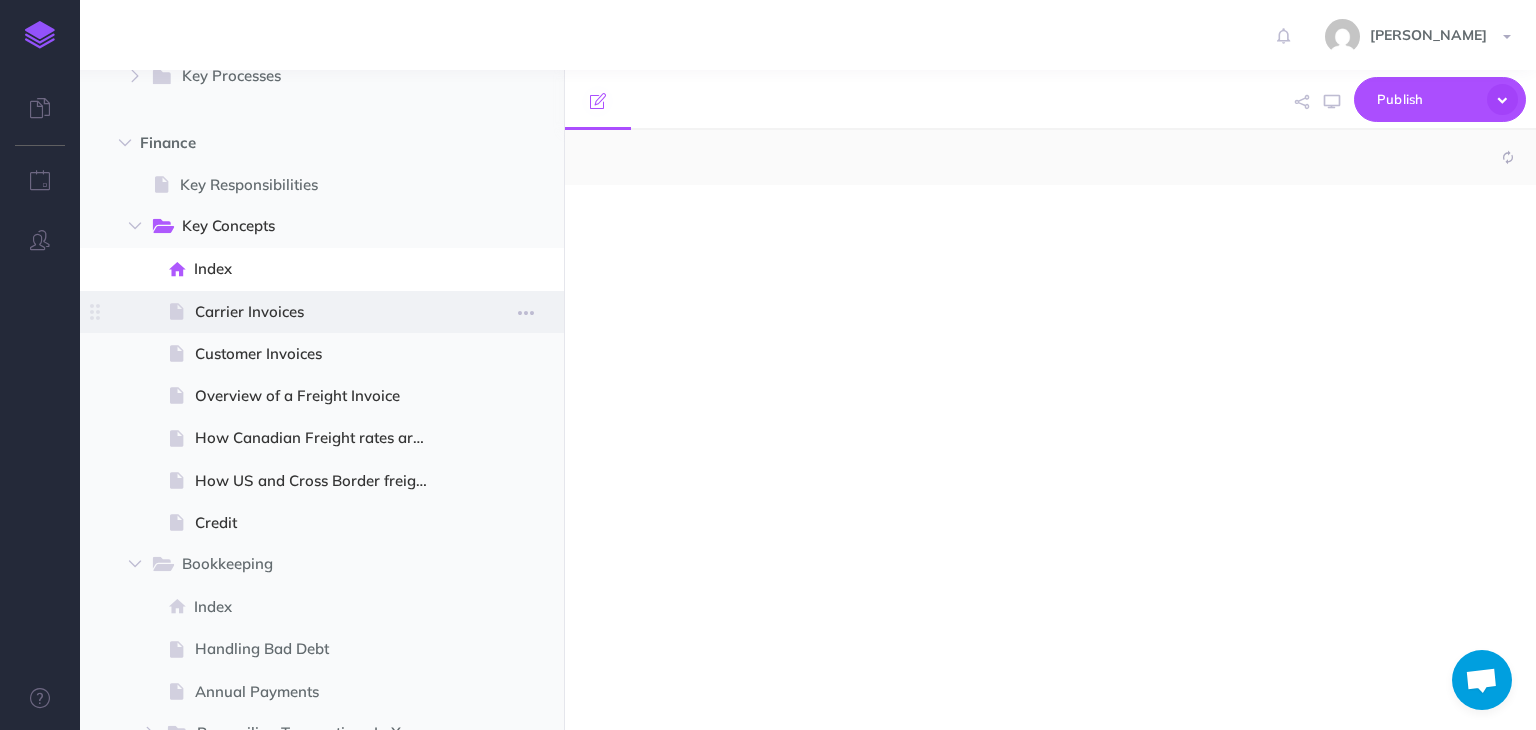 select on "null" 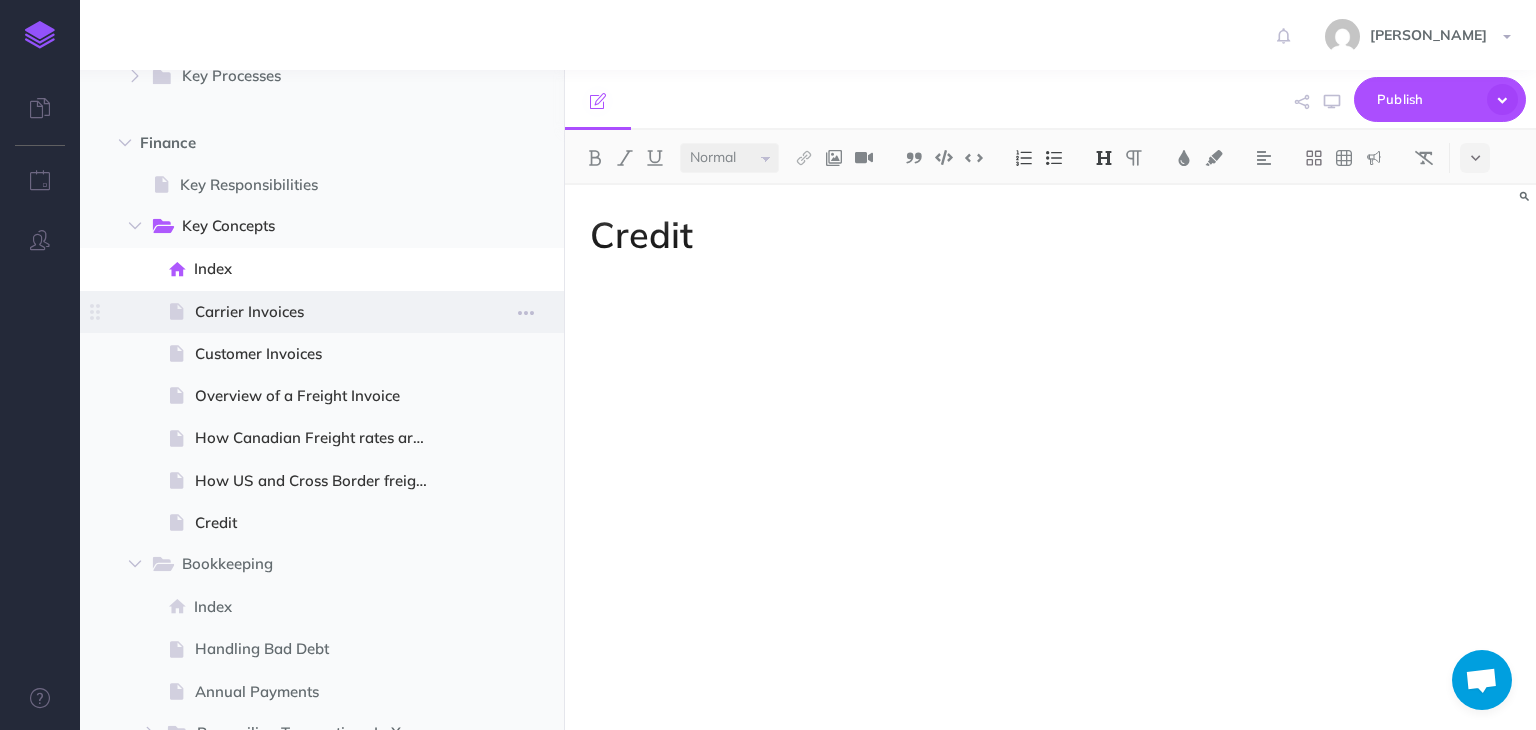 click on "Carrier Invoices" at bounding box center [319, 312] 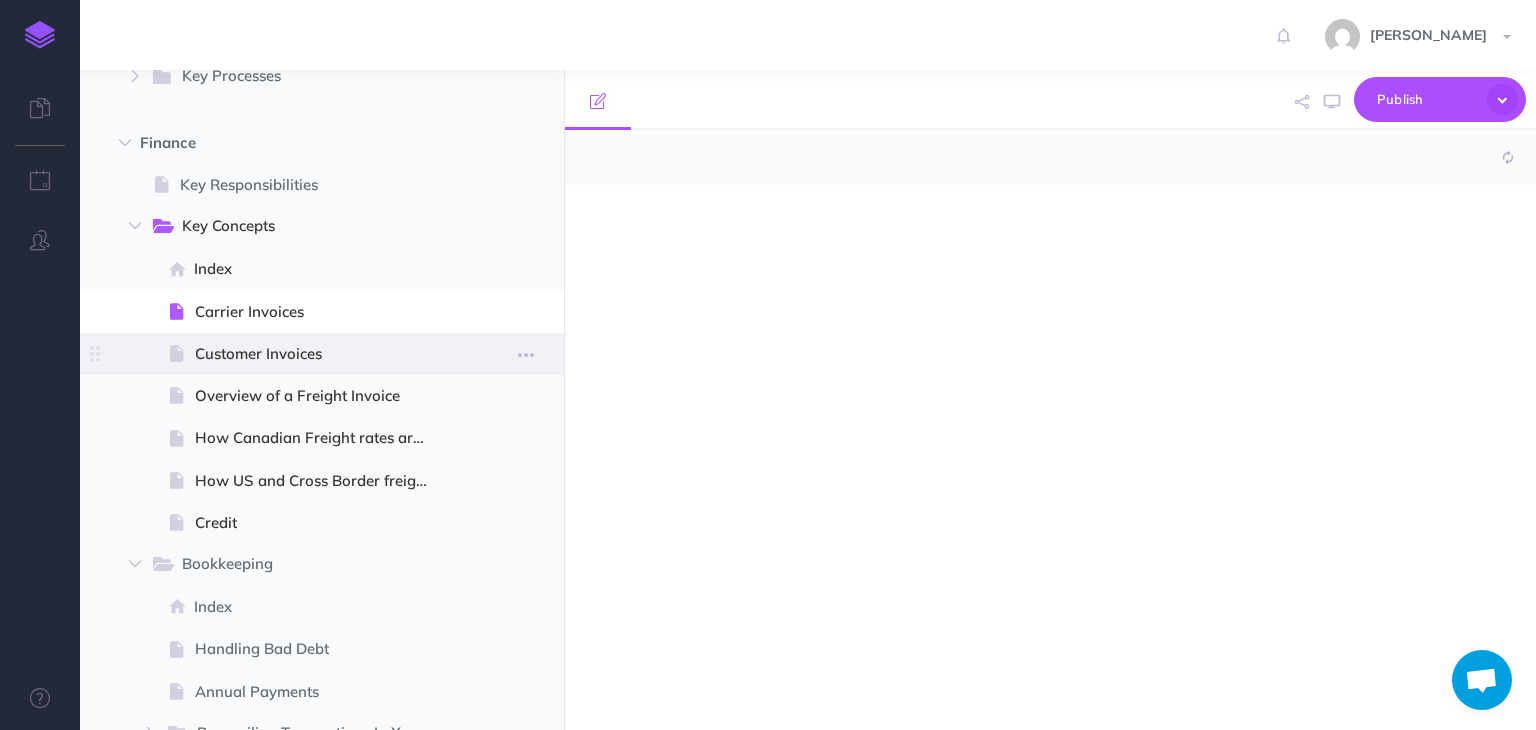 select on "null" 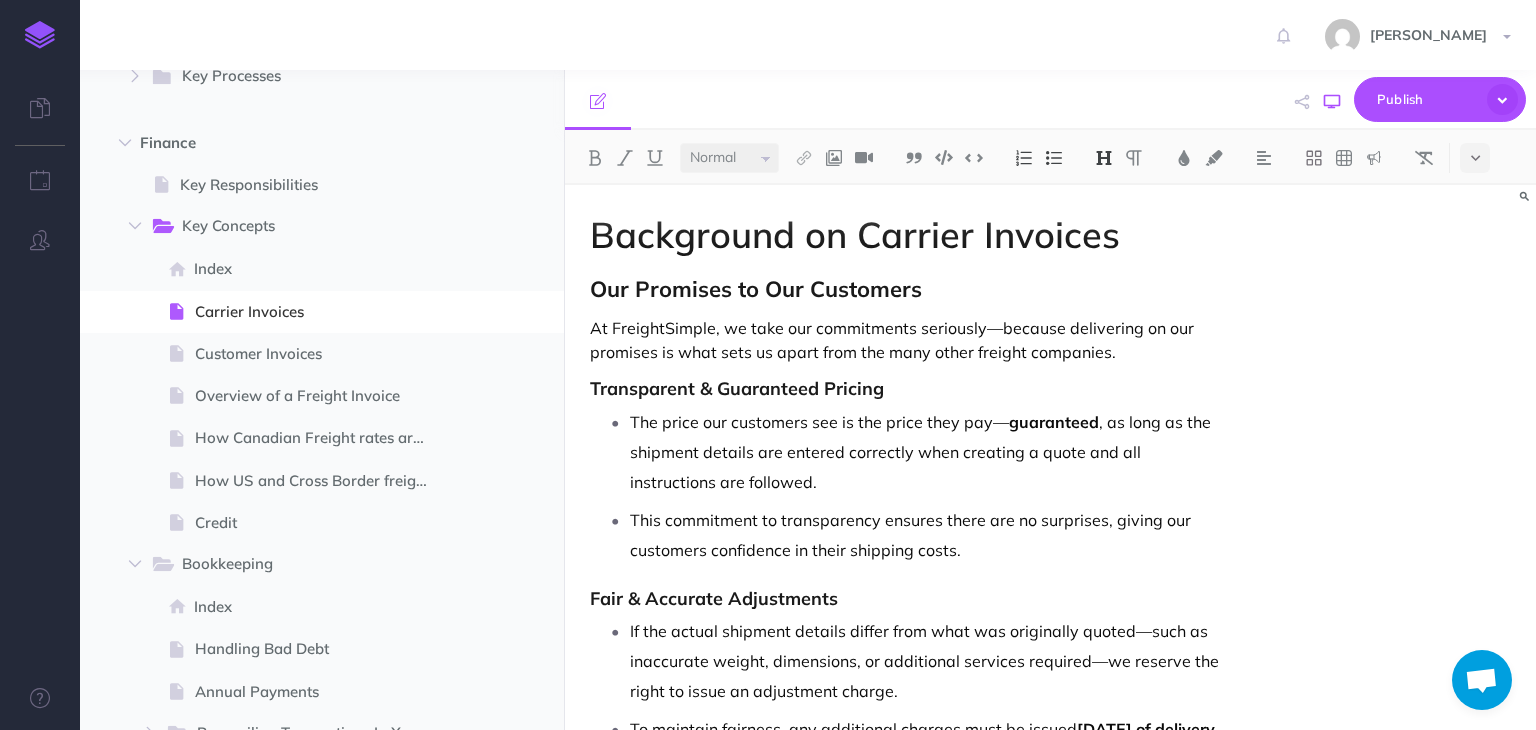 click at bounding box center [1332, 102] 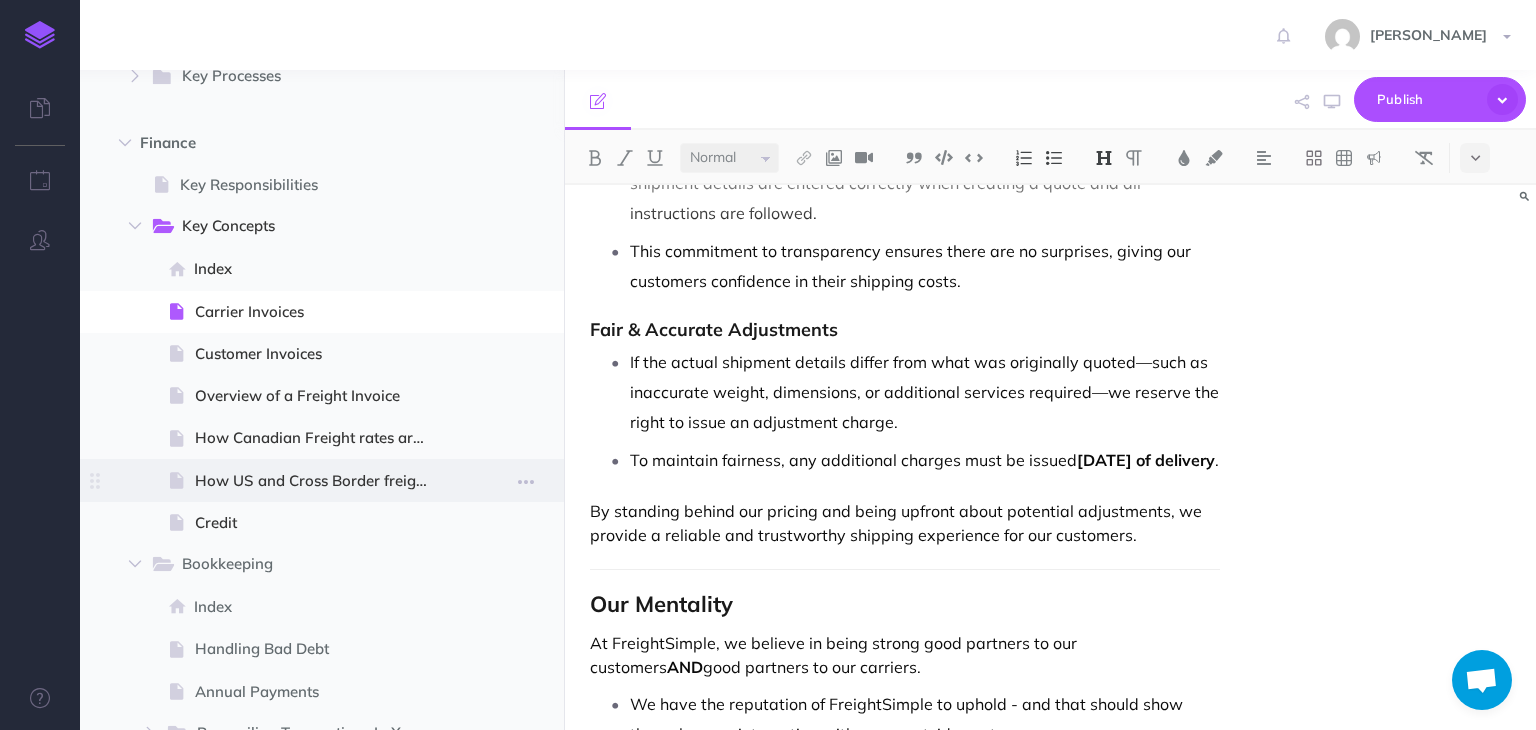 scroll, scrollTop: 300, scrollLeft: 0, axis: vertical 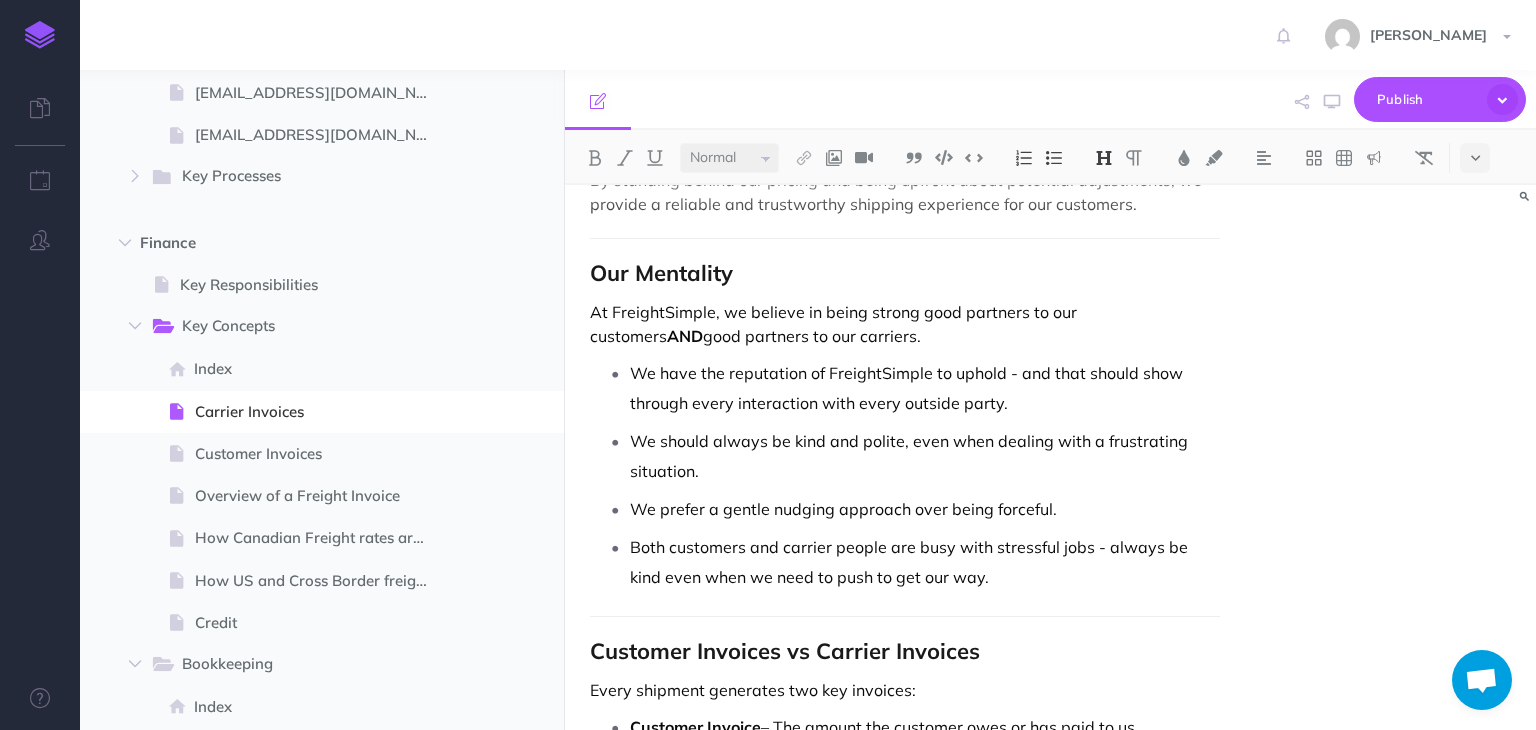 click on "Our Mentality" at bounding box center [661, 273] 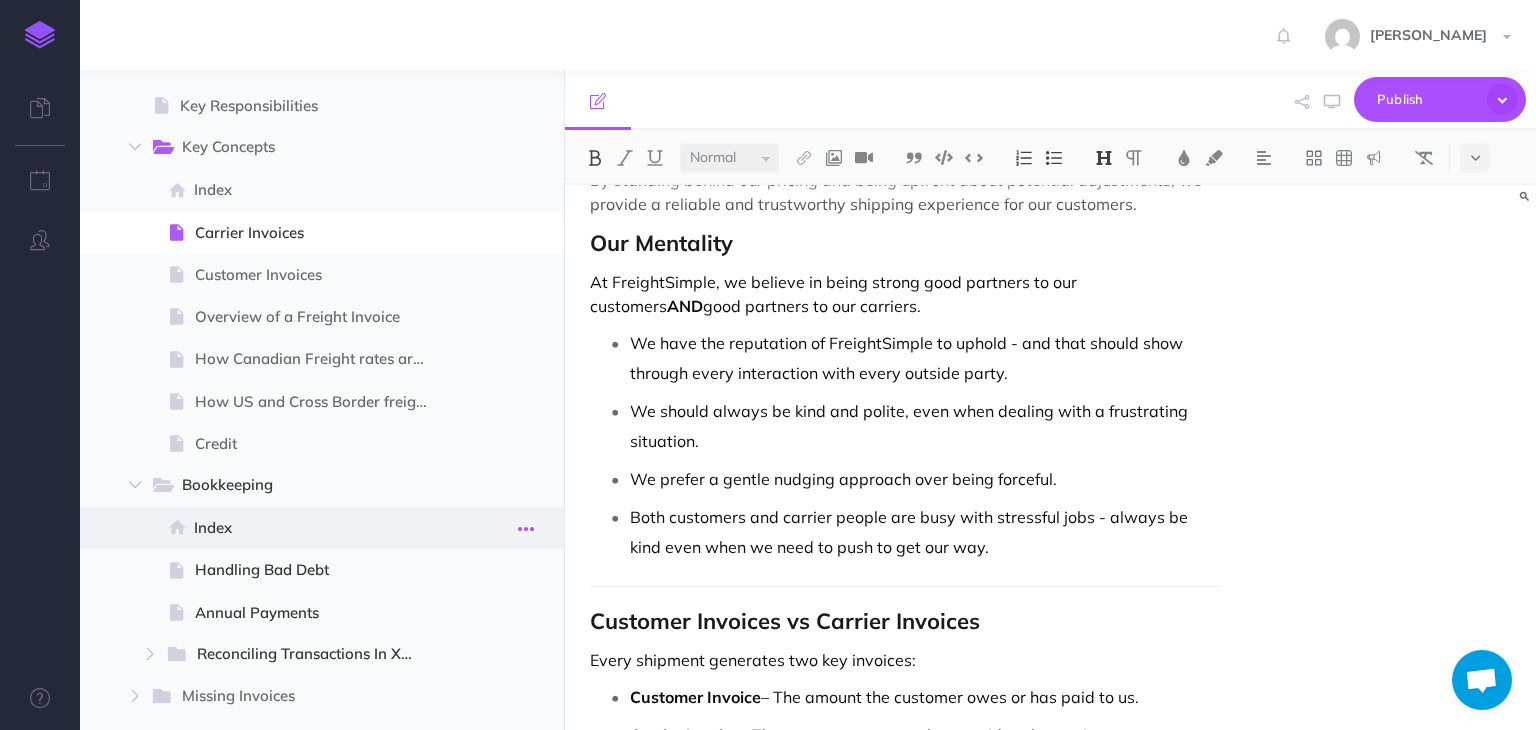 scroll, scrollTop: 2400, scrollLeft: 0, axis: vertical 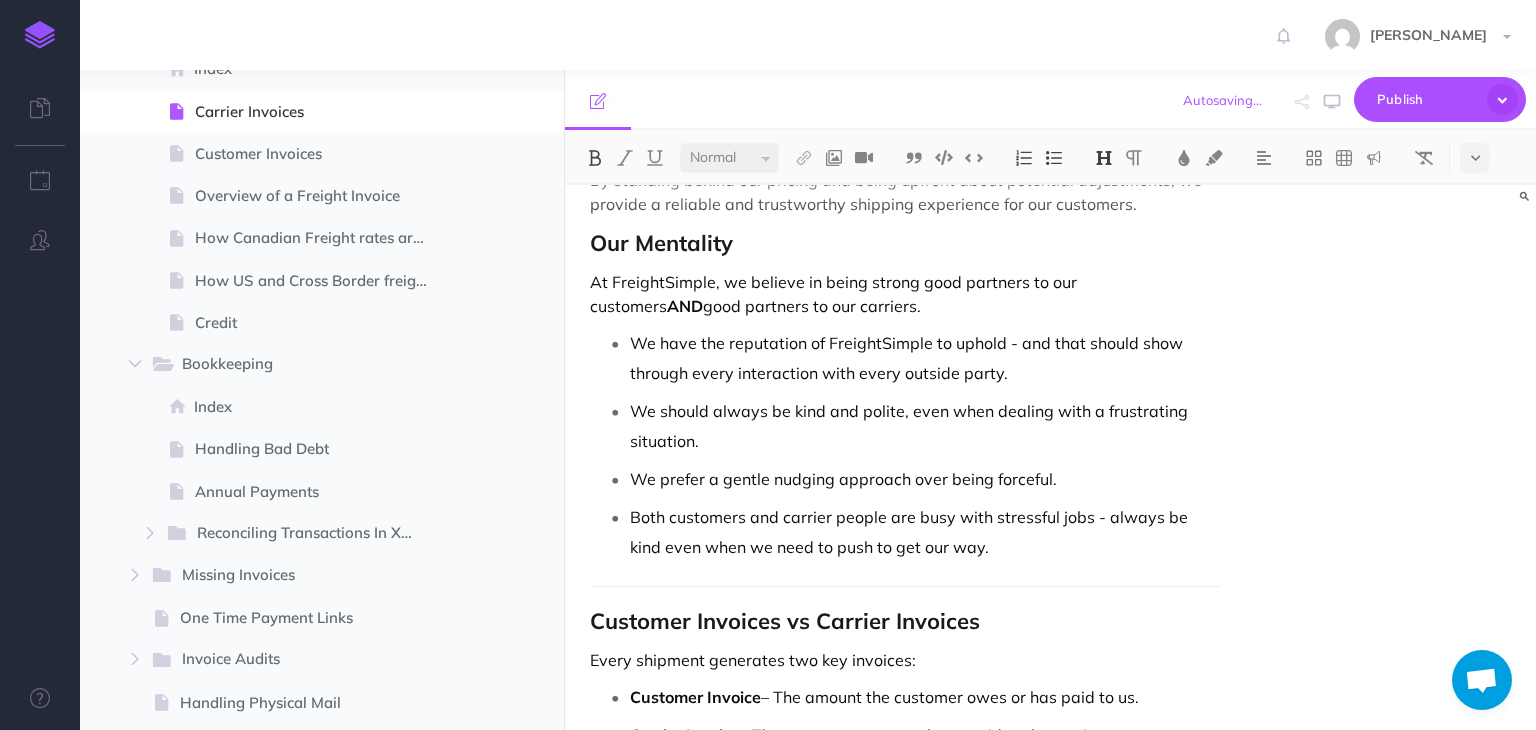 click on "Background on Carrier Invoices Our Promises to Our Customers At FreightSimple, we take our commitments seriously—because delivering on our promises is what sets us apart from the many other freight companies. Transparent & Guaranteed Pricing The price our customers see is the price they pay— guaranteed , as long as the shipment details are entered correctly when creating a quote and all instructions are followed. This commitment to transparency ensures there are no surprises, giving our customers confidence in their shipping costs. Fair & Accurate Adjustments If the actual shipment details differ from what was originally quoted—such as inaccurate weight, dimensions, or additional services required—we reserve the right to issue an adjustment charge. To maintain fairness, any additional charges must be issued  within 30 days of delivery . By standing behind our pricing and being upfront about potential adjustments, we provide a reliable and trustworthy shipping experience for our customers. AND       C#" at bounding box center (904, 5274) 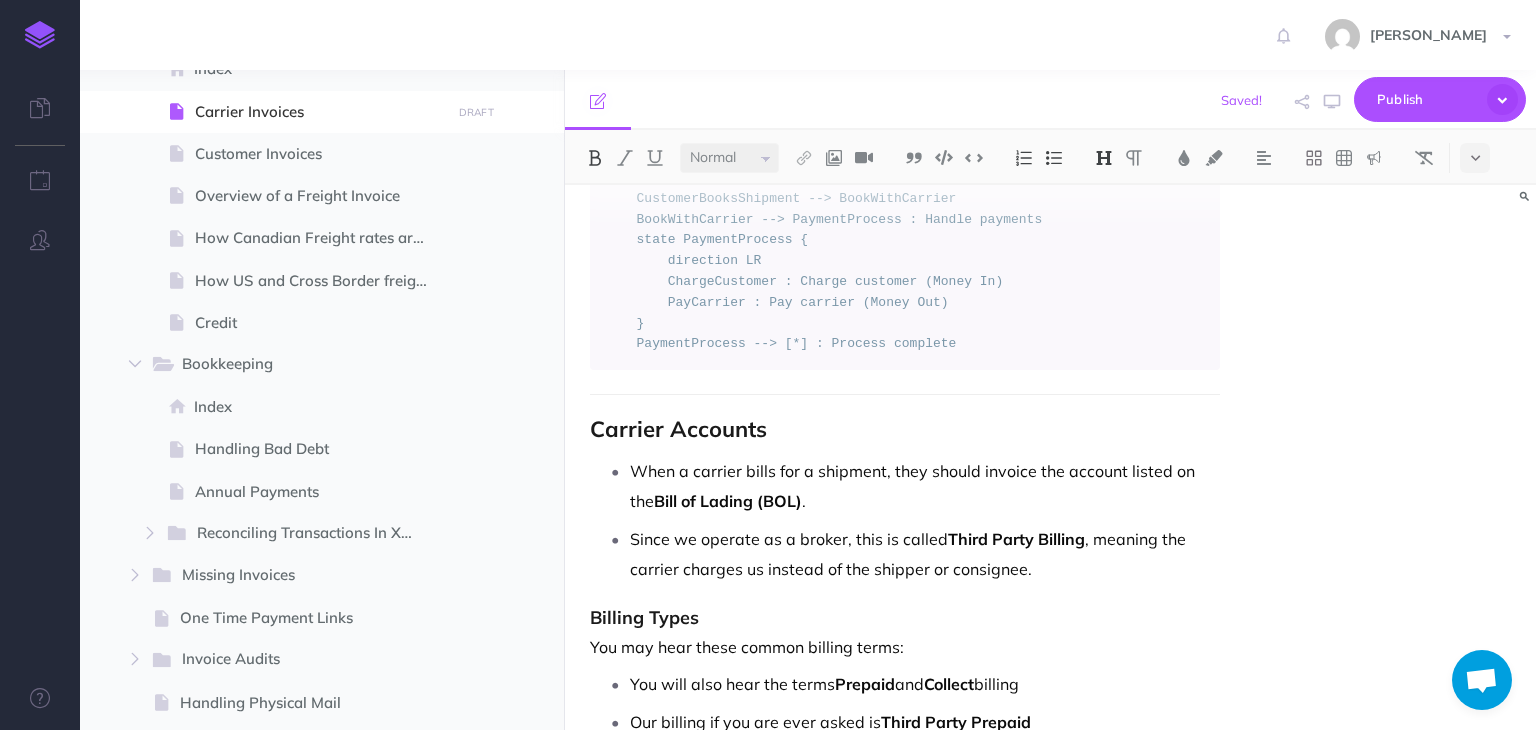 scroll, scrollTop: 1300, scrollLeft: 0, axis: vertical 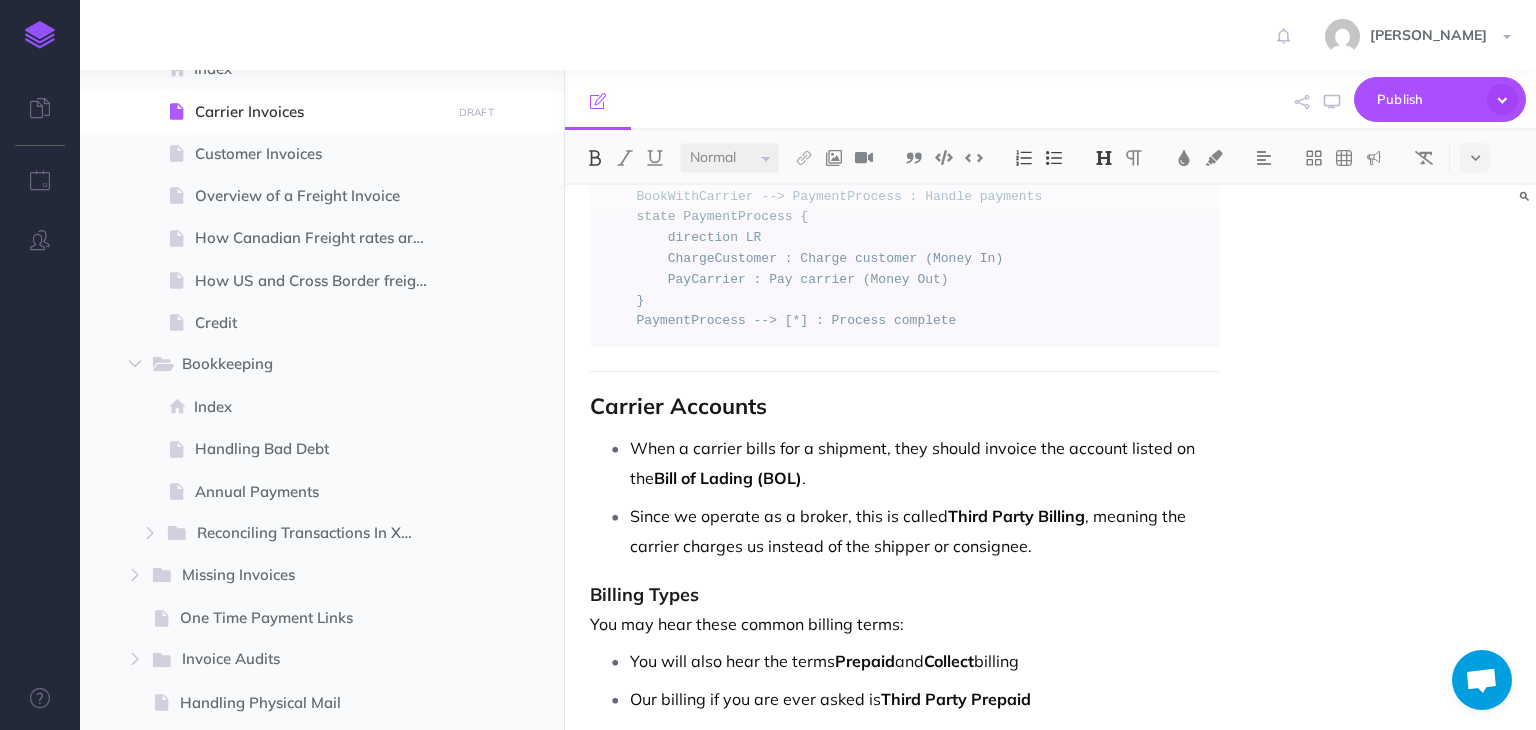 click on "Carrier Accounts" at bounding box center (678, 406) 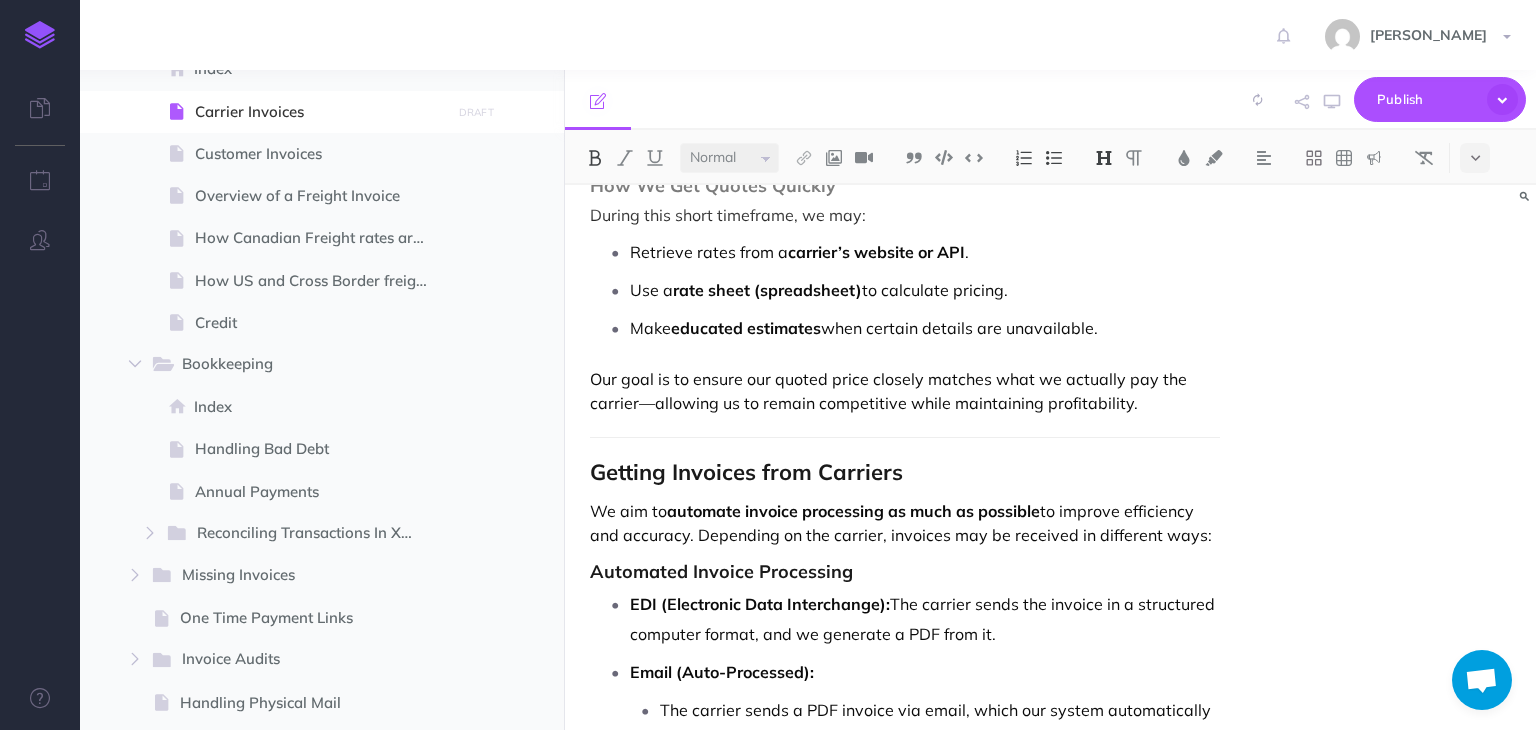 scroll, scrollTop: 2500, scrollLeft: 0, axis: vertical 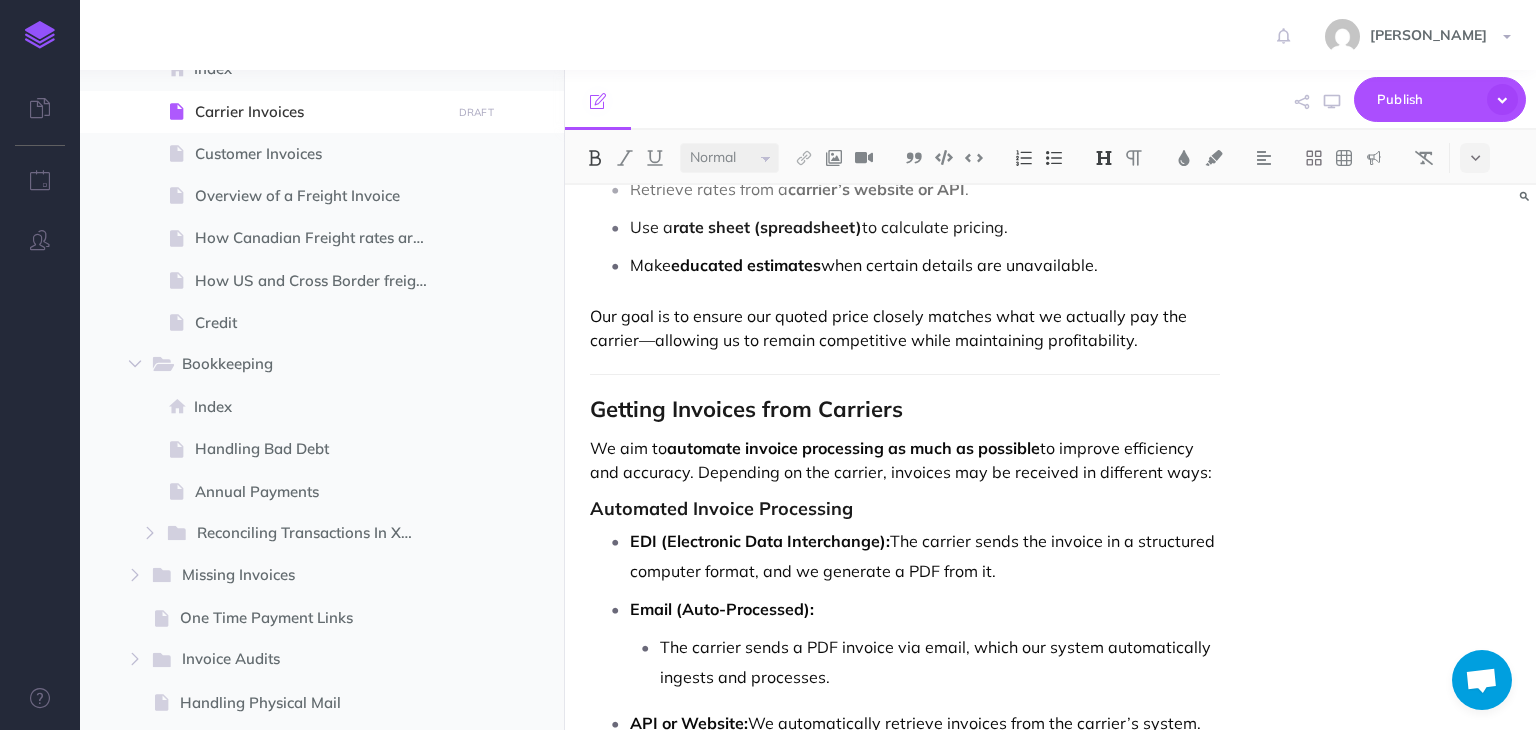 click on "Background on Carrier Invoices Our Promises to Our Customers At FreightSimple, we take our commitments seriously—because delivering on our promises is what sets us apart from the many other freight companies. Transparent & Guaranteed Pricing The price our customers see is the price they pay— guaranteed , as long as the shipment details are entered correctly when creating a quote and all instructions are followed. This commitment to transparency ensures there are no surprises, giving our customers confidence in their shipping costs. Fair & Accurate Adjustments If the actual shipment details differ from what was originally quoted—such as inaccurate weight, dimensions, or additional services required—we reserve the right to issue an adjustment charge. To maintain fairness, any additional charges must be issued  within 30 days of delivery . By standing behind our pricing and being upfront about potential adjustments, we provide a reliable and trustworthy shipping experience for our customers. AND       C#" at bounding box center [904, 3351] 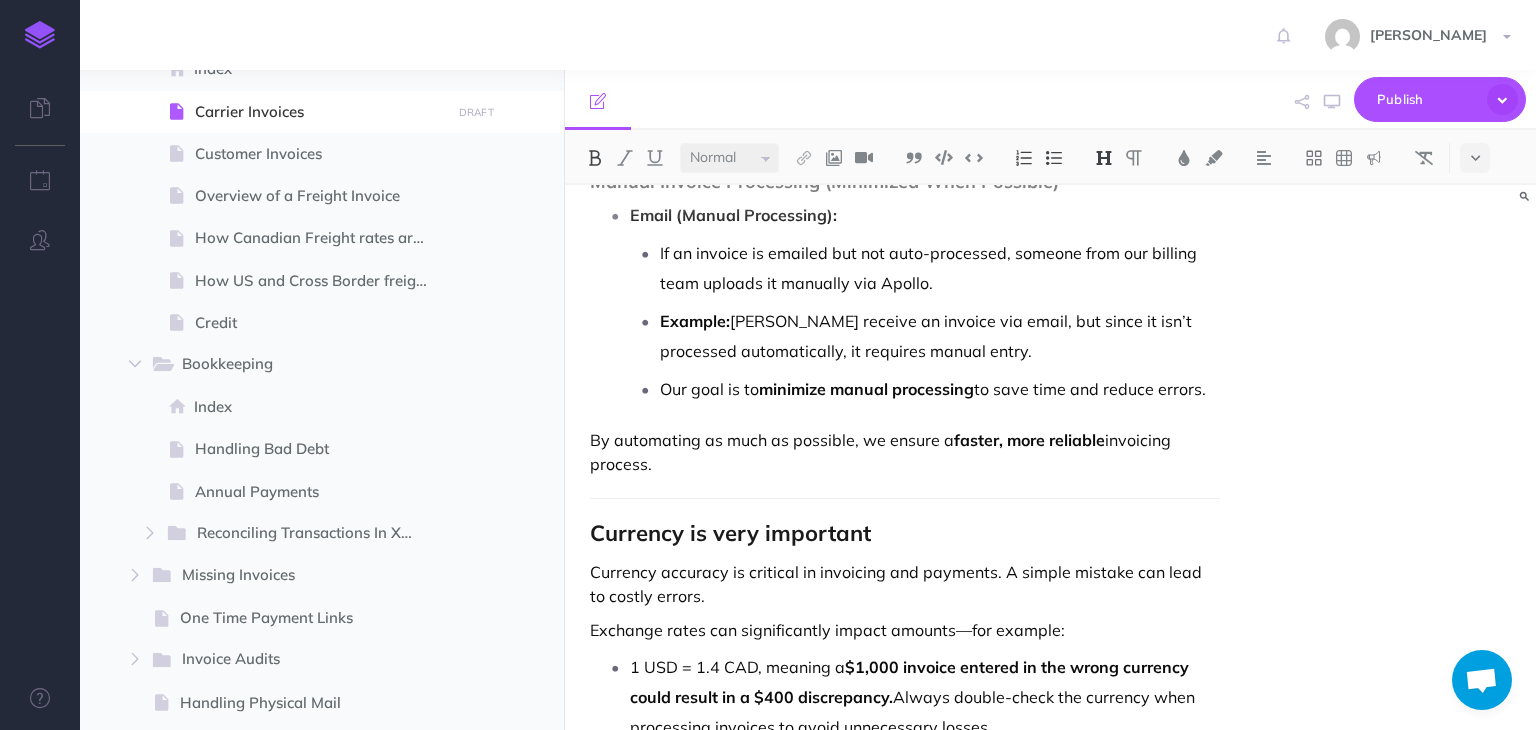 scroll, scrollTop: 3100, scrollLeft: 0, axis: vertical 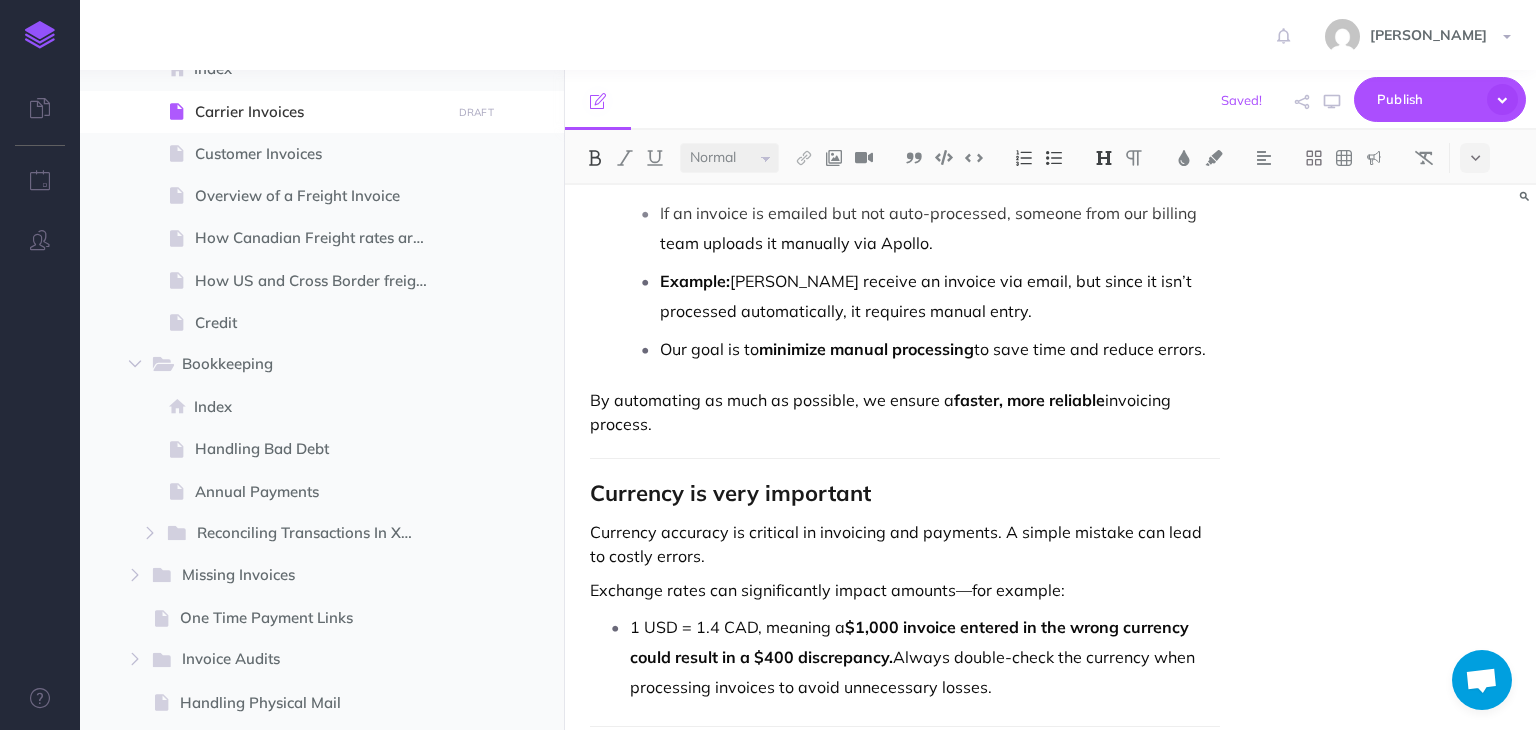 click on "Background on Carrier Invoices Our Promises to Our Customers At FreightSimple, we take our commitments seriously—because delivering on our promises is what sets us apart from the many other freight companies. Transparent & Guaranteed Pricing The price our customers see is the price they pay— guaranteed , as long as the shipment details are entered correctly when creating a quote and all instructions are followed. This commitment to transparency ensures there are no surprises, giving our customers confidence in their shipping costs. Fair & Accurate Adjustments If the actual shipment details differ from what was originally quoted—such as inaccurate weight, dimensions, or additional services required—we reserve the right to issue an adjustment charge. To maintain fairness, any additional charges must be issued  within 30 days of delivery . By standing behind our pricing and being upfront about potential adjustments, we provide a reliable and trustworthy shipping experience for our customers. AND       C#" at bounding box center (904, 2736) 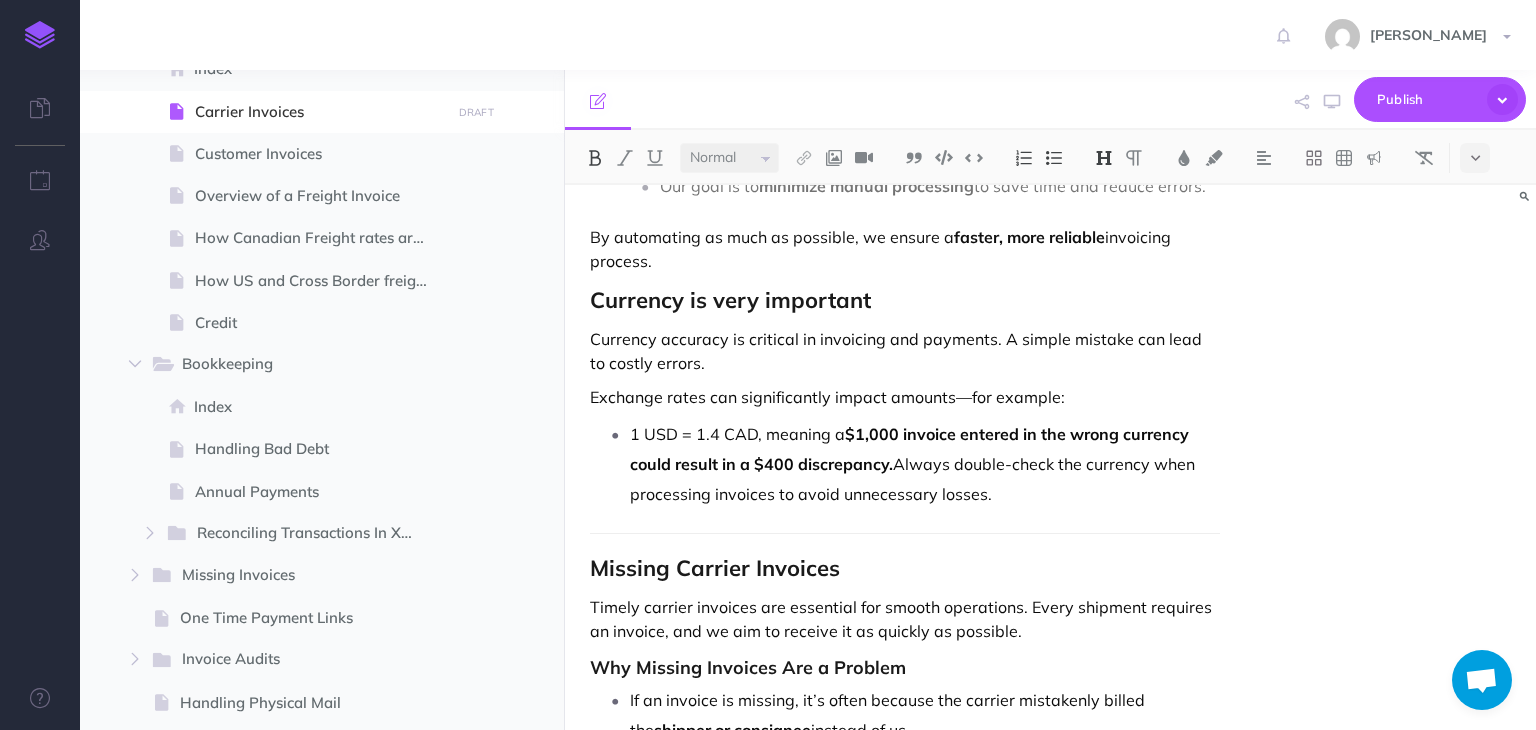 scroll, scrollTop: 3500, scrollLeft: 0, axis: vertical 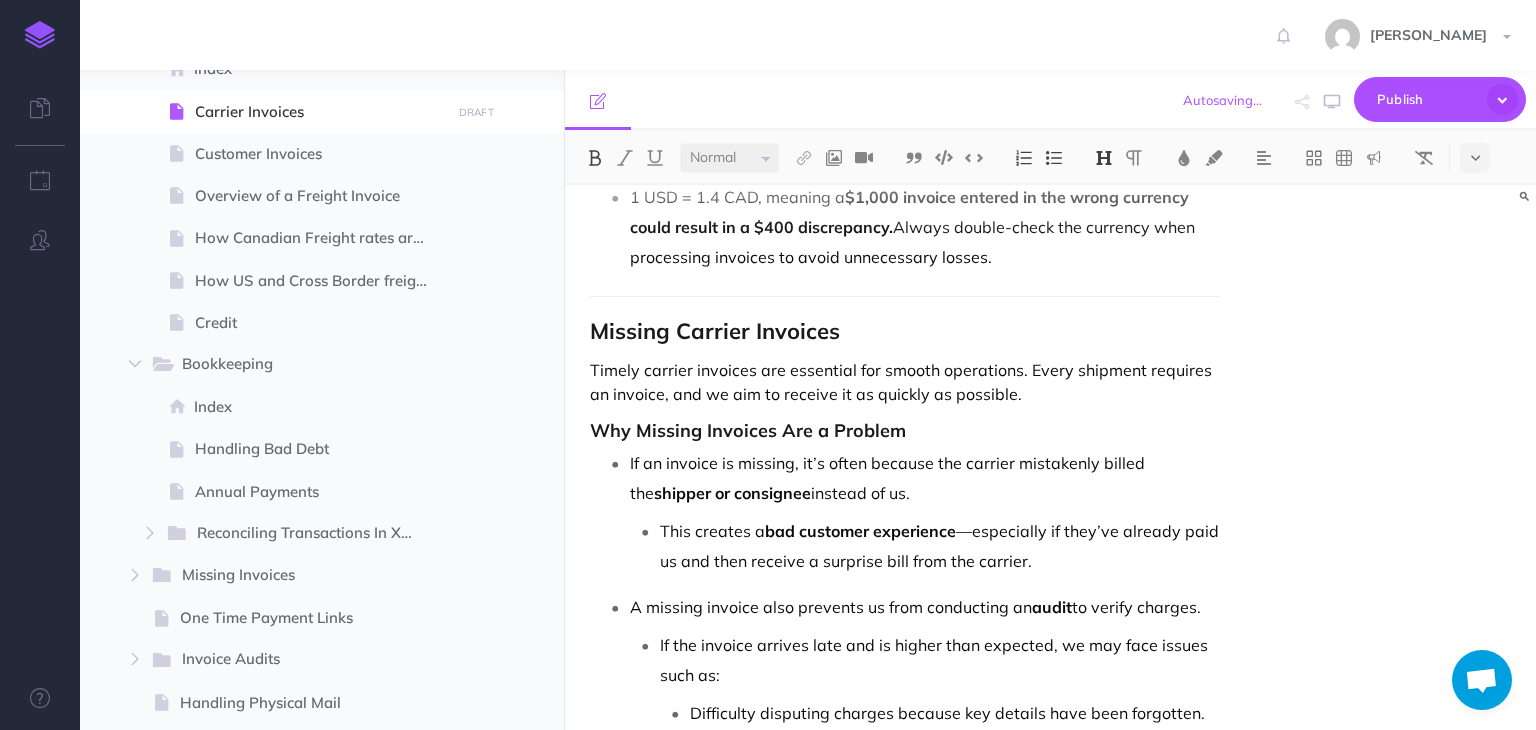 click on "Missing Carrier Invoices" at bounding box center [715, 331] 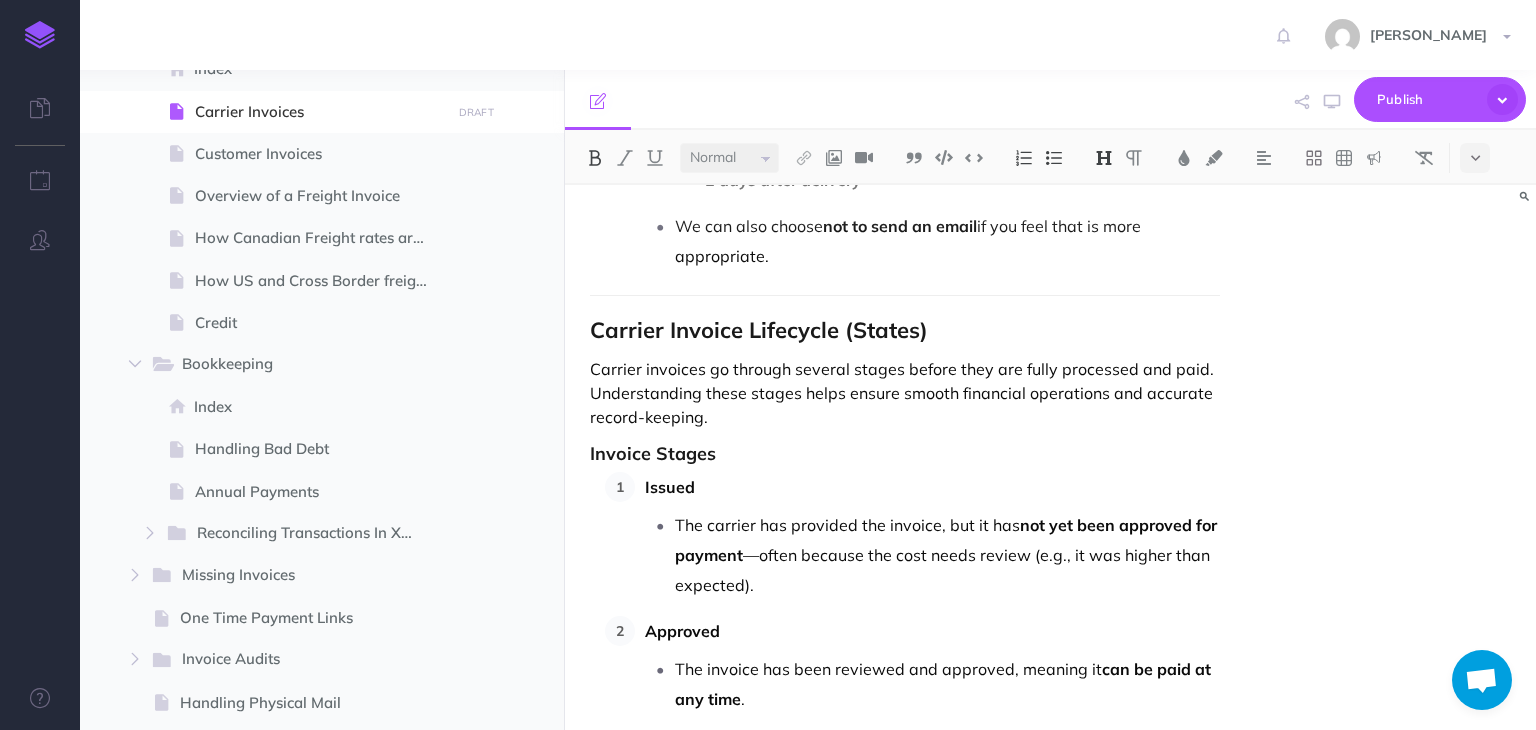 scroll, scrollTop: 5100, scrollLeft: 0, axis: vertical 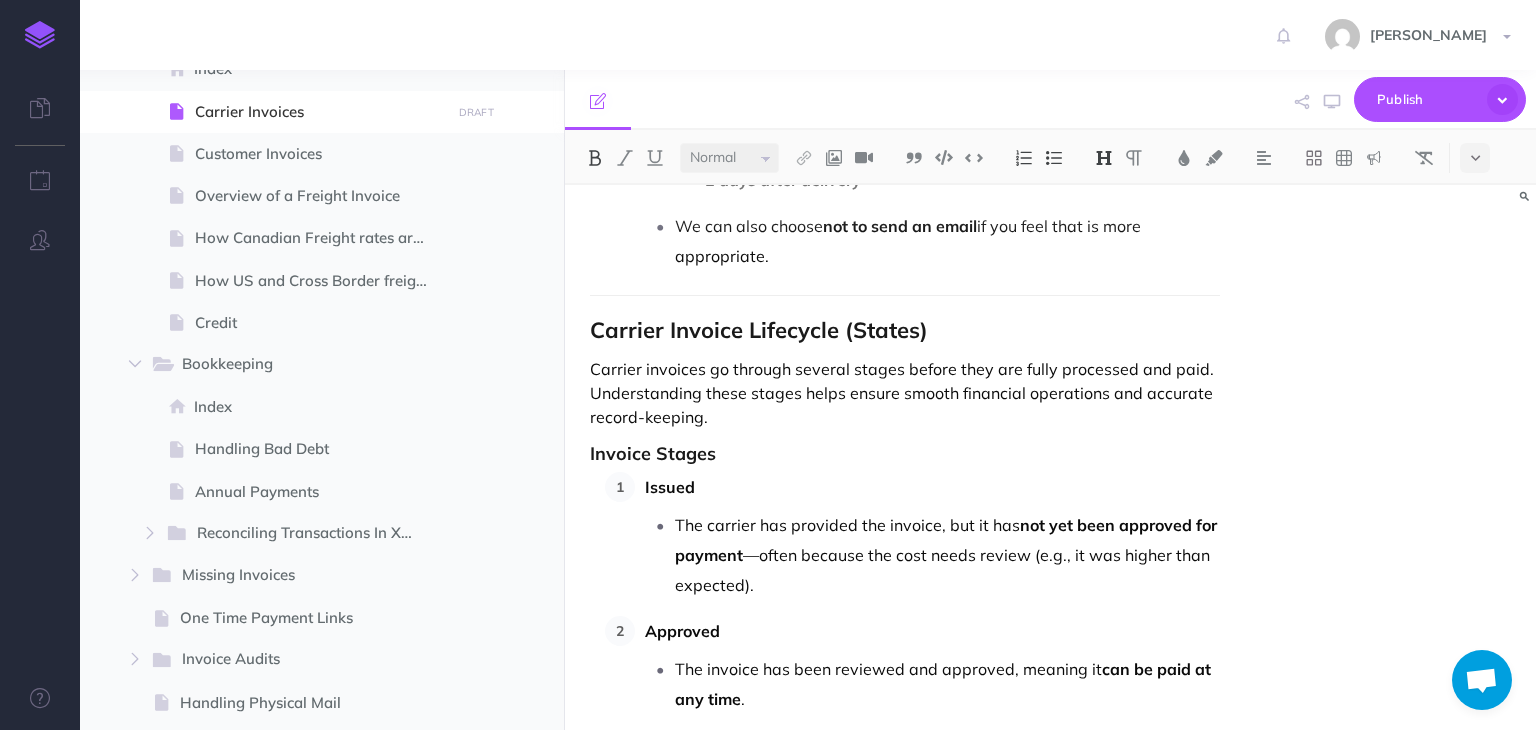 click on "Carrier Invoice Lifecycle (States)" at bounding box center (759, 330) 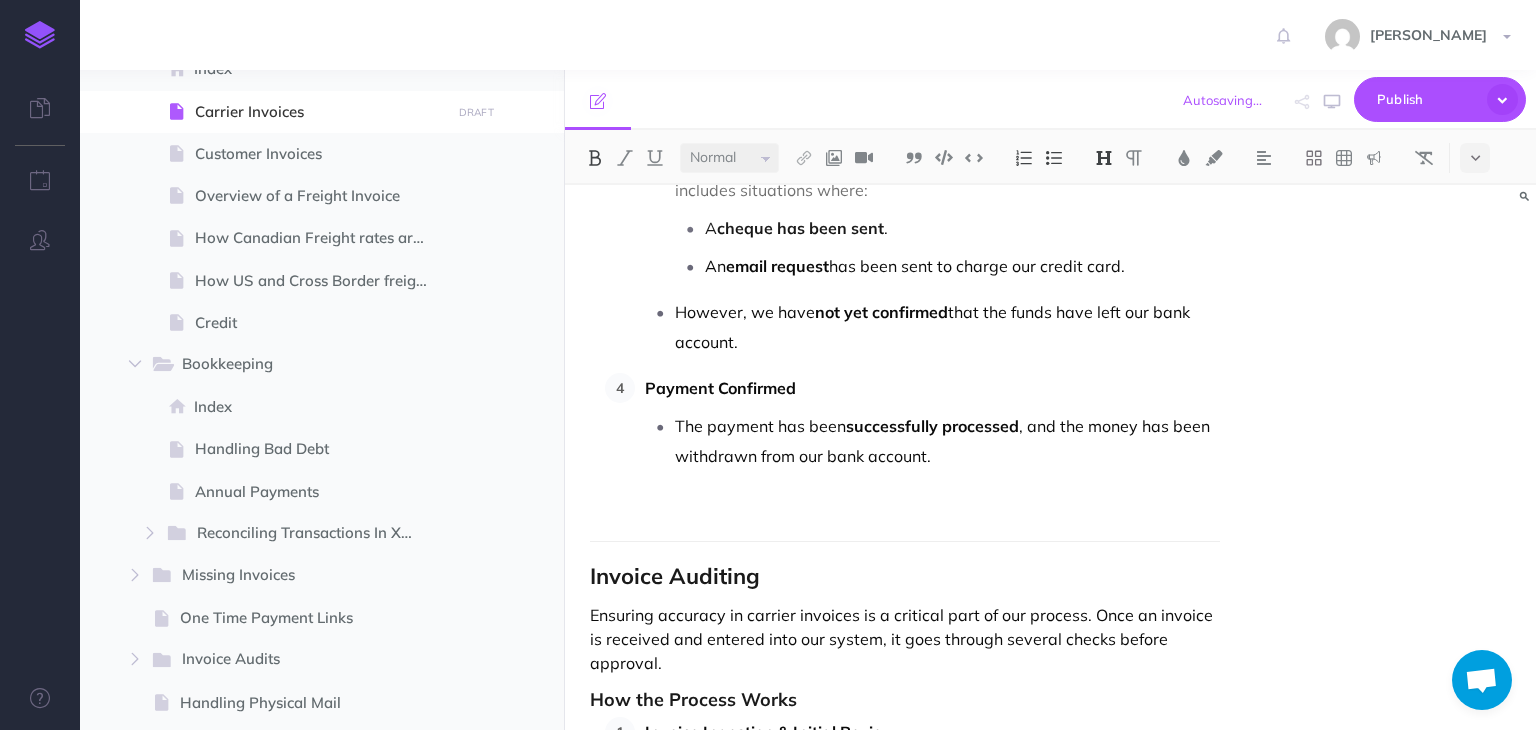 scroll, scrollTop: 5800, scrollLeft: 0, axis: vertical 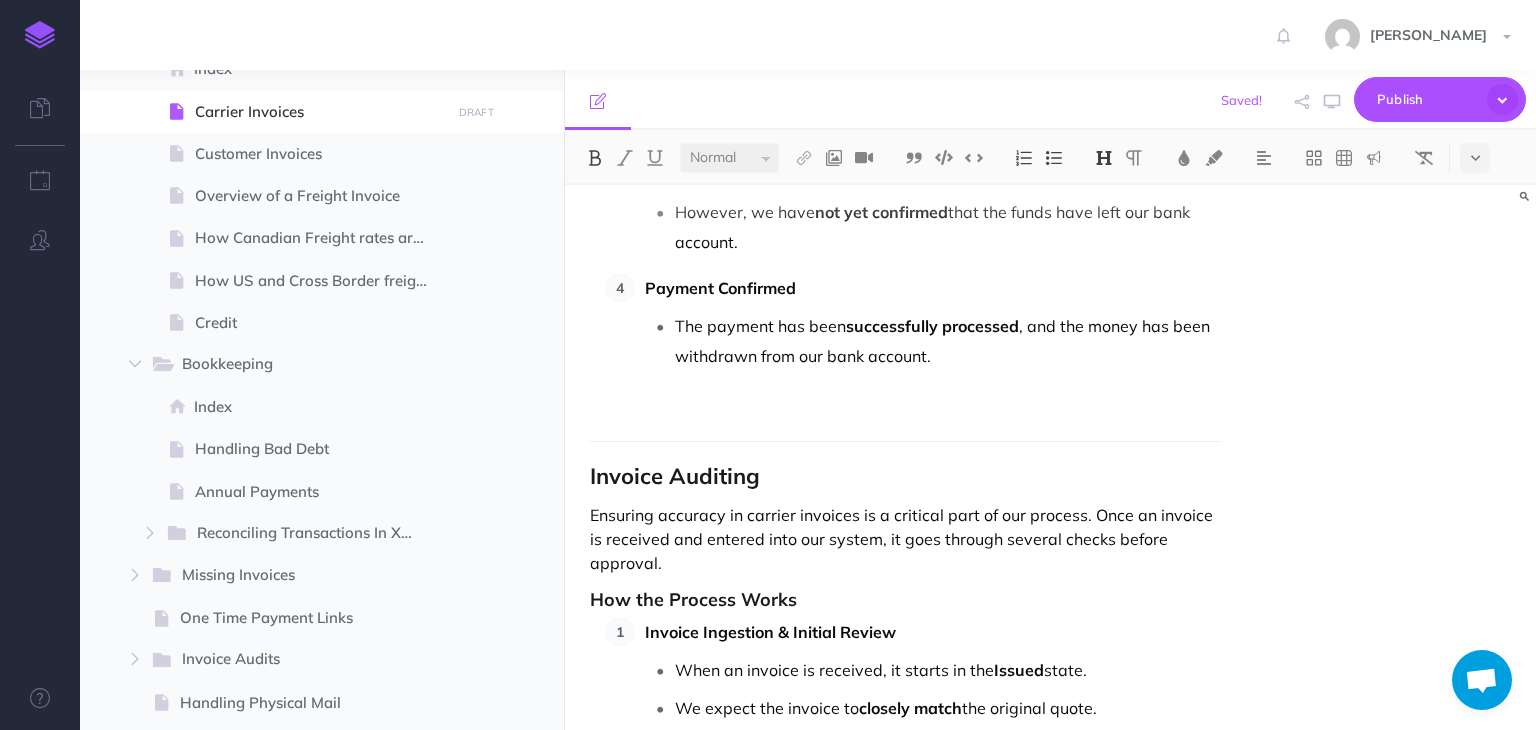 click on "Invoice Auditing" at bounding box center [675, 476] 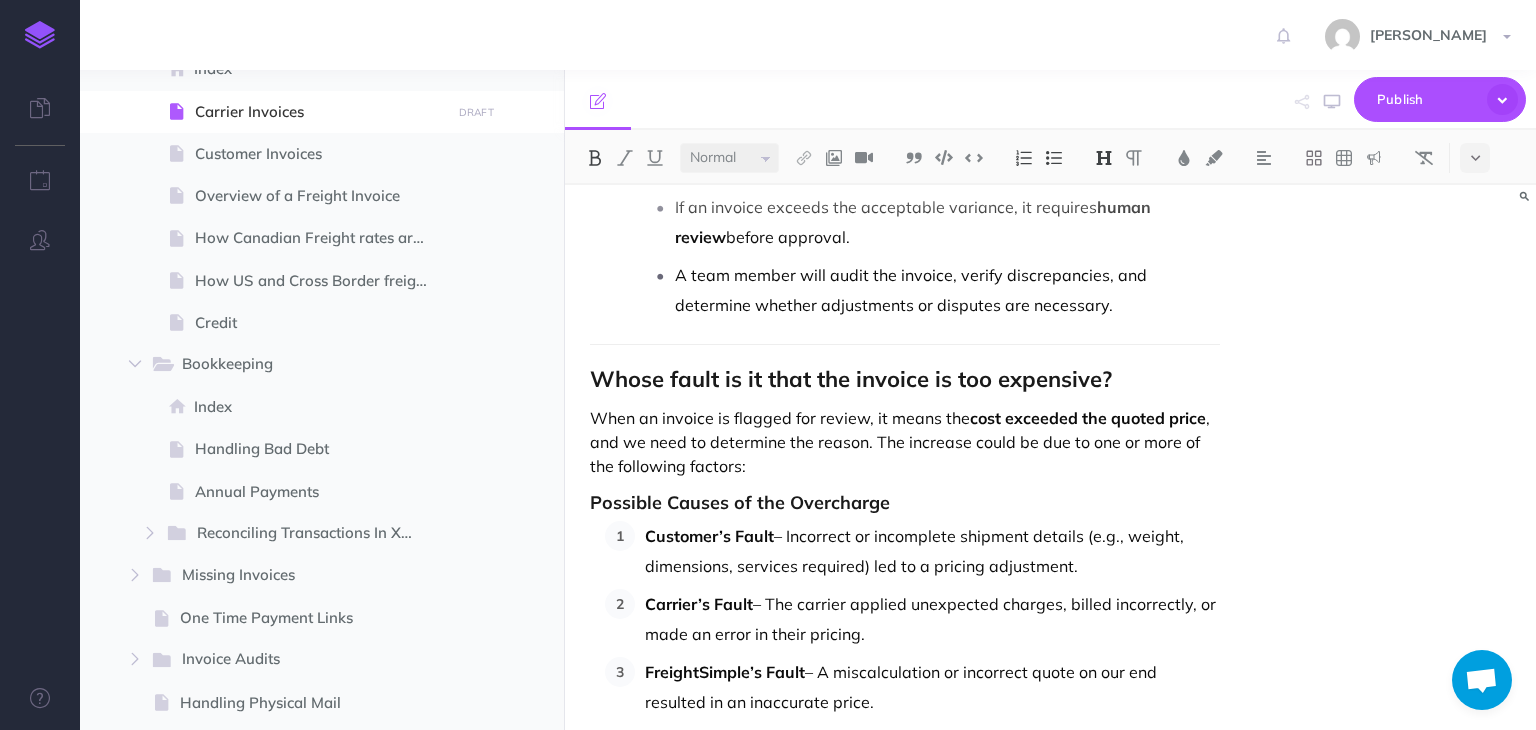 scroll, scrollTop: 6500, scrollLeft: 0, axis: vertical 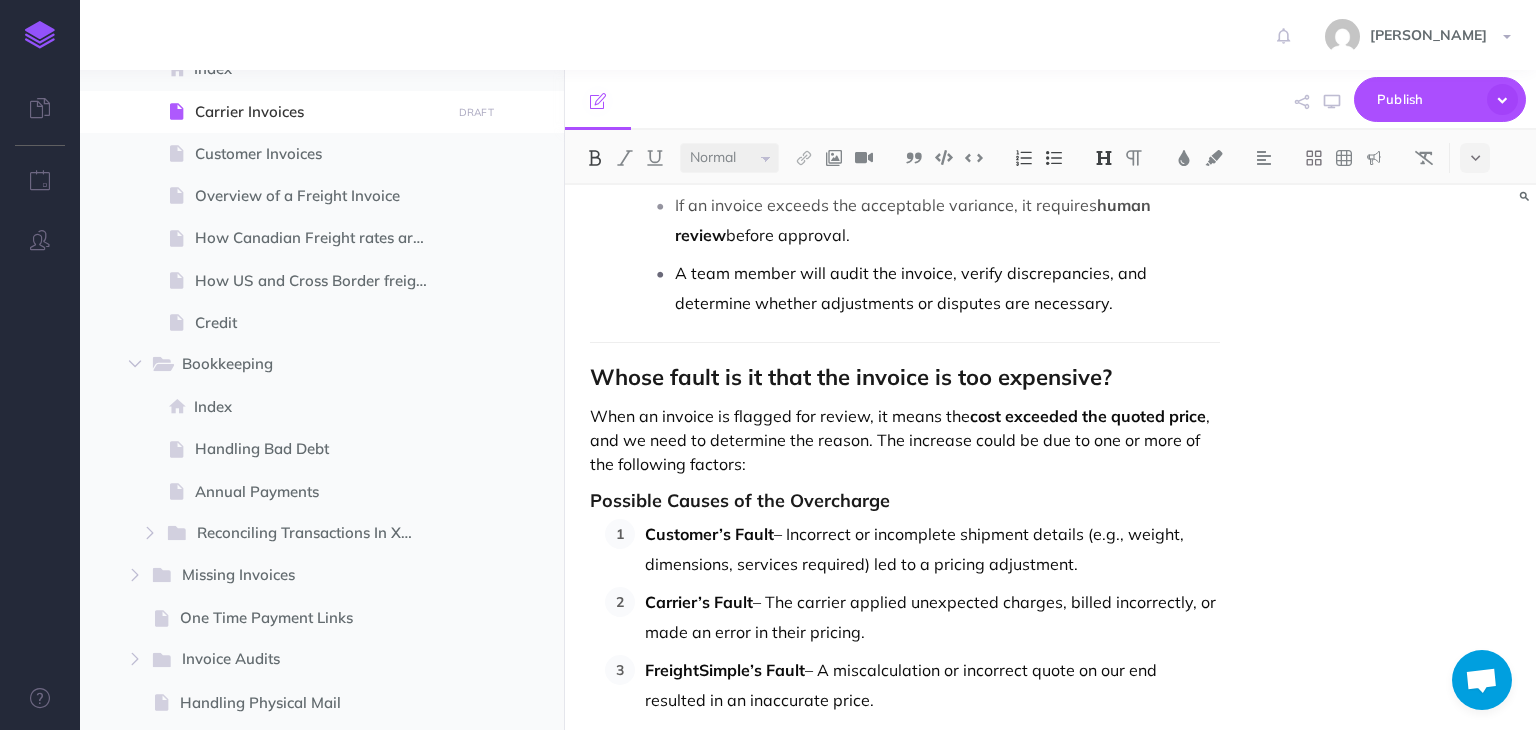 click on "Whose fault is it that the invoice is too expensive?" at bounding box center [851, 377] 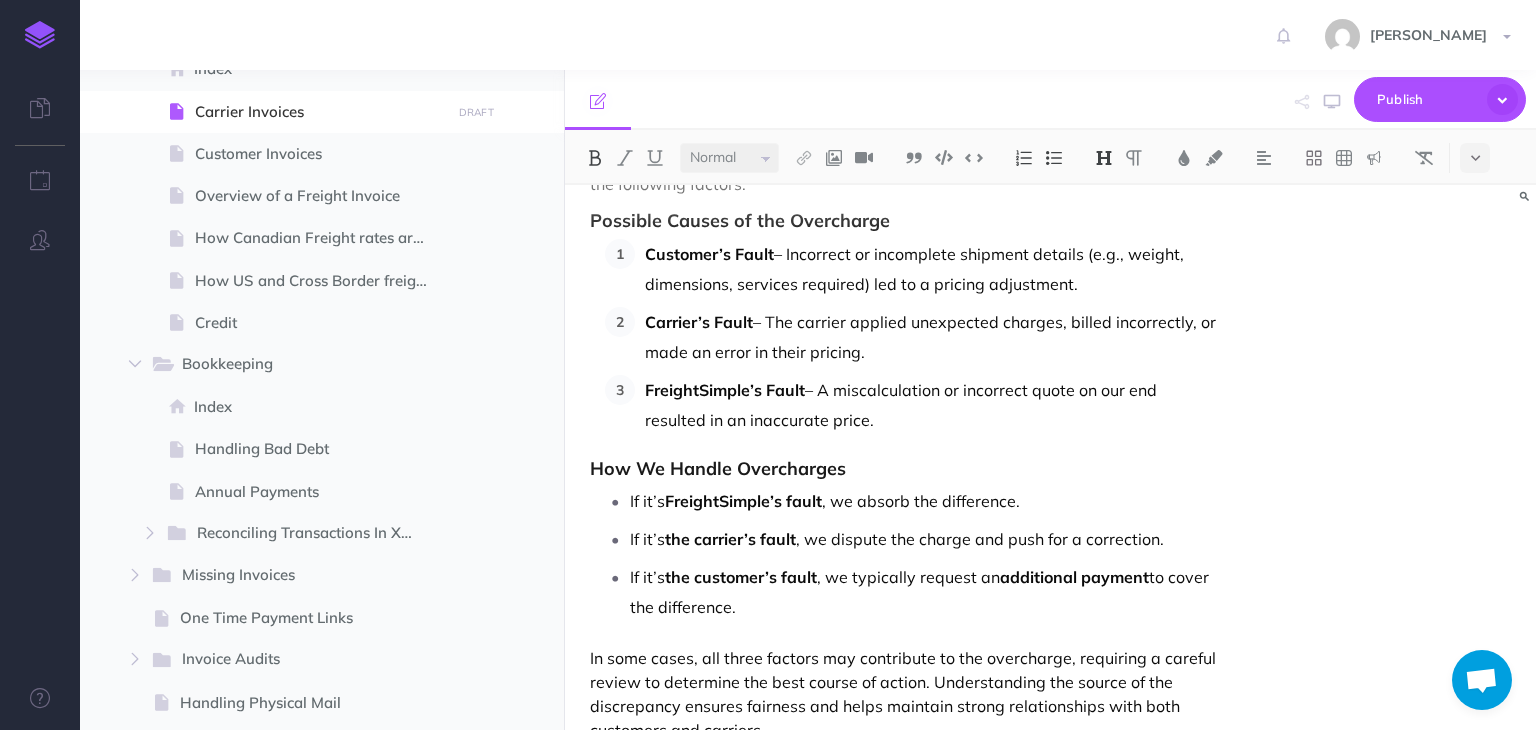 scroll, scrollTop: 7000, scrollLeft: 0, axis: vertical 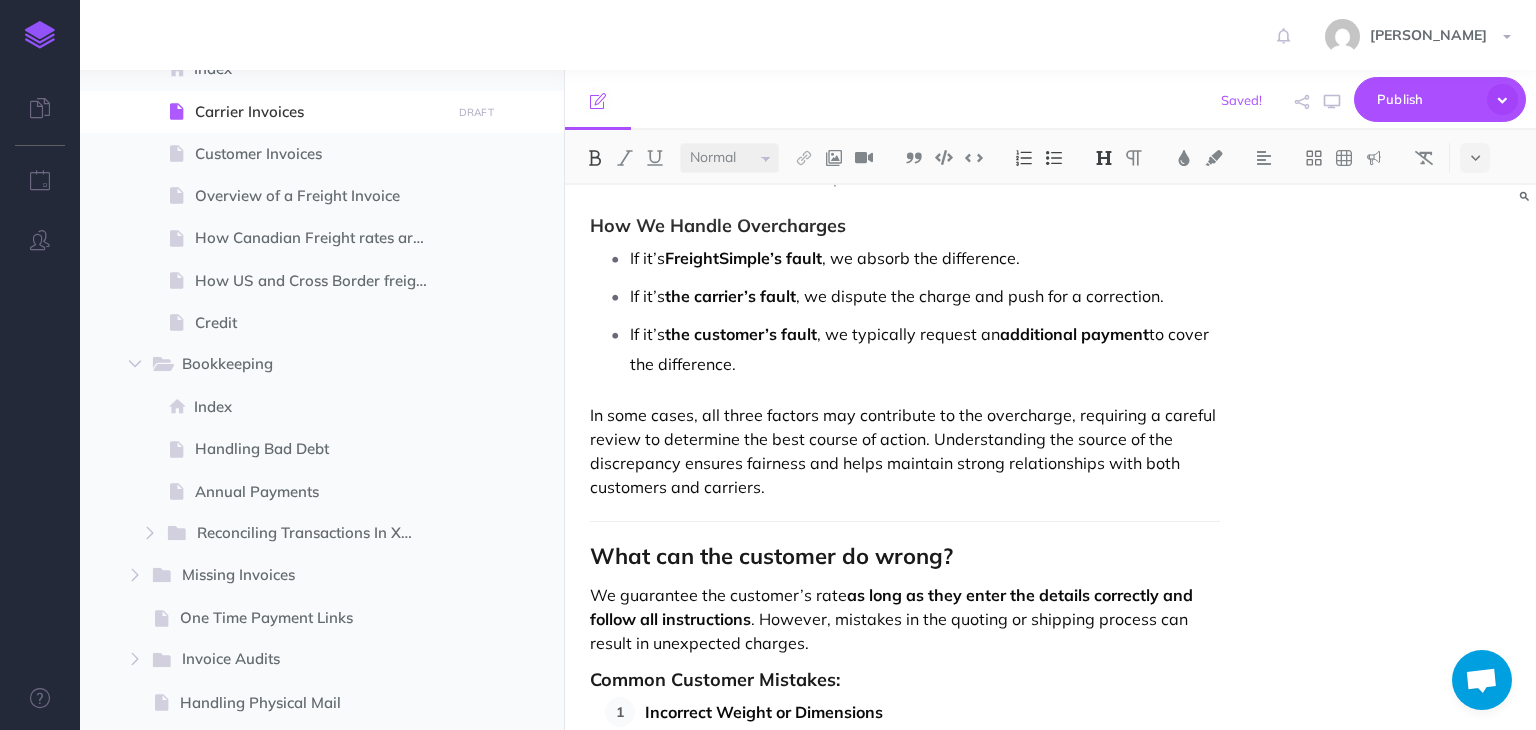 click on "What can the customer do wrong?" at bounding box center (771, 556) 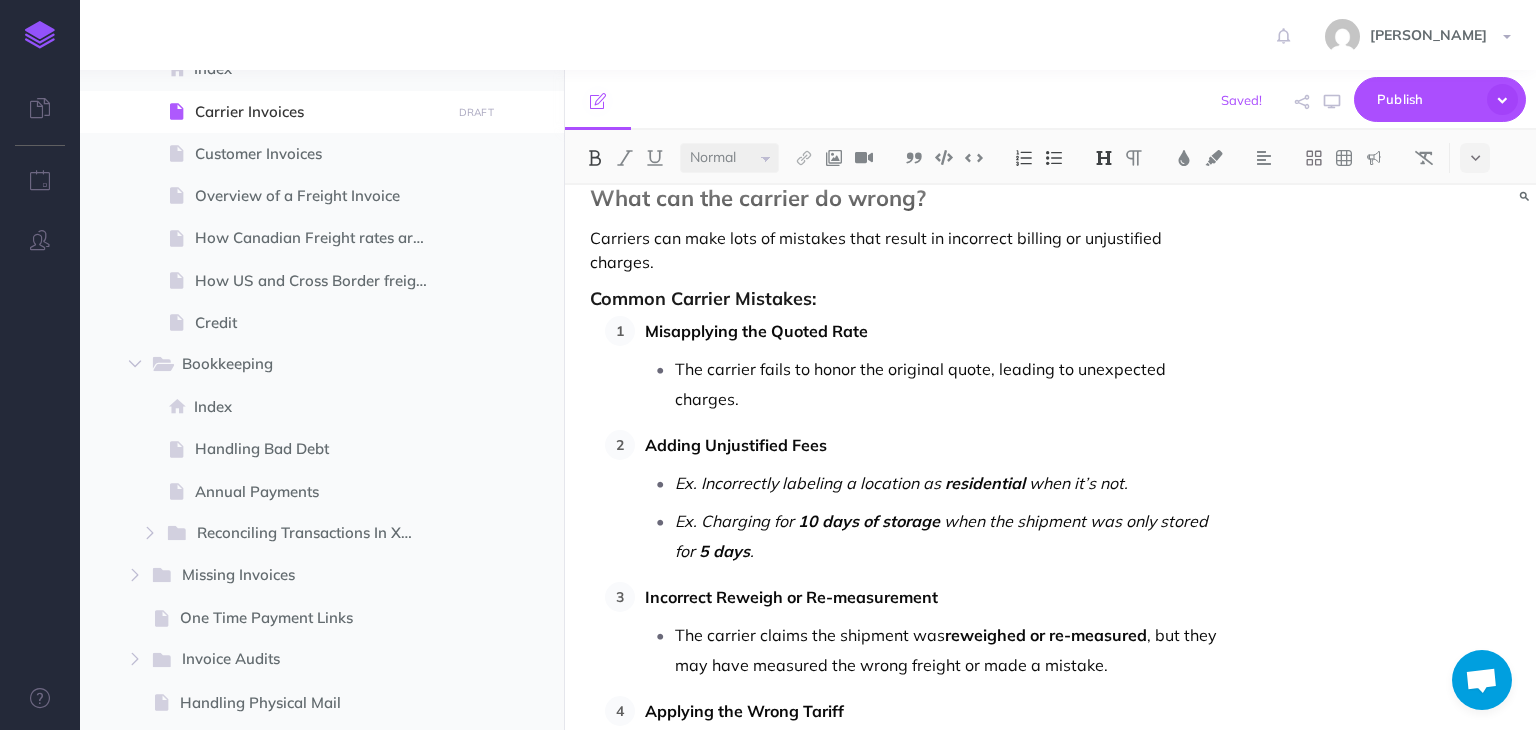 scroll, scrollTop: 8300, scrollLeft: 0, axis: vertical 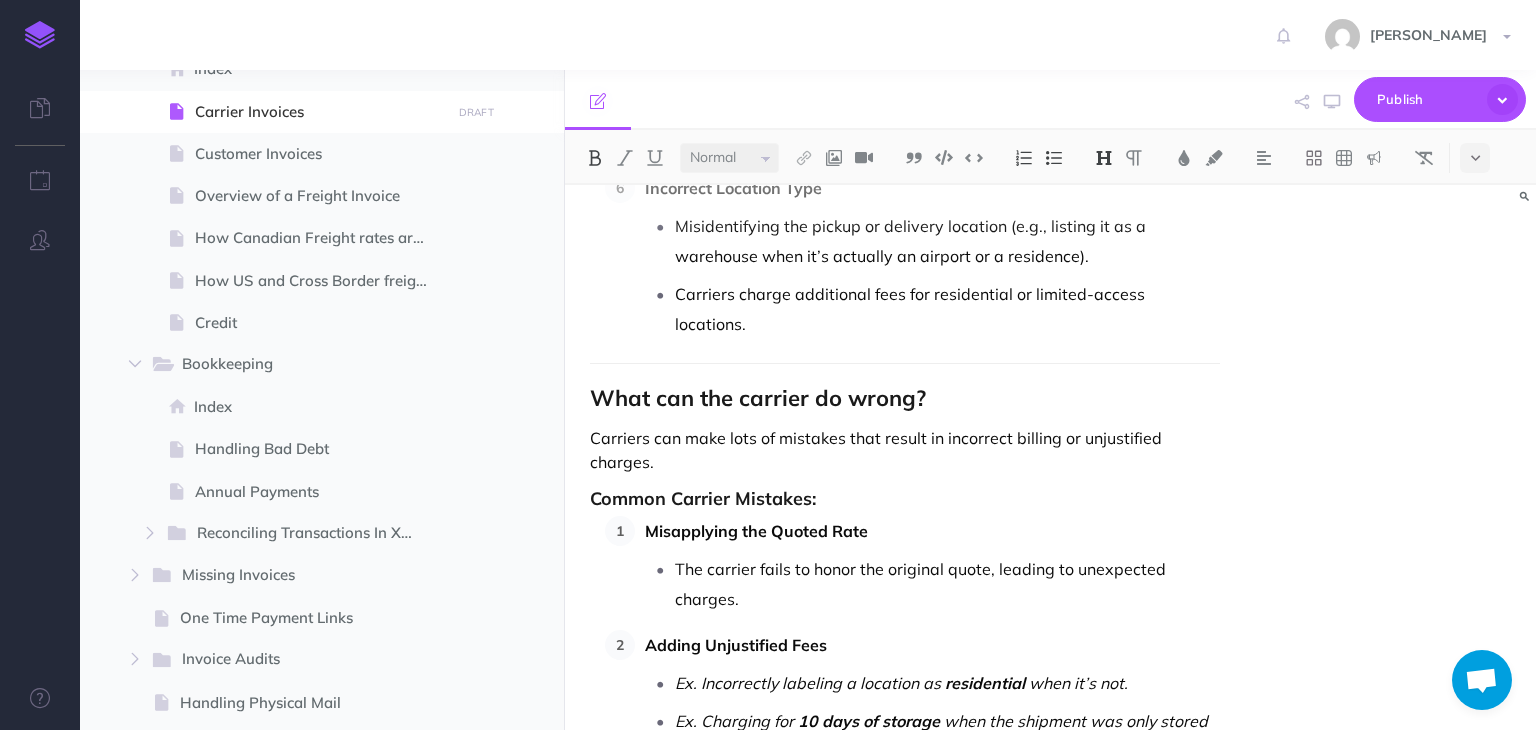 click on "What can the carrier do wrong?" at bounding box center (758, 398) 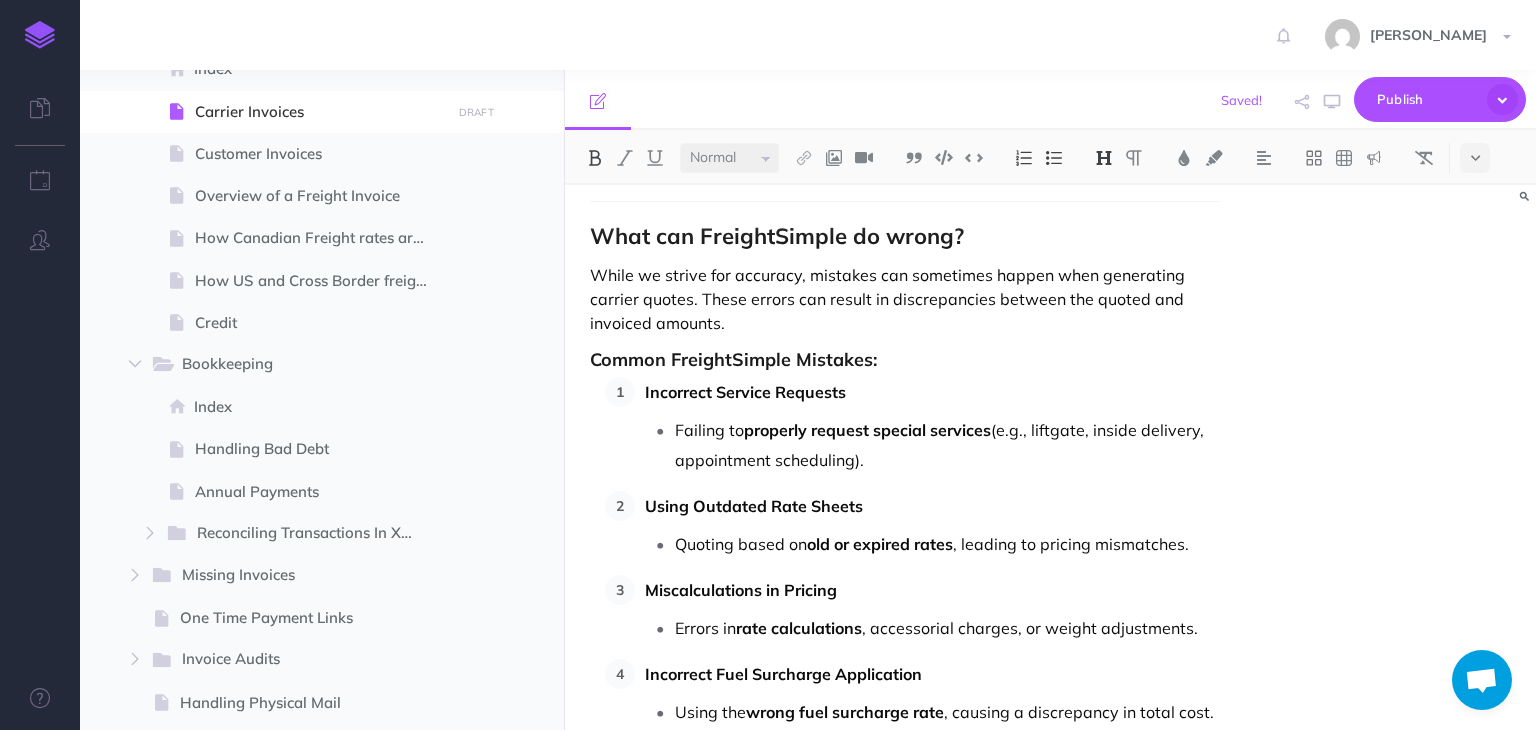 scroll, scrollTop: 9200, scrollLeft: 0, axis: vertical 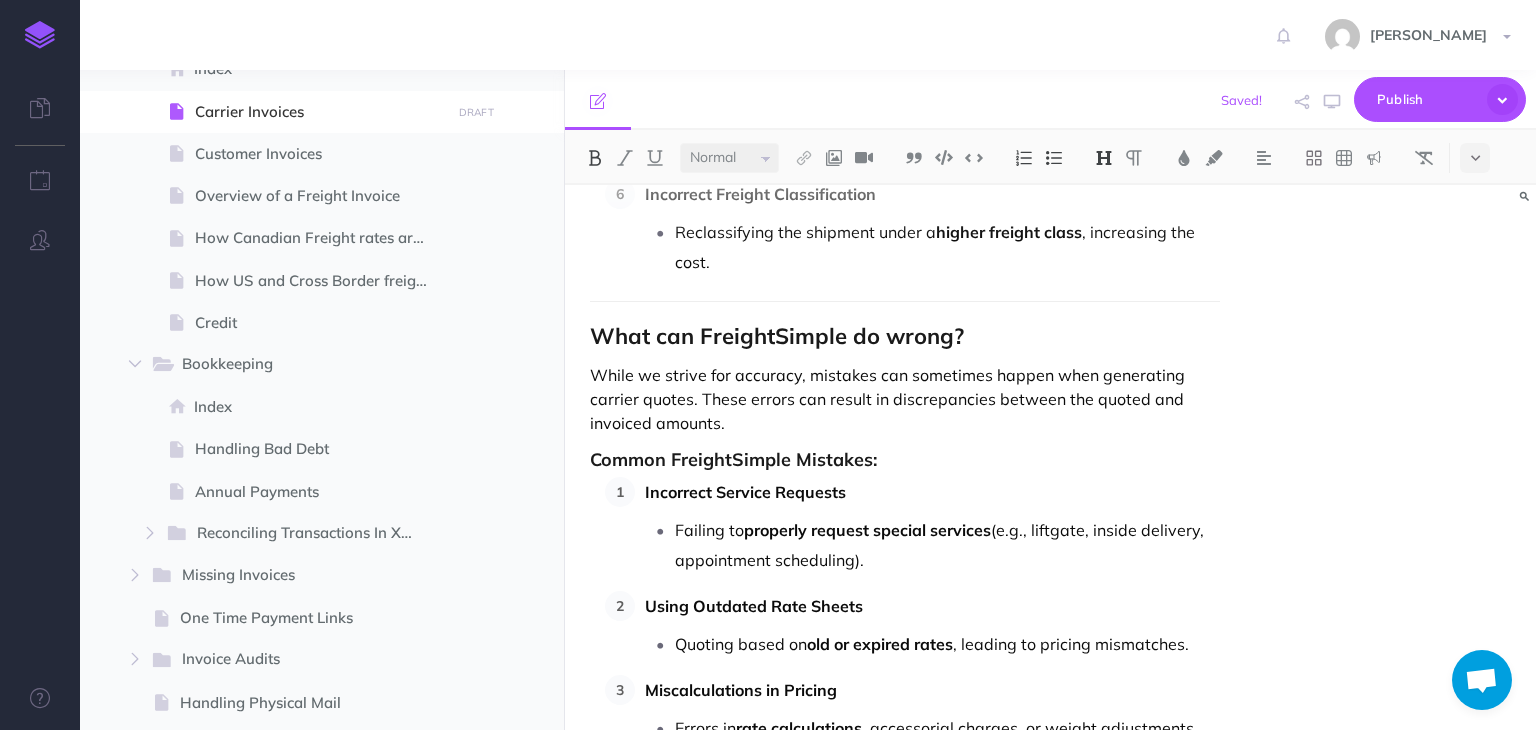 click on "Background on Carrier Invoices Our Promises to Our Customers At FreightSimple, we take our commitments seriously—because delivering on our promises is what sets us apart from the many other freight companies. Transparent & Guaranteed Pricing The price our customers see is the price they pay— guaranteed , as long as the shipment details are entered correctly when creating a quote and all instructions are followed. This commitment to transparency ensures there are no surprises, giving our customers confidence in their shipping costs. Fair & Accurate Adjustments If the actual shipment details differ from what was originally quoted—such as inaccurate weight, dimensions, or additional services required—we reserve the right to issue an adjustment charge. To maintain fairness, any additional charges must be issued  within 30 days of delivery . By standing behind our pricing and being upfront about potential adjustments, we provide a reliable and trustworthy shipping experience for our customers. AND       C#" at bounding box center [904, -3474] 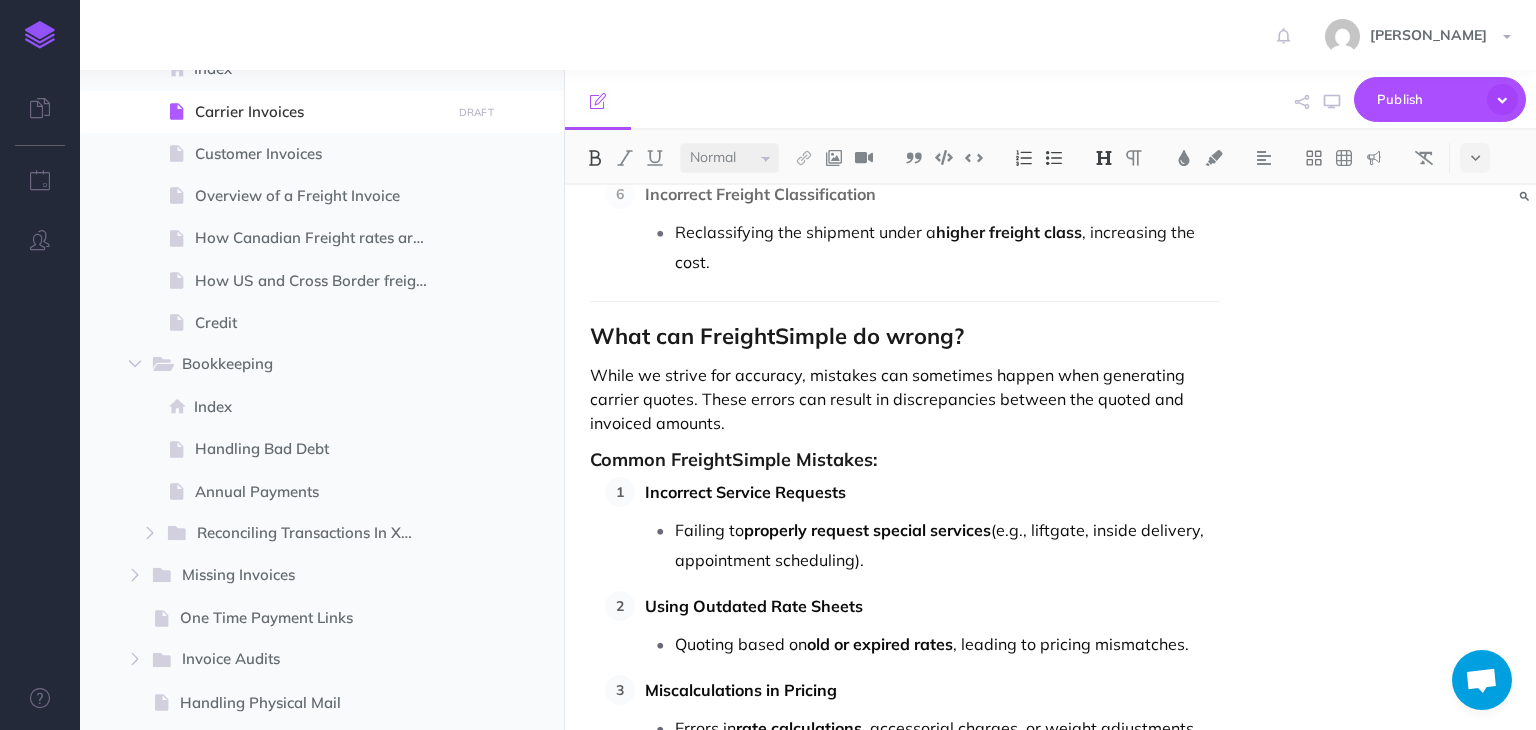 click on "What can FreightSimple do wrong?" at bounding box center (777, 336) 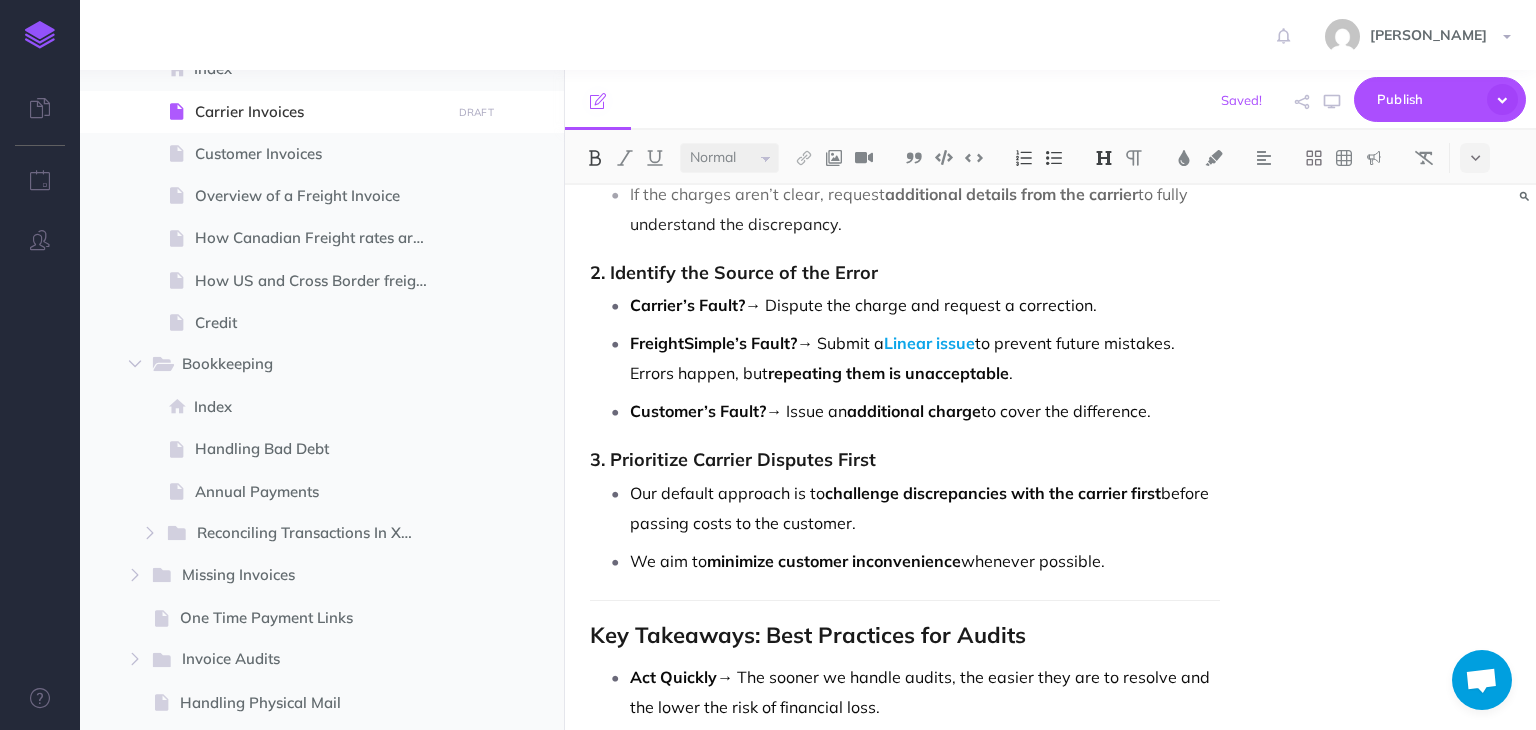 scroll, scrollTop: 10300, scrollLeft: 0, axis: vertical 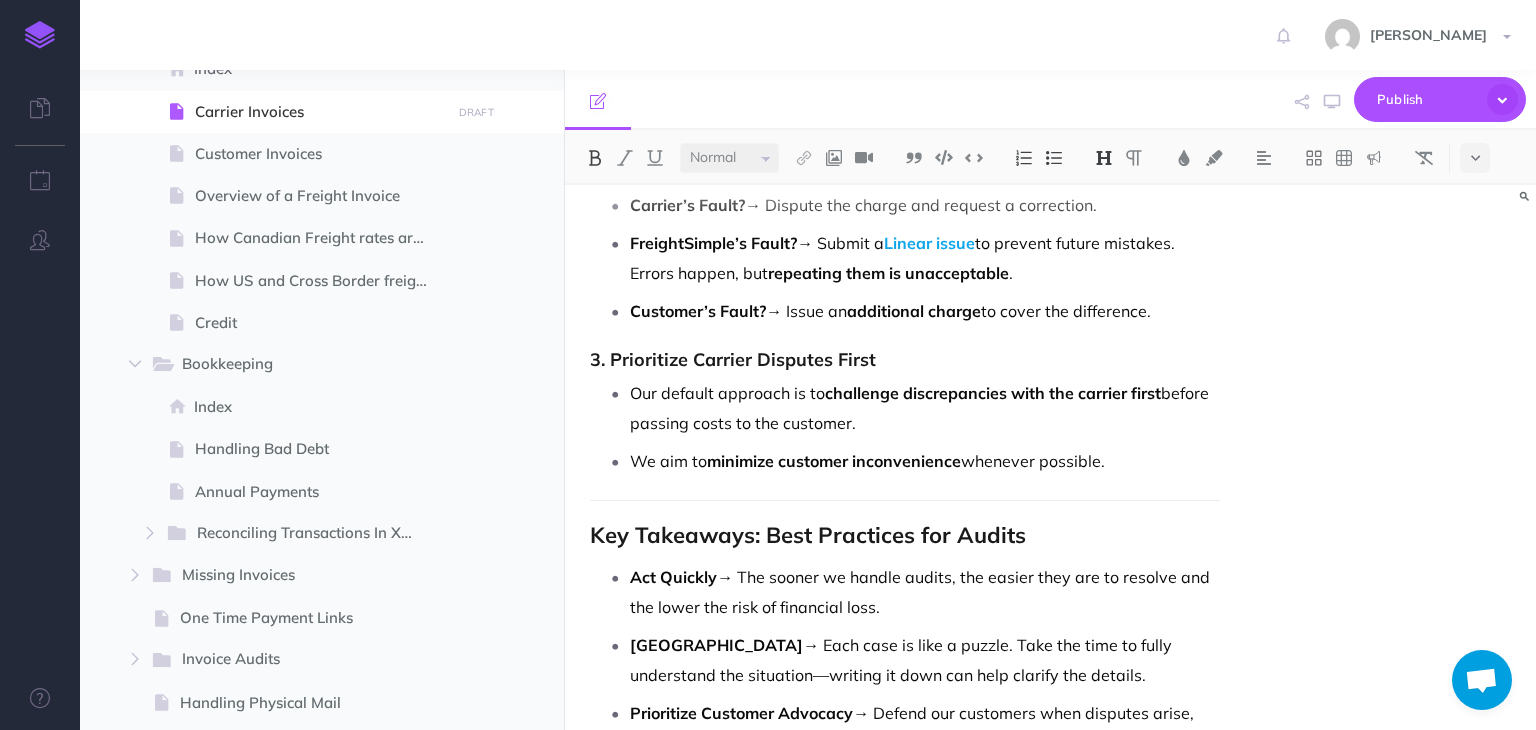 click on "Key Takeaways: Best Practices for Audits" at bounding box center (808, 535) 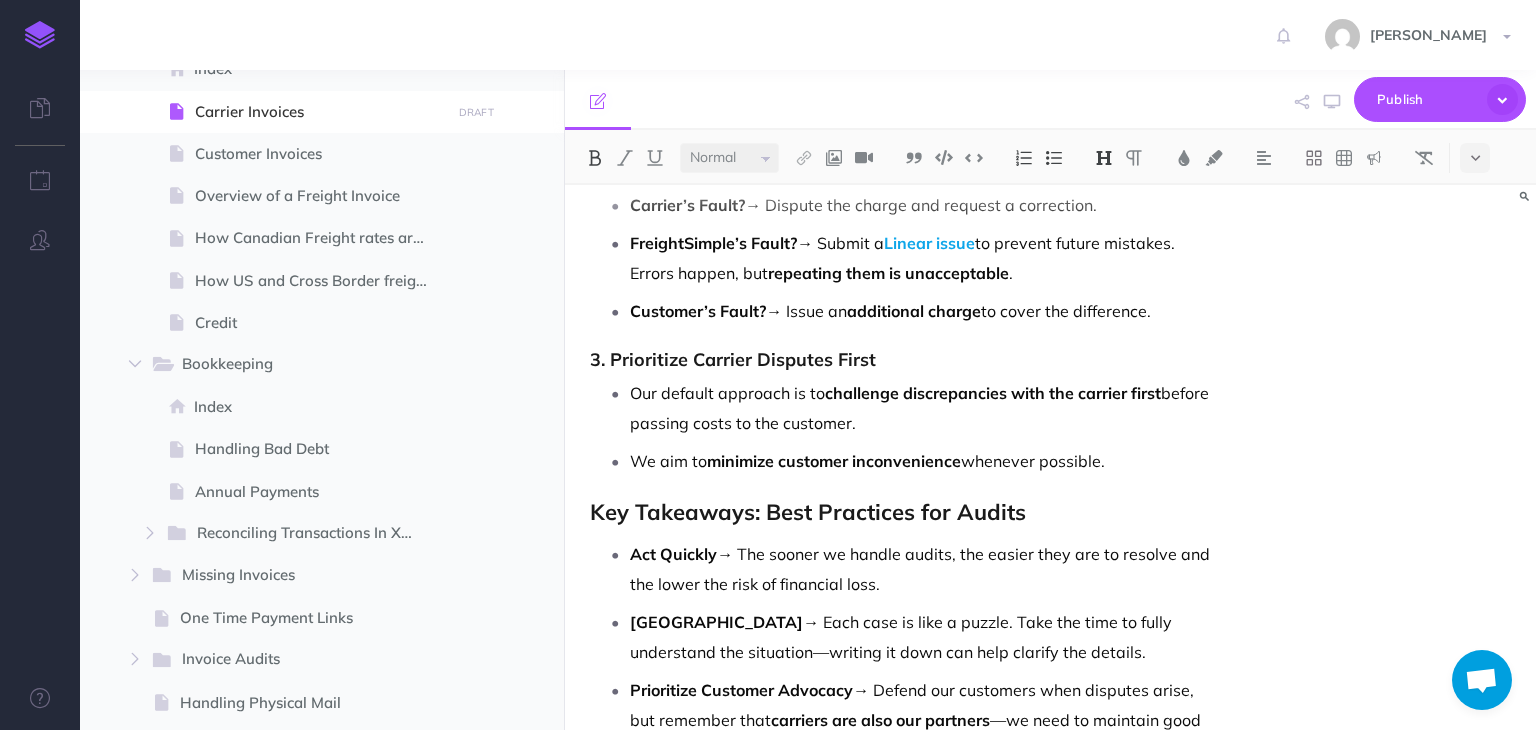 scroll, scrollTop: 10460, scrollLeft: 0, axis: vertical 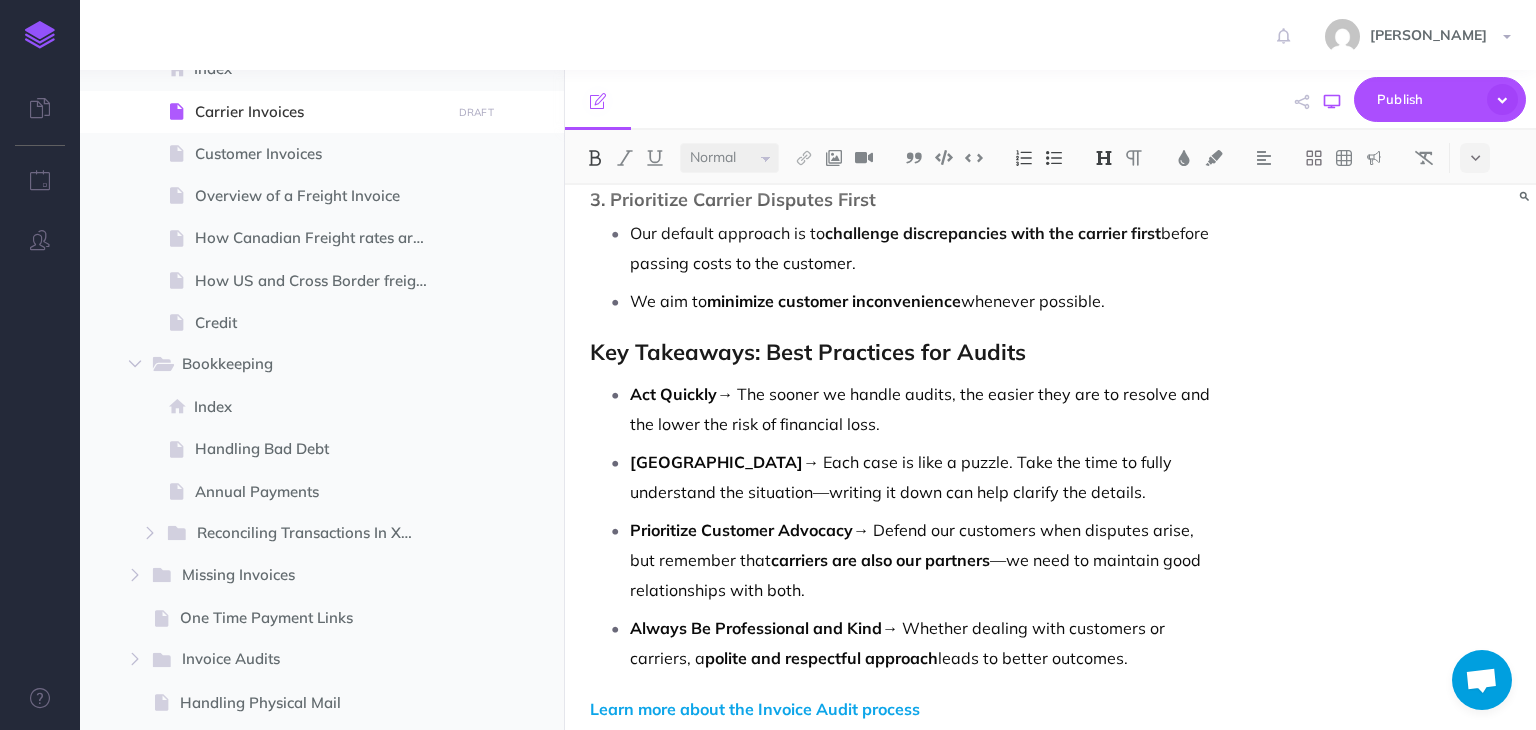 click at bounding box center (1332, 102) 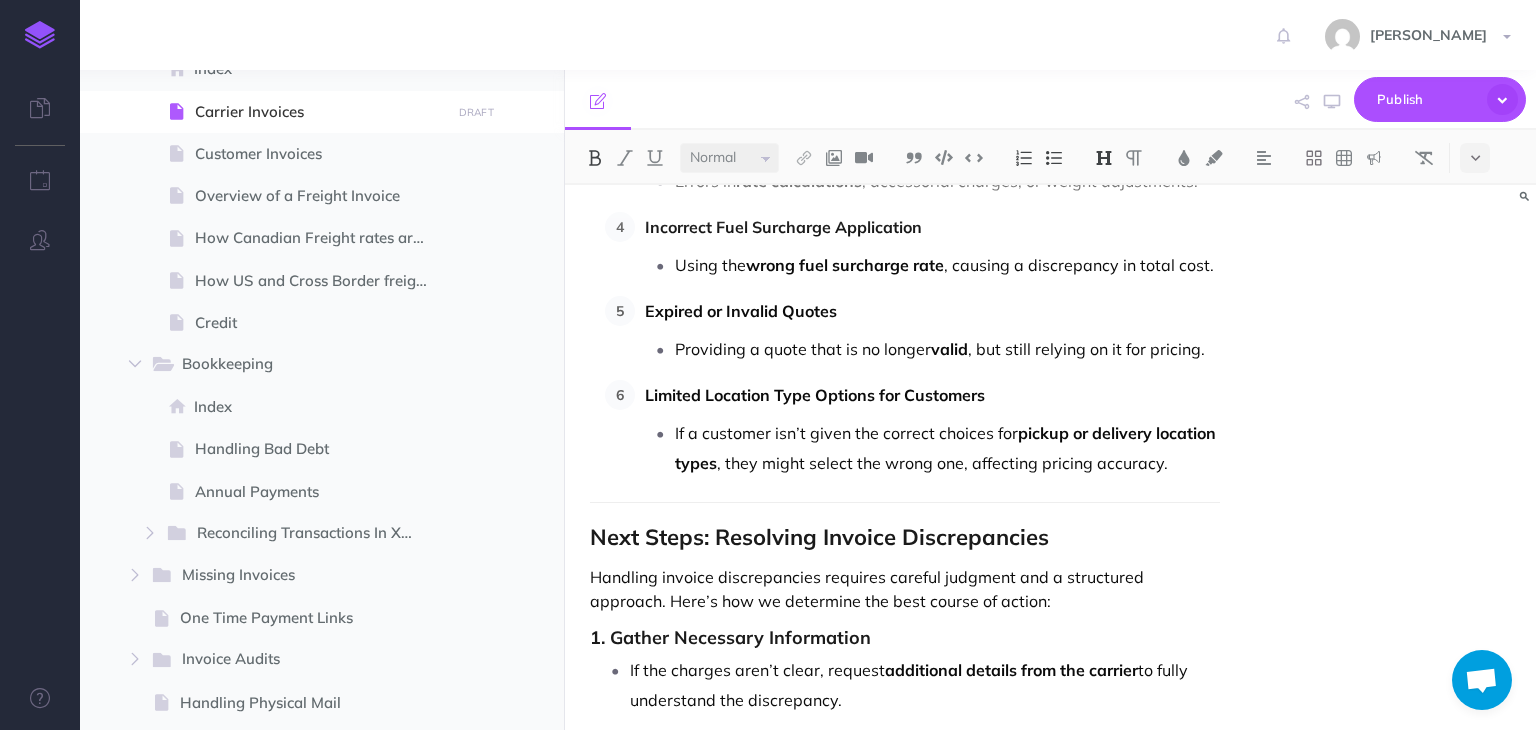 scroll, scrollTop: 9660, scrollLeft: 0, axis: vertical 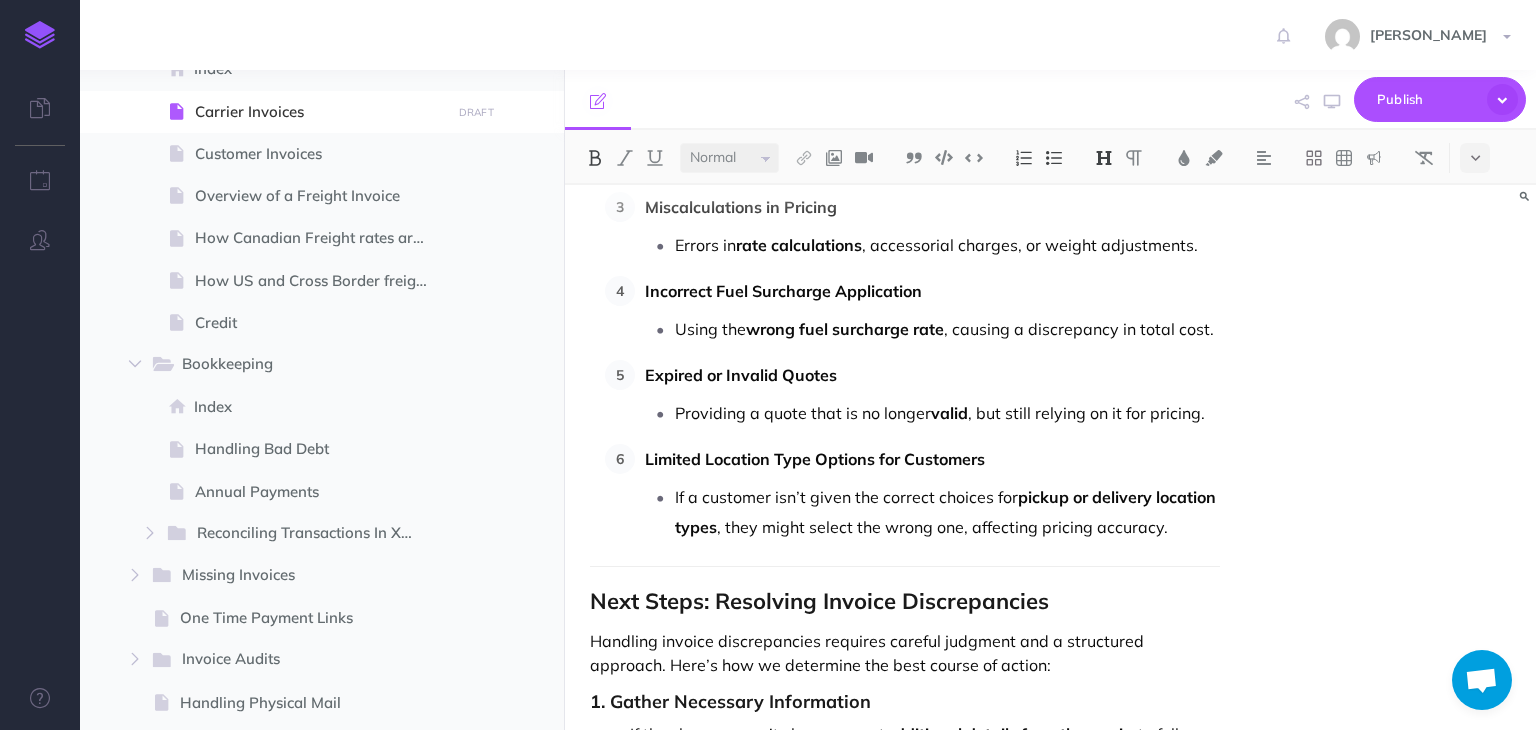 click on "Background on Carrier Invoices Our Promises to Our Customers At FreightSimple, we take our commitments seriously—because delivering on our promises is what sets us apart from the many other freight companies. Transparent & Guaranteed Pricing The price our customers see is the price they pay— guaranteed , as long as the shipment details are entered correctly when creating a quote and all instructions are followed. This commitment to transparency ensures there are no surprises, giving our customers confidence in their shipping costs. Fair & Accurate Adjustments If the actual shipment details differ from what was originally quoted—such as inaccurate weight, dimensions, or additional services required—we reserve the right to issue an adjustment charge. To maintain fairness, any additional charges must be issued  within 30 days of delivery . By standing behind our pricing and being upfront about potential adjustments, we provide a reliable and trustworthy shipping experience for our customers. AND       C#" at bounding box center (904, -3957) 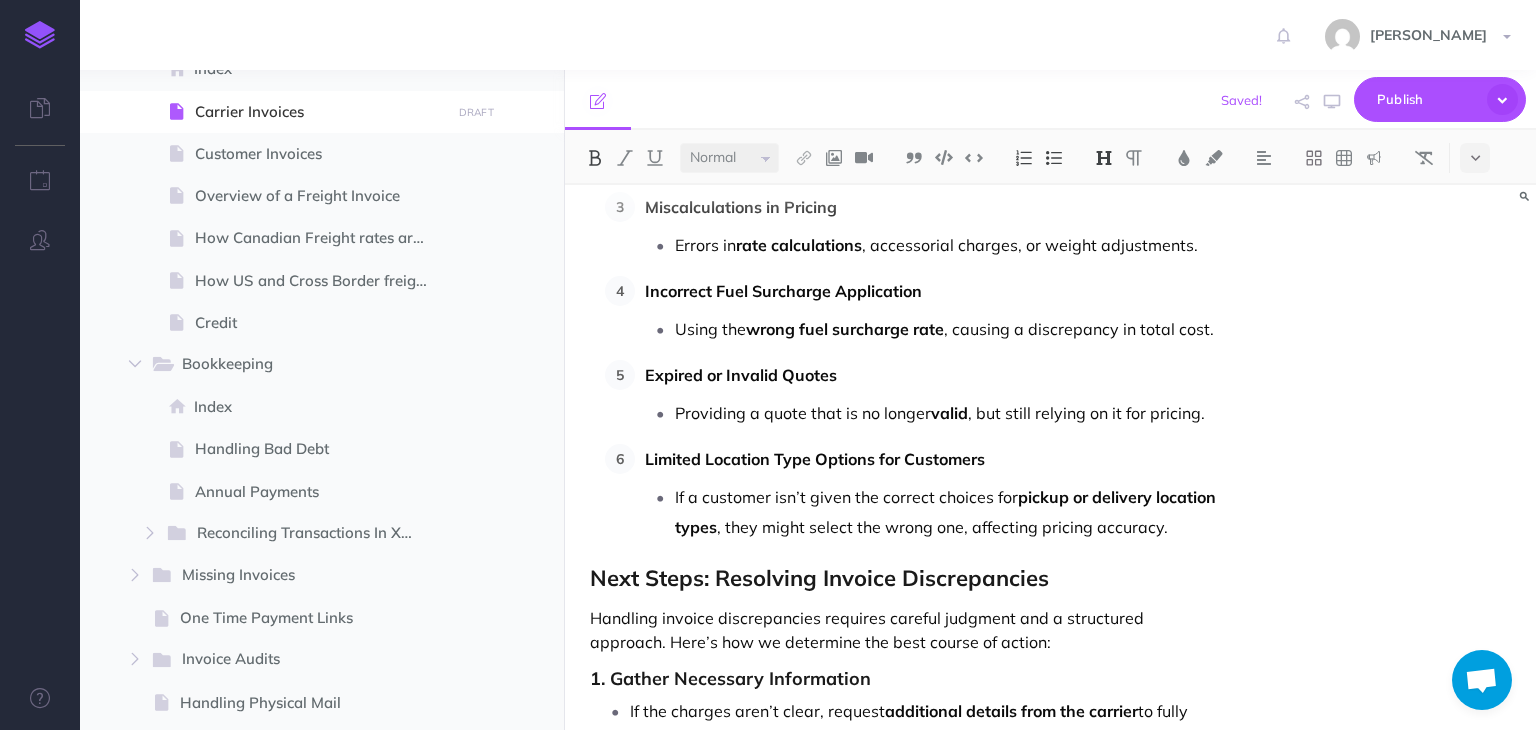 scroll, scrollTop: 9960, scrollLeft: 0, axis: vertical 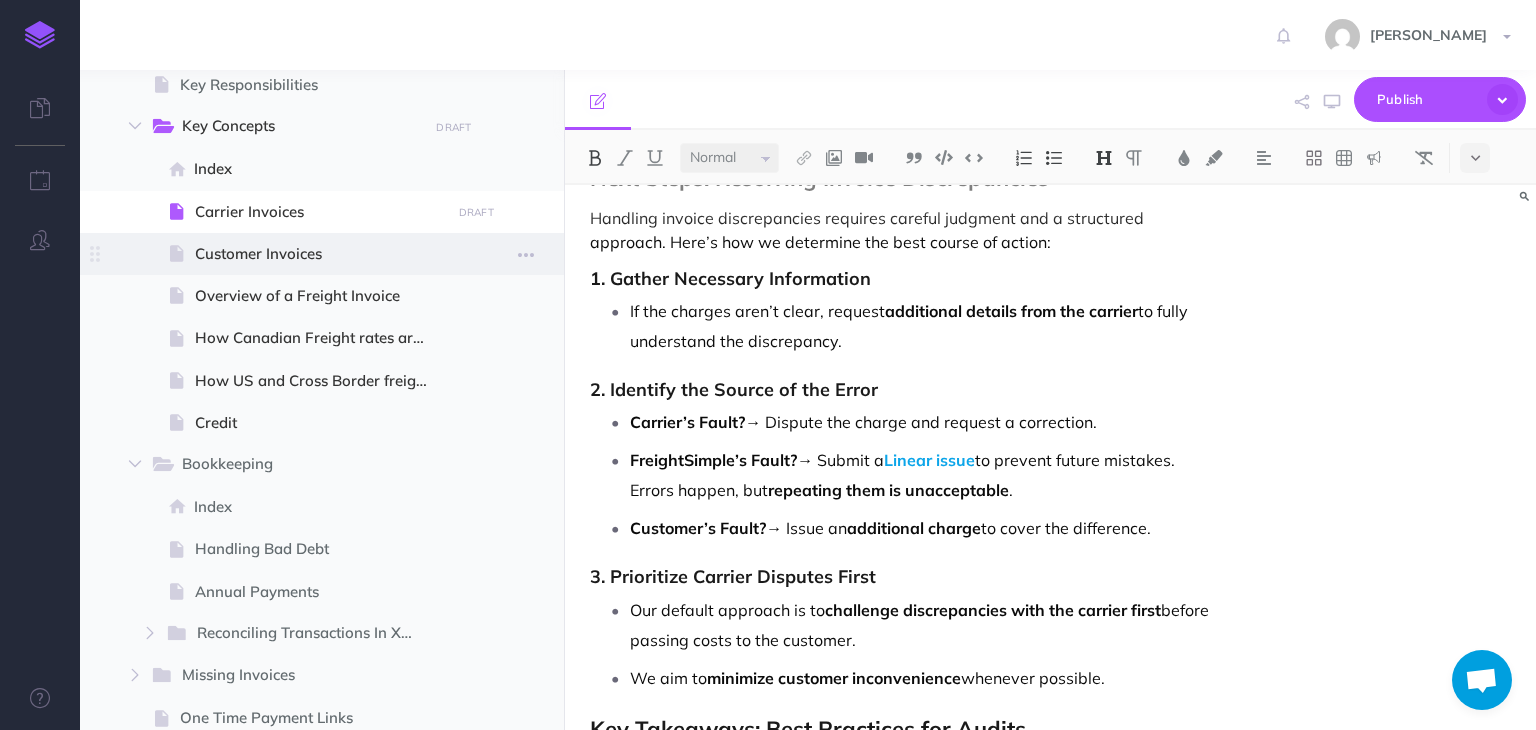 click on "Customer Invoices" at bounding box center [319, 254] 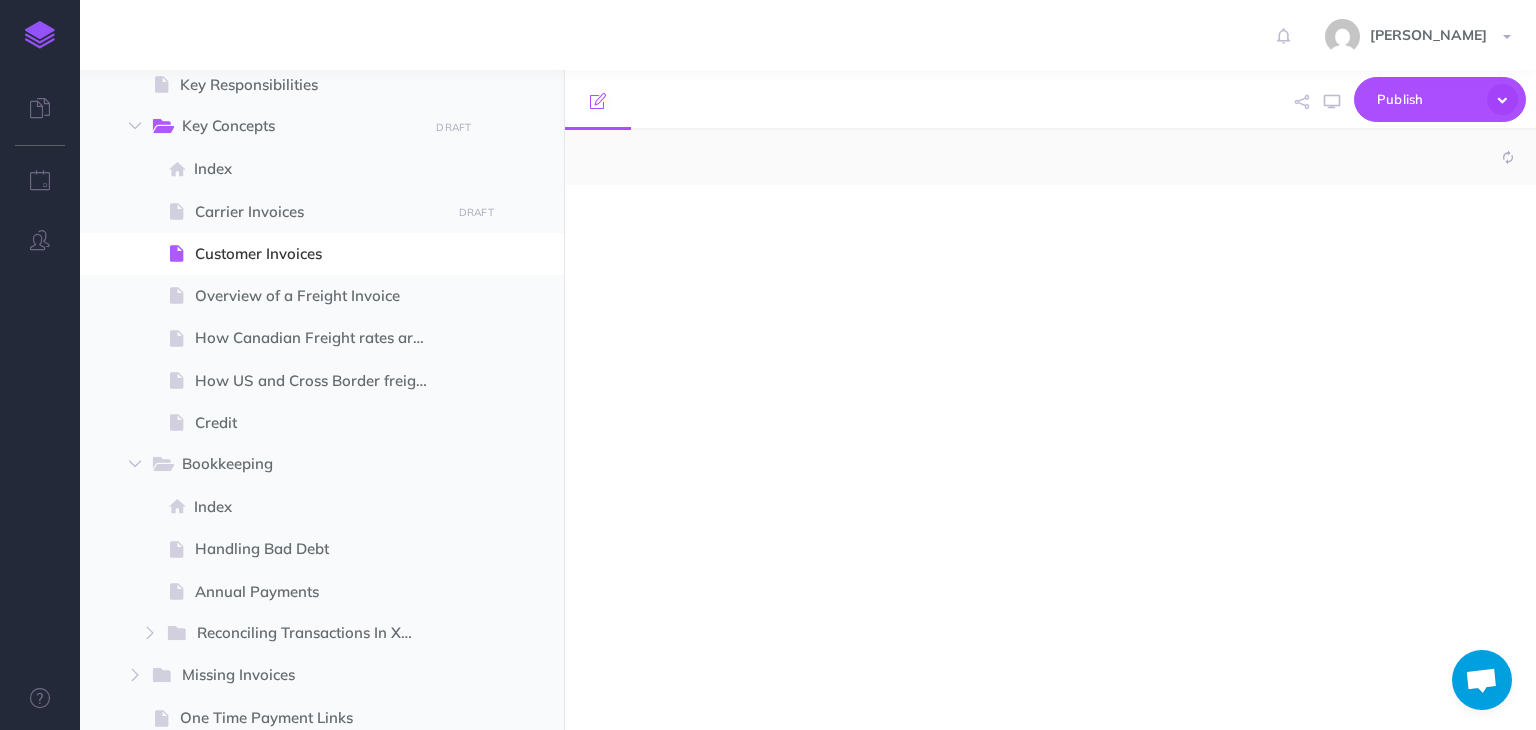 select on "null" 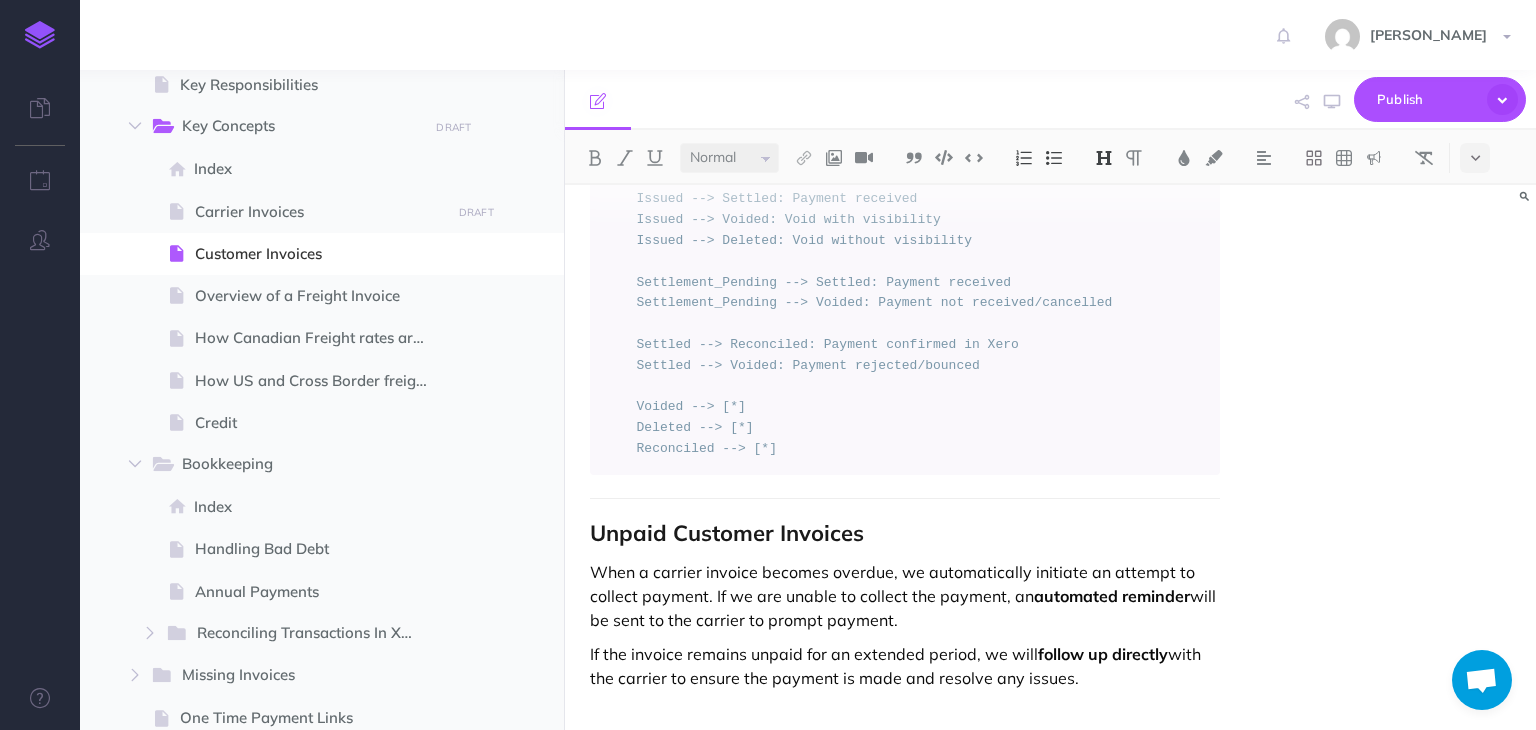 scroll, scrollTop: 280, scrollLeft: 0, axis: vertical 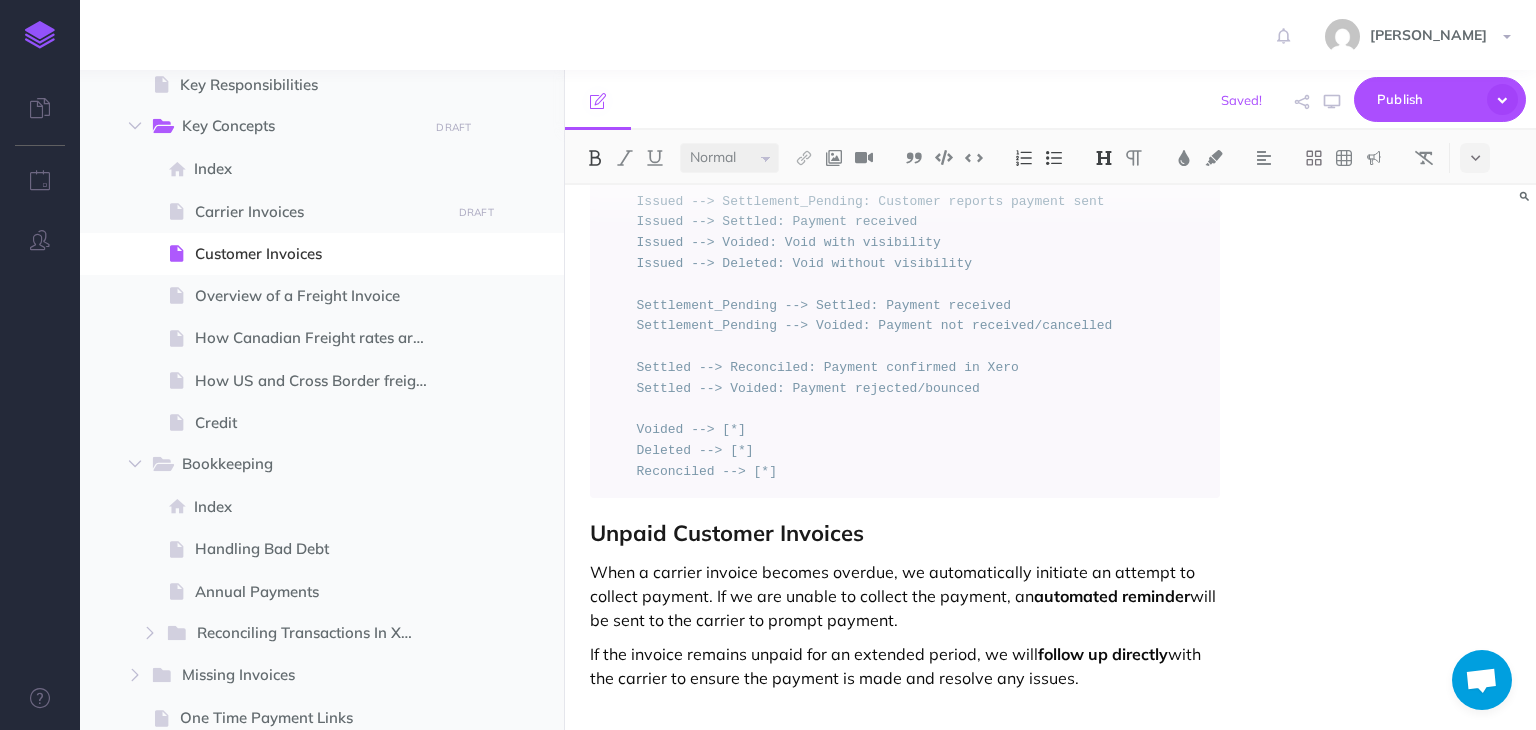 click on "Customer Invoices Customer Invoices Lifecycle (States) This diagram explains the various states a Customer Invoice can pass through.
Mermaid
Auto Detection Plain Text Apache Bash C++ C# CSS Diff Dockerfile HTTP Ini, TOML Go Less Java JavaScript JSON Makefile Markdown Nginx Objective-C Perl PHP PowerShell Properties Python Ruby SCSS Shell SQL TypeScript HTML, XML YAML Mermaid
stateDiagram-v2
[*] --> Issued
Issued --> Settlement_Pending: Customer reports payment sent
Issued --> Settled: Payment received
Issued --> Voided: Void with visibility
Issued --> Deleted: Void without visibility
Settlement_Pending --> Settled: Payment received
Settlement_Pending --> Voided: Payment not received/cancelled
Settled --> Reconciled: Payment confirmed in Xero
Settled --> Voided: Payment rejected/bounced
Voided --> [*]
Deleted --> [*]
Reconciled --> [*] Unpaid Customer Invoices automated reminder  will be sent to the carrier to prompt payment." at bounding box center [904, 339] 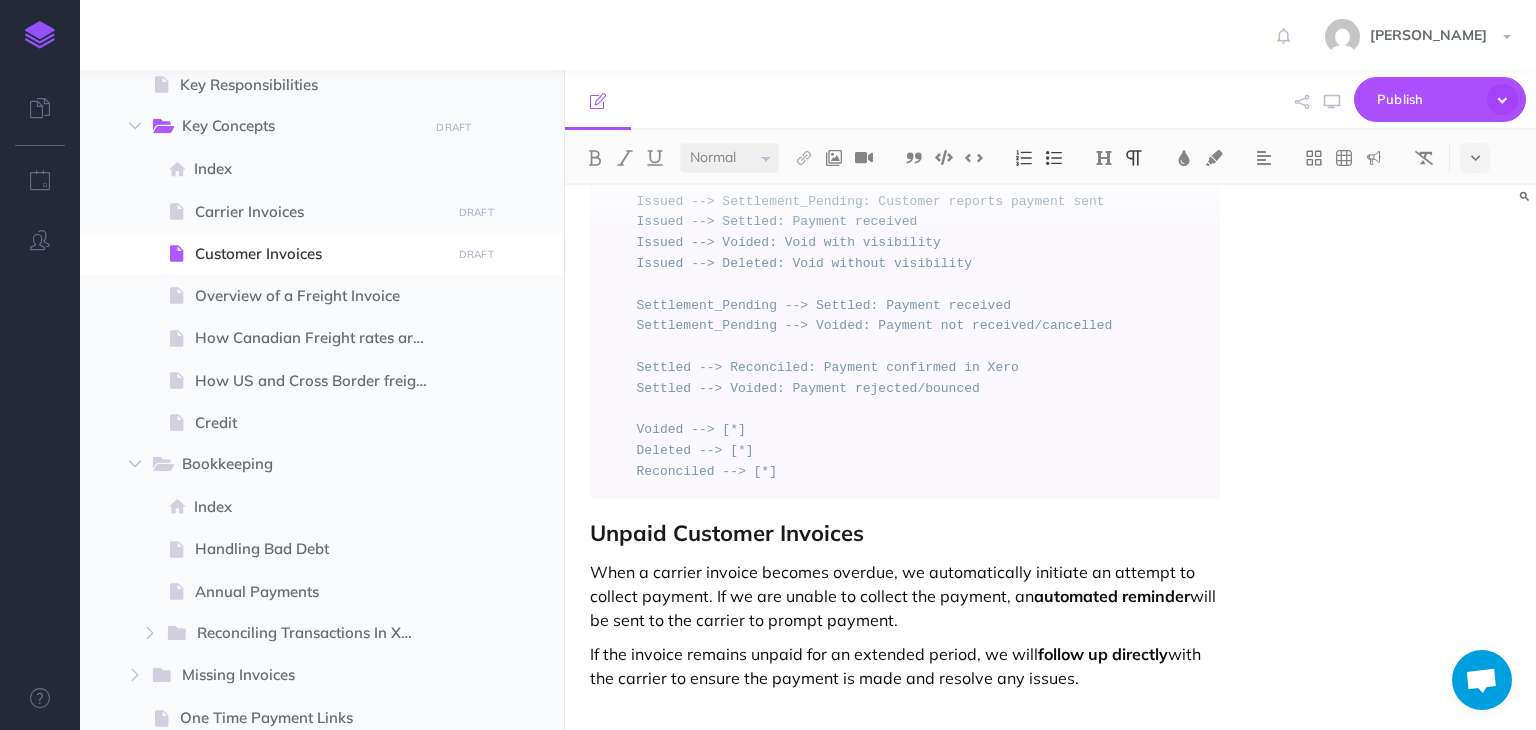 scroll, scrollTop: 257, scrollLeft: 0, axis: vertical 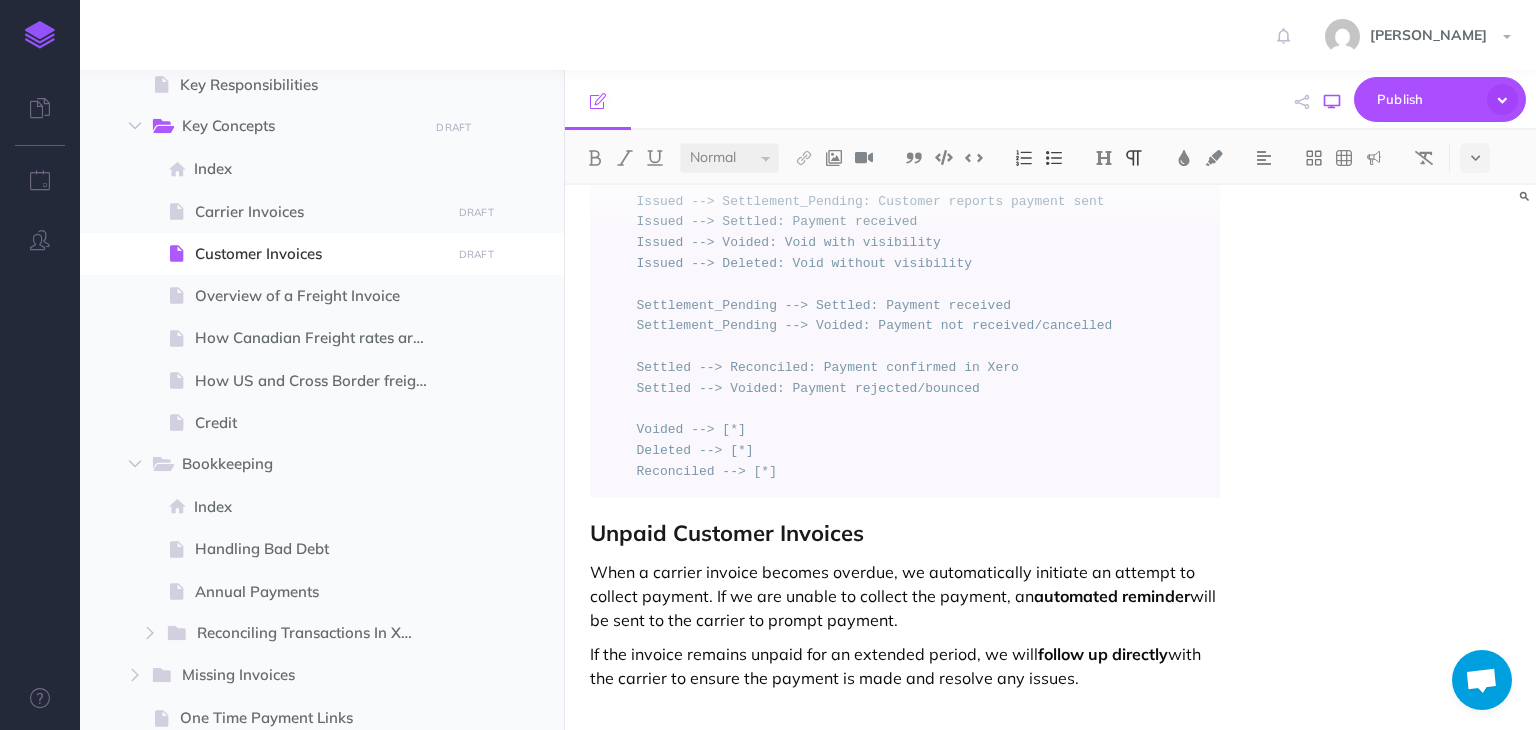 click at bounding box center [1332, 102] 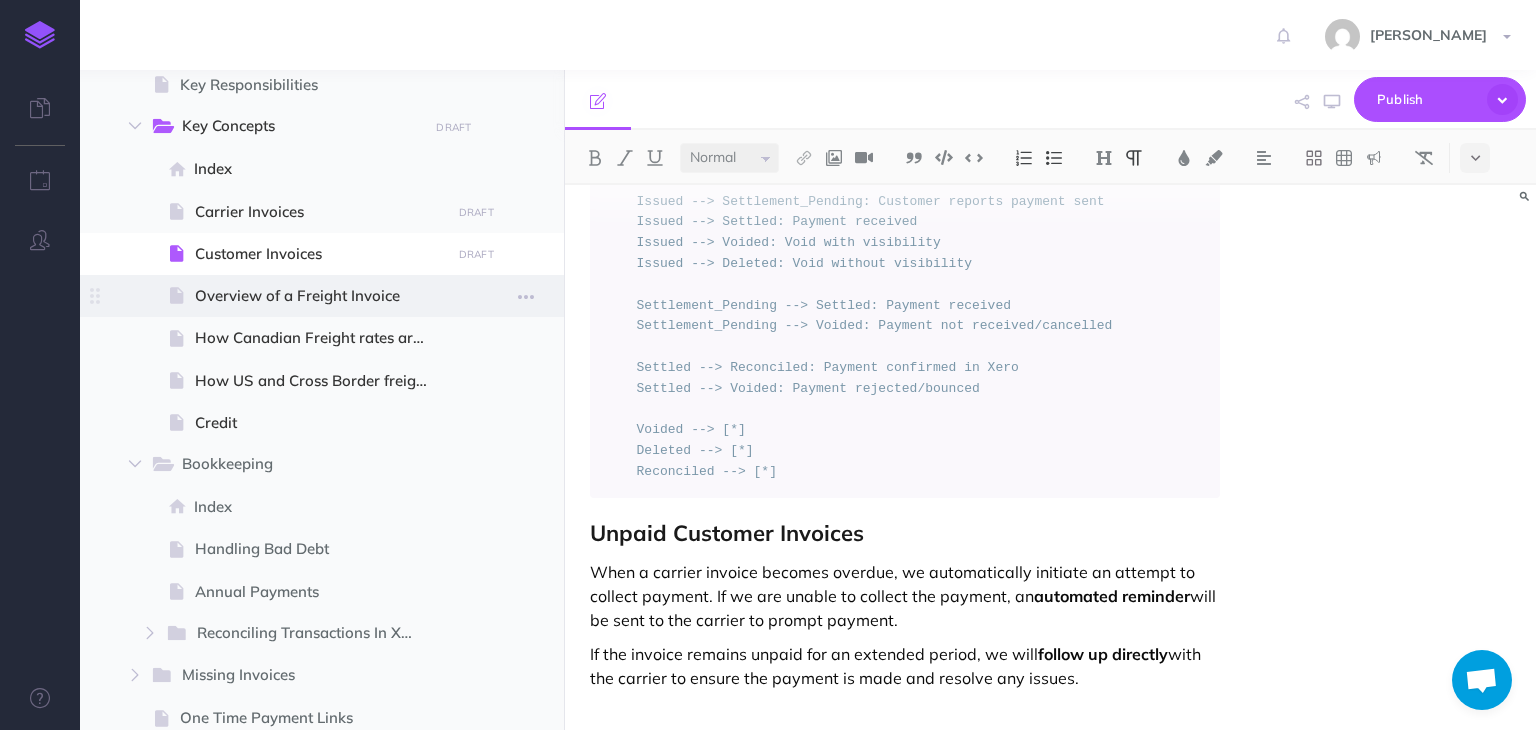 click on "Overview of a Freight Invoice" at bounding box center (319, 296) 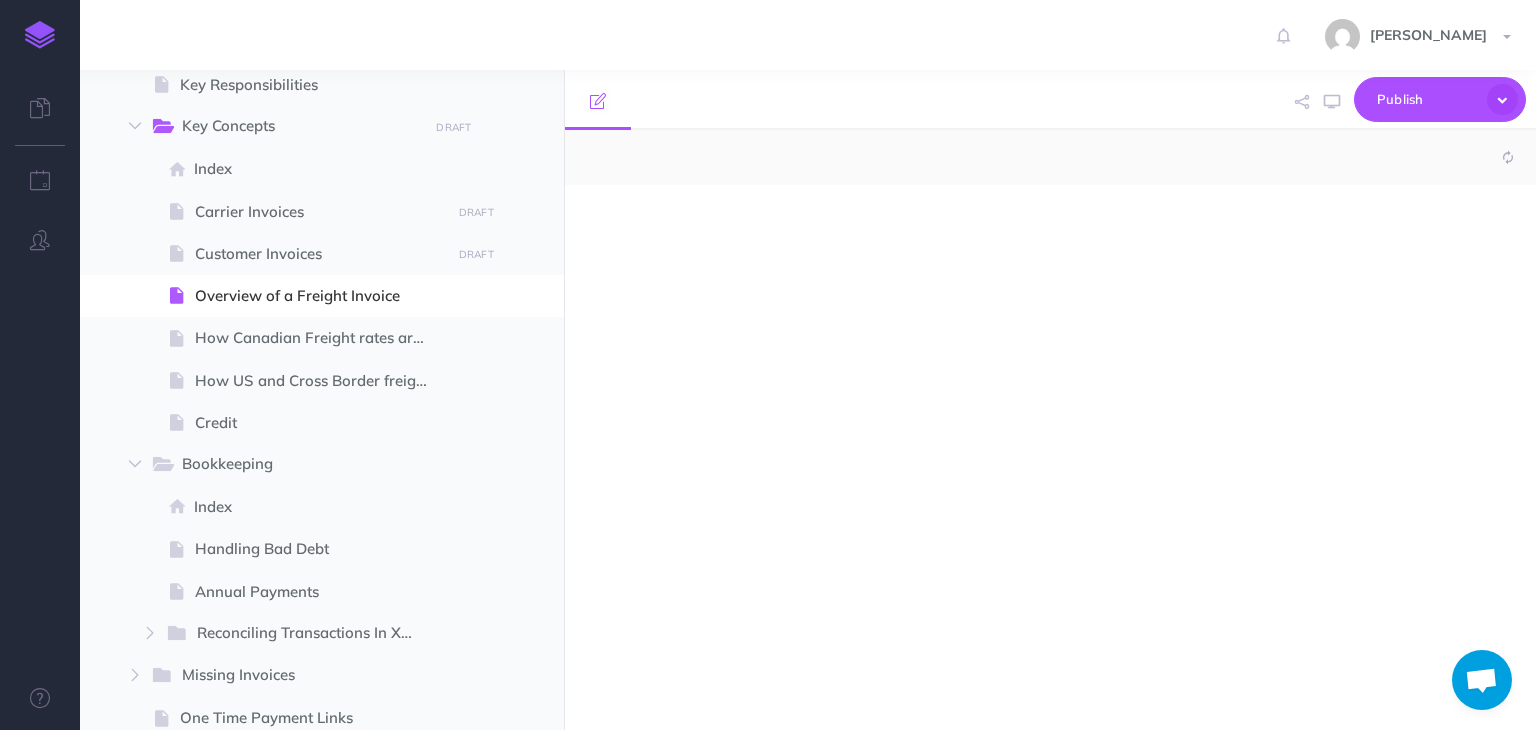 select on "null" 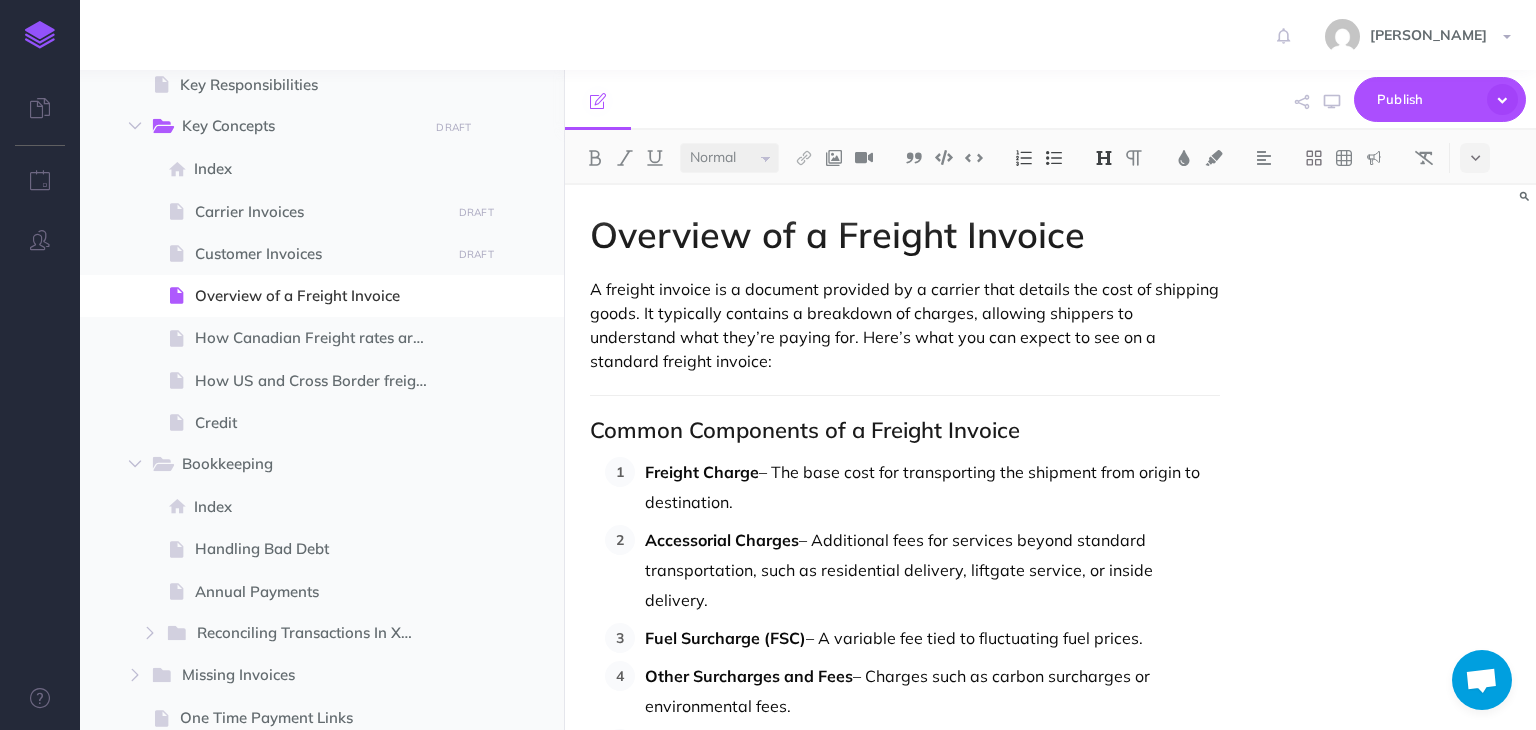 click on "Common Components of a Freight Invoice" at bounding box center [904, 430] 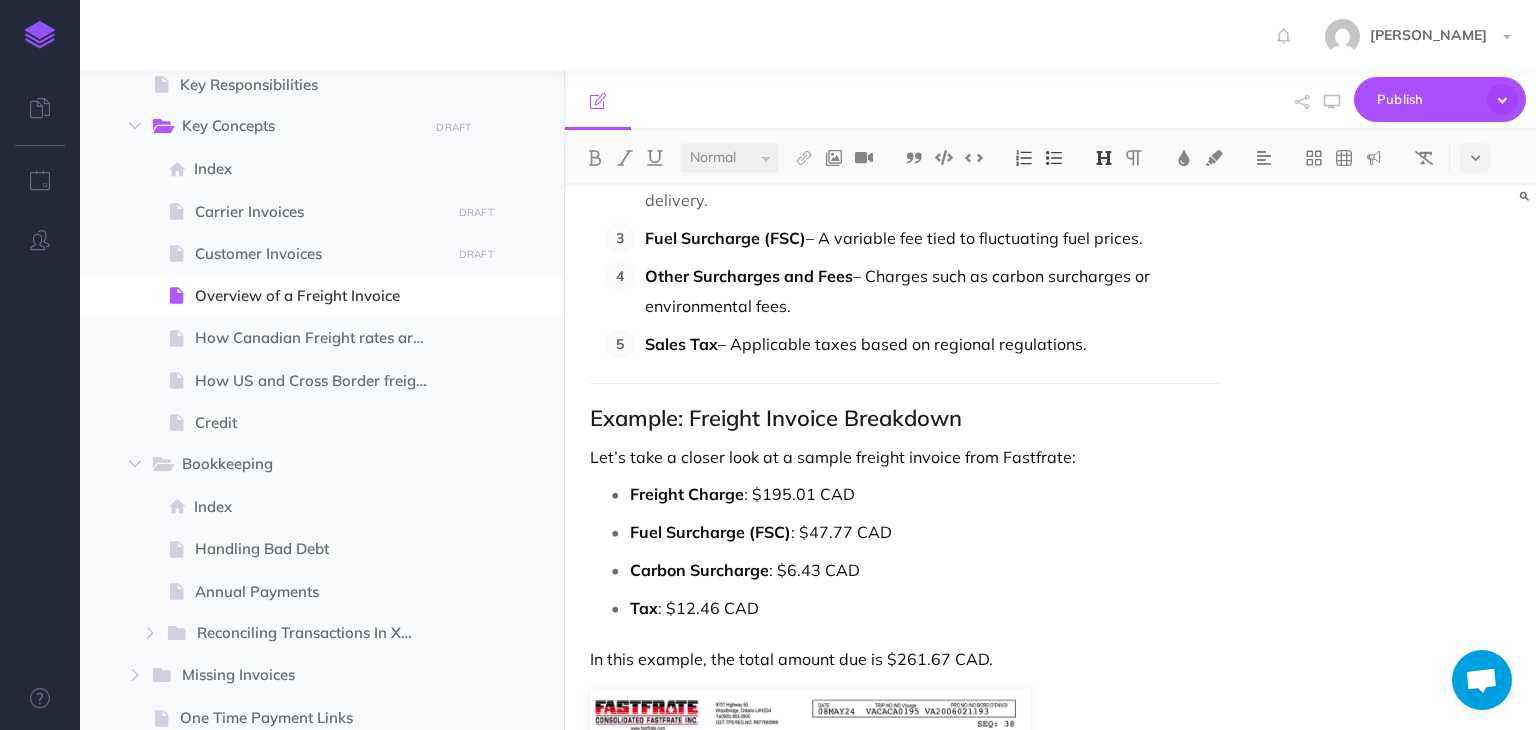 scroll, scrollTop: 400, scrollLeft: 0, axis: vertical 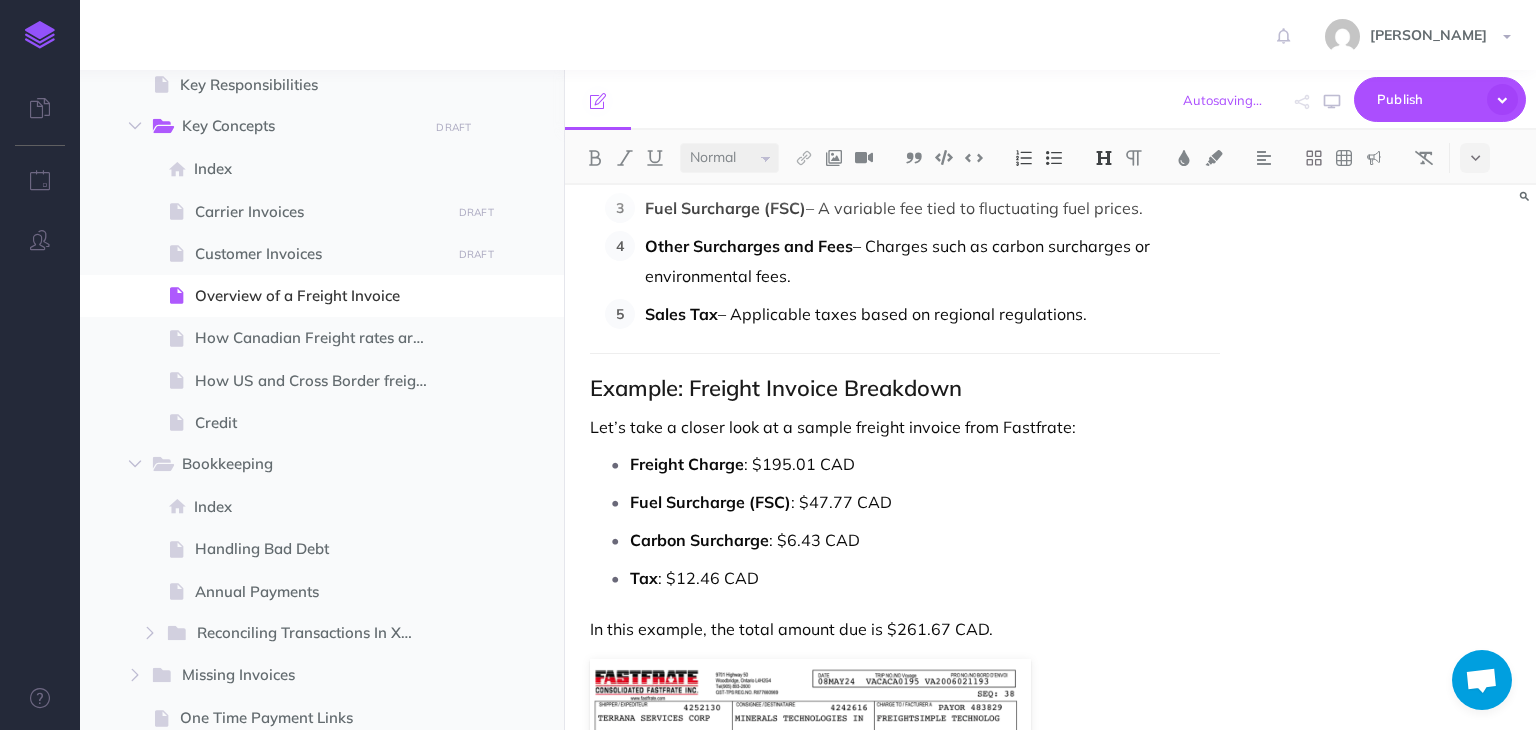 click on "Example: Freight Invoice Breakdown" at bounding box center [904, 388] 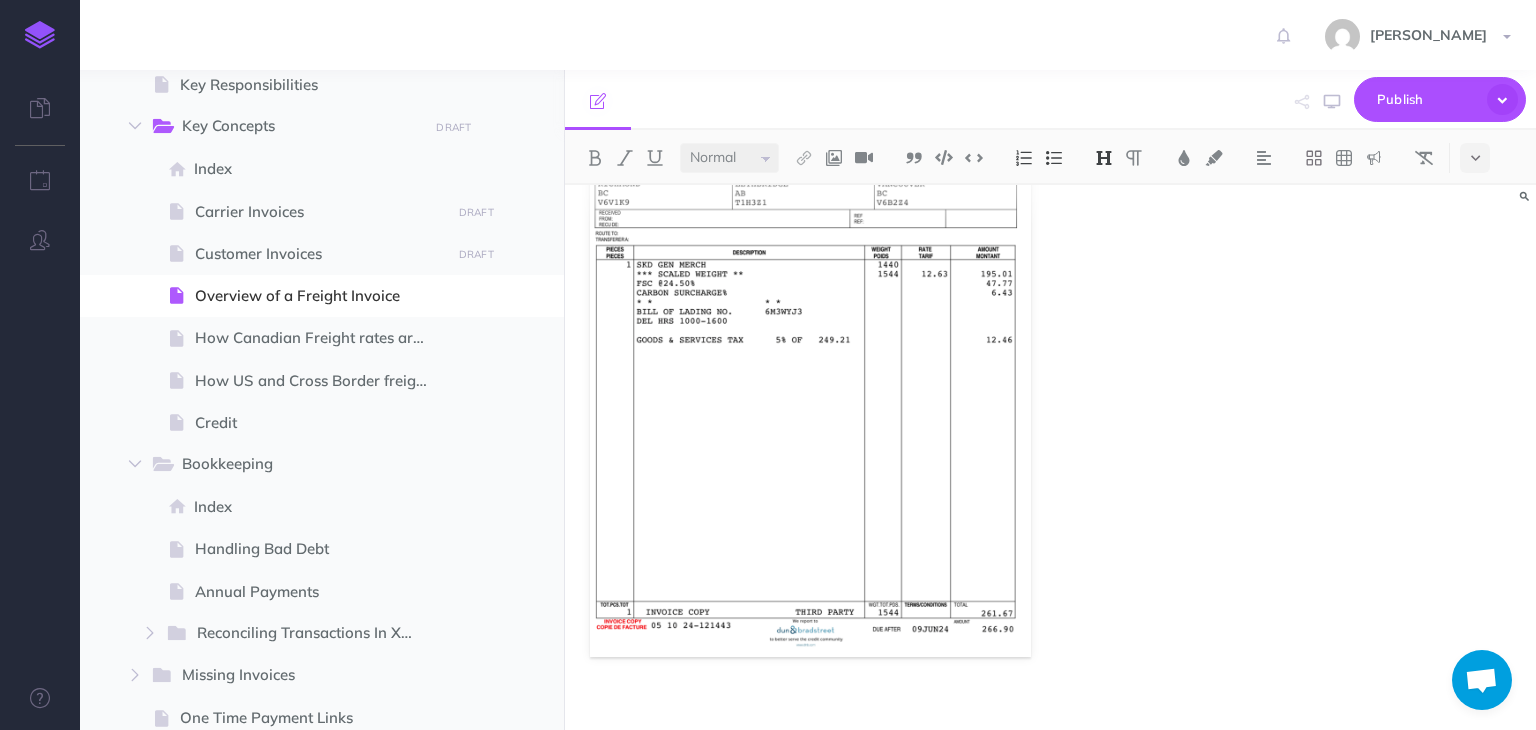scroll, scrollTop: 950, scrollLeft: 0, axis: vertical 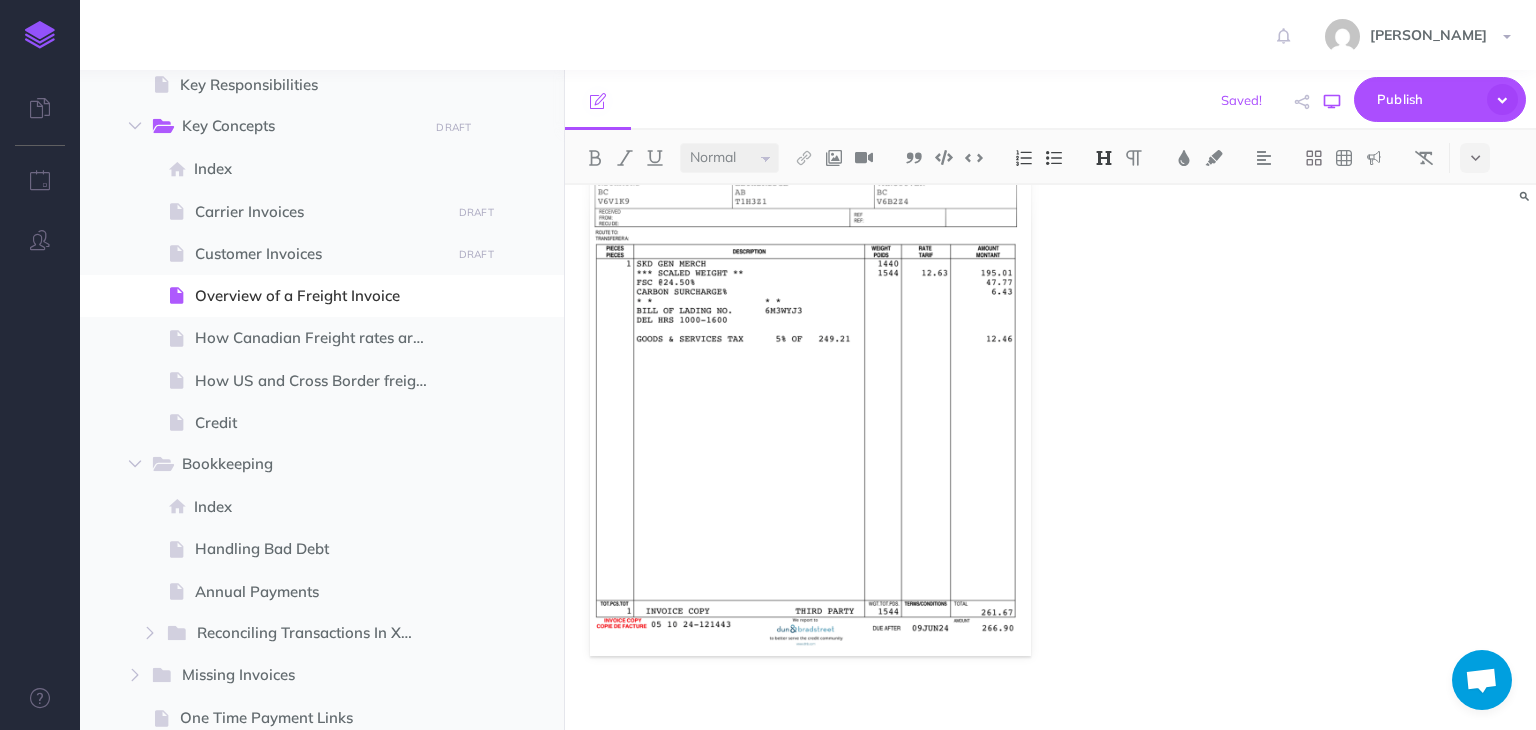 click at bounding box center [1332, 102] 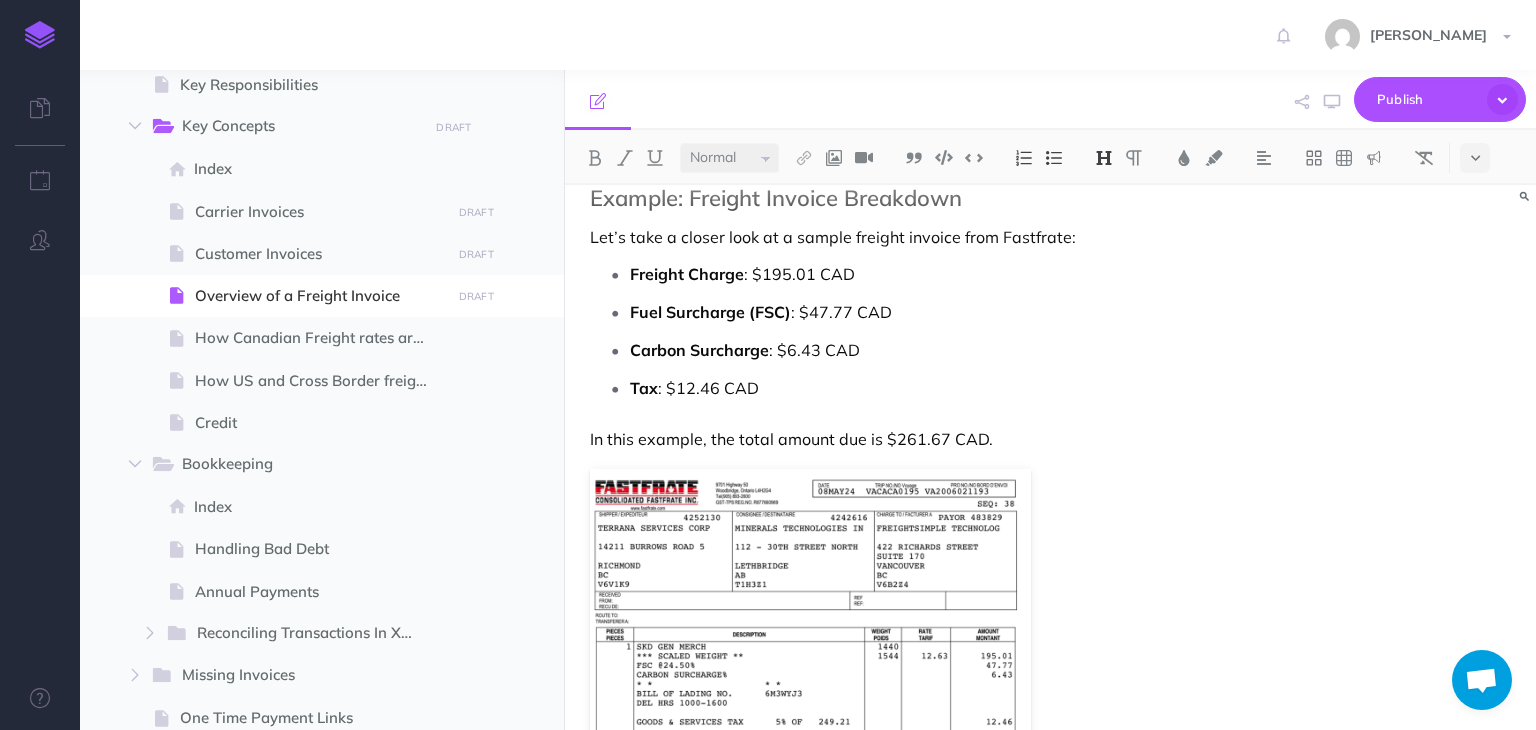 scroll, scrollTop: 550, scrollLeft: 0, axis: vertical 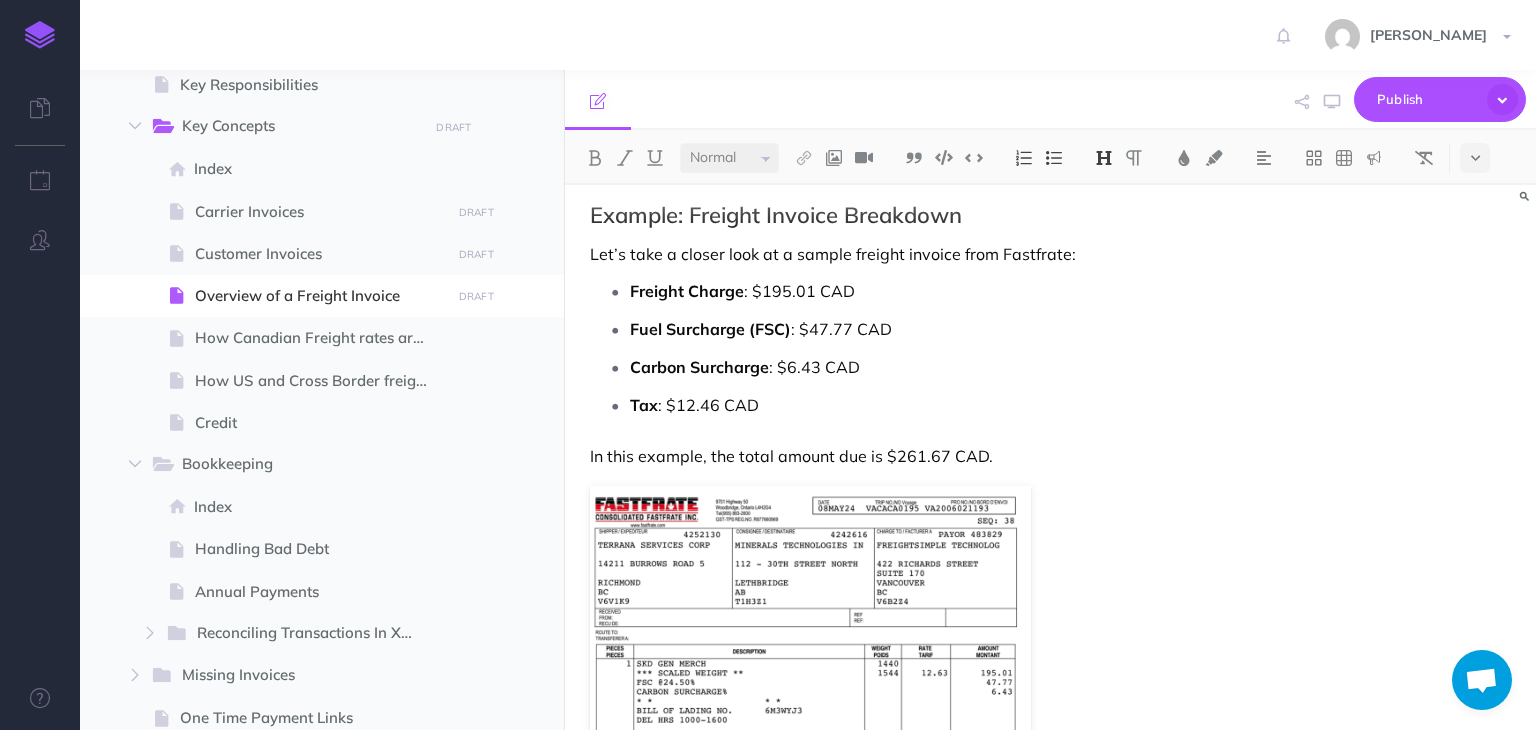 click on "In this example, the total amount due is $261.67 CAD." at bounding box center (904, 456) 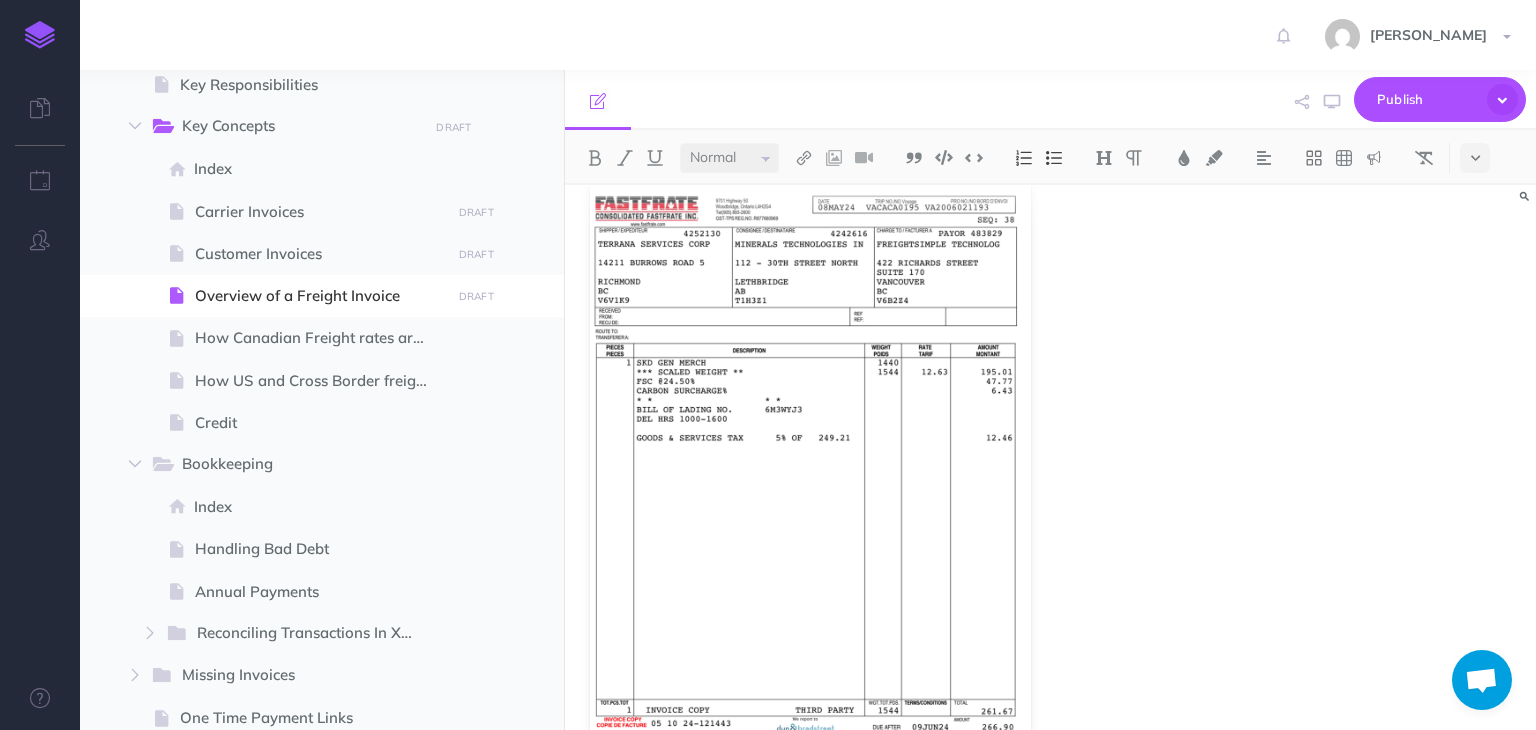 scroll, scrollTop: 551, scrollLeft: 0, axis: vertical 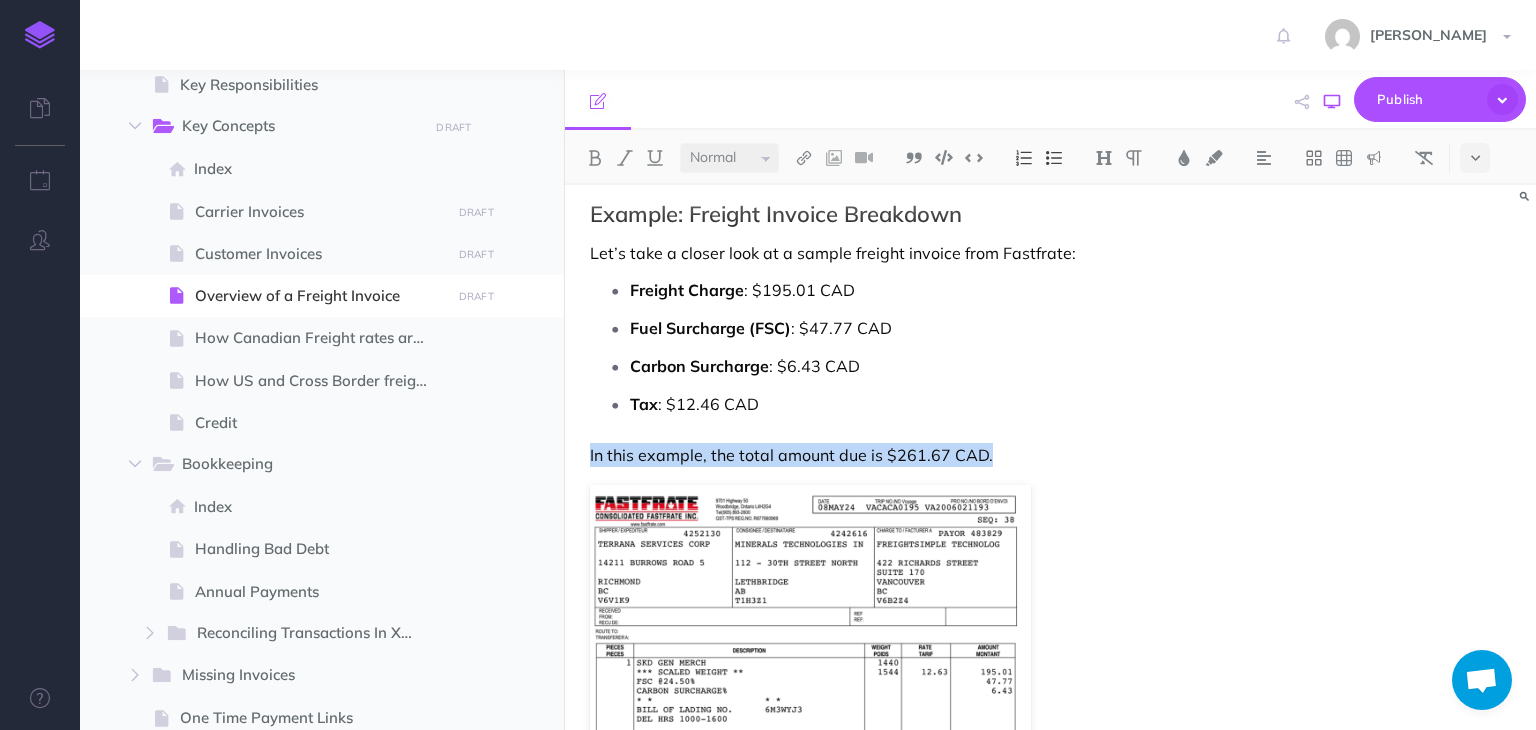 click at bounding box center [1332, 102] 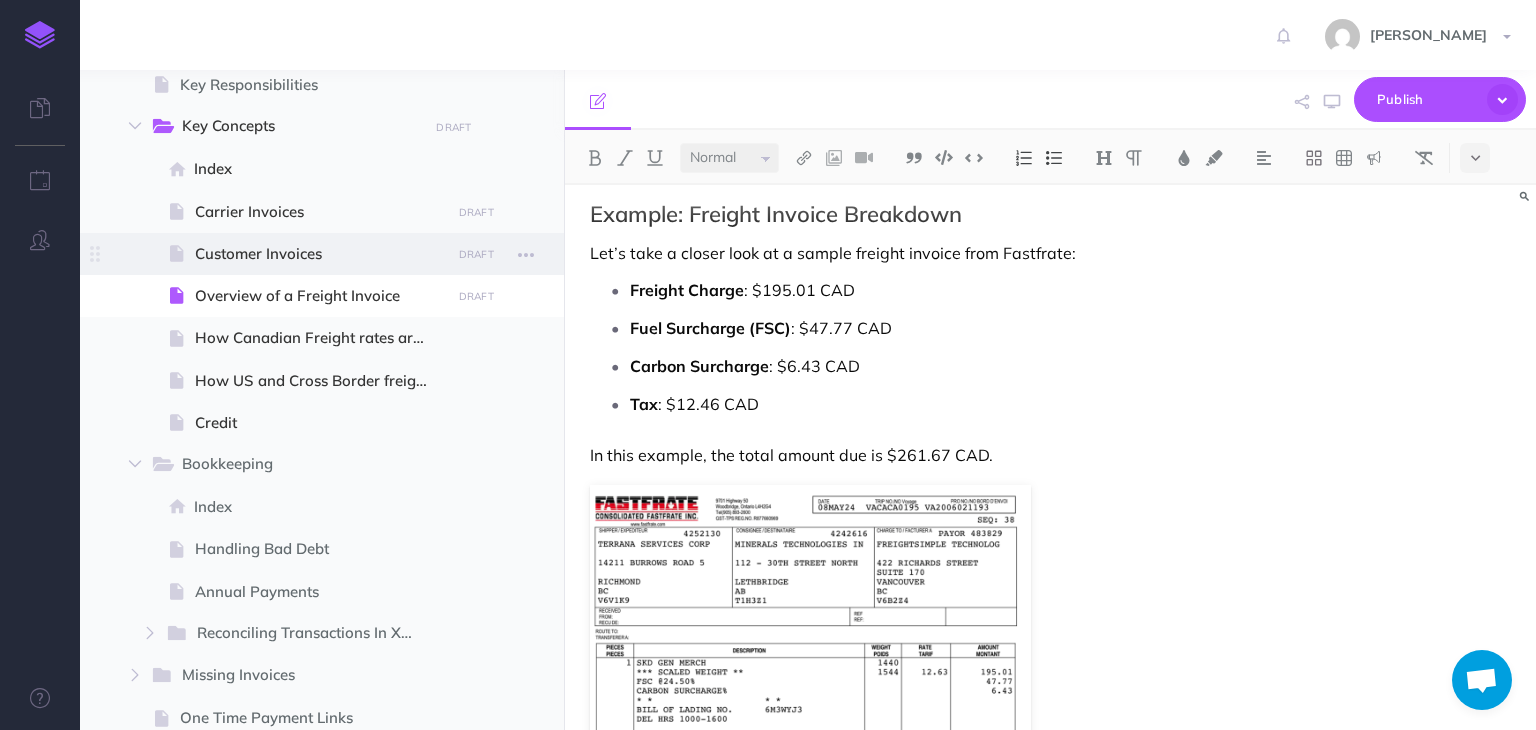 click on "Customer Invoices" at bounding box center [319, 254] 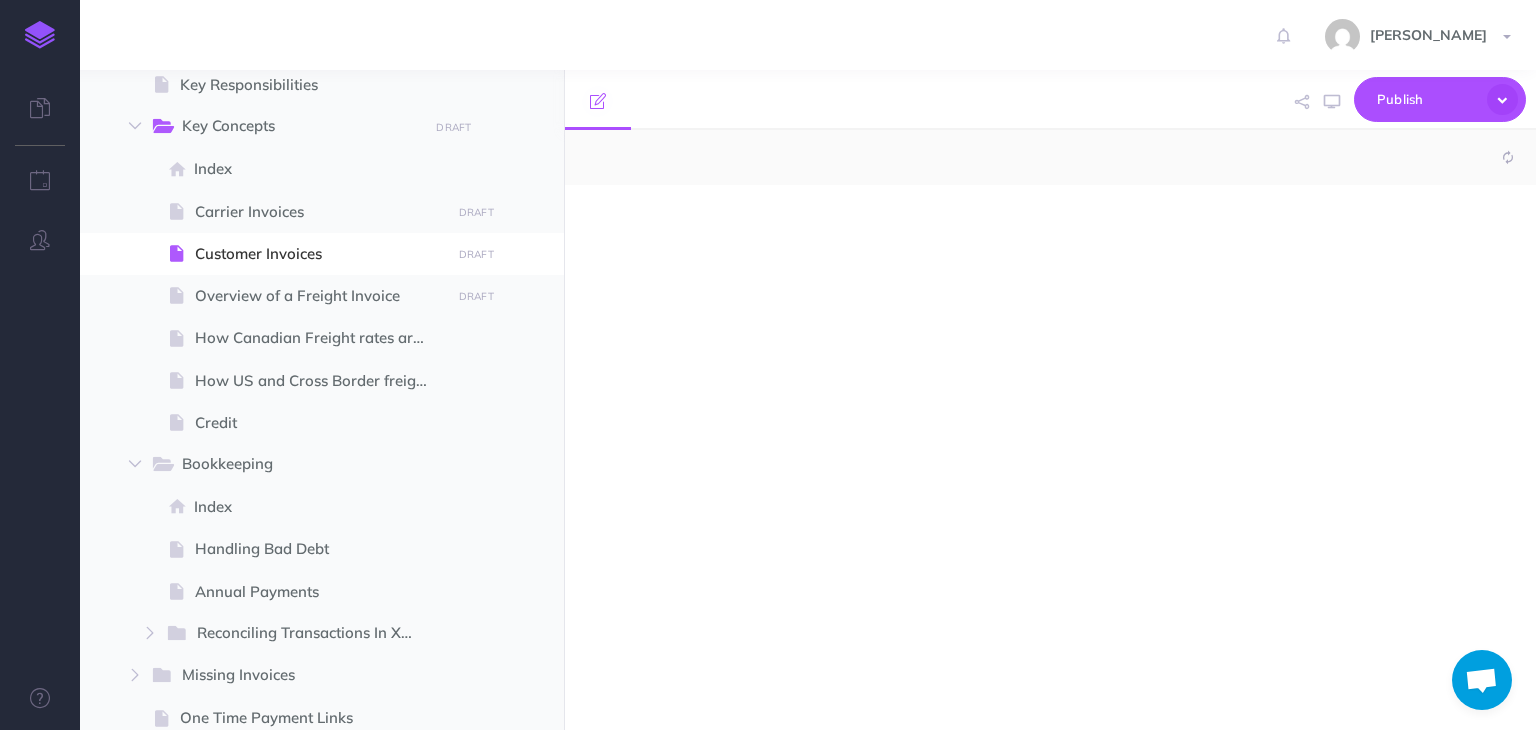 select on "null" 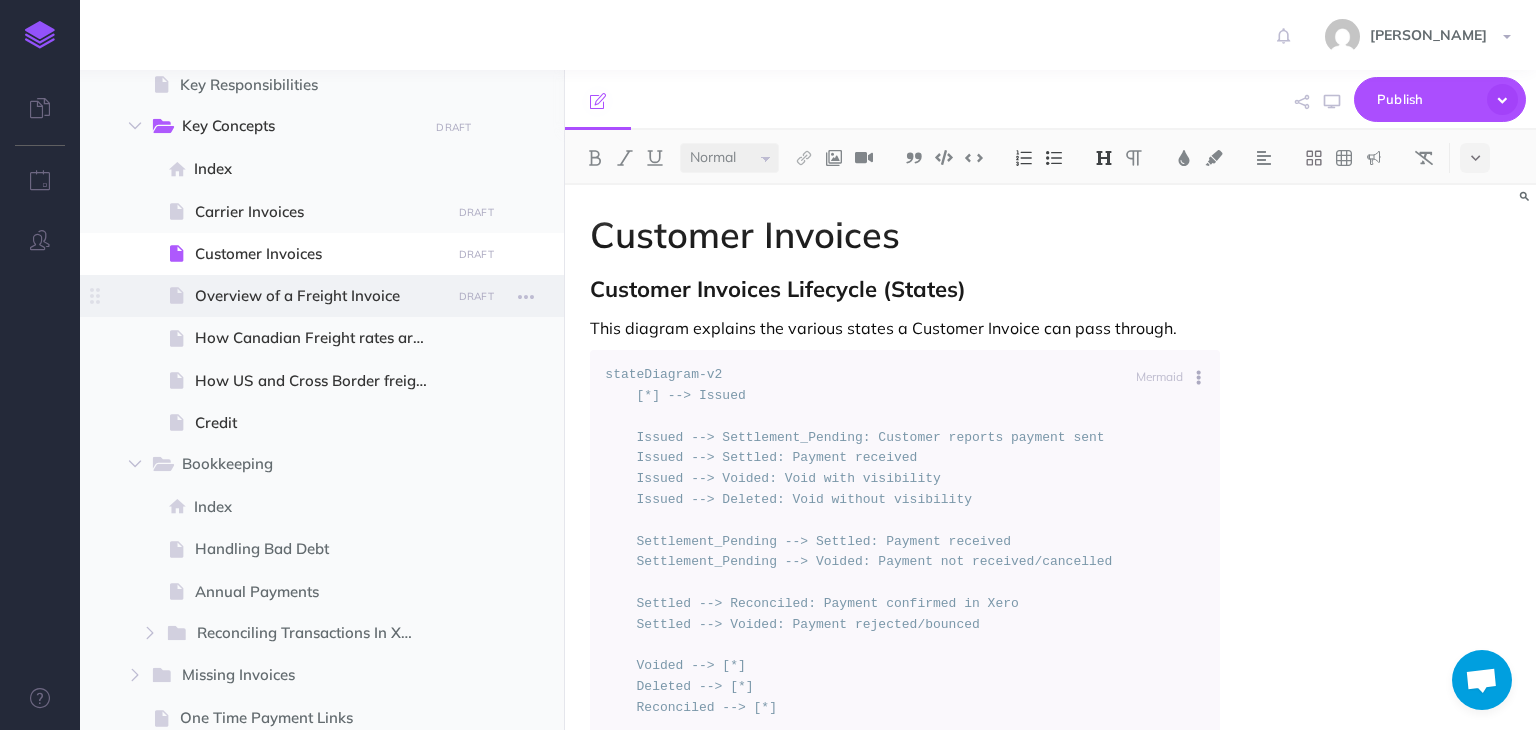 click on "Overview of a Freight Invoice" at bounding box center (319, 296) 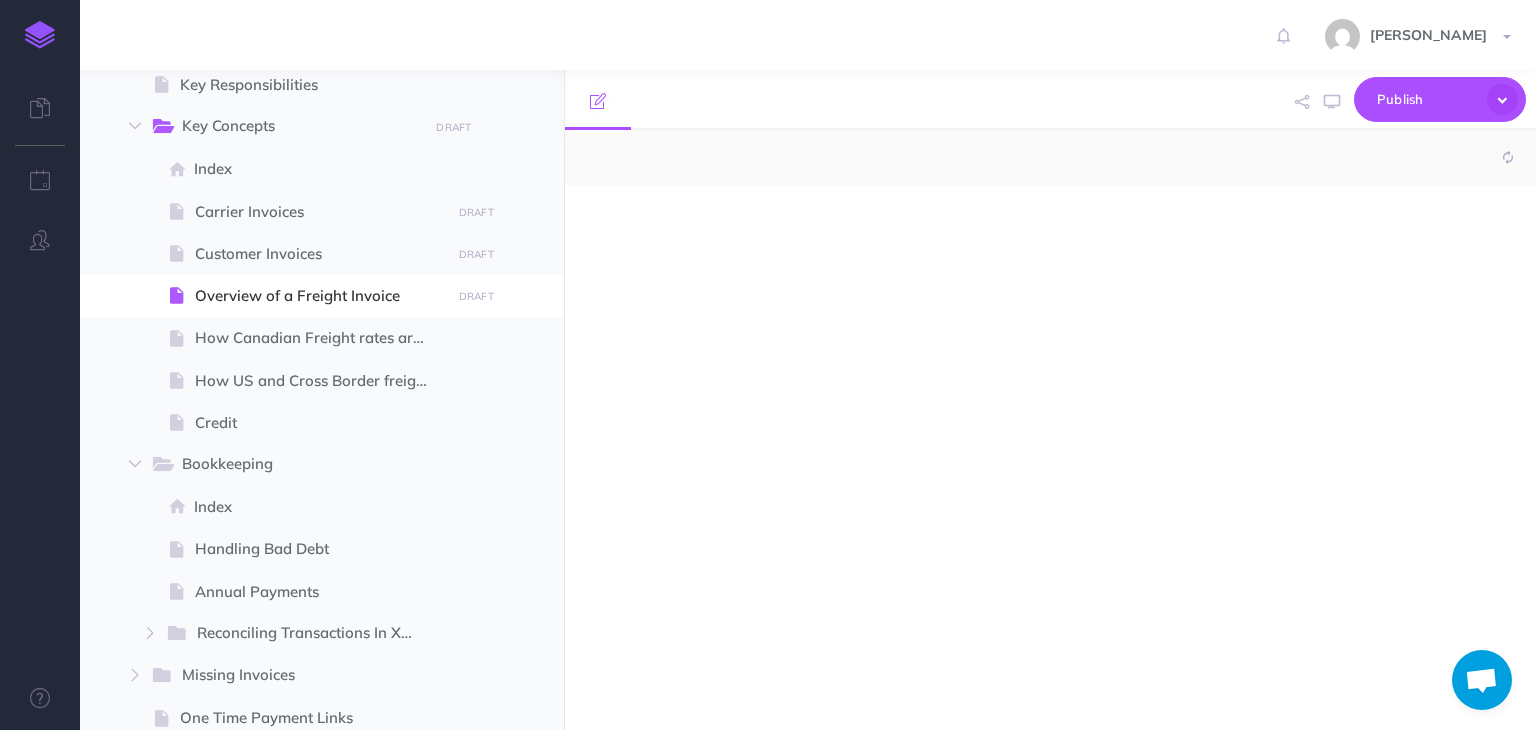 select on "null" 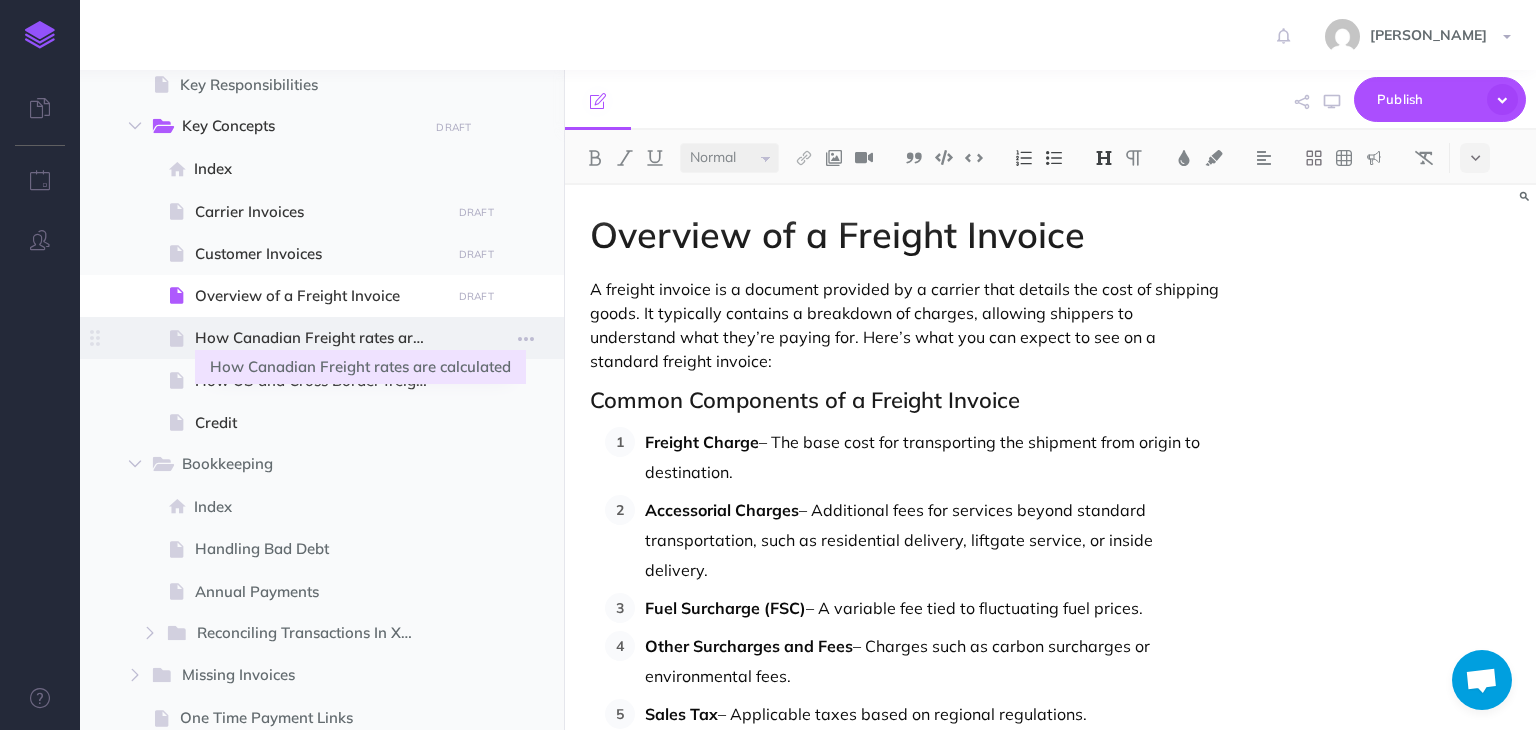 click on "How Canadian Freight rates are calculated" at bounding box center (319, 338) 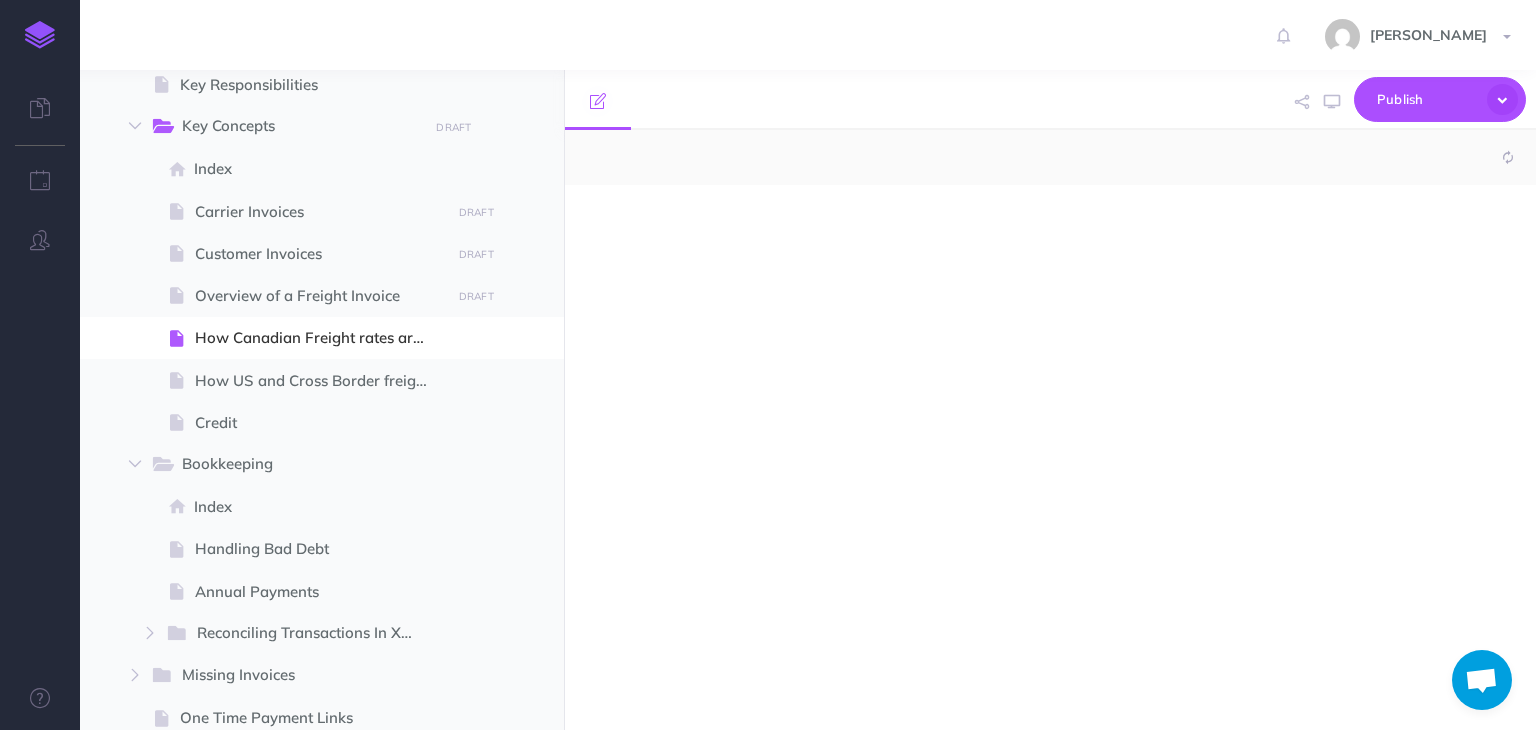 select on "null" 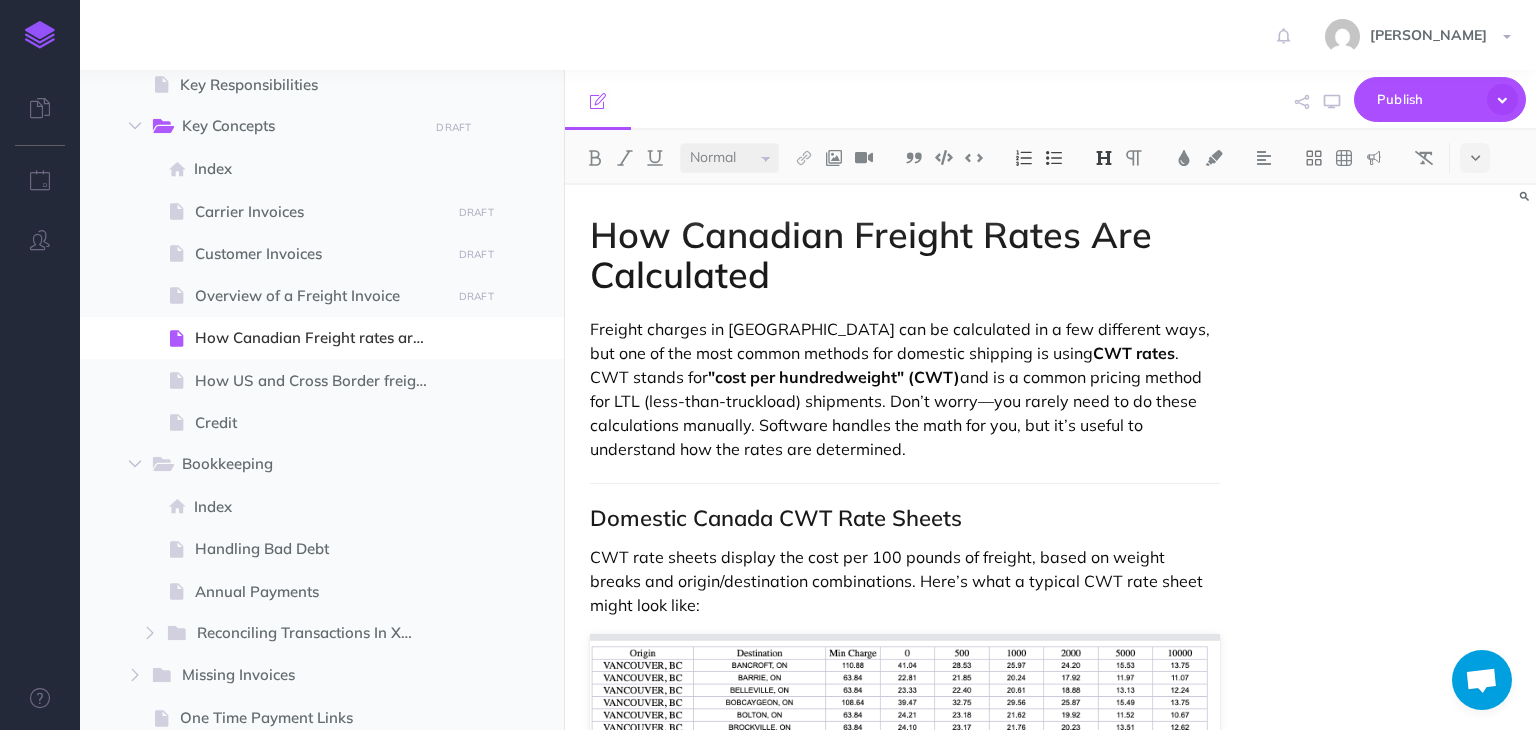 click on "Domestic Canada CWT Rate Sheets" at bounding box center (904, 518) 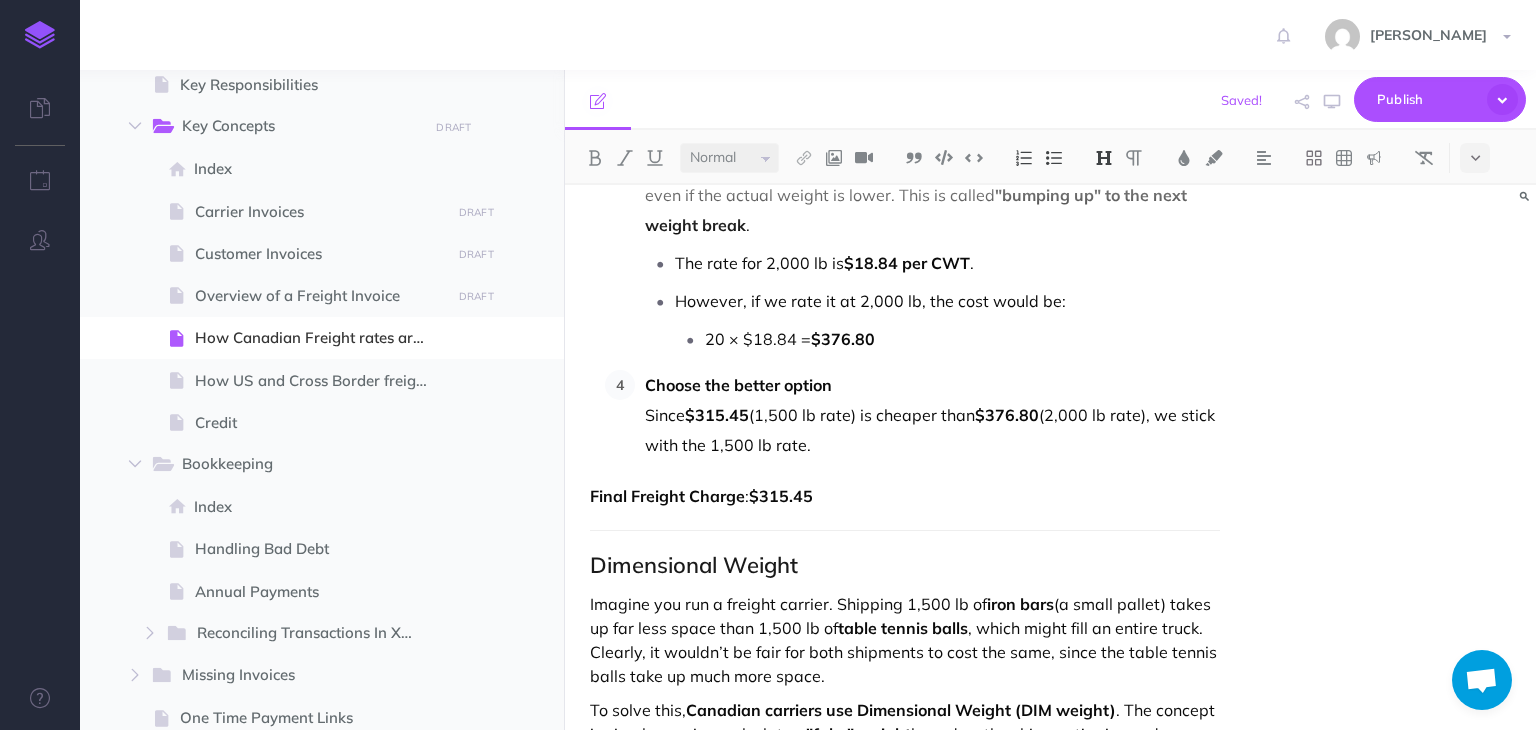 scroll, scrollTop: 1300, scrollLeft: 0, axis: vertical 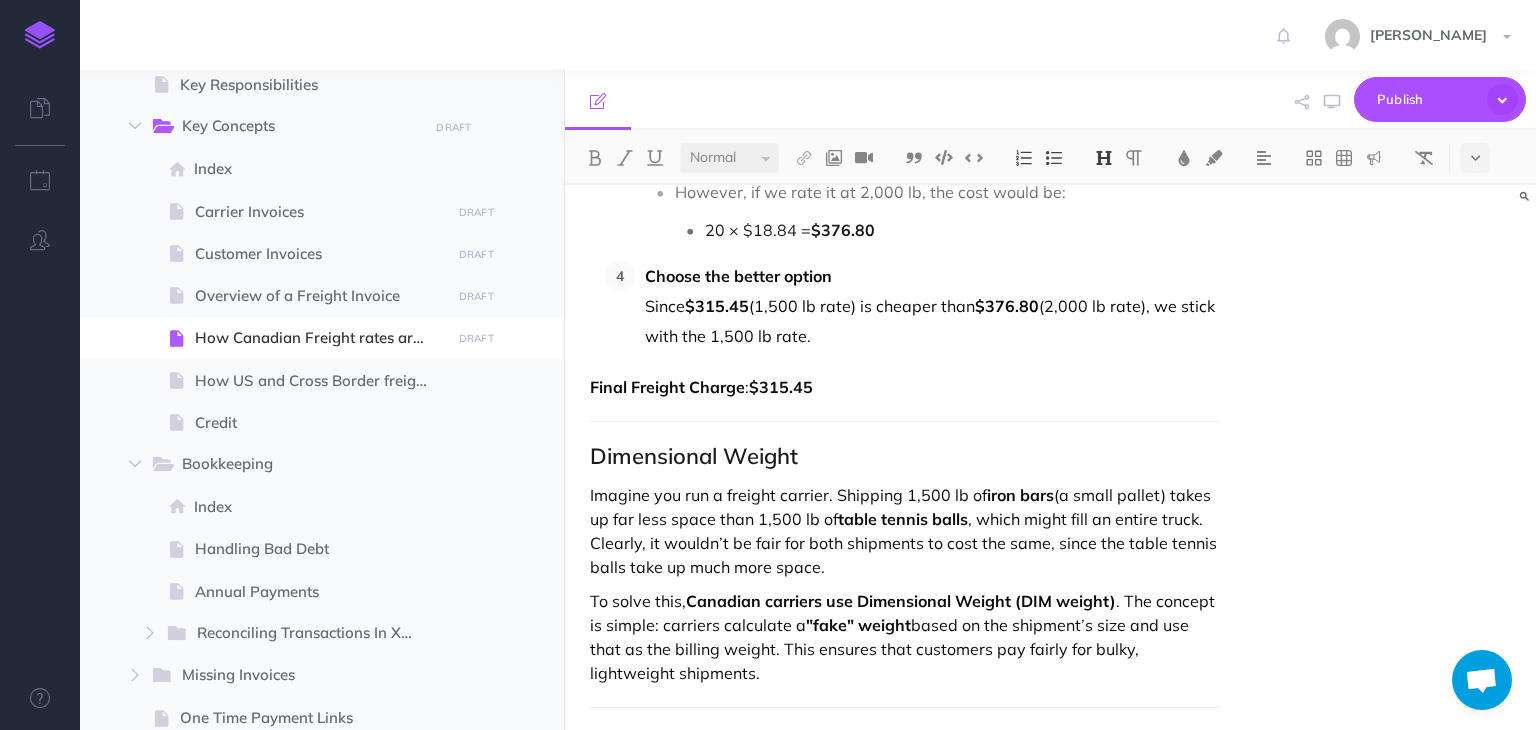 click on "How Canadian Freight Rates Are Calculated Freight charges in Canada can be calculated in a few different ways, but one of the most common methods for domestic shipping is using  CWT rates . CWT stands for  "cost per hundredweight" (CWT)  and is a common pricing method for LTL (less-than-truckload) shipments. Don’t worry—you rarely need to do these calculations manually. Software handles the math for you, but it’s useful to understand how the rates are determined. Domestic Canada CWT Rate Sheets CWT rate sheets display the cost per 100 pounds of freight, based on weight breaks and origin/destination combinations. Here’s what a typical CWT rate sheet might look like:                           Example Calculation: Vancouver, BC to Collingwood, ON Let’s say we are shipping a 1,500 lb shipment from Vancouver, BC, to Collingwood, ON. Here’s how we calculate the rate using the CWT rate sheet: Find the appropriate rate We start by looking for the rate in the column that corresponds to the  1,000 lb column" at bounding box center [904, 611] 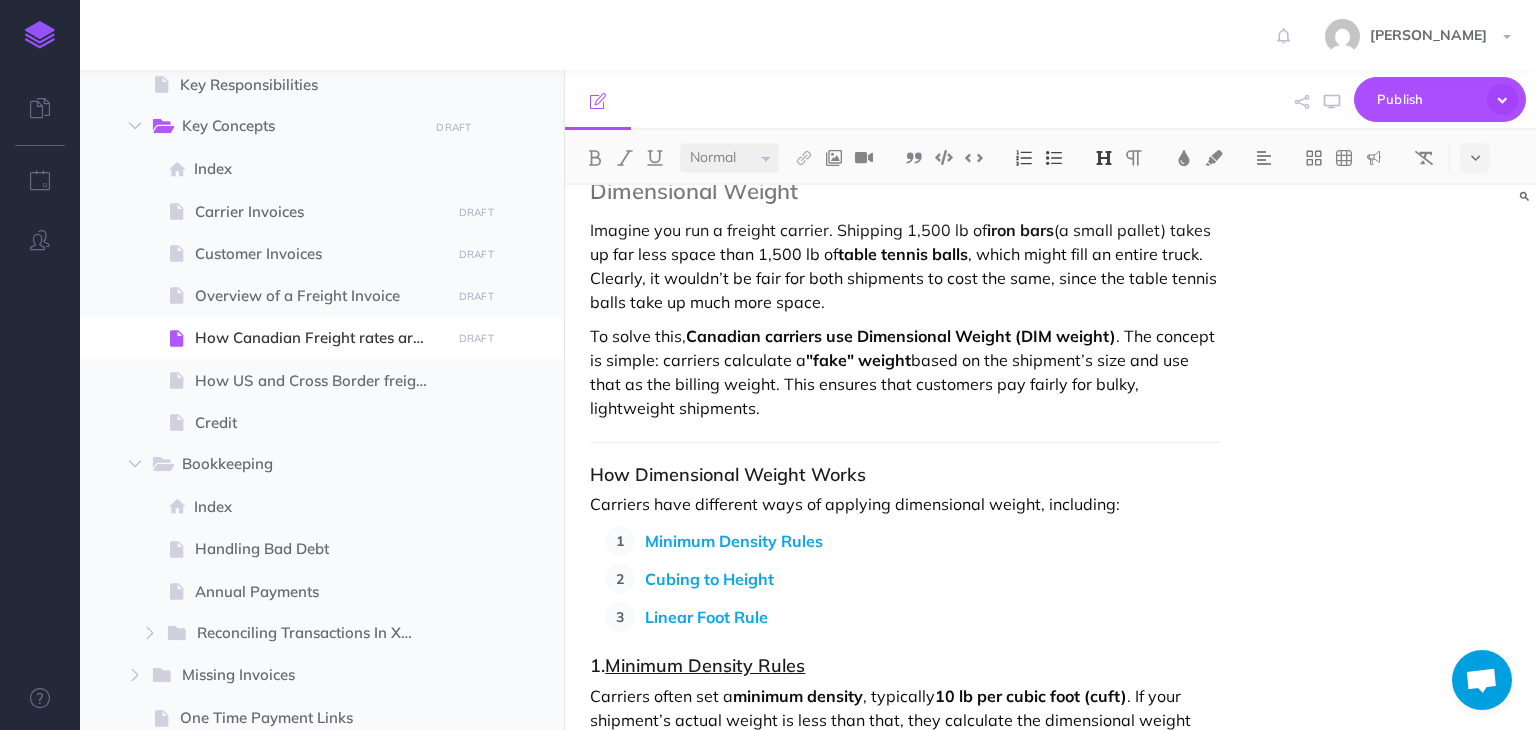 scroll, scrollTop: 1600, scrollLeft: 0, axis: vertical 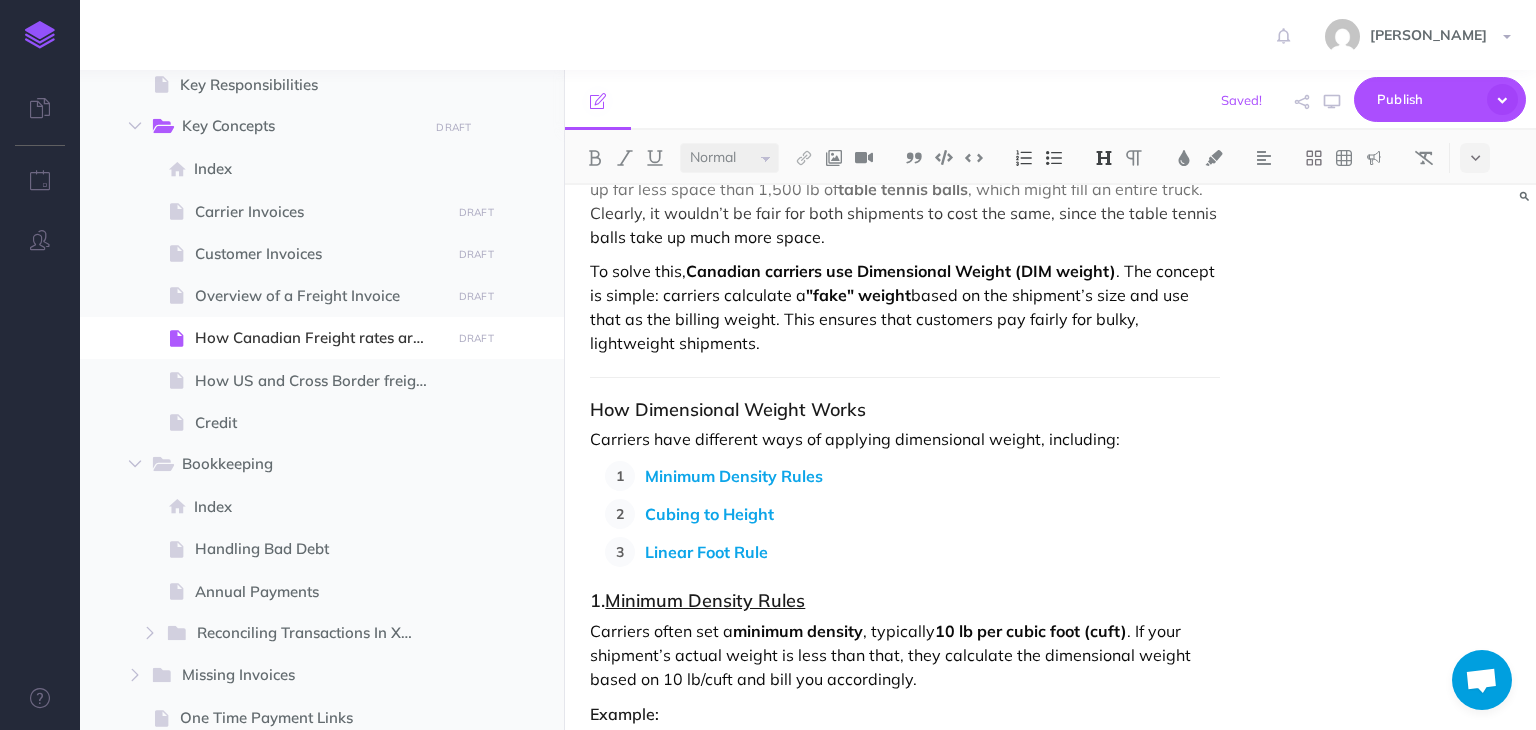 click on "How Canadian Freight Rates Are Calculated Freight charges in Canada can be calculated in a few different ways, but one of the most common methods for domestic shipping is using  CWT rates . CWT stands for  "cost per hundredweight" (CWT)  and is a common pricing method for LTL (less-than-truckload) shipments. Don’t worry—you rarely need to do these calculations manually. Software handles the math for you, but it’s useful to understand how the rates are determined. Domestic Canada CWT Rate Sheets CWT rate sheets display the cost per 100 pounds of freight, based on weight breaks and origin/destination combinations. Here’s what a typical CWT rate sheet might look like:                           Example Calculation: Vancouver, BC to Collingwood, ON Let’s say we are shipping a 1,500 lb shipment from Vancouver, BC, to Collingwood, ON. Here’s how we calculate the rate using the CWT rate sheet: Find the appropriate rate We start by looking for the rate in the column that corresponds to the  1,000 lb column" at bounding box center [904, 296] 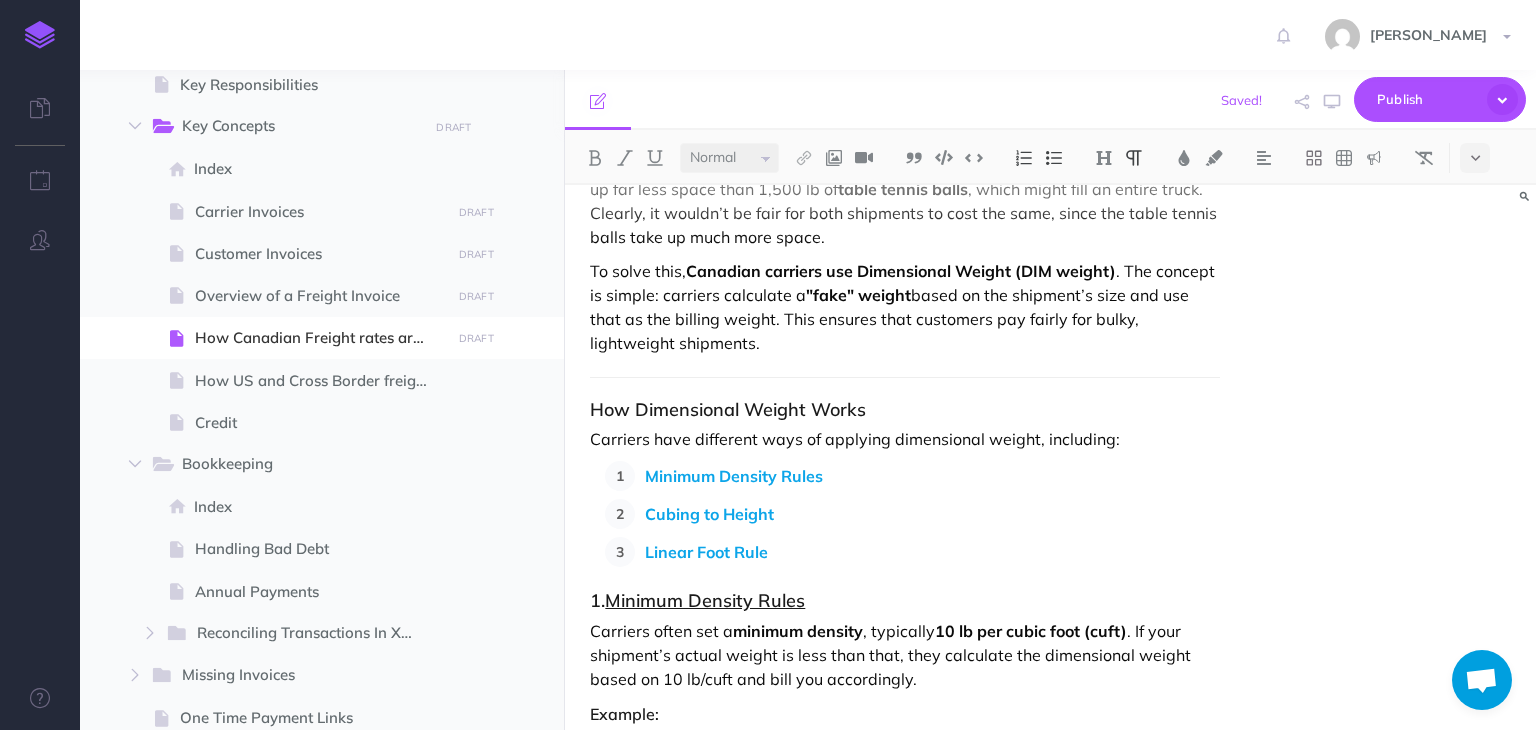 click on "How Canadian Freight Rates Are Calculated Freight charges in Canada can be calculated in a few different ways, but one of the most common methods for domestic shipping is using  CWT rates . CWT stands for  "cost per hundredweight" (CWT)  and is a common pricing method for LTL (less-than-truckload) shipments. Don’t worry—you rarely need to do these calculations manually. Software handles the math for you, but it’s useful to understand how the rates are determined. Domestic Canada CWT Rate Sheets CWT rate sheets display the cost per 100 pounds of freight, based on weight breaks and origin/destination combinations. Here’s what a typical CWT rate sheet might look like:                           Example Calculation: Vancouver, BC to Collingwood, ON Let’s say we are shipping a 1,500 lb shipment from Vancouver, BC, to Collingwood, ON. Here’s how we calculate the rate using the CWT rate sheet: Find the appropriate rate We start by looking for the rate in the column that corresponds to the  1,000 lb column" at bounding box center [904, 296] 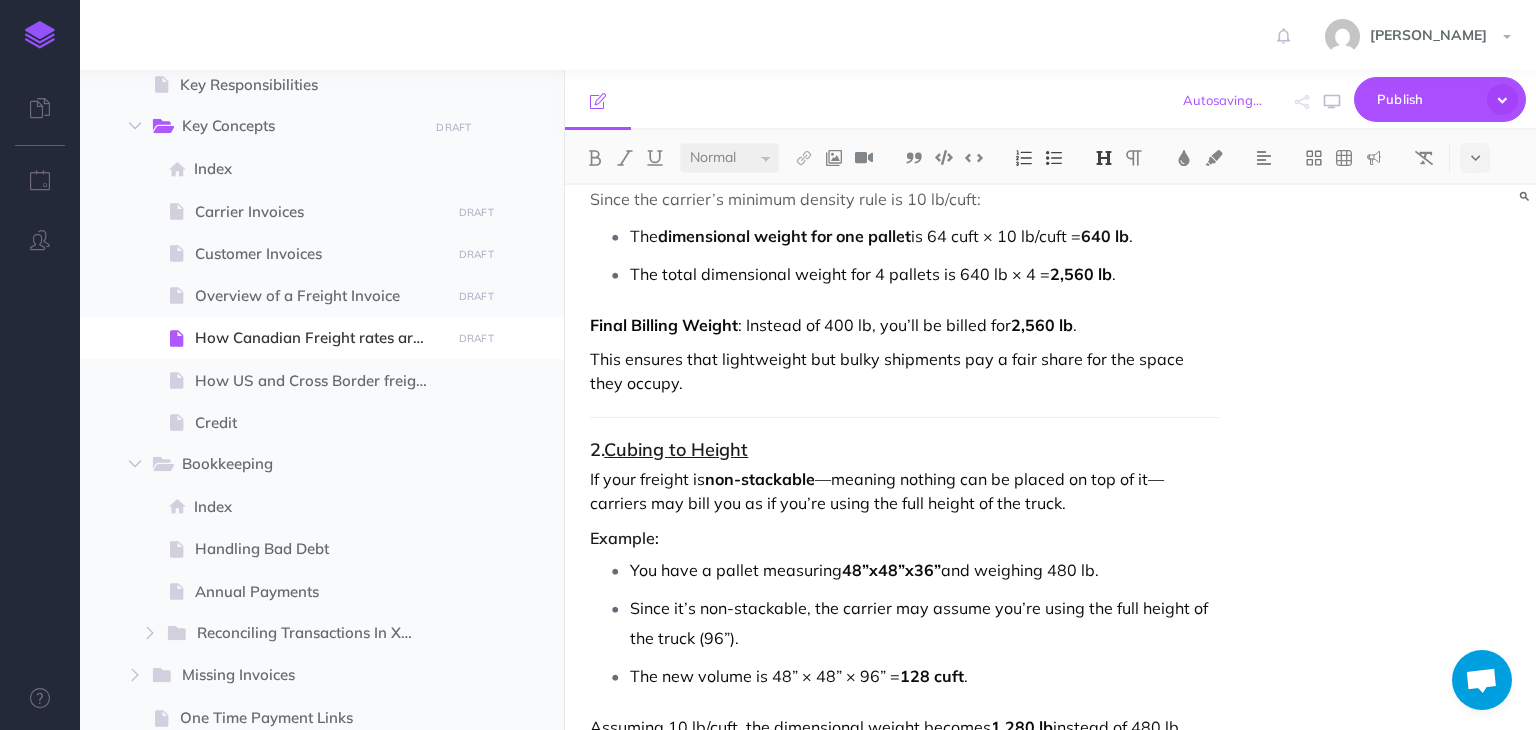 scroll, scrollTop: 2300, scrollLeft: 0, axis: vertical 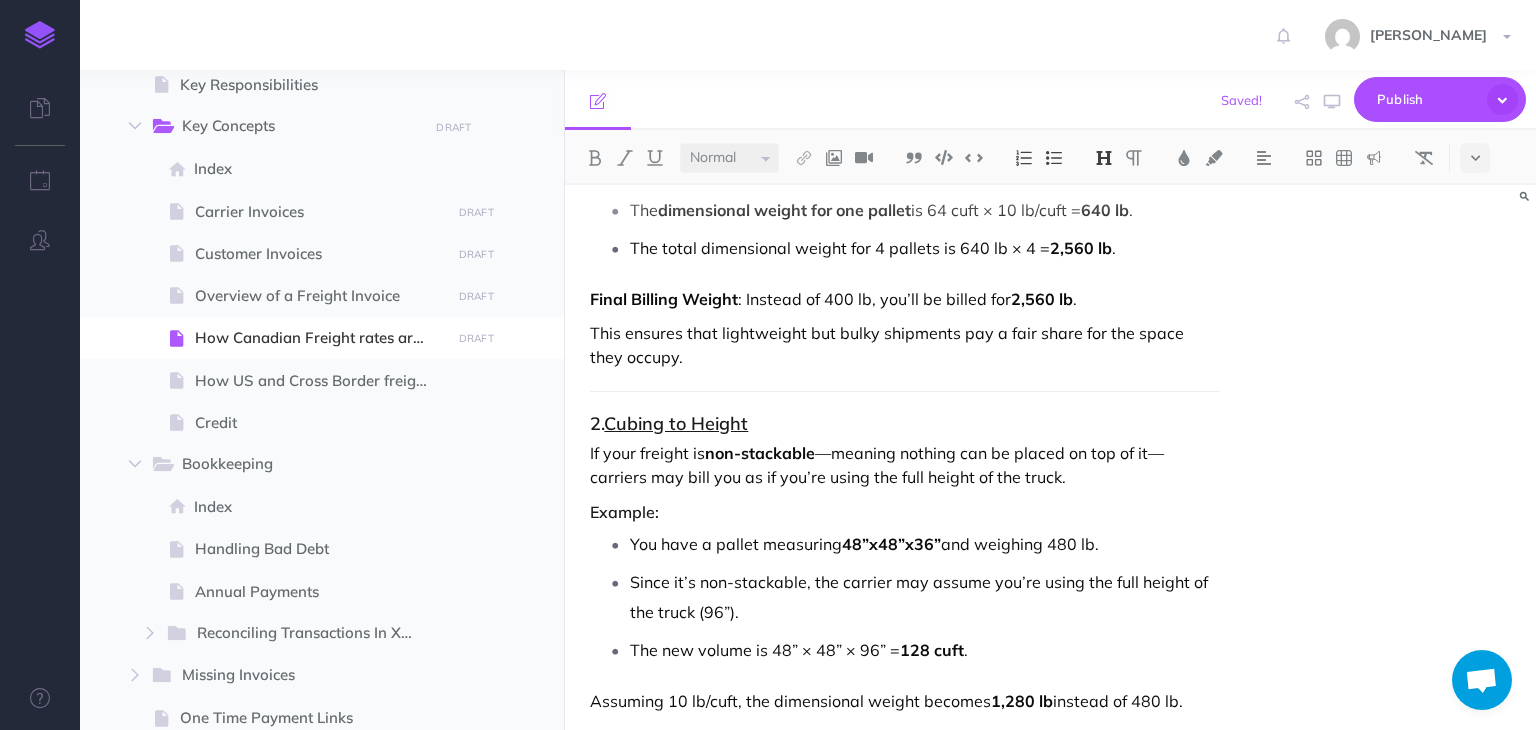 click on "How Canadian Freight Rates Are Calculated Freight charges in Canada can be calculated in a few different ways, but one of the most common methods for domestic shipping is using  CWT rates . CWT stands for  "cost per hundredweight" (CWT)  and is a common pricing method for LTL (less-than-truckload) shipments. Don’t worry—you rarely need to do these calculations manually. Software handles the math for you, but it’s useful to understand how the rates are determined. Domestic Canada CWT Rate Sheets CWT rate sheets display the cost per 100 pounds of freight, based on weight breaks and origin/destination combinations. Here’s what a typical CWT rate sheet might look like:                           Example Calculation: Vancouver, BC to Collingwood, ON Let’s say we are shipping a 1,500 lb shipment from Vancouver, BC, to Collingwood, ON. Here’s how we calculate the rate using the CWT rate sheet: Find the appropriate rate We start by looking for the rate in the column that corresponds to the  1,000 lb column" at bounding box center [904, -419] 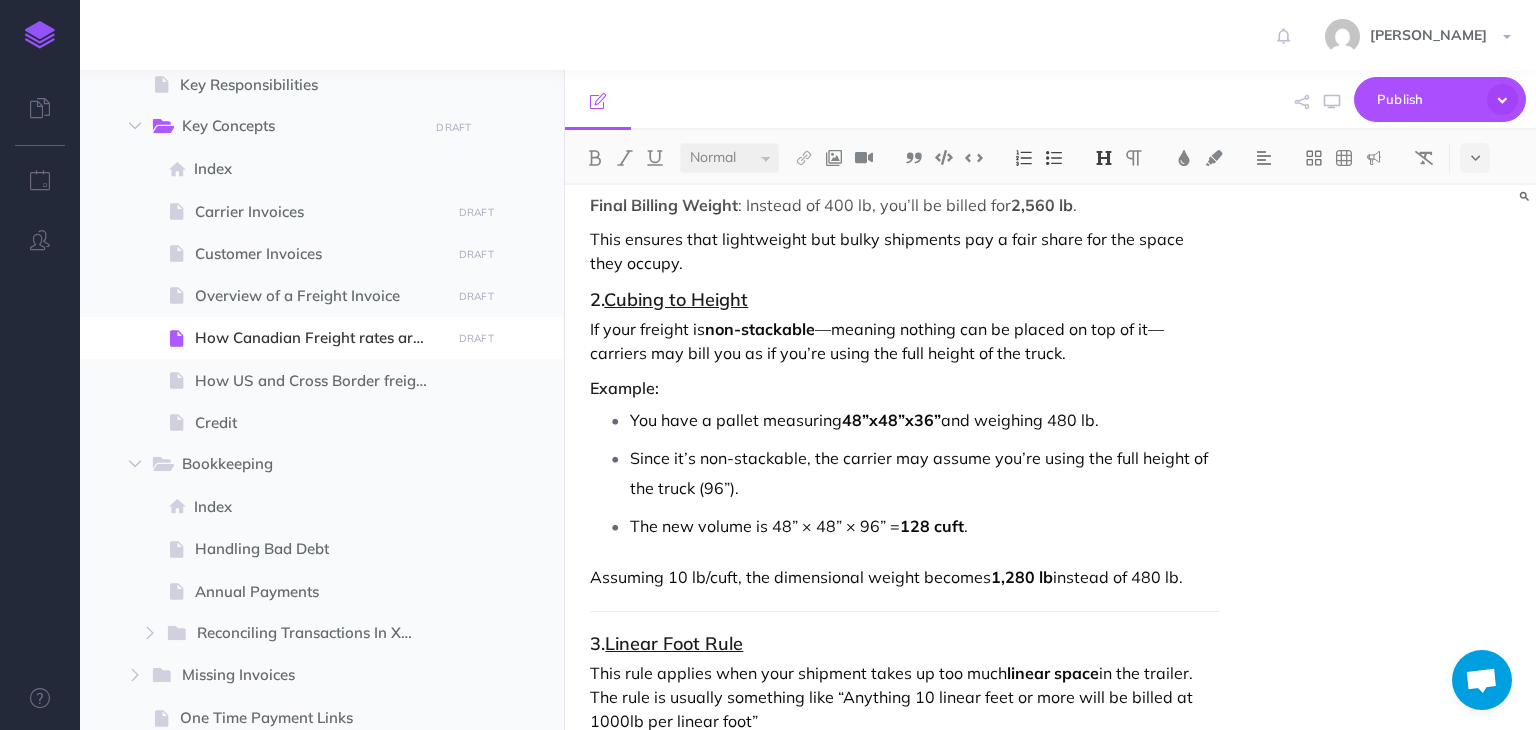 scroll, scrollTop: 2600, scrollLeft: 0, axis: vertical 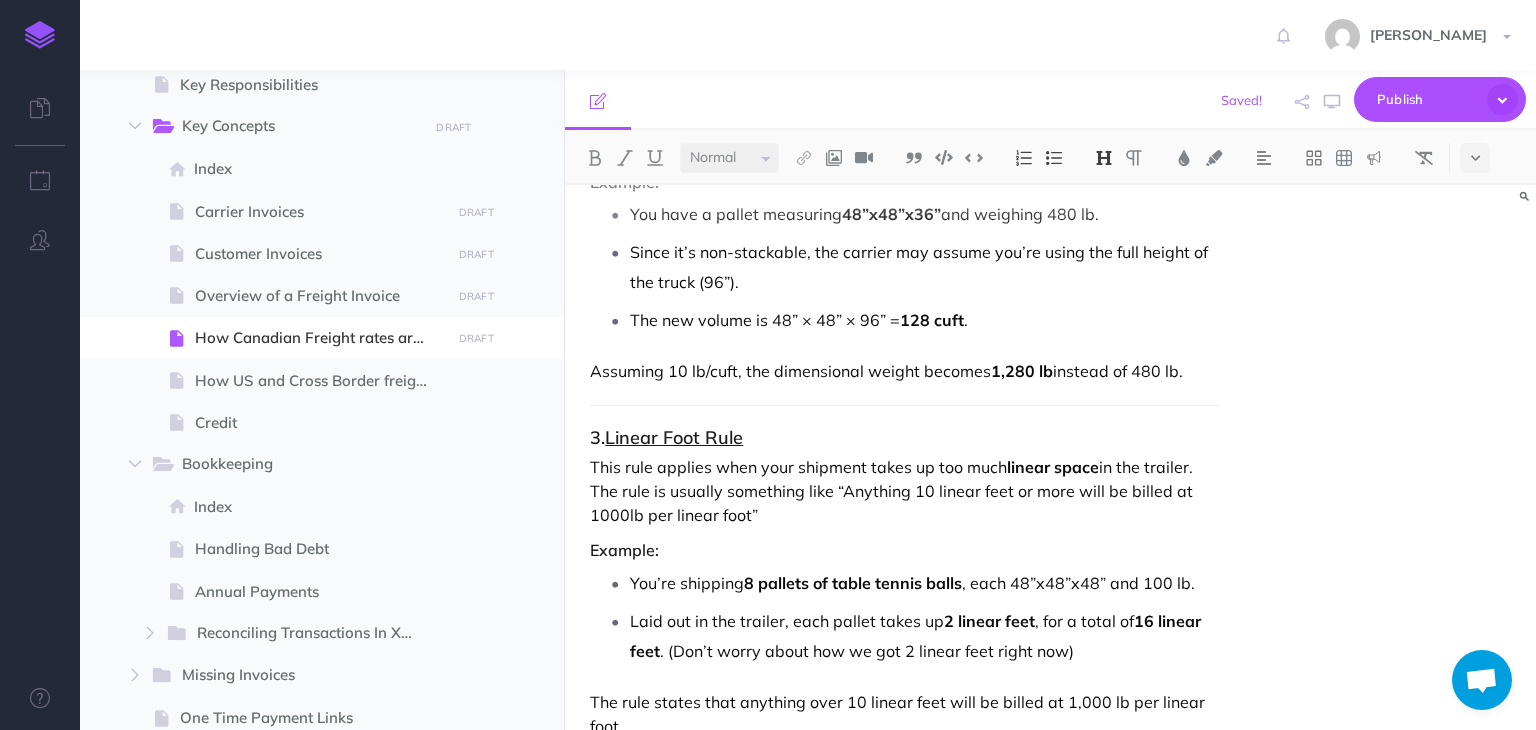 click on "3.  Linear Foot Rule" at bounding box center [904, 438] 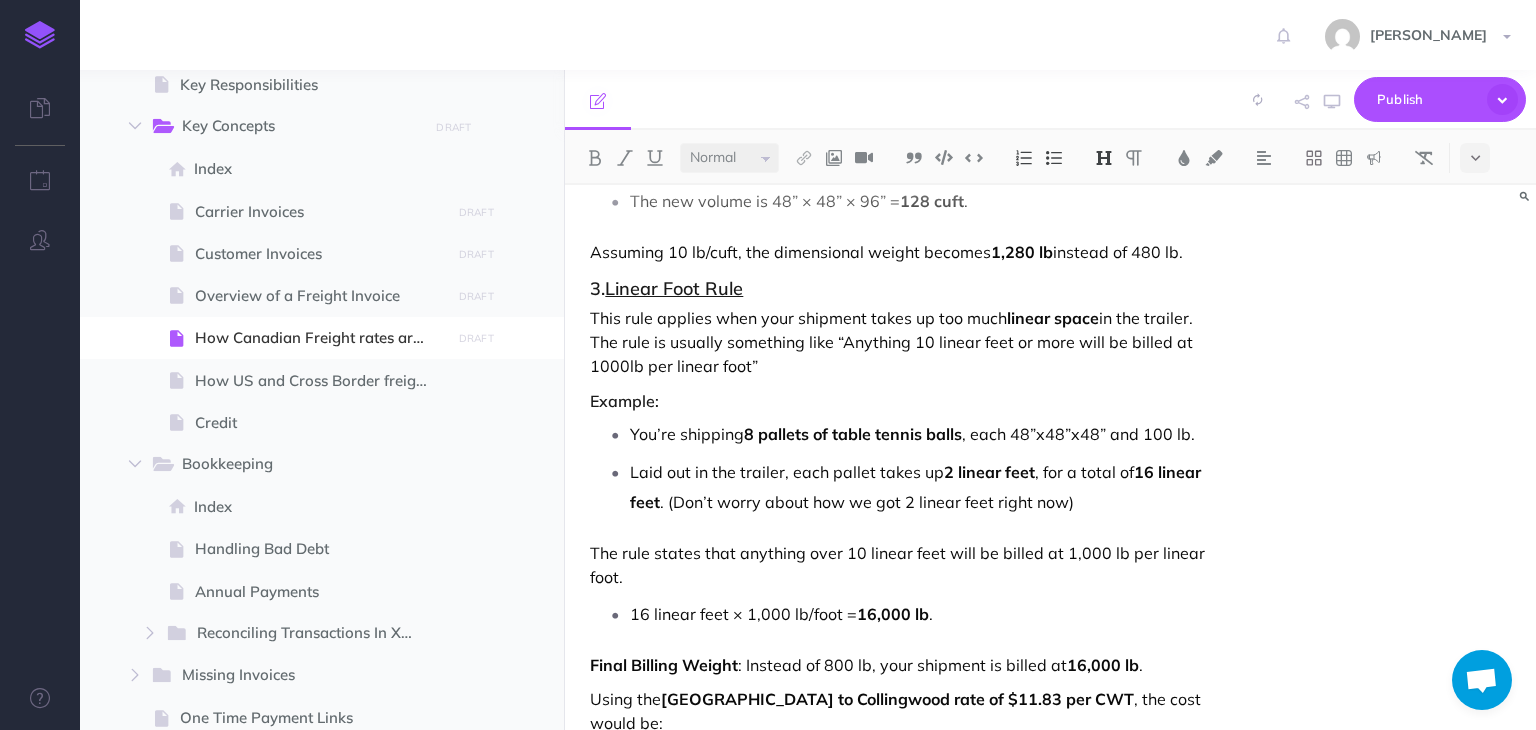 scroll, scrollTop: 2720, scrollLeft: 0, axis: vertical 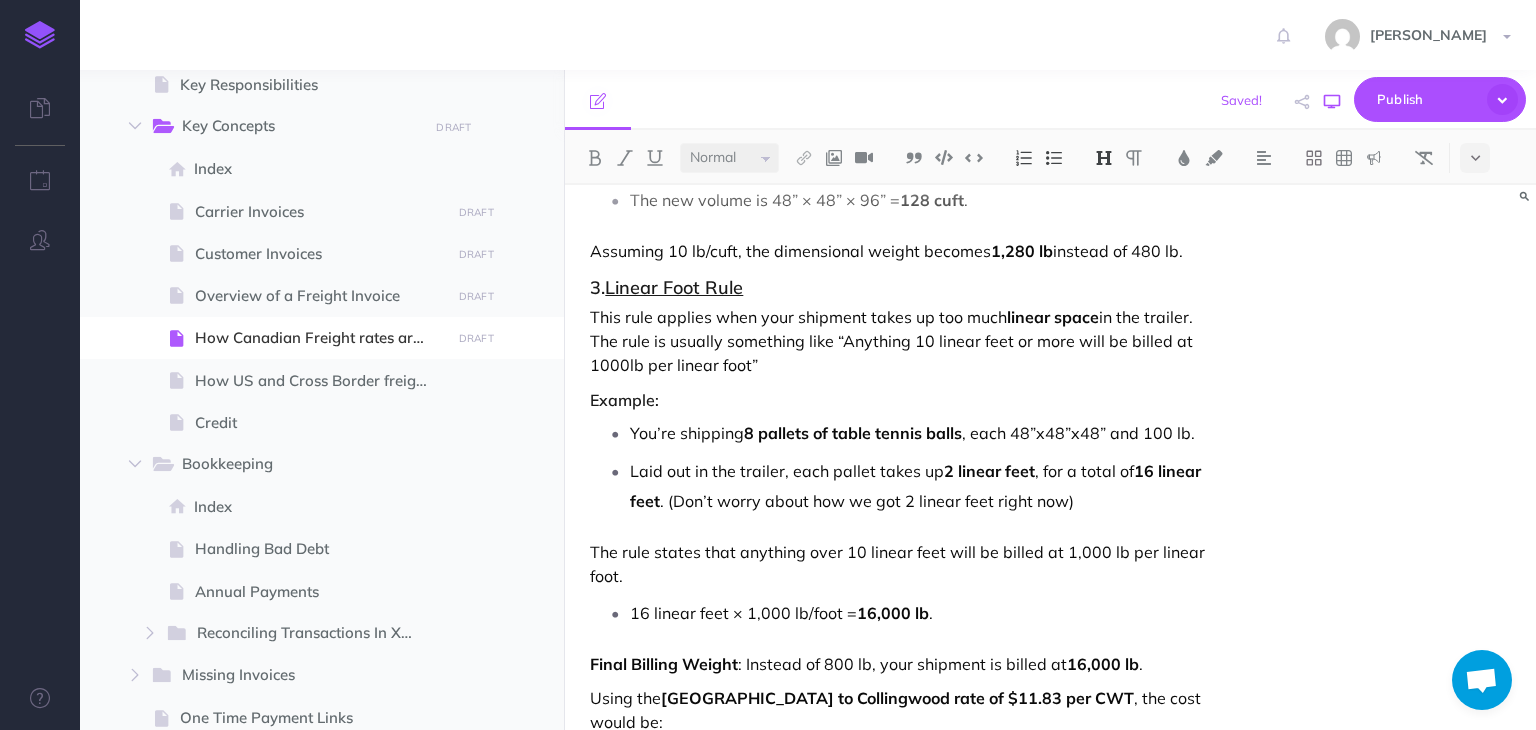 click at bounding box center (1332, 102) 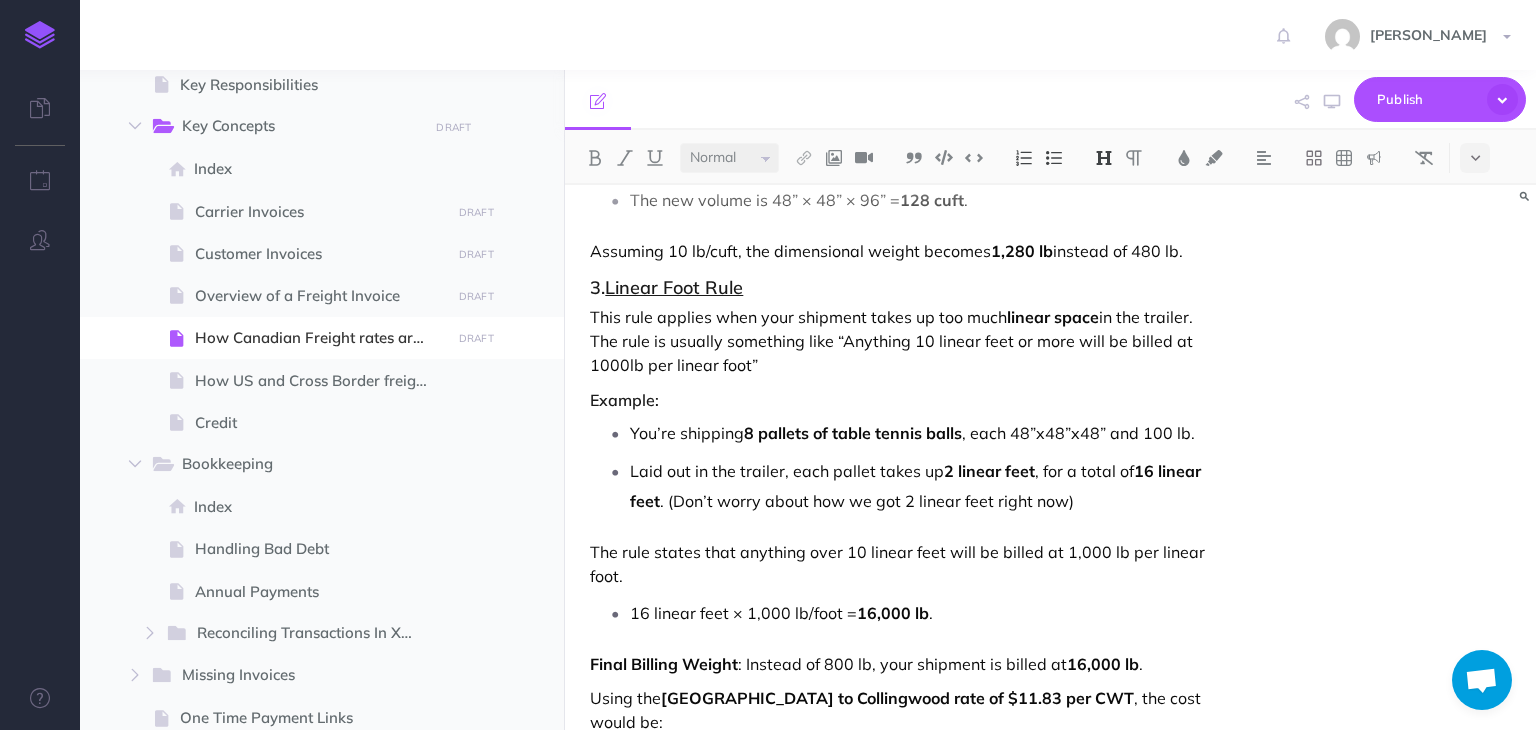 type 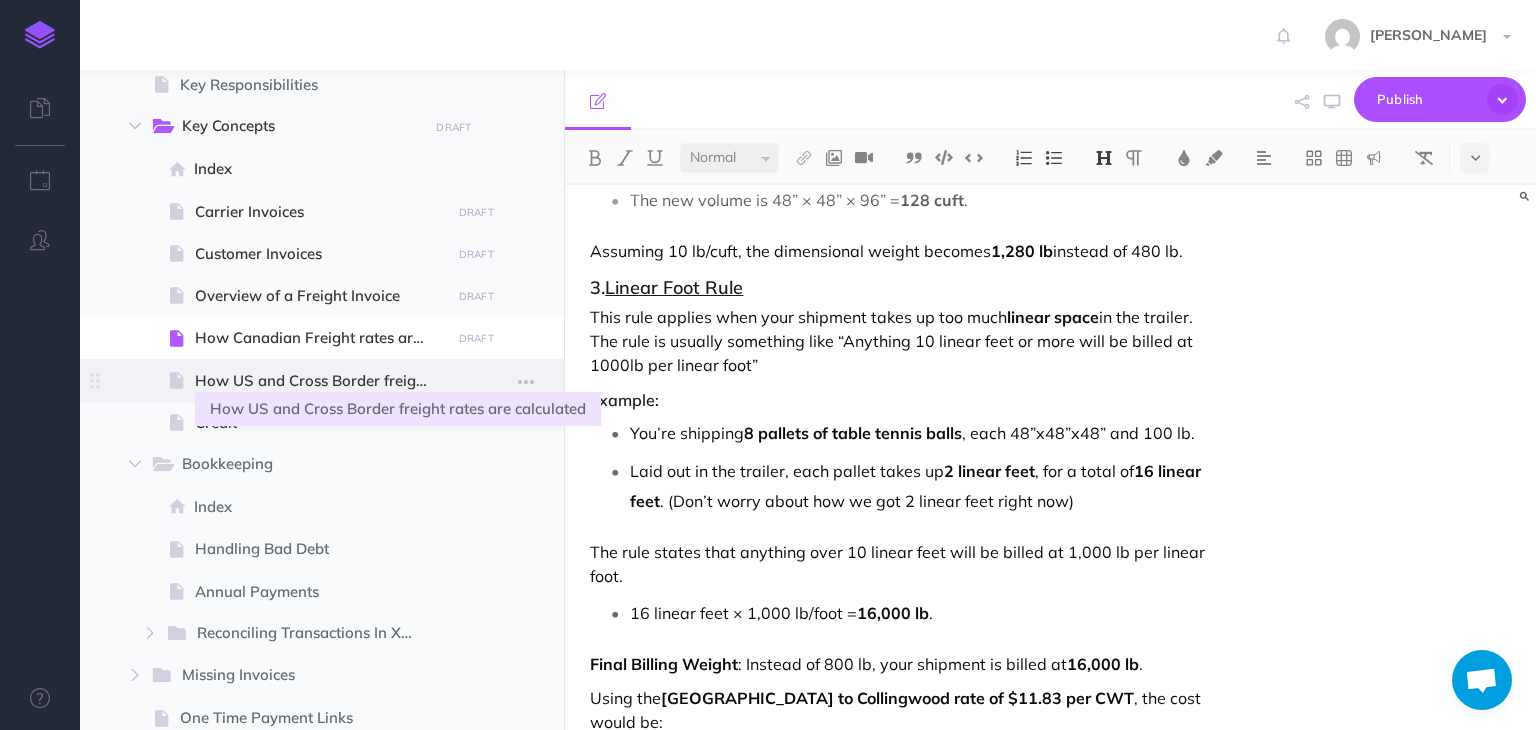 click on "How US and Cross Border freight rates are calculated" at bounding box center [319, 381] 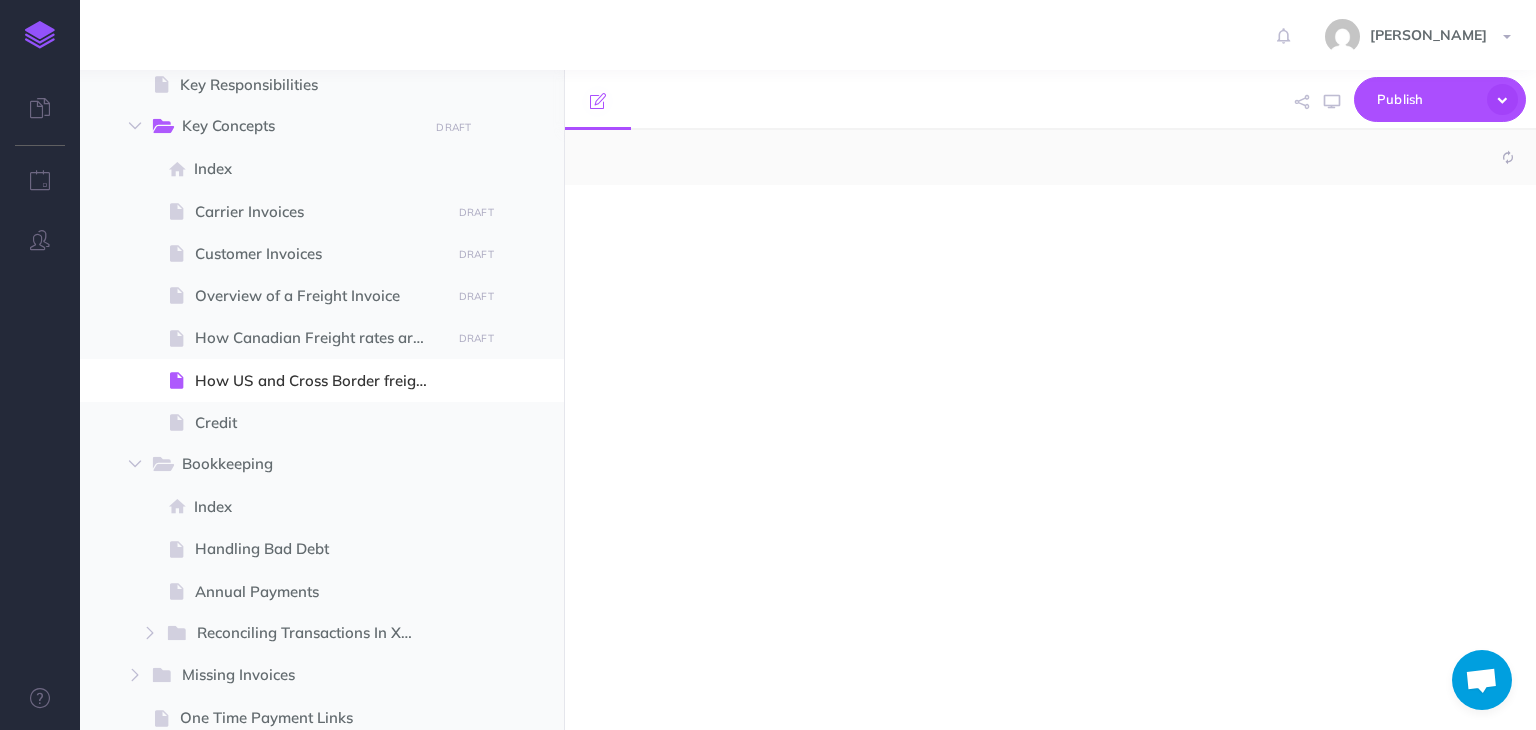 select on "null" 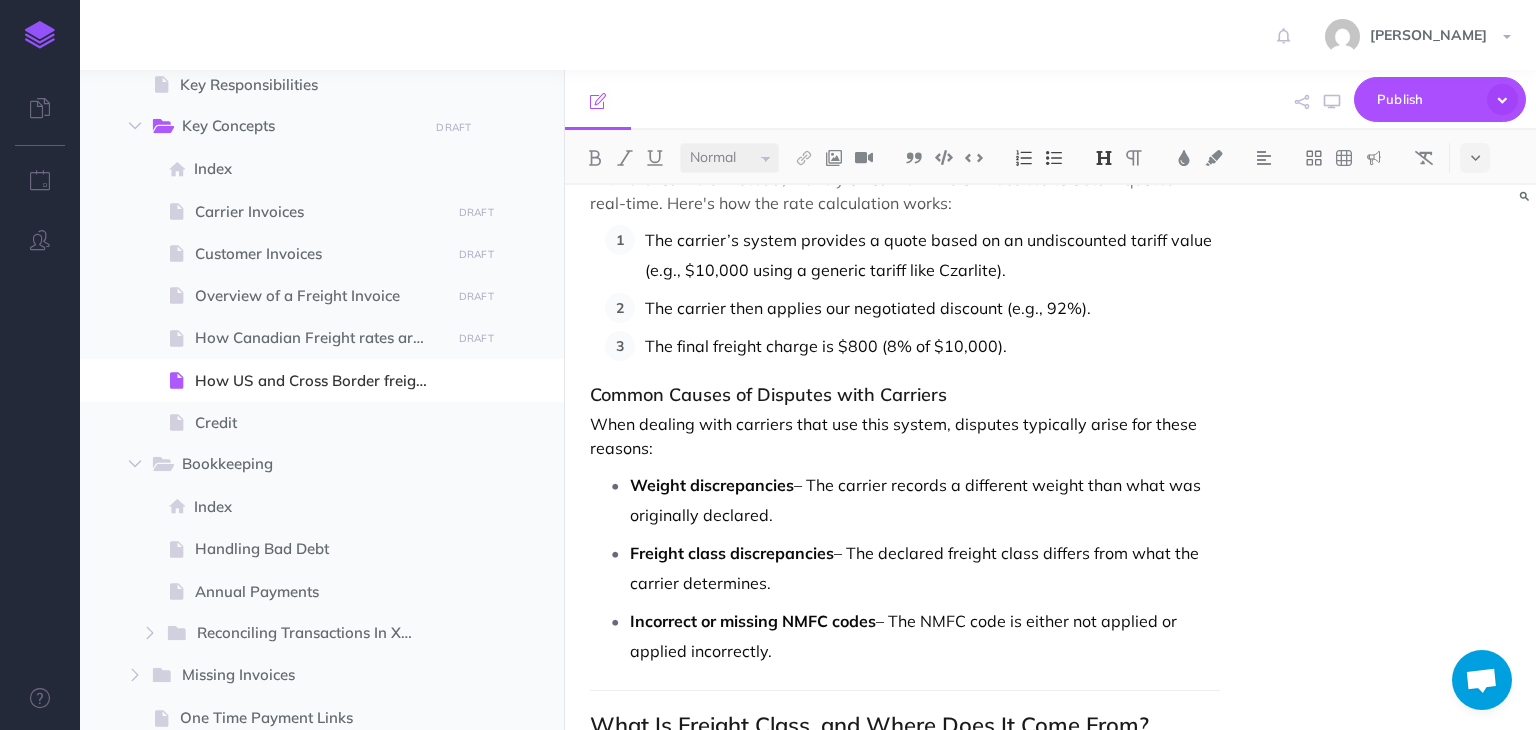 scroll, scrollTop: 600, scrollLeft: 0, axis: vertical 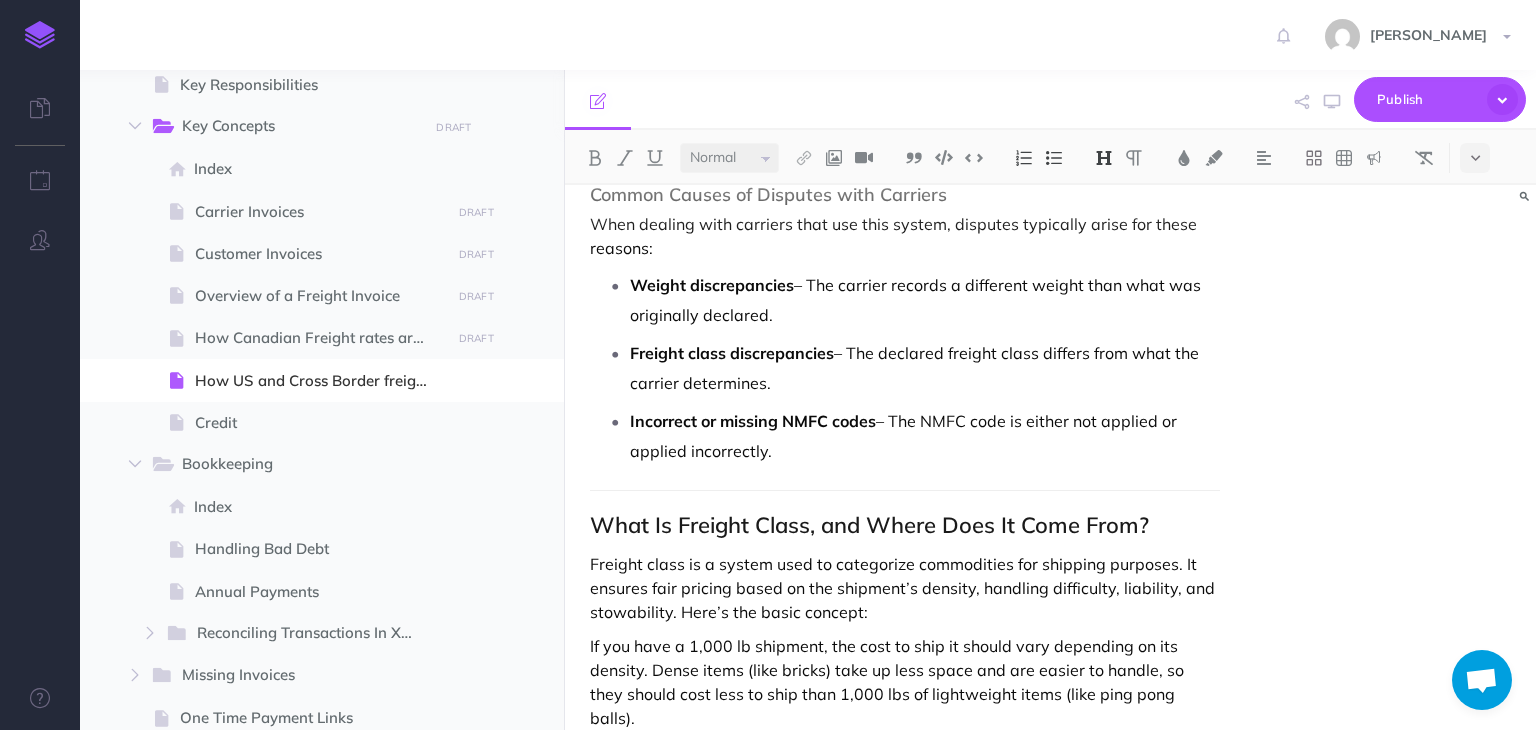 click on "How US And Cross Border Freight Rates Are Calculated Freight rates for U.S. and cross-border shipments are determined using several factors: Actual Weight Freight Class Potential NMFC Code (National Motor Freight Classification) Negotiated Discount Unlike some domestic shipping processes, we don't use a fixed spreadsheet of rates with U.S. carriers. Instead, we rely on carrier APIs or websites to obtain quotes in real-time. Here's how the rate calculation works: The carrier’s system provides a quote based on an undiscounted tariff value (e.g., $10,000 using a generic tariff like Czarlite). The carrier then applies our negotiated discount (e.g., 92%). The final freight charge is $800 (8% of $10,000). Common Causes of Disputes with Carriers When dealing with carriers that use this system, disputes typically arise for these reasons: Weight discrepancies  – The carrier records a different weight than what was originally declared. Freight class discrepancies Incorrect or missing NMFC codes  through the  Note:" at bounding box center [904, 608] 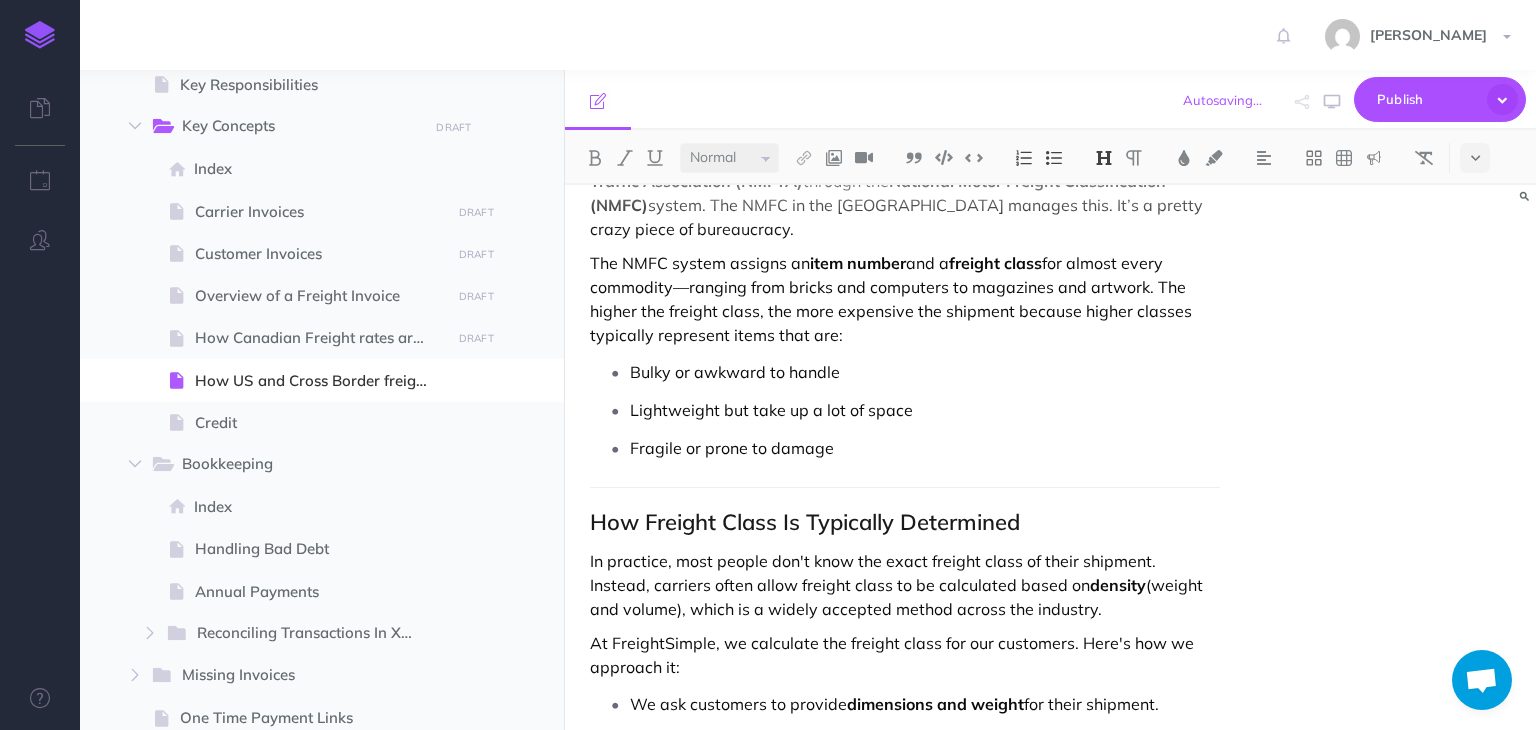 scroll, scrollTop: 1200, scrollLeft: 0, axis: vertical 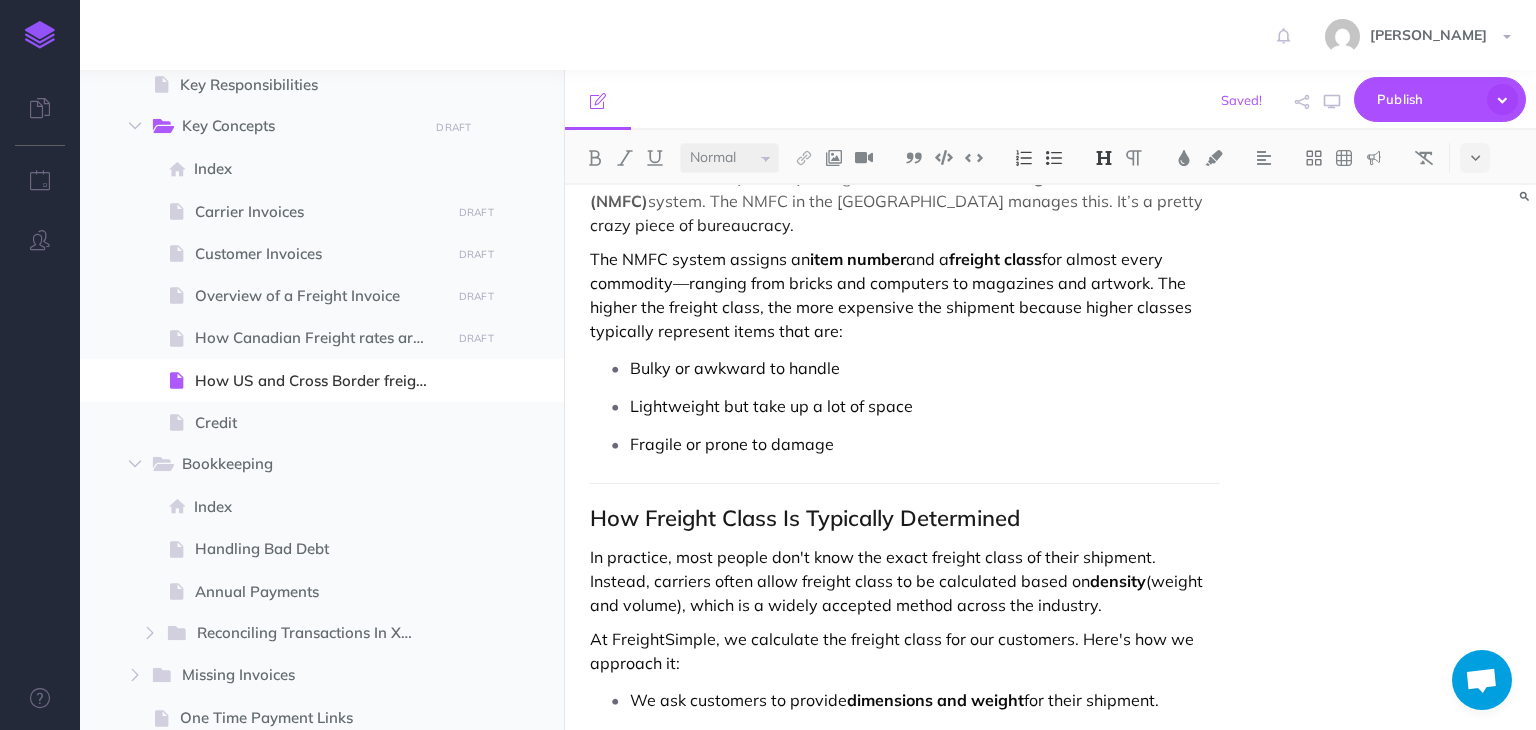 click on "How Freight Class Is Typically Determined" at bounding box center (904, 518) 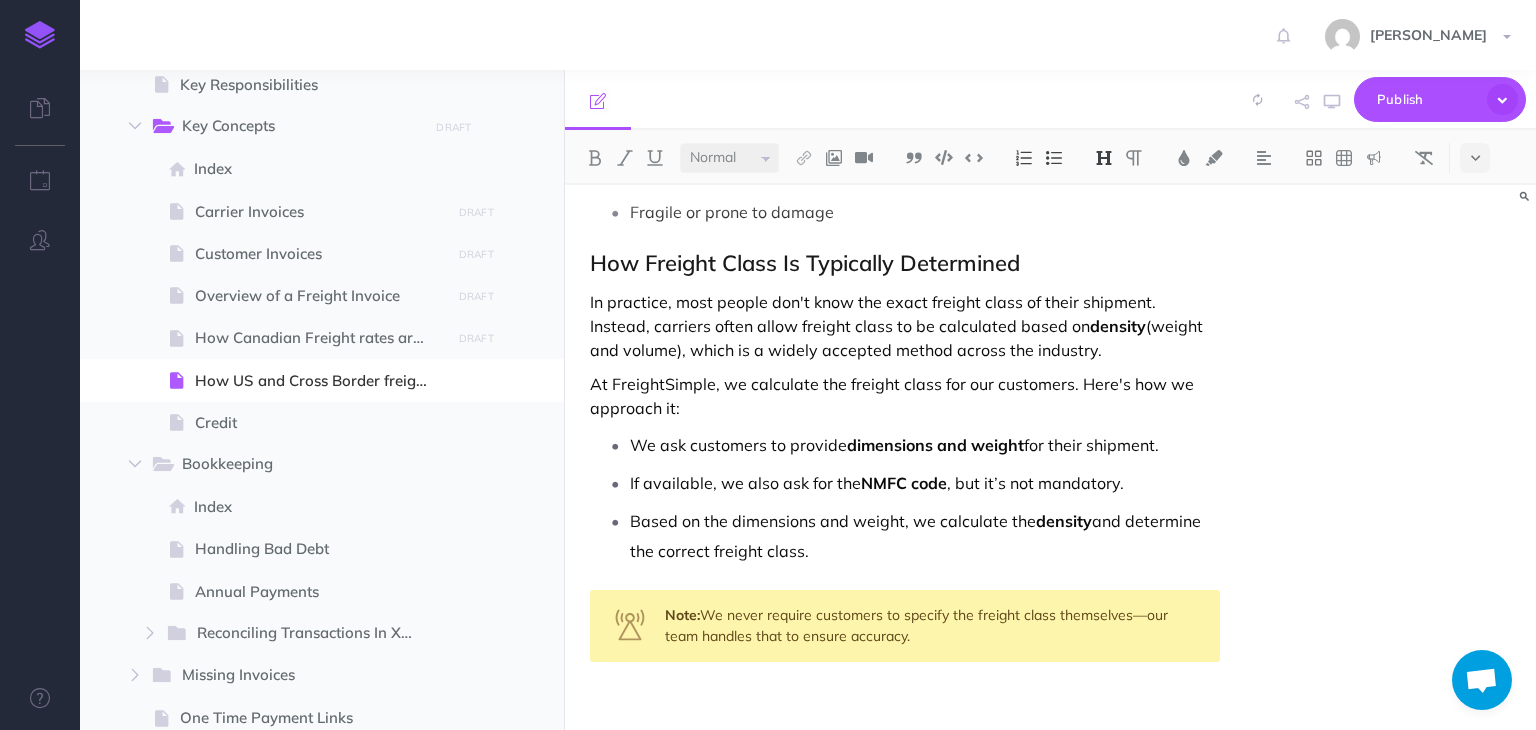 scroll, scrollTop: 1432, scrollLeft: 0, axis: vertical 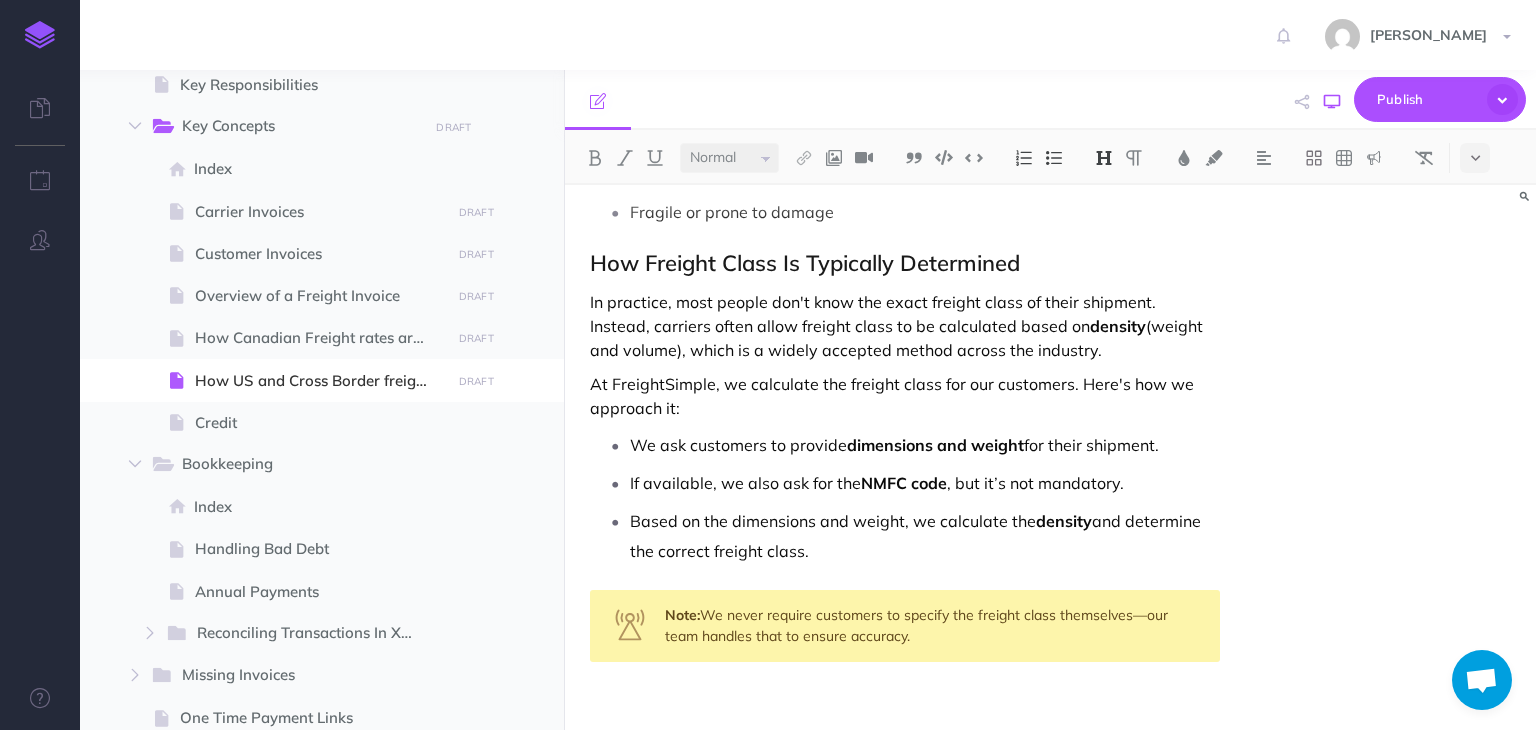 click at bounding box center (1332, 102) 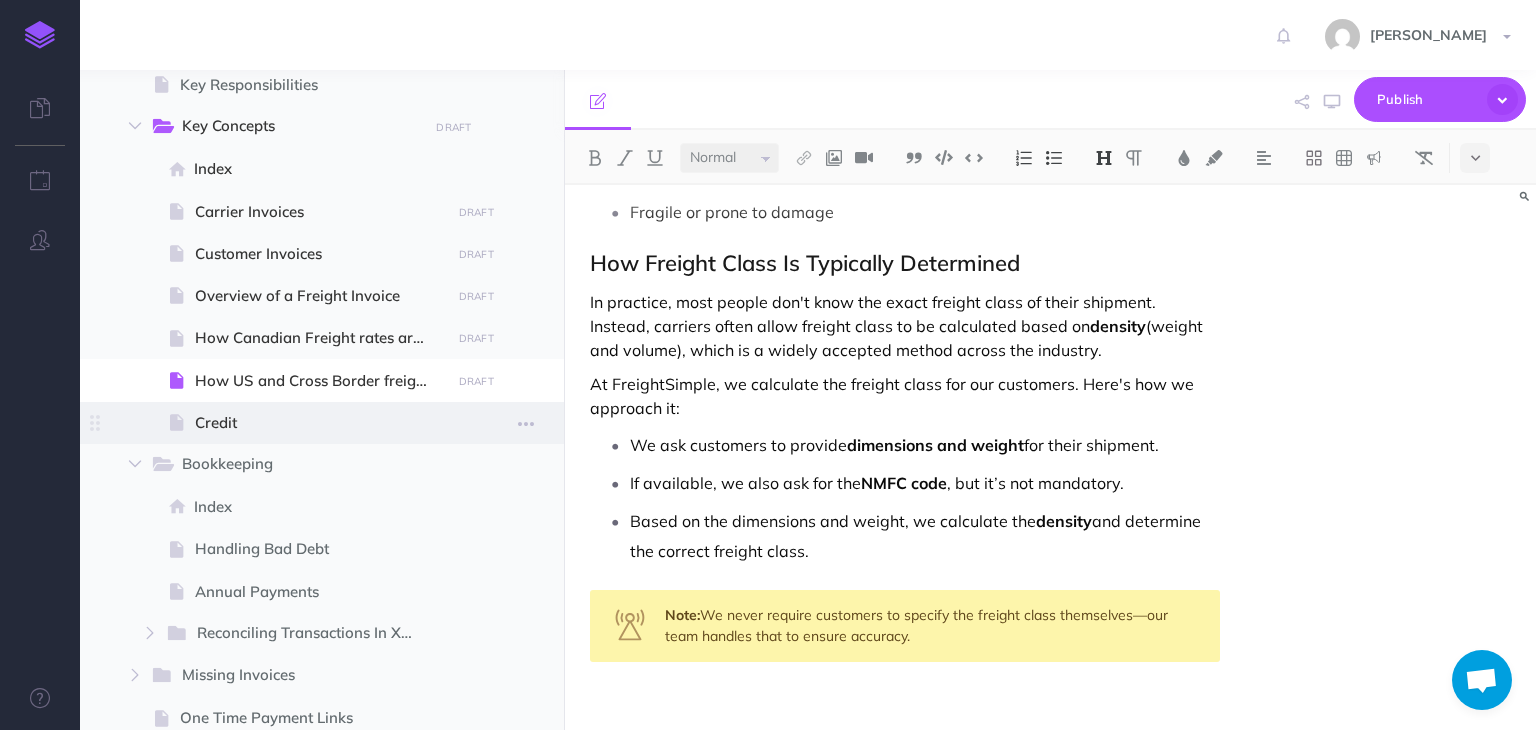 click on "Credit" at bounding box center (319, 423) 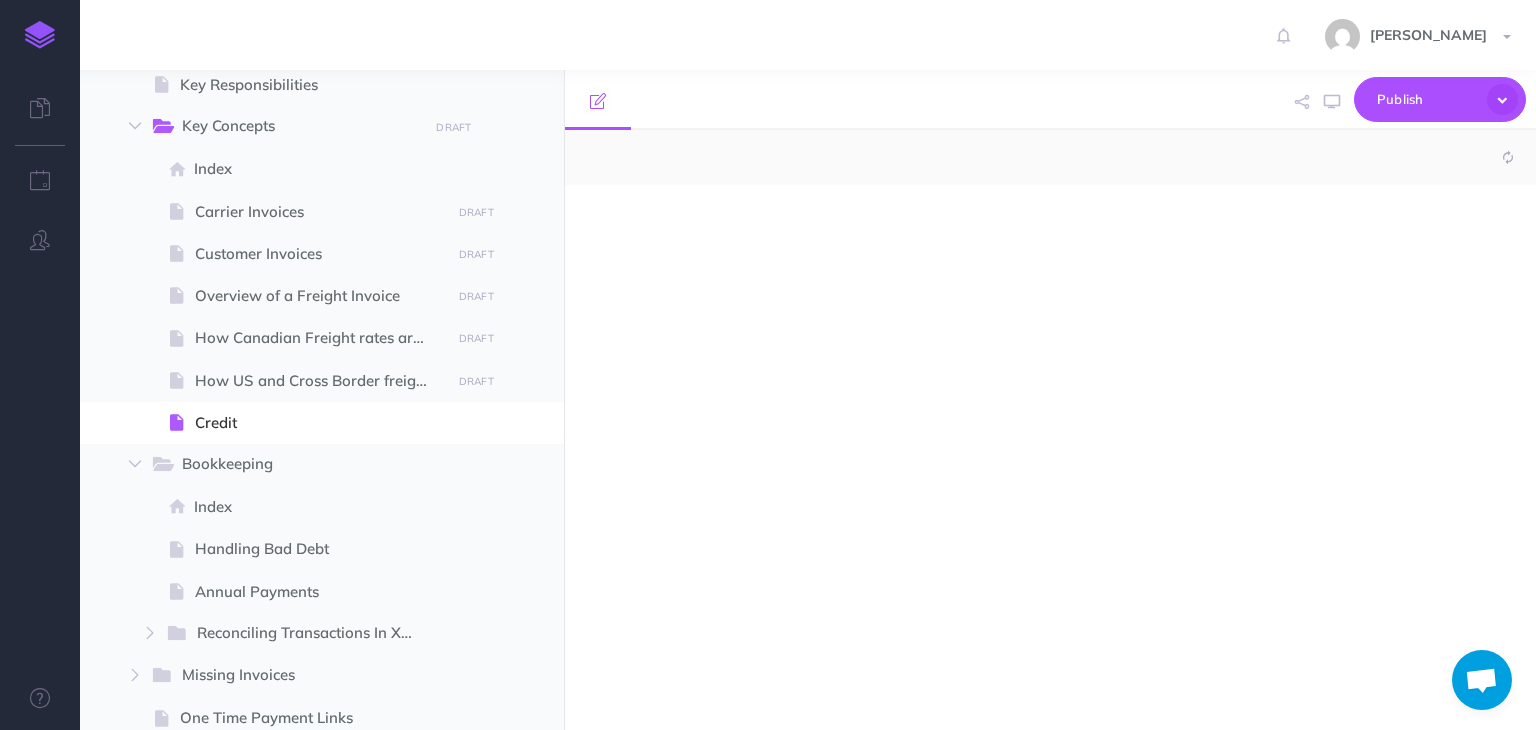 select on "null" 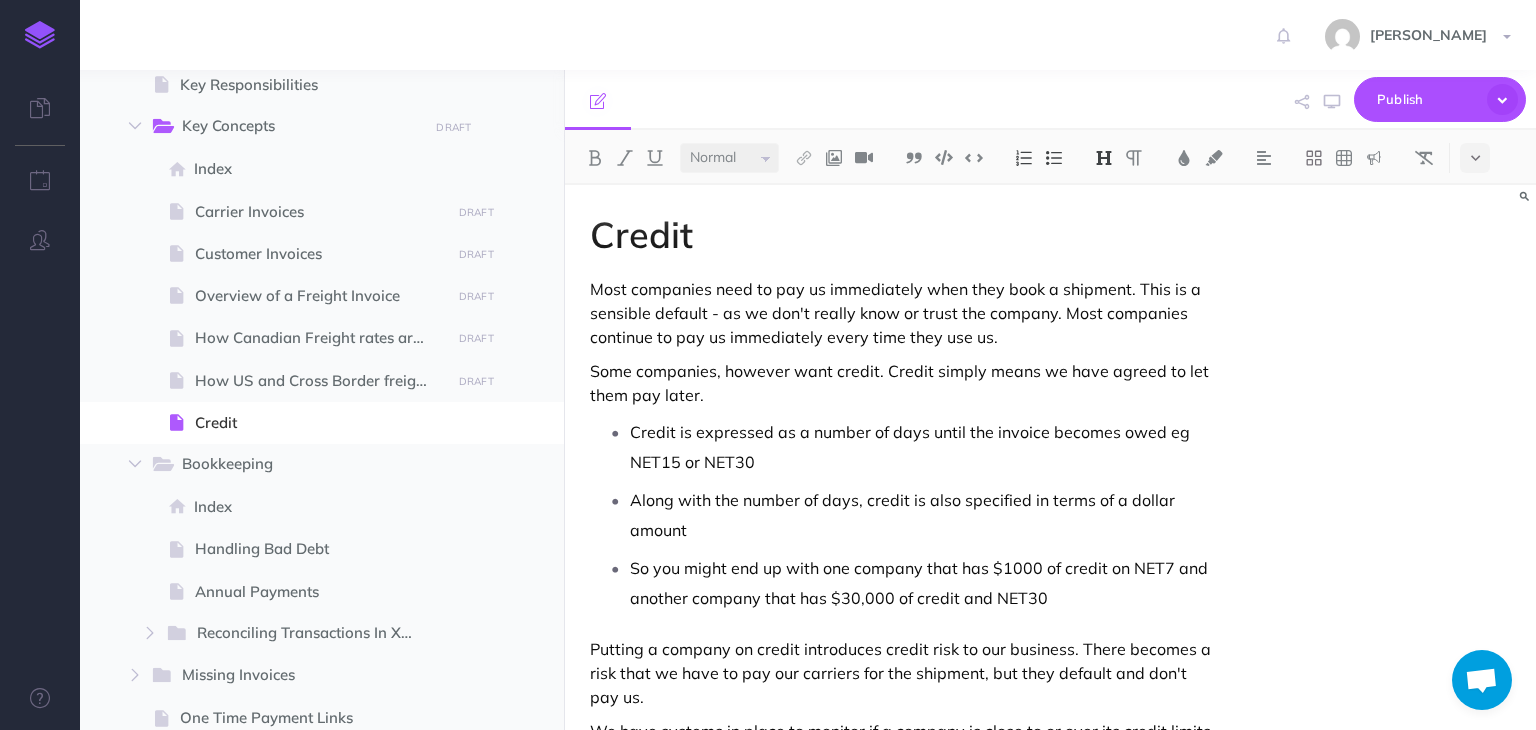 scroll, scrollTop: 0, scrollLeft: 0, axis: both 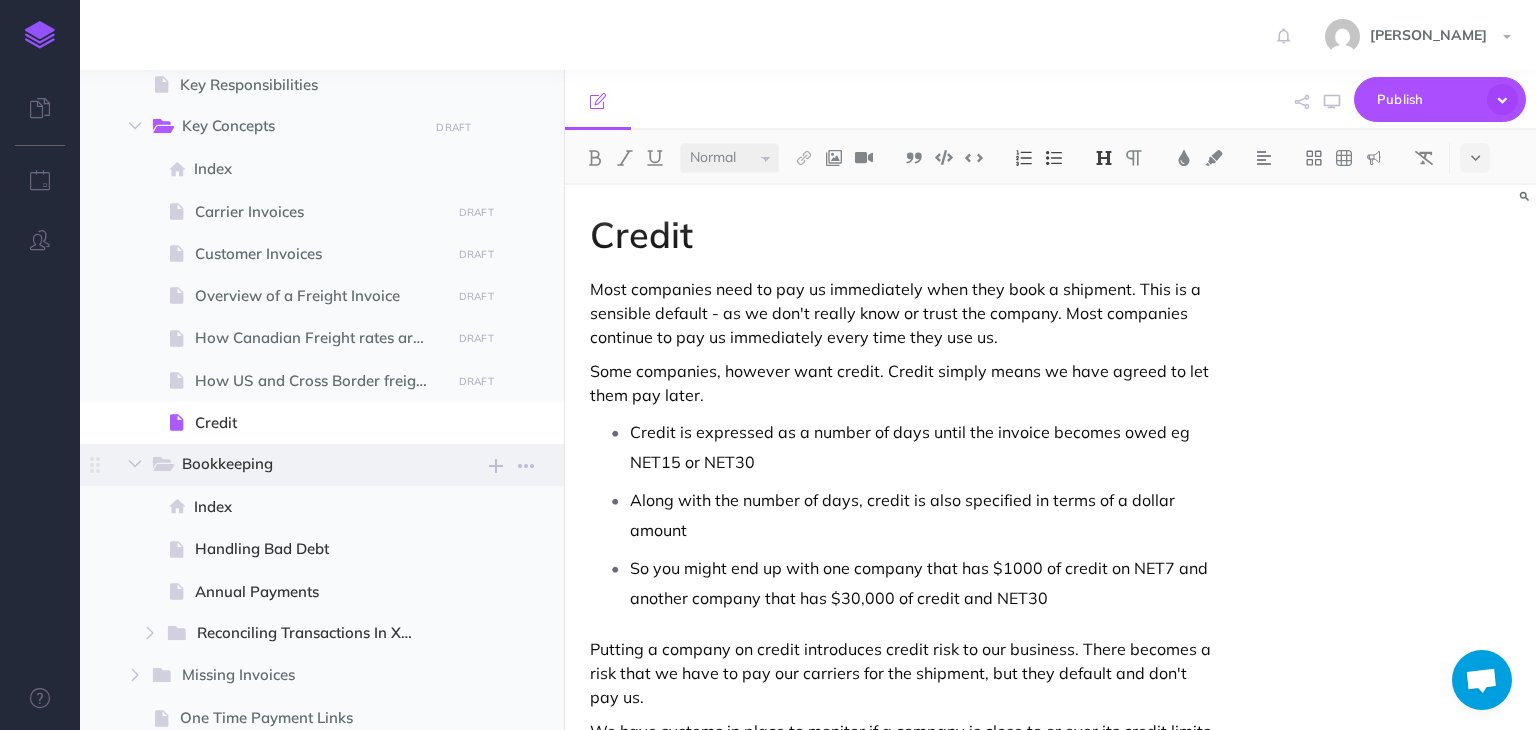 click on "Bookkeeping" at bounding box center [298, 465] 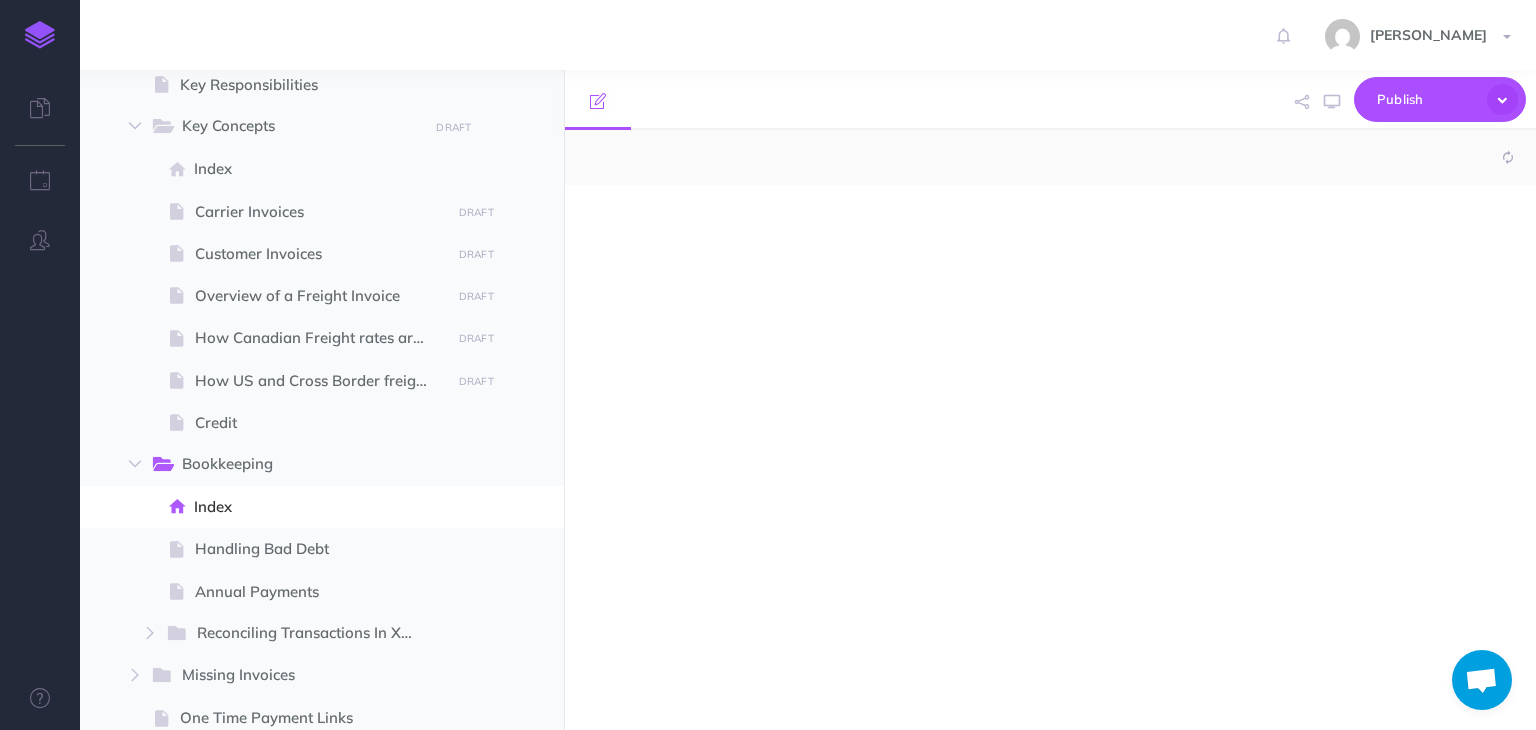 select on "null" 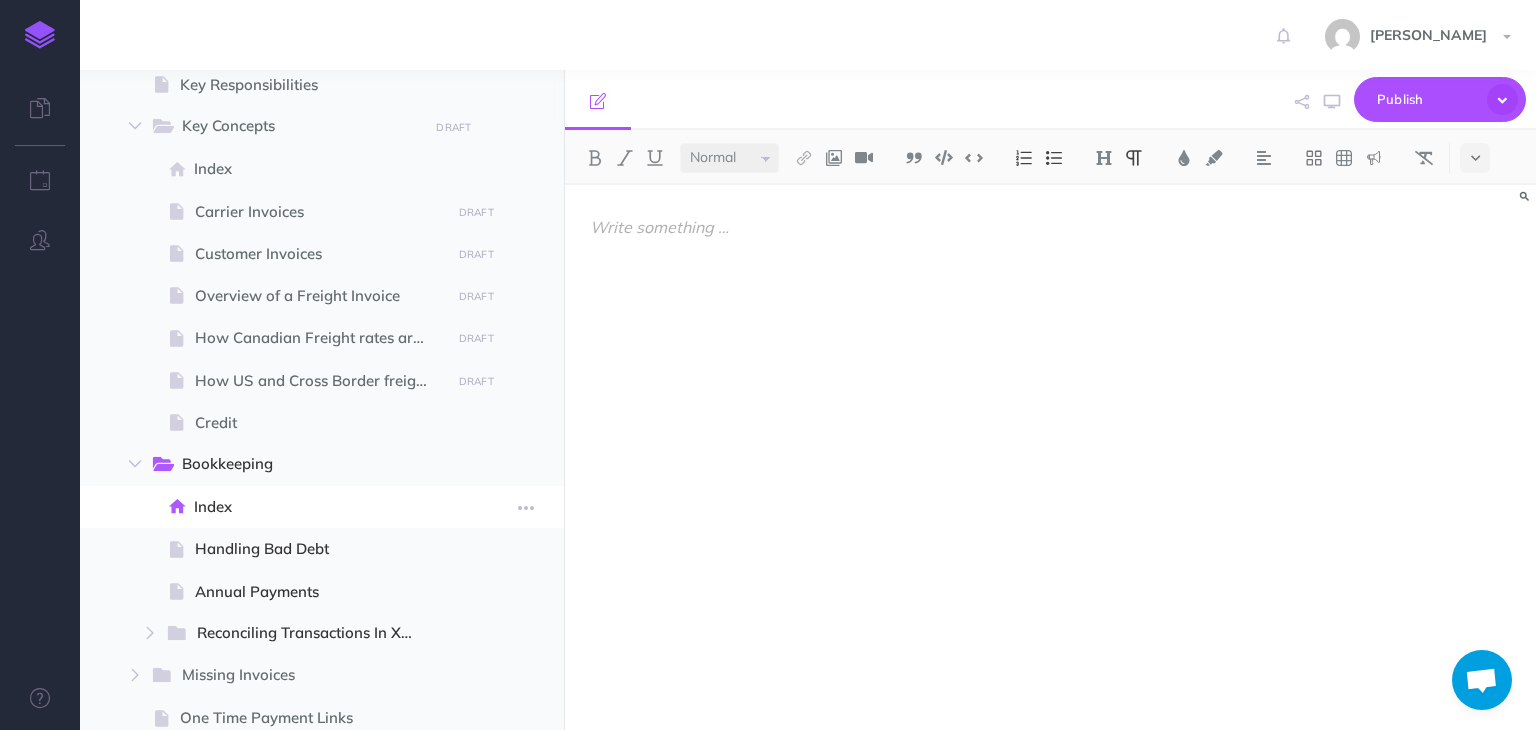 click on "Index" at bounding box center [319, 507] 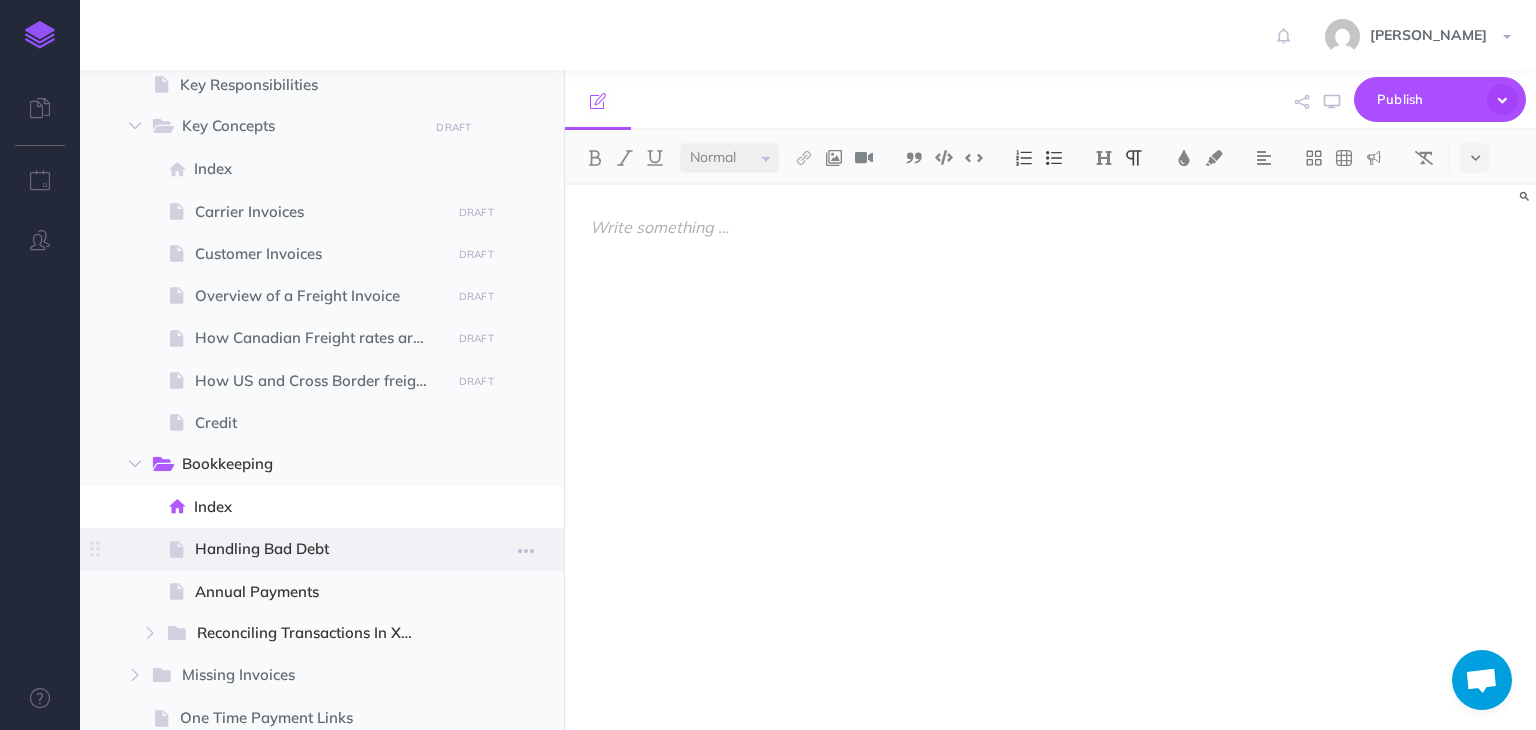 click on "Handling Bad Debt" at bounding box center (319, 549) 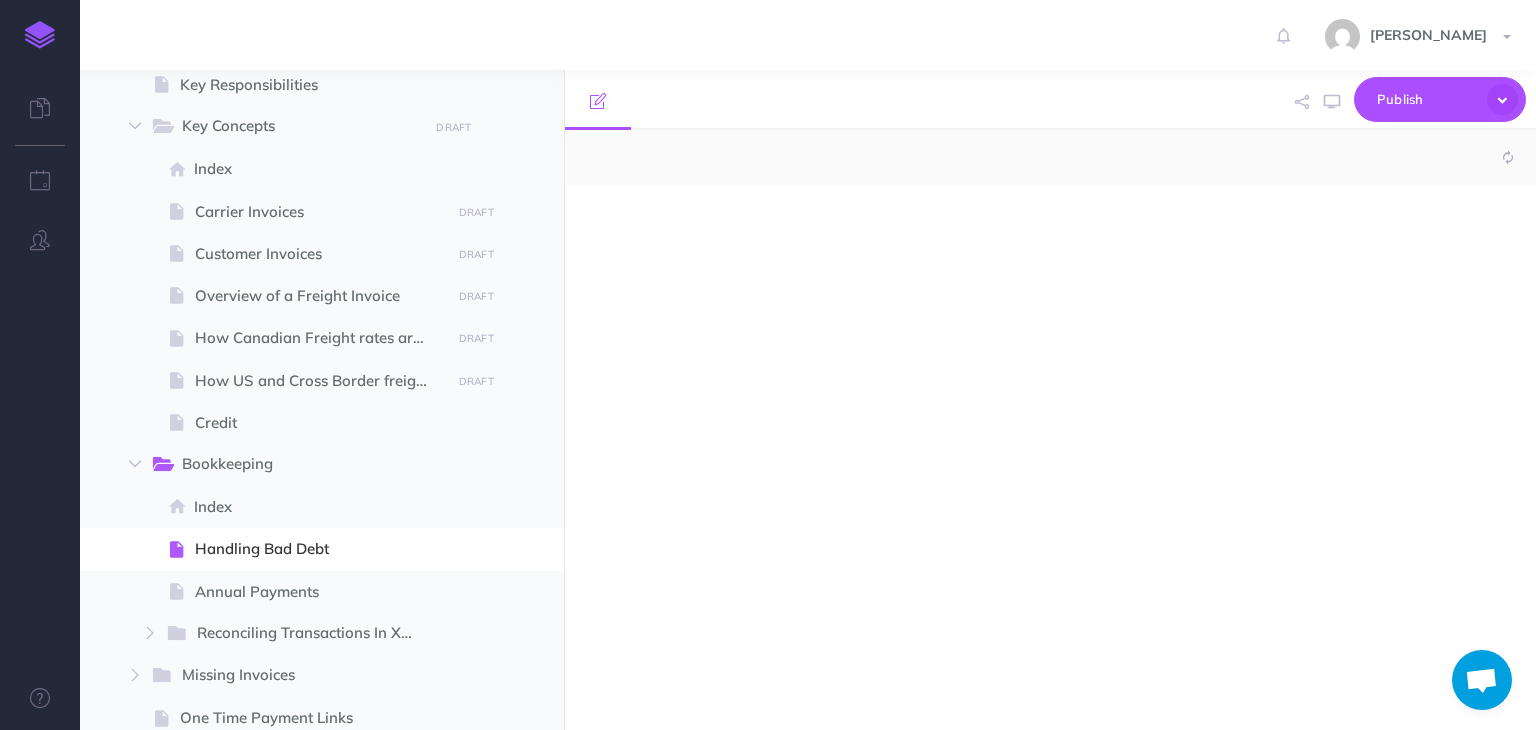 select on "null" 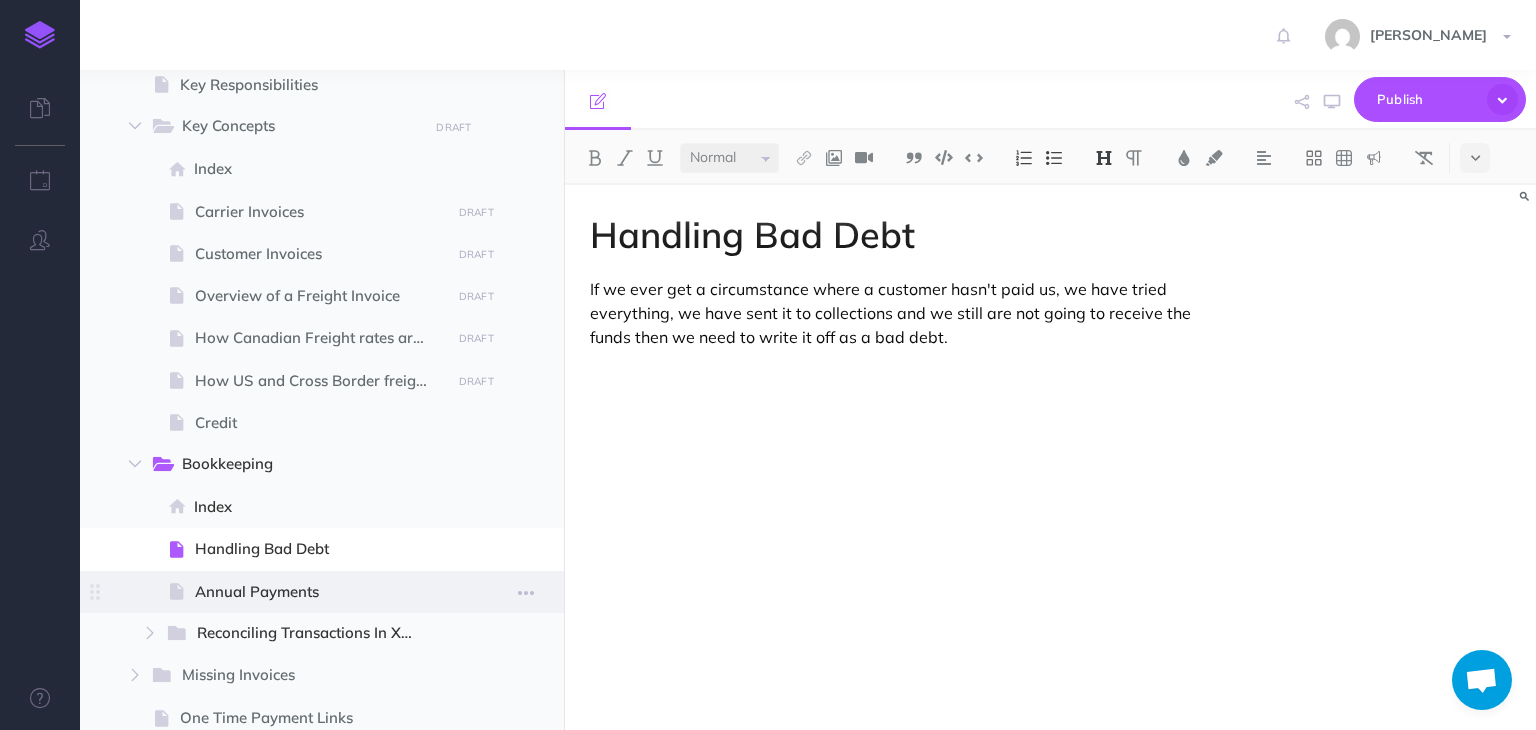 click on "Annual Payments" at bounding box center (319, 592) 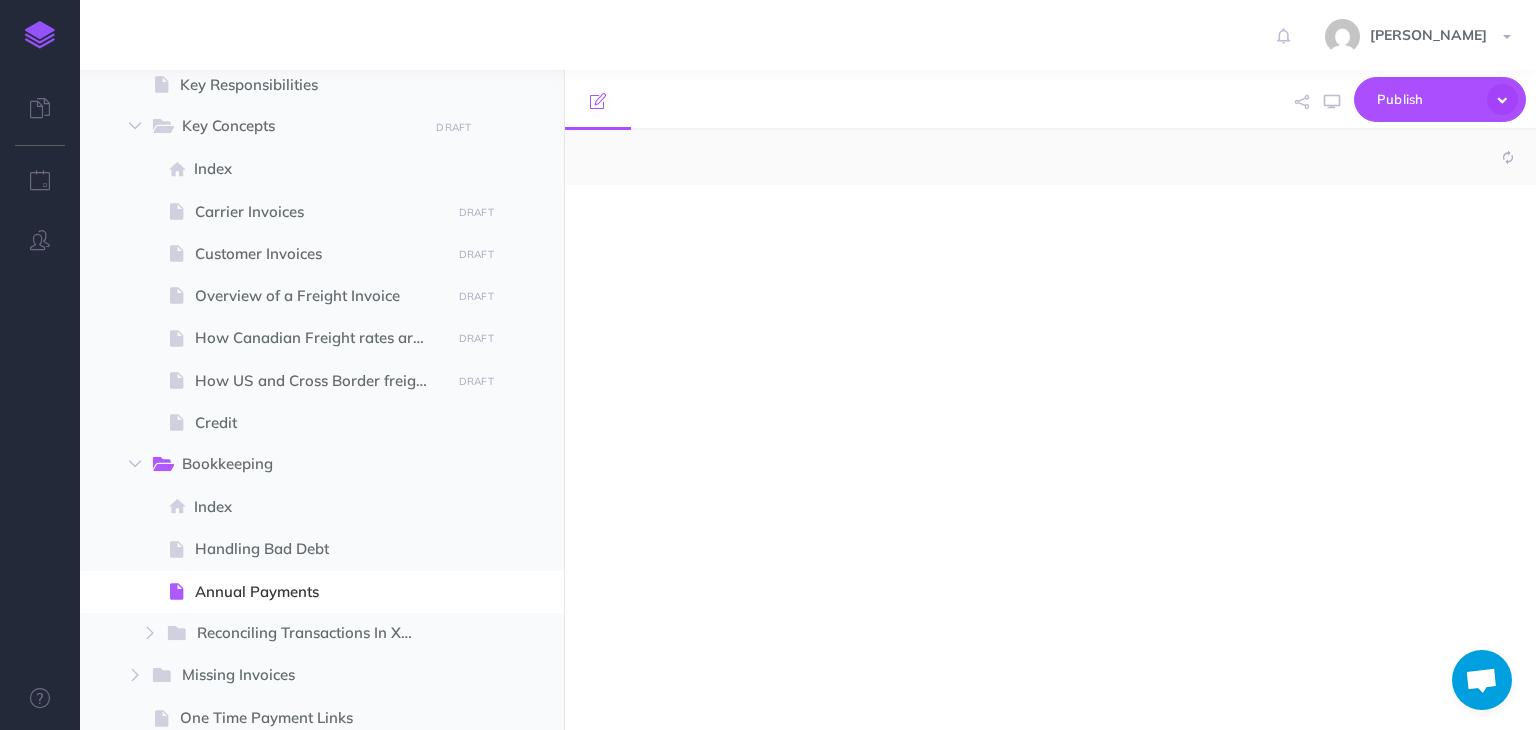 select on "null" 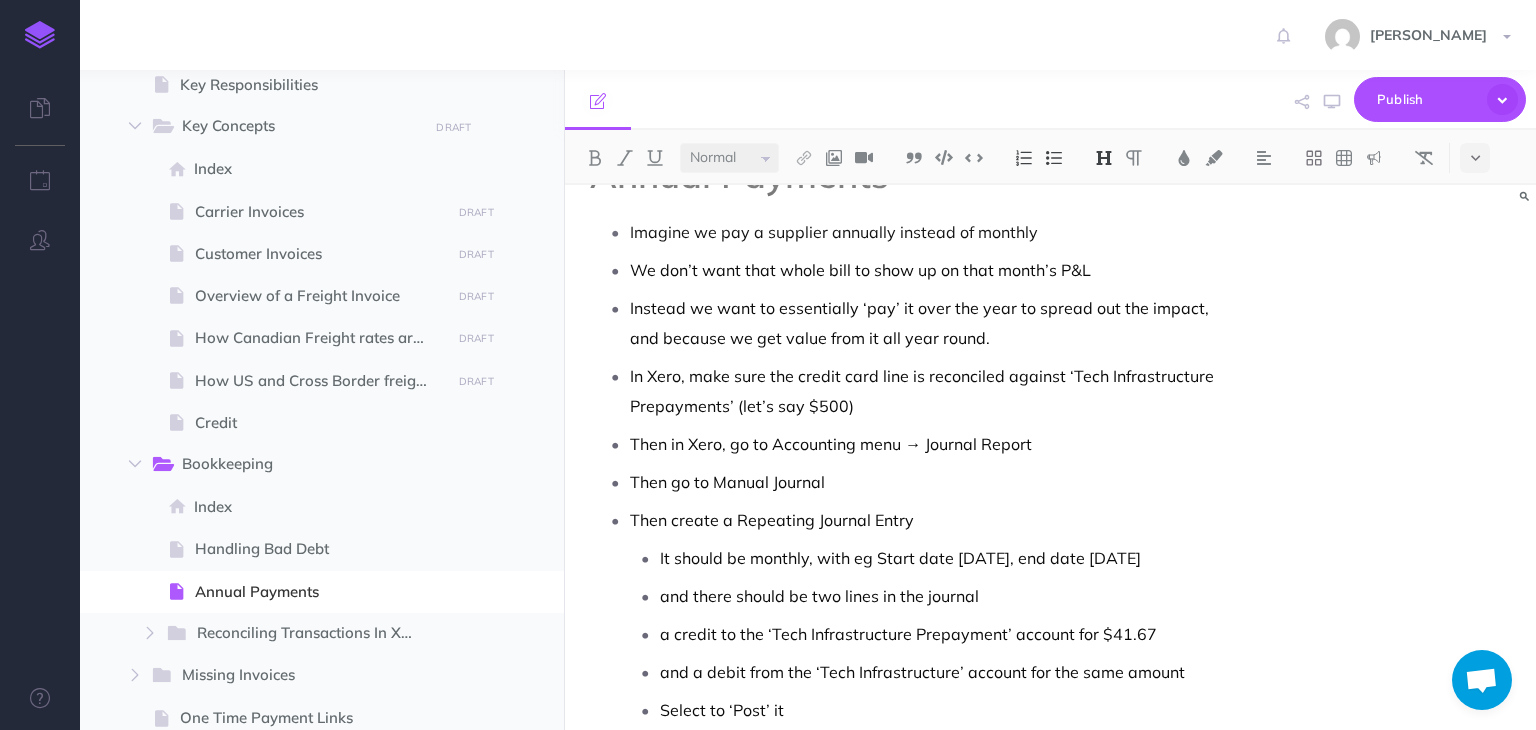 scroll, scrollTop: 43, scrollLeft: 0, axis: vertical 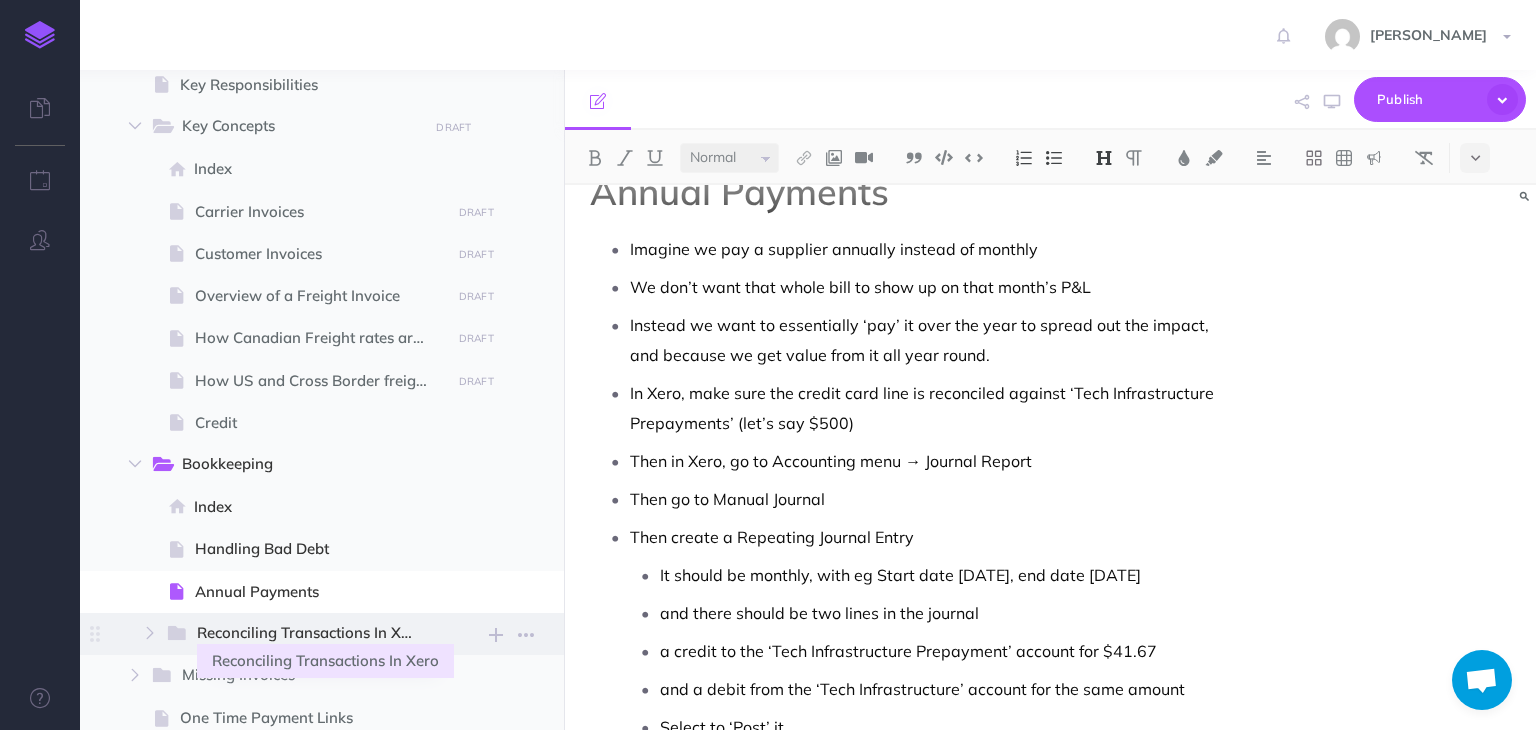 click on "Reconciling Transactions In Xero" at bounding box center [314, 634] 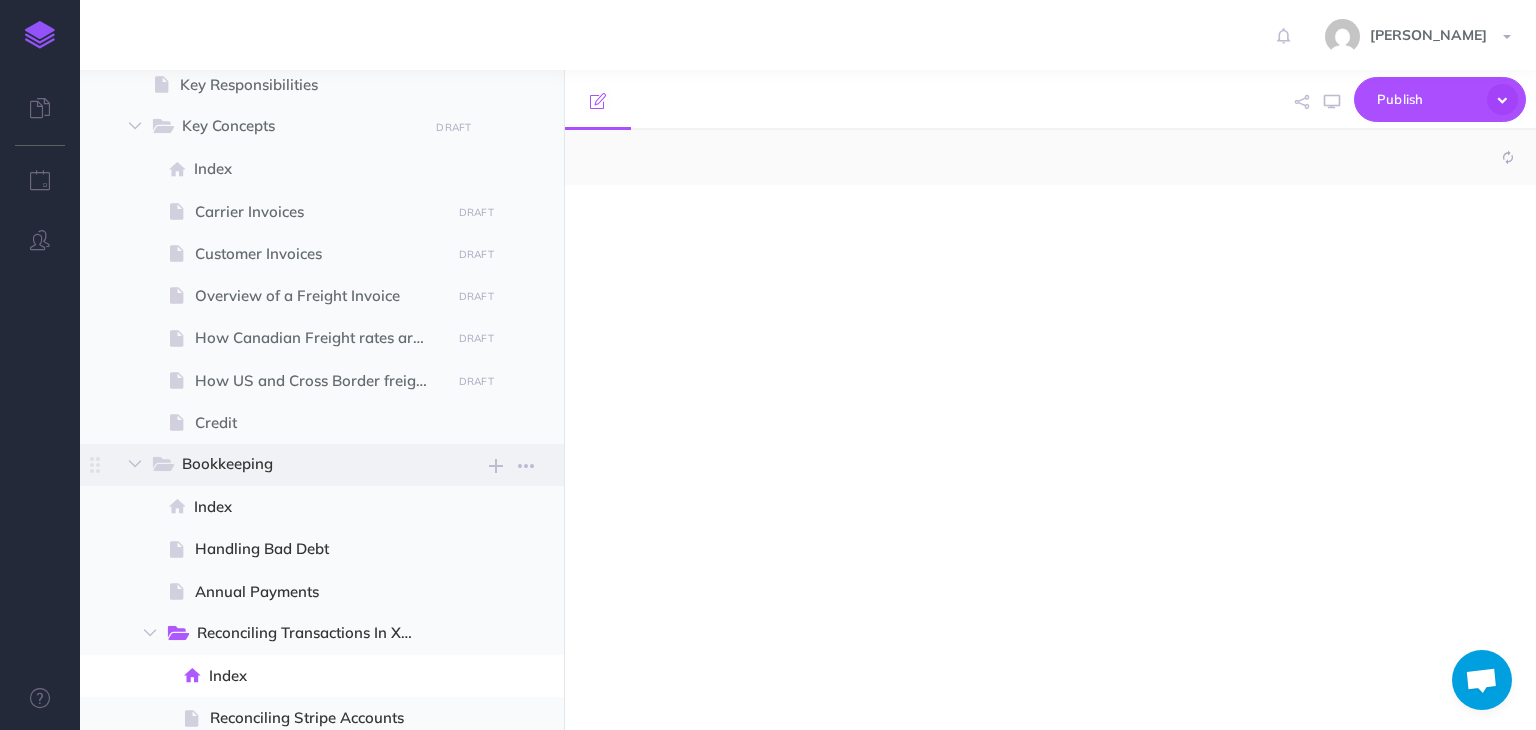select on "null" 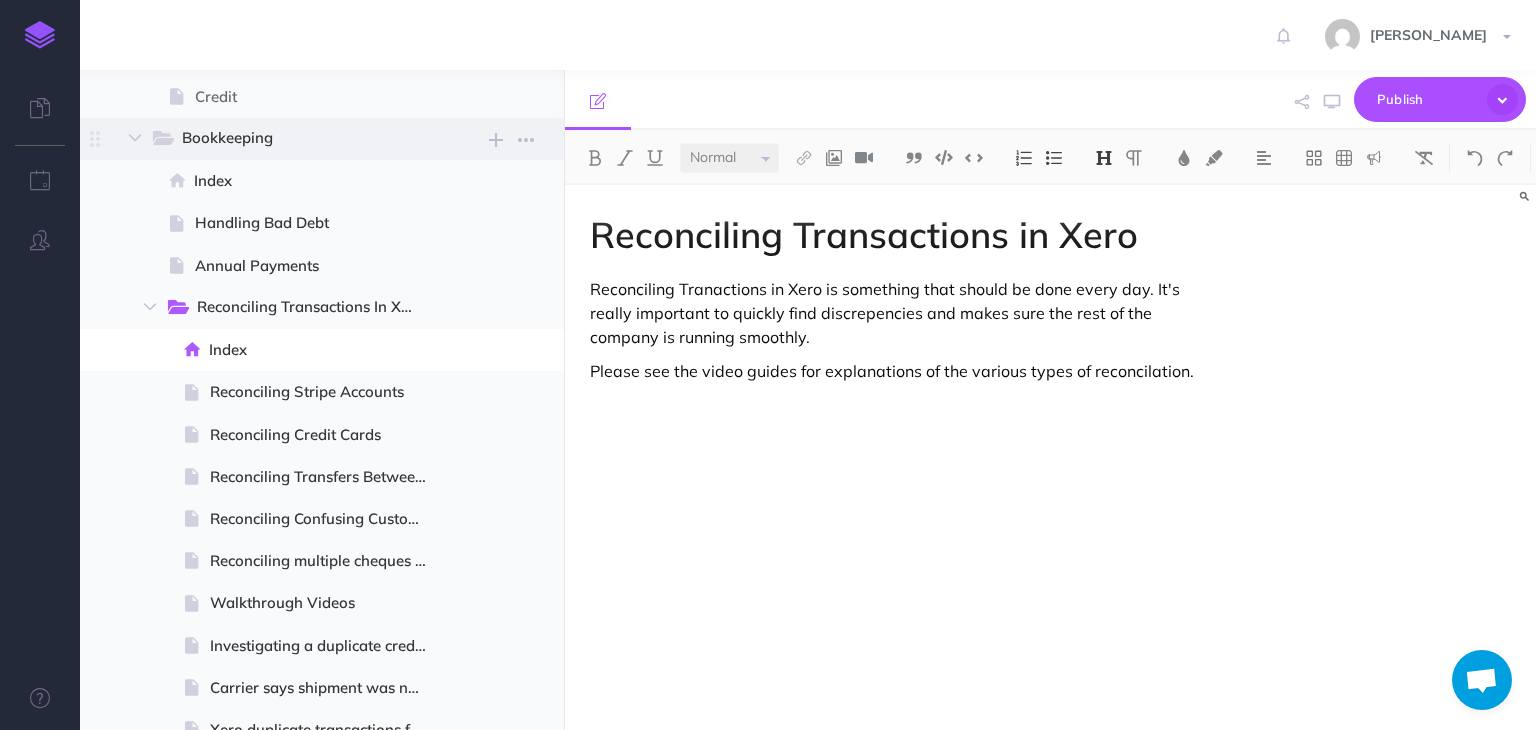 scroll, scrollTop: 2700, scrollLeft: 0, axis: vertical 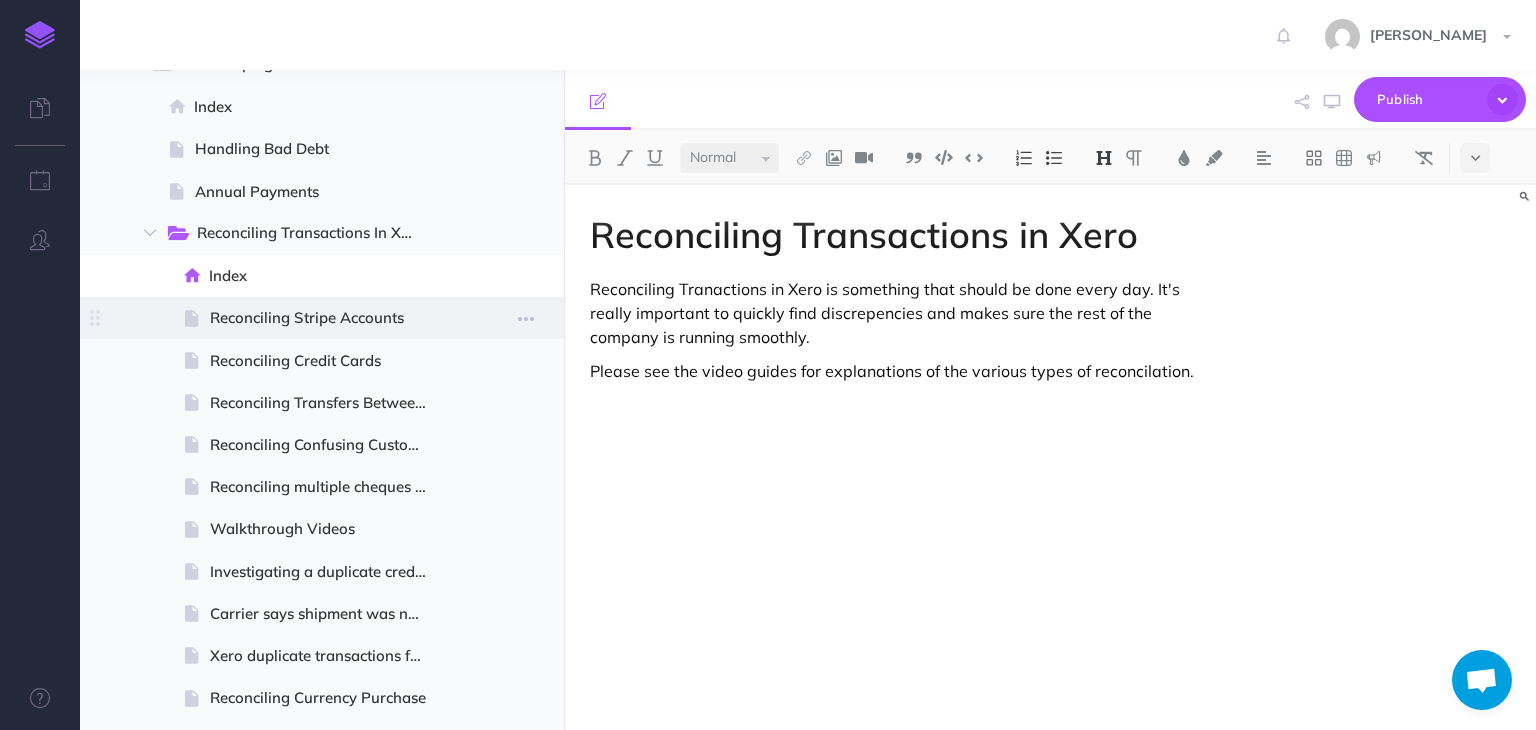 click on "Reconciling Stripe Accounts" at bounding box center [327, 318] 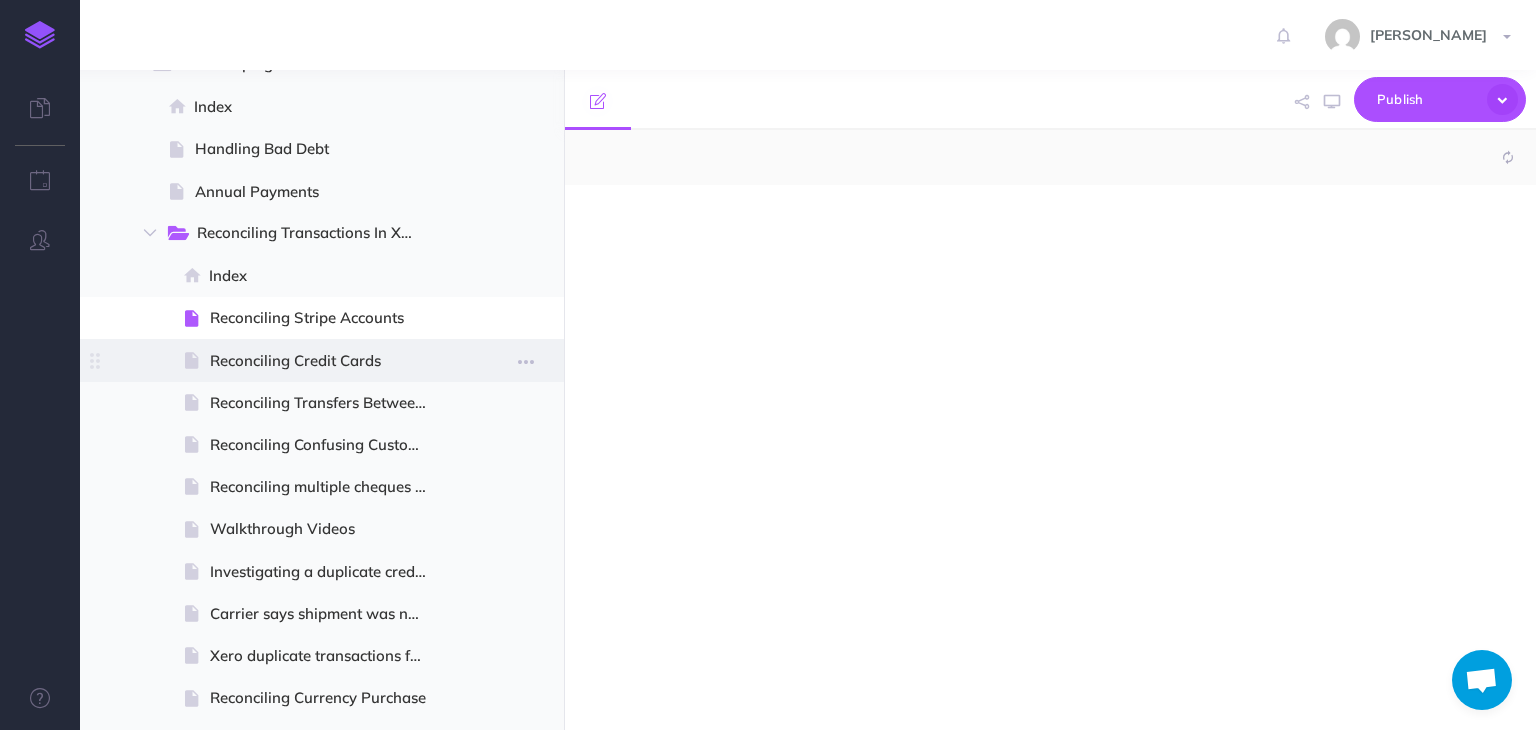 select on "null" 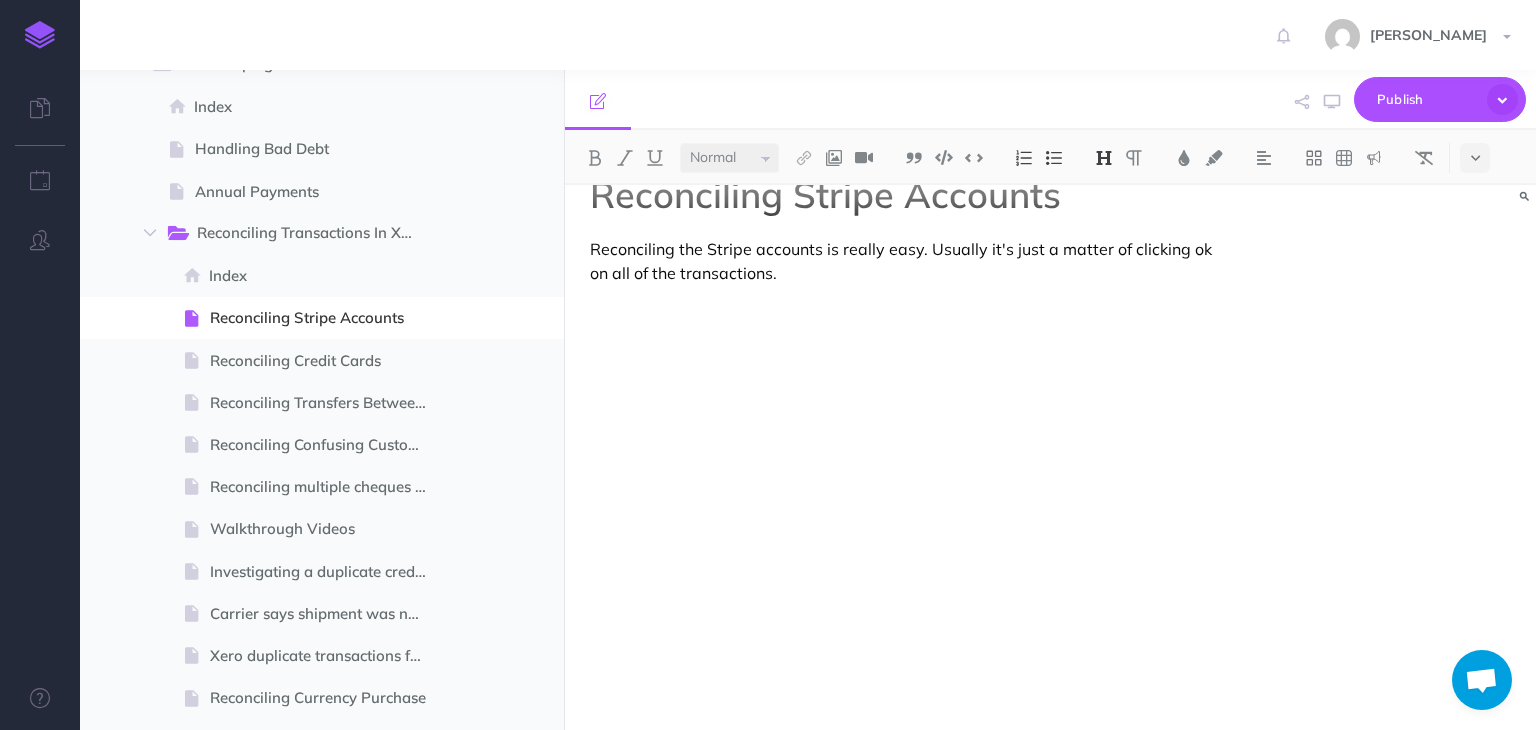 scroll, scrollTop: 62, scrollLeft: 0, axis: vertical 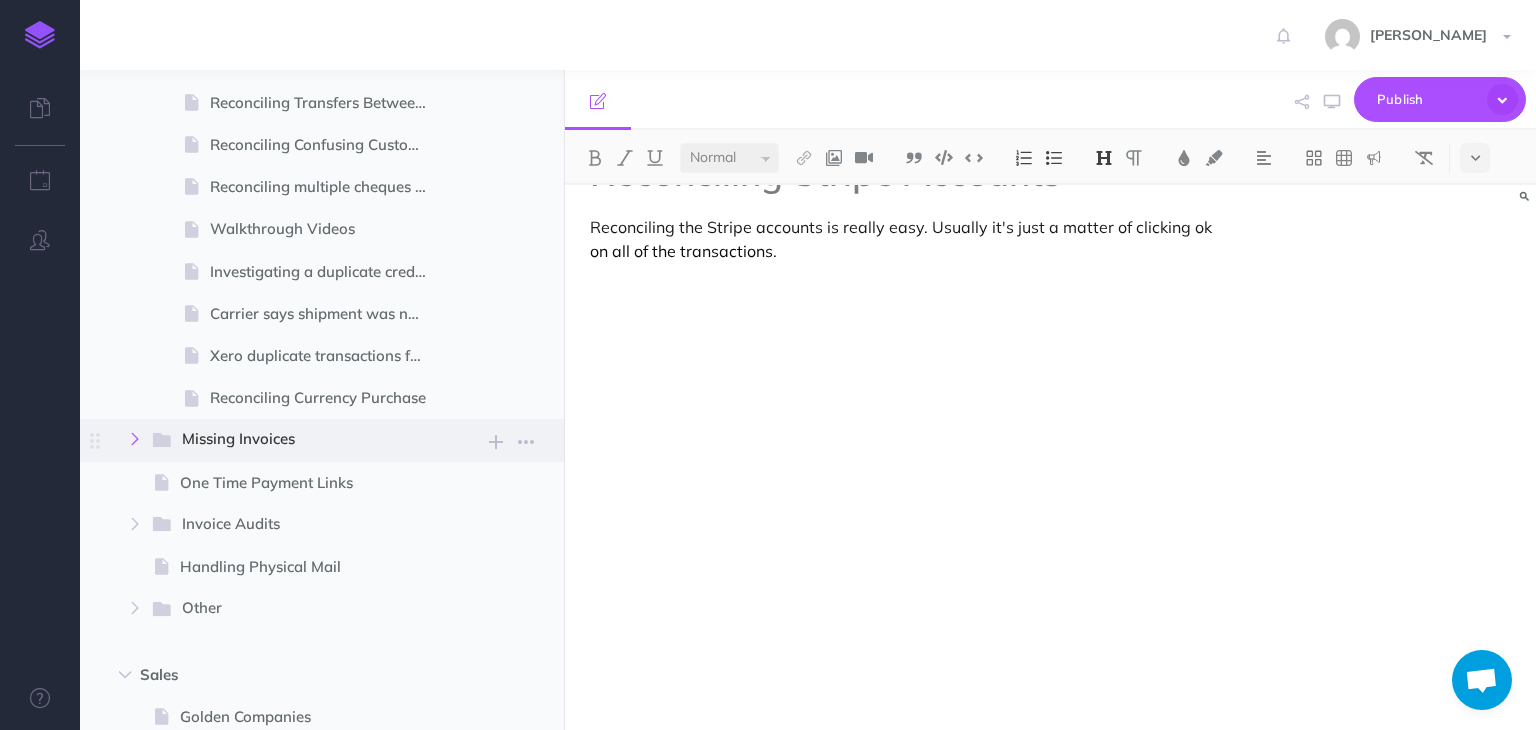 click at bounding box center (135, 439) 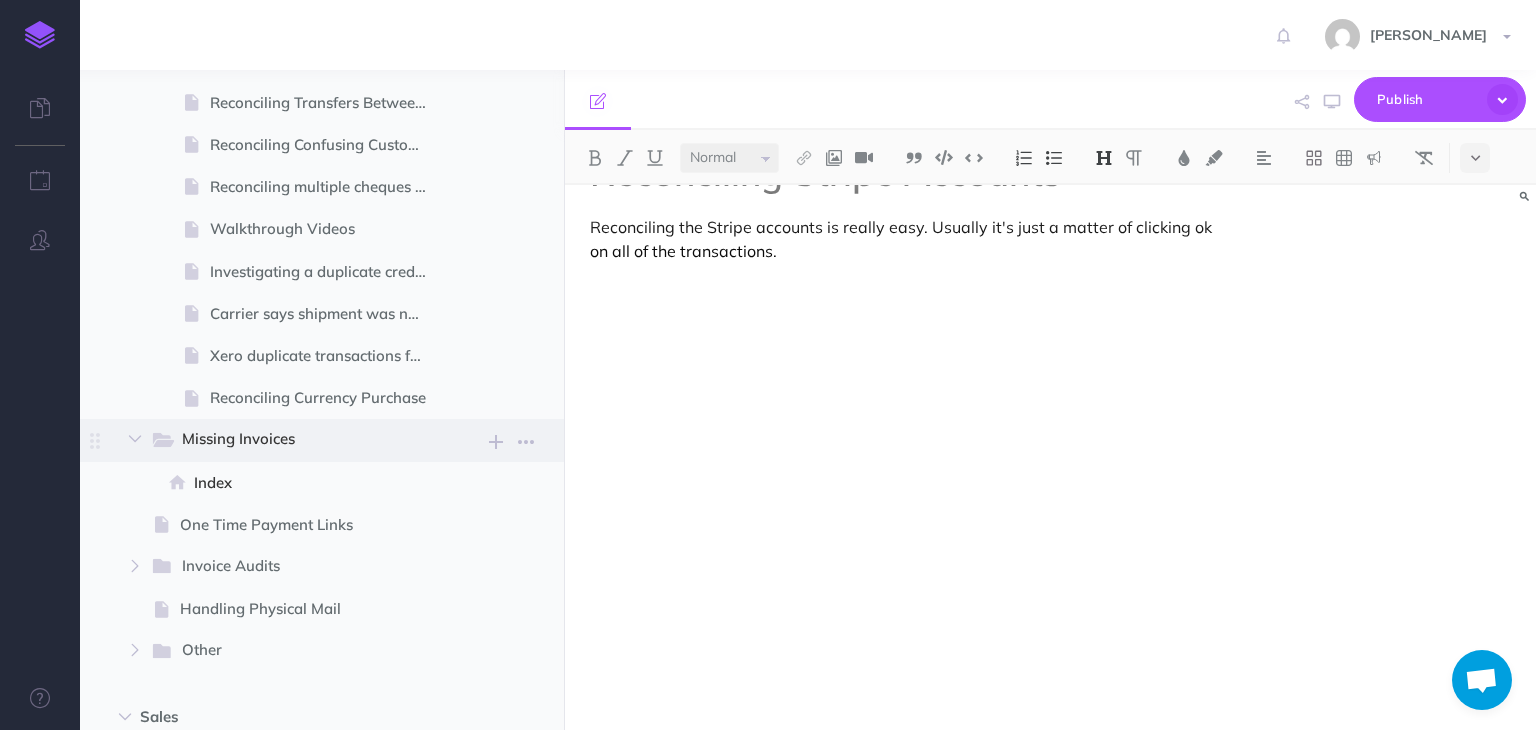 click on "Missing Invoices" at bounding box center (298, 440) 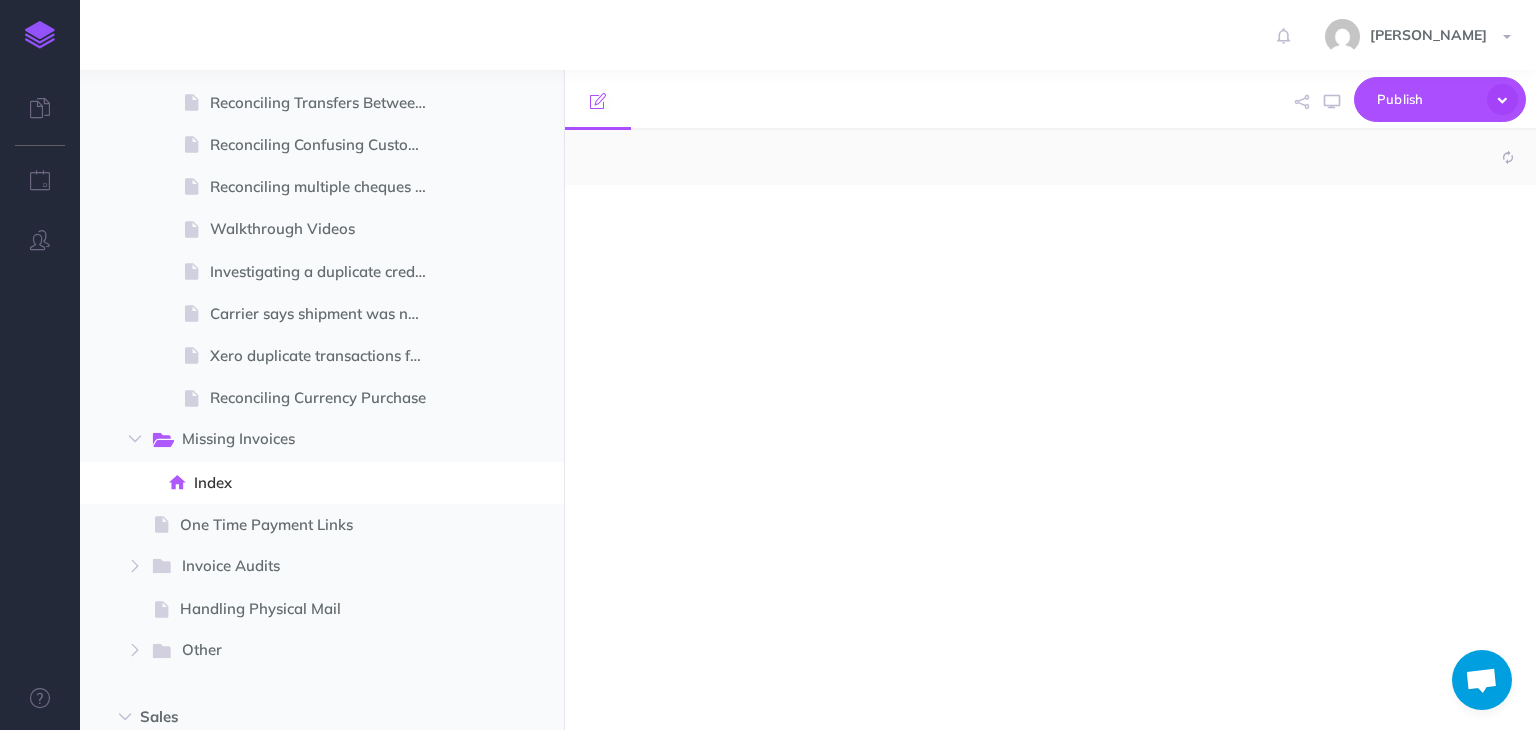 select on "null" 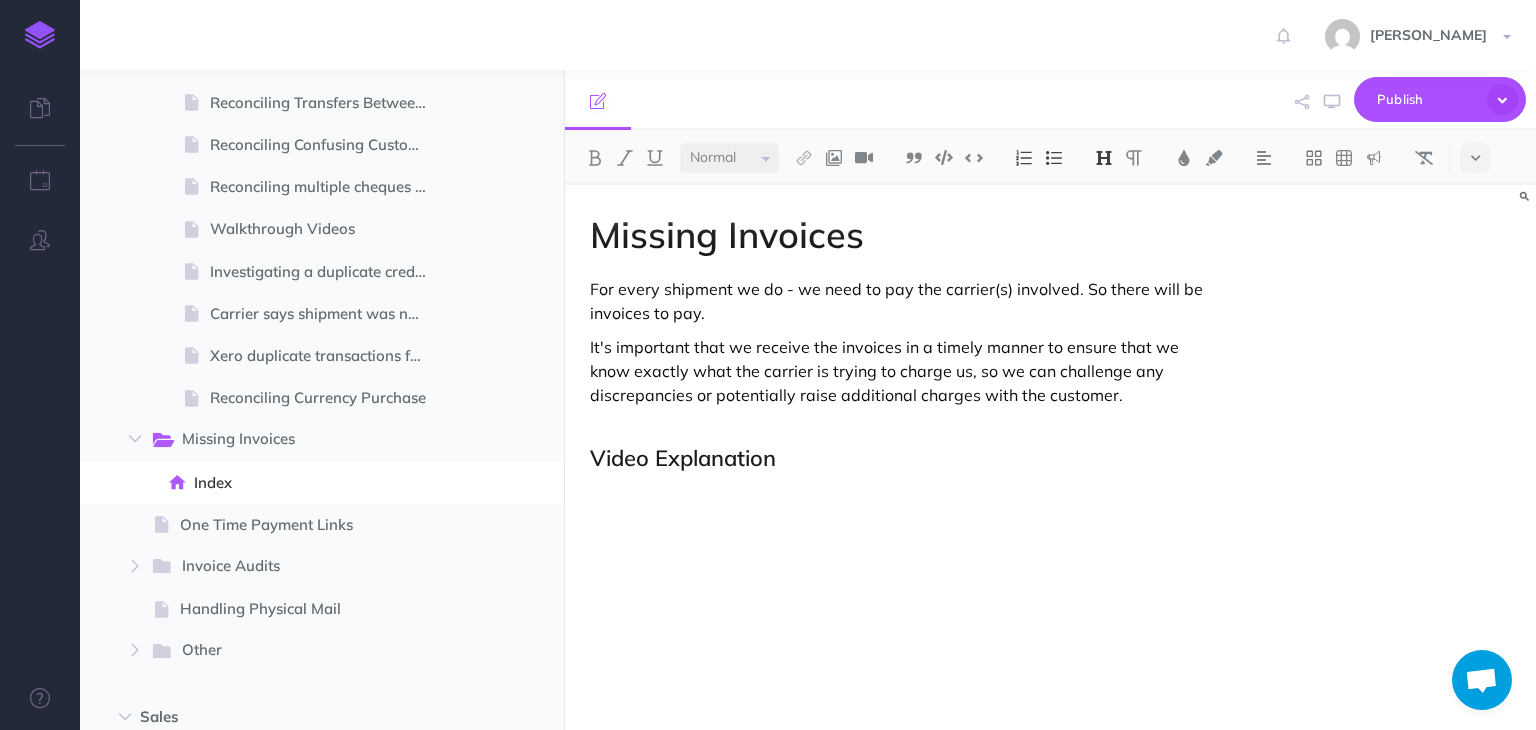 scroll, scrollTop: 0, scrollLeft: 0, axis: both 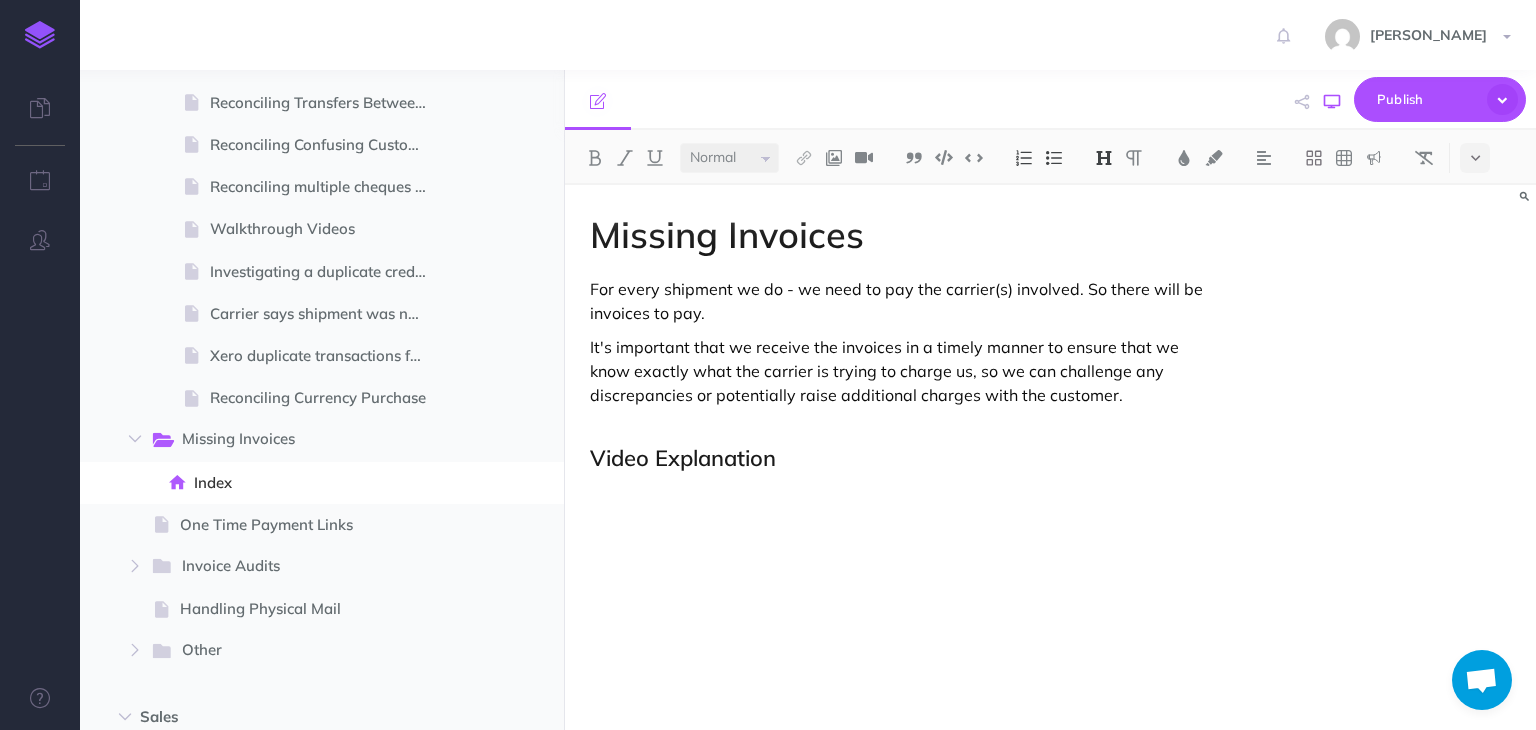 click at bounding box center (1332, 102) 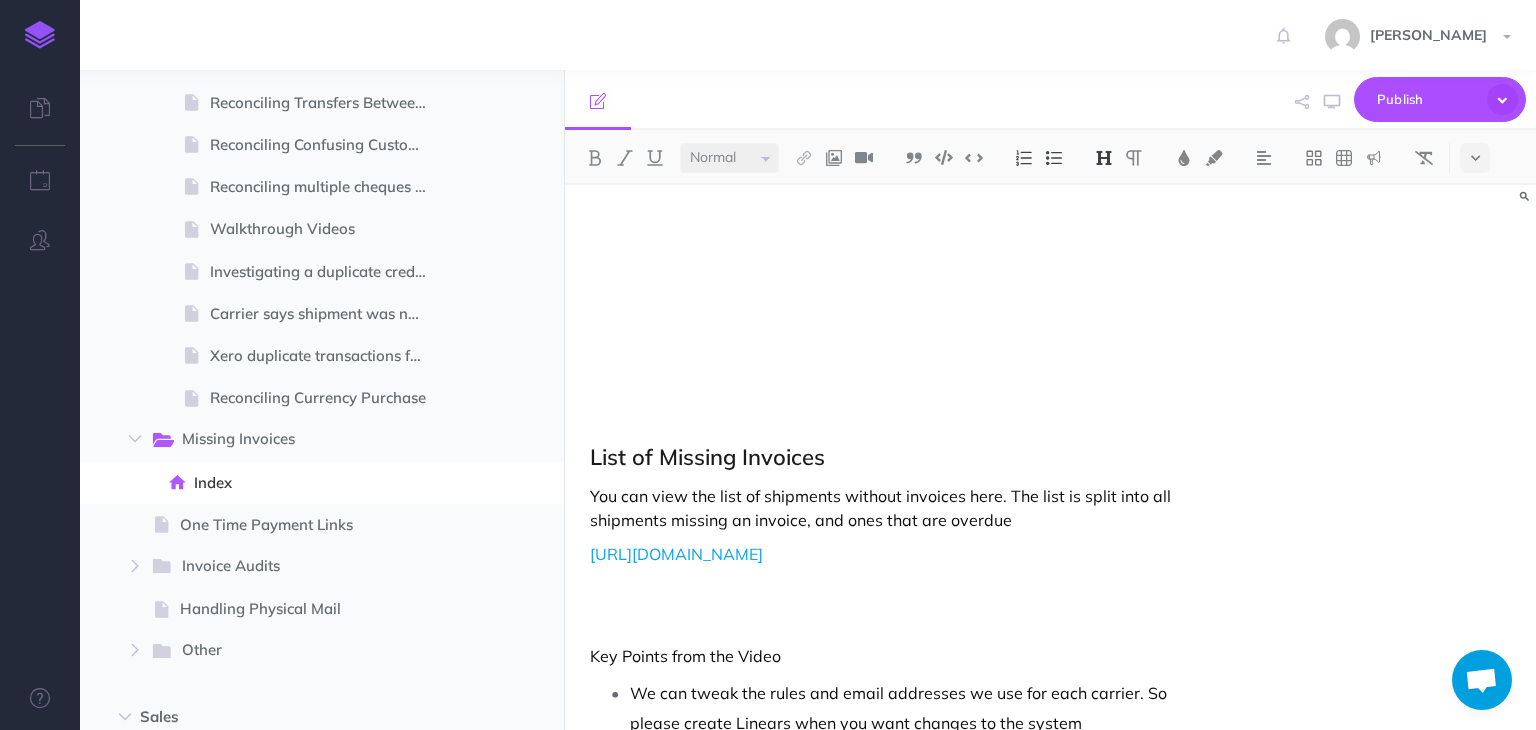 scroll, scrollTop: 500, scrollLeft: 0, axis: vertical 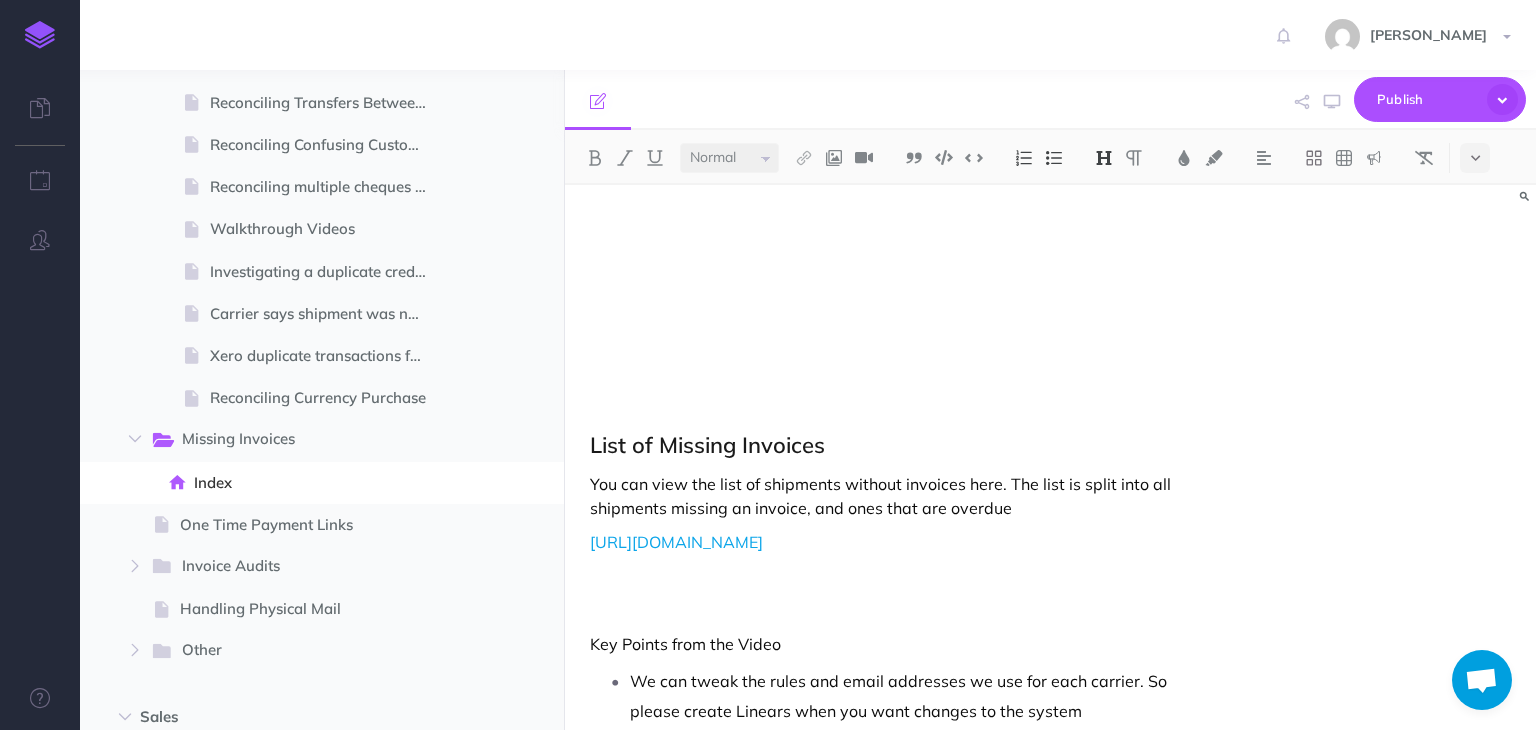 click on "Missing Invoices For every shipment we do - we need to pay the carrier(s) involved. So there will be invoices to pay. It's important that we receive the invoices in a timely manner to ensure that we know exactly what the carrier is trying to charge us, so we can challenge any discrepancies or potentially raise additional charges with the customer. Video Explanation List of Missing Invoices You can view the list of shipments without invoices here. The list is split into all shipments missing an invoice, and ones that are overdue https://apollo.freightsimple.com/missing-carrier-invoices Key Points from the Video We can tweak the rules and email addresses we use for each carrier. So please create Linears when you want changes to the system We automatically send emails to the carrier asking for the missing invoice after a set amount of time Don't worry if the invoice amount is different from the quote. The job of "Missing Invoices" is just to get the invoice into our system" at bounding box center [904, 317] 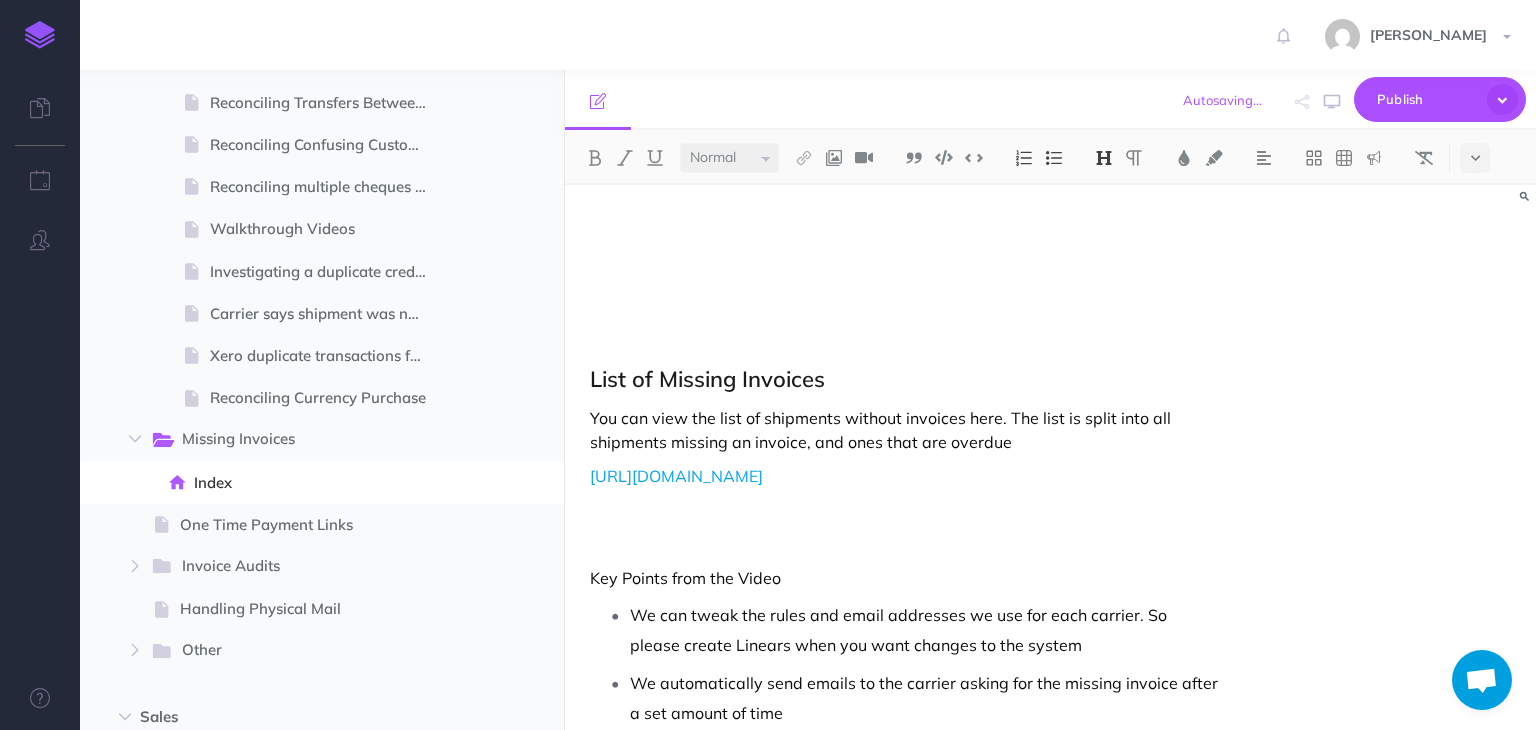 scroll, scrollTop: 595, scrollLeft: 0, axis: vertical 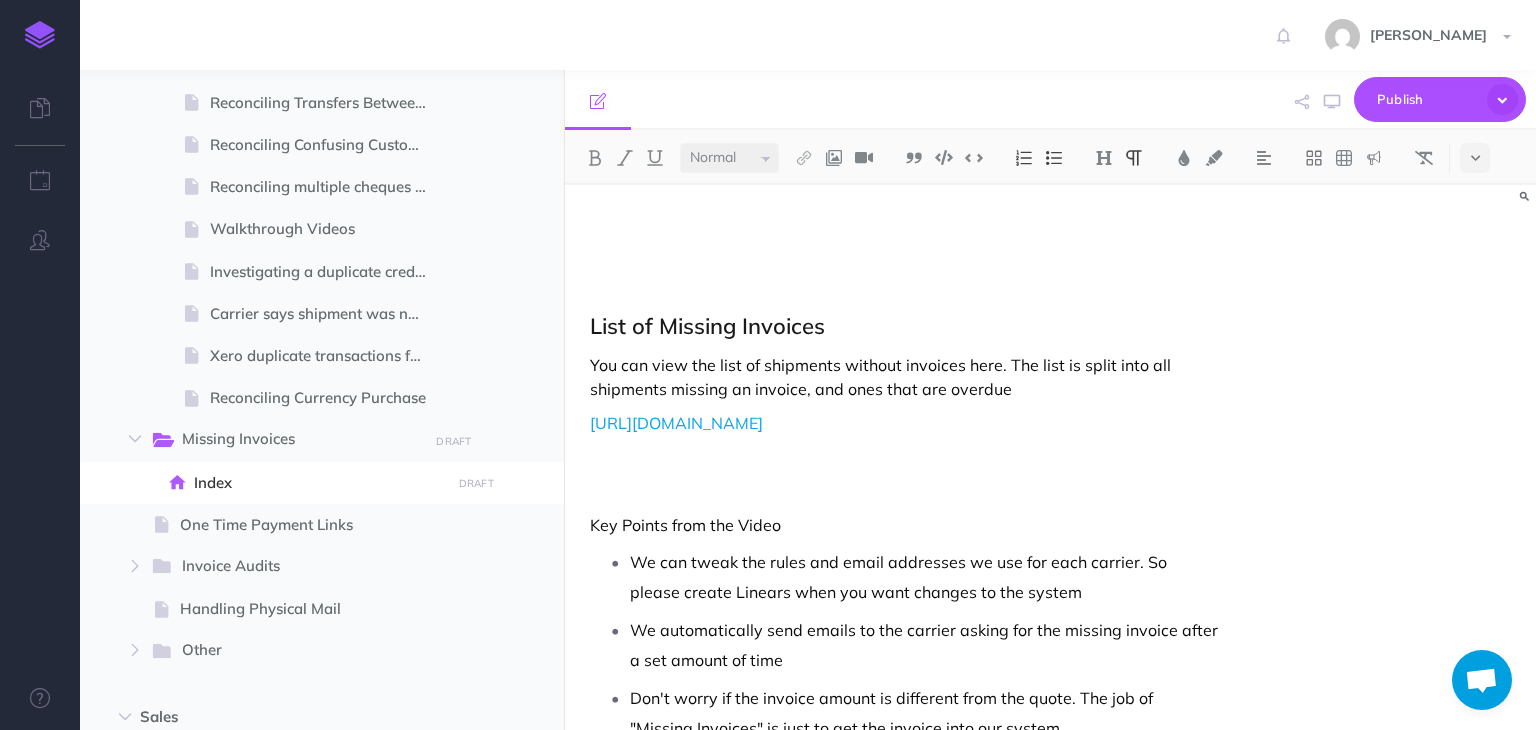 click on "Key Points from the Video" at bounding box center (904, 525) 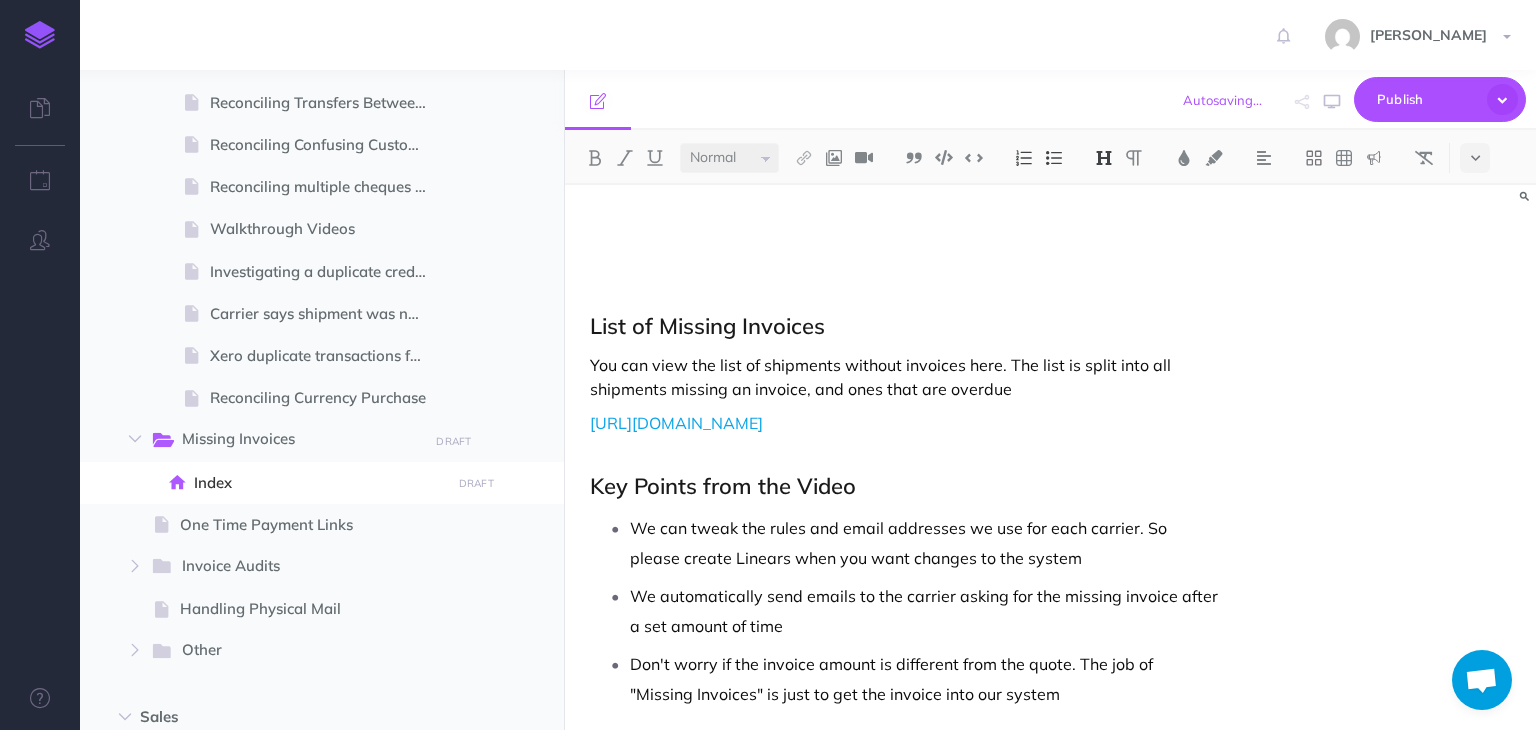 scroll, scrollTop: 662, scrollLeft: 0, axis: vertical 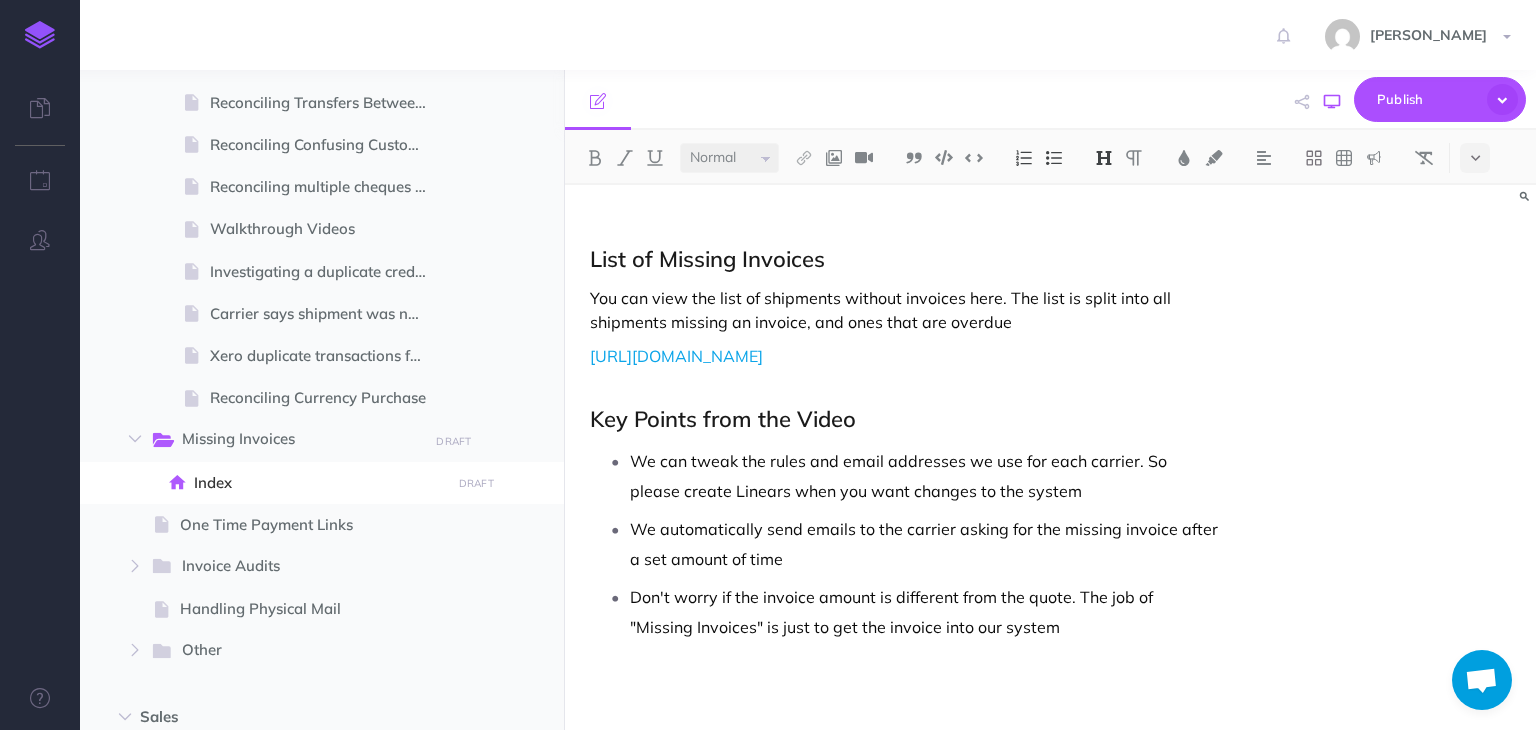 click at bounding box center [1332, 102] 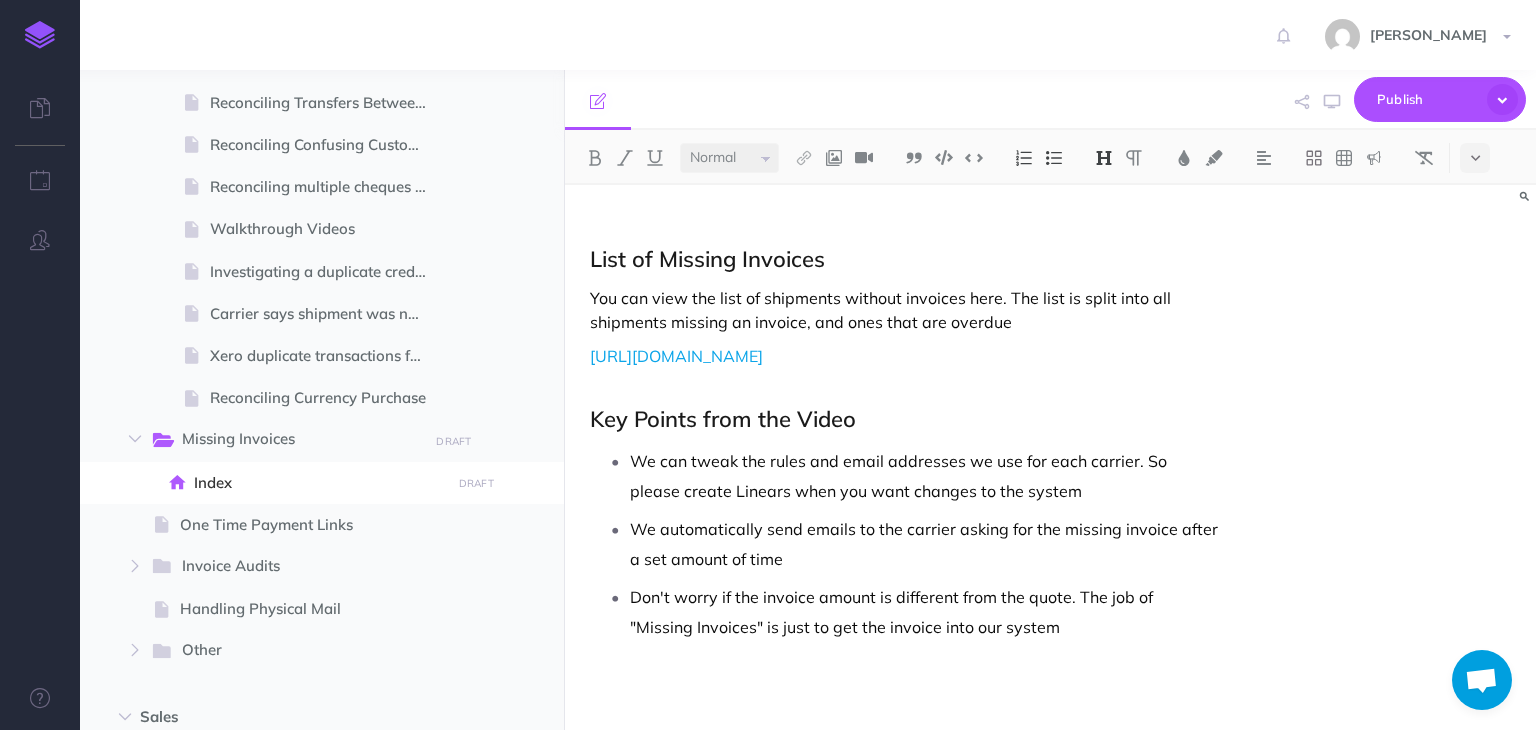 click on "Key Points from the Video" at bounding box center (904, 407) 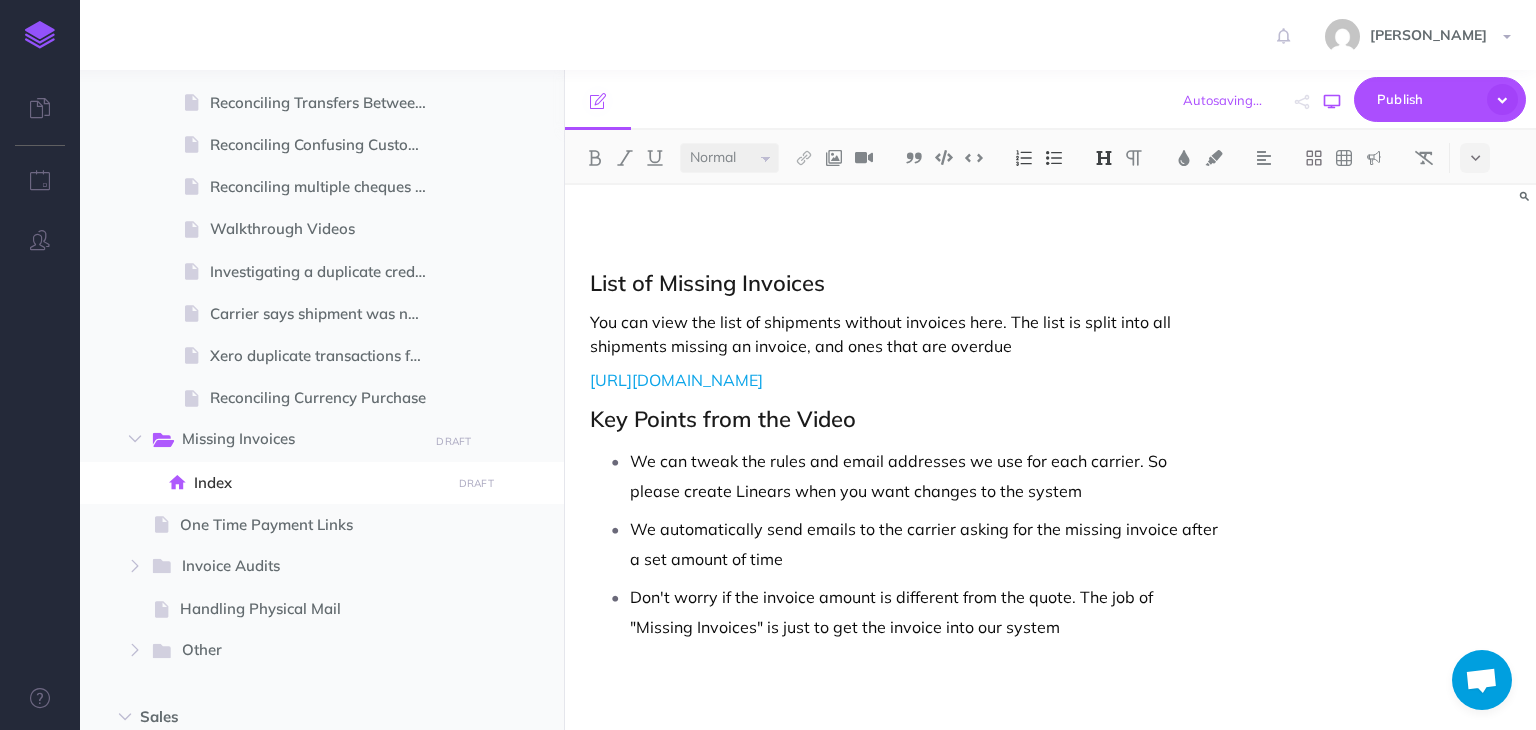 click at bounding box center [1332, 102] 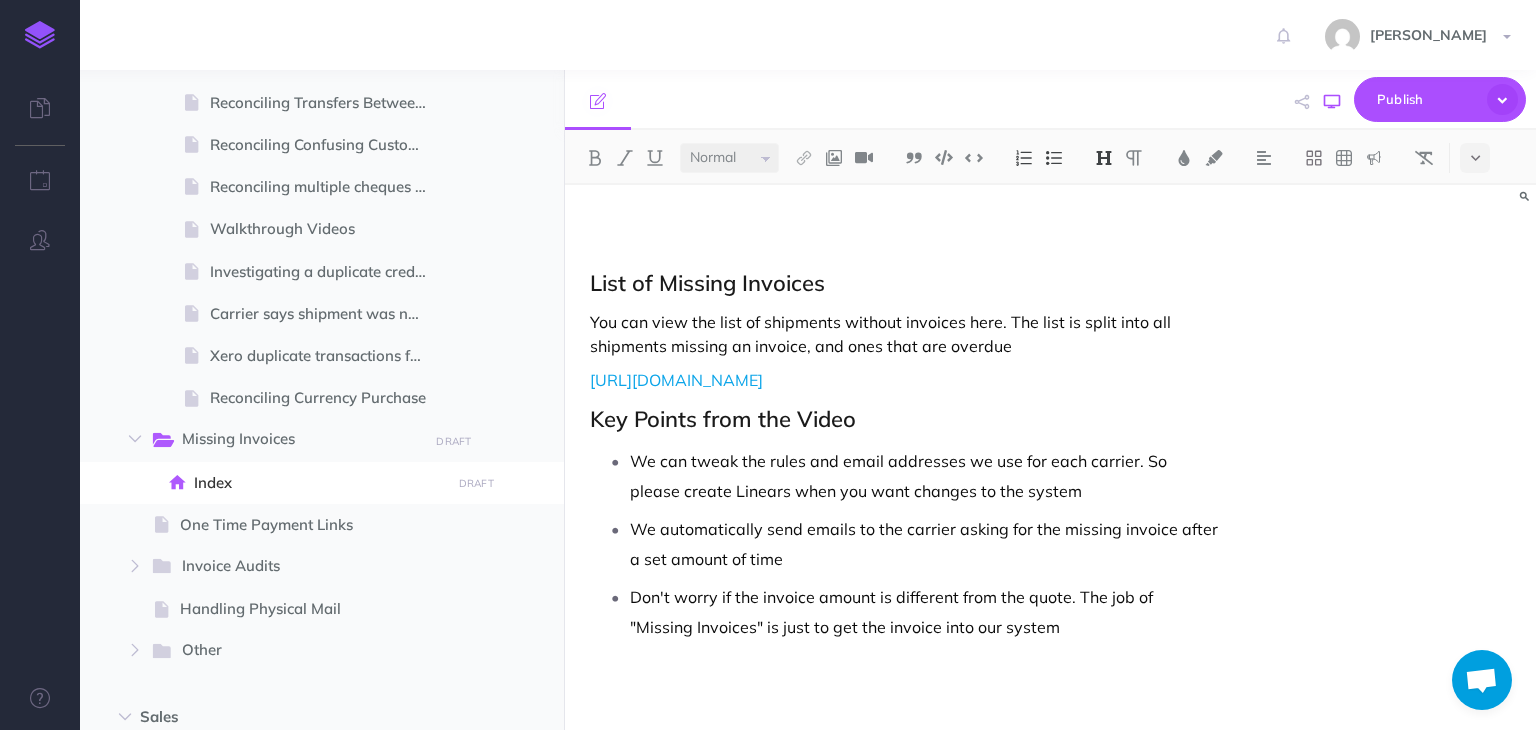 click at bounding box center (1332, 102) 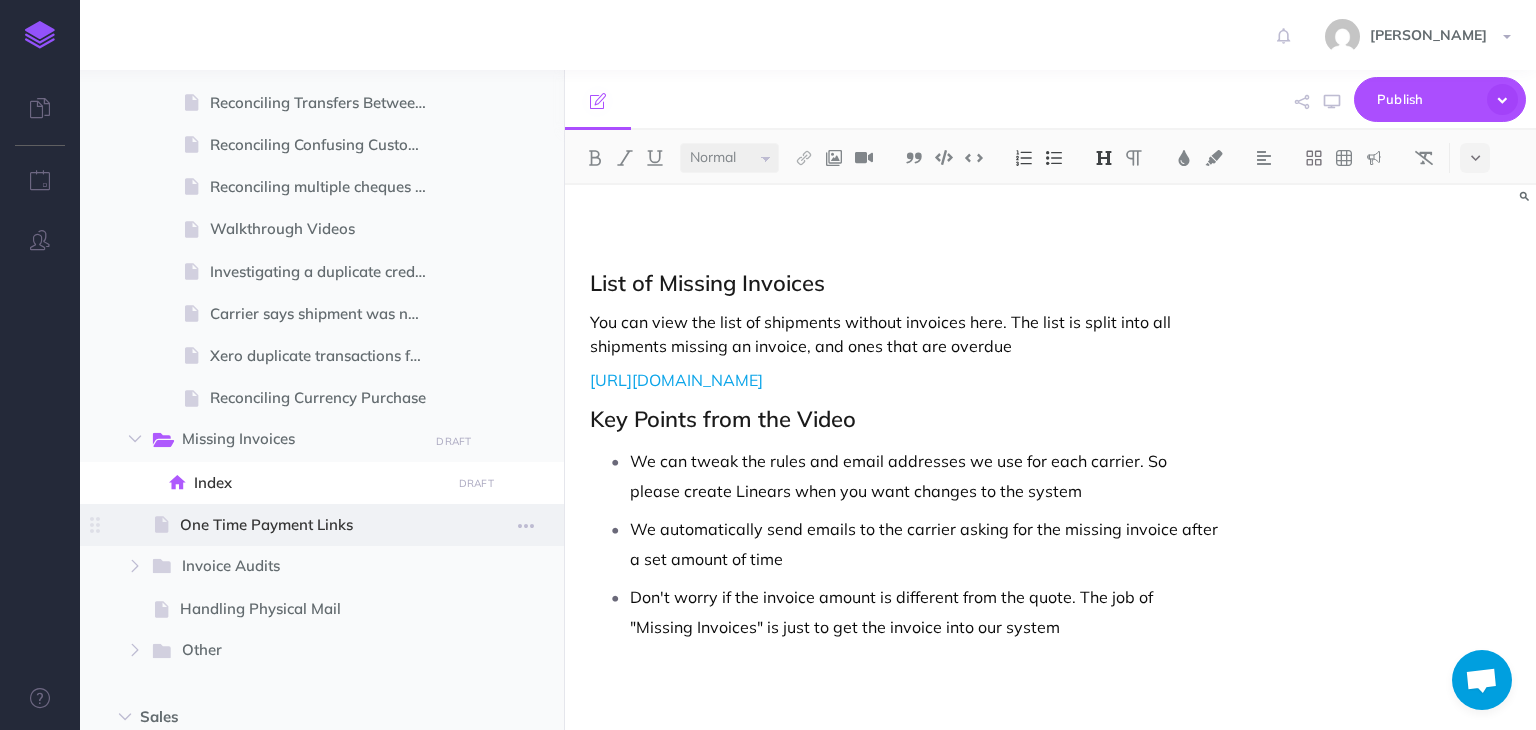 click on "One Time Payment Links" at bounding box center [312, 525] 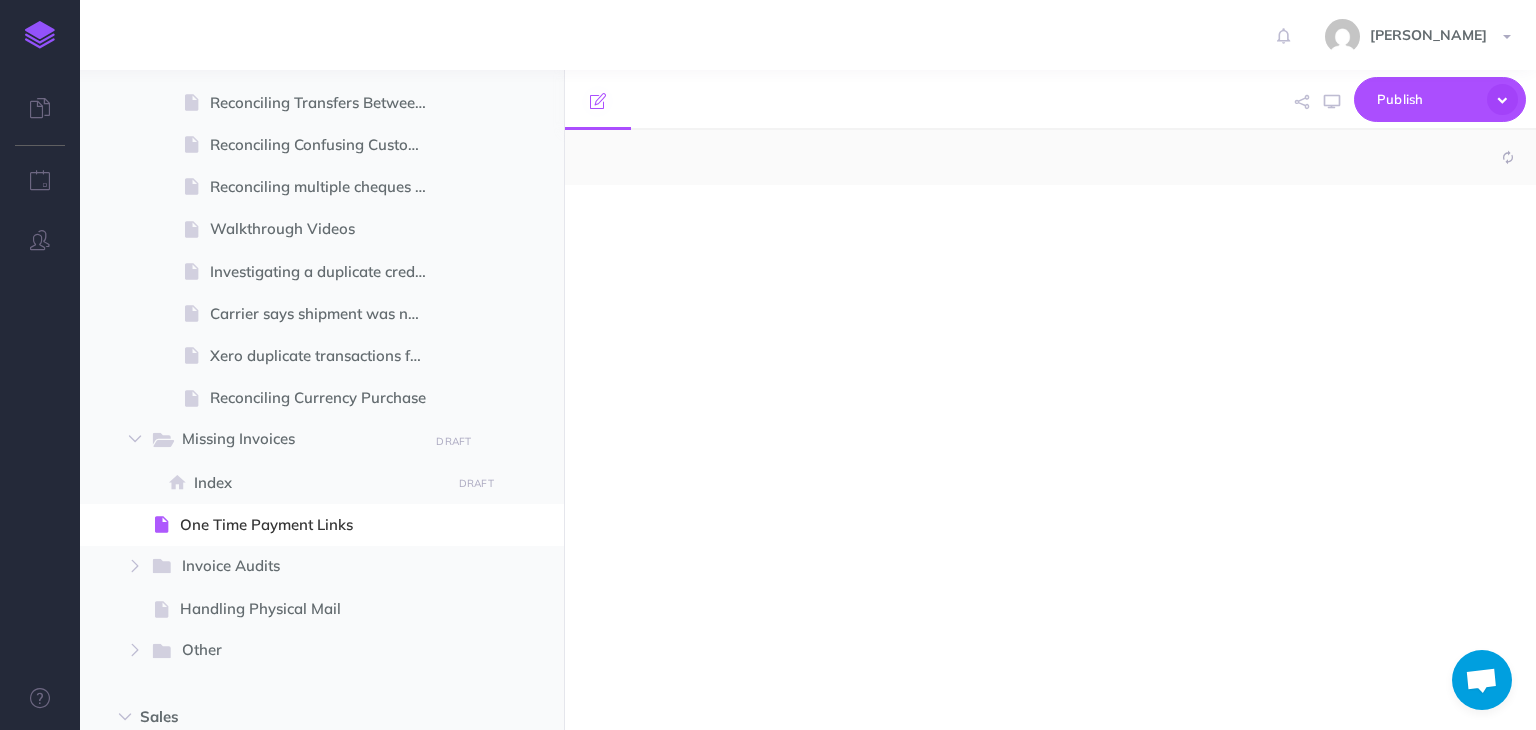 select on "null" 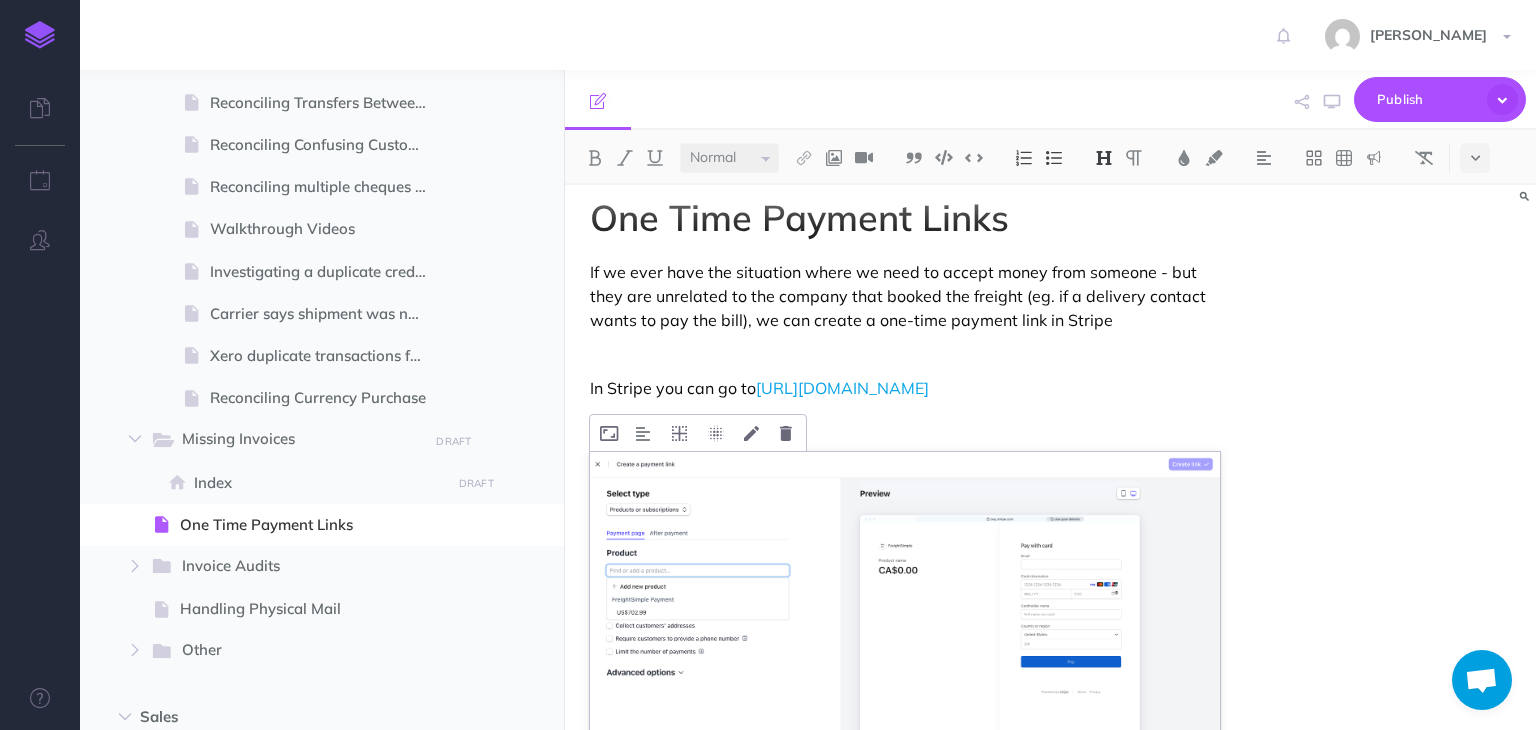scroll, scrollTop: 0, scrollLeft: 0, axis: both 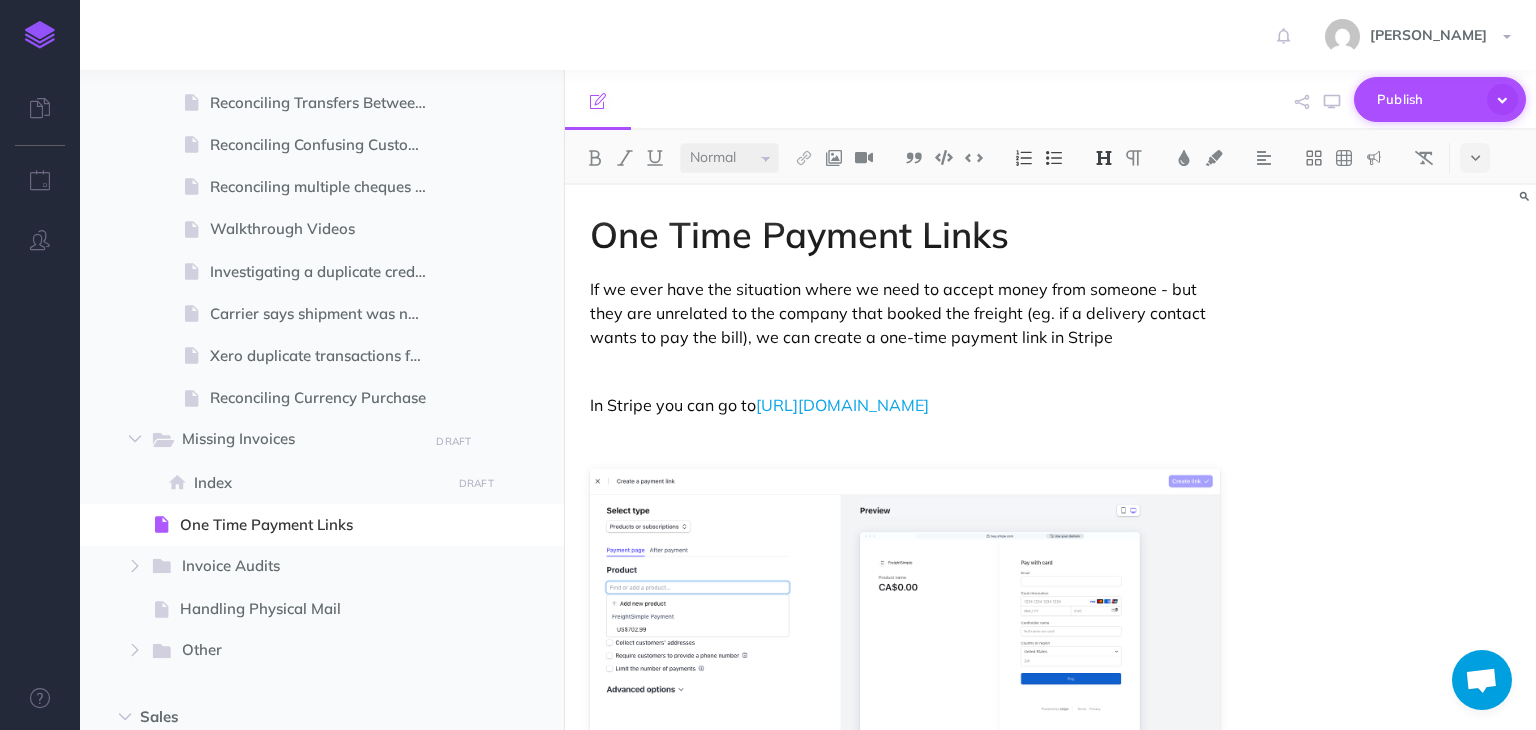 click on "Publish" at bounding box center (1427, 99) 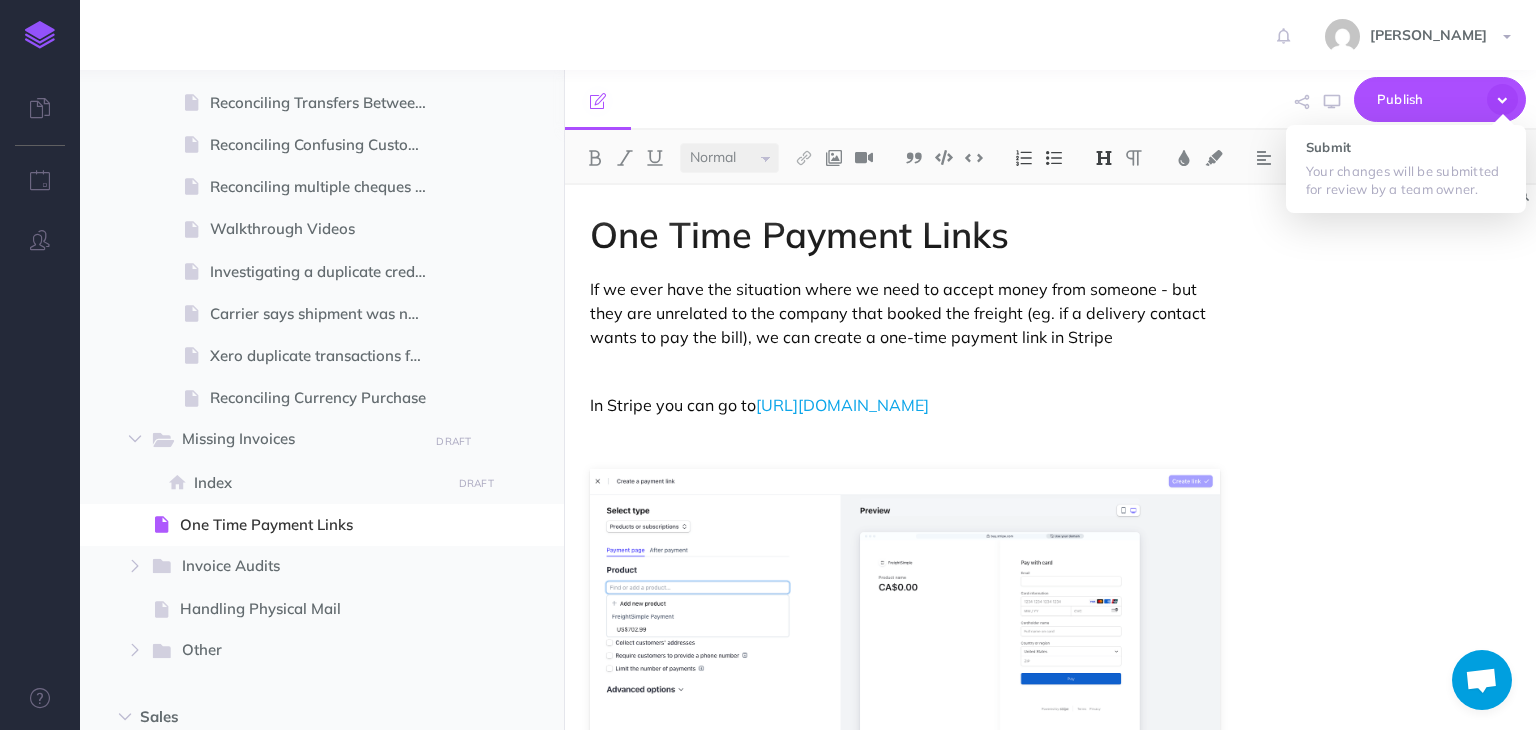 click on "One Time Payment Links If we ever have the situation where we need to accept money from someone - but they are unrelated to the company that booked the freight (eg. if a delivery contact wants to pay the bill), we can create a one-time payment link in Stripe In Stripe you can go to  https://dashboard.stripe.com/payment-links/create                           Add a new product called 'FreightSimple Payment' and enter the amount we are trying to get Make sure you check 'Collect customer's addresses' and 'Require customer to provide a phone number' Then it will give you a link like https://buy.stripe.com/4gw8wA41O5jHaVWaEE - which you can then send to the customer to make the payment" at bounding box center [1050, 457] 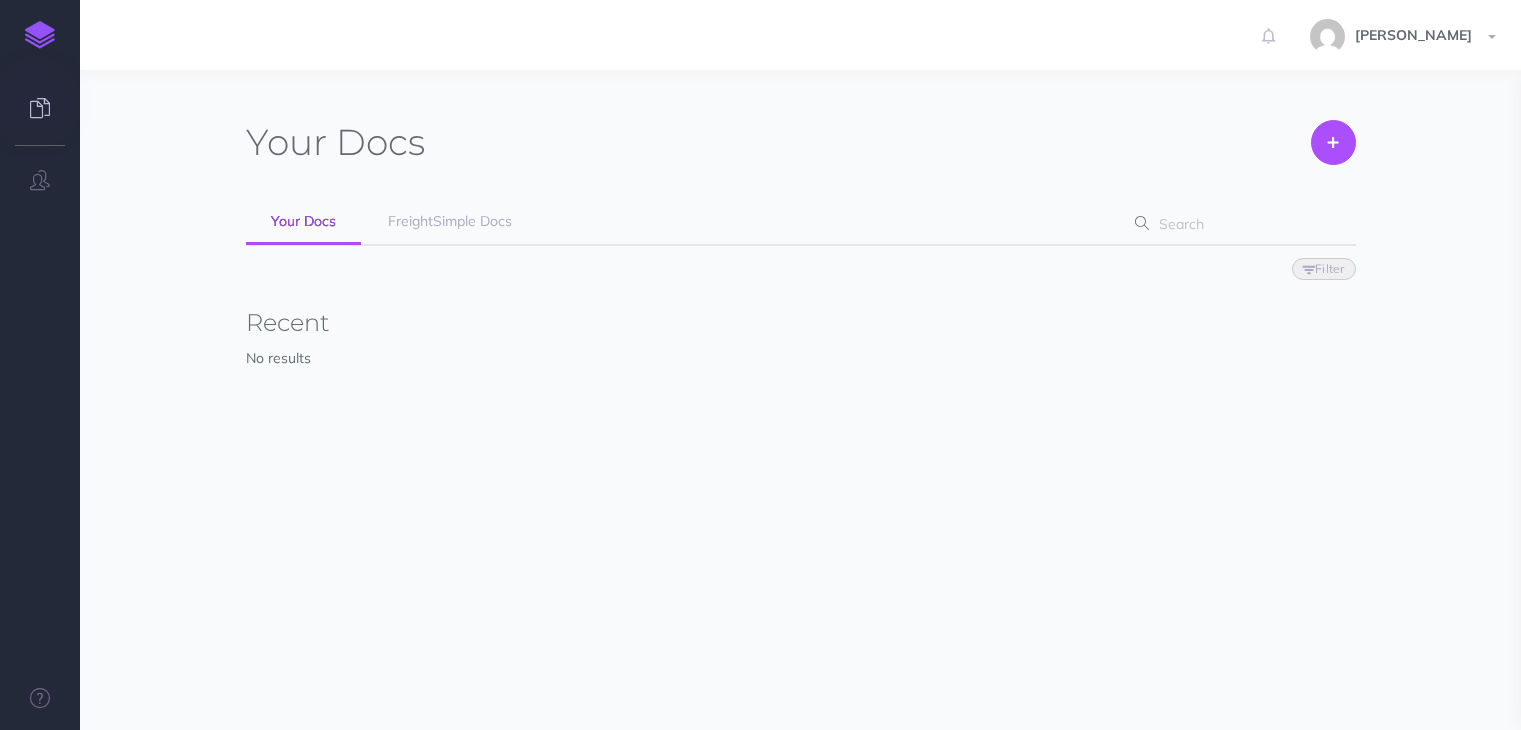 scroll, scrollTop: 0, scrollLeft: 0, axis: both 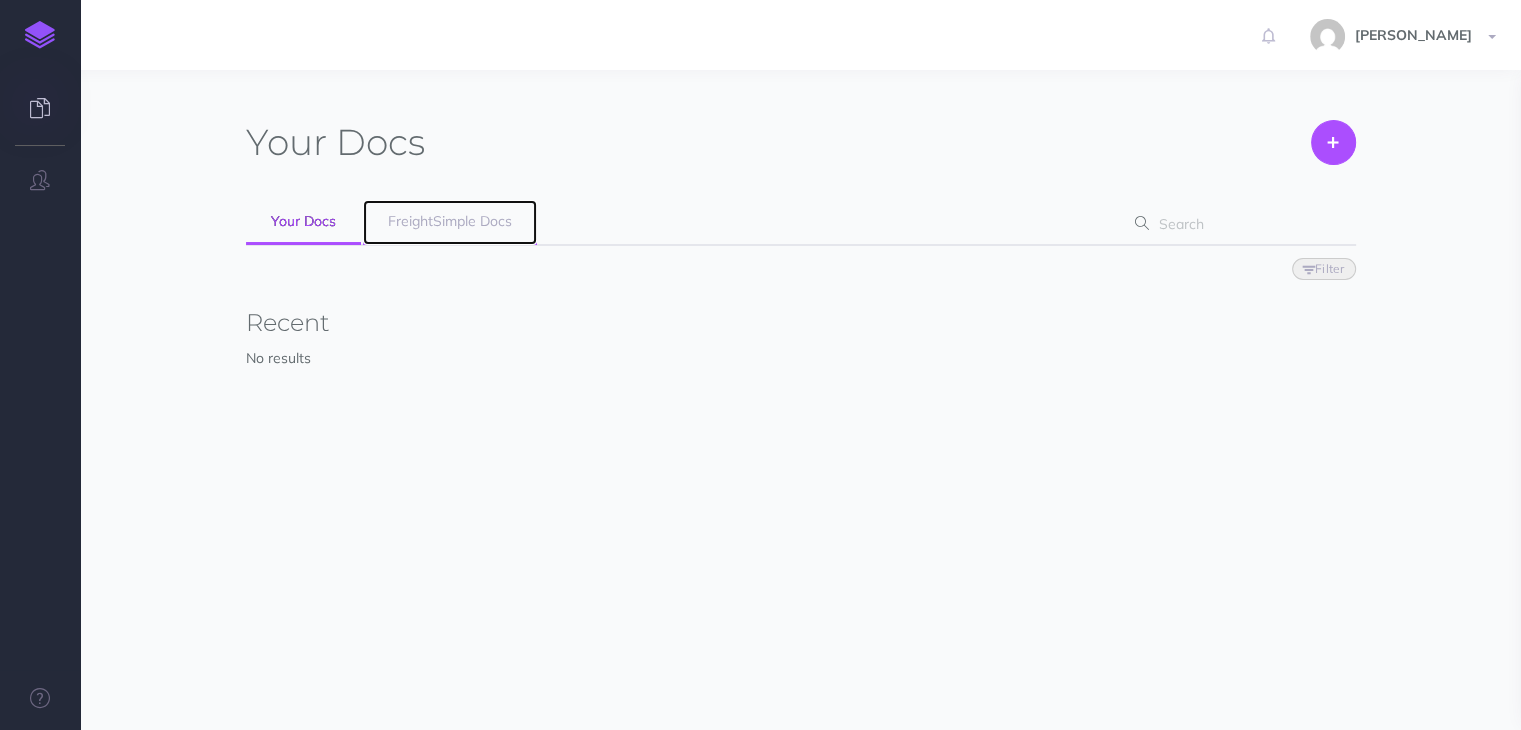click on "FreightSimple Docs" at bounding box center [450, 221] 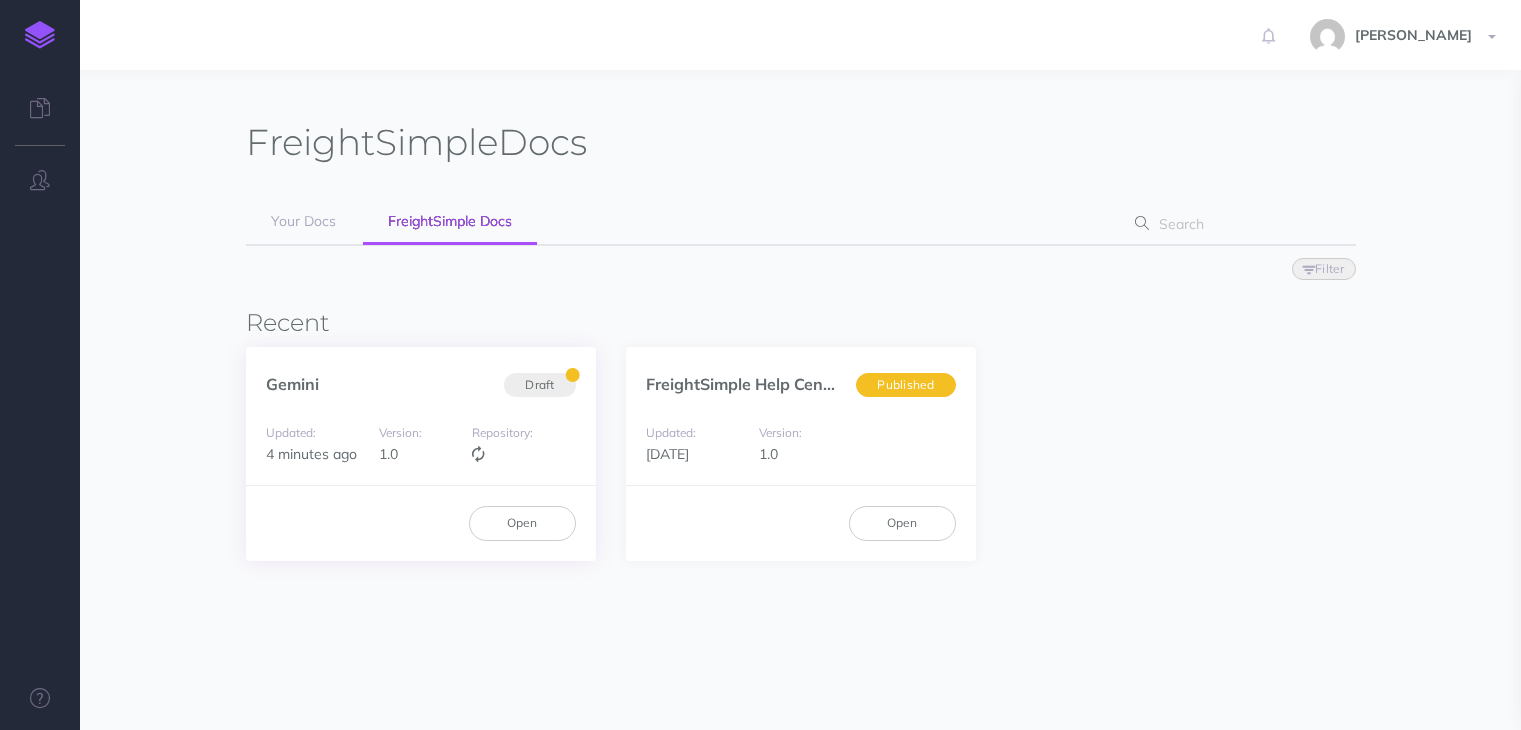 scroll, scrollTop: 0, scrollLeft: 0, axis: both 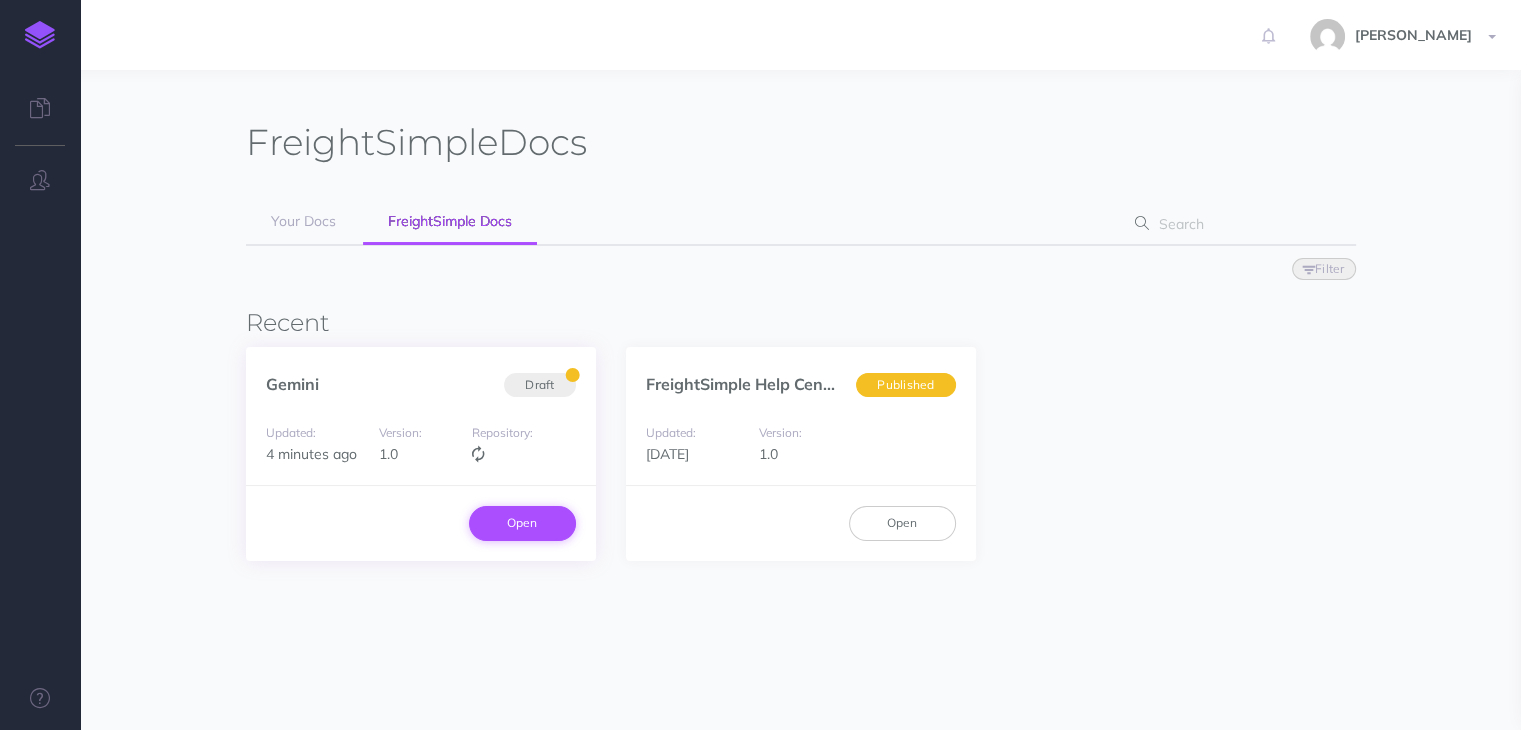 click on "Open" at bounding box center (522, 523) 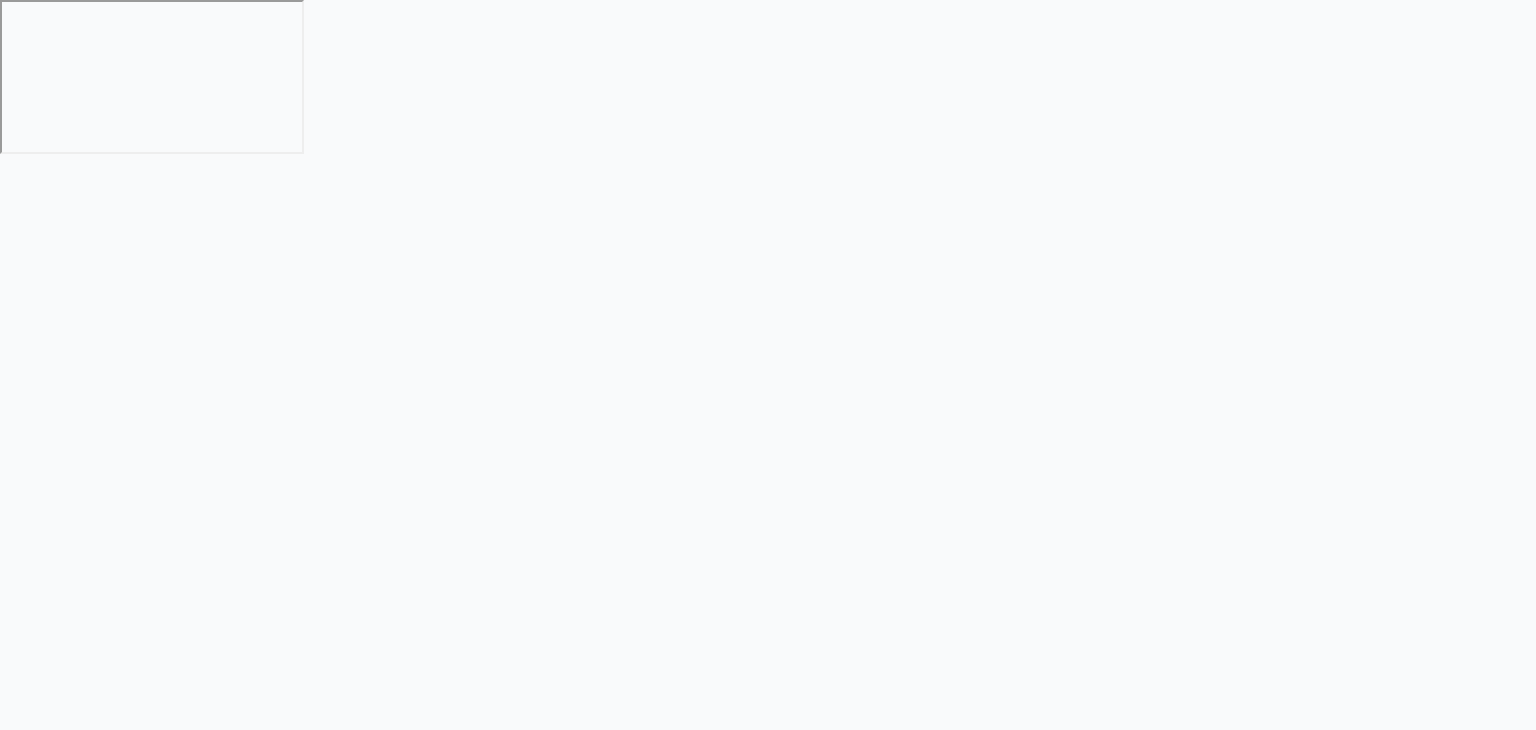 scroll, scrollTop: 0, scrollLeft: 0, axis: both 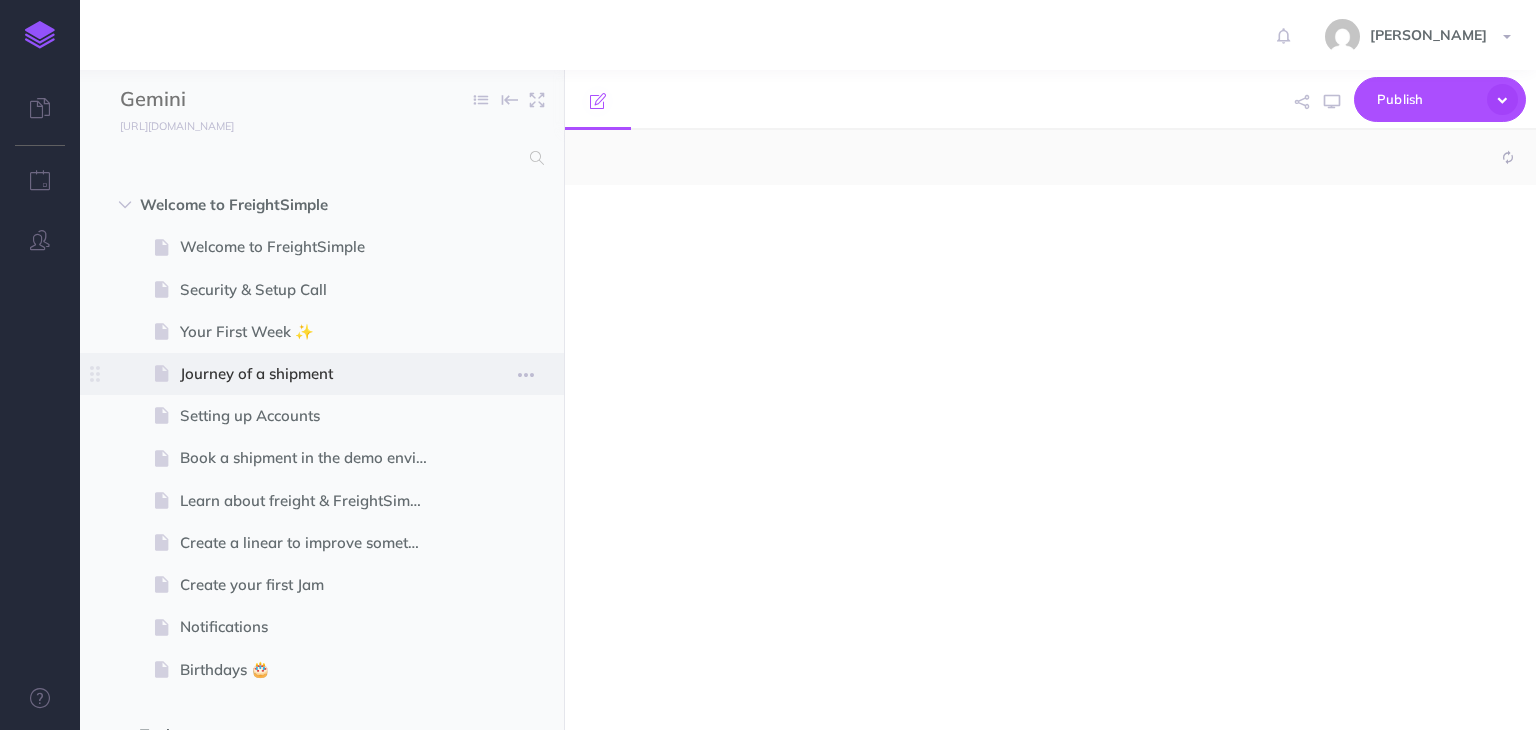 select on "null" 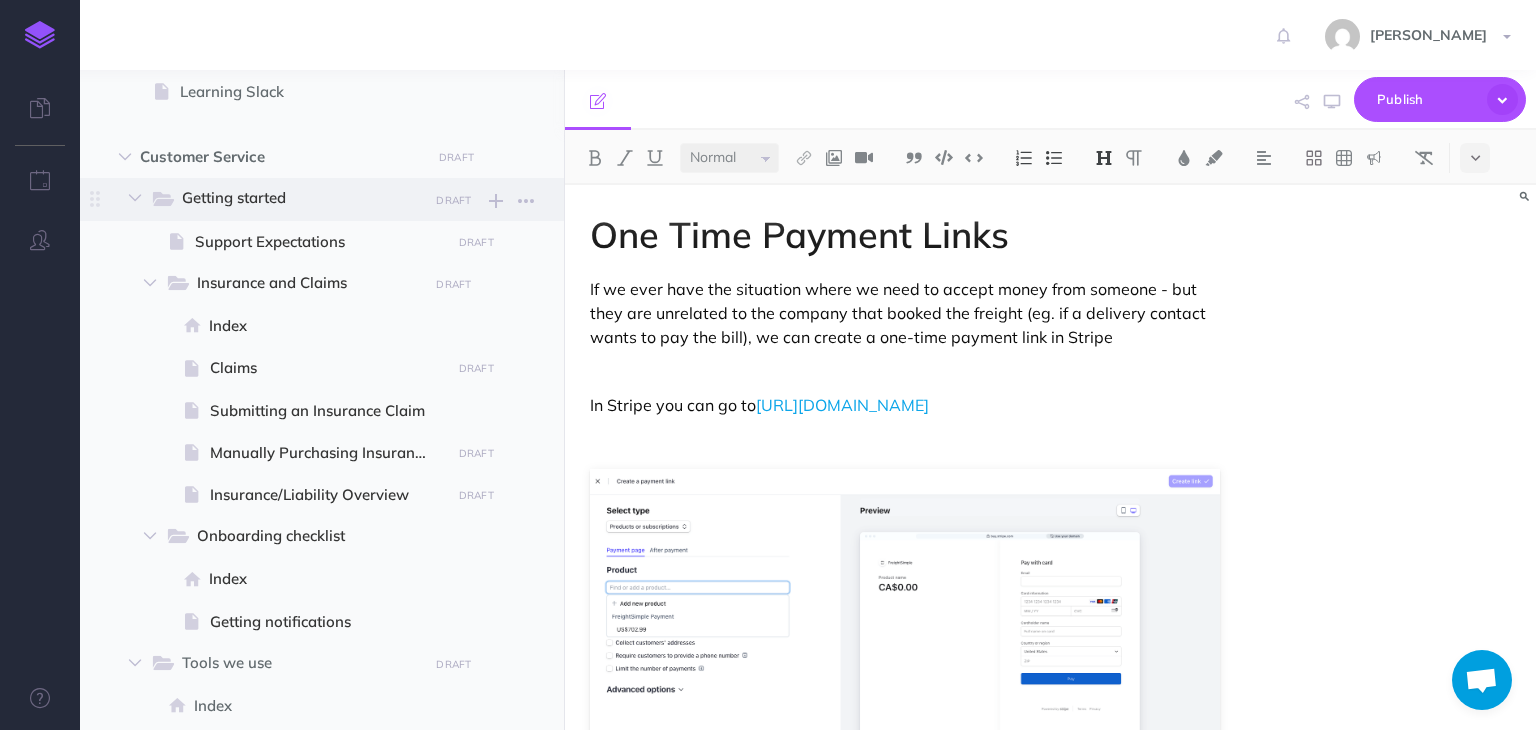 scroll, scrollTop: 900, scrollLeft: 0, axis: vertical 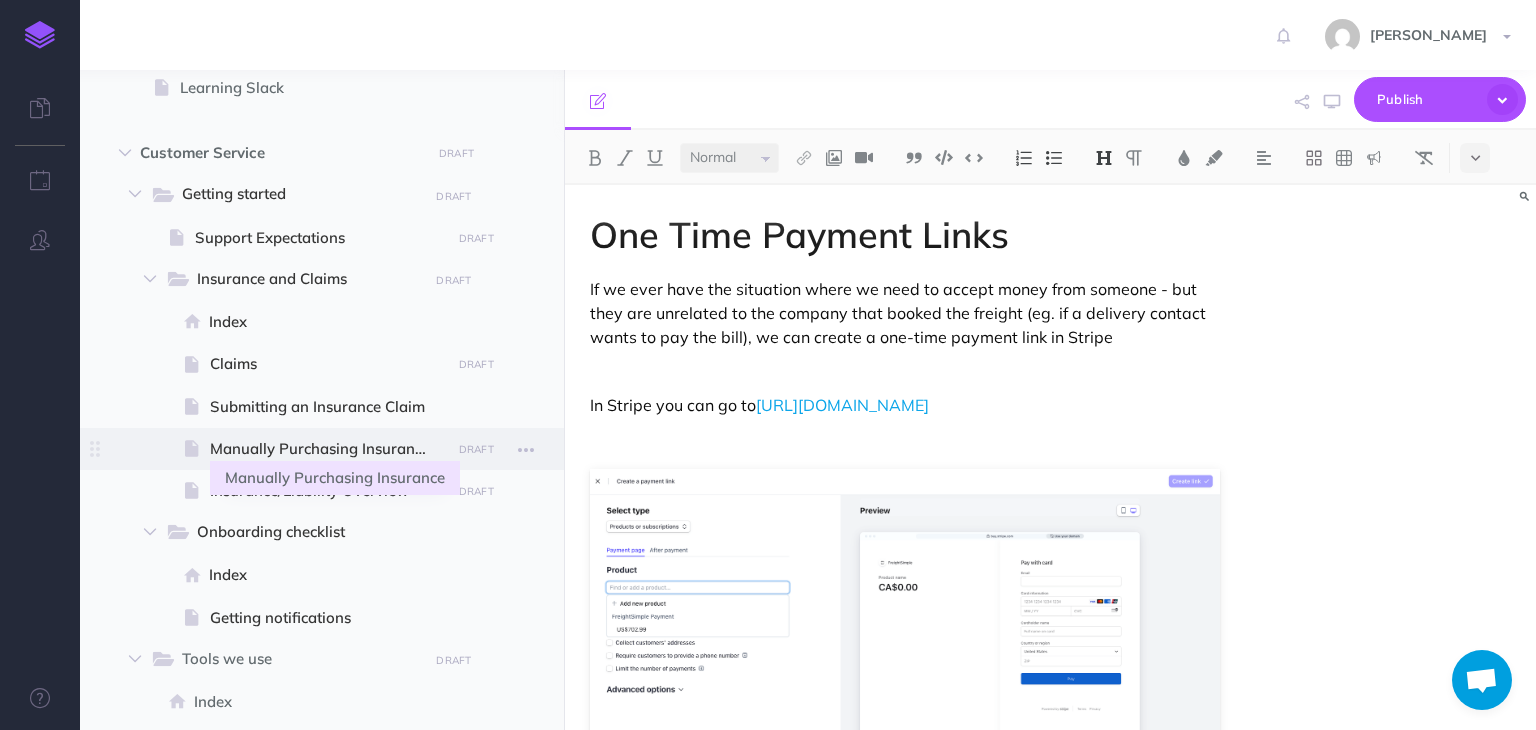 click on "Manually Purchasing Insurance" at bounding box center (327, 449) 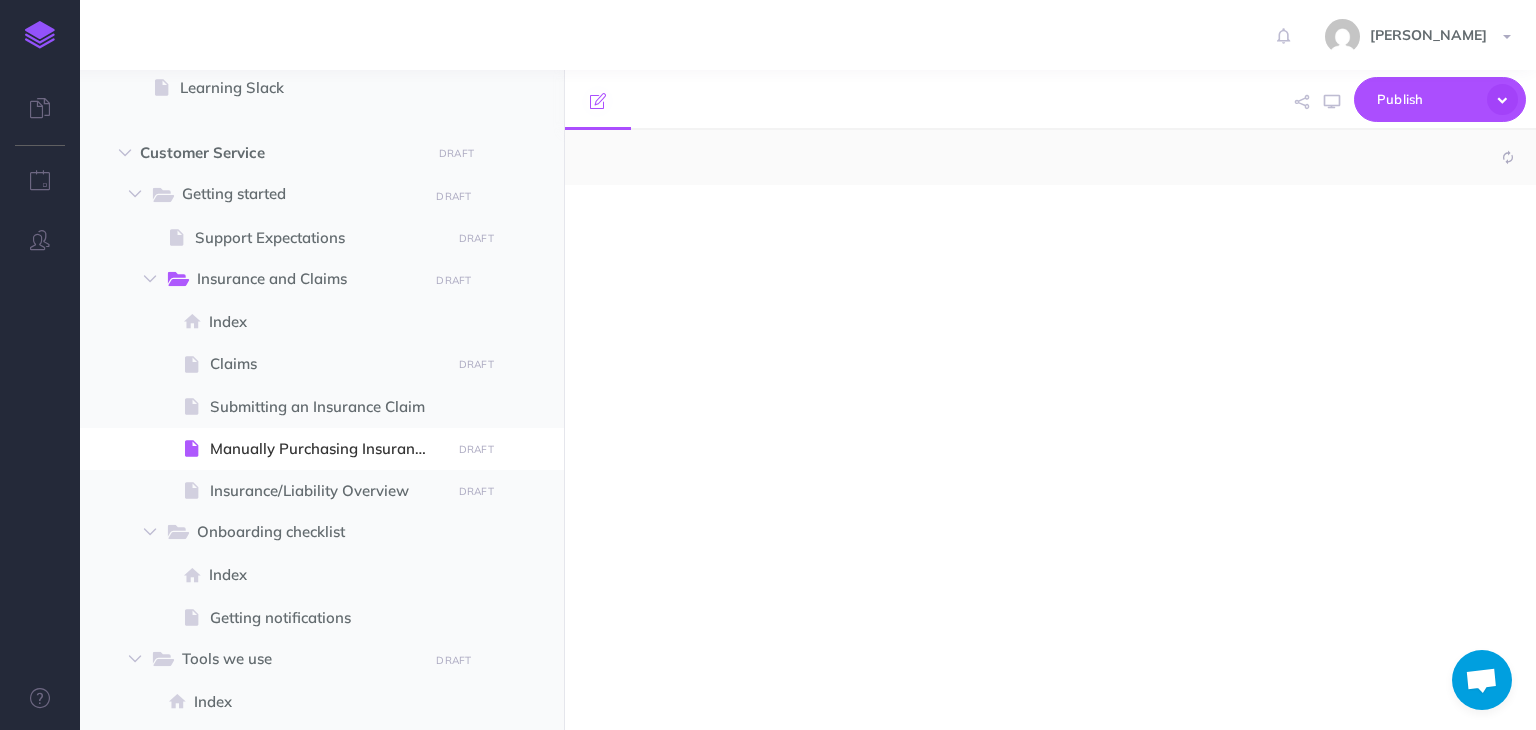 select on "null" 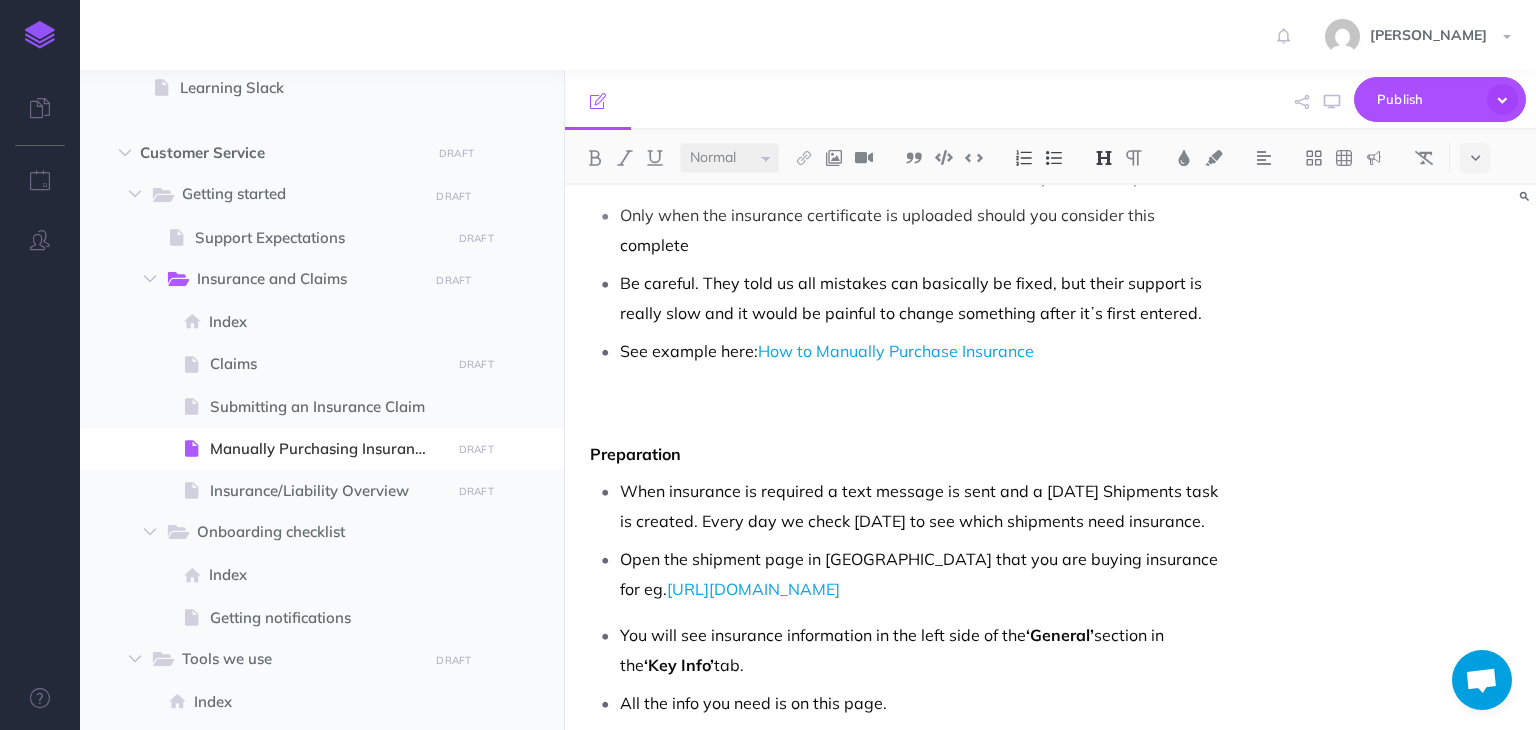 scroll, scrollTop: 1000, scrollLeft: 0, axis: vertical 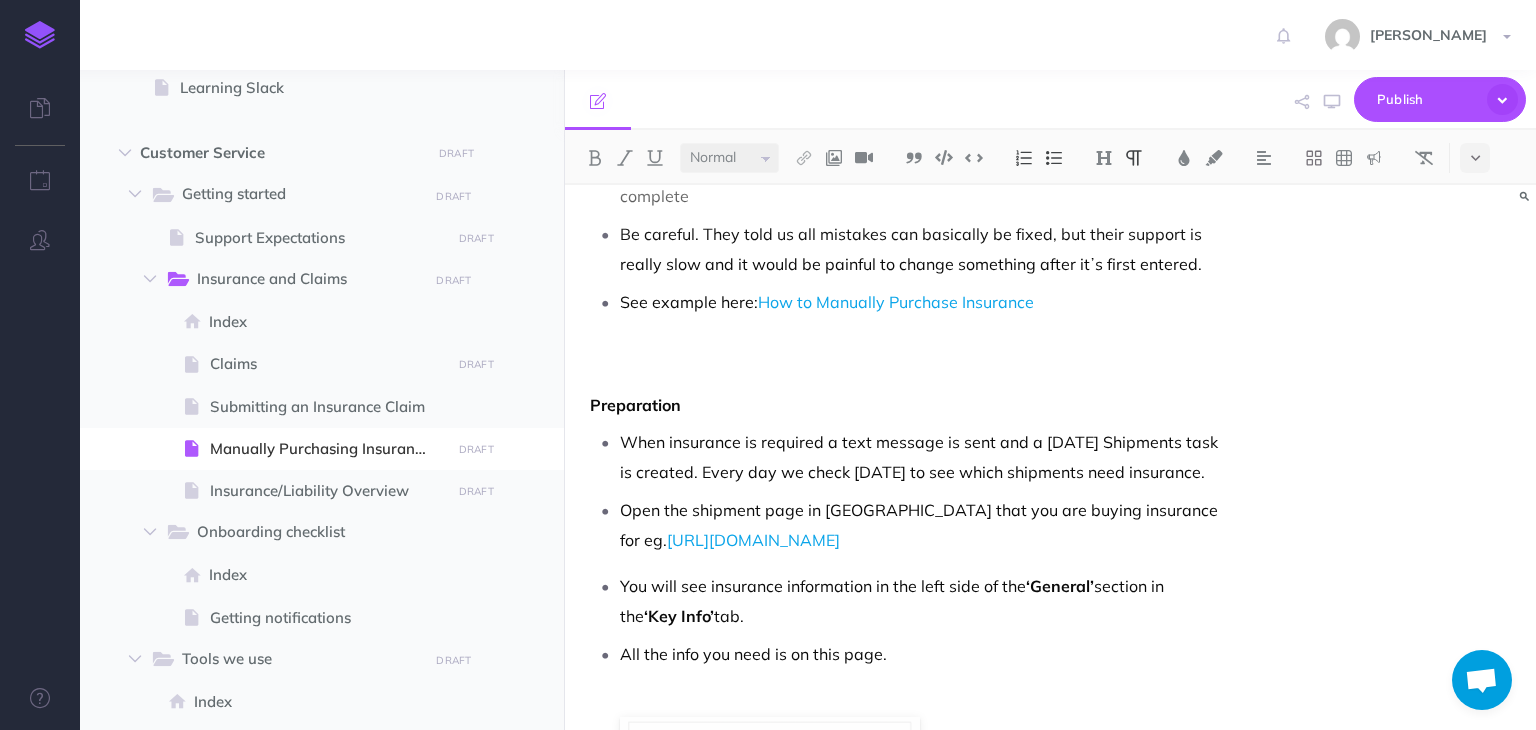 click on "When insurance is required a text message is sent and a [DATE] Shipments task is created. Every day we check [DATE] to see which shipments need insurance." at bounding box center [919, 457] 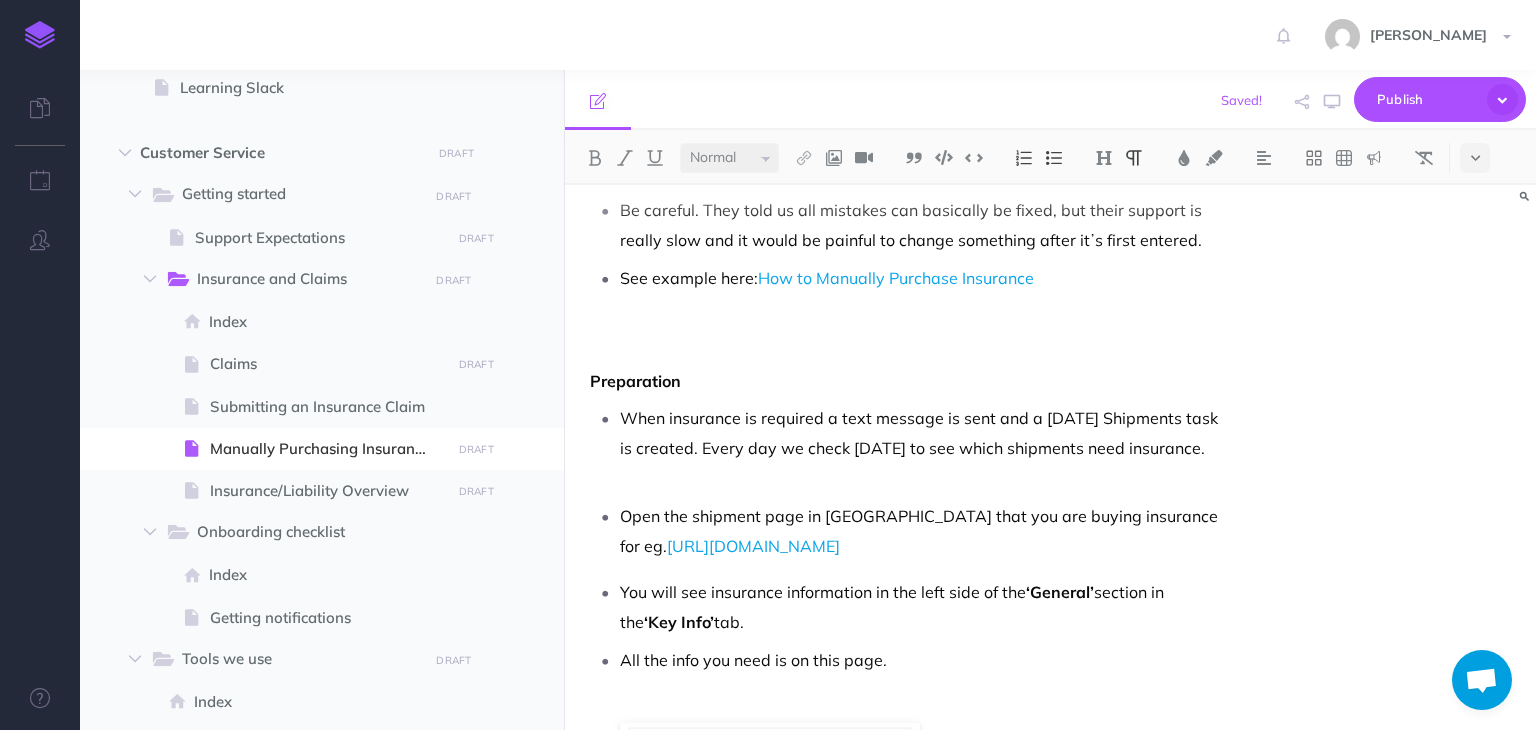 scroll, scrollTop: 1027, scrollLeft: 0, axis: vertical 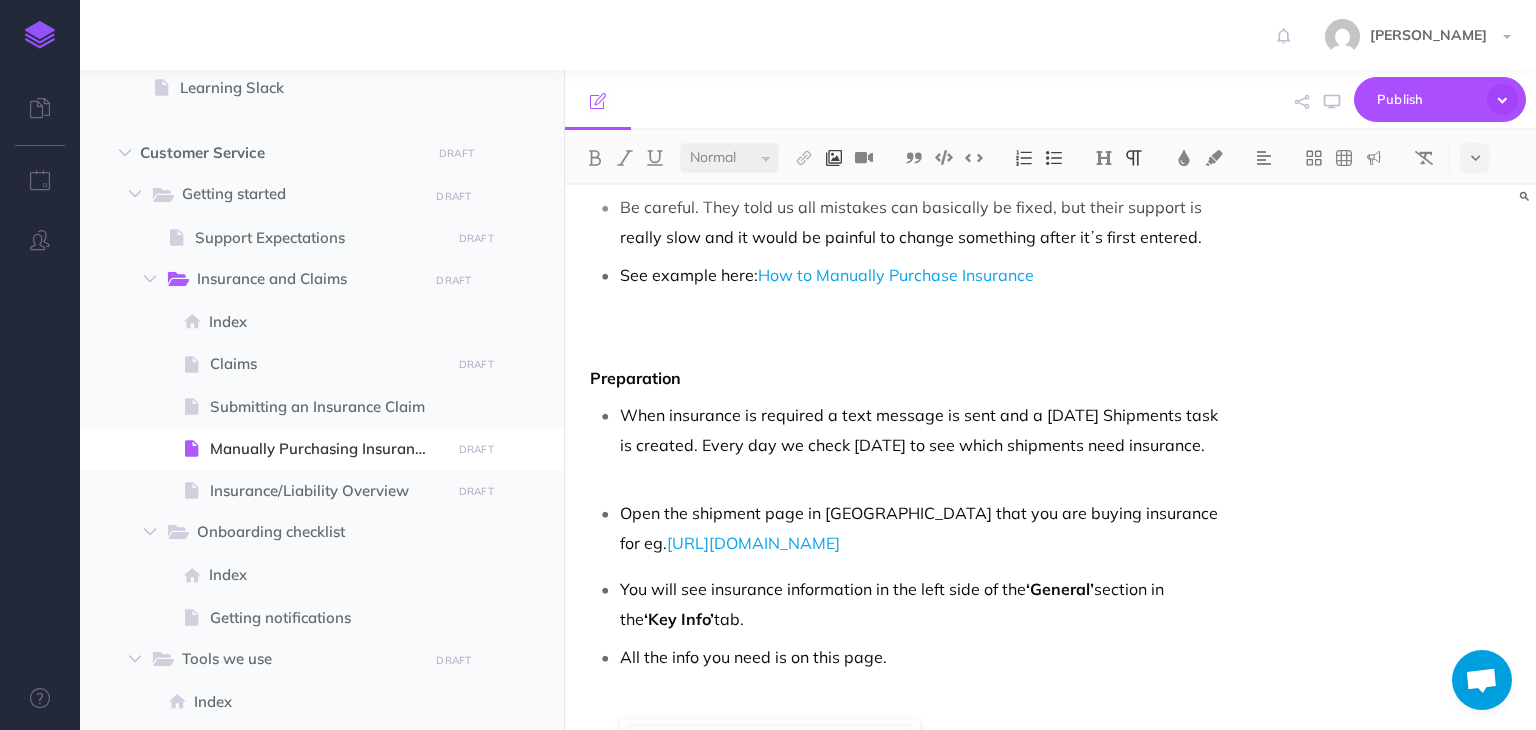 click at bounding box center (834, 158) 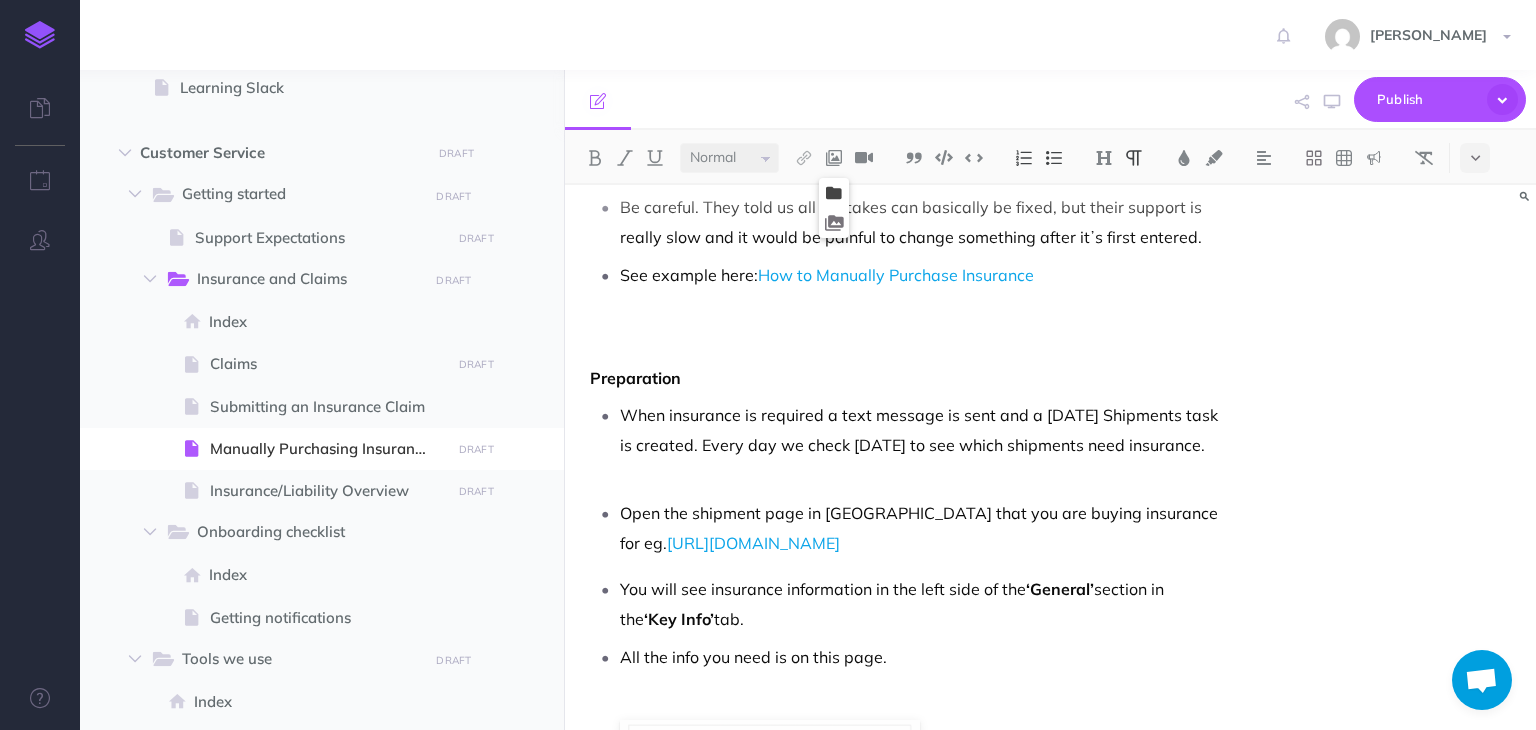 click at bounding box center [834, 193] 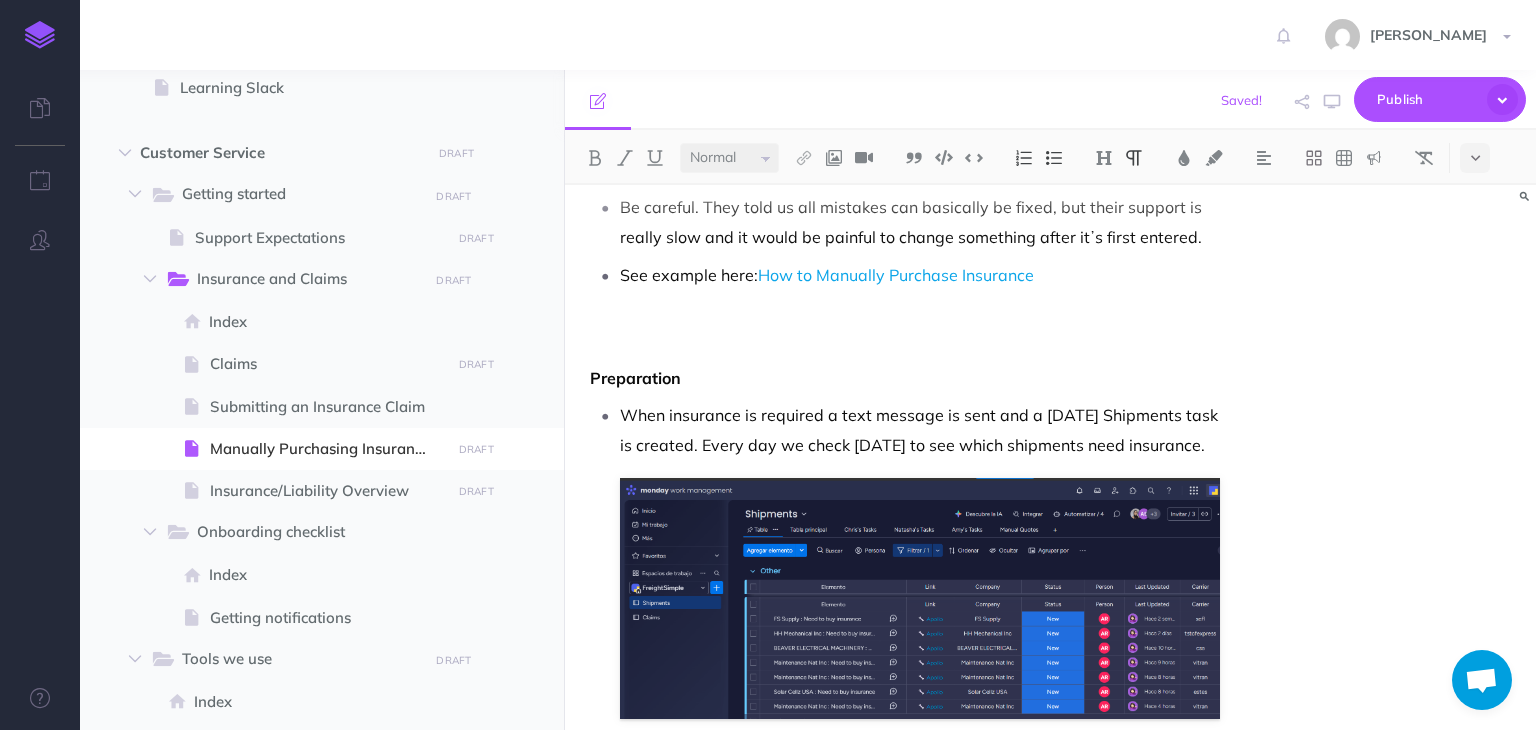 click on "Manually Purchasing Insurance We handle daily shipments where customers choose to add insurance when booking with us. It's essential to purchase this insurance through our partner, CargoCover, either  on or before the pickup date.  If we buy it afterward, coverage is likely invalid. When a customer books a shipment with insurance, a task is created [DATE]. Once the insurance has been purchased, we can then close the task. Support Emails: CargoCover Support <[EMAIL_ADDRESS][DOMAIN_NAME]> [PERSON_NAME] <[PERSON_NAME][EMAIL_ADDRESS][PERSON_NAME][PERSON_NAME][DOMAIN_NAME]> [PERSON_NAME] is our sales rep basically [PERSON_NAME] <[PERSON_NAME][EMAIL_ADDRESS][PERSON_NAME][PERSON_NAME][DOMAIN_NAME]> I think [PERSON_NAME] is [PERSON_NAME] boss [PERSON_NAME] <[PERSON_NAME][EMAIL_ADDRESS][PERSON_NAME][PERSON_NAME][DOMAIN_NAME]> Not sure his role. More senior than [PERSON_NAME], [PERSON_NAME] <[EMAIL_ADDRESS][PERSON_NAME][PERSON_NAME][DOMAIN_NAME]> Heʼs a VP if we really need to escalate higher Key things Basically you go to Cargocoverʼs website  [URL][DOMAIN_NAME]  must do this in Chrome browser, does not work well on others. See example here:  Preparation" at bounding box center [1050, 457] 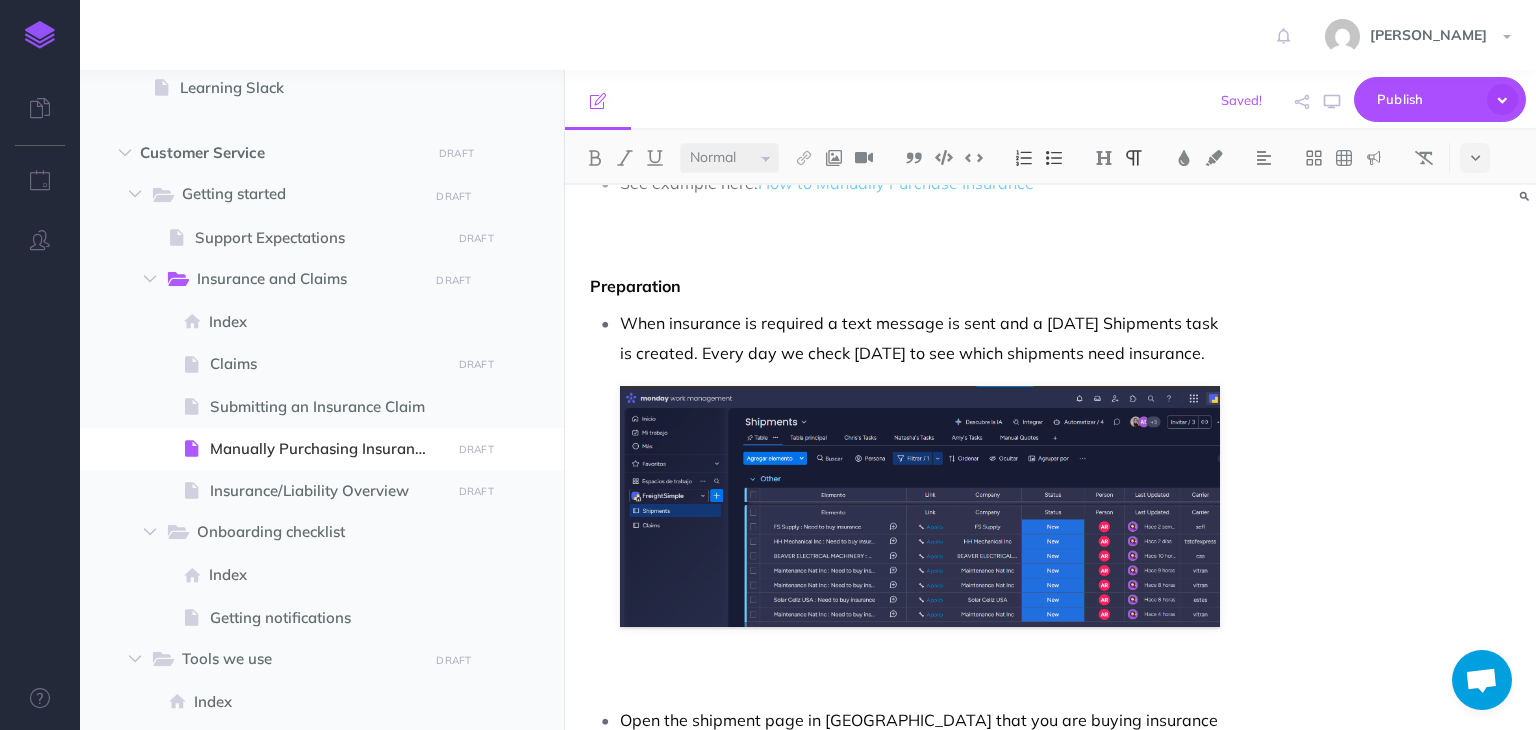 scroll, scrollTop: 1227, scrollLeft: 0, axis: vertical 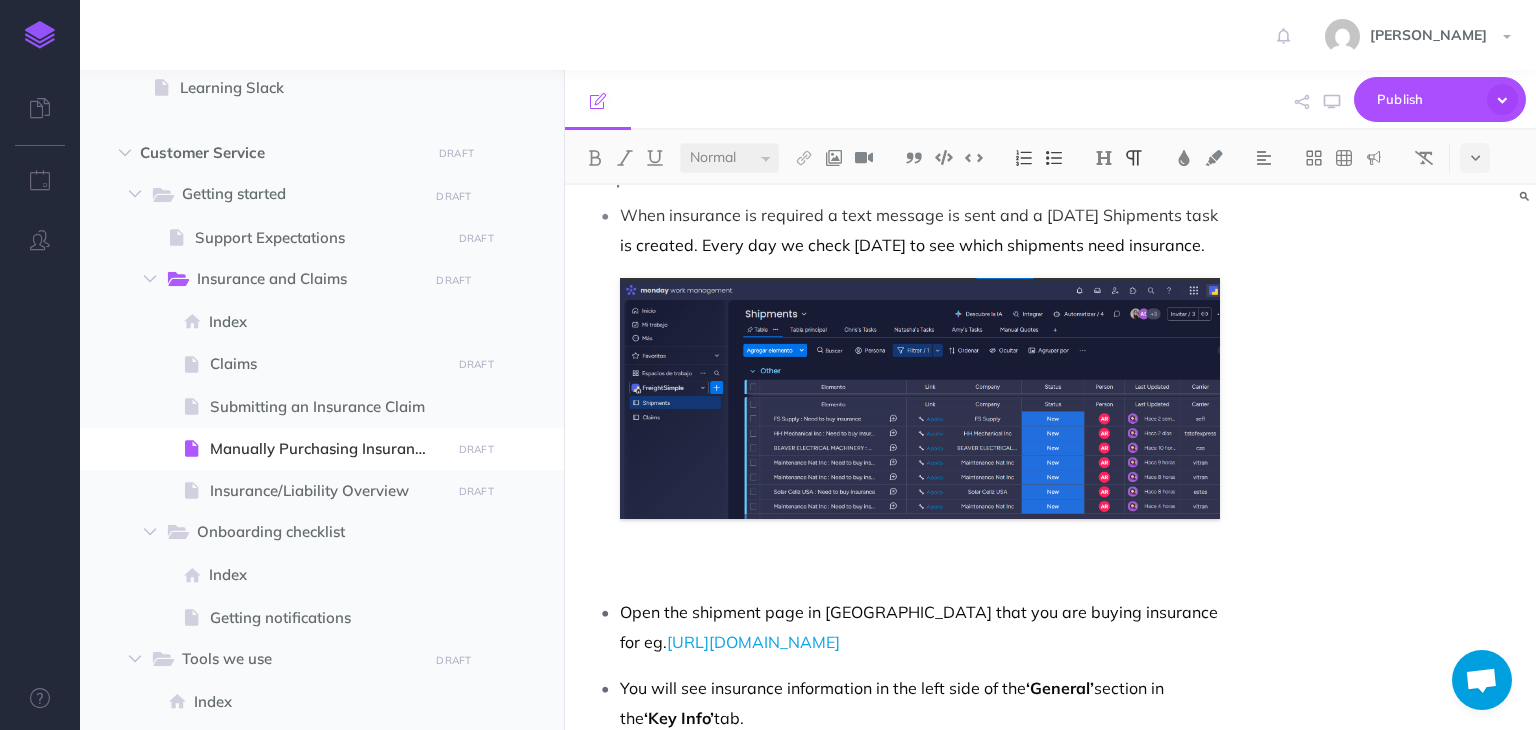 click at bounding box center [919, 574] 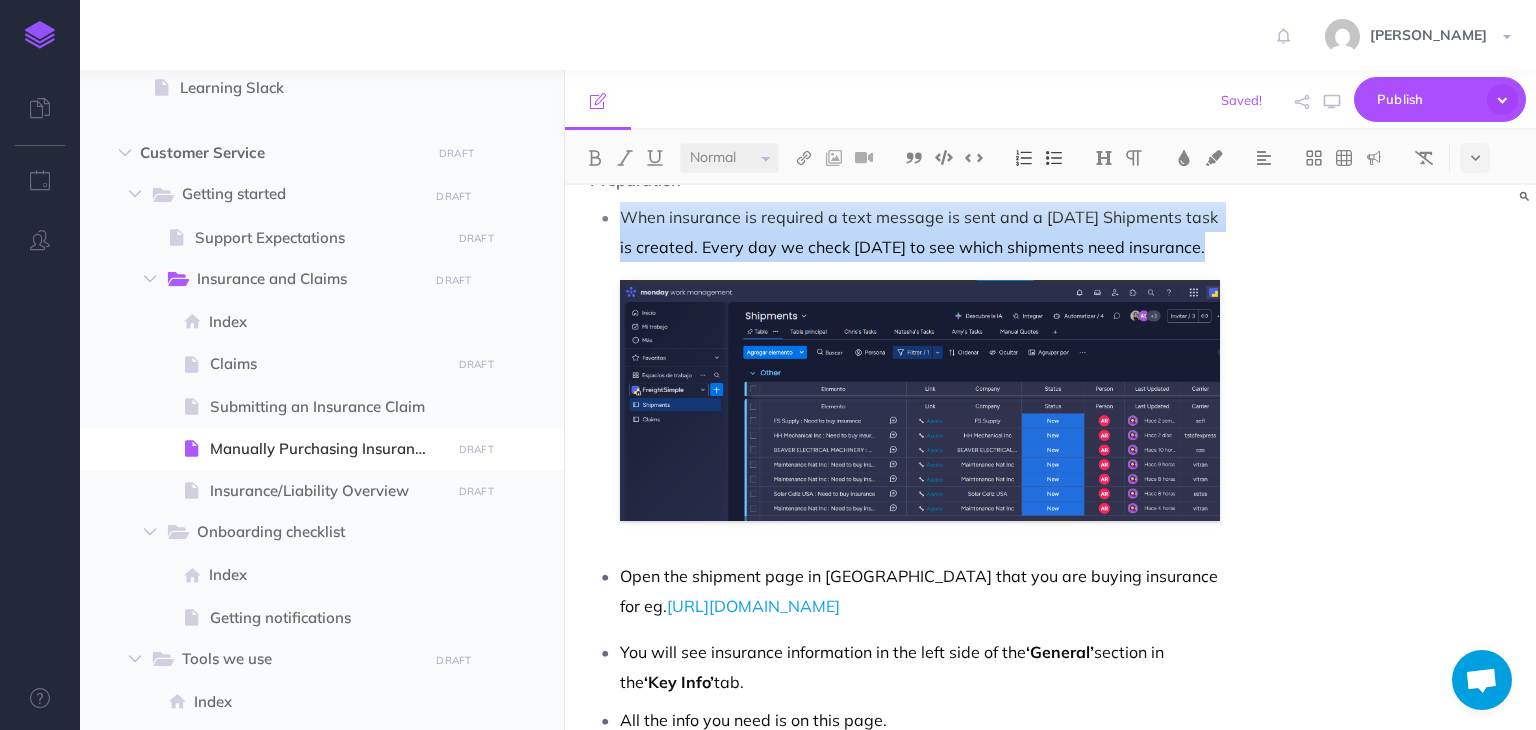 scroll, scrollTop: 1227, scrollLeft: 0, axis: vertical 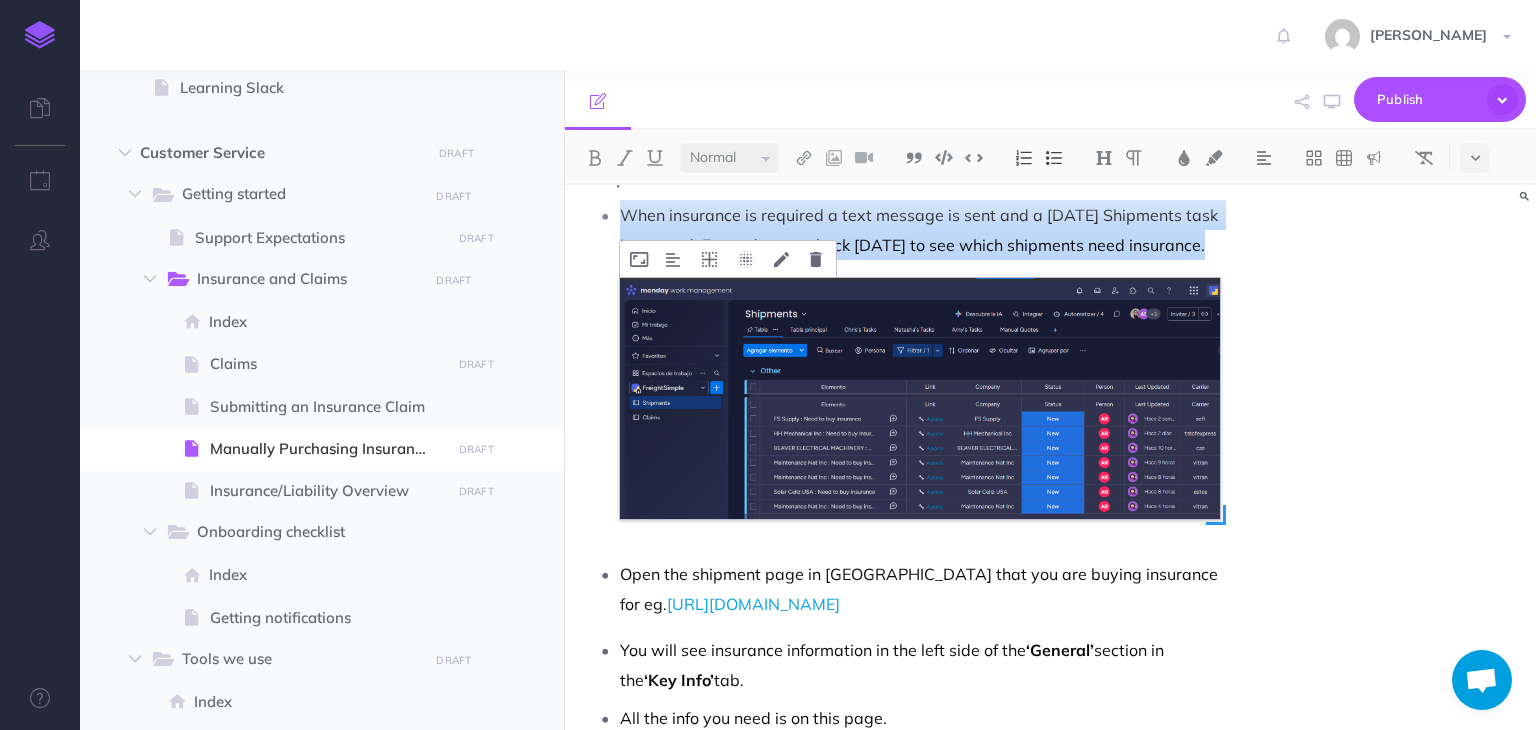 click at bounding box center (919, 398) 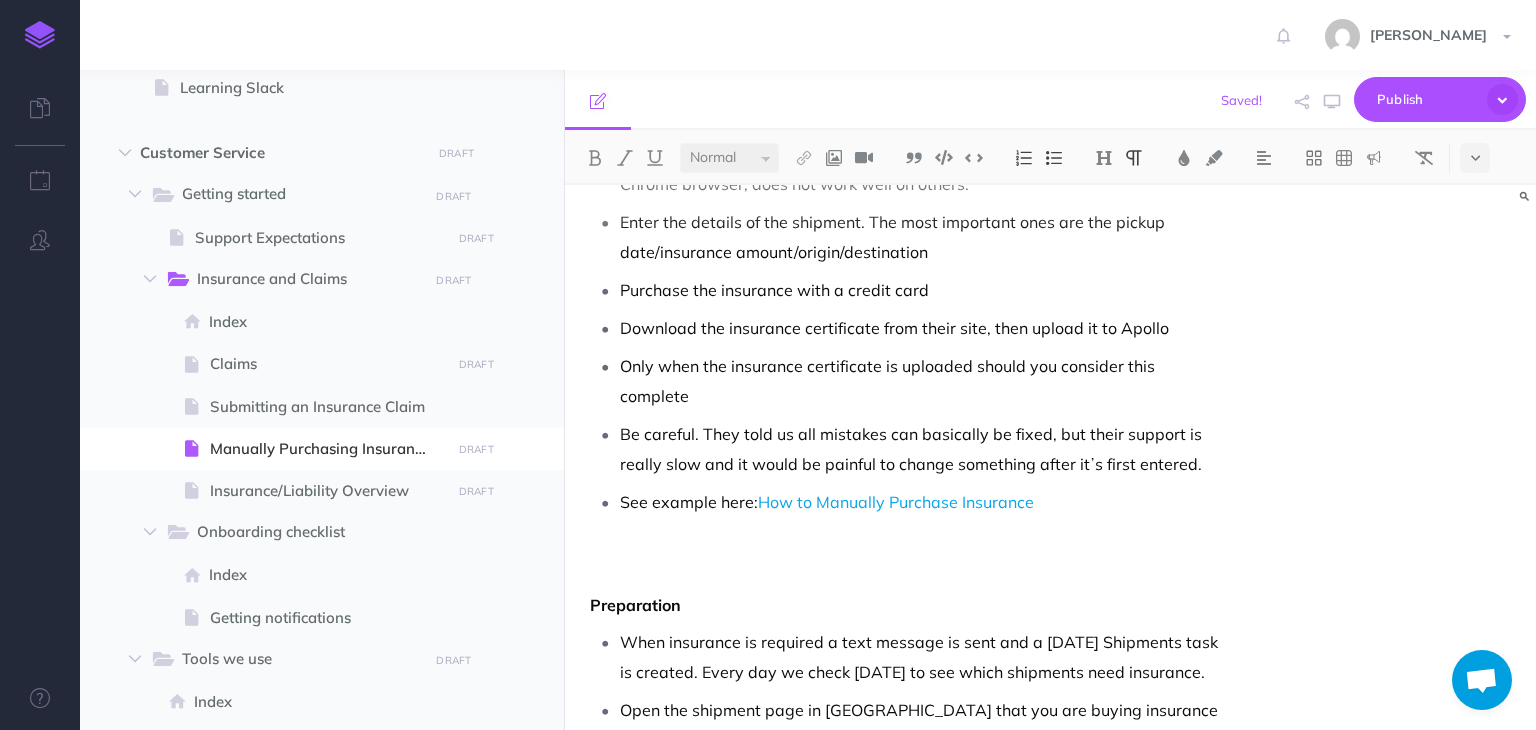 scroll, scrollTop: 900, scrollLeft: 0, axis: vertical 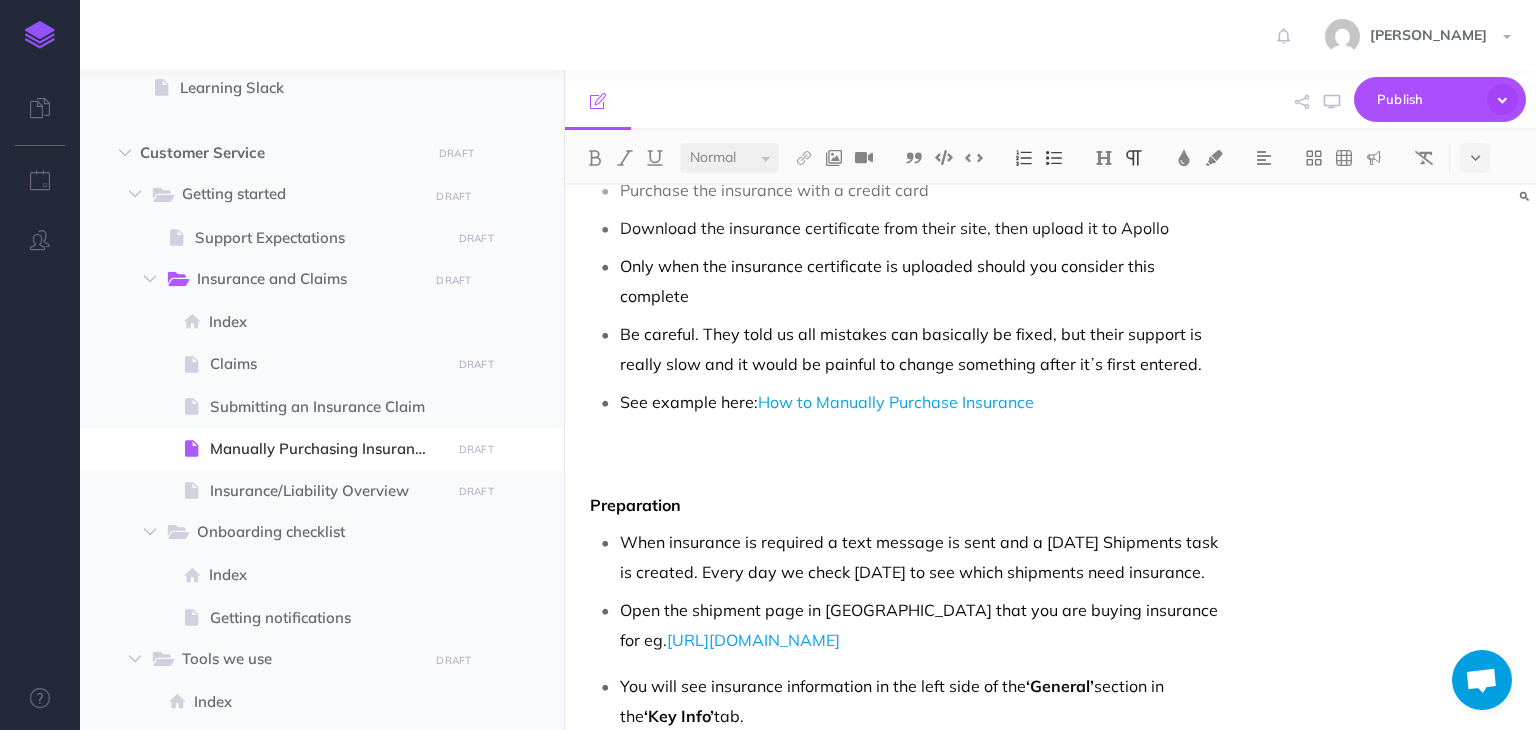 click on "When insurance is required a text message is sent and a [DATE] Shipments task is created. Every day we check [DATE] to see which shipments need insurance." at bounding box center [919, 557] 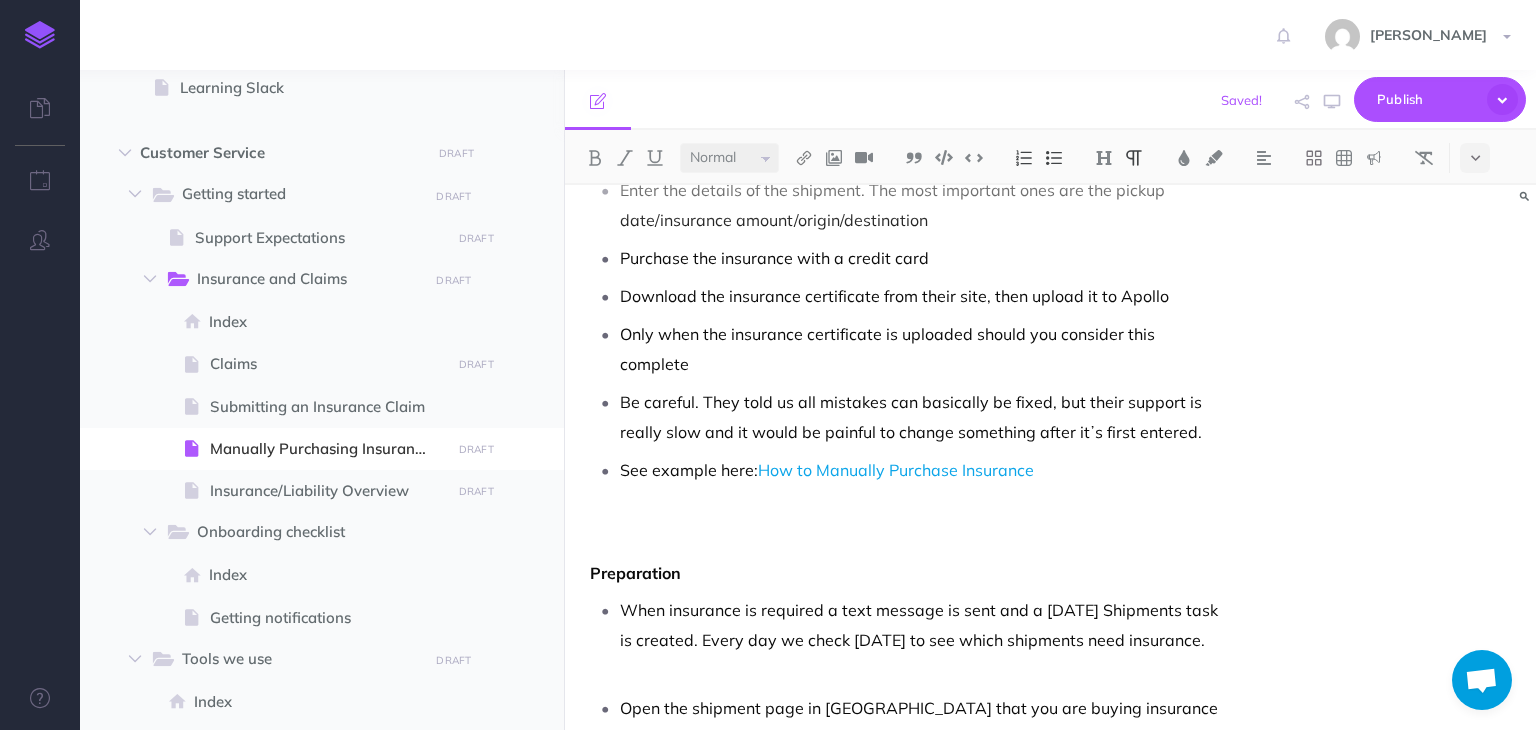 scroll, scrollTop: 927, scrollLeft: 0, axis: vertical 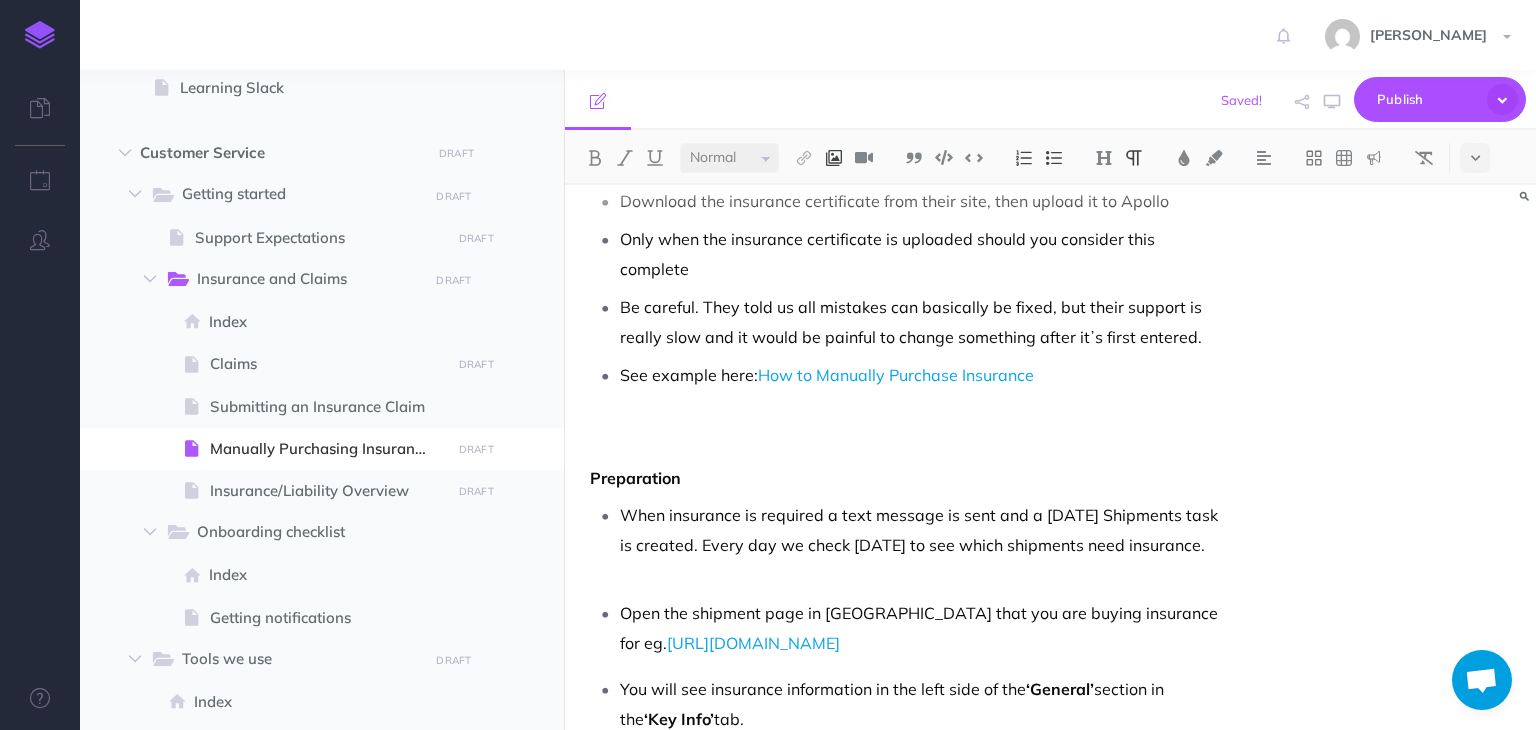 click at bounding box center [834, 158] 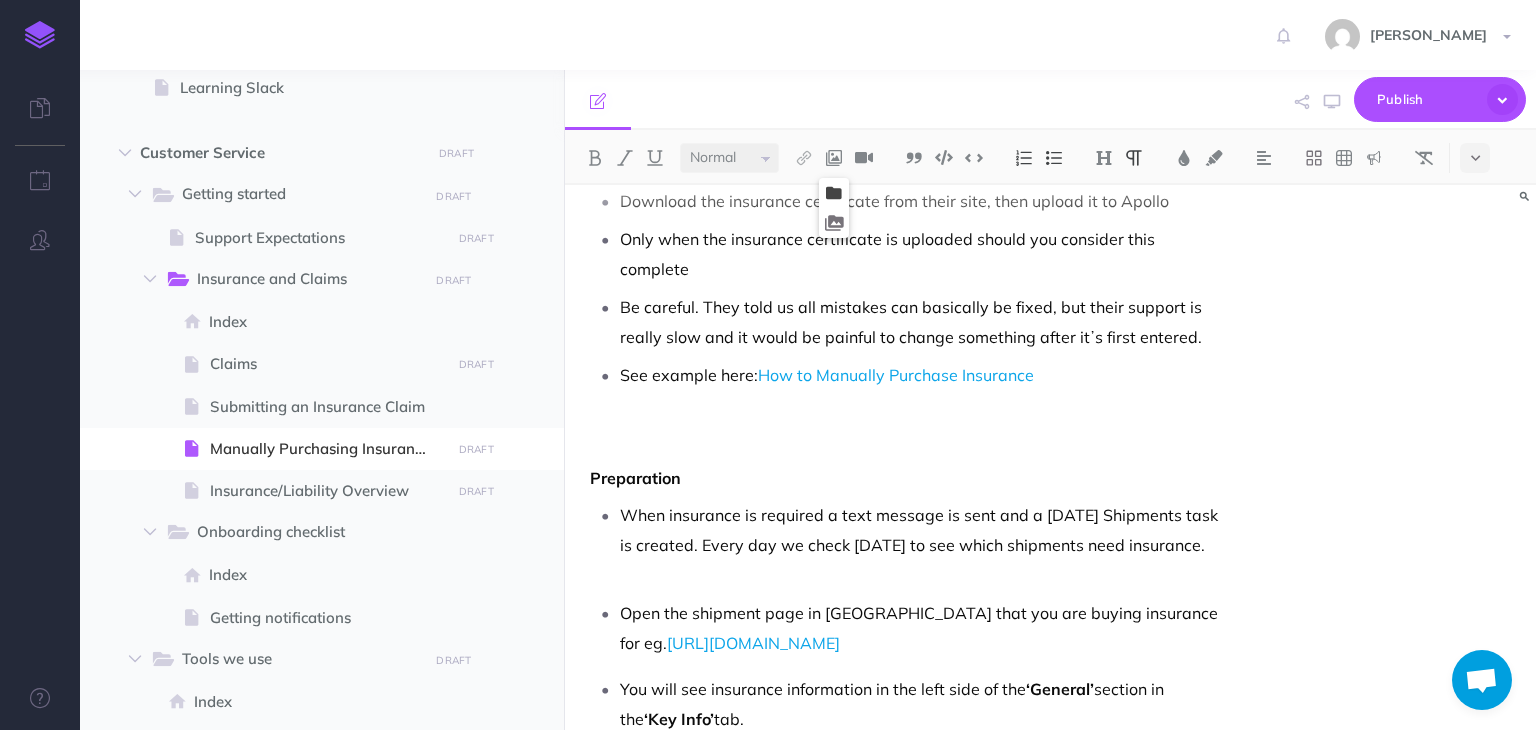 click at bounding box center [834, 193] 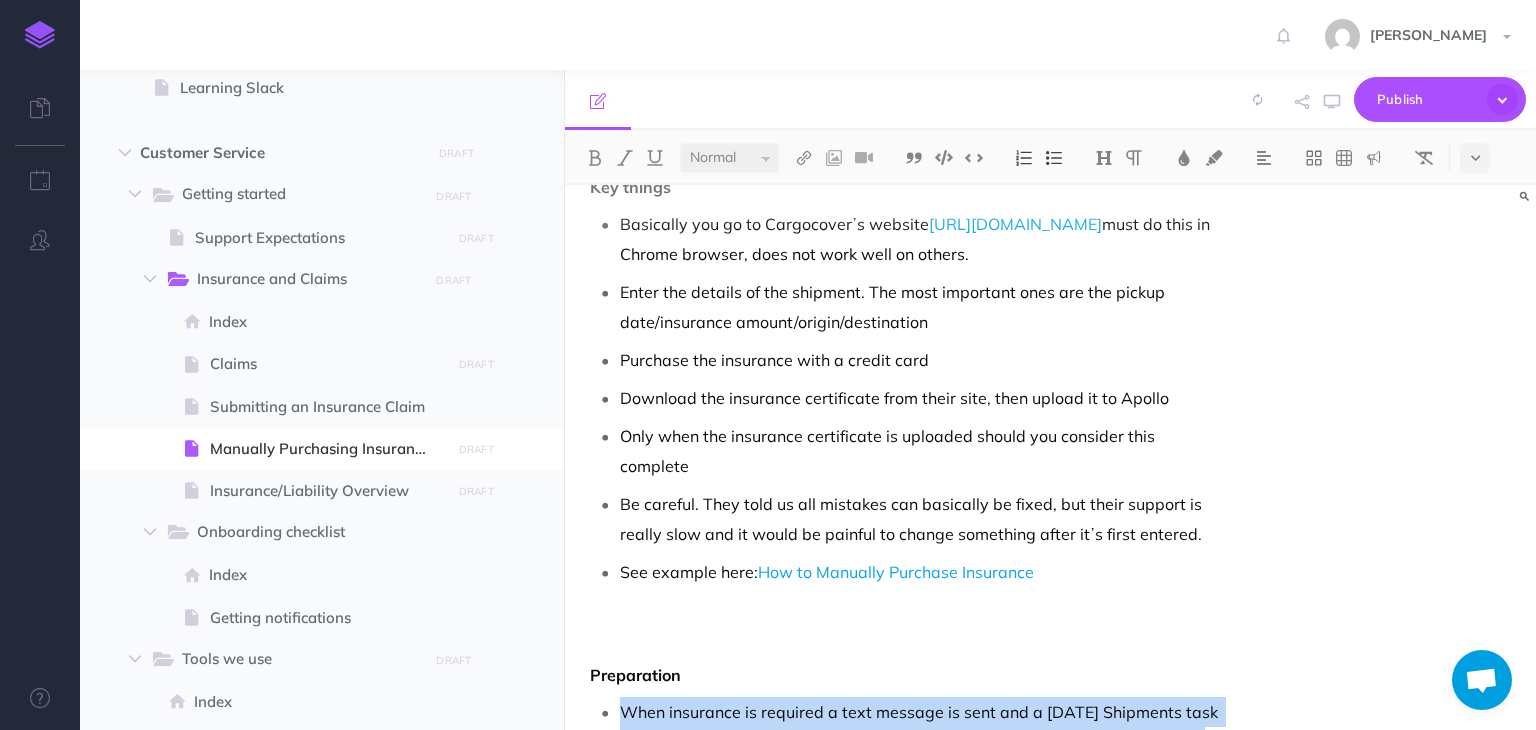 scroll, scrollTop: 727, scrollLeft: 0, axis: vertical 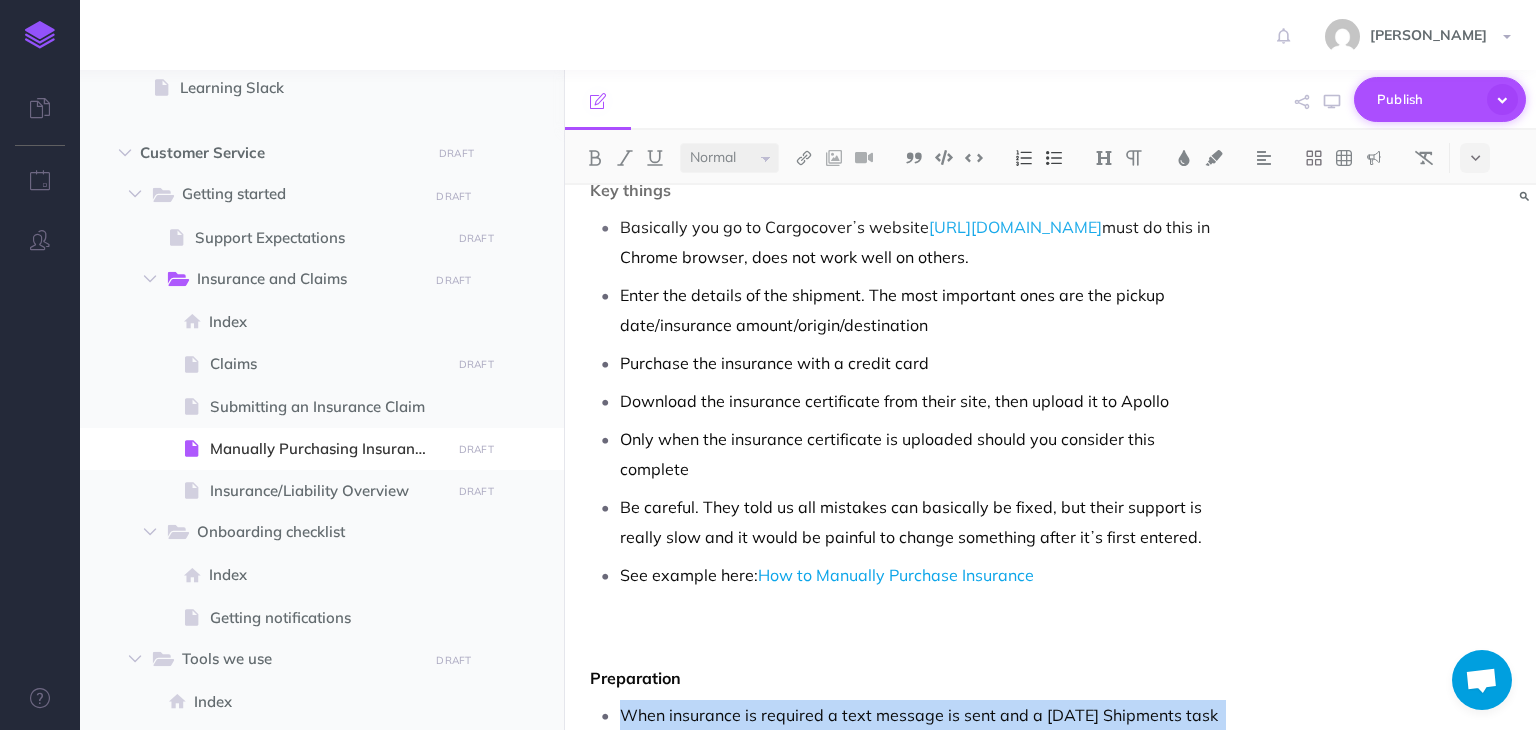 click on "Publish" at bounding box center (1427, 99) 